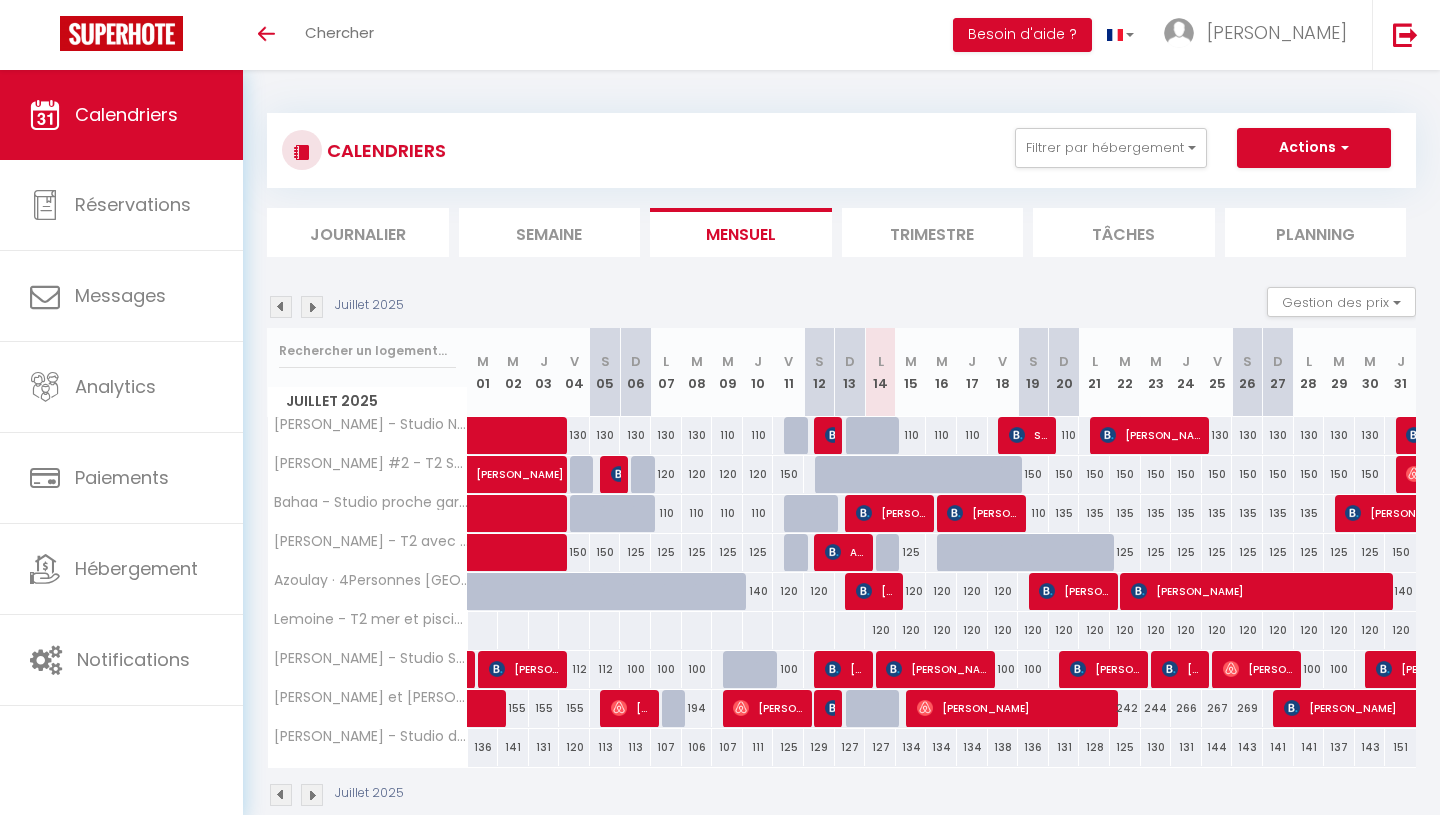 scroll, scrollTop: 70, scrollLeft: 0, axis: vertical 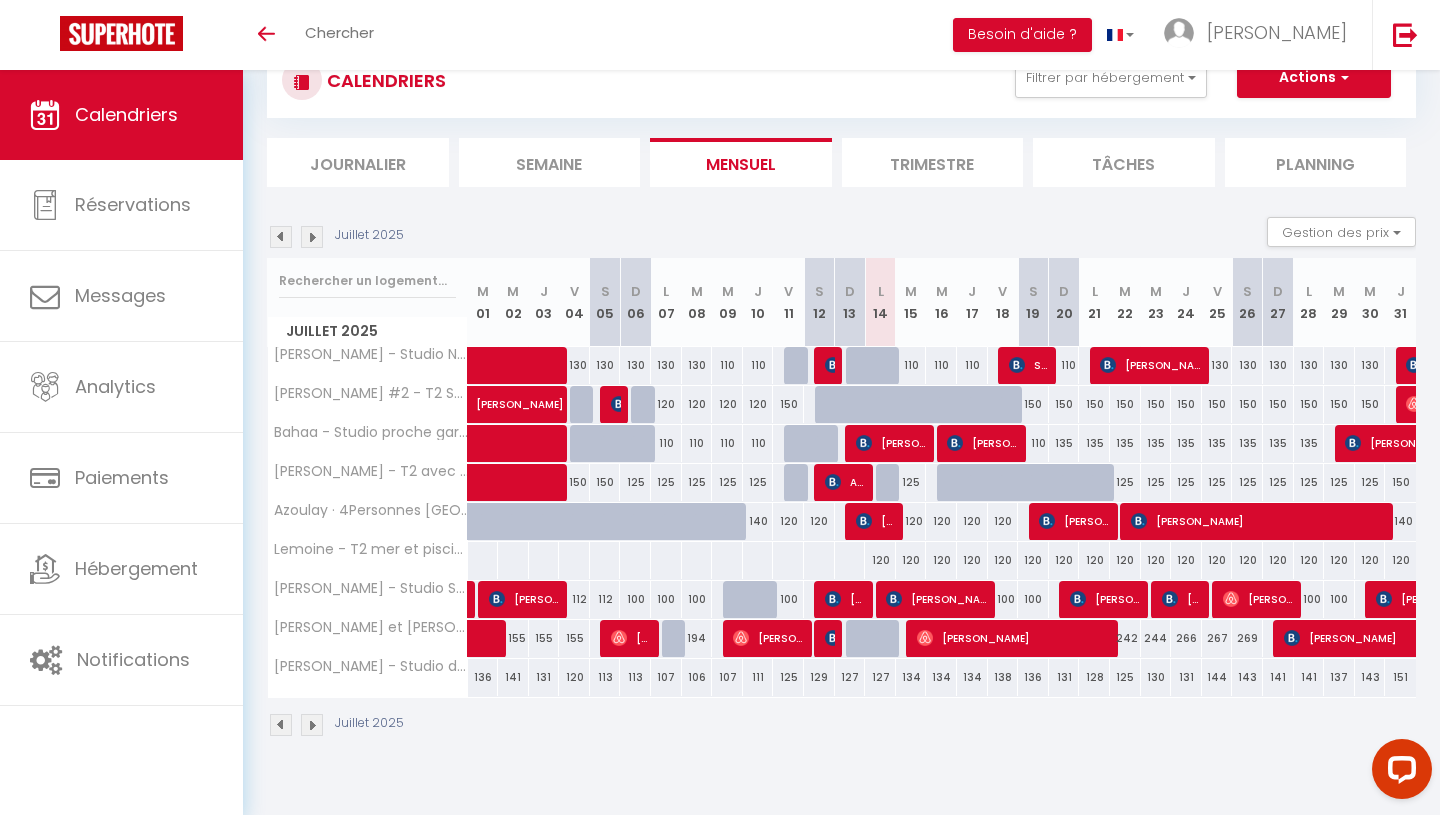 click on "127" at bounding box center (880, 677) 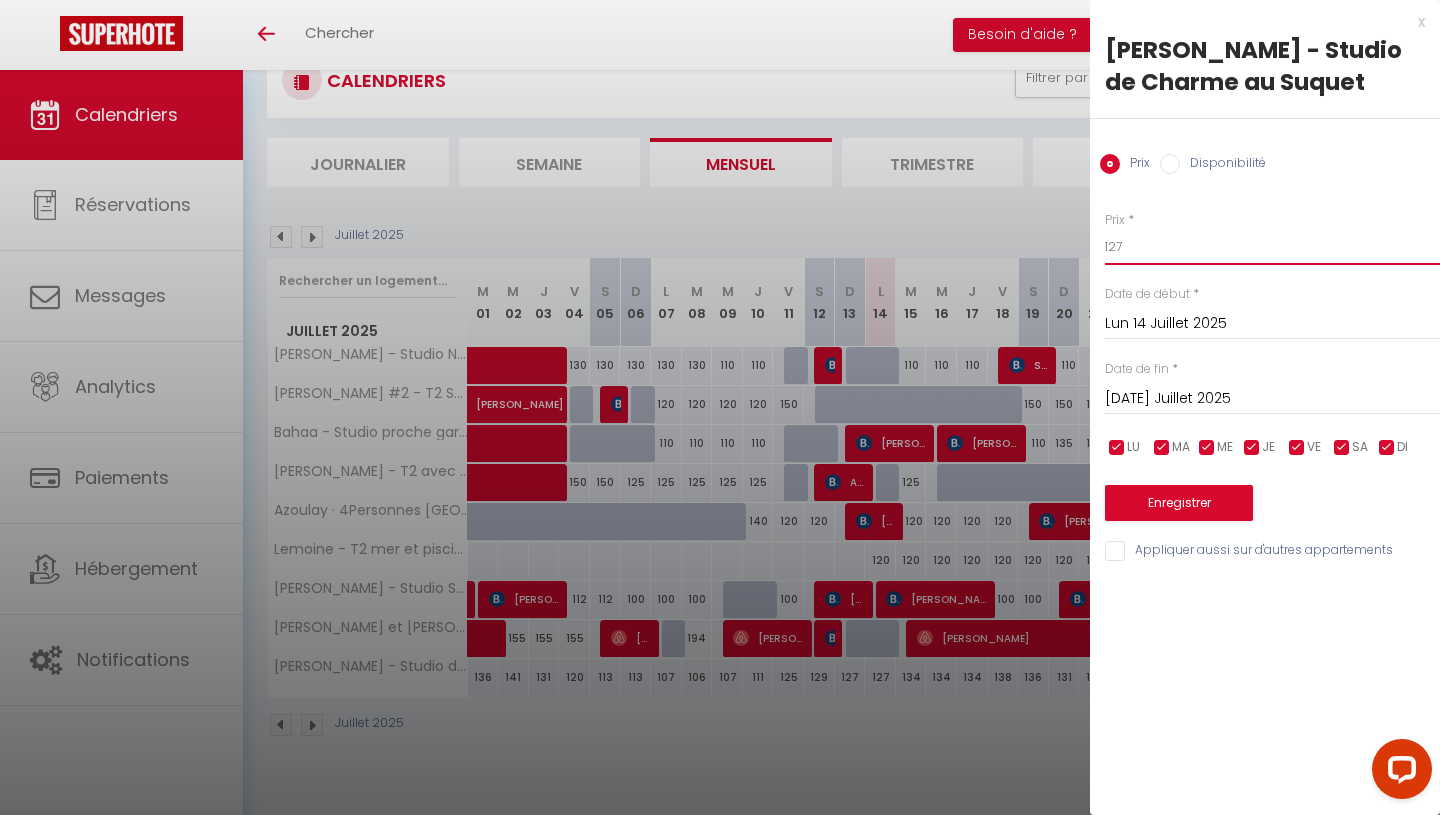 click on "127" at bounding box center (1272, 247) 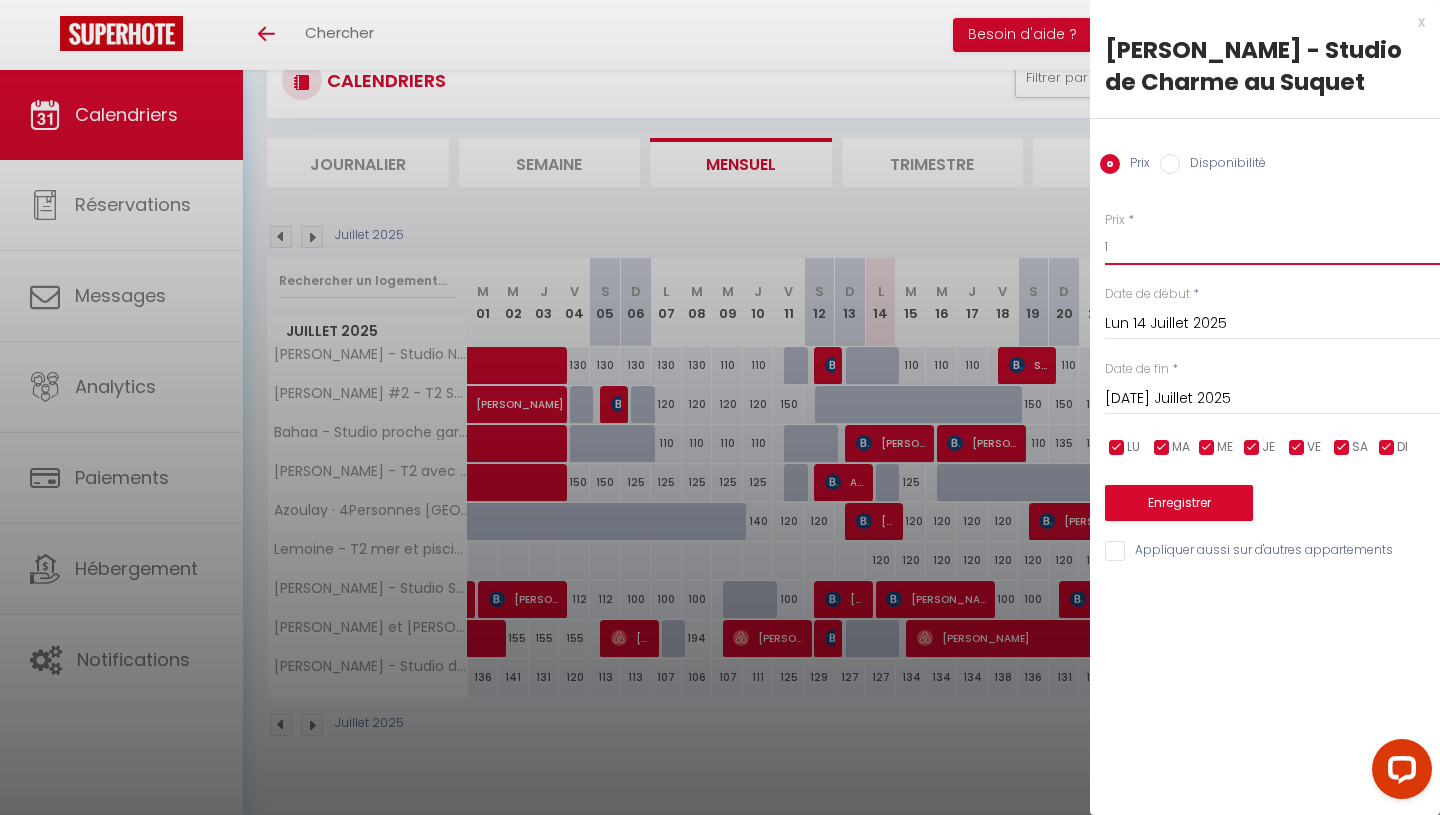 click on "1" at bounding box center [1272, 247] 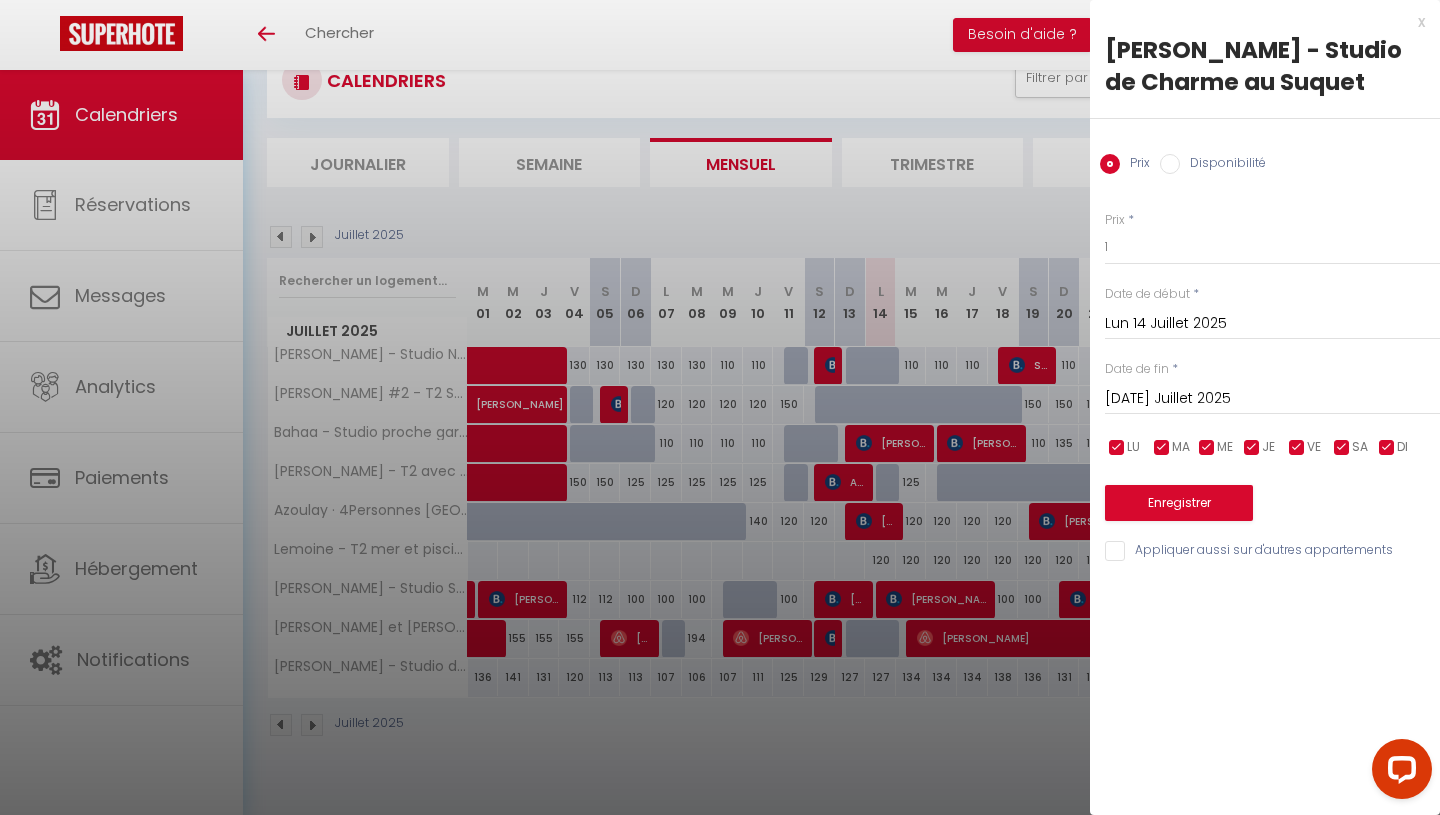 click on "Prix
*   1" at bounding box center [1272, 238] 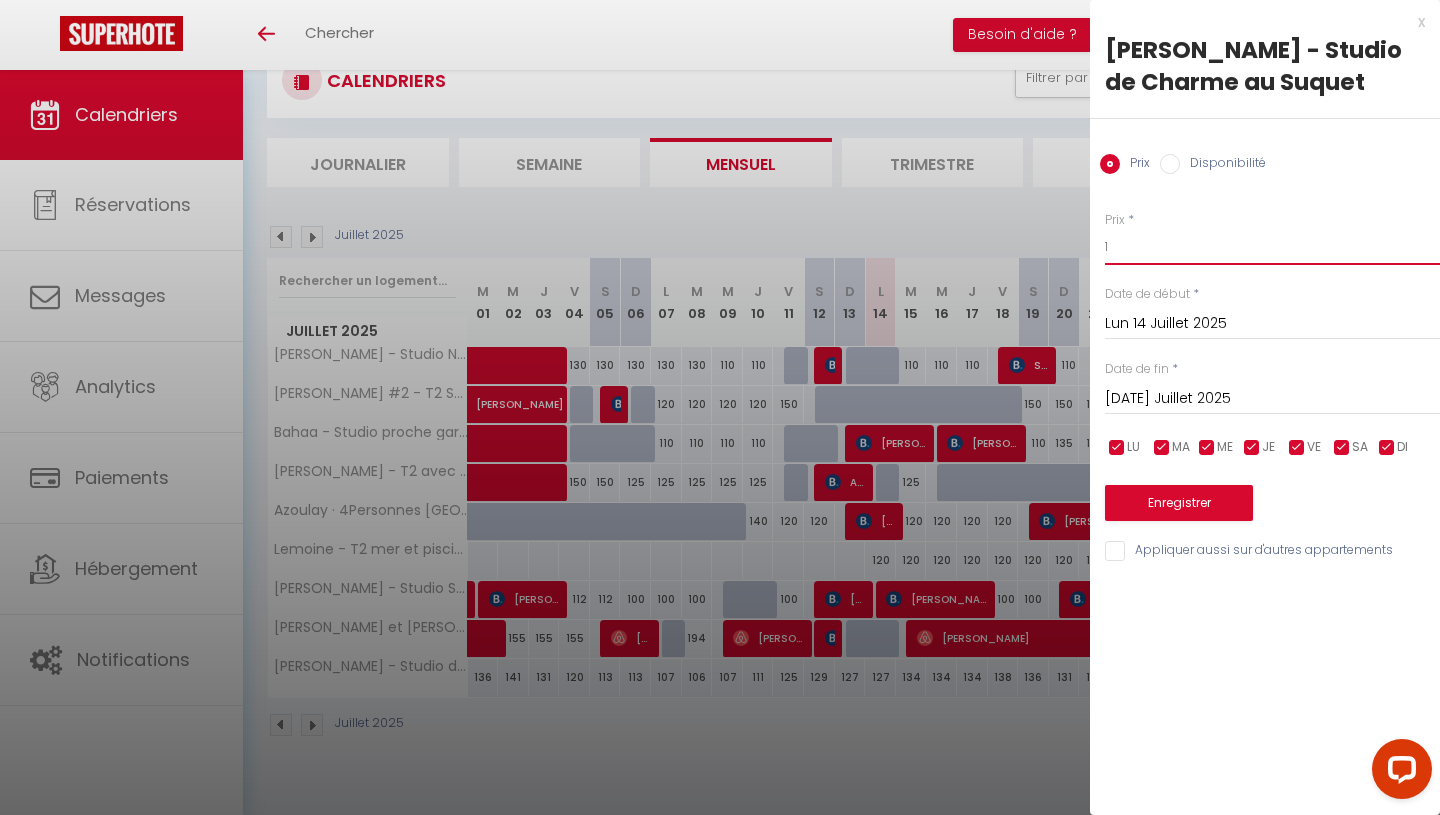 click on "1" at bounding box center (1272, 247) 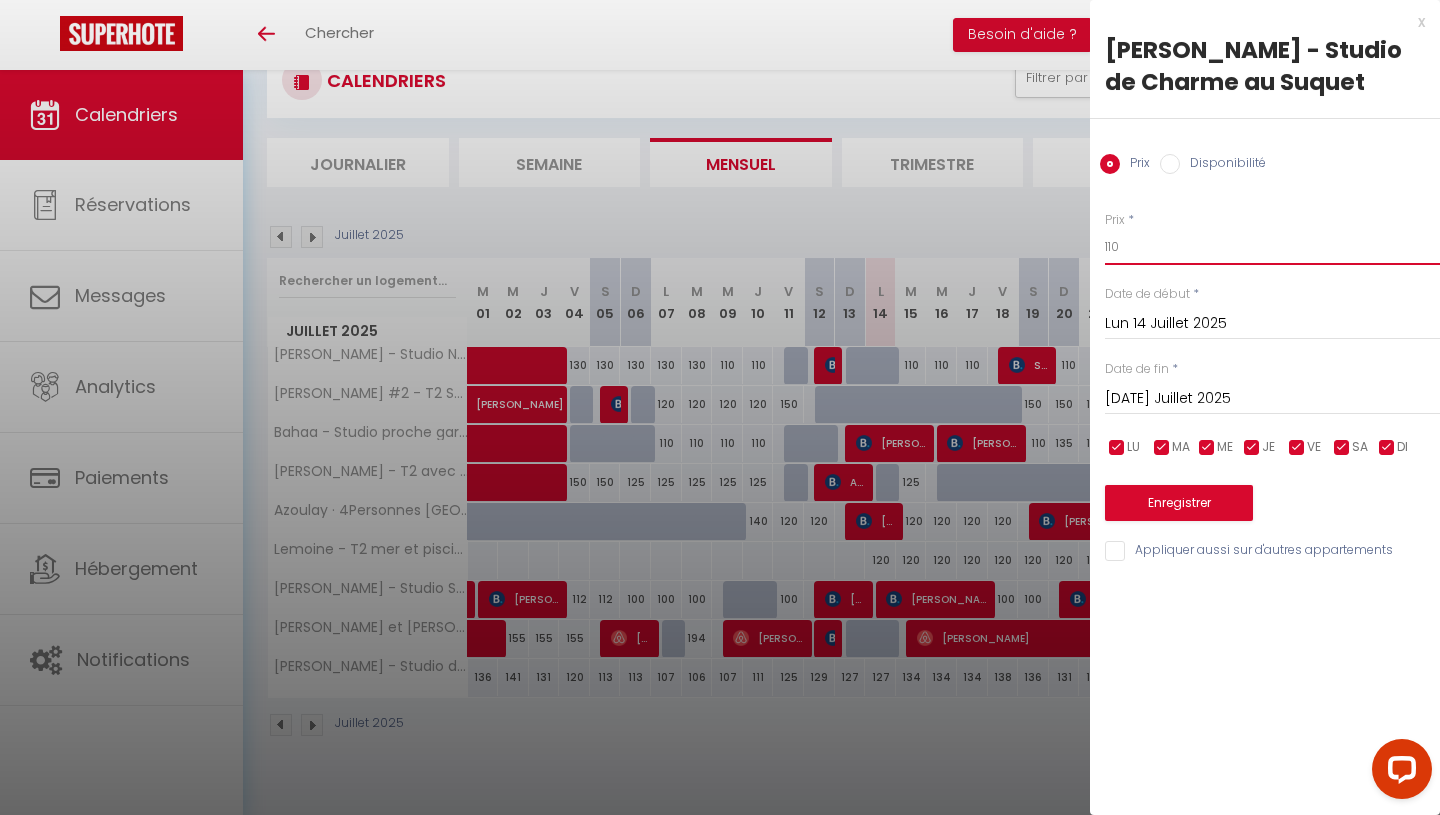 type on "110" 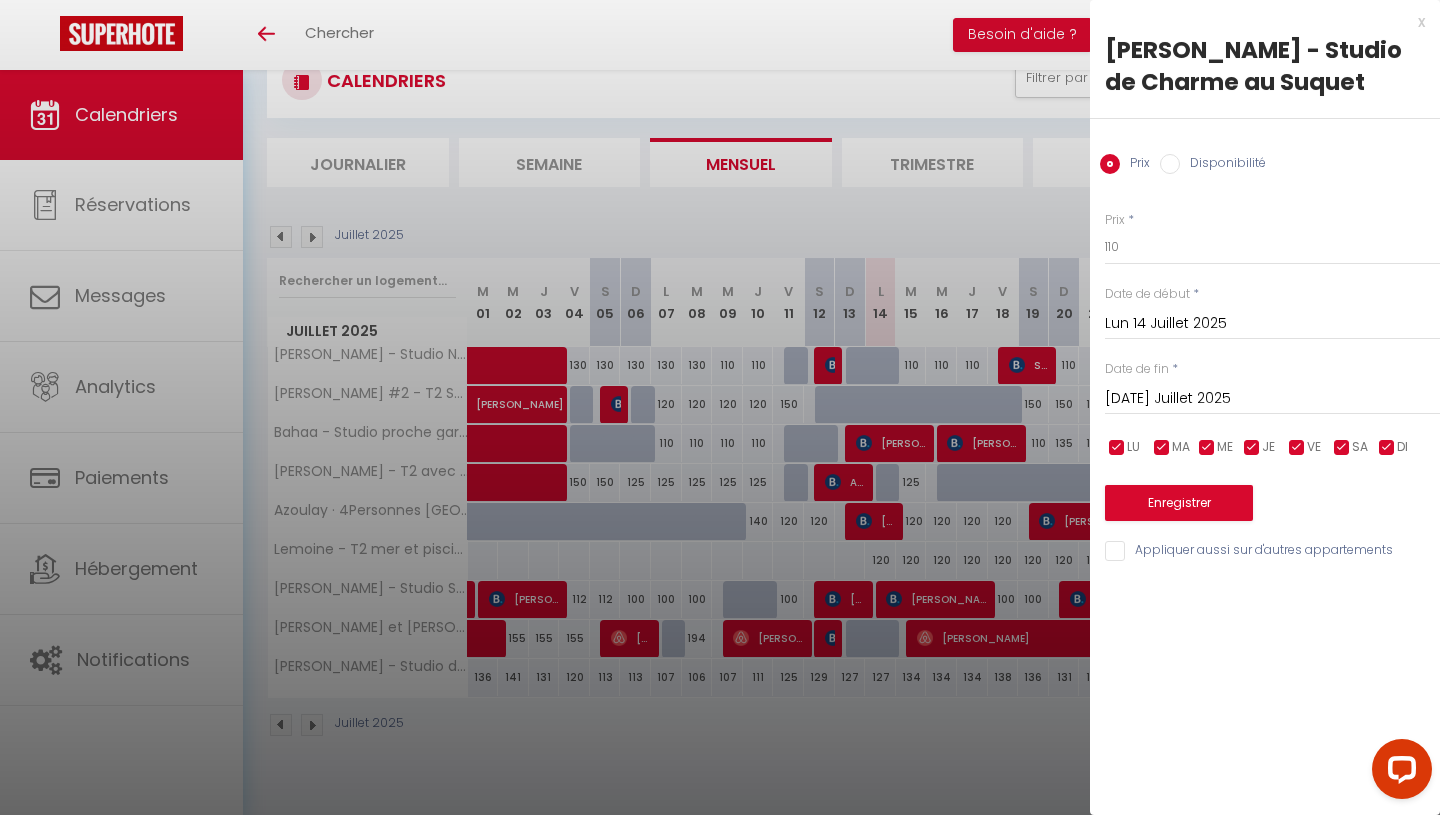 click on "[DATE] Juillet 2025" at bounding box center [1272, 399] 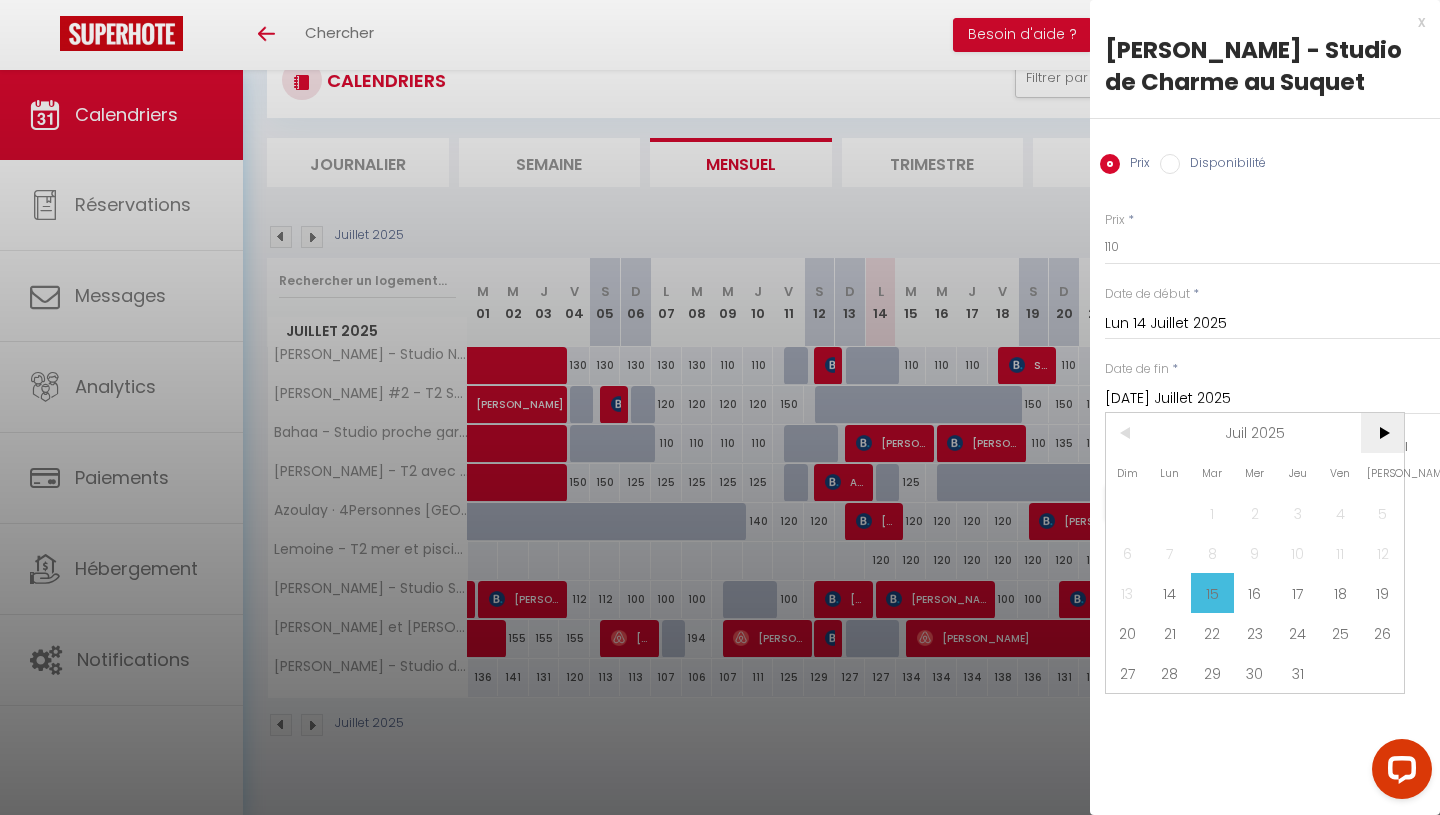 click on ">" at bounding box center [1382, 433] 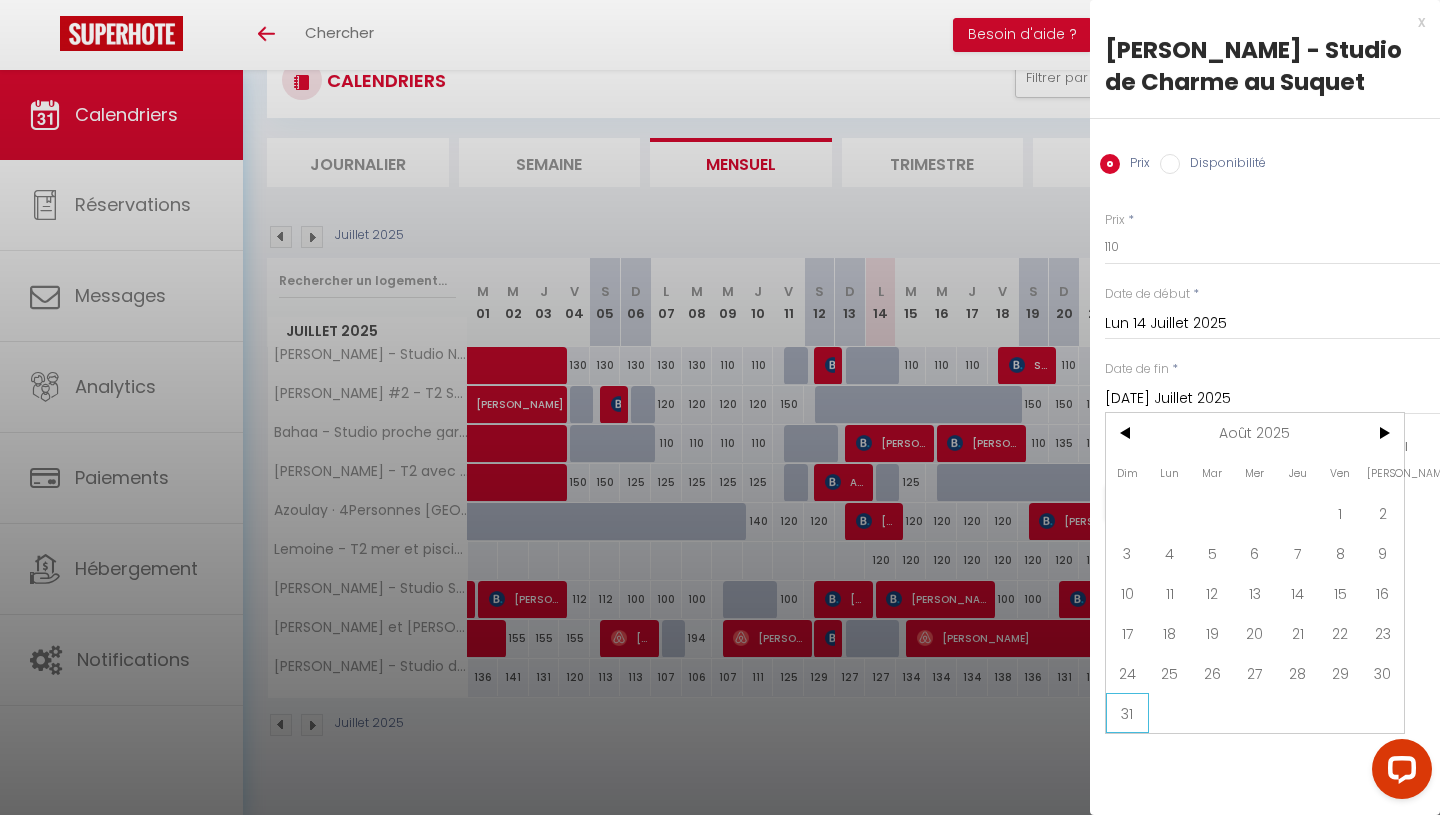 click on "31" at bounding box center [1127, 713] 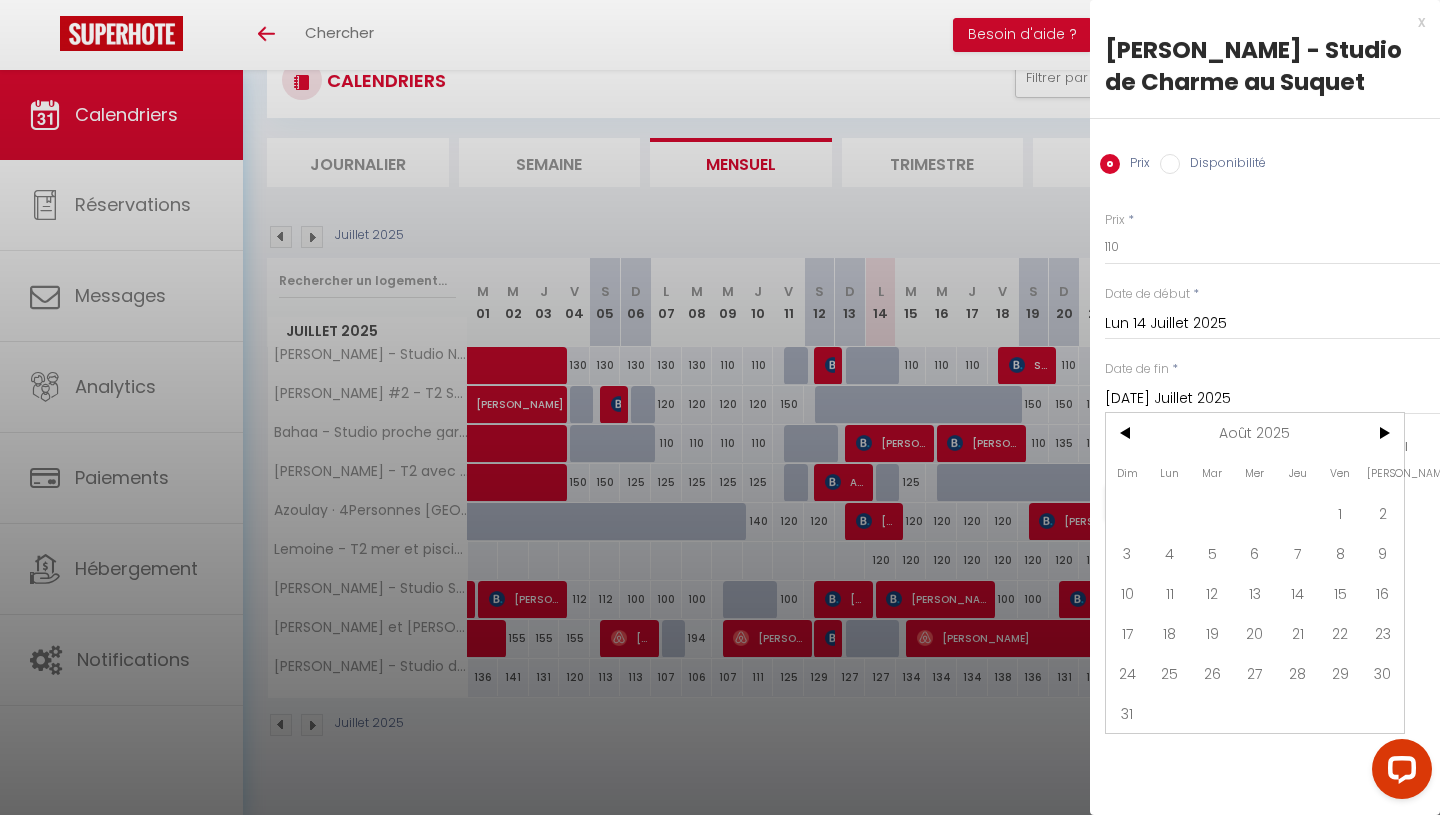 type on "Dim 31 Août 2025" 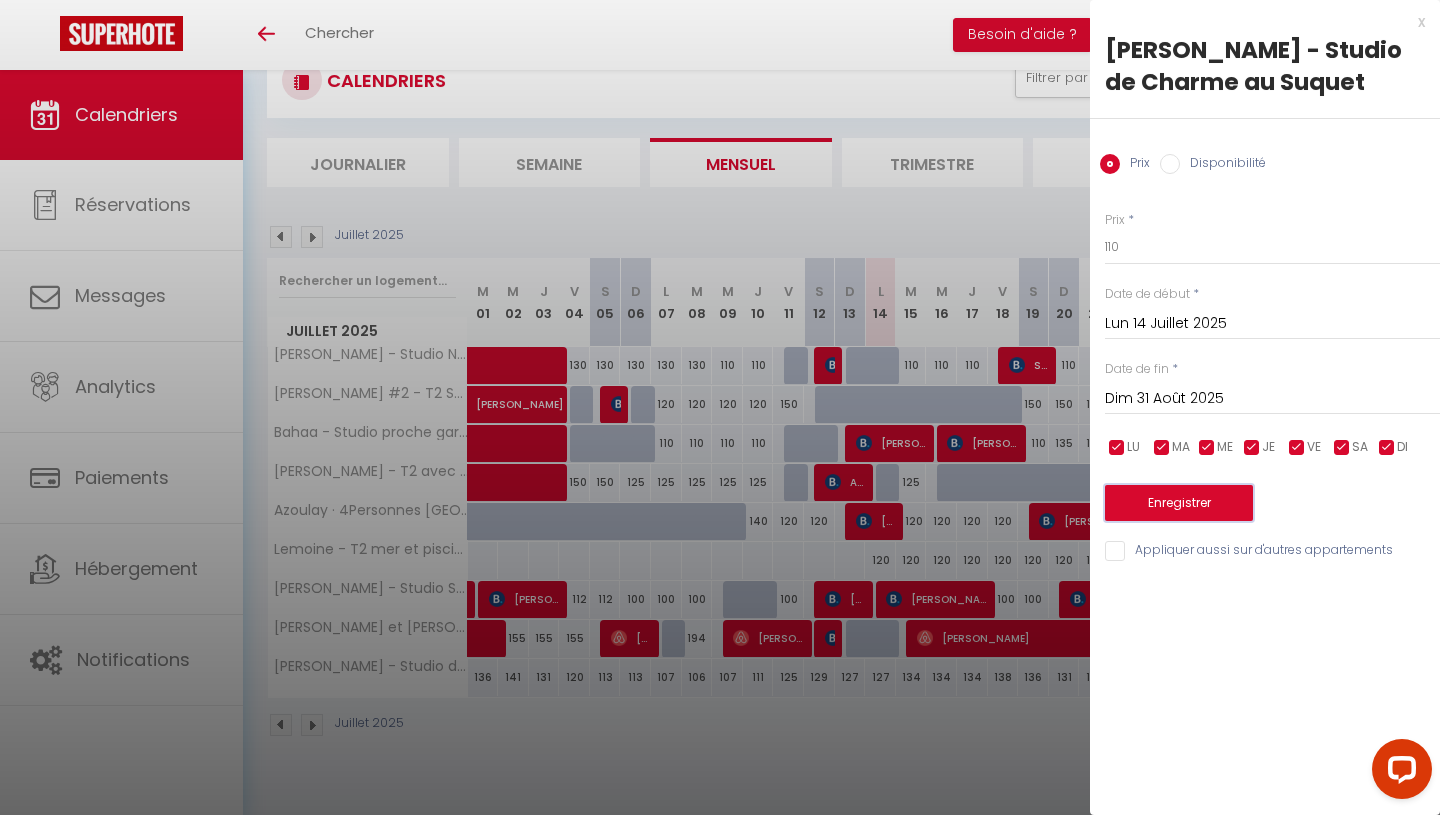 click on "Enregistrer" at bounding box center [1179, 503] 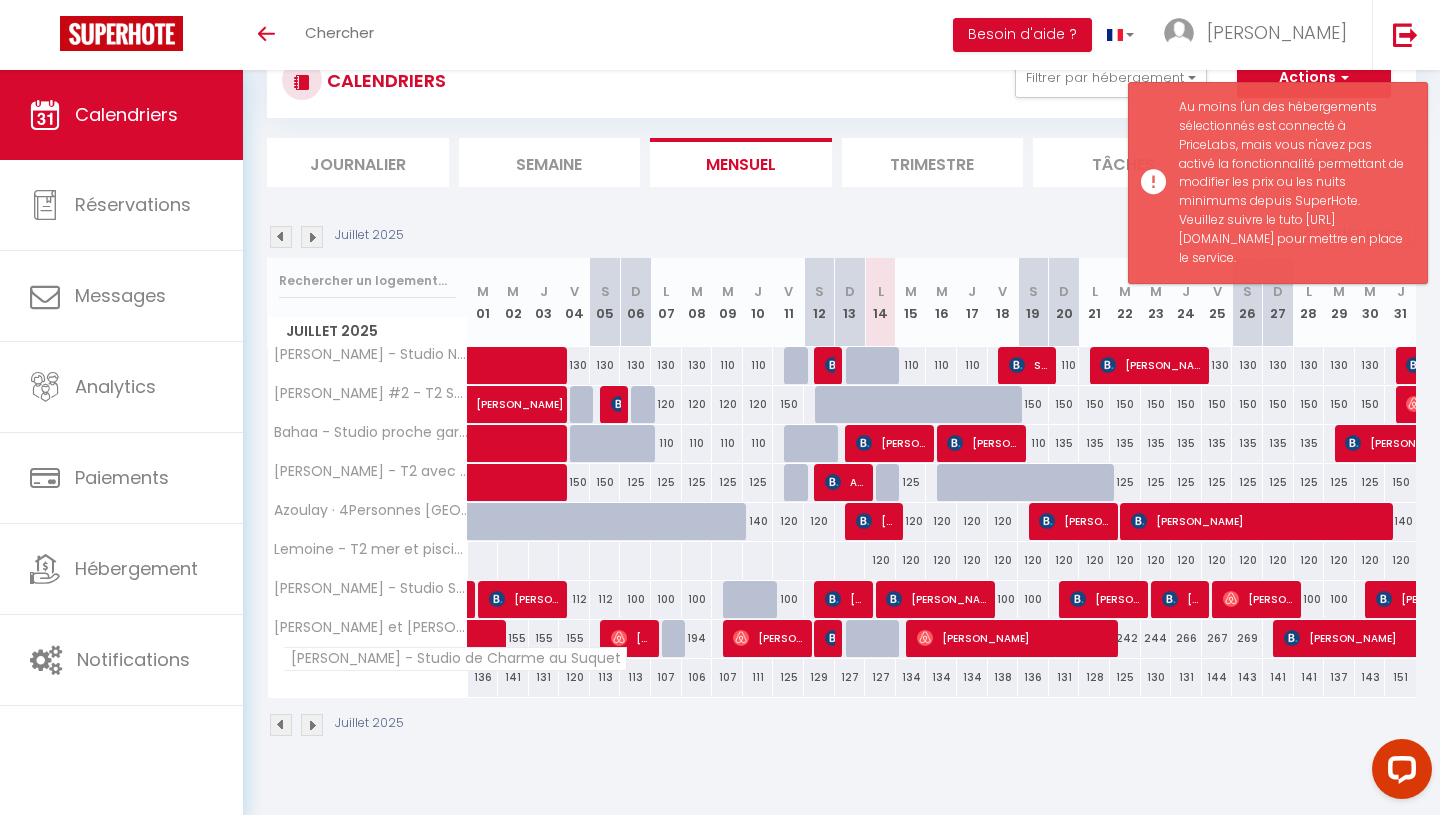 click on "[PERSON_NAME] - Studio de Charme au Suquet" at bounding box center [455, 659] 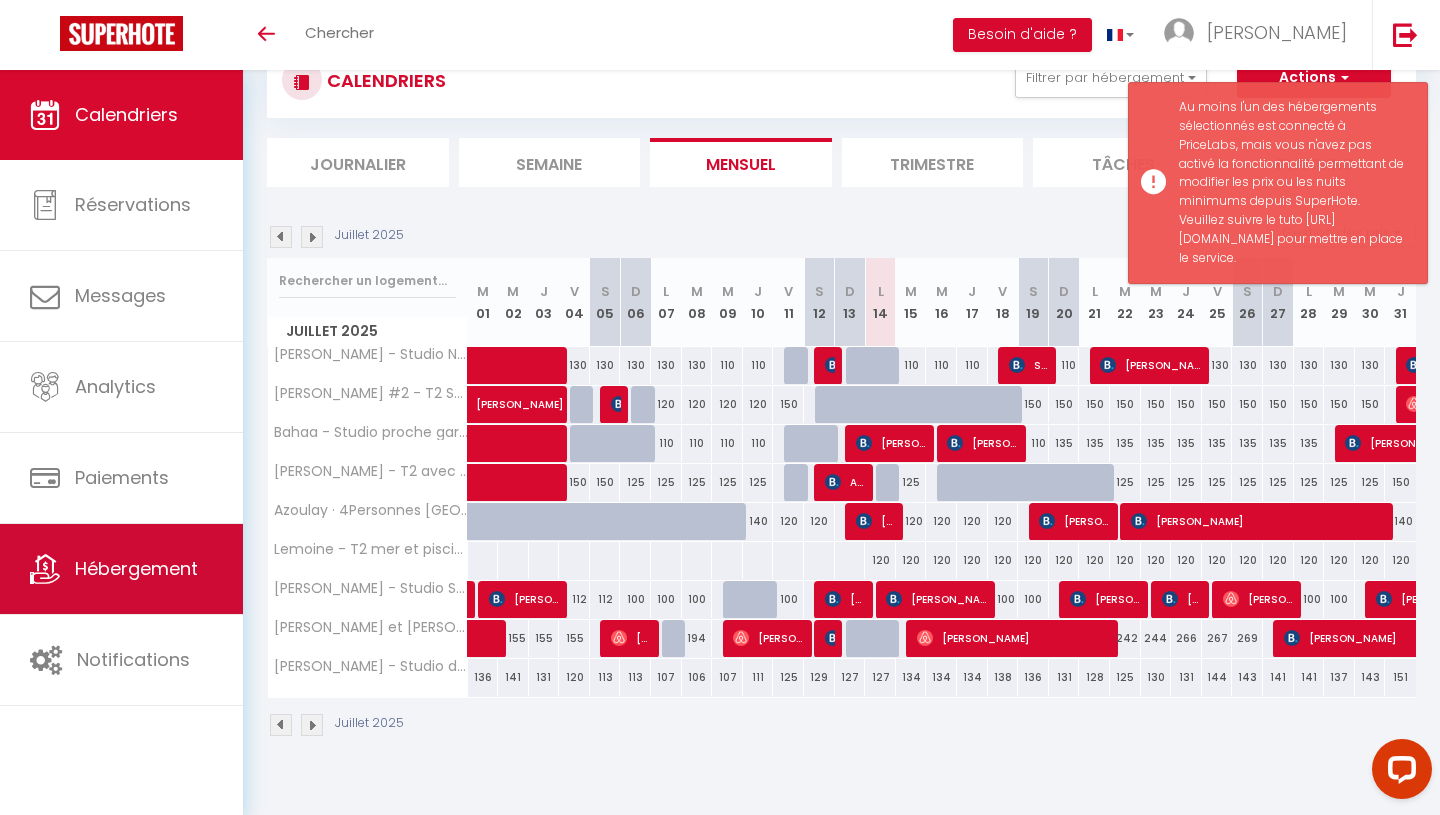 click on "Hébergement" at bounding box center (136, 568) 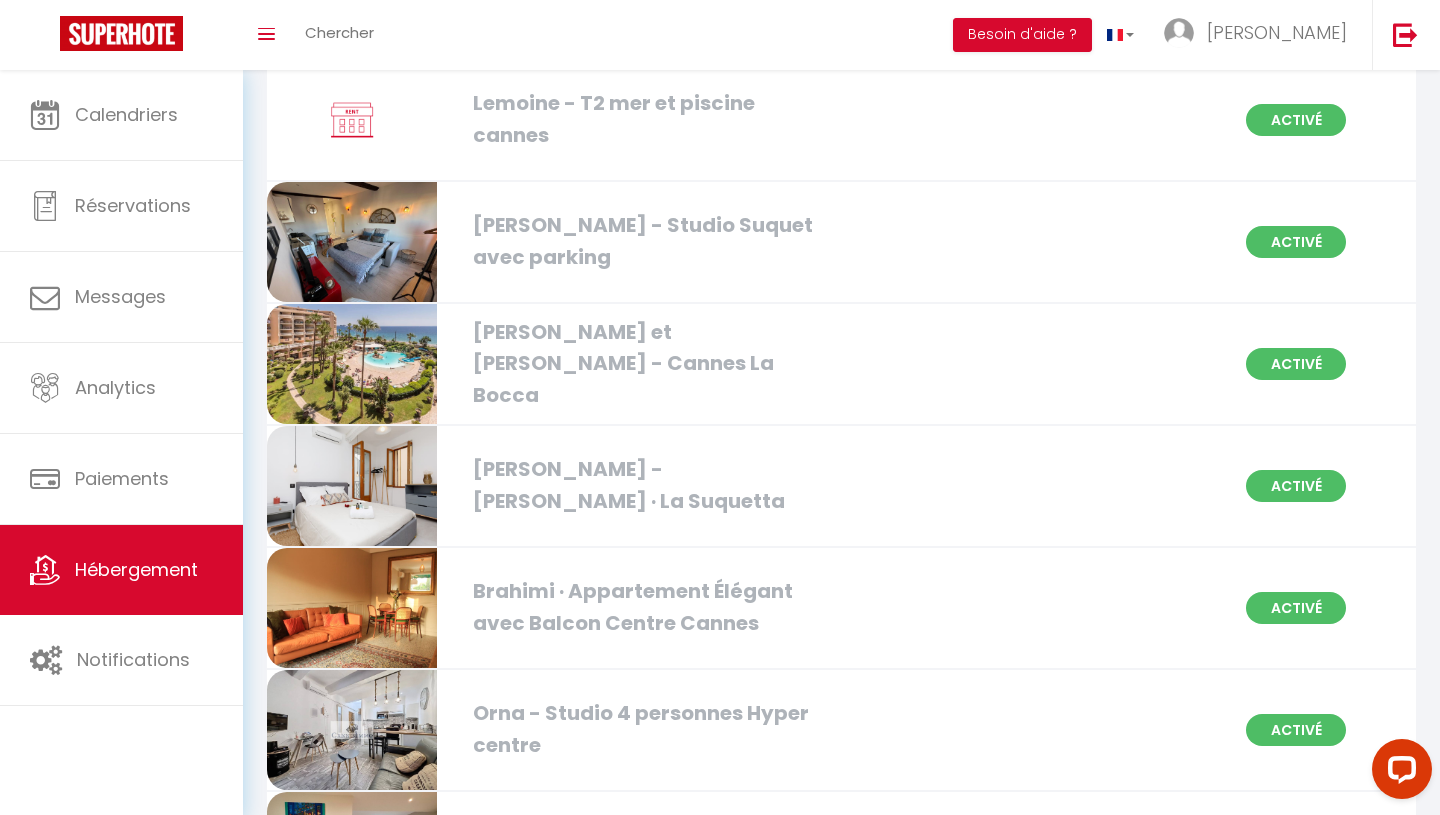 scroll, scrollTop: 2177, scrollLeft: 0, axis: vertical 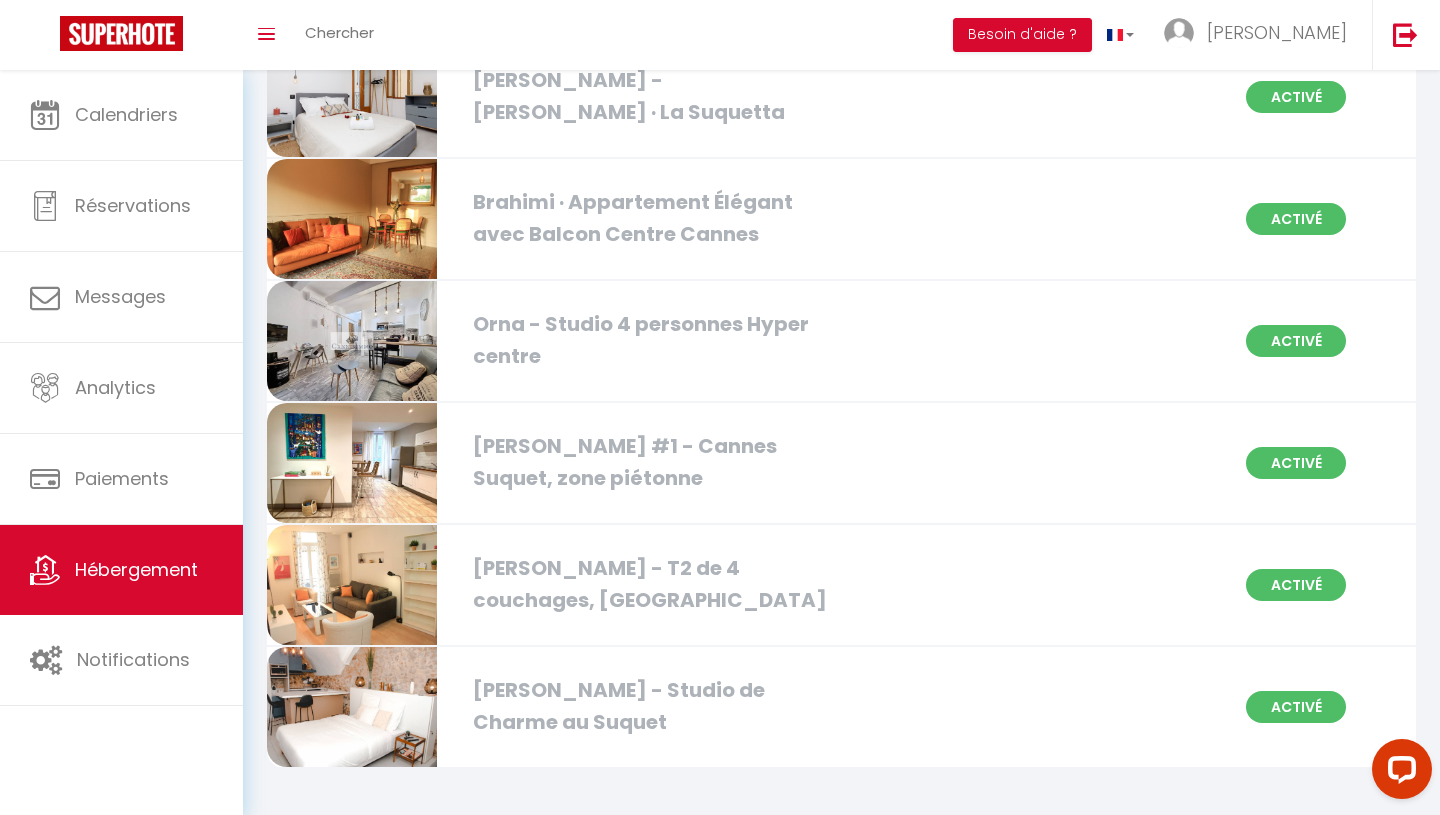 click on "[PERSON_NAME] - Studio de Charme au Suquet" at bounding box center [646, 706] 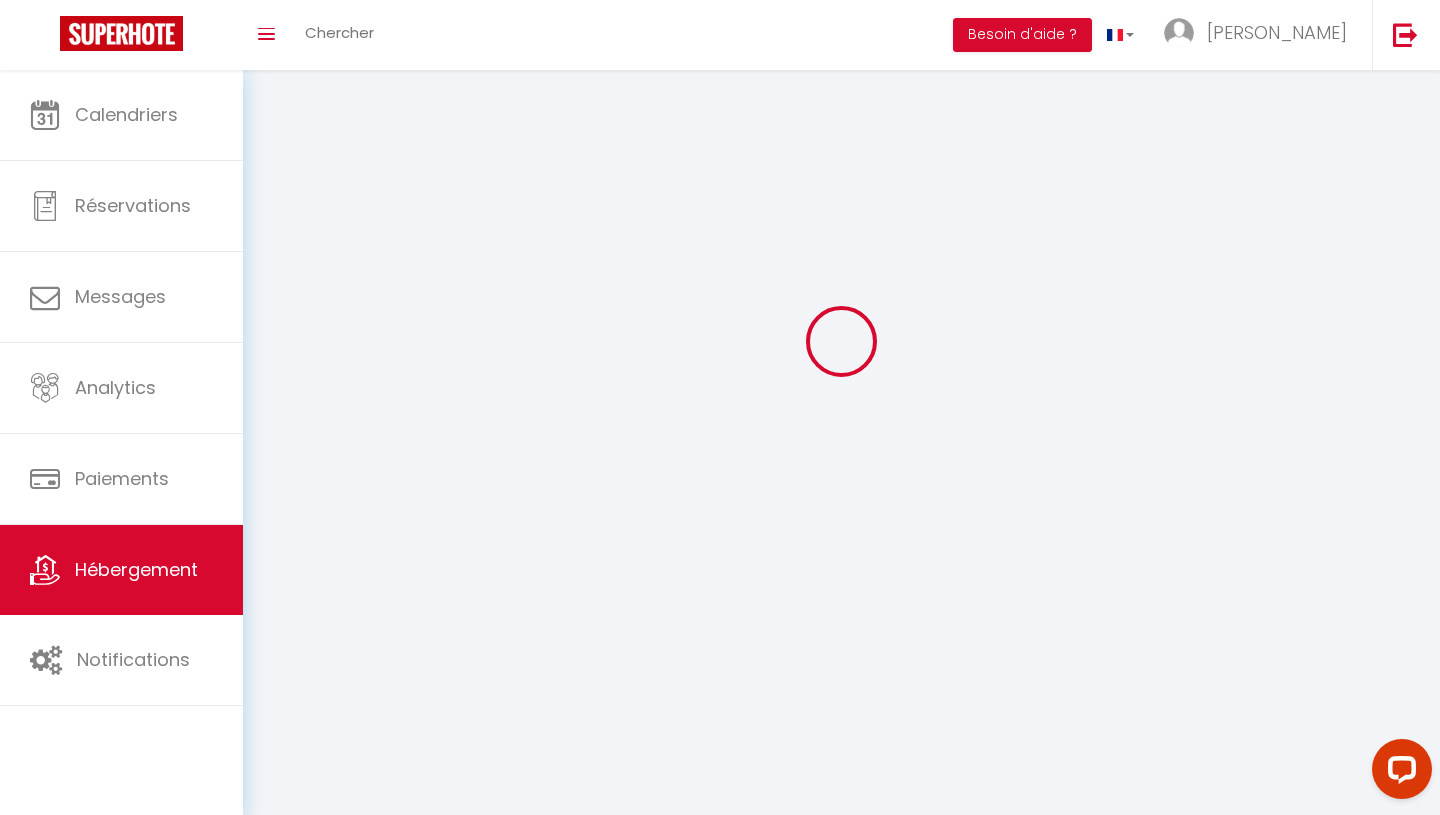 select 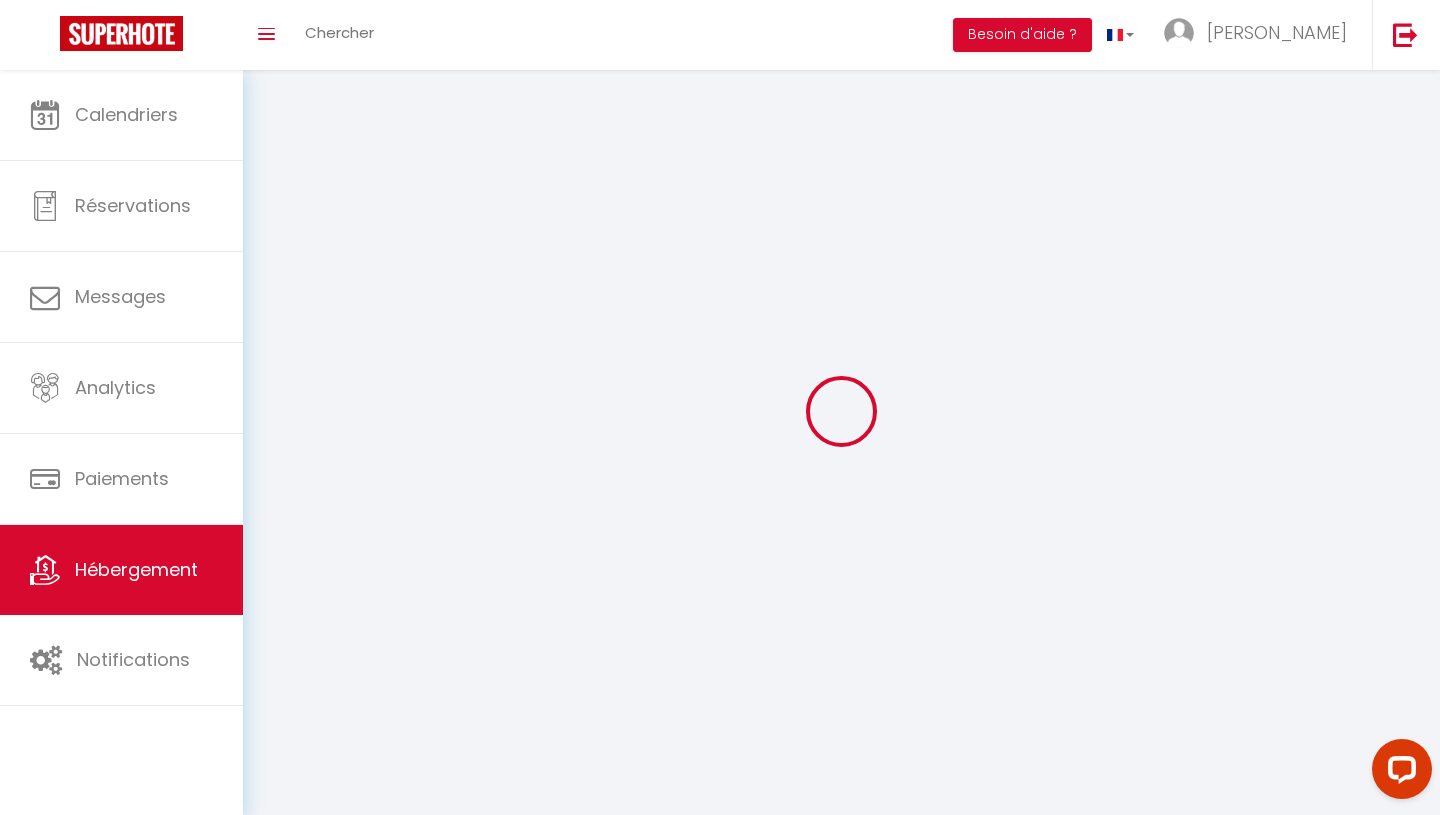 select on "28" 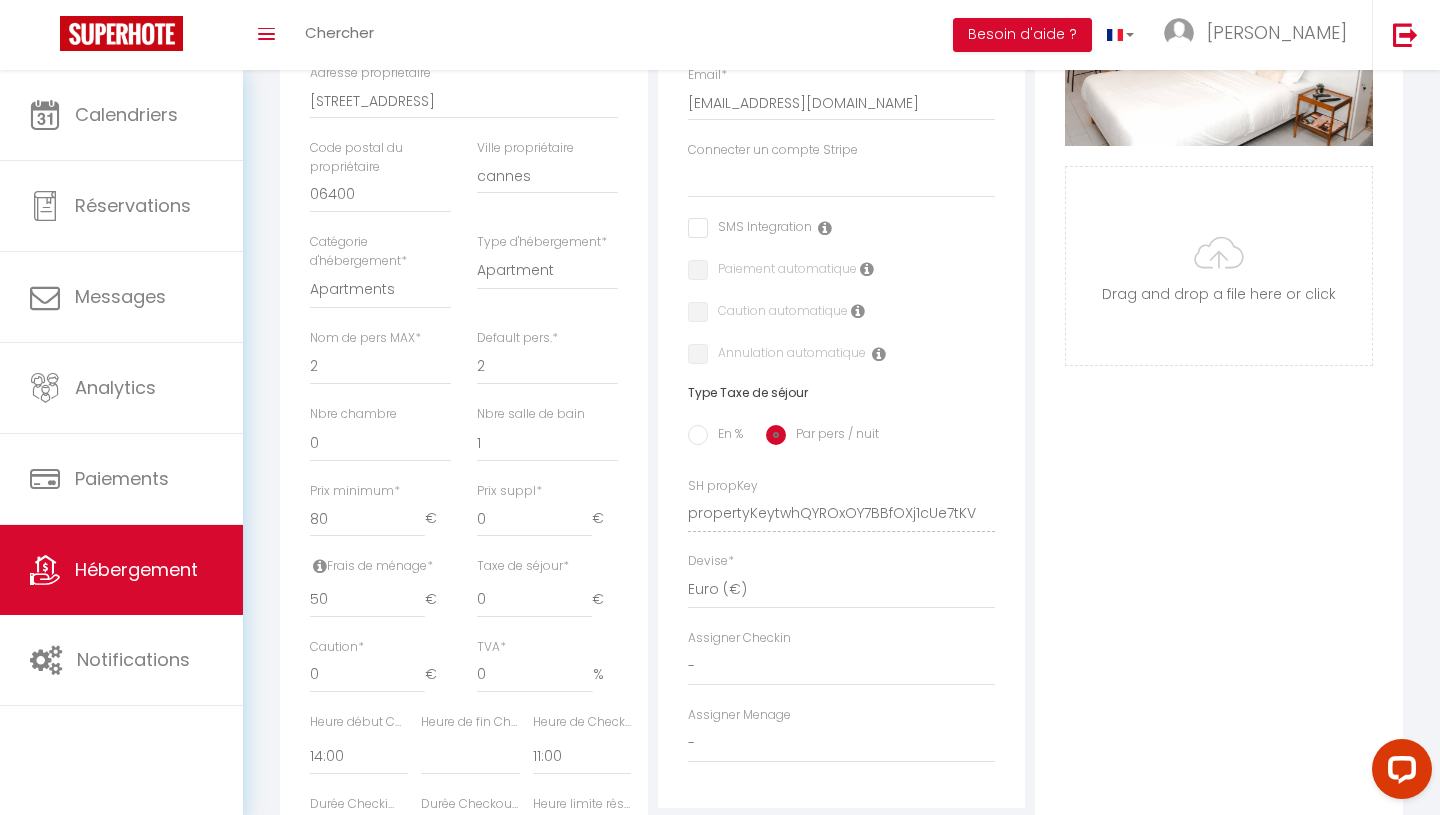 select 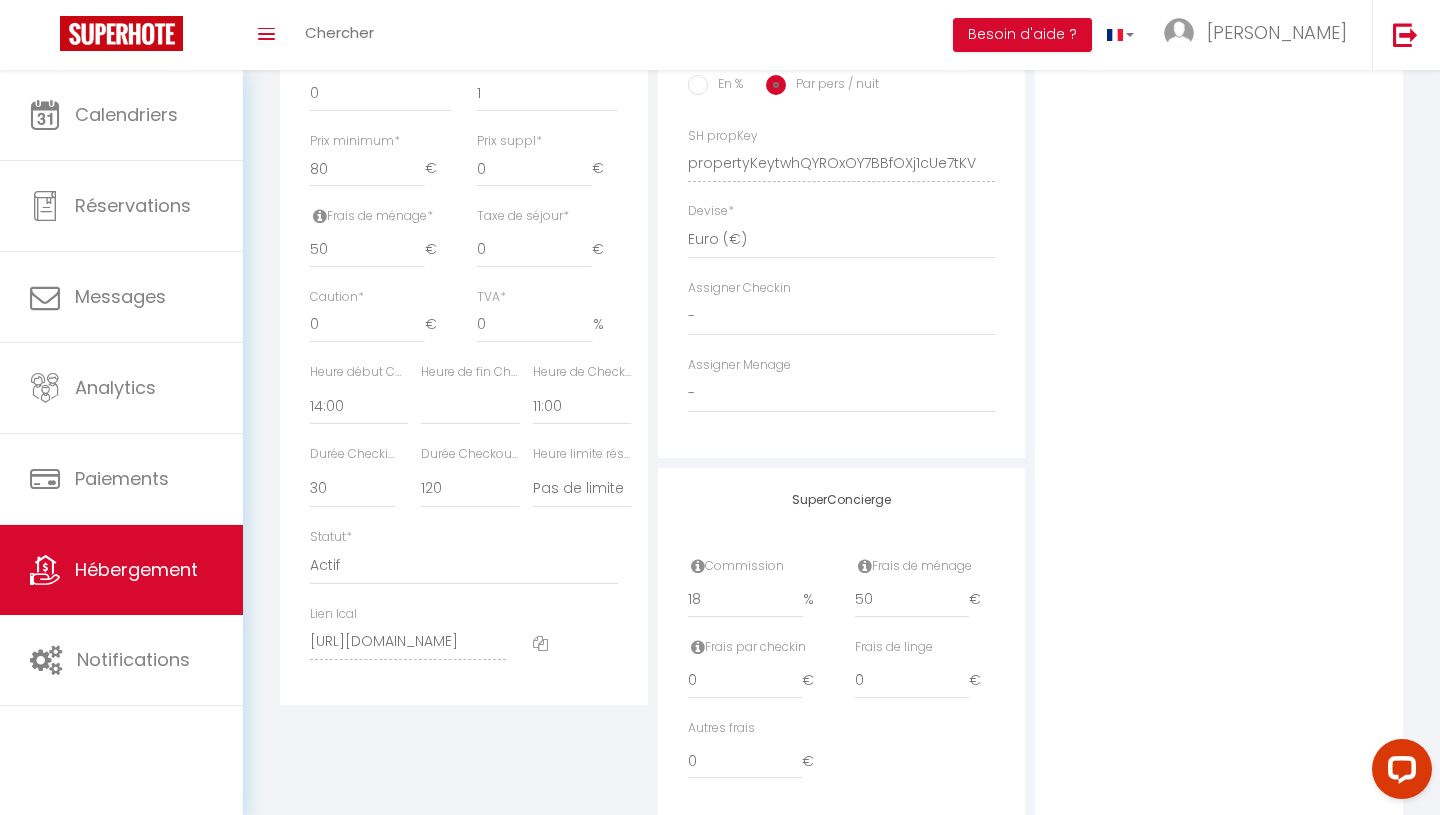 scroll, scrollTop: 0, scrollLeft: 0, axis: both 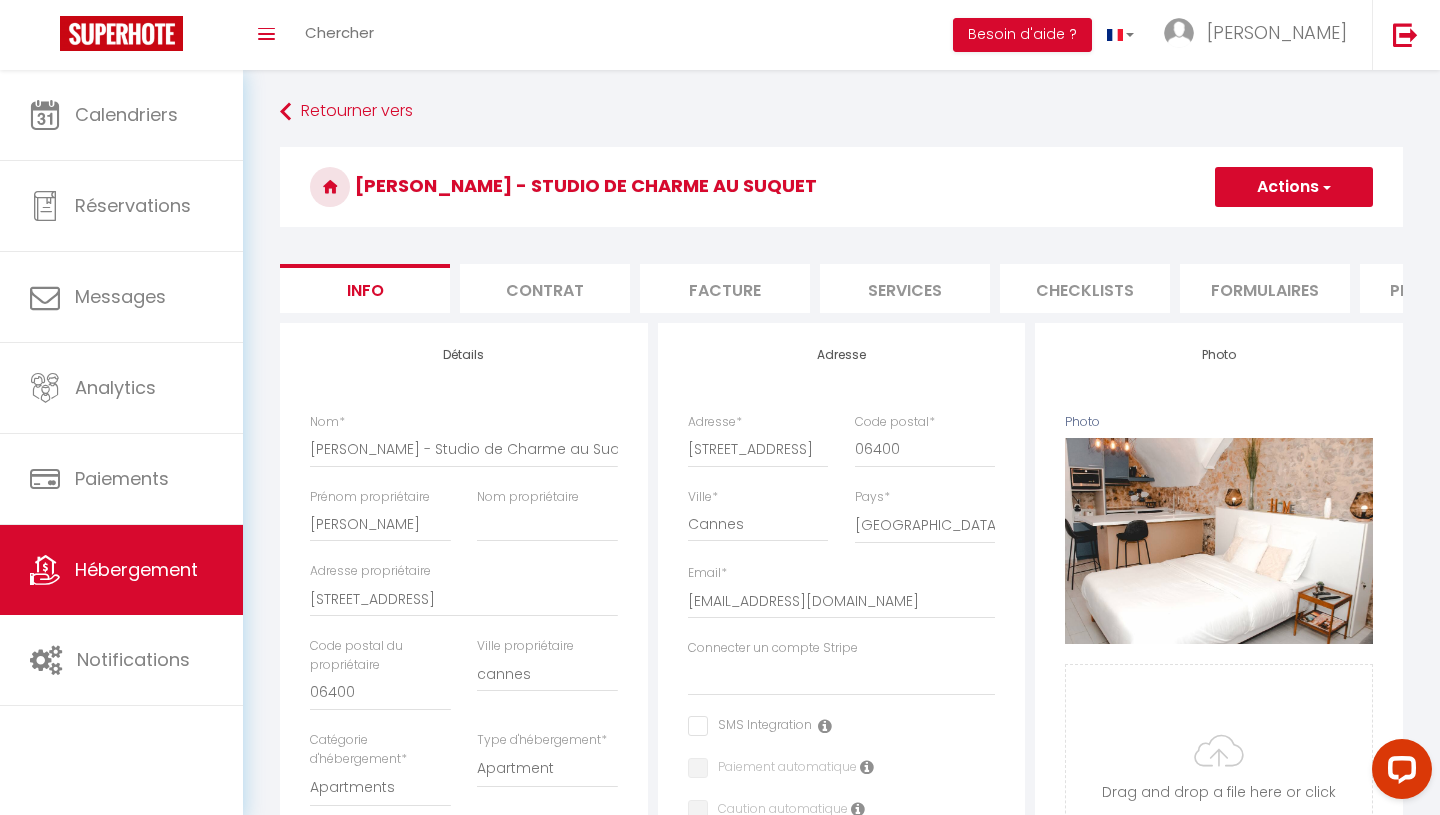 click on "Services" at bounding box center (905, 288) 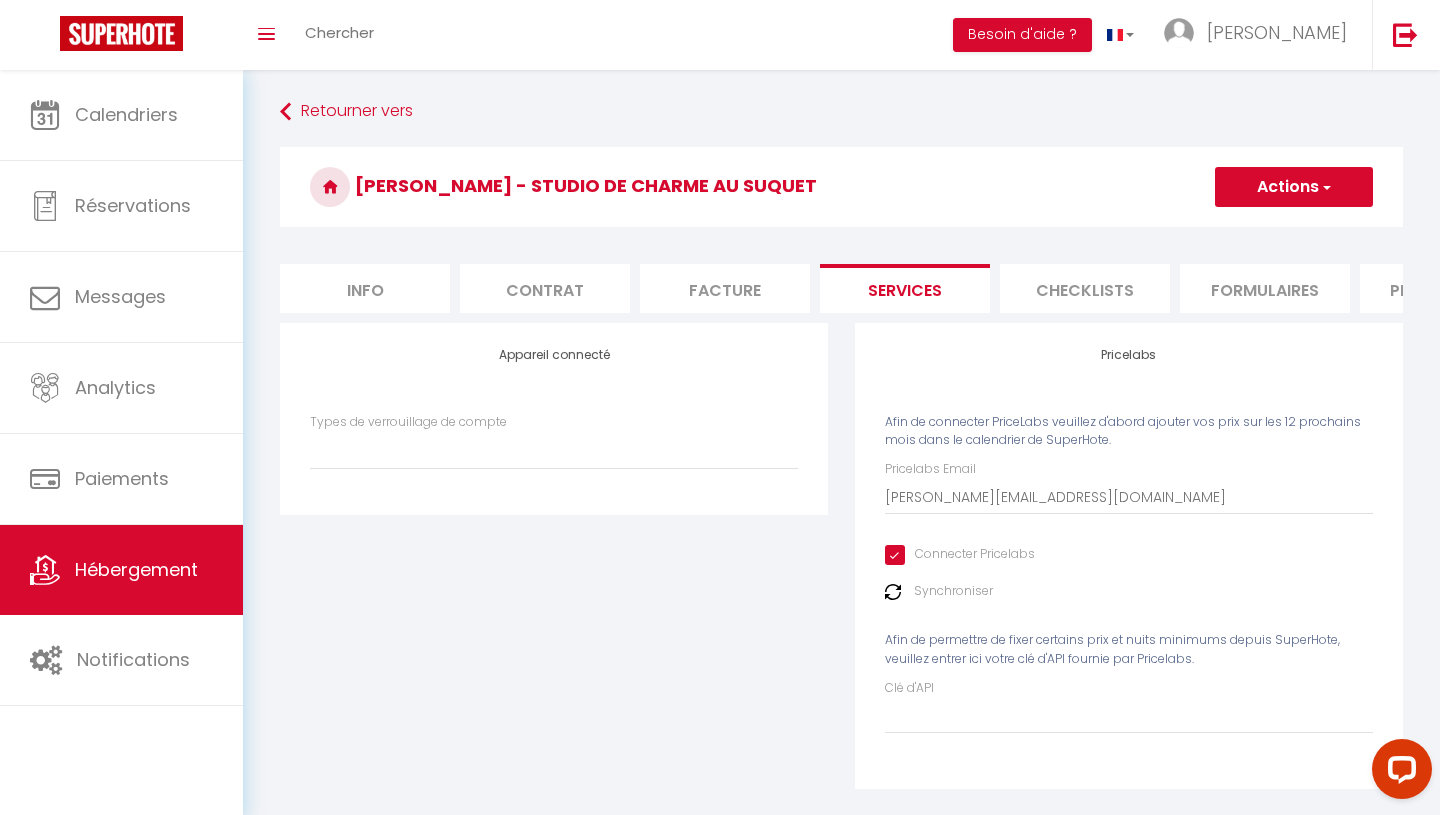 click on "Connecter Pricelabs" at bounding box center [960, 555] 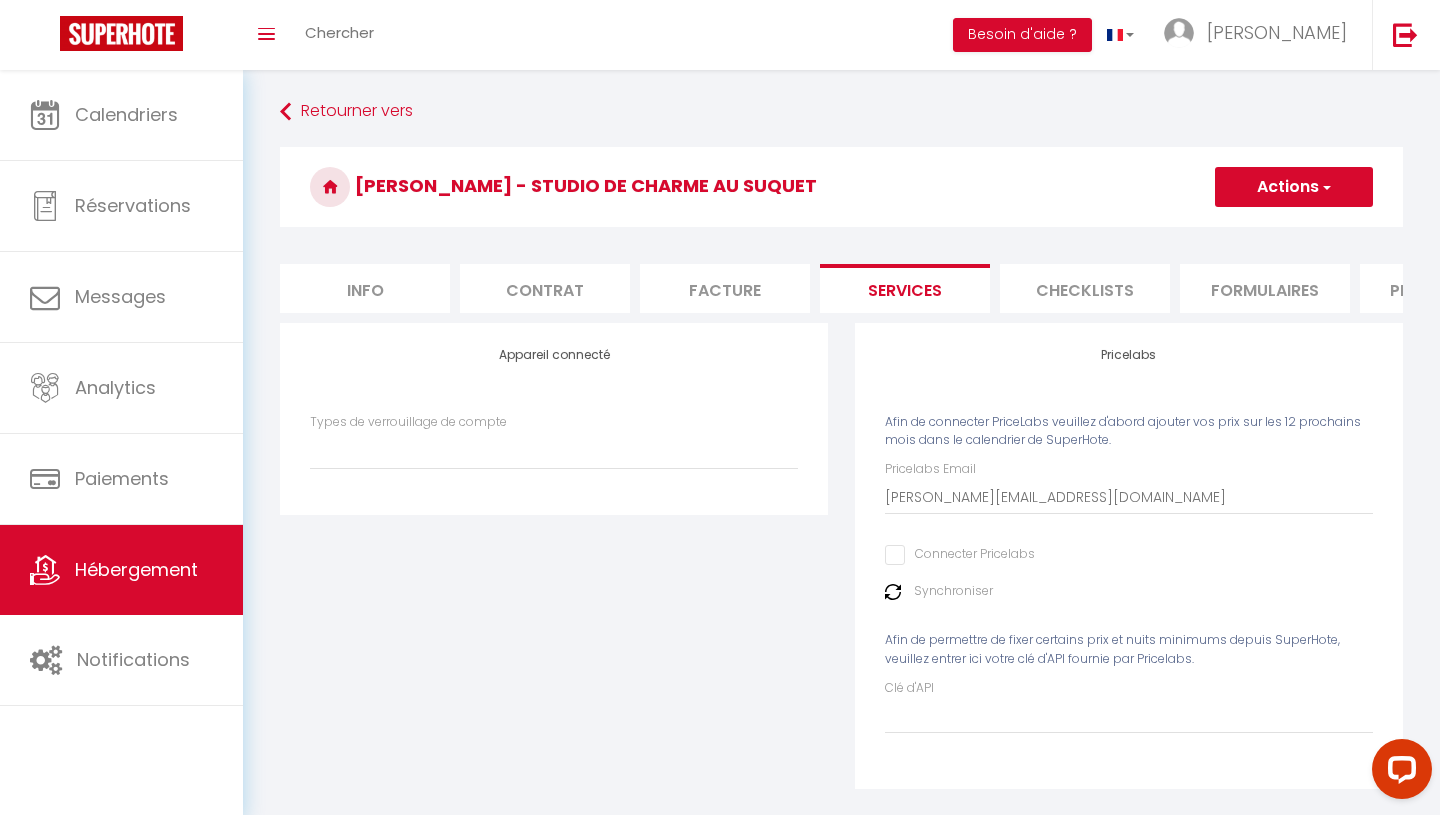select 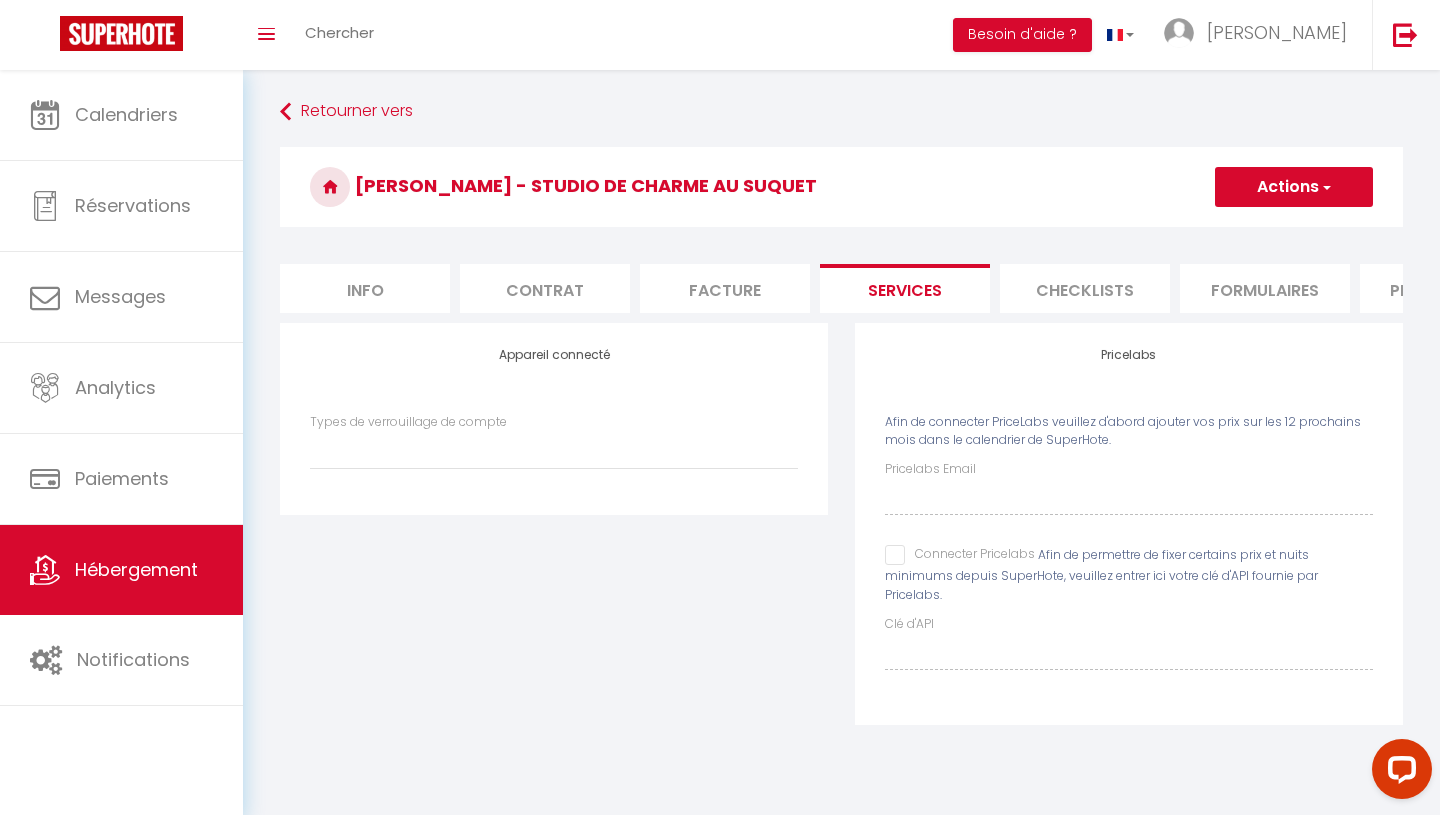 click on "[PERSON_NAME] - Studio de Charme au Suquet" at bounding box center (841, 187) 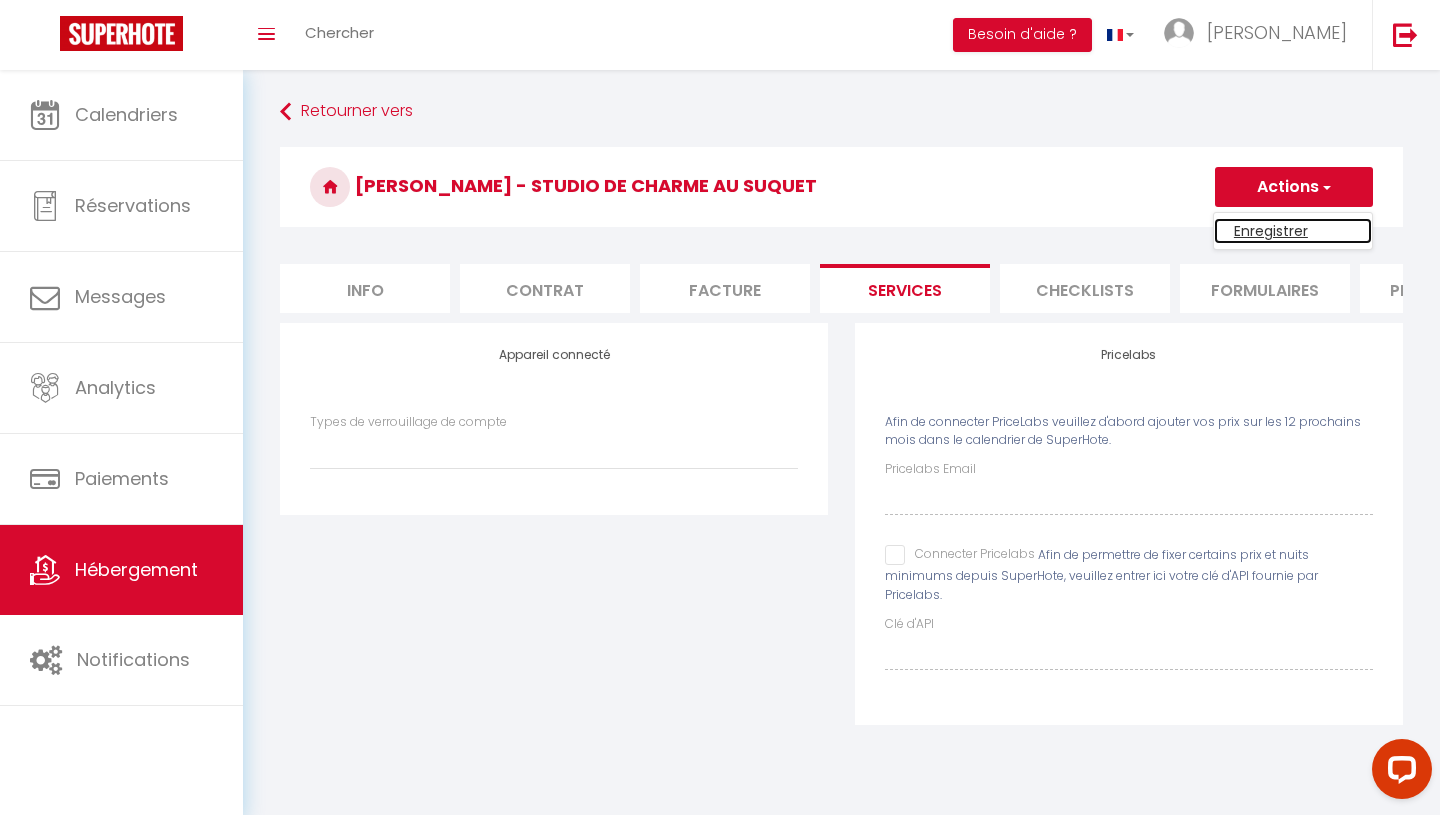 click on "Enregistrer" at bounding box center [1293, 231] 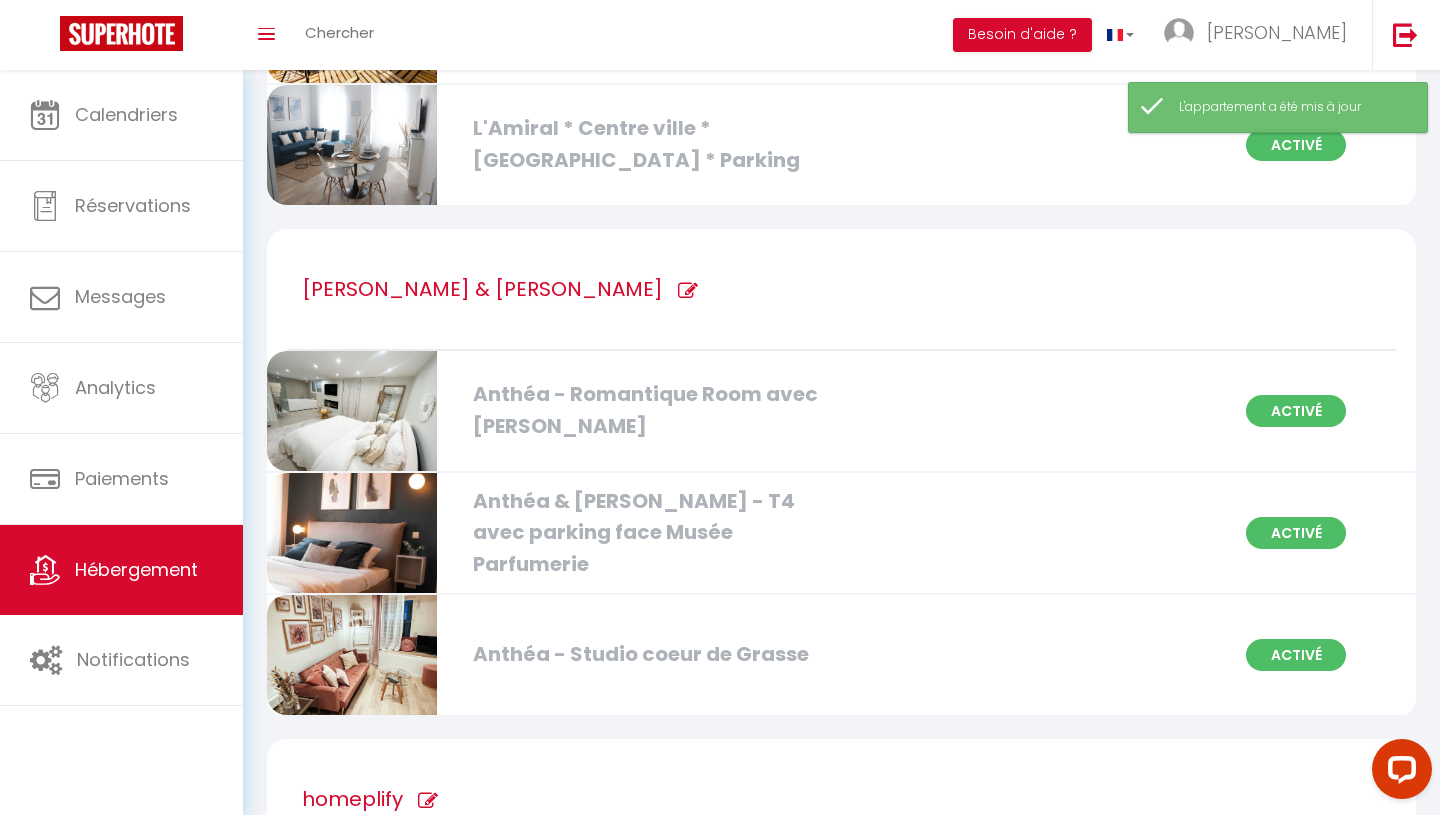 scroll, scrollTop: 517, scrollLeft: 0, axis: vertical 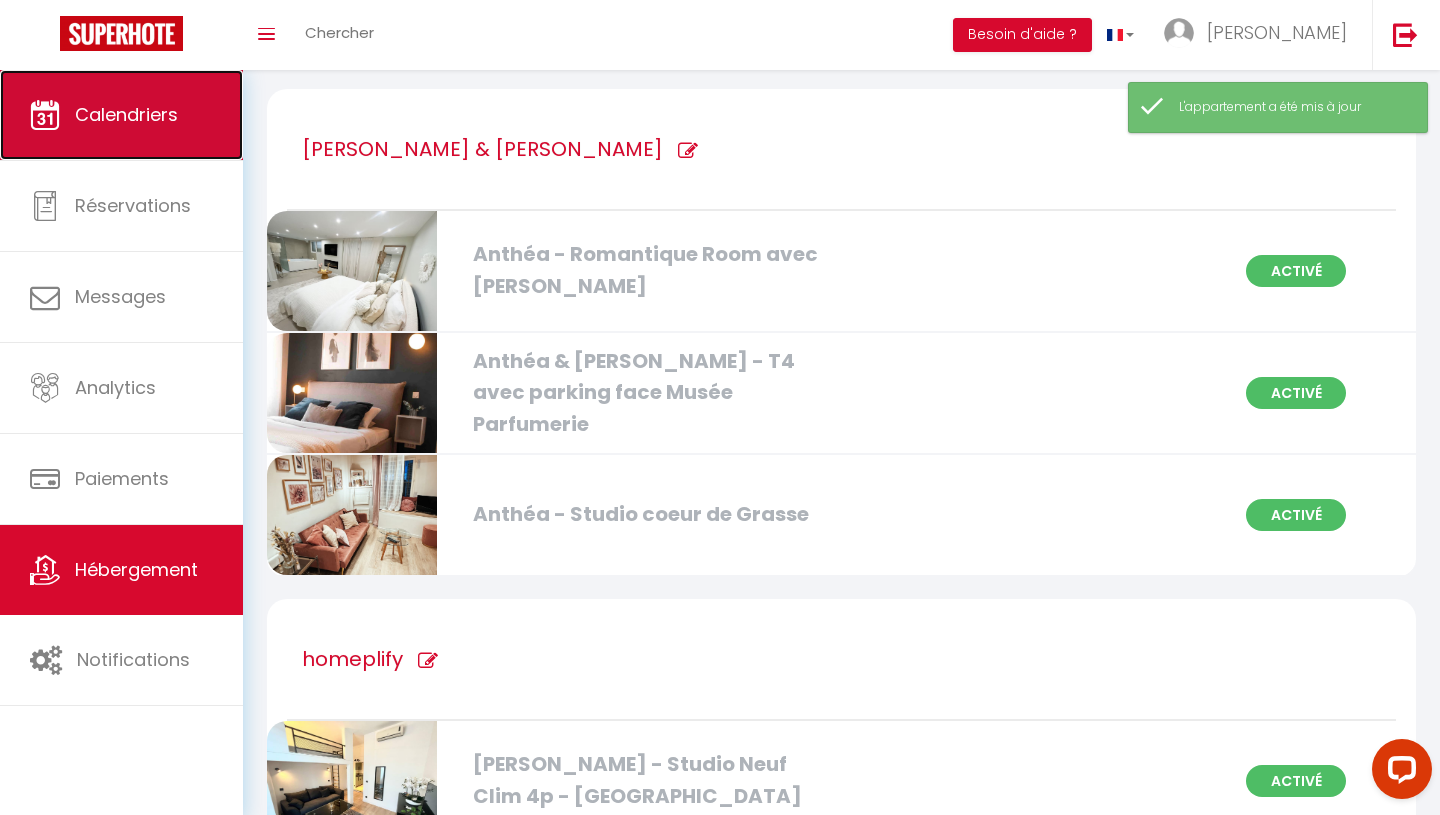 click on "Calendriers" at bounding box center (126, 114) 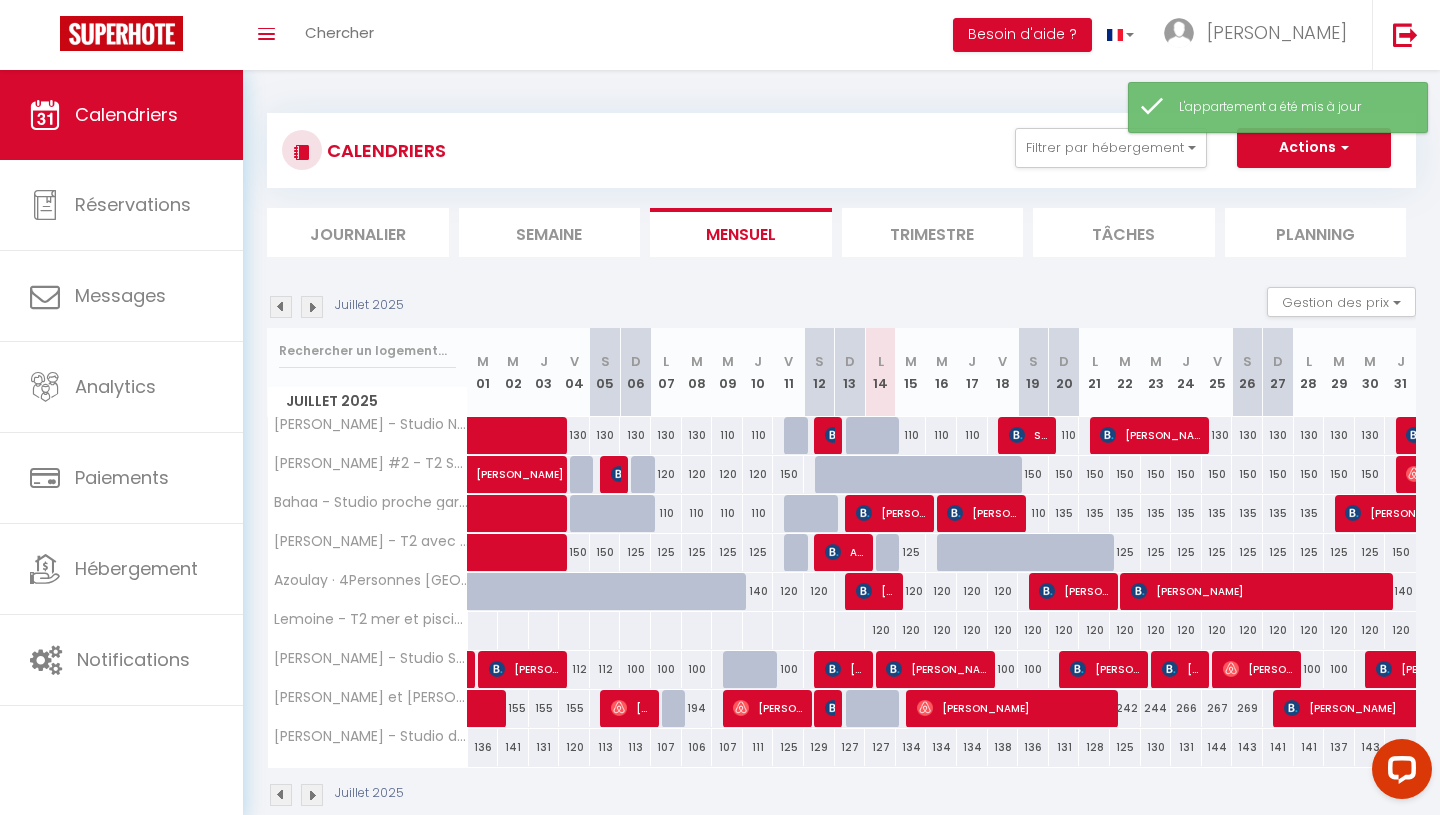 scroll, scrollTop: 70, scrollLeft: 0, axis: vertical 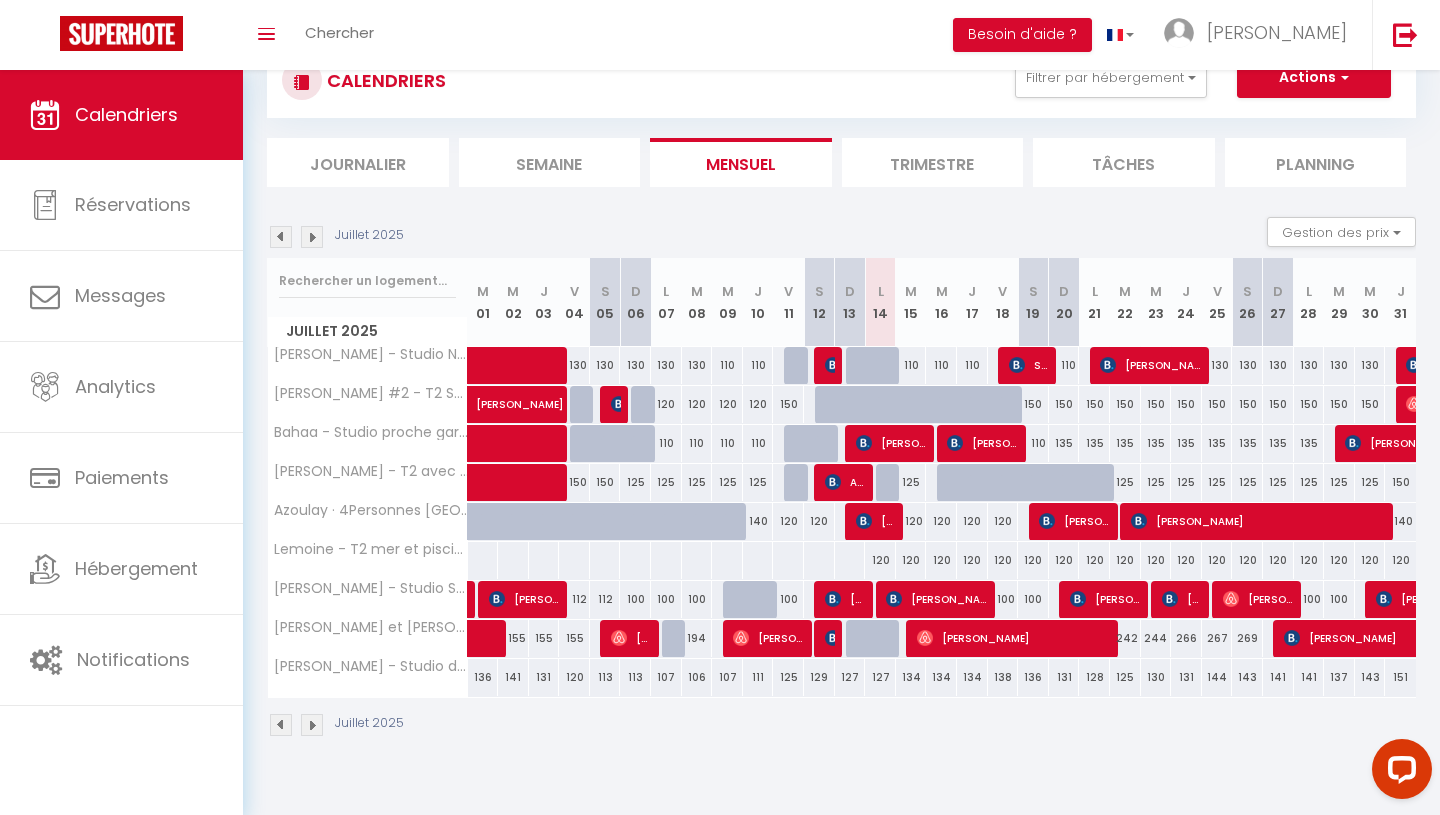 click on "127" at bounding box center (880, 677) 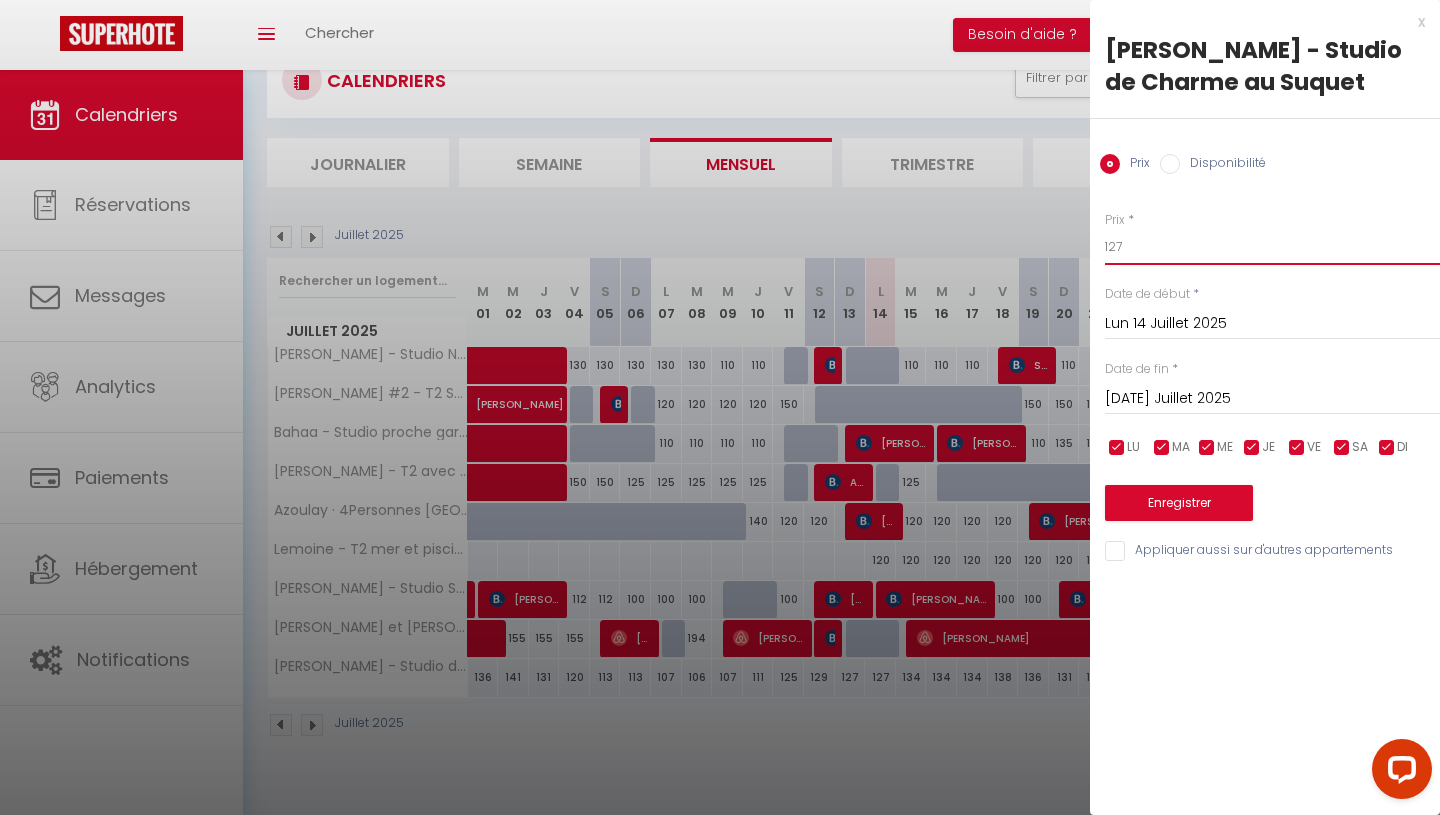 click on "127" at bounding box center [1272, 247] 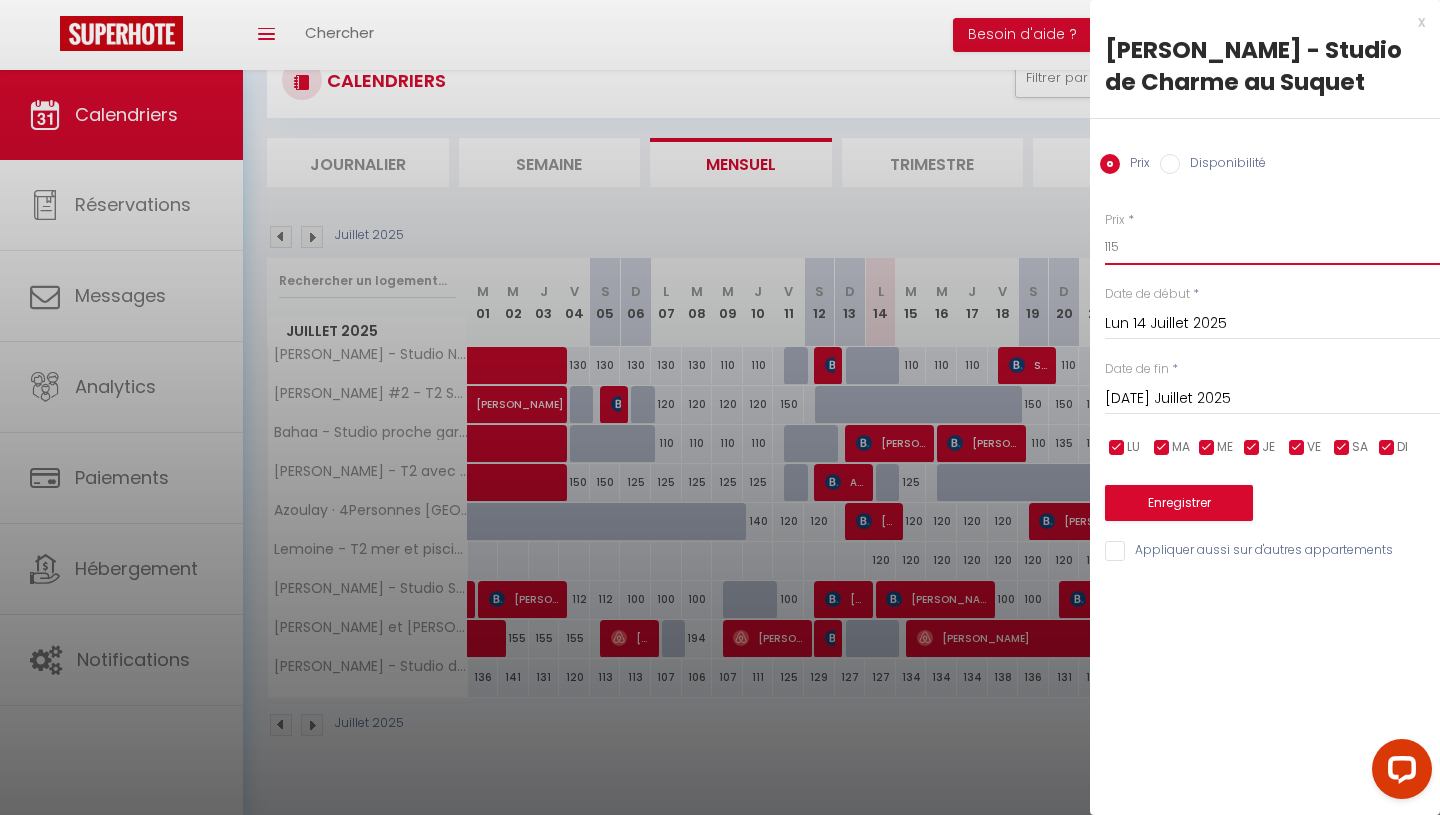 type on "115" 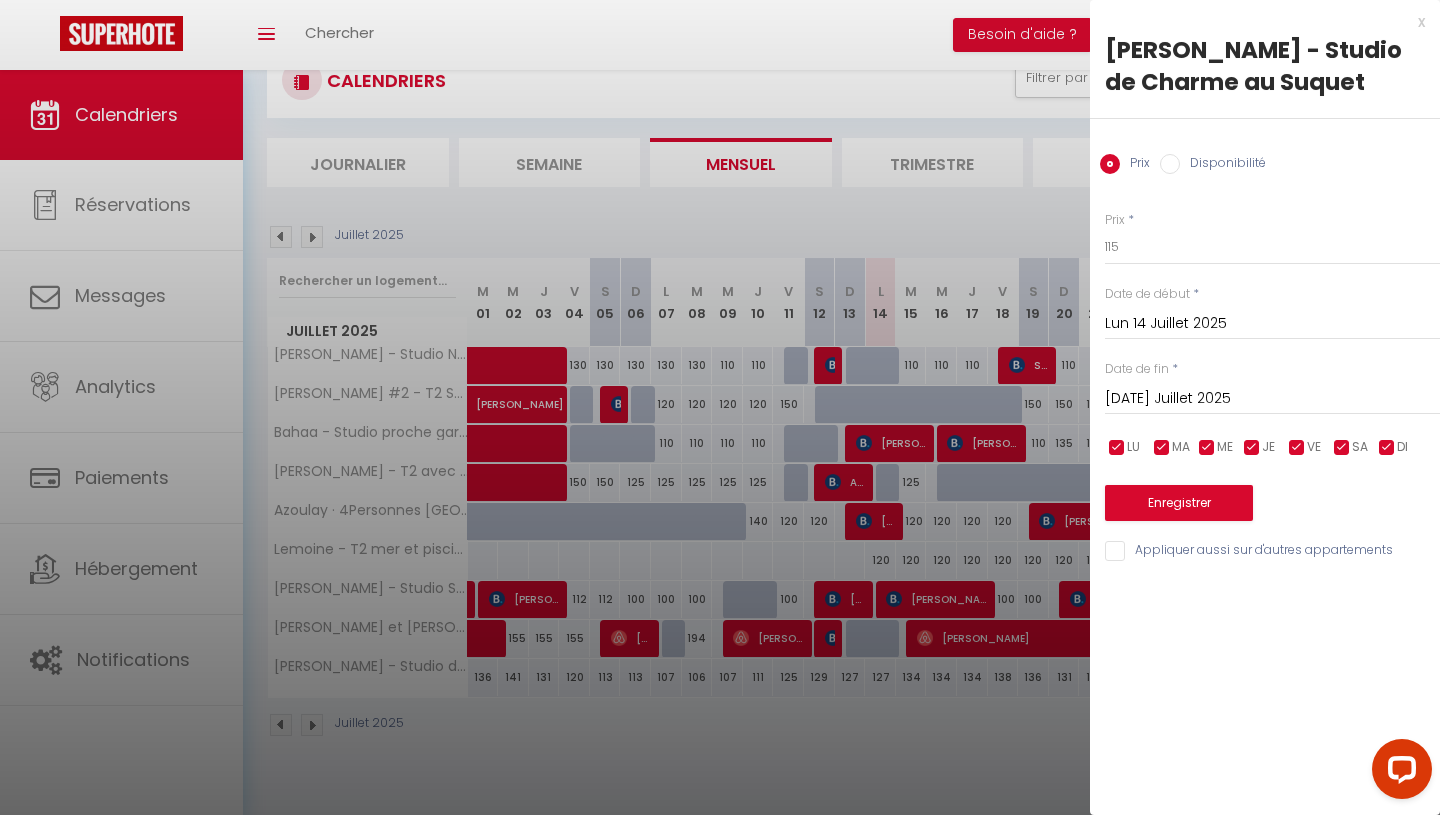 click on "[DATE] Juillet 2025         <   Juil 2025   >   Dim Lun Mar Mer Jeu Ven Sam   1 2 3 4 5 6 7 8 9 10 11 12 13 14 15 16 17 18 19 20 21 22 23 24 25 26 27 28 29 30 31     <   2025   >   [PERSON_NAME] Mars [PERSON_NAME] Juin Juillet Août Septembre Octobre Novembre Décembre     <   [DATE] - [DATE]   >   2020 2021 2022 2023 2024 2025 2026 2027 2028 2029" at bounding box center (1272, 397) 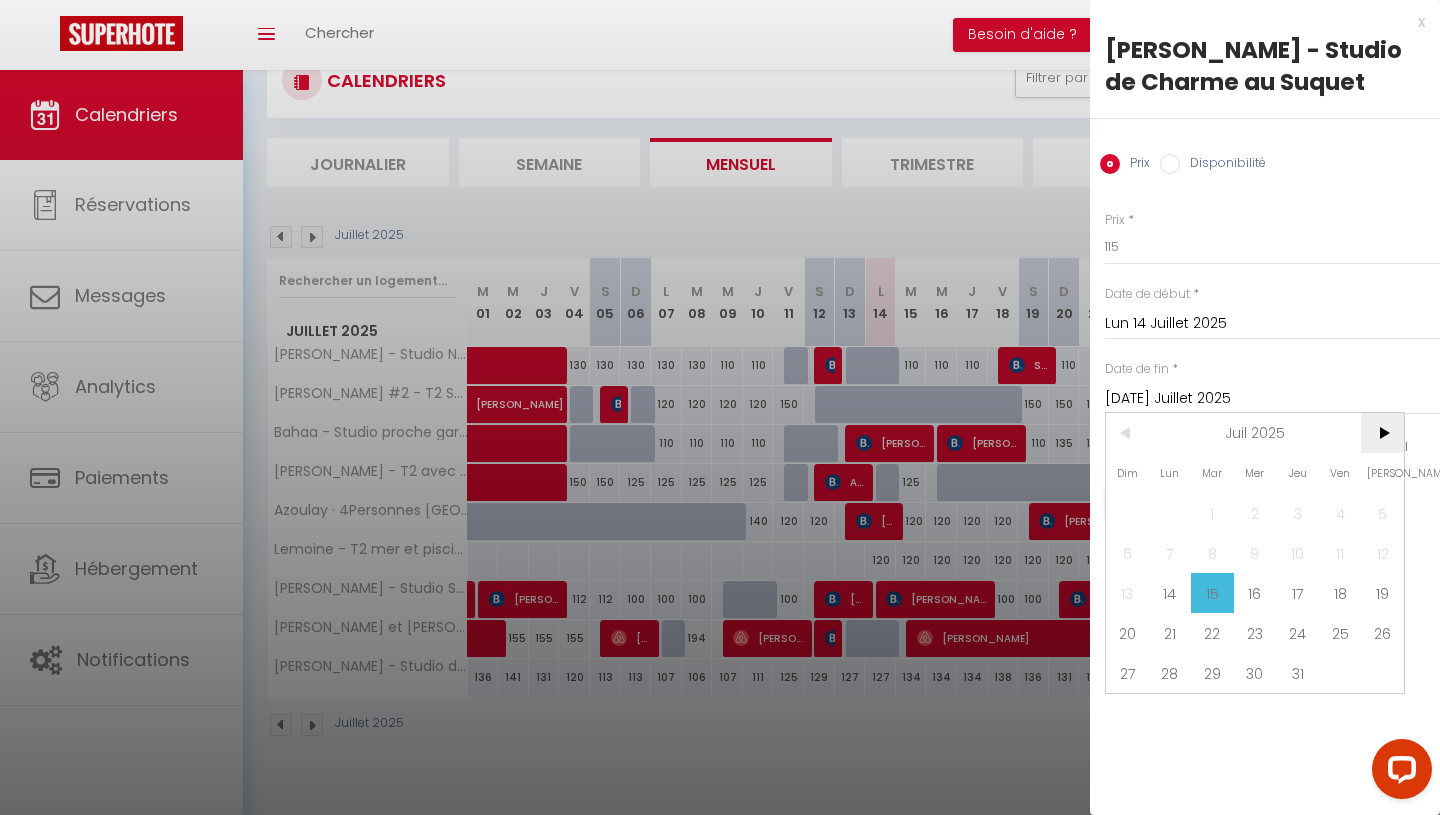 click on ">" at bounding box center [1382, 433] 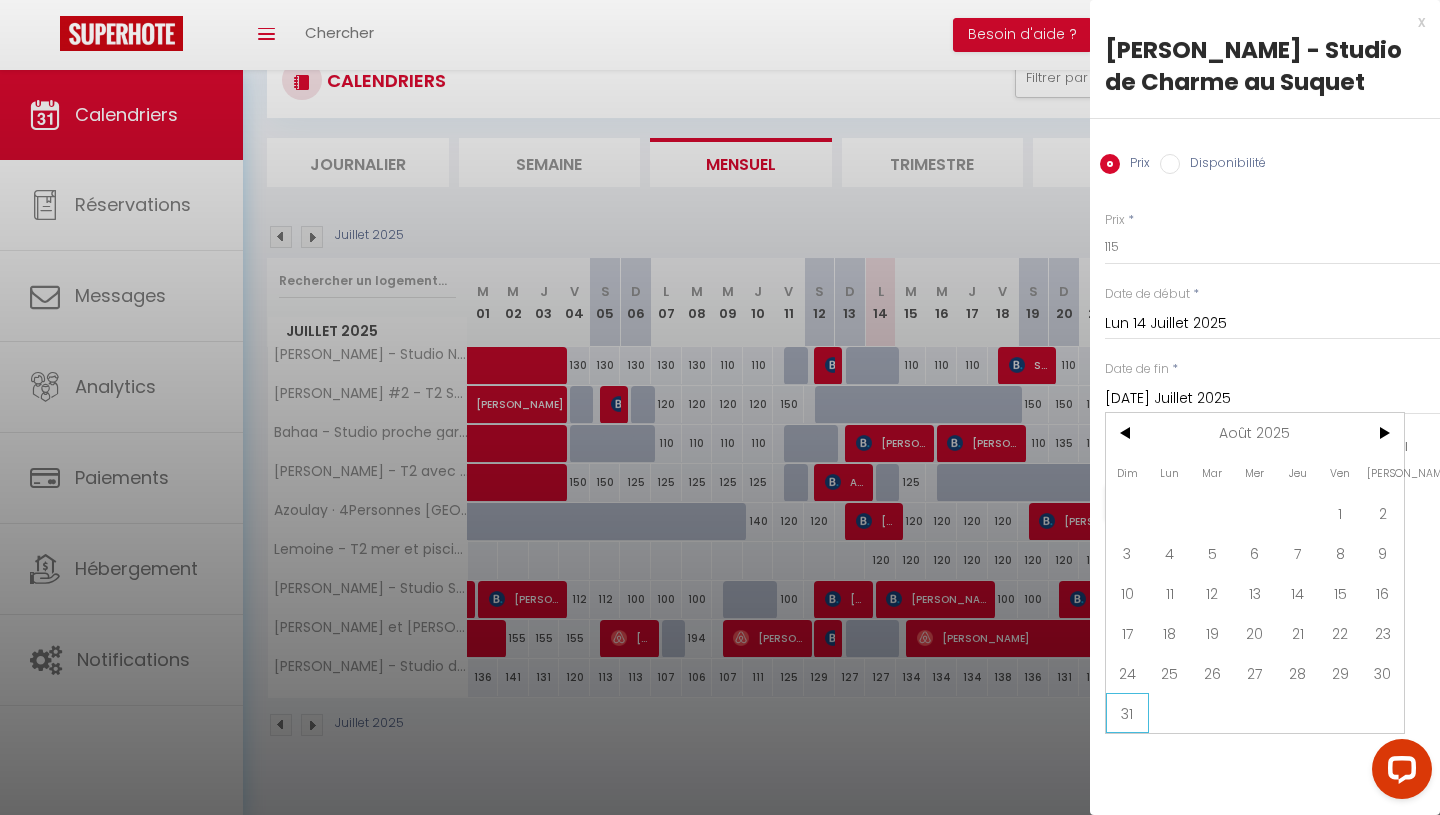 click on "31" at bounding box center (1127, 713) 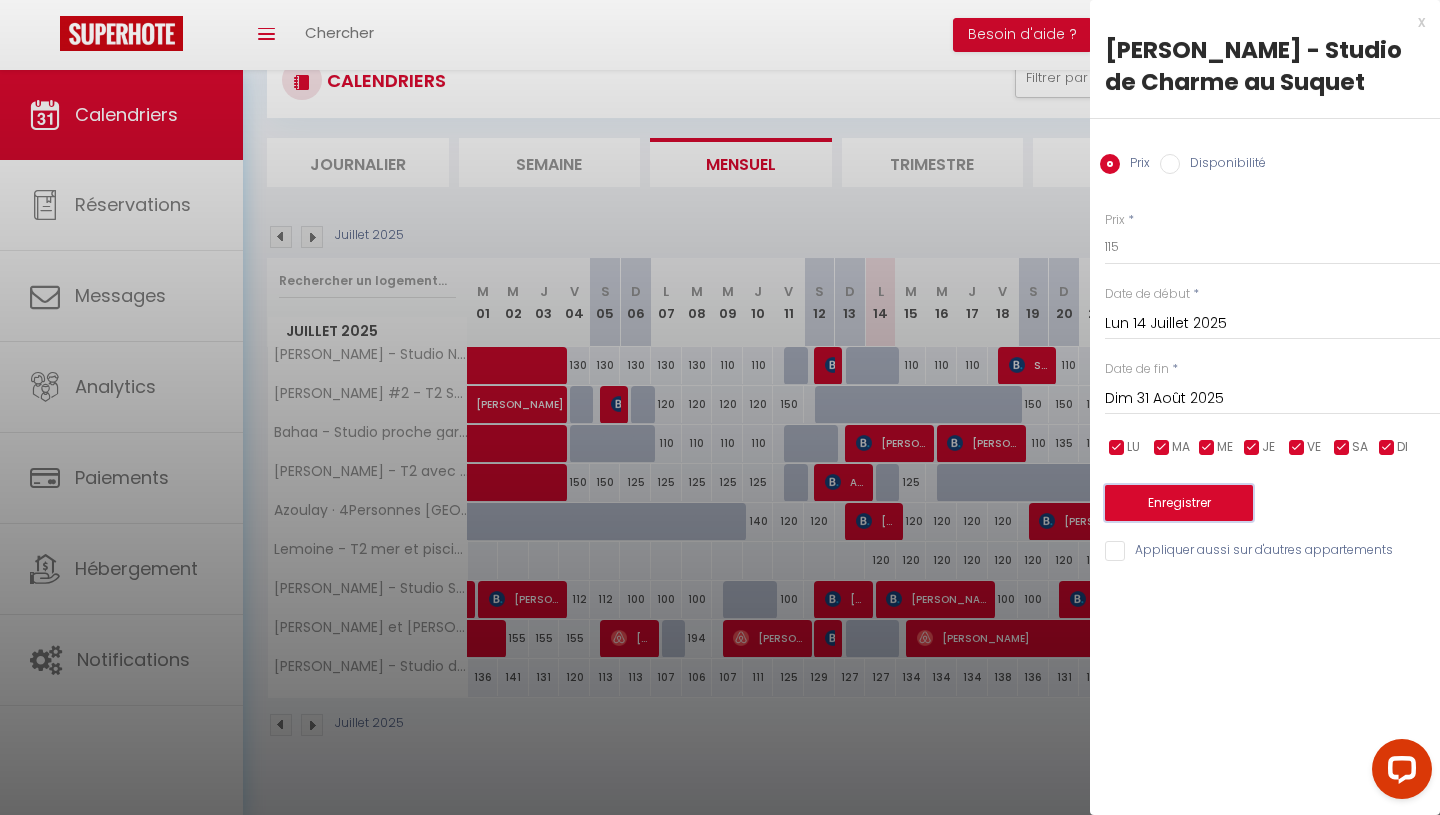 click on "Enregistrer" at bounding box center (1179, 503) 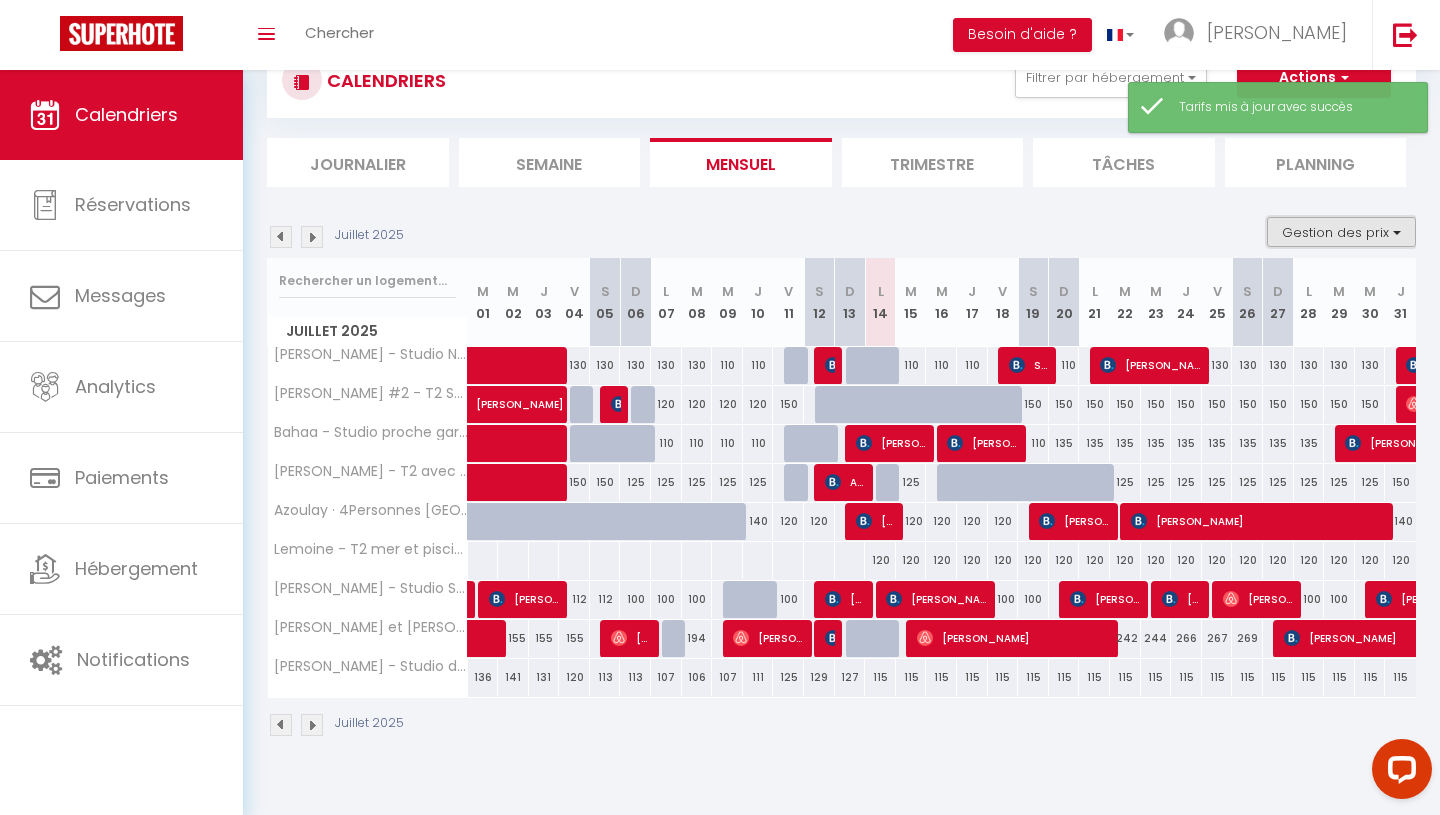 click on "Gestion des prix" at bounding box center [1341, 232] 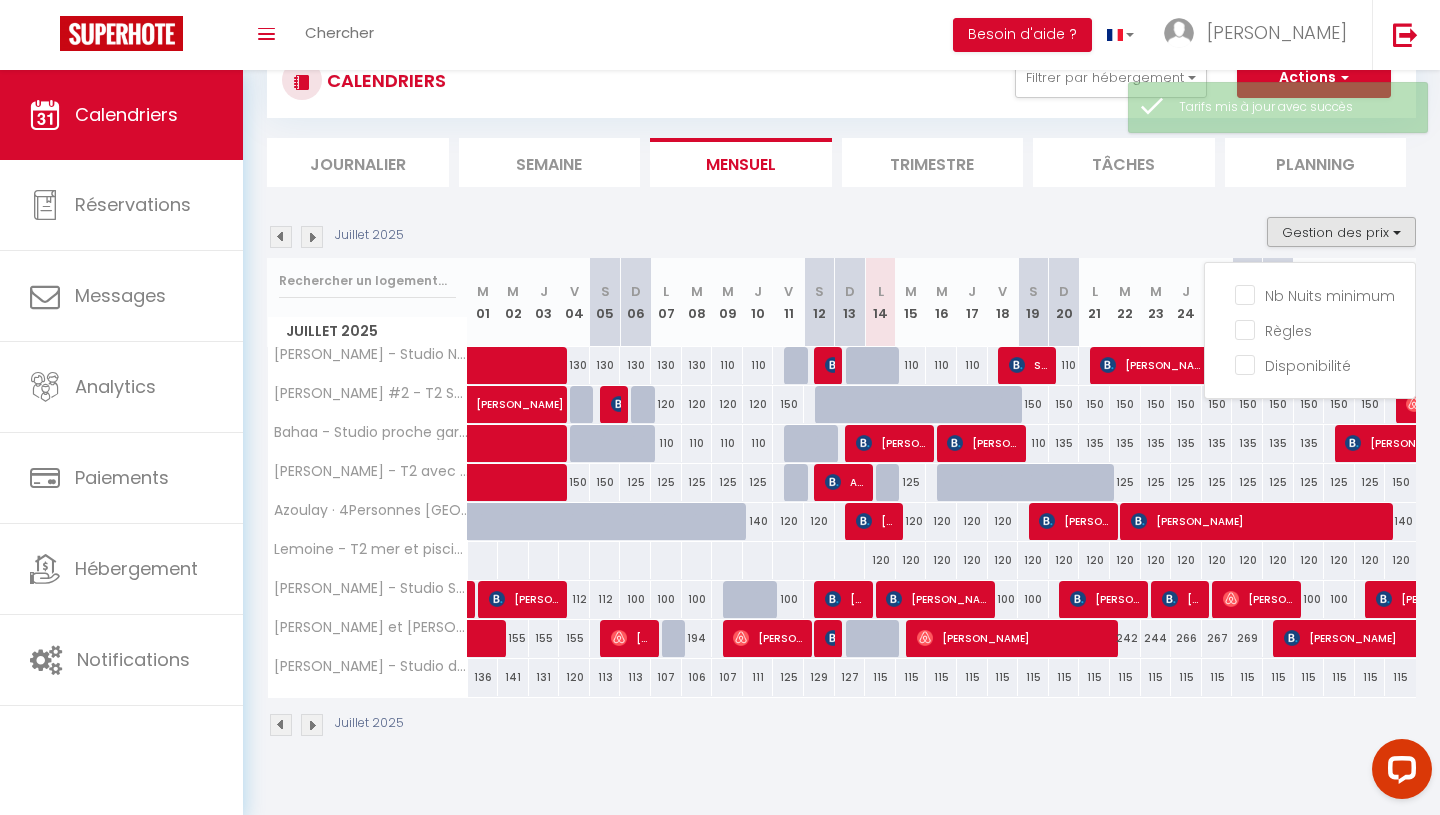click on "Juillet 2025
Gestion des prix
Nb Nuits minimum   Règles   Disponibilité" at bounding box center (841, 237) 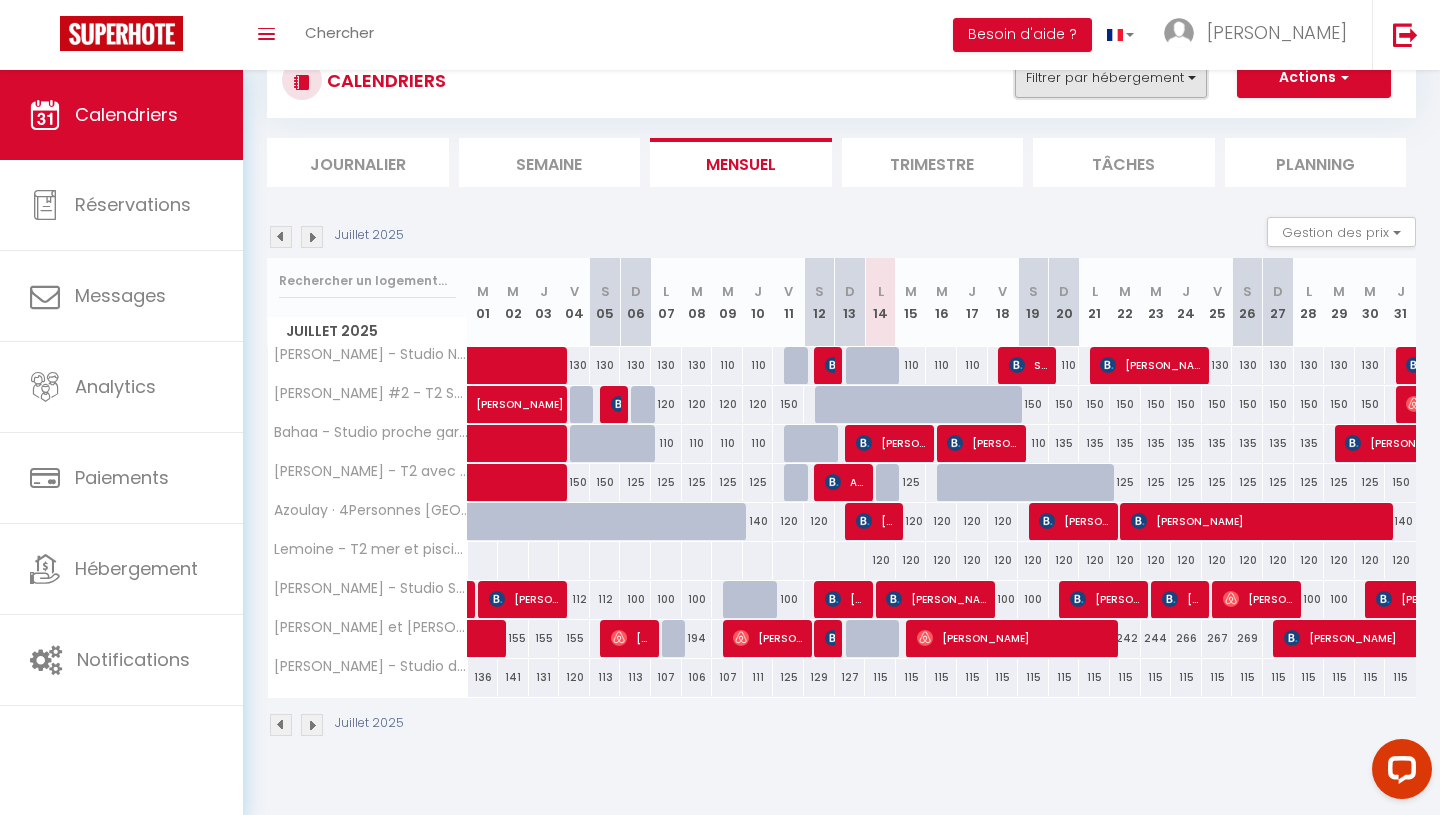 click on "Filtrer par hébergement" at bounding box center [1111, 78] 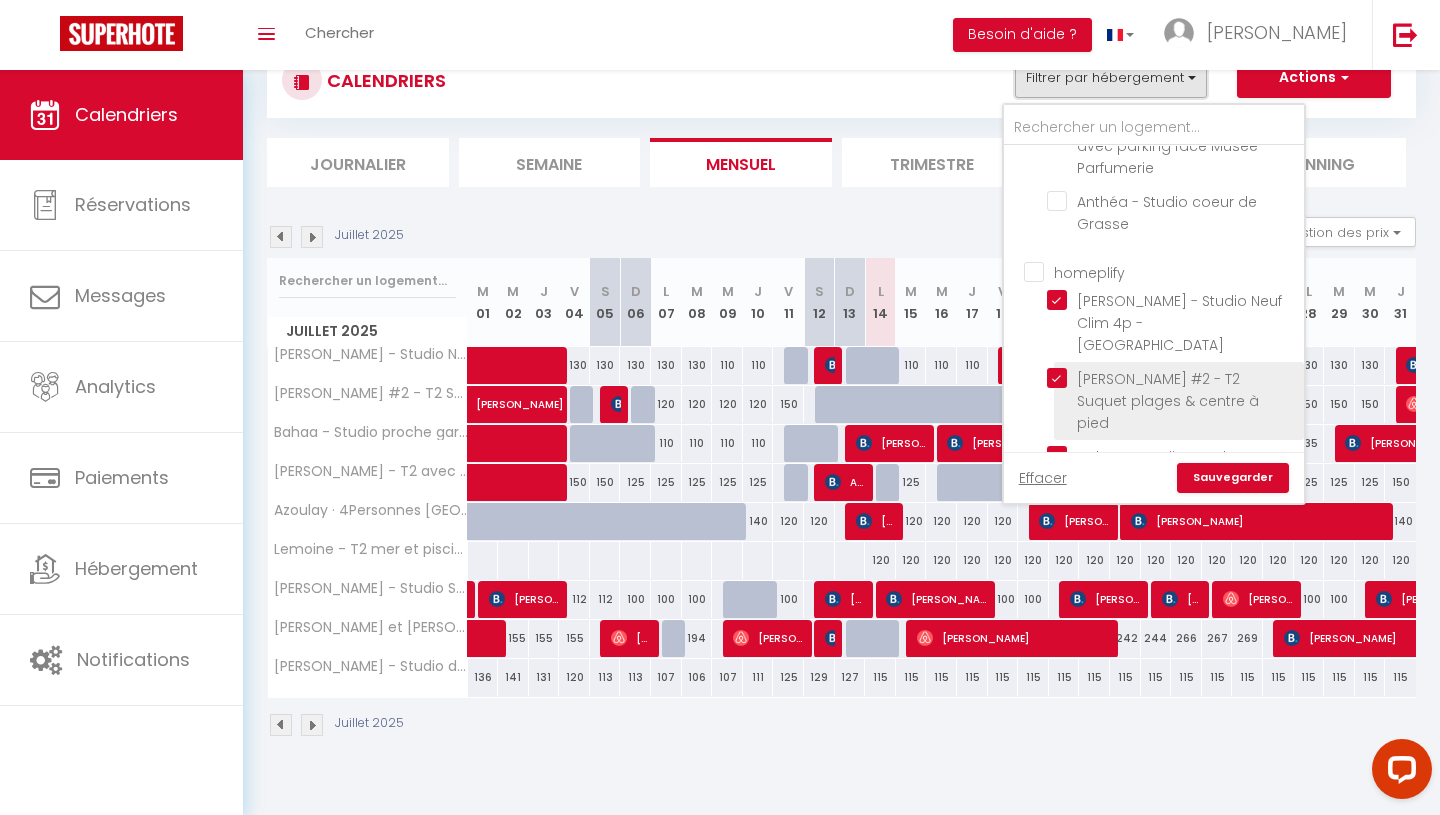 scroll, scrollTop: 307, scrollLeft: 0, axis: vertical 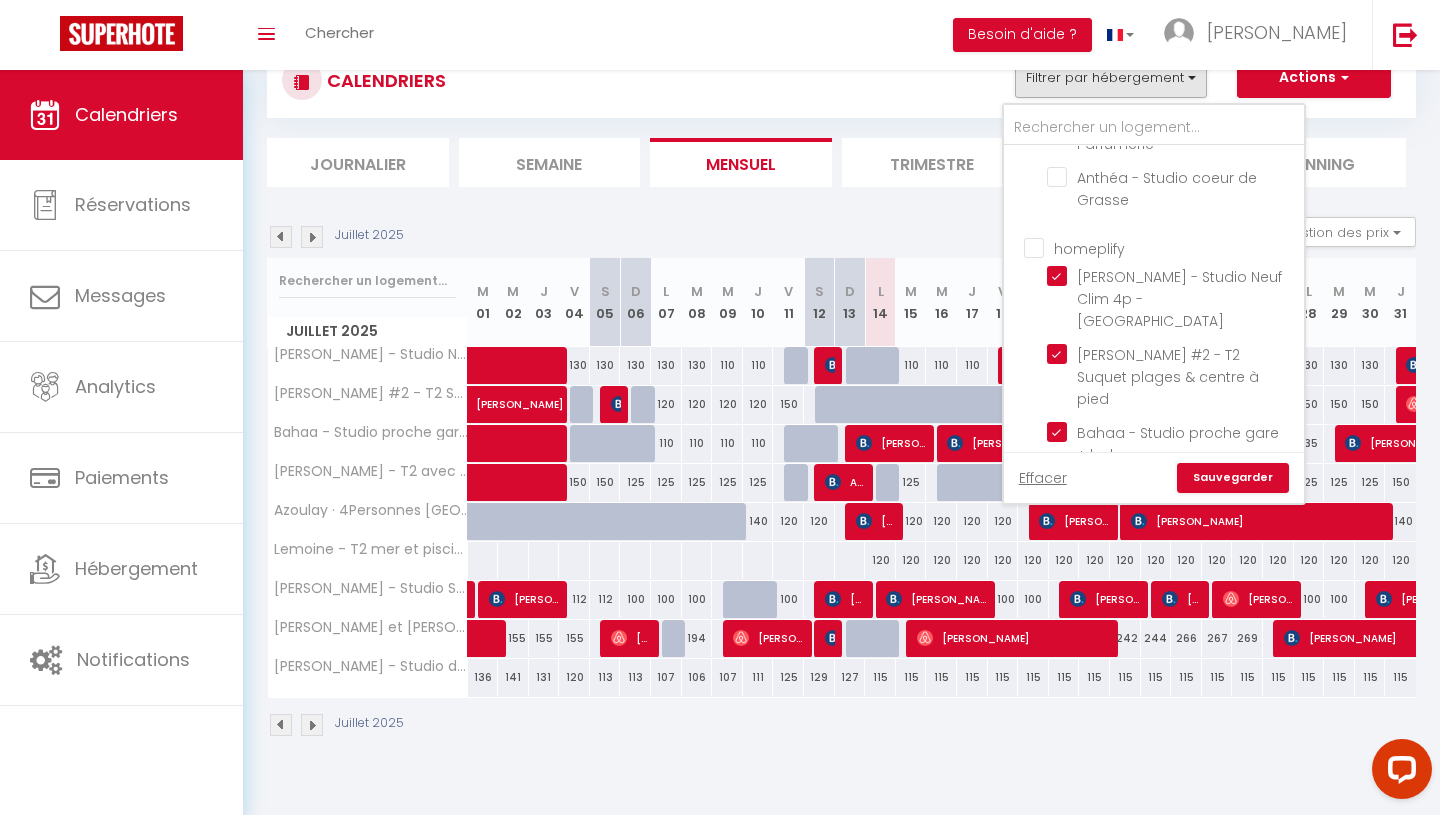 click on "homeplify" at bounding box center (1174, 247) 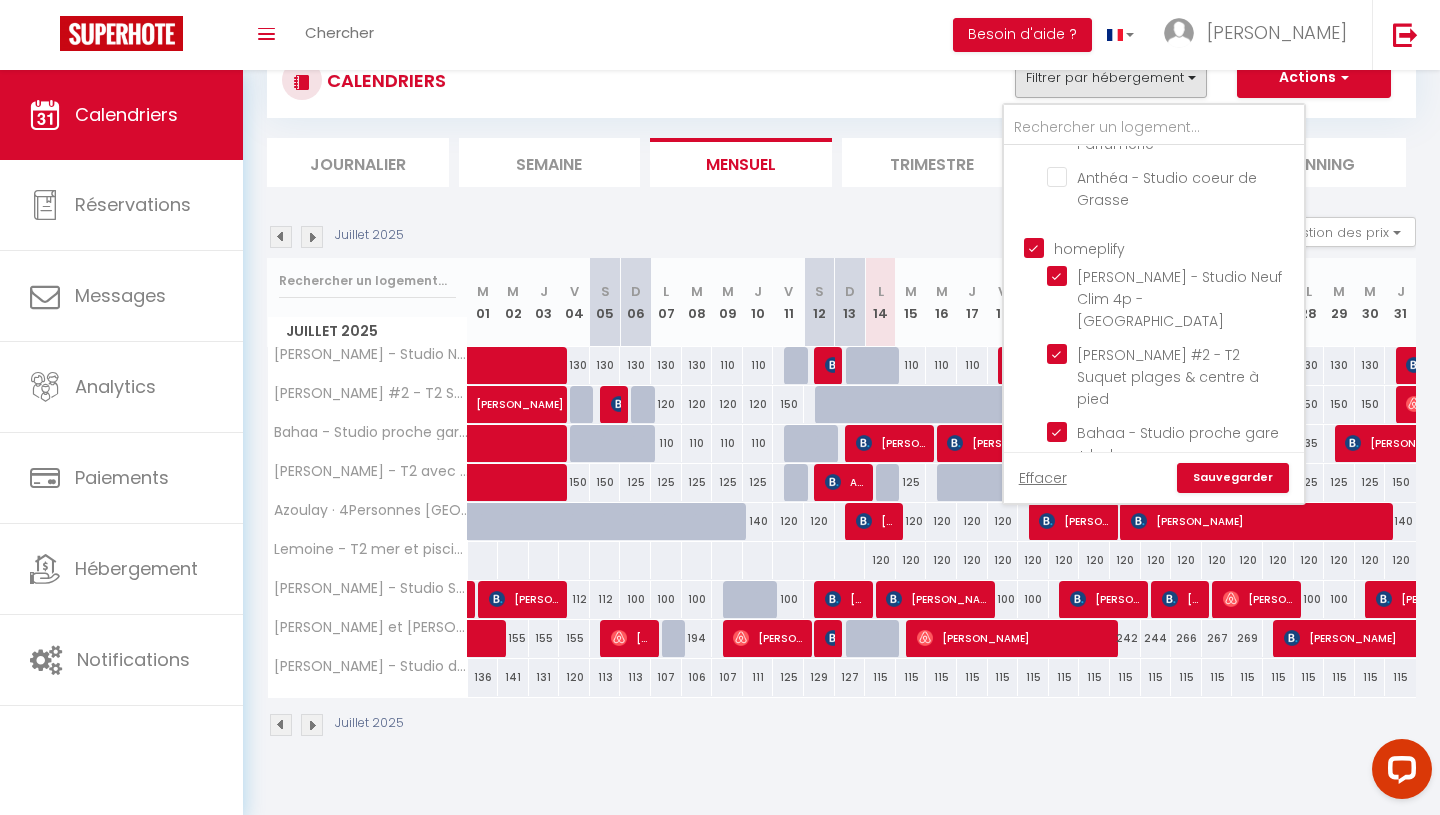 checkbox on "false" 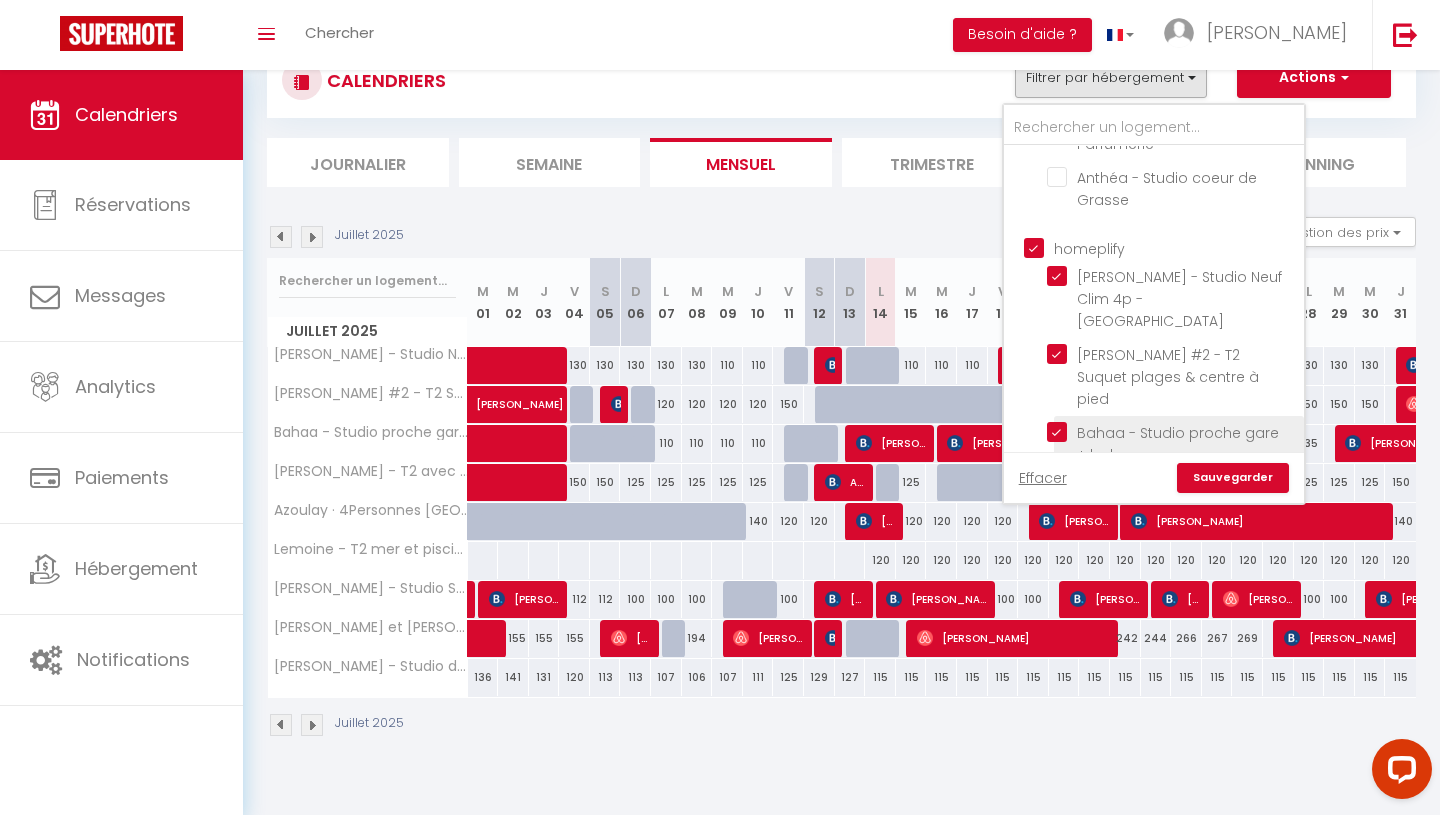 scroll, scrollTop: 909, scrollLeft: 0, axis: vertical 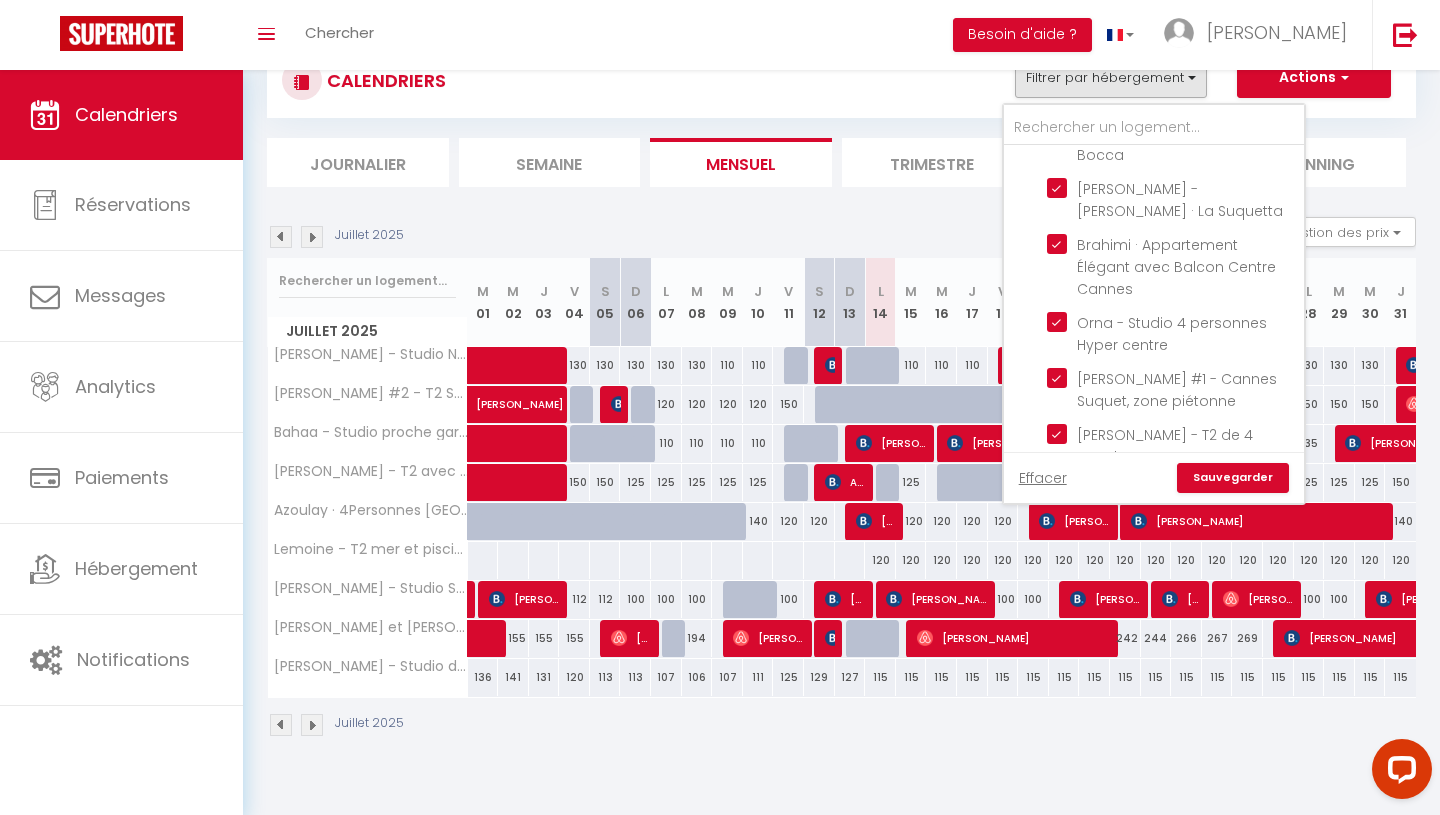click on "Sauvegarder" at bounding box center [1233, 478] 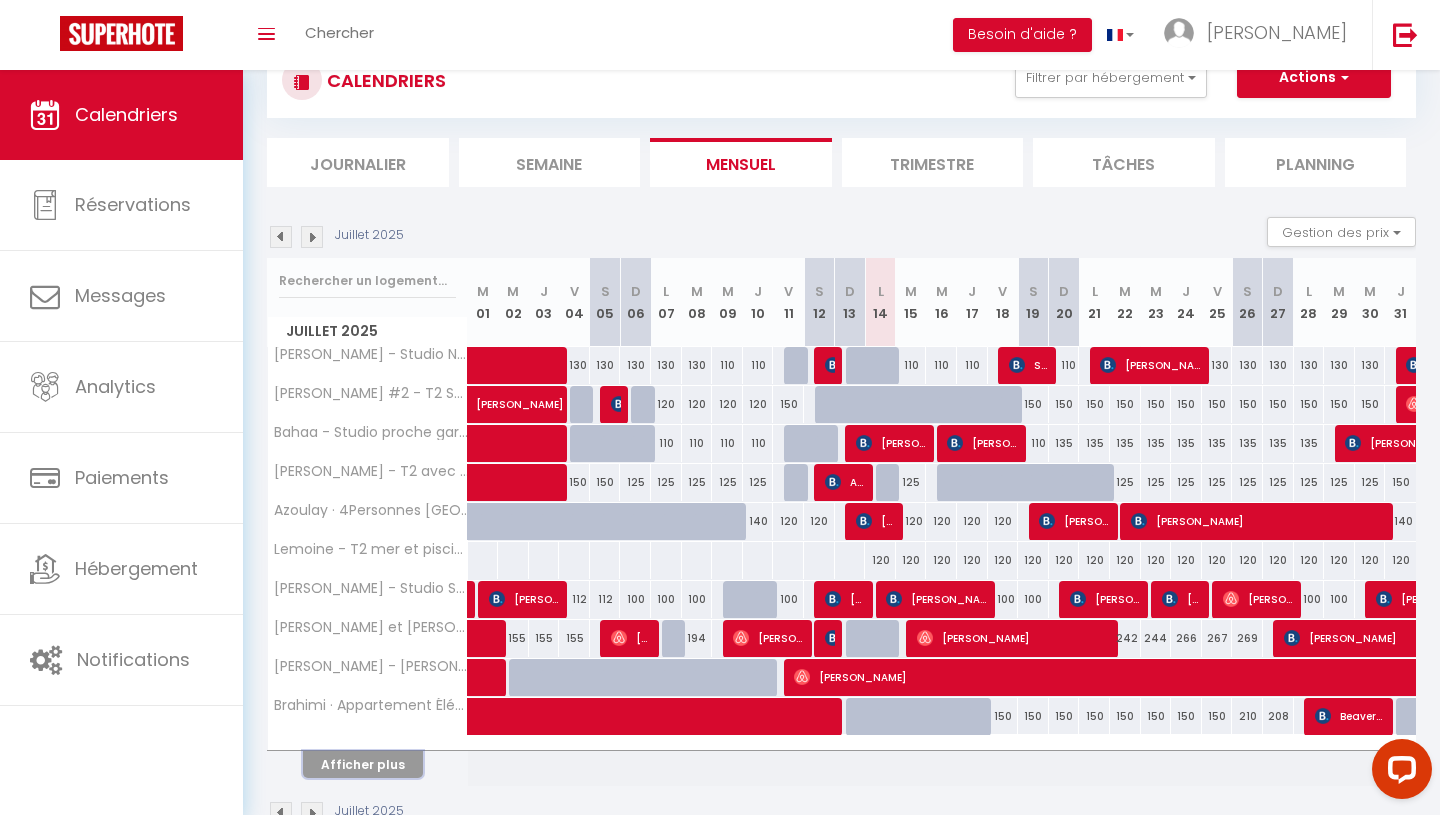 click on "Afficher plus" at bounding box center (363, 764) 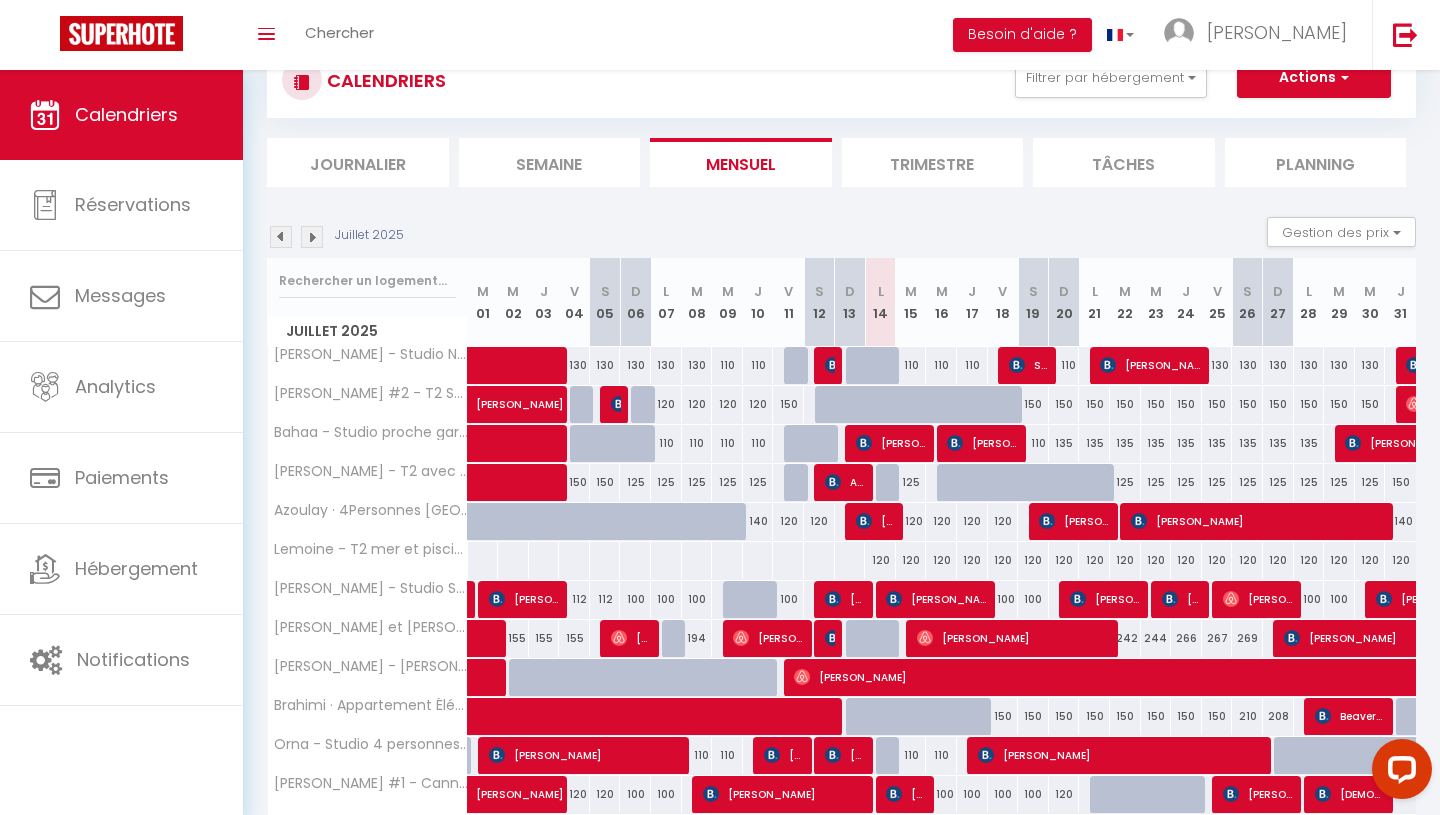 scroll, scrollTop: 231, scrollLeft: 0, axis: vertical 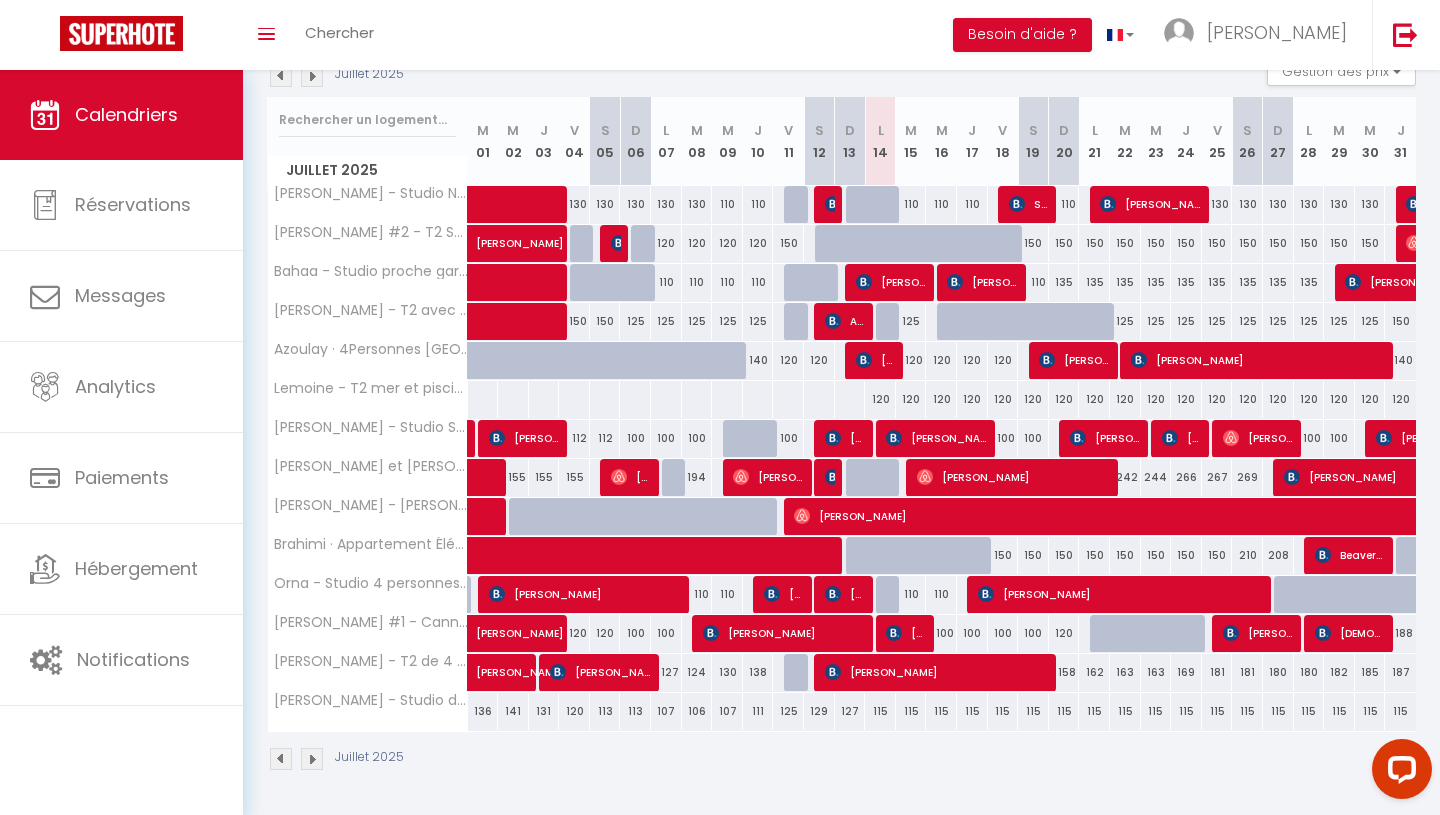 click on "158" at bounding box center [1064, 672] 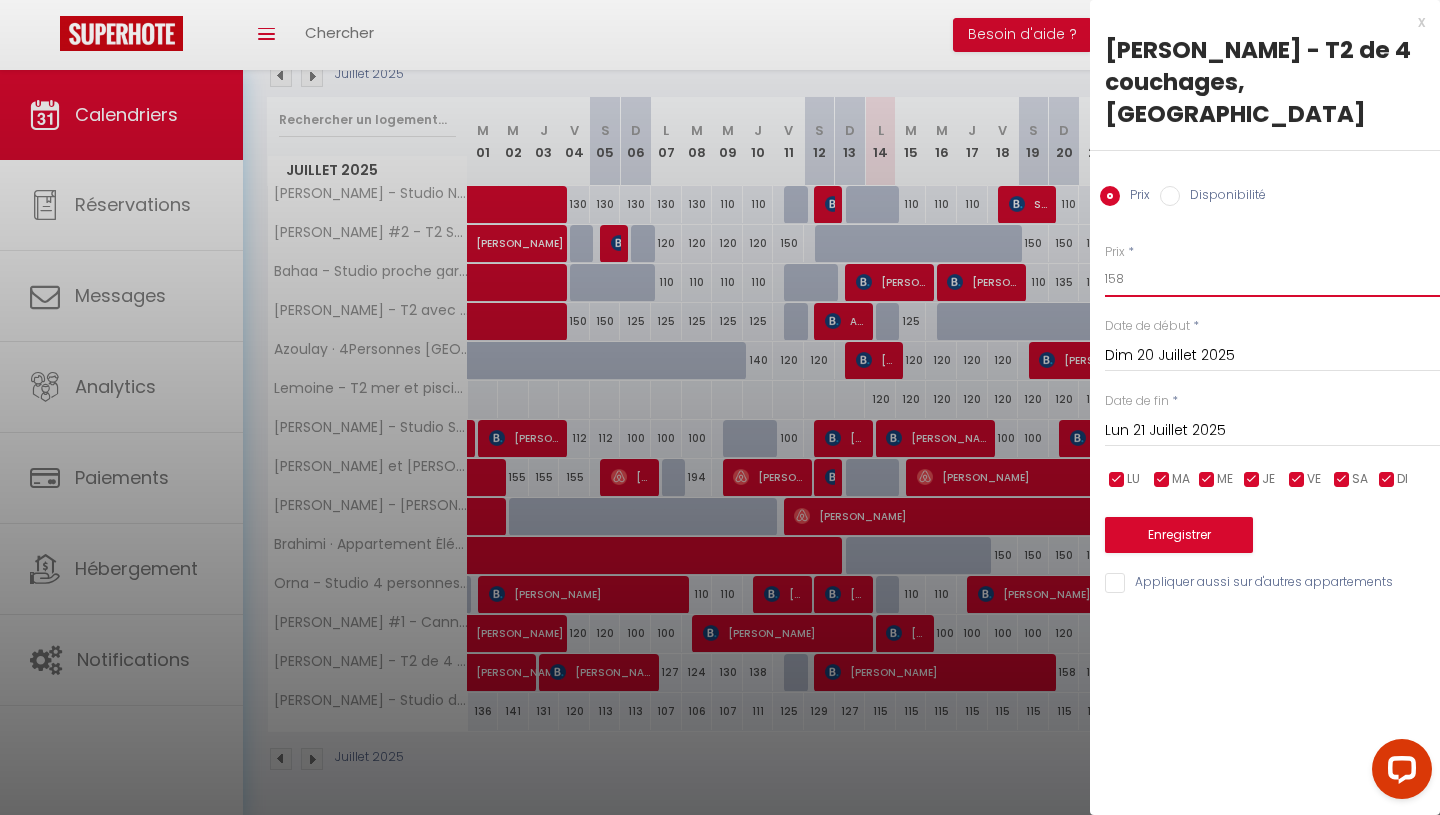 click on "158" at bounding box center [1272, 279] 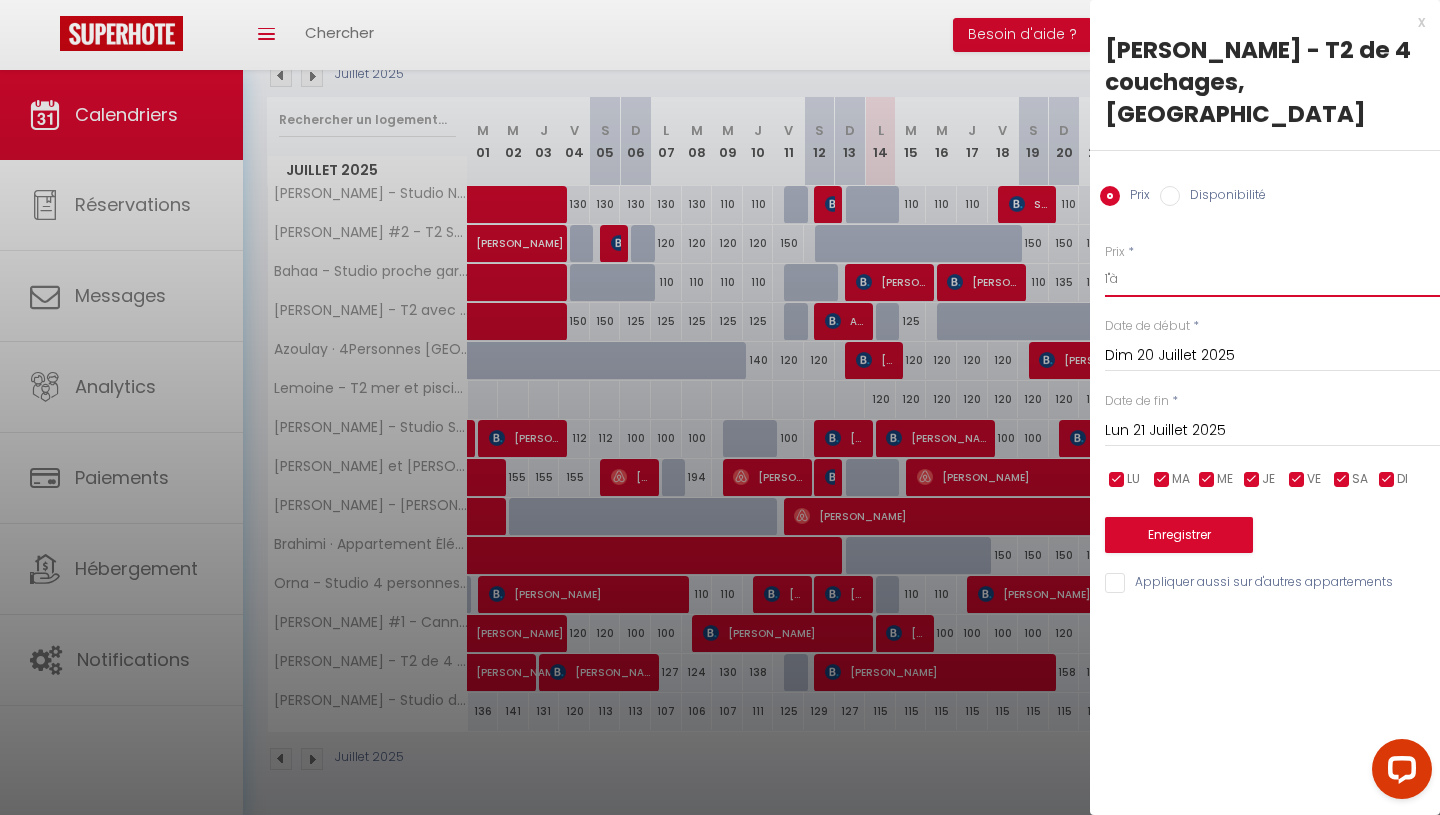 type on "1"à" 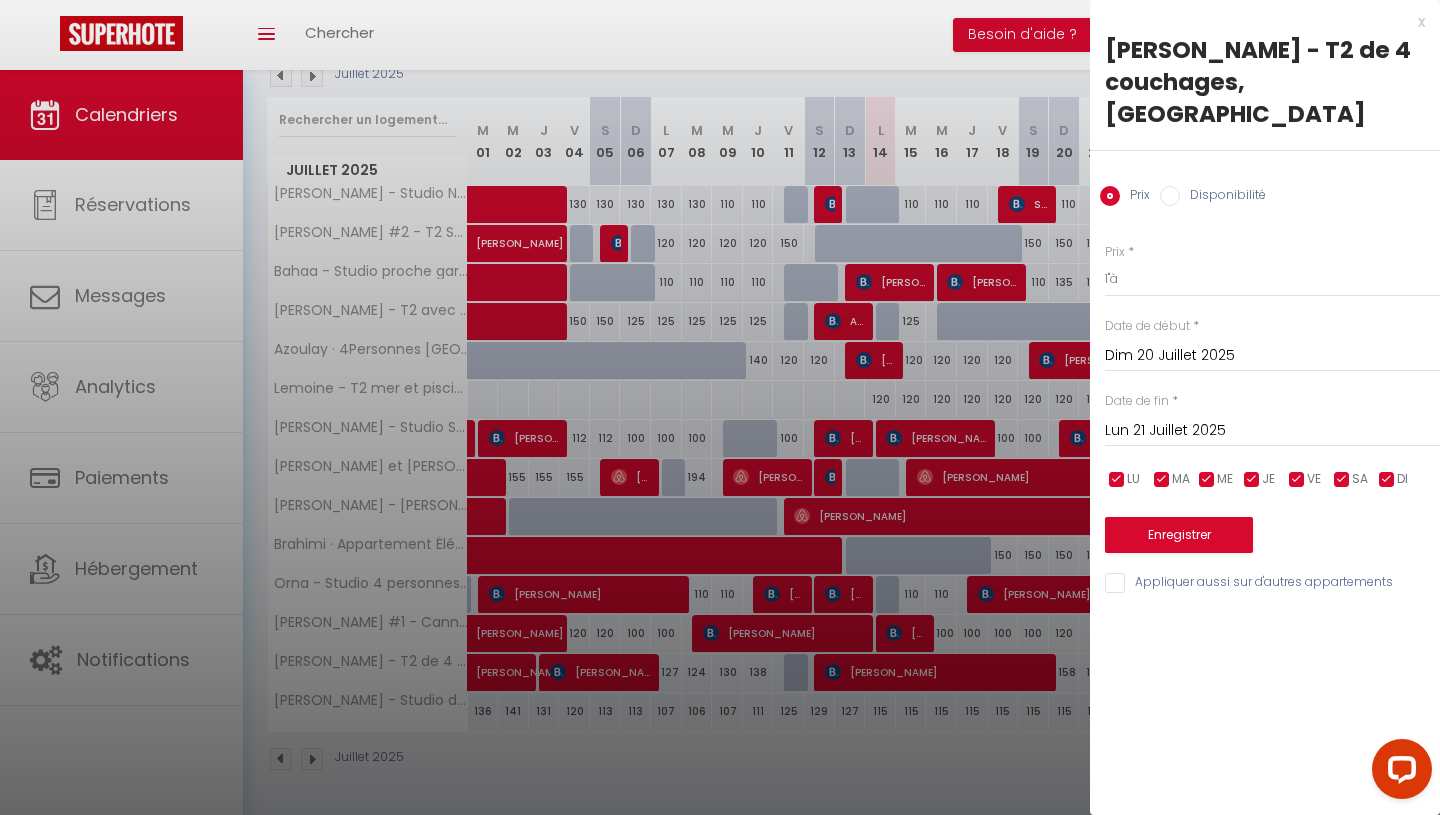 click on "Lun 21 Juillet 2025" at bounding box center [1272, 431] 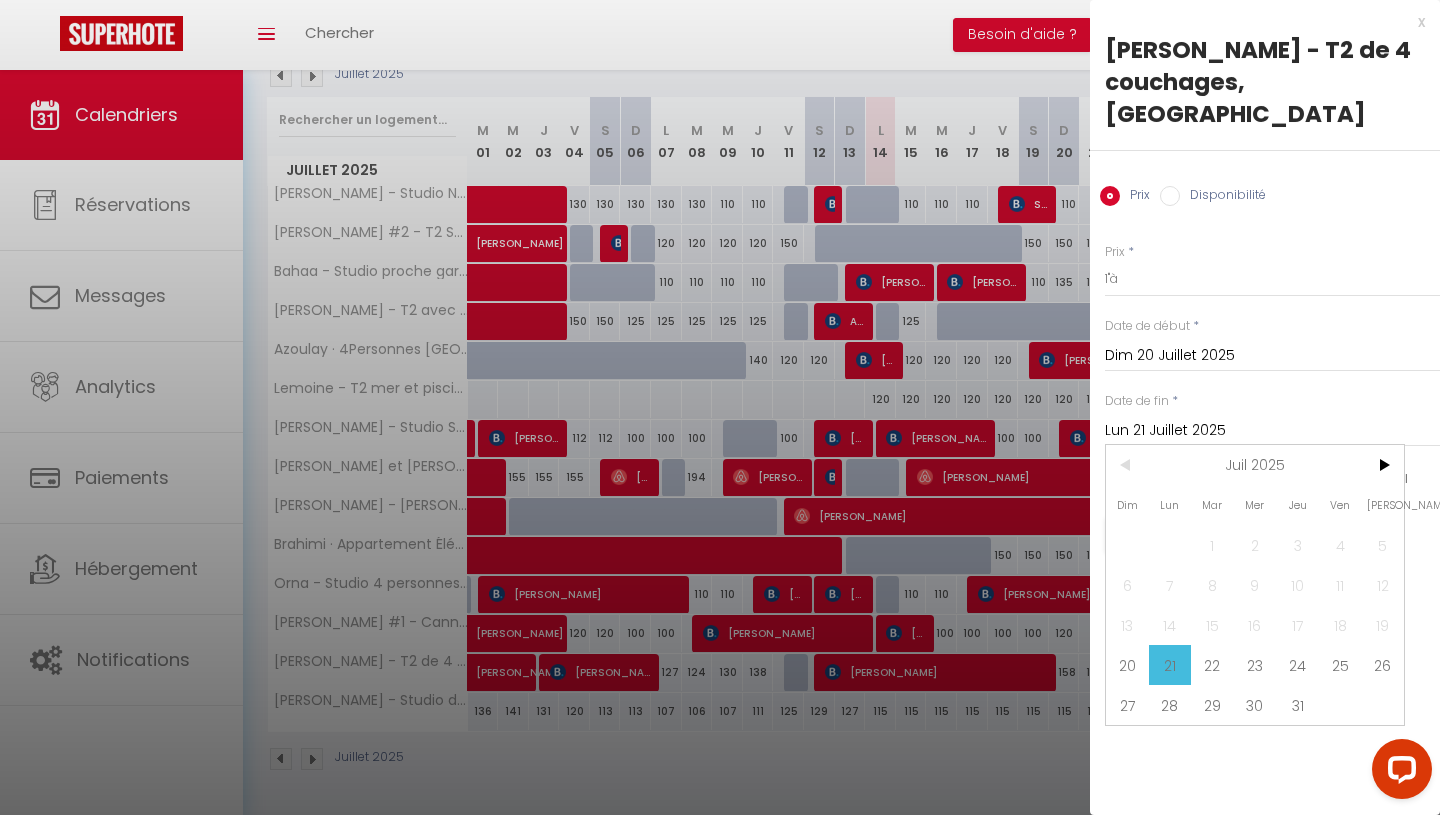 click on "31" at bounding box center [1297, 705] 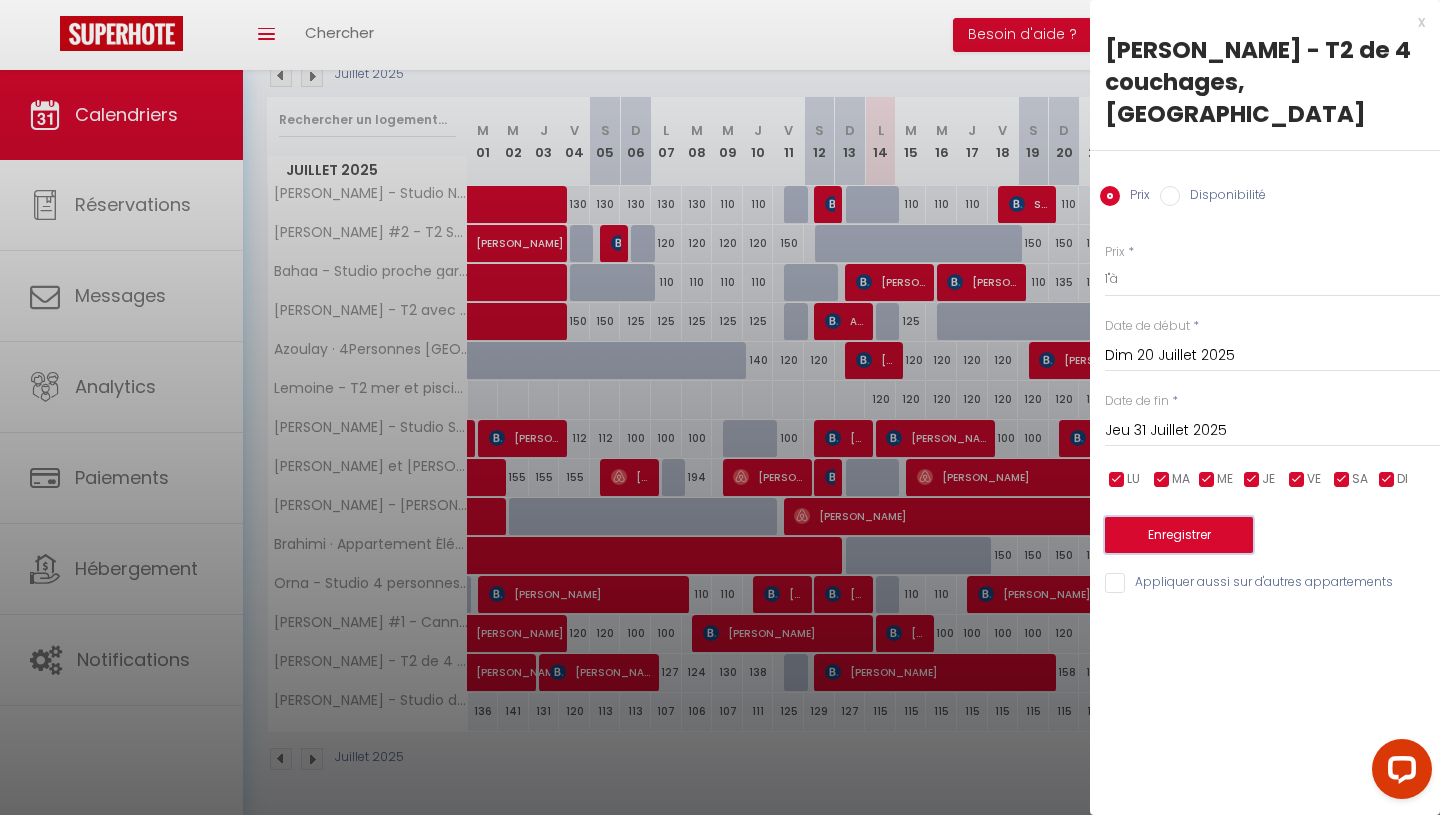 click on "Enregistrer" at bounding box center [1179, 535] 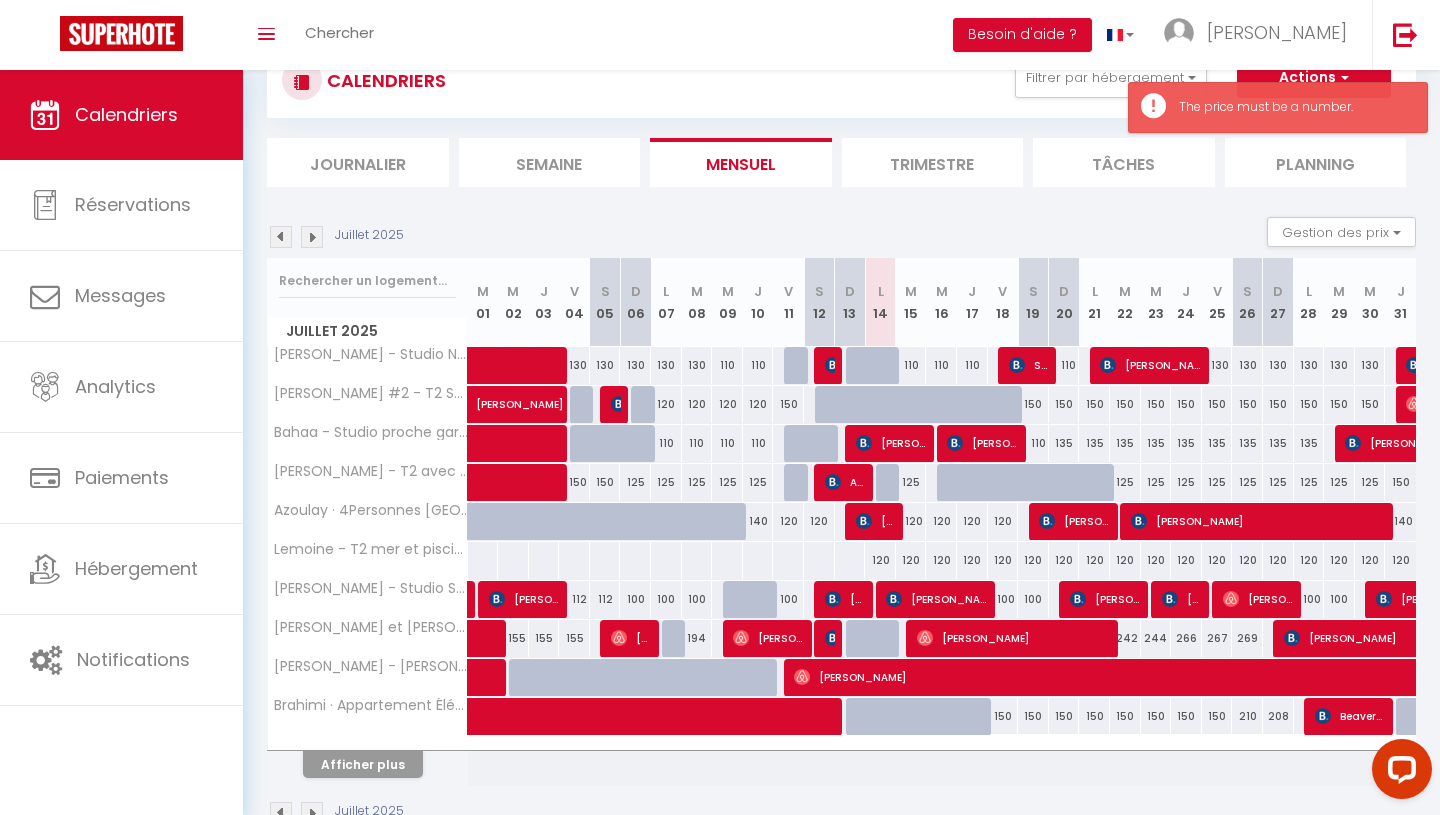 scroll, scrollTop: 124, scrollLeft: 0, axis: vertical 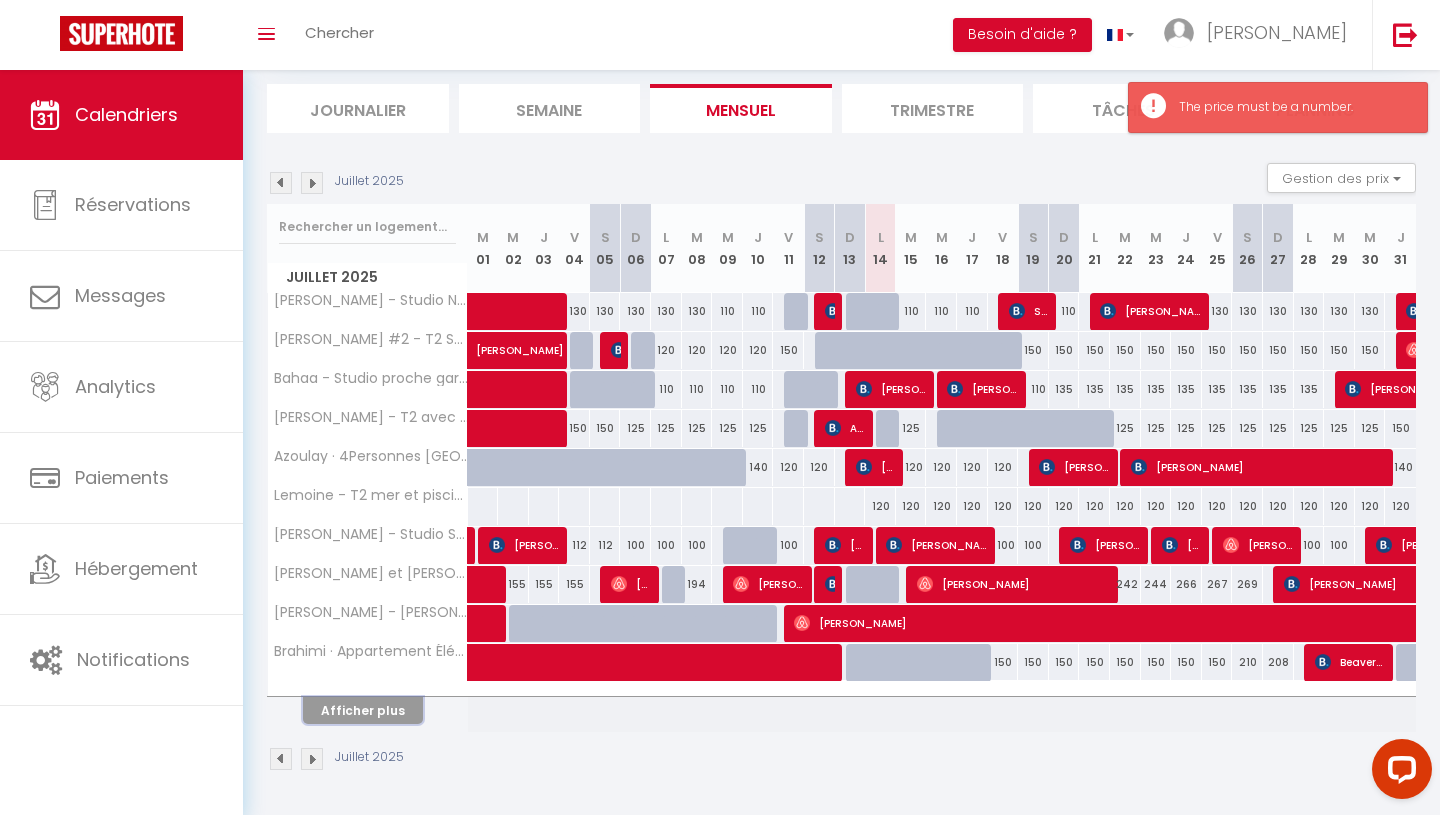 click on "Afficher plus" at bounding box center (363, 710) 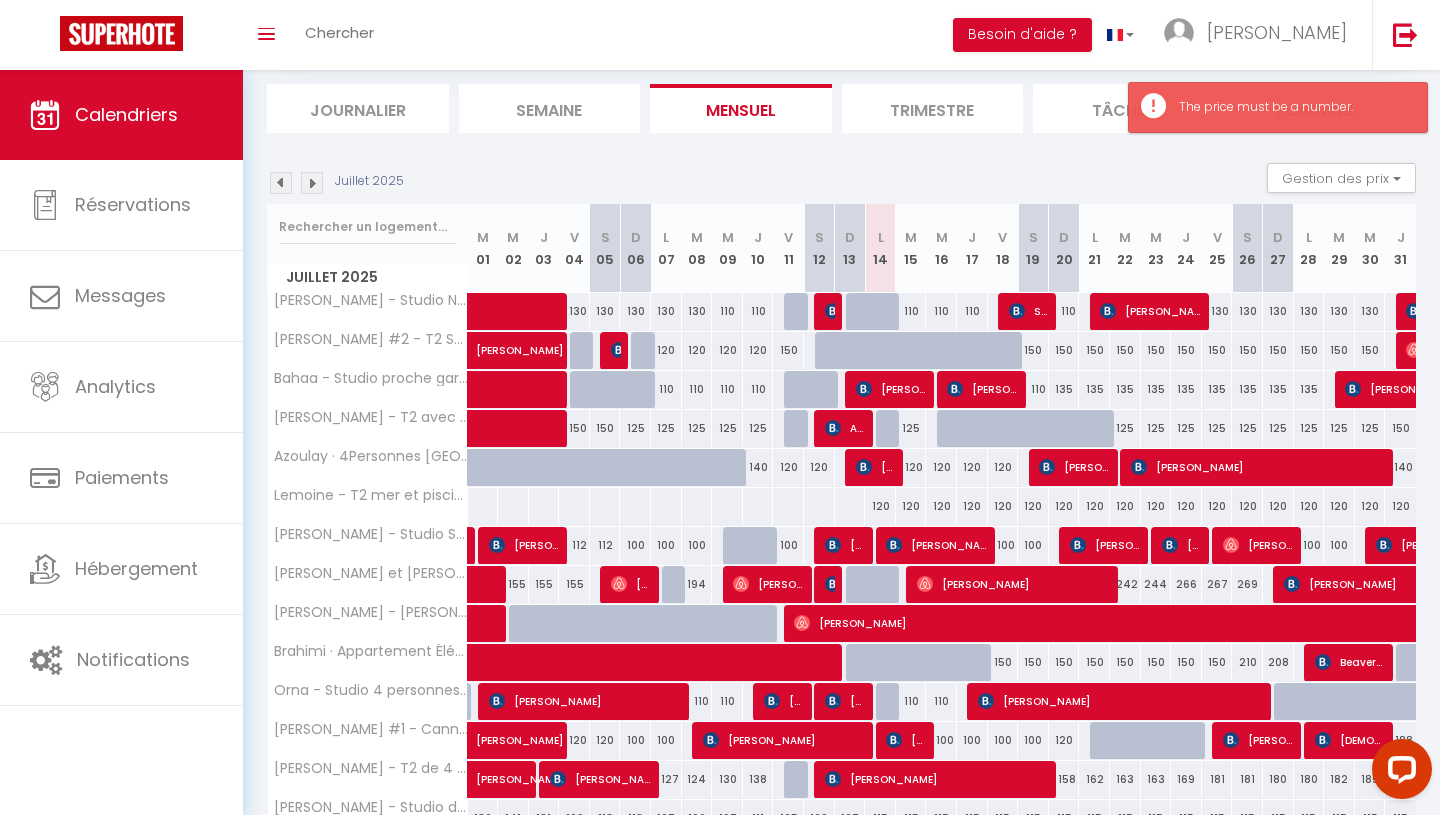 scroll, scrollTop: 231, scrollLeft: 0, axis: vertical 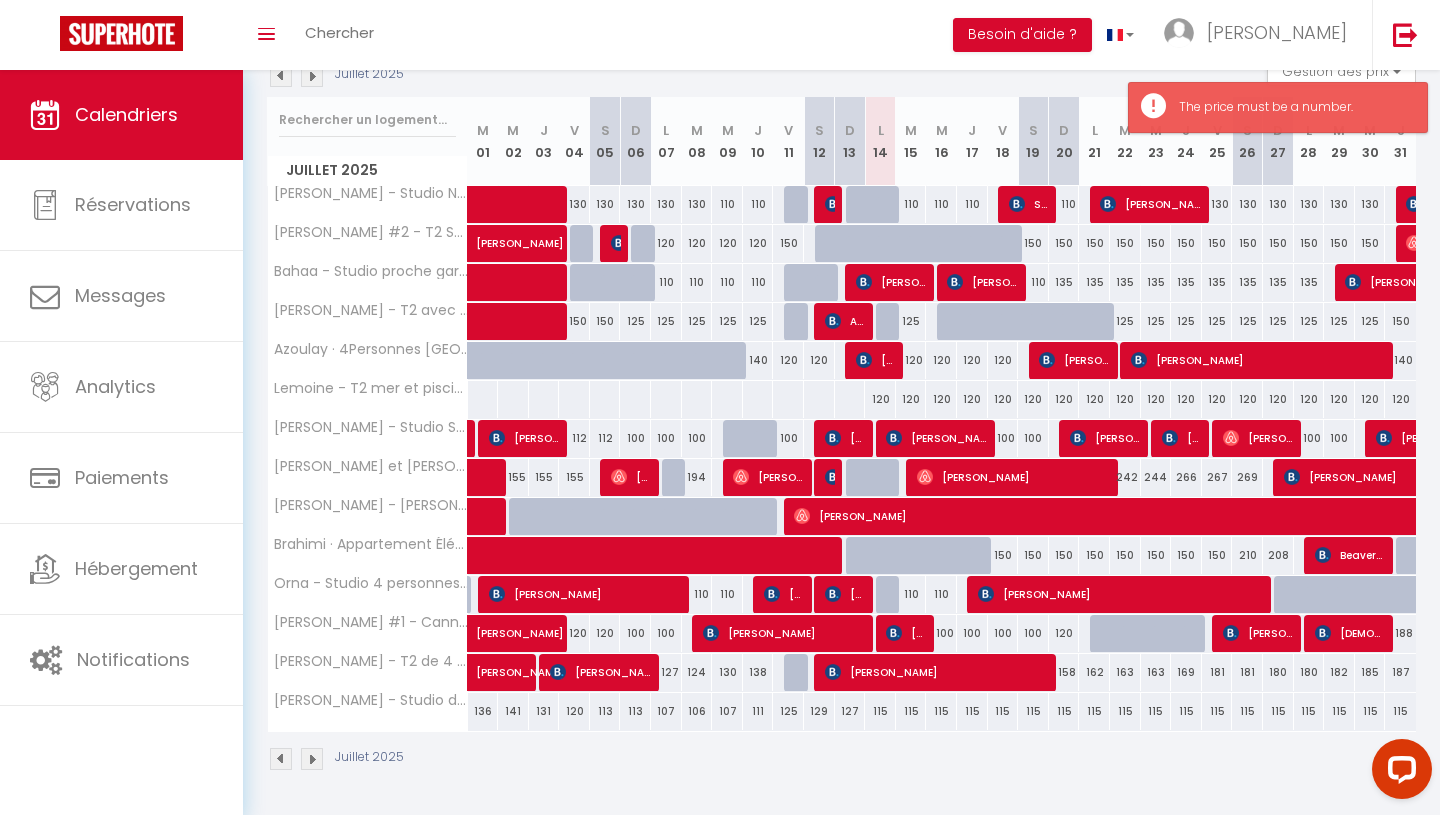 click on "162" at bounding box center (1094, 672) 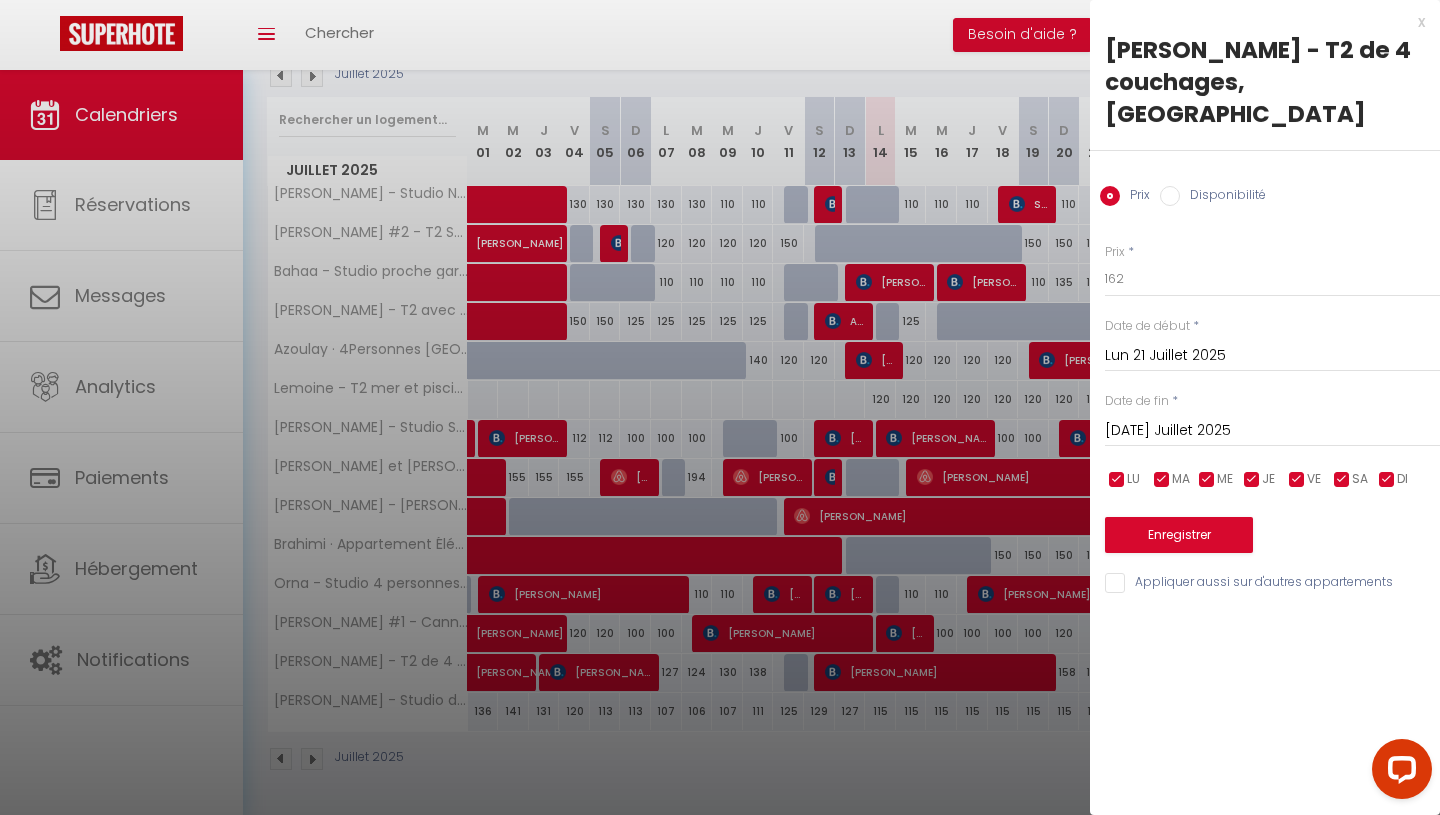 click on "Lun 21 Juillet 2025" at bounding box center [1272, 356] 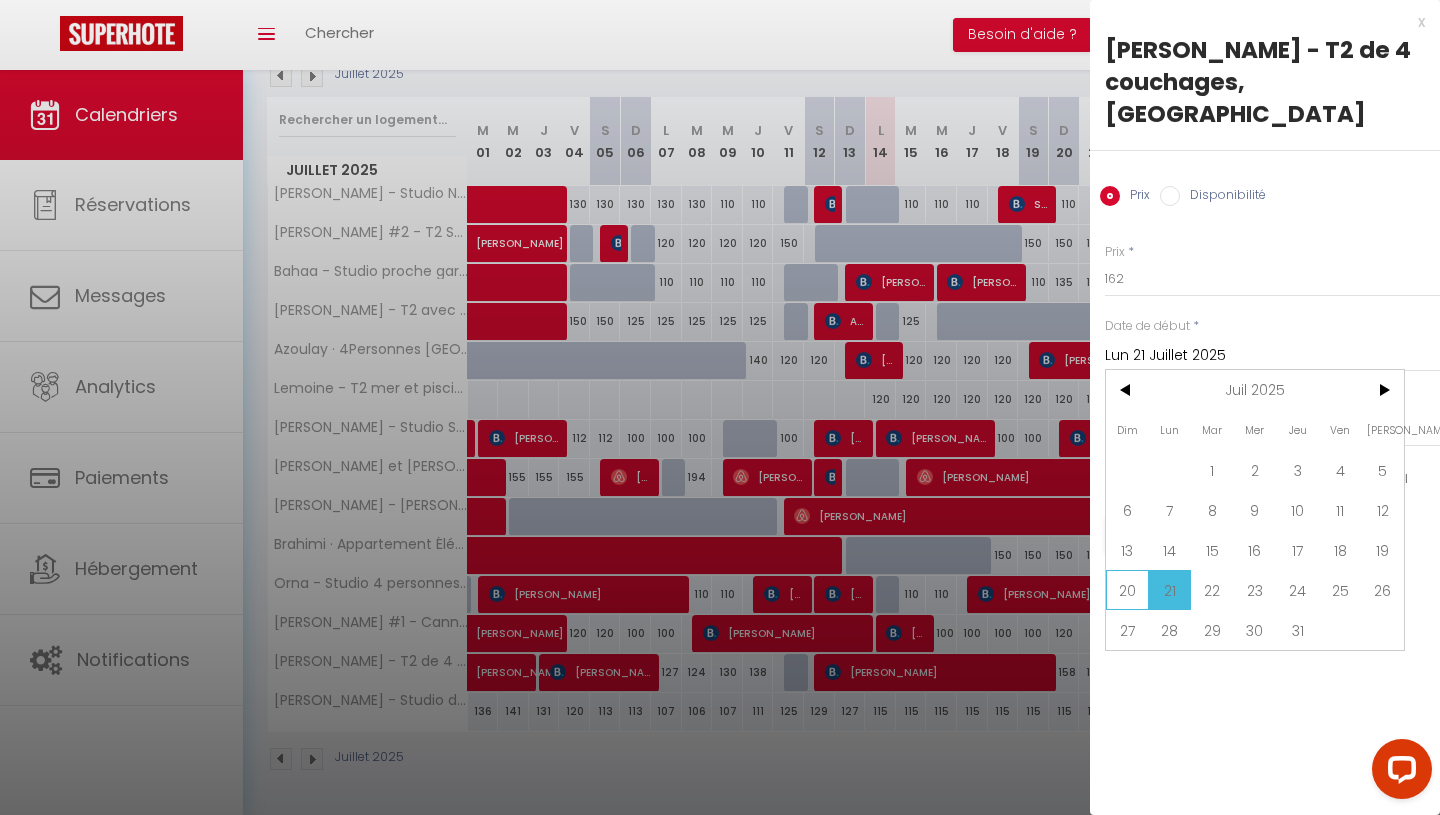 click on "20" at bounding box center [1127, 590] 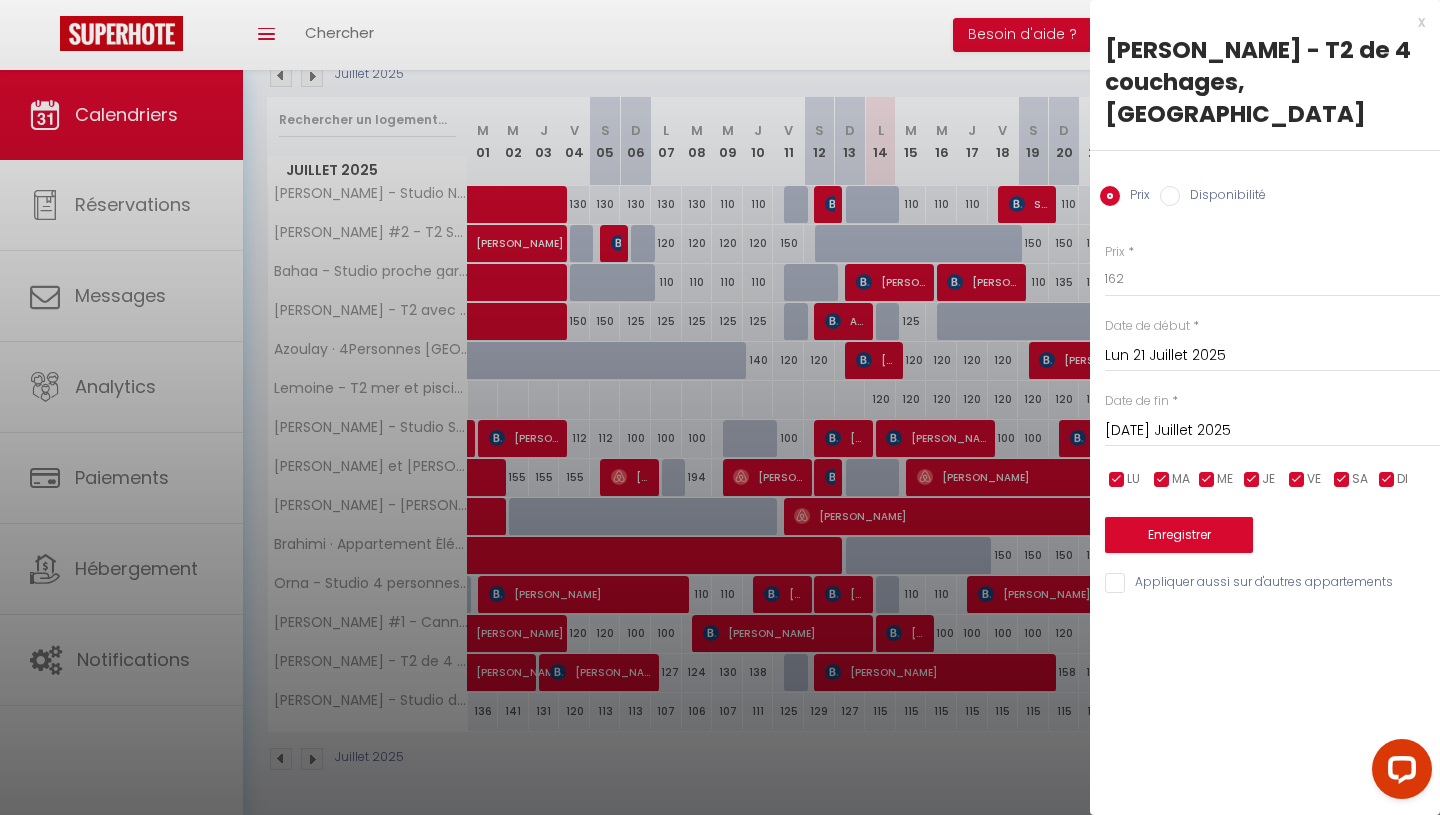 type on "Dim 20 Juillet 2025" 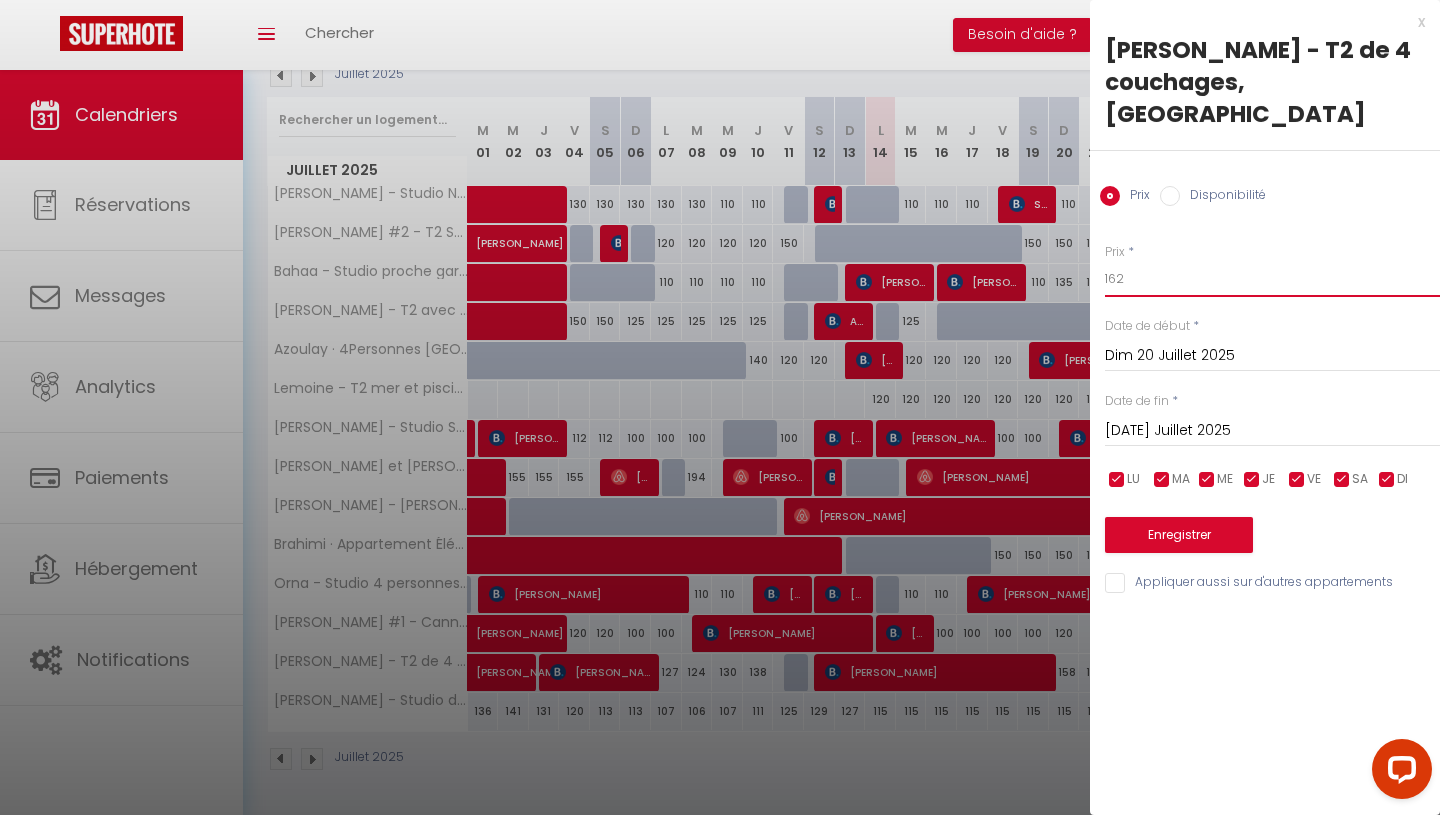 click on "162" at bounding box center [1272, 279] 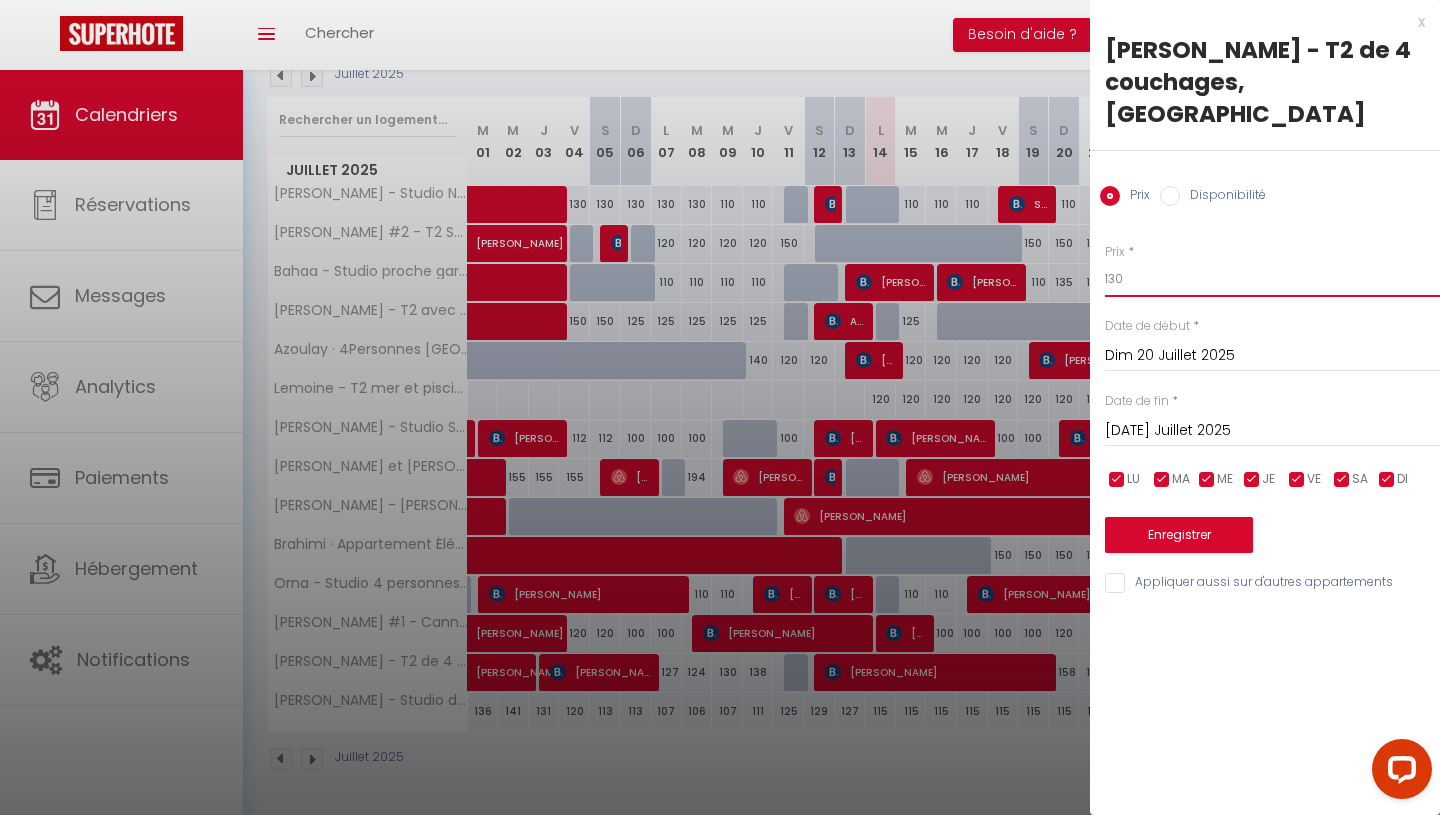 type on "130" 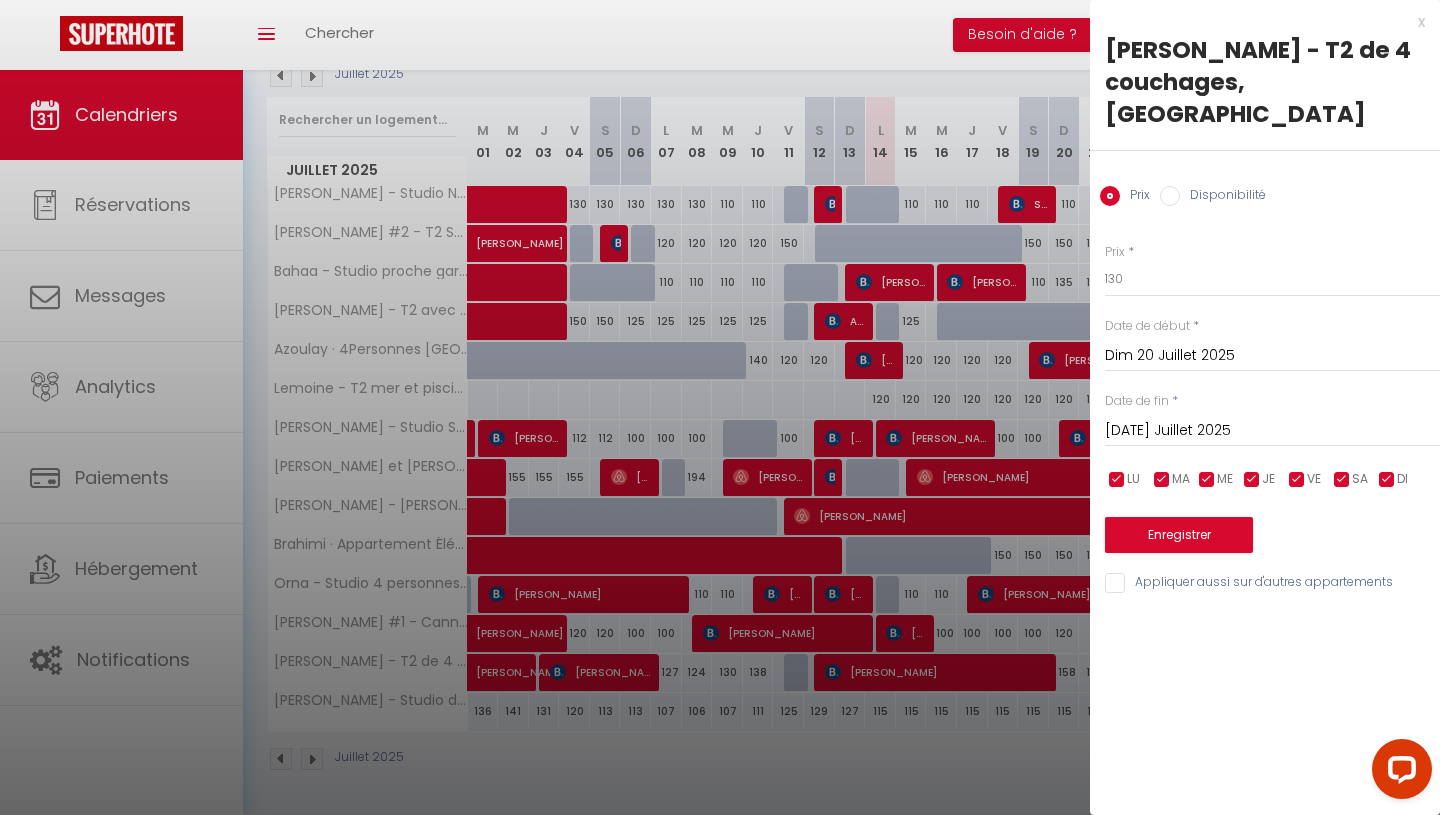 click on "[DATE] Juillet 2025" at bounding box center [1272, 431] 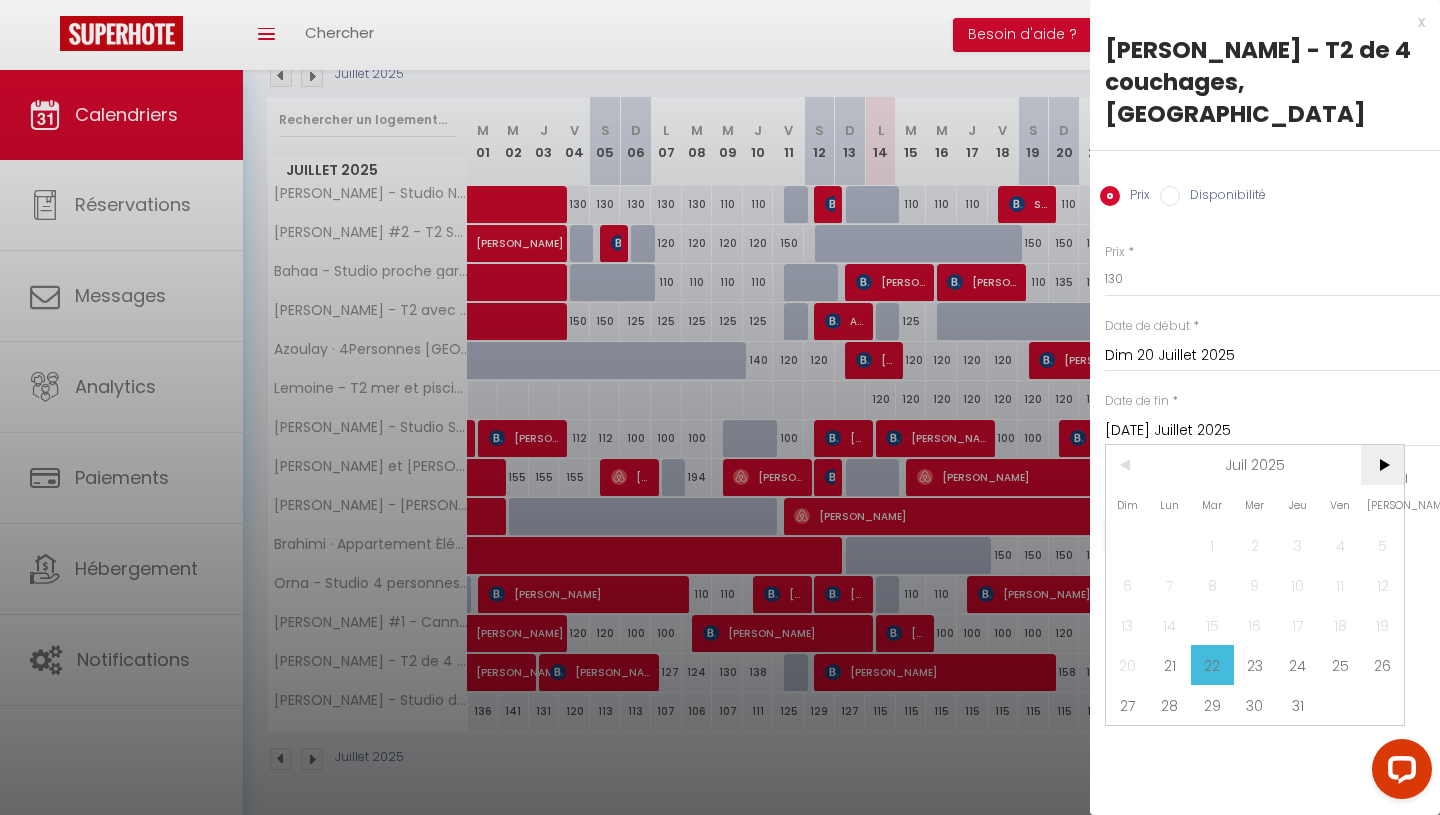 click on ">" at bounding box center [1382, 465] 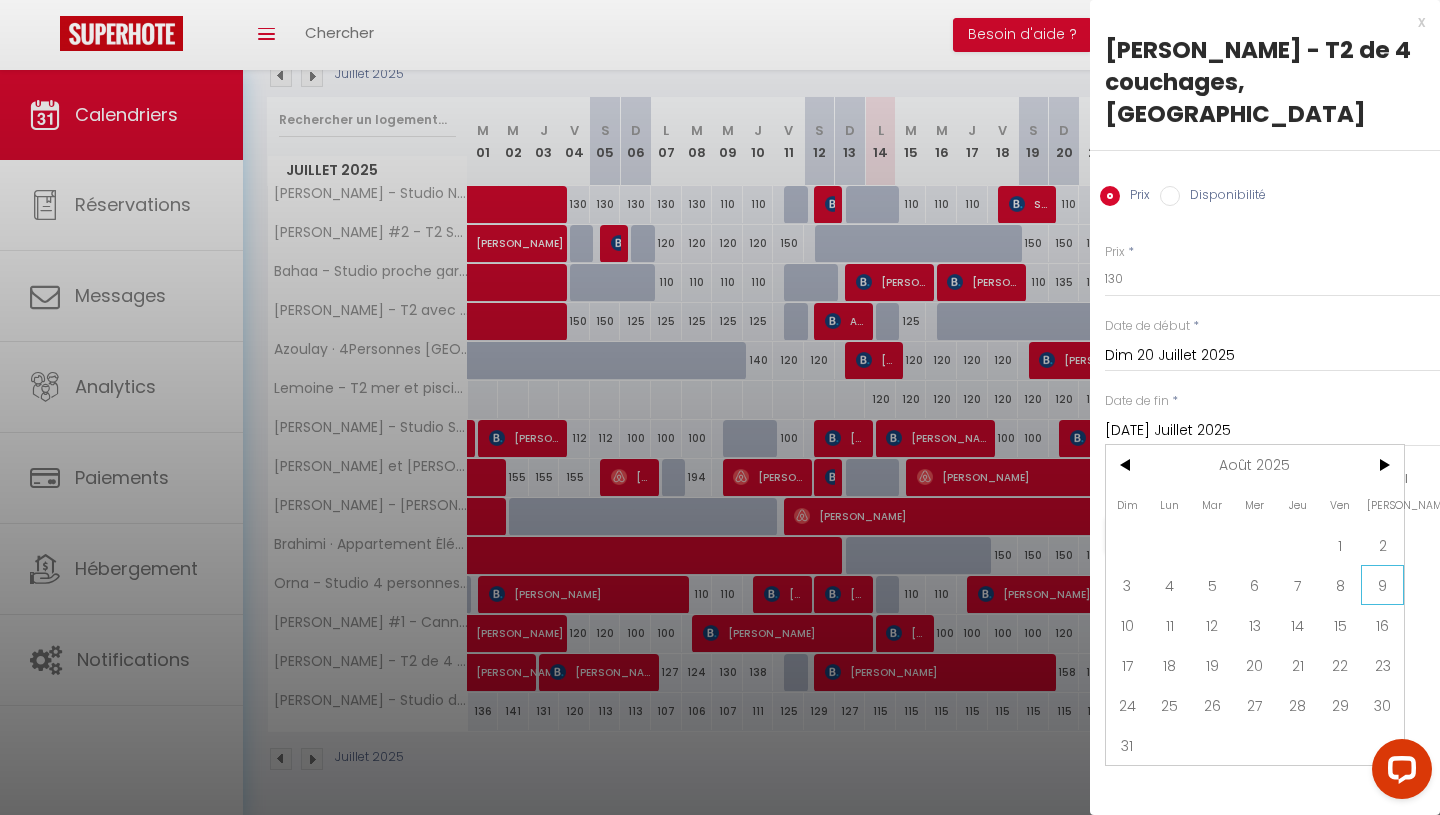 click on "9" at bounding box center [1382, 585] 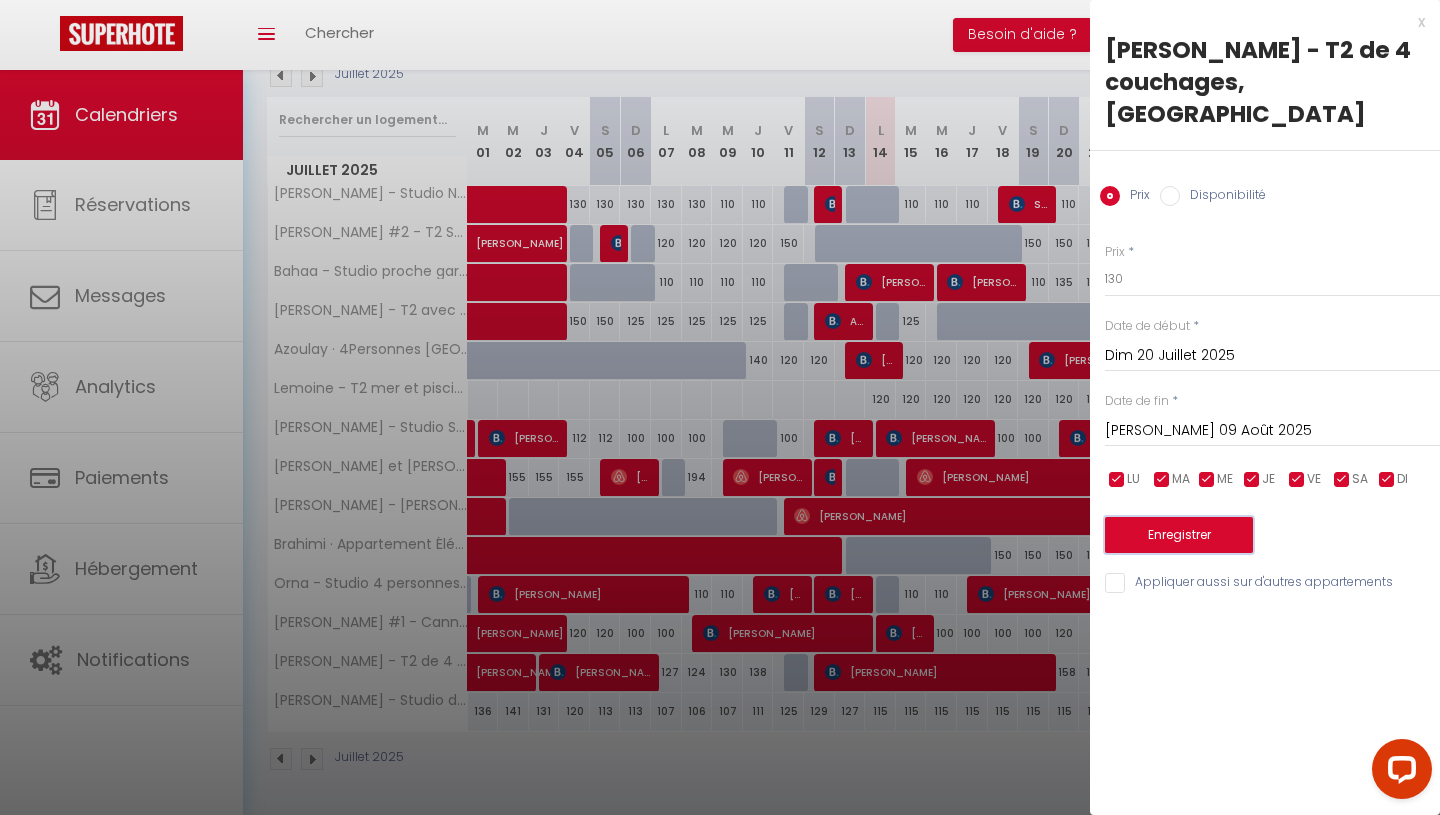 click on "Enregistrer" at bounding box center [1179, 535] 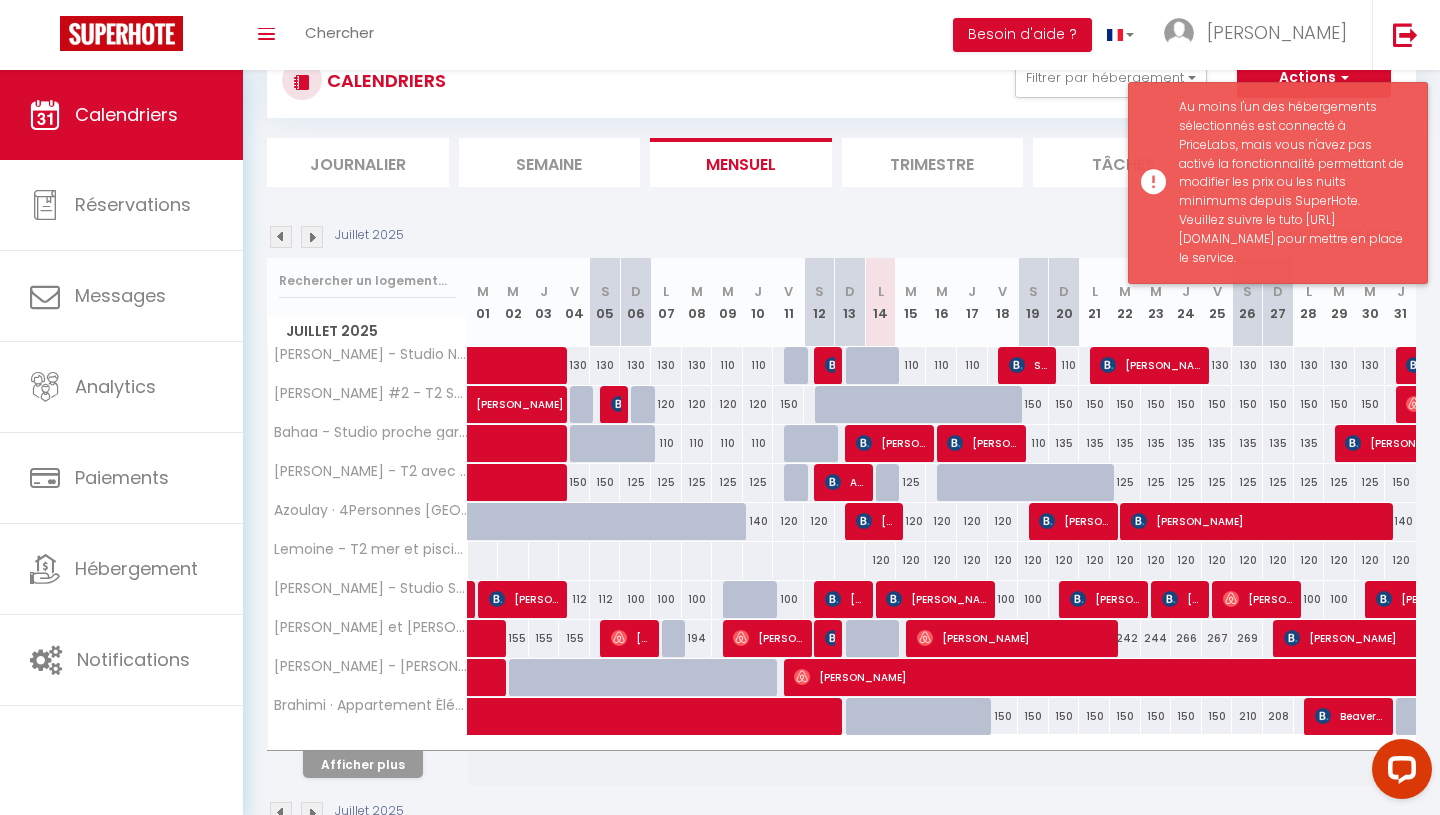 scroll, scrollTop: 124, scrollLeft: 0, axis: vertical 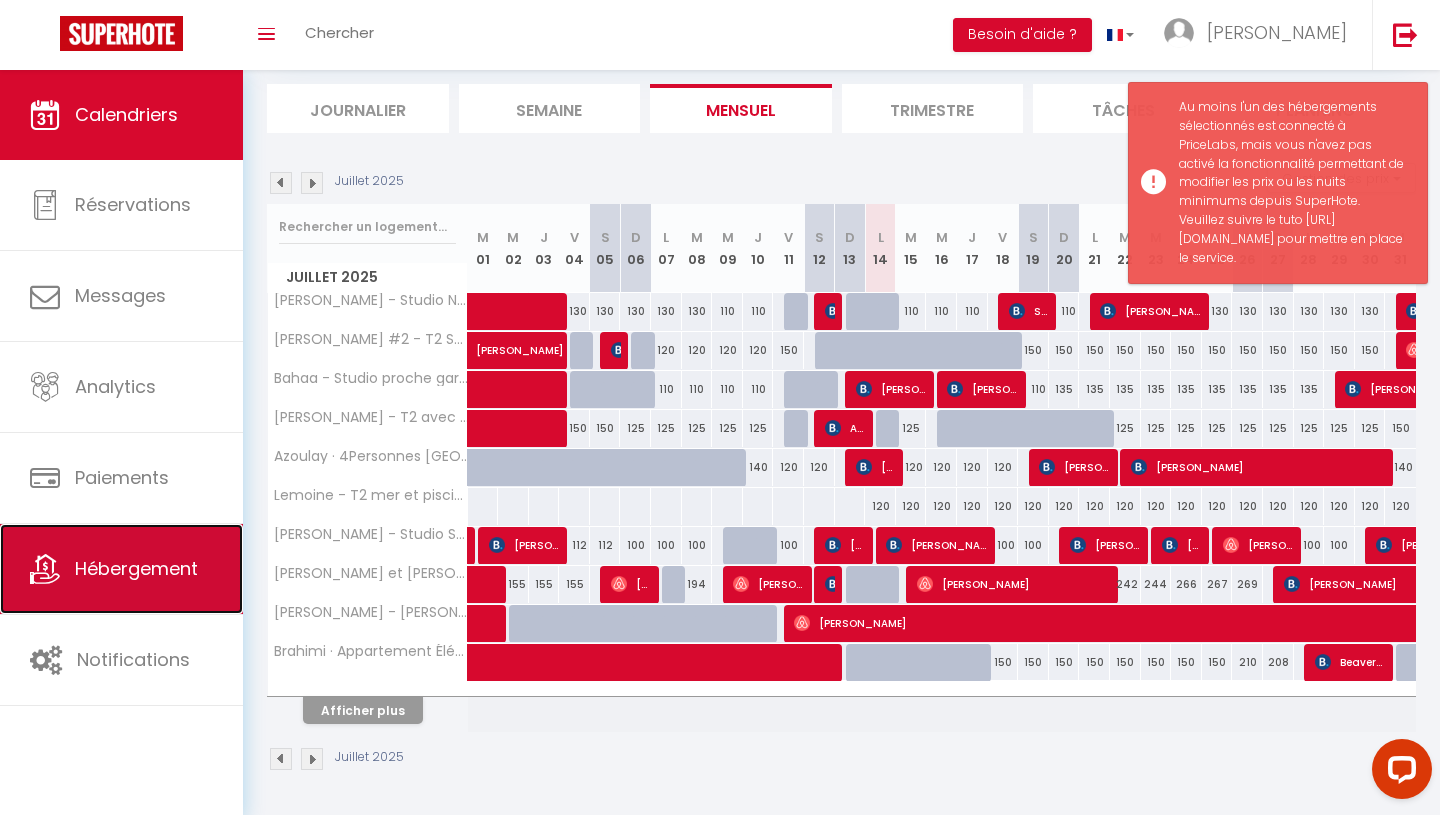 click on "Hébergement" at bounding box center [136, 568] 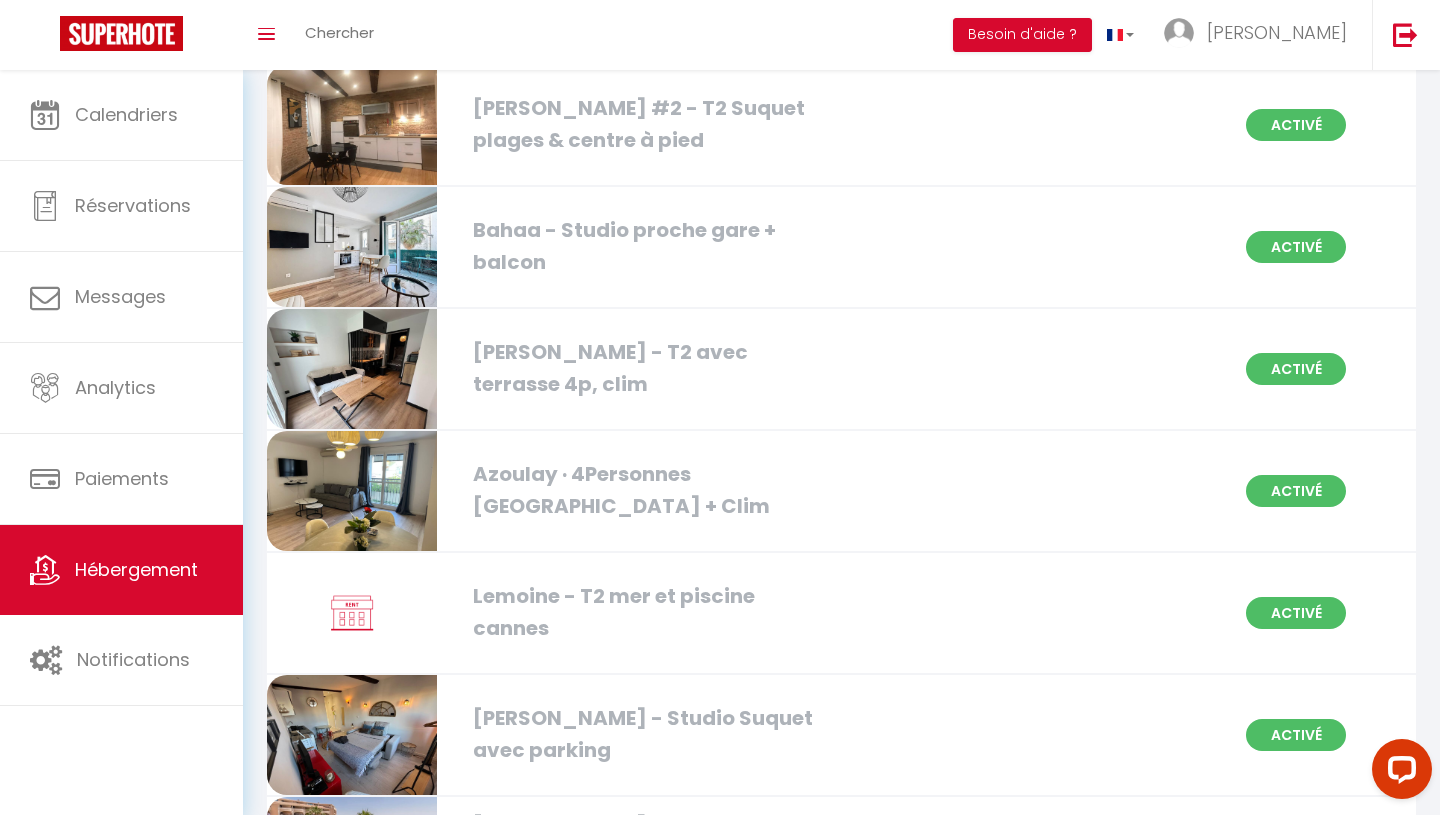scroll, scrollTop: 2177, scrollLeft: 0, axis: vertical 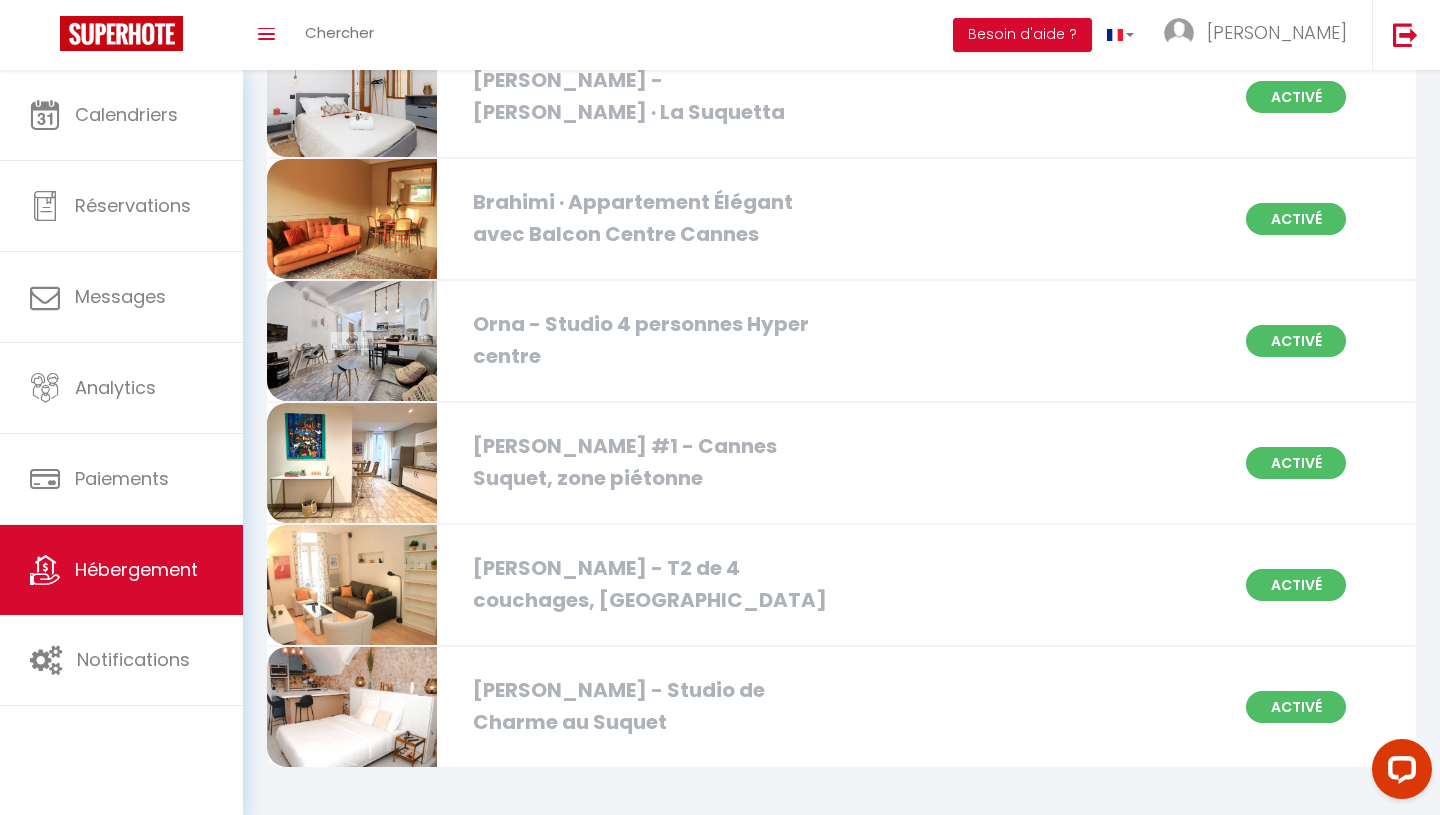 click on "[PERSON_NAME] - T2 de 4 couchages, [GEOGRAPHIC_DATA]" at bounding box center (646, 584) 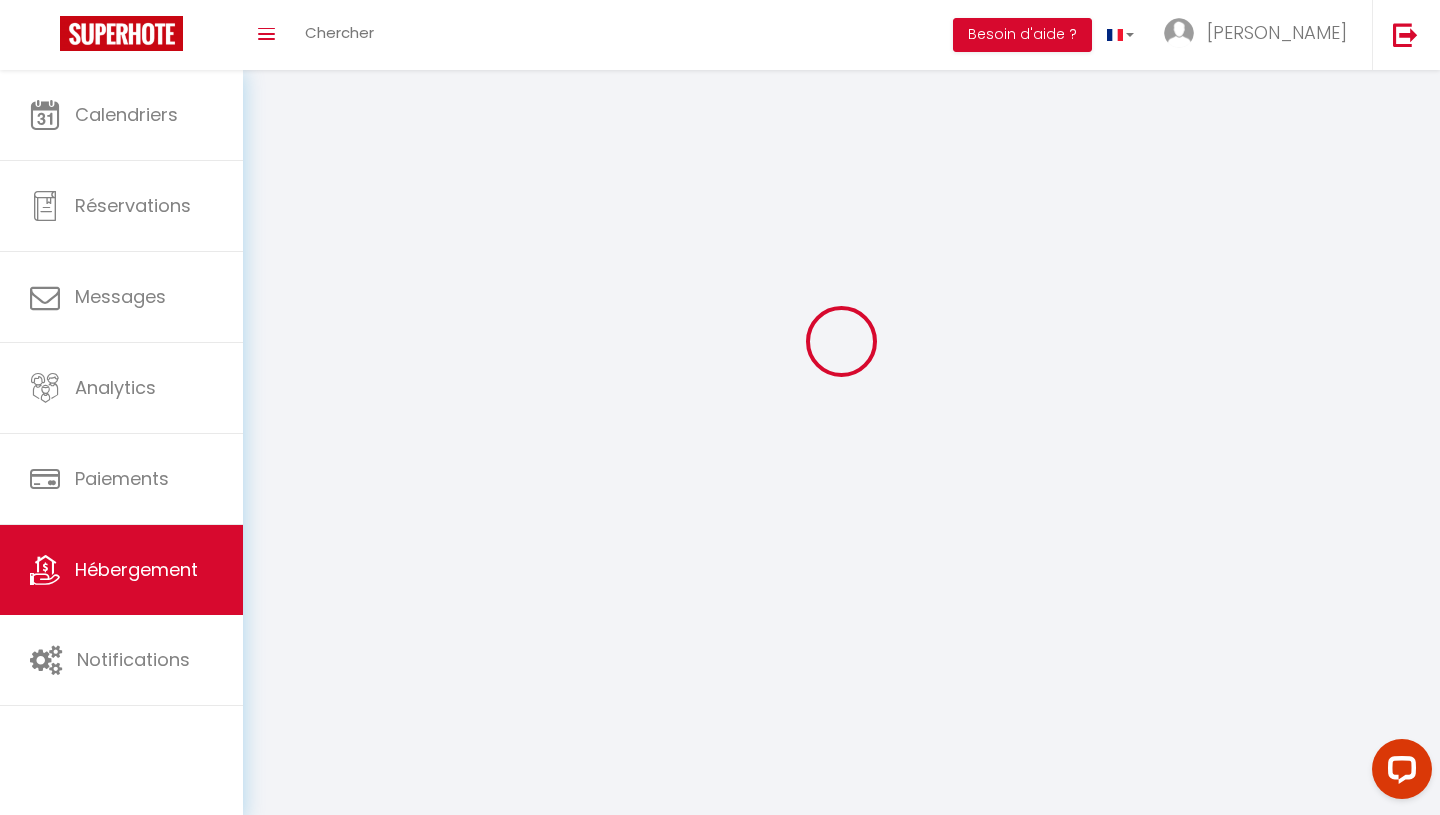 scroll, scrollTop: 0, scrollLeft: 0, axis: both 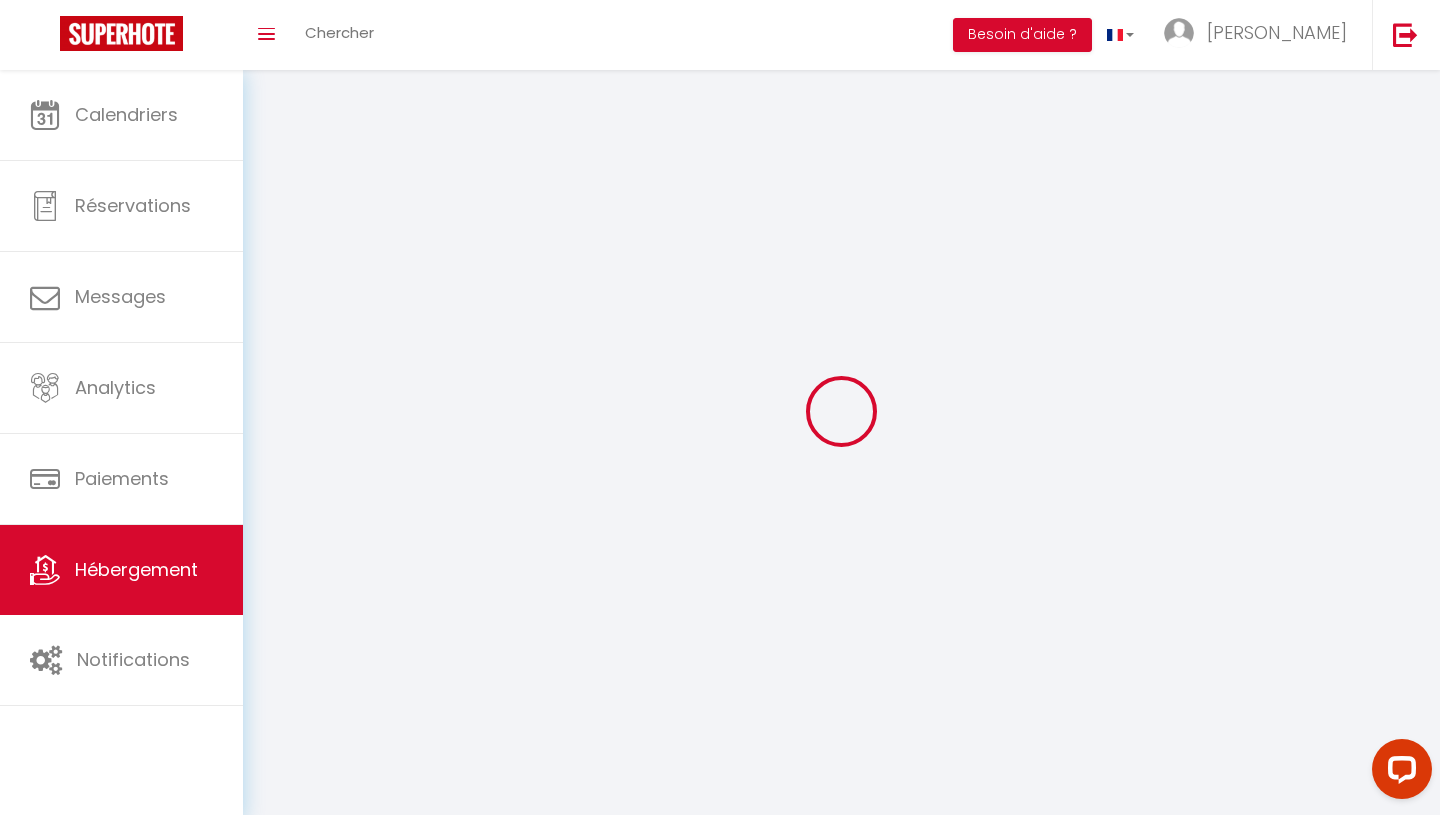 select 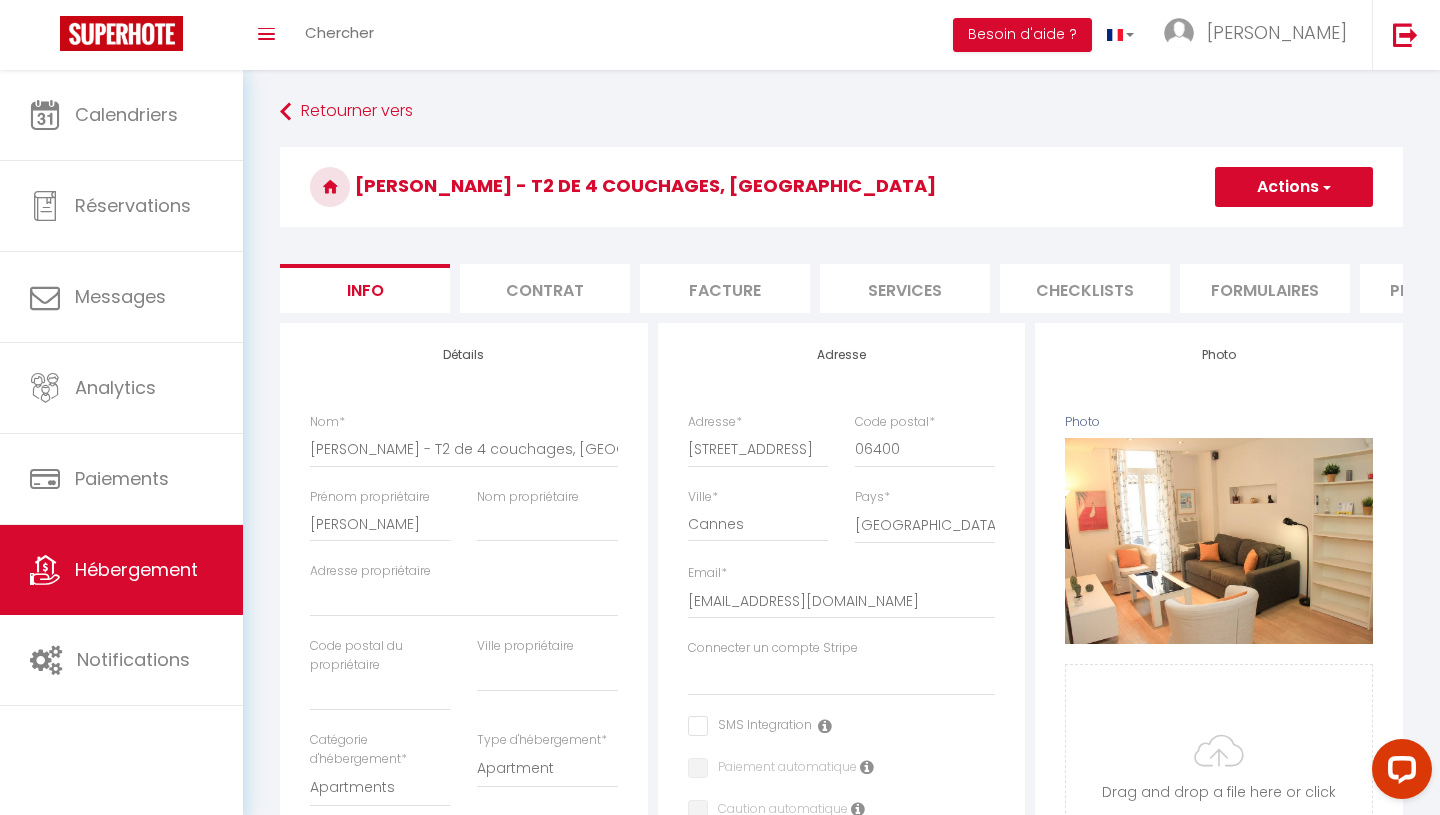 click on "Checklists" at bounding box center [1085, 288] 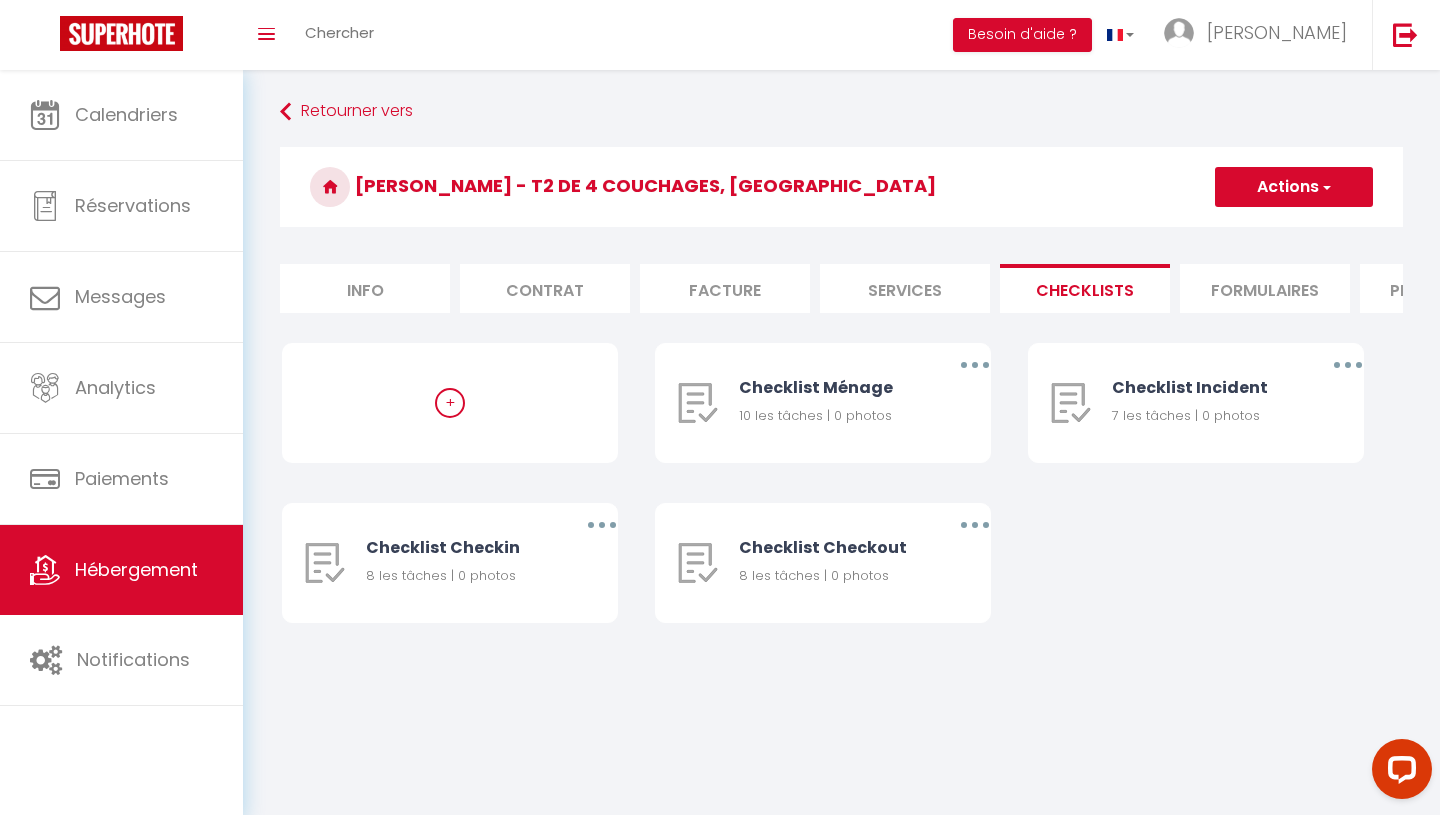click on "Formulaires" at bounding box center (1265, 288) 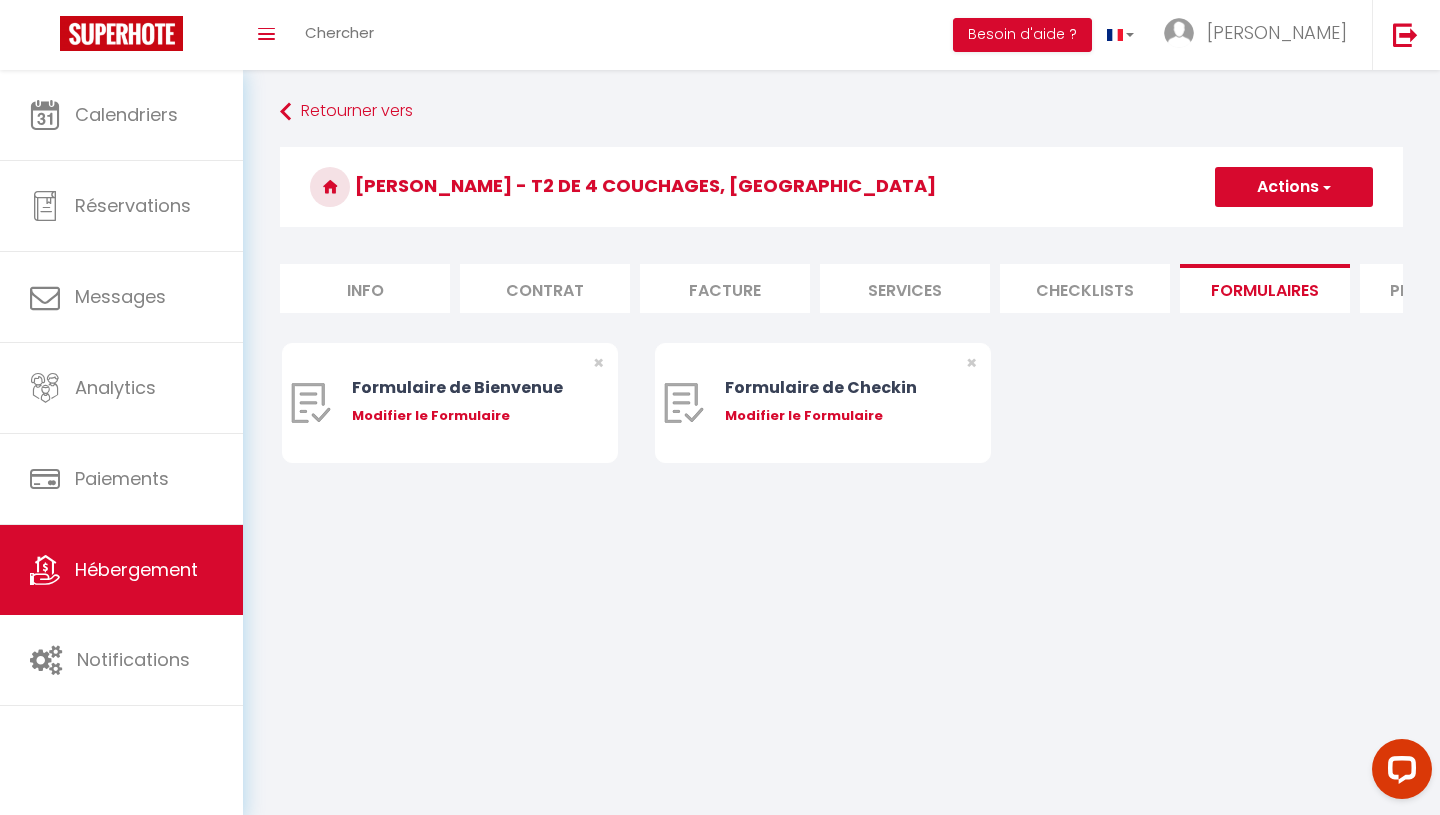 click on "Facture" at bounding box center [725, 288] 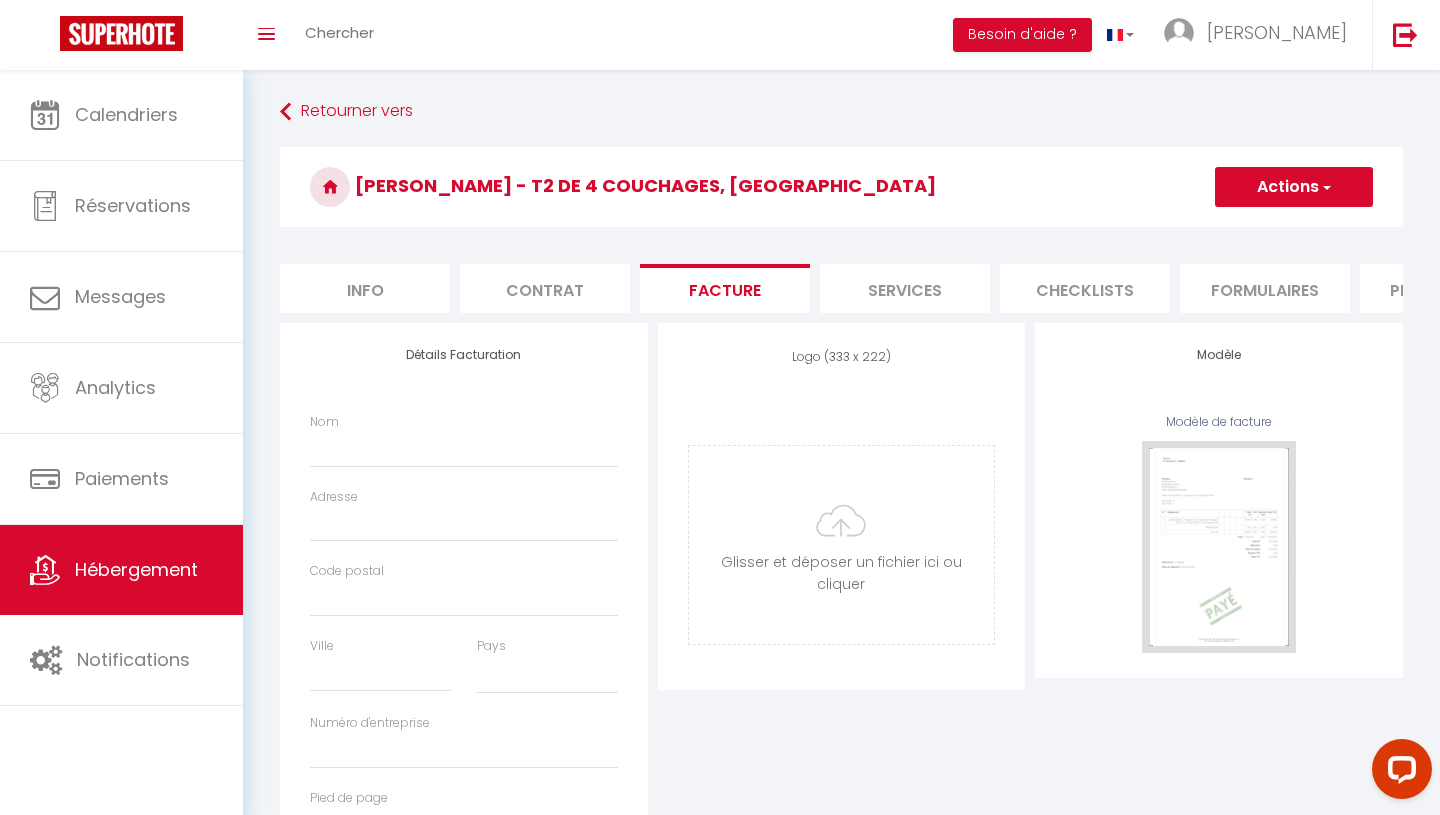click on "Services" at bounding box center [905, 288] 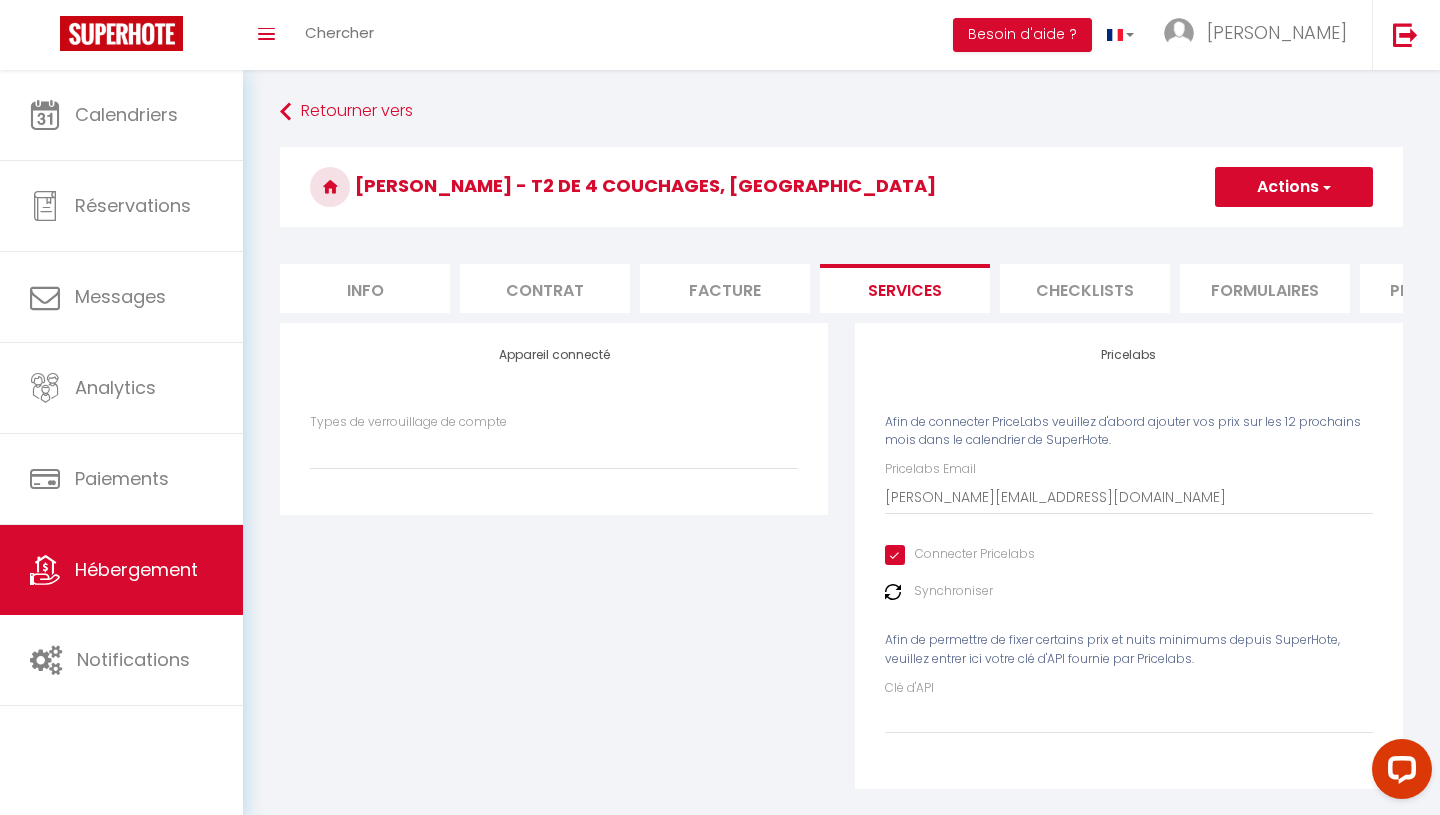 click on "Connecter Pricelabs" at bounding box center [960, 555] 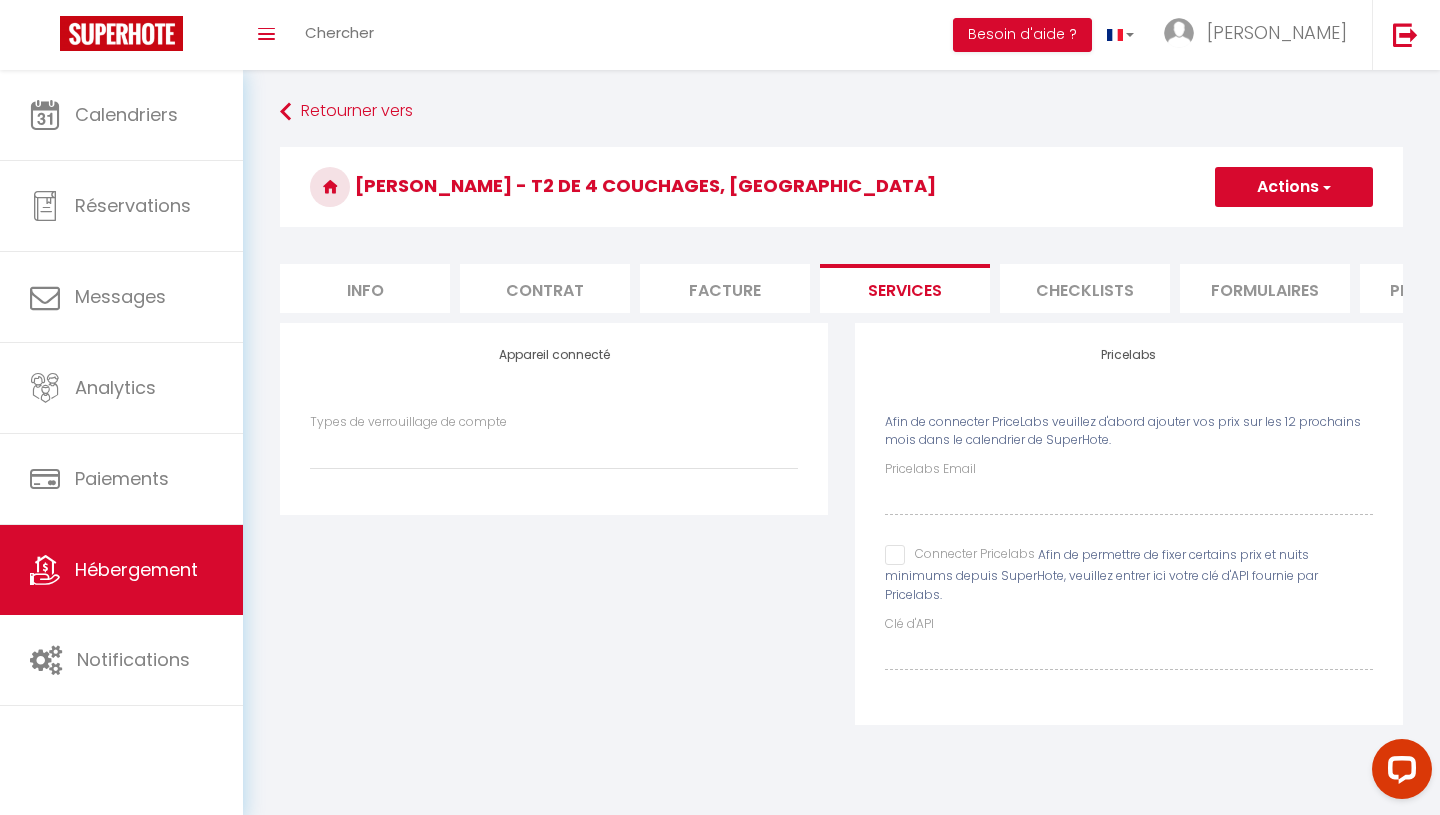 click on "Actions" at bounding box center (1294, 187) 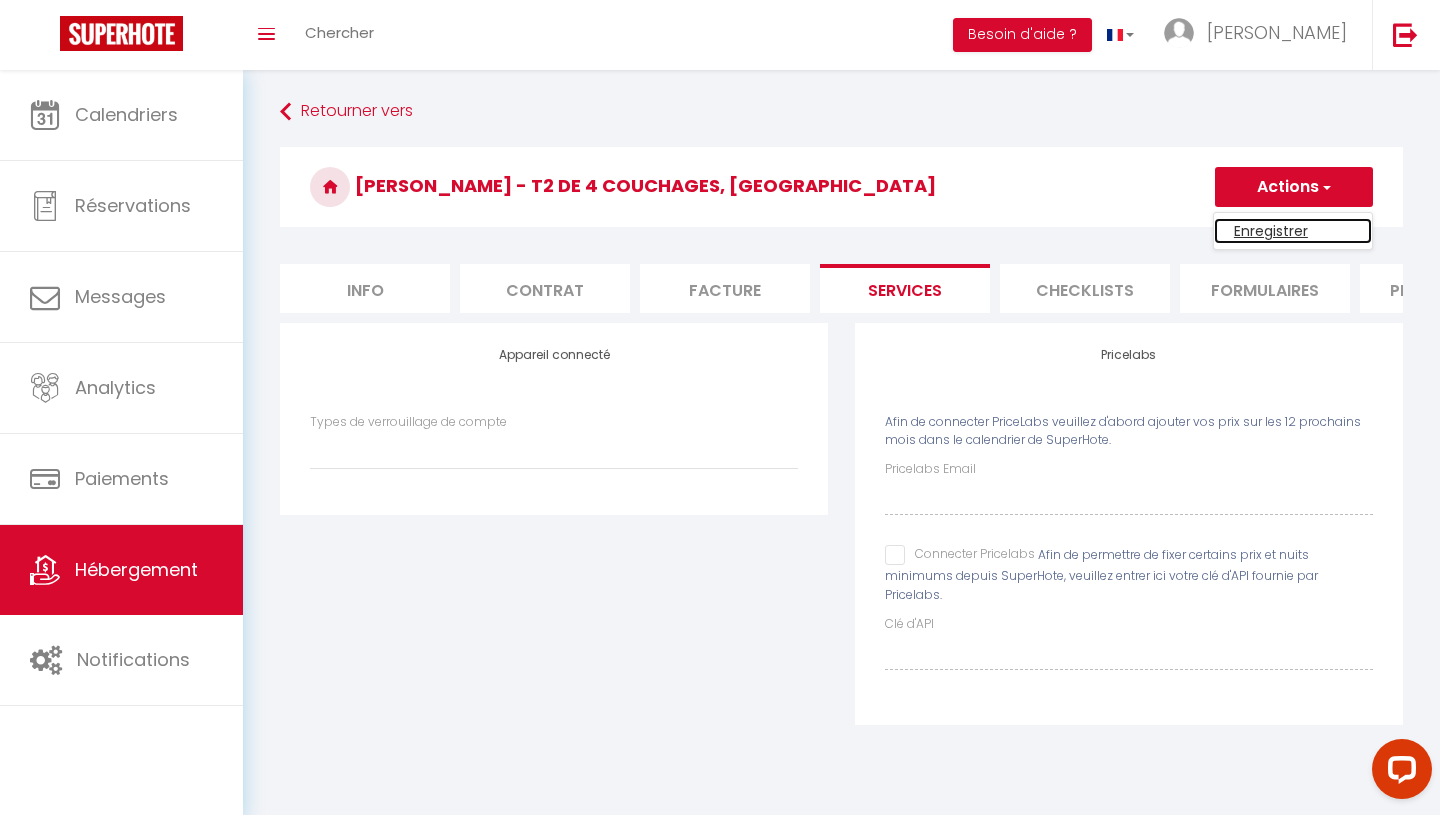 click on "Enregistrer" at bounding box center (1293, 231) 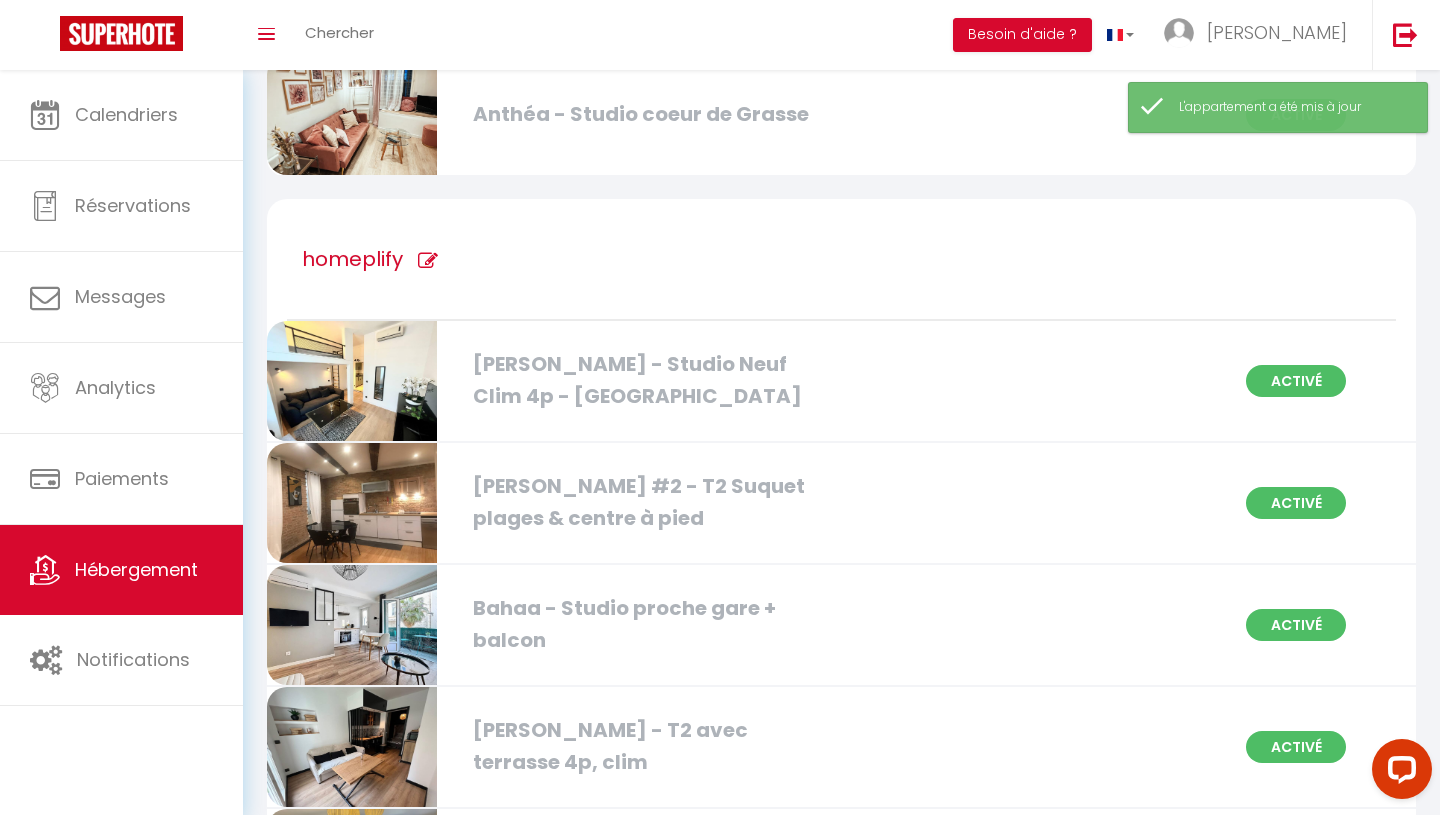 scroll, scrollTop: 814, scrollLeft: 0, axis: vertical 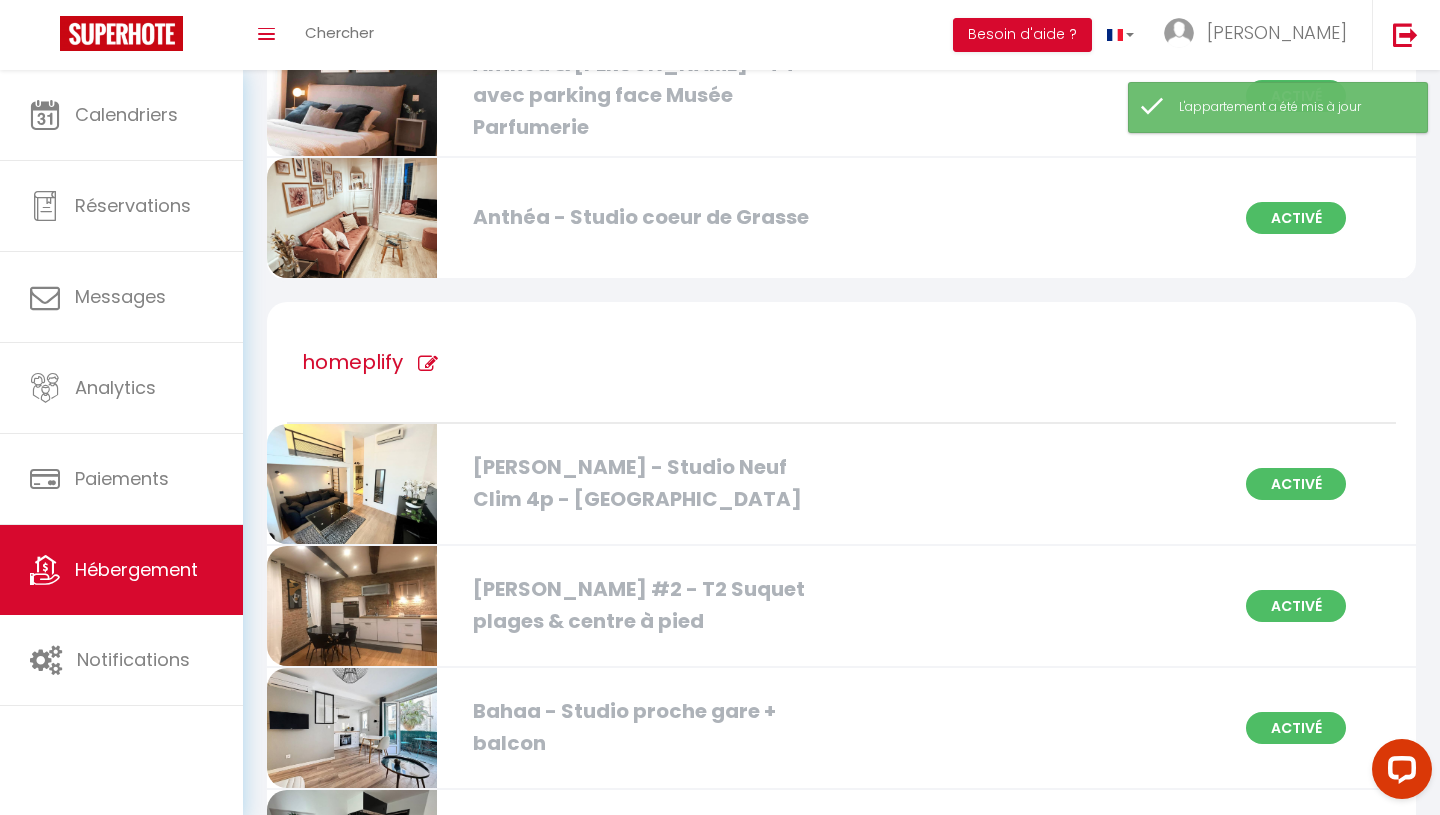 click on "[PERSON_NAME] - Studio Neuf Clim 4p - [GEOGRAPHIC_DATA]" at bounding box center [646, 483] 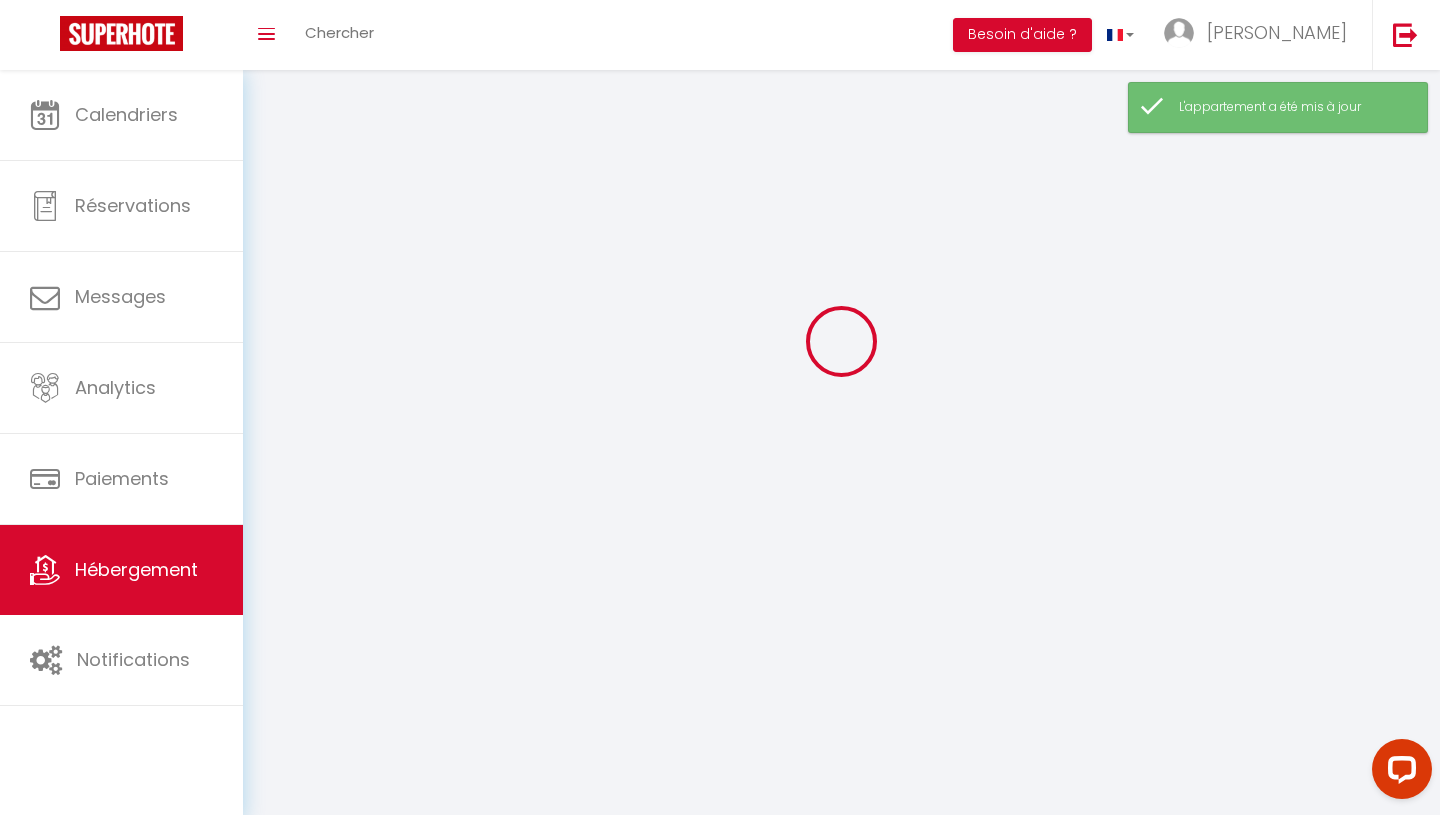 scroll, scrollTop: 0, scrollLeft: 0, axis: both 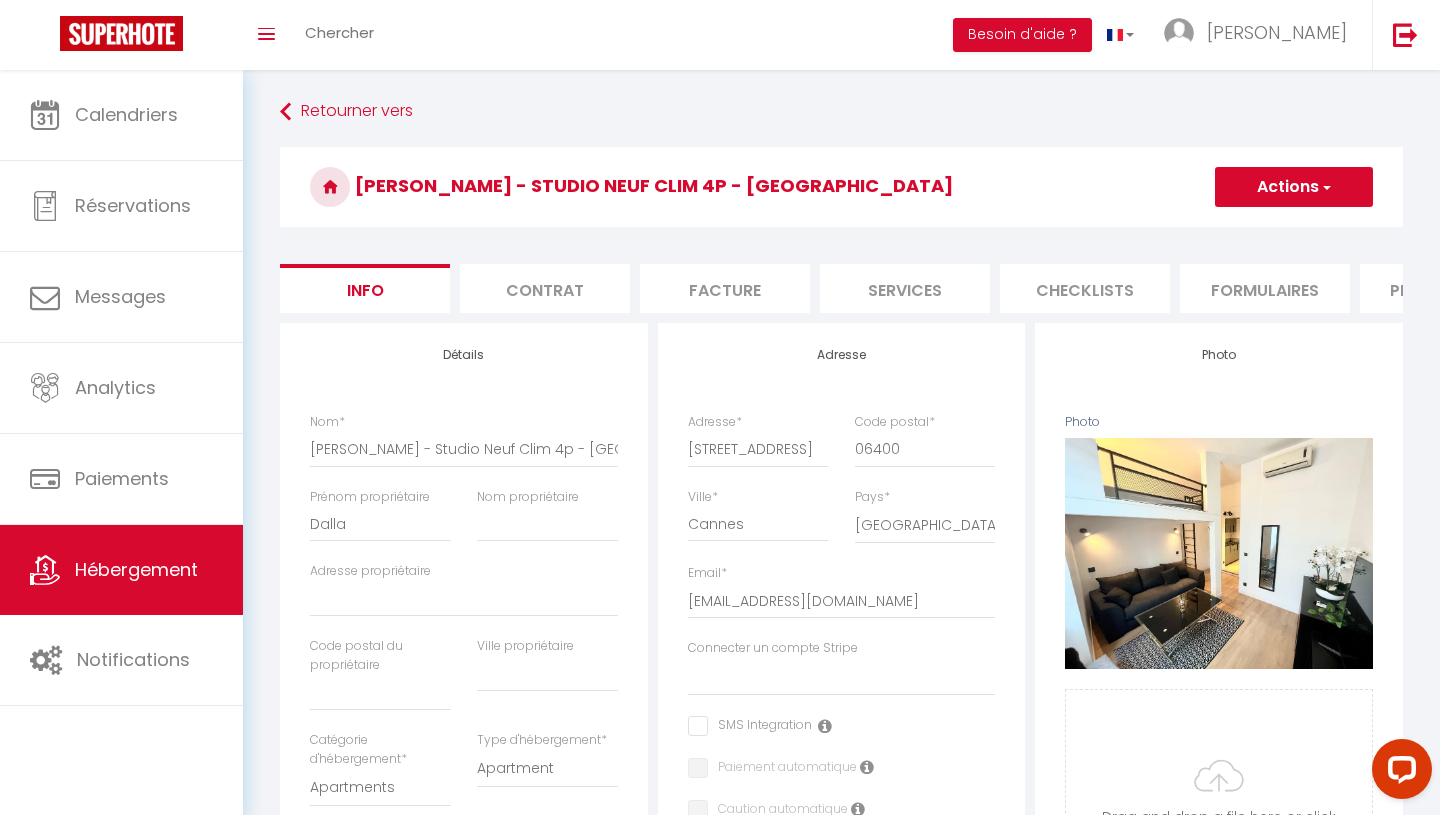 click on "Formulaires" at bounding box center (1265, 288) 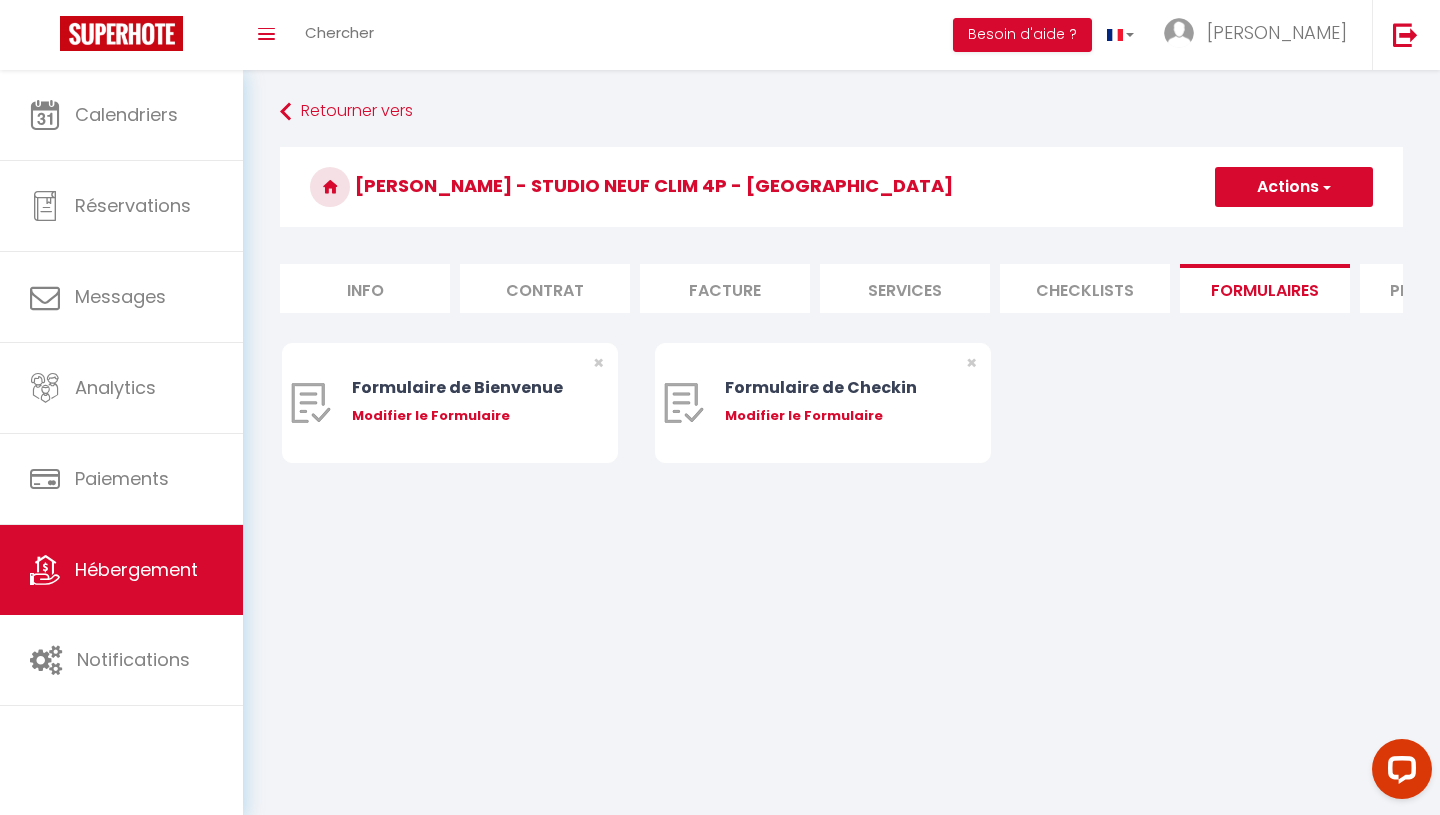 click on "Checklists" at bounding box center [1085, 288] 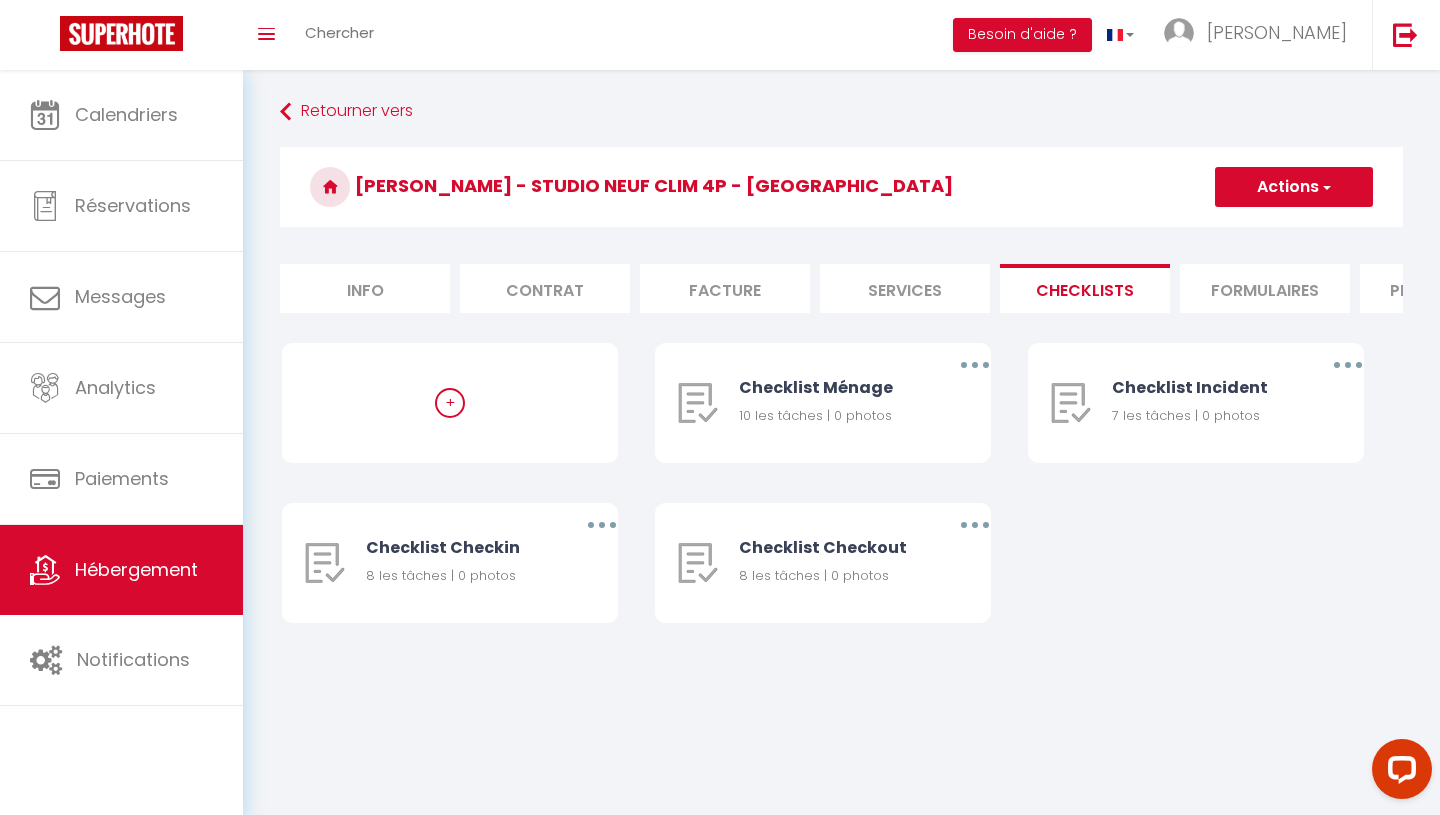 click on "Services" at bounding box center (905, 288) 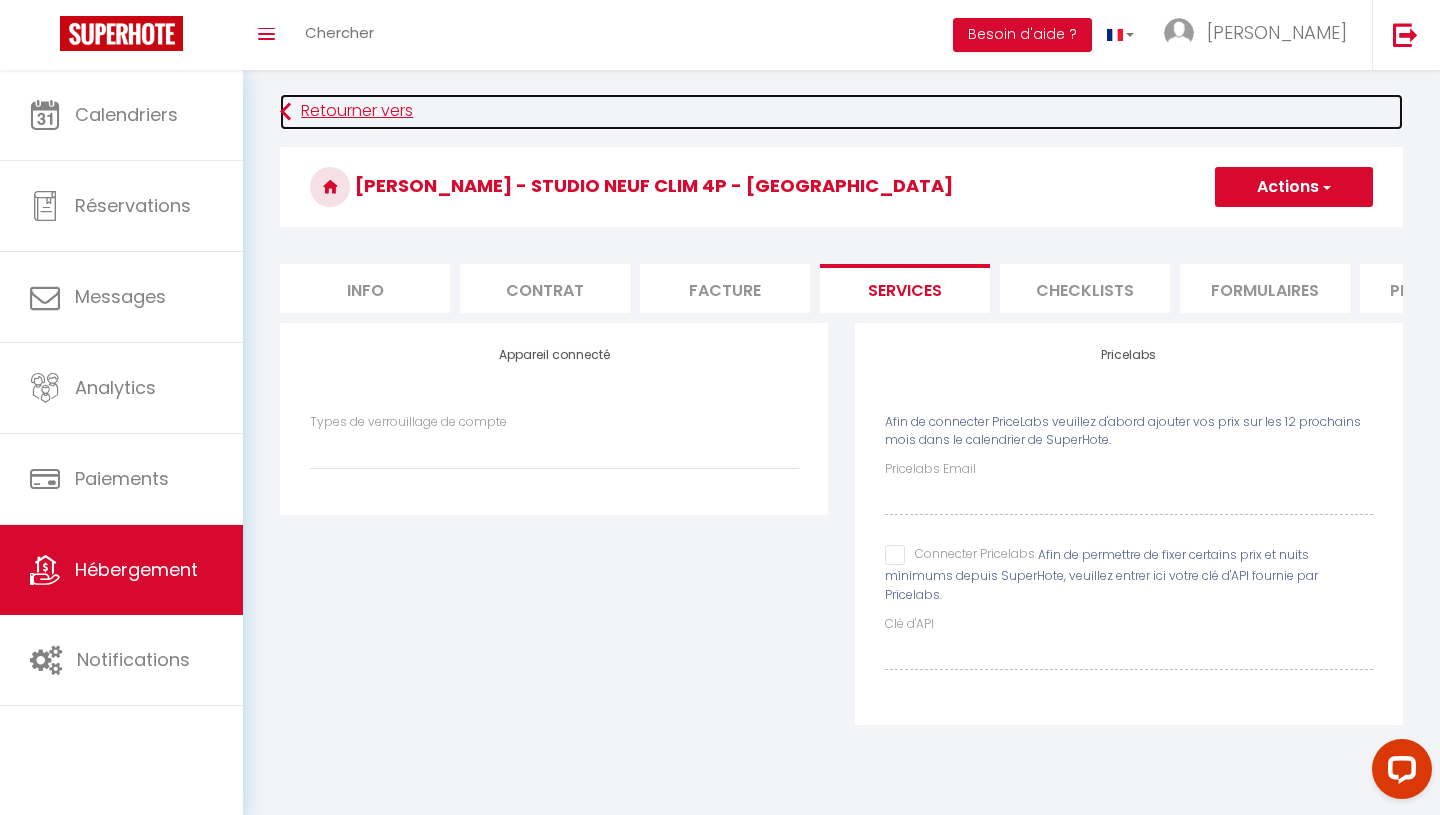 click on "Retourner vers" at bounding box center (841, 112) 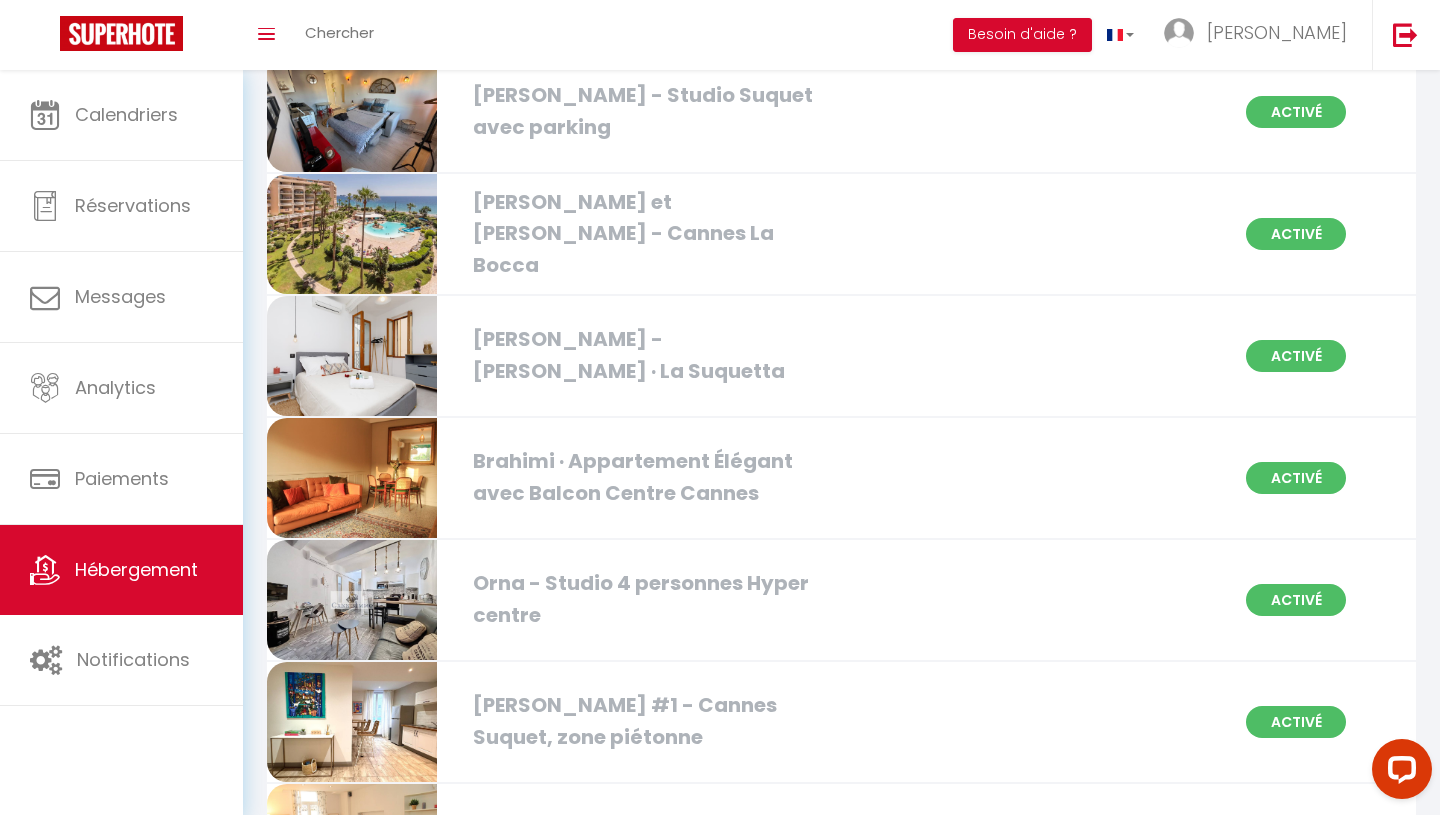 scroll, scrollTop: 2177, scrollLeft: 0, axis: vertical 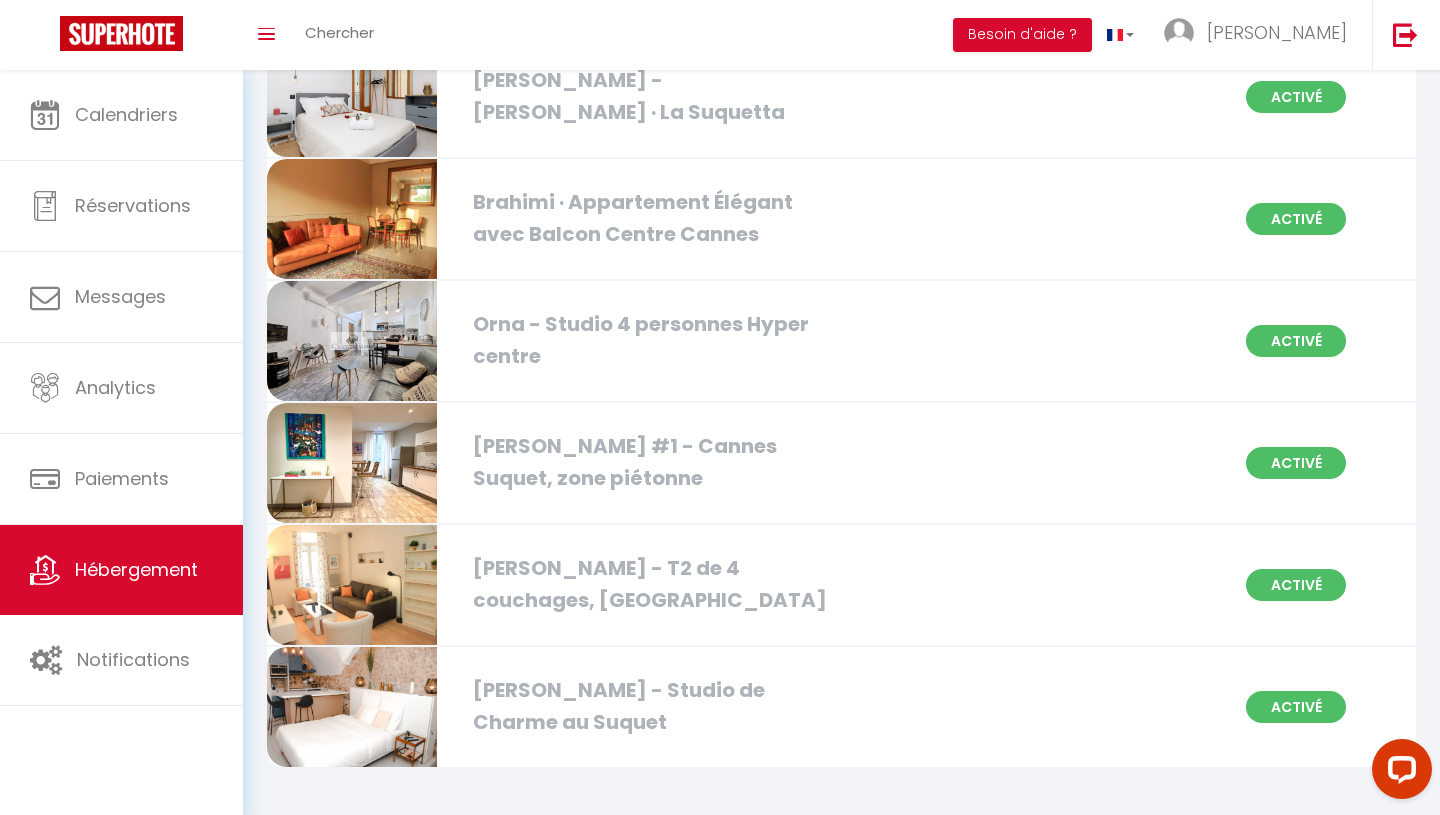 click on "[PERSON_NAME] #1 - Cannes Suquet, zone piétonne" at bounding box center [646, 462] 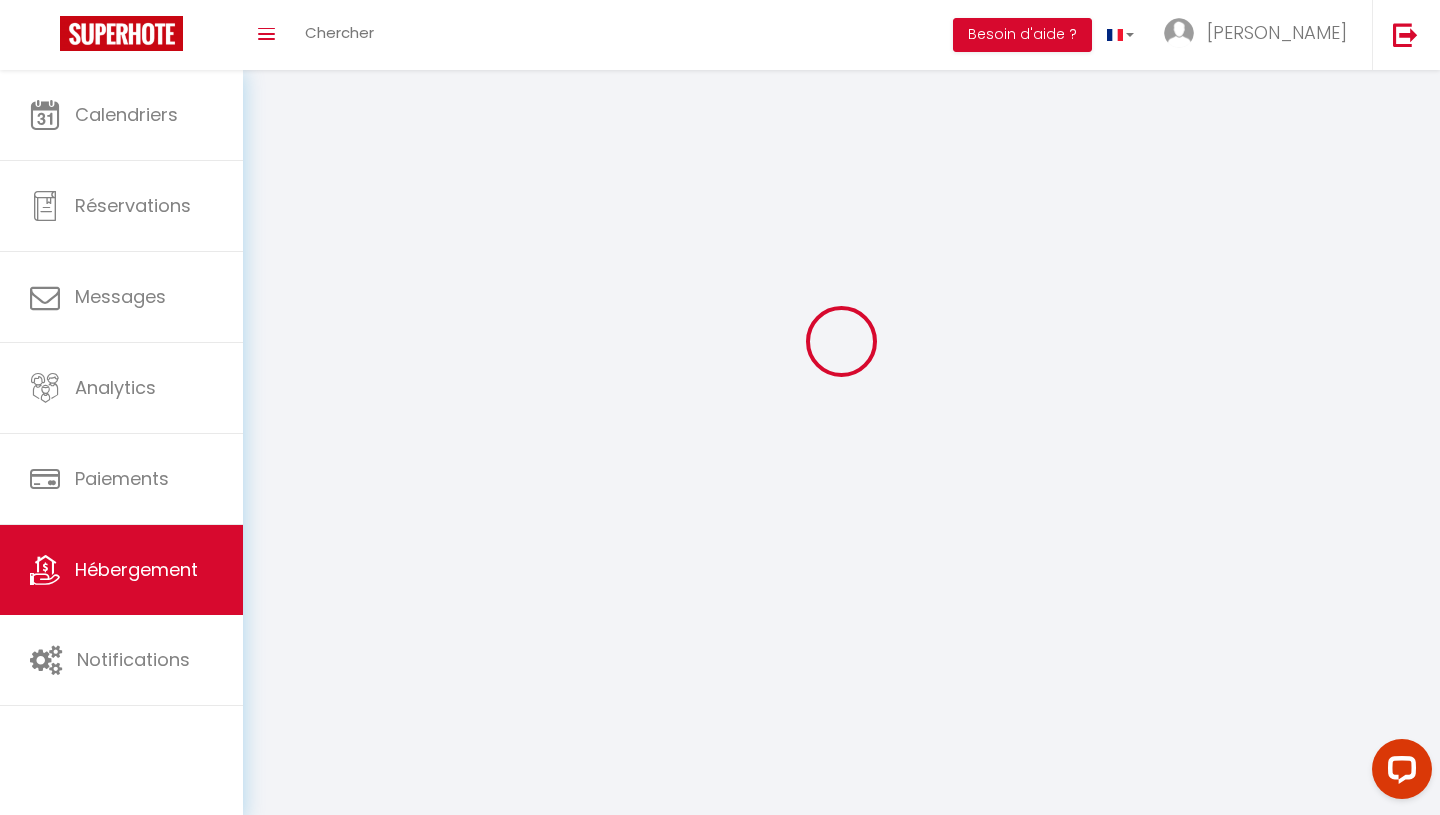 scroll, scrollTop: 0, scrollLeft: 0, axis: both 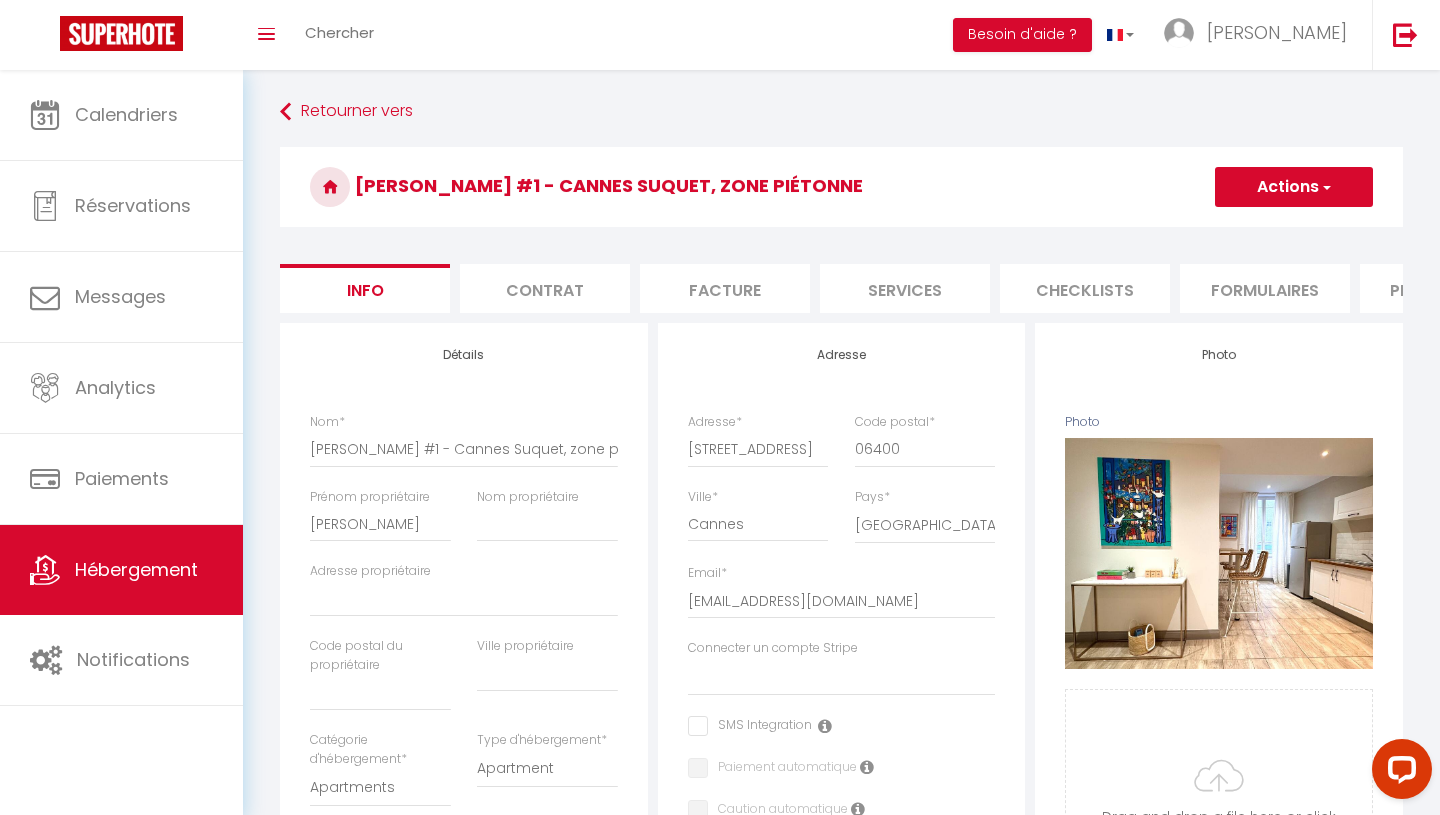 click on "Services" at bounding box center [905, 288] 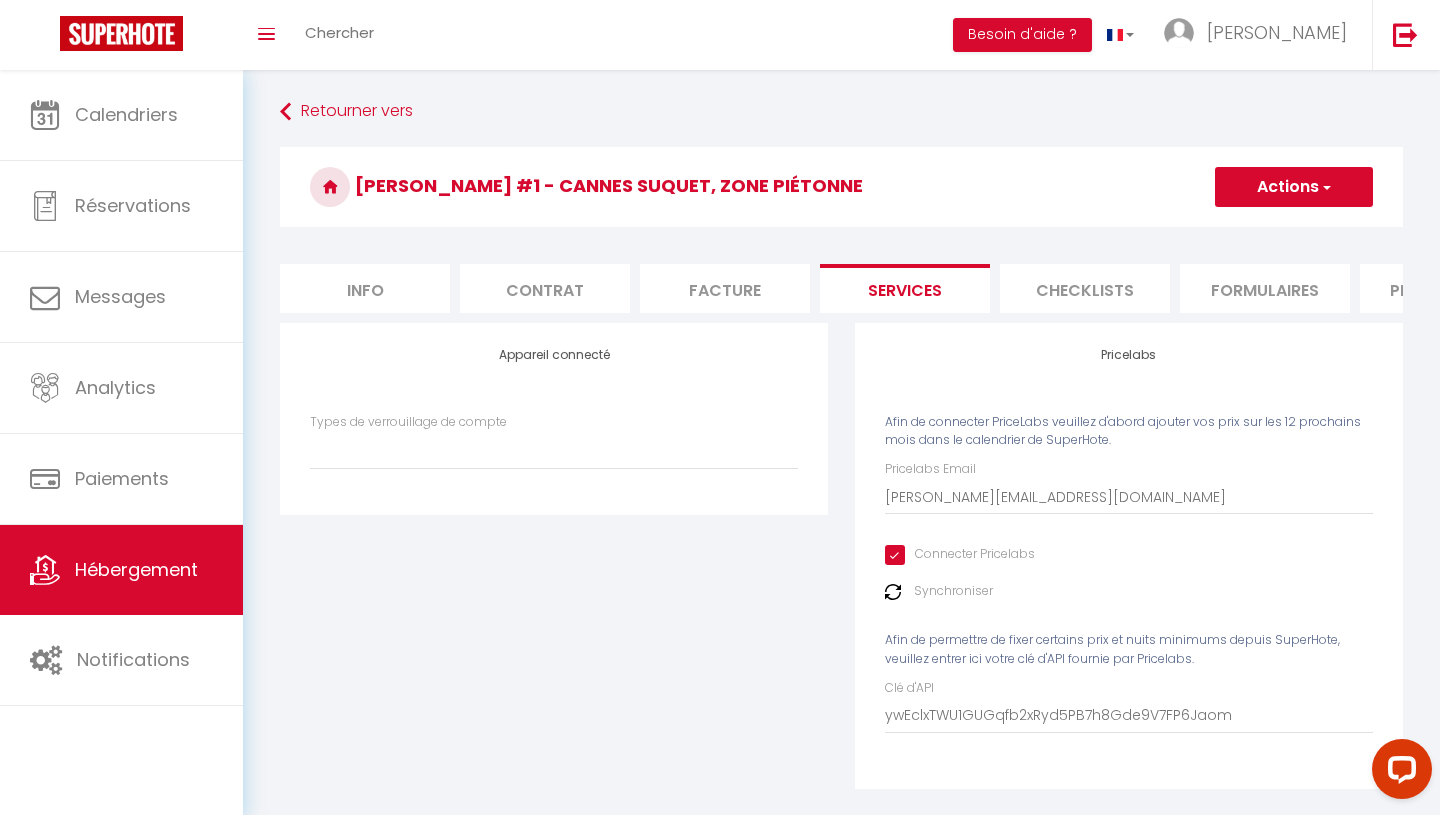 click on "Connecter Pricelabs" at bounding box center (960, 555) 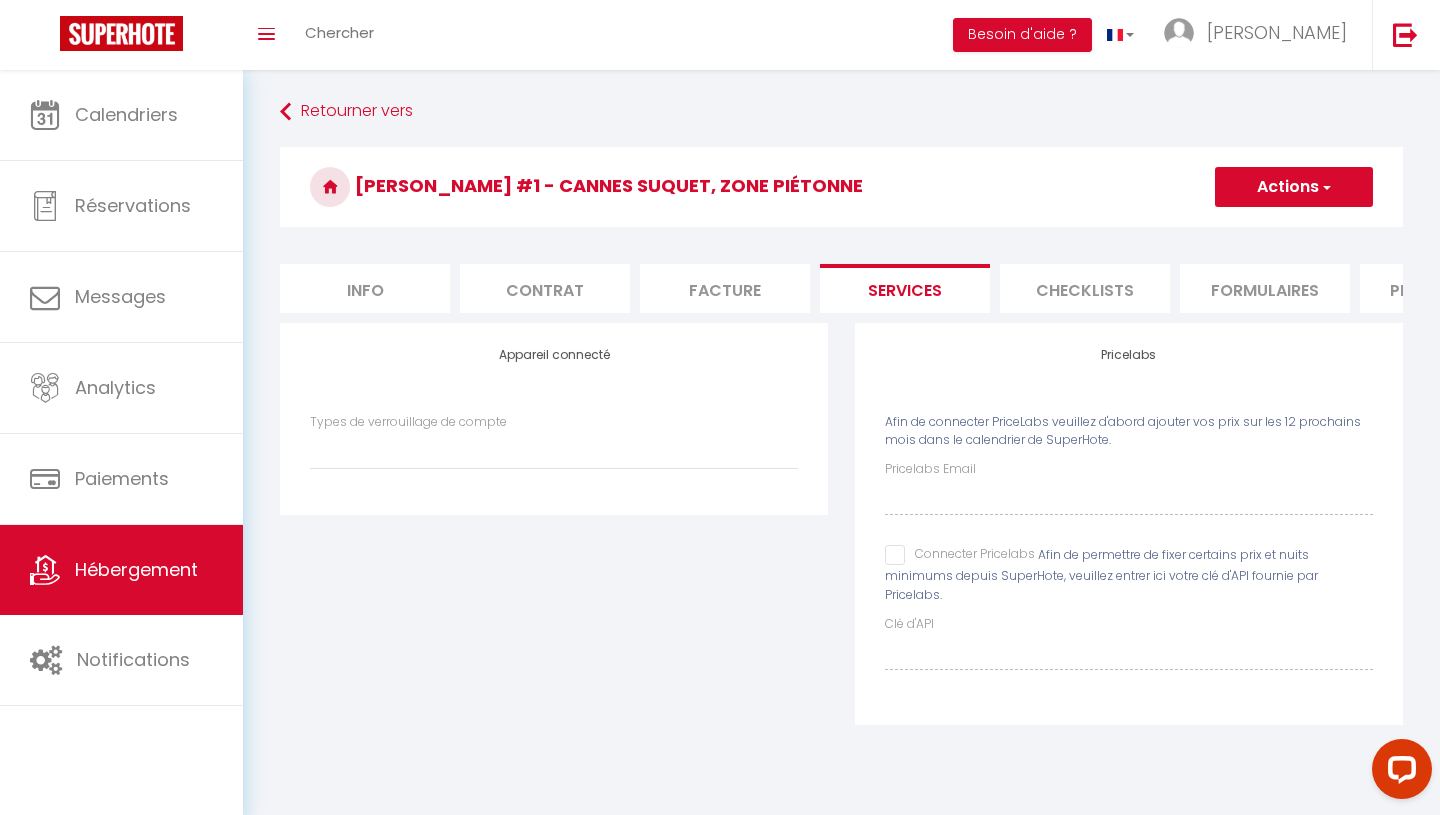 click on "Actions" at bounding box center [1294, 187] 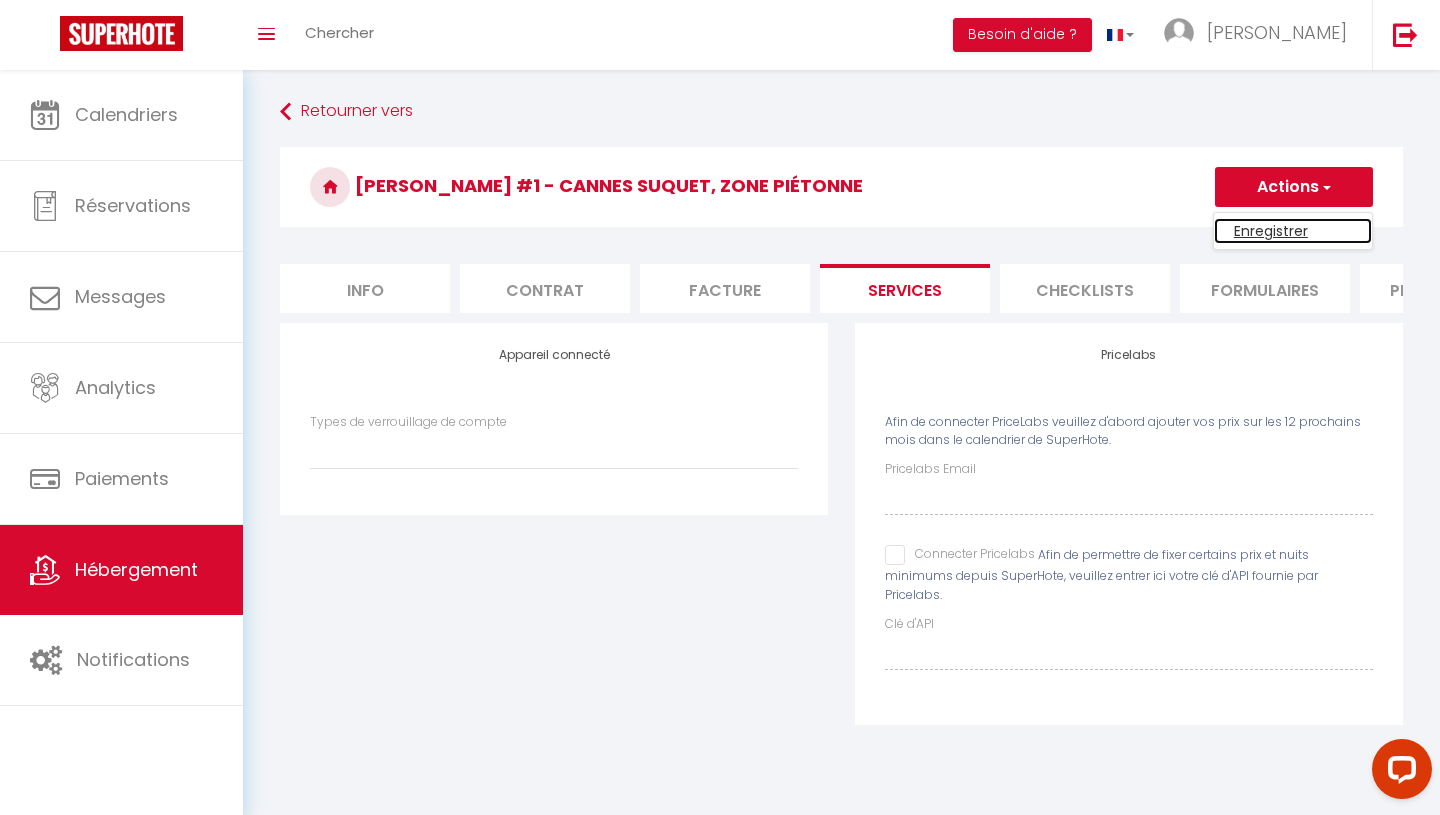 click on "Enregistrer" at bounding box center [1293, 231] 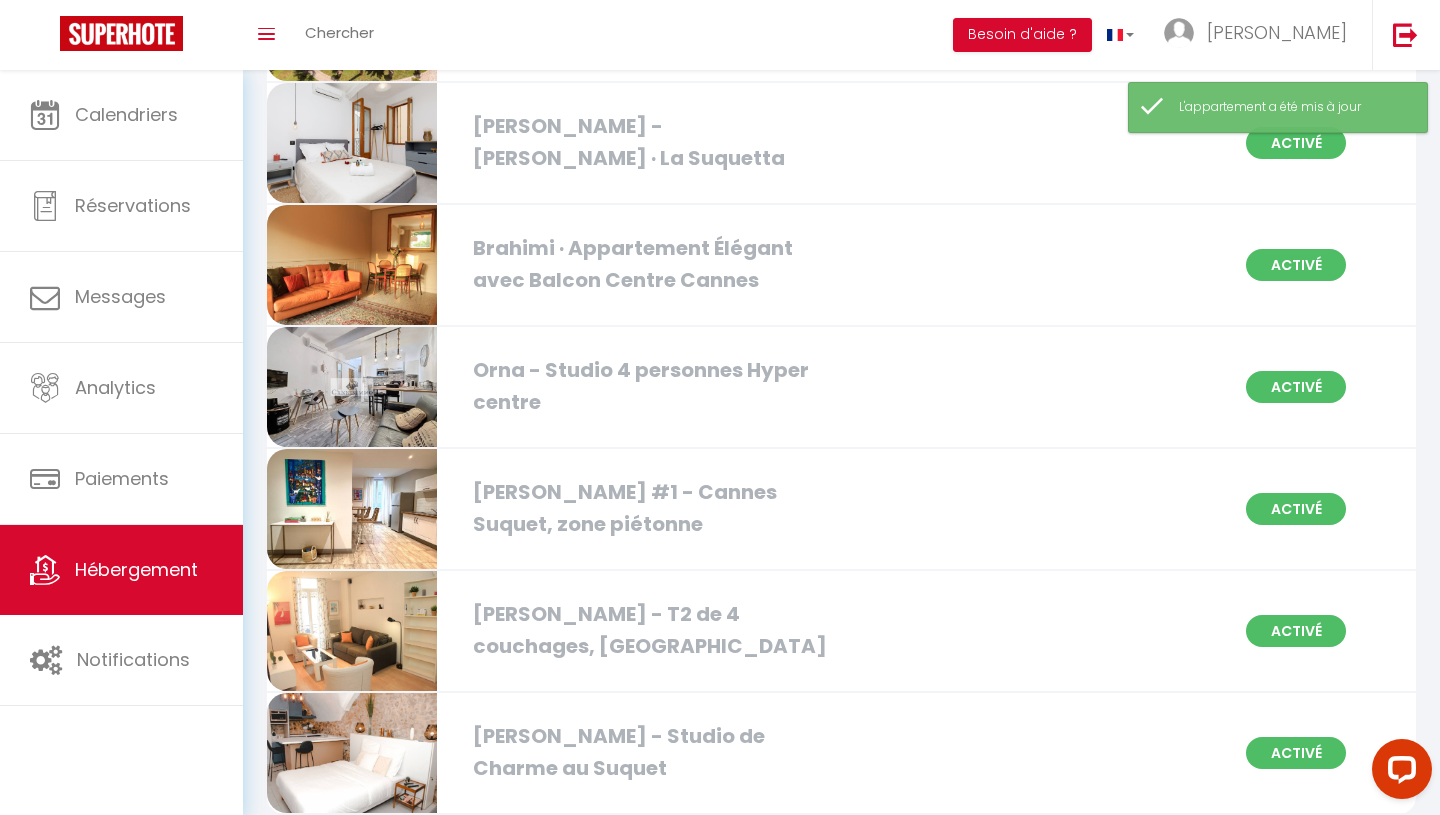 scroll, scrollTop: 2177, scrollLeft: 0, axis: vertical 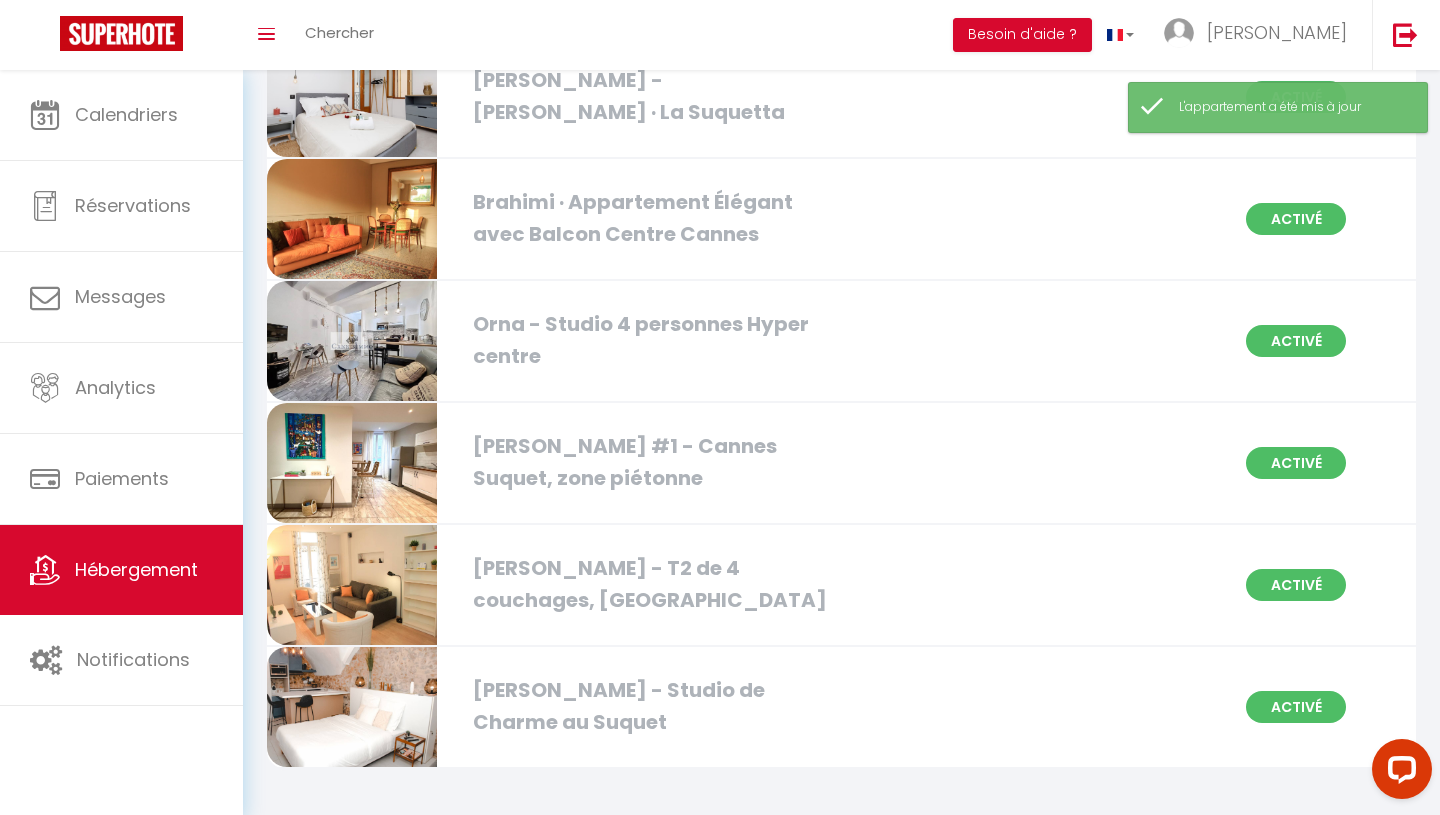 click on "Orna - Studio 4 personnes Hyper centre" at bounding box center [646, 340] 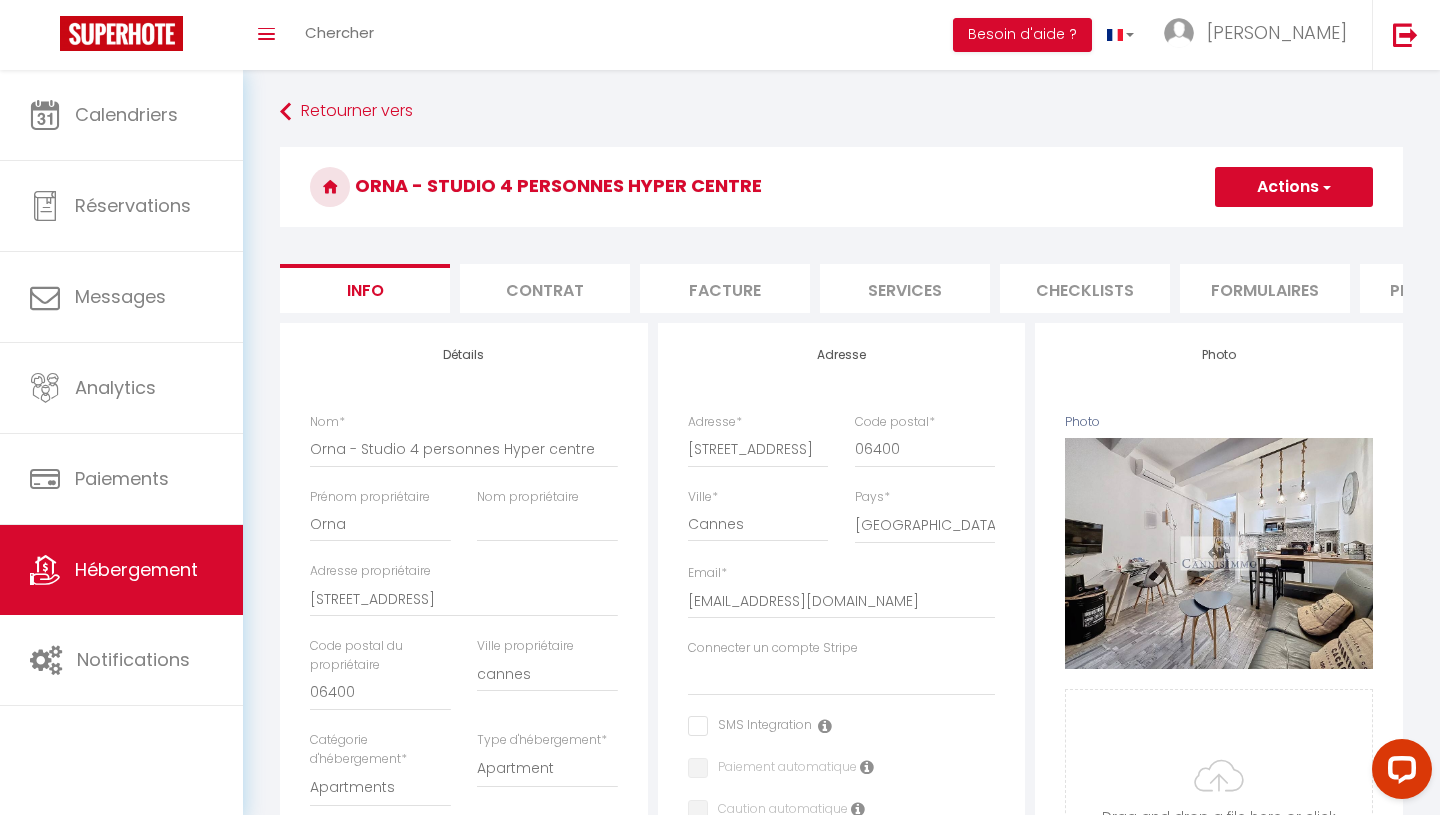 click on "Services" at bounding box center [905, 288] 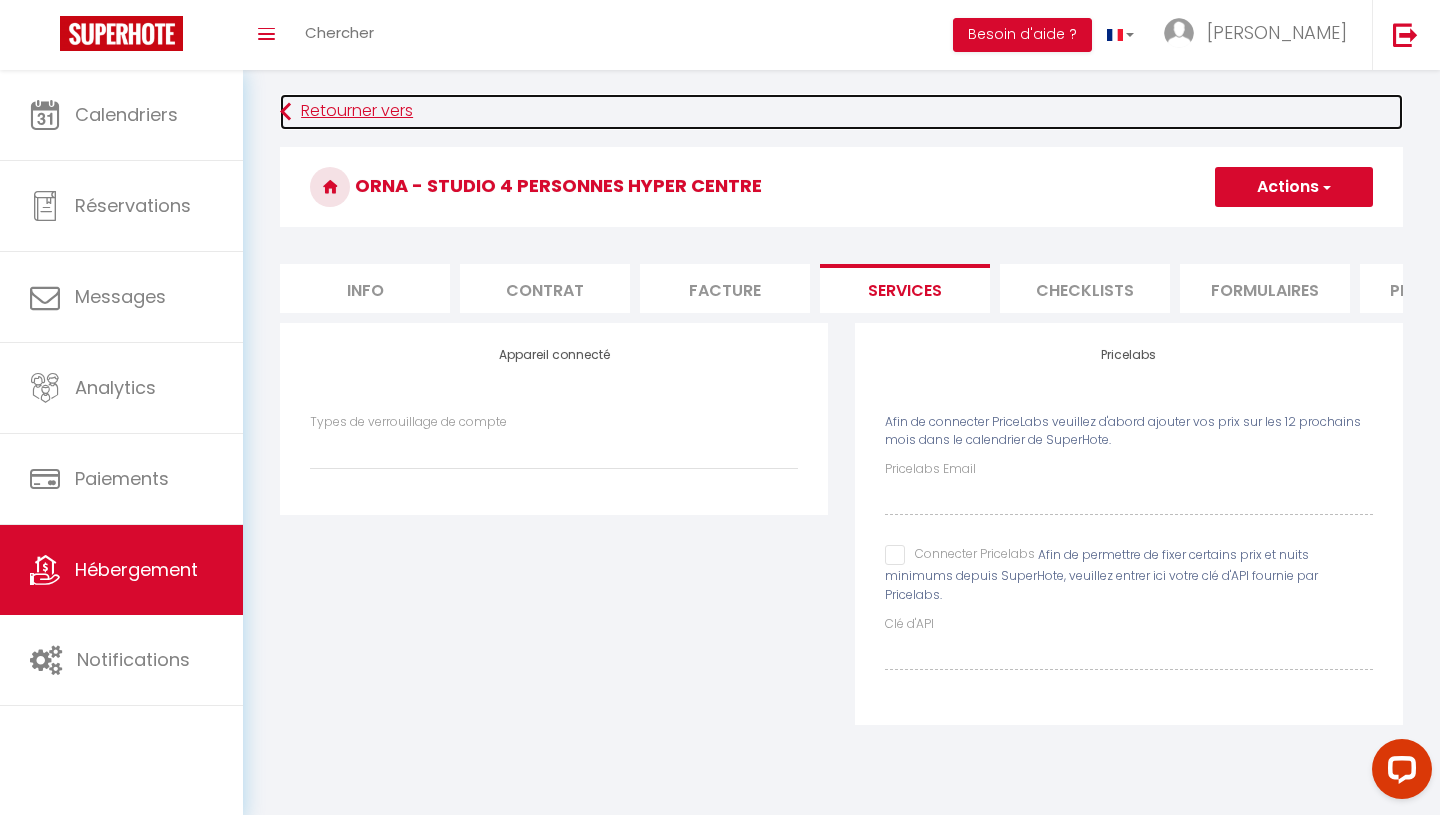 click on "Retourner vers" at bounding box center [841, 112] 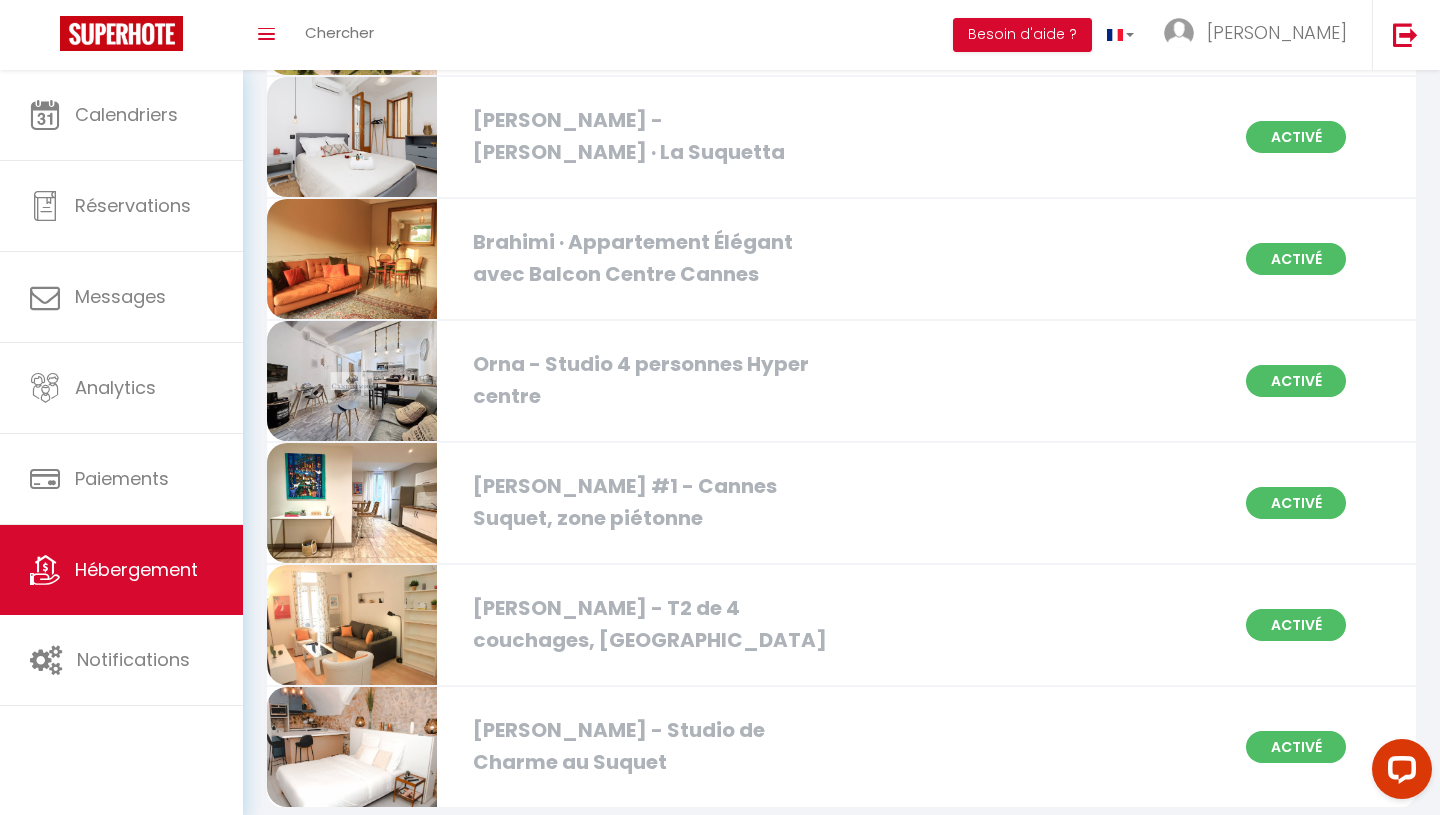 scroll, scrollTop: 2151, scrollLeft: 0, axis: vertical 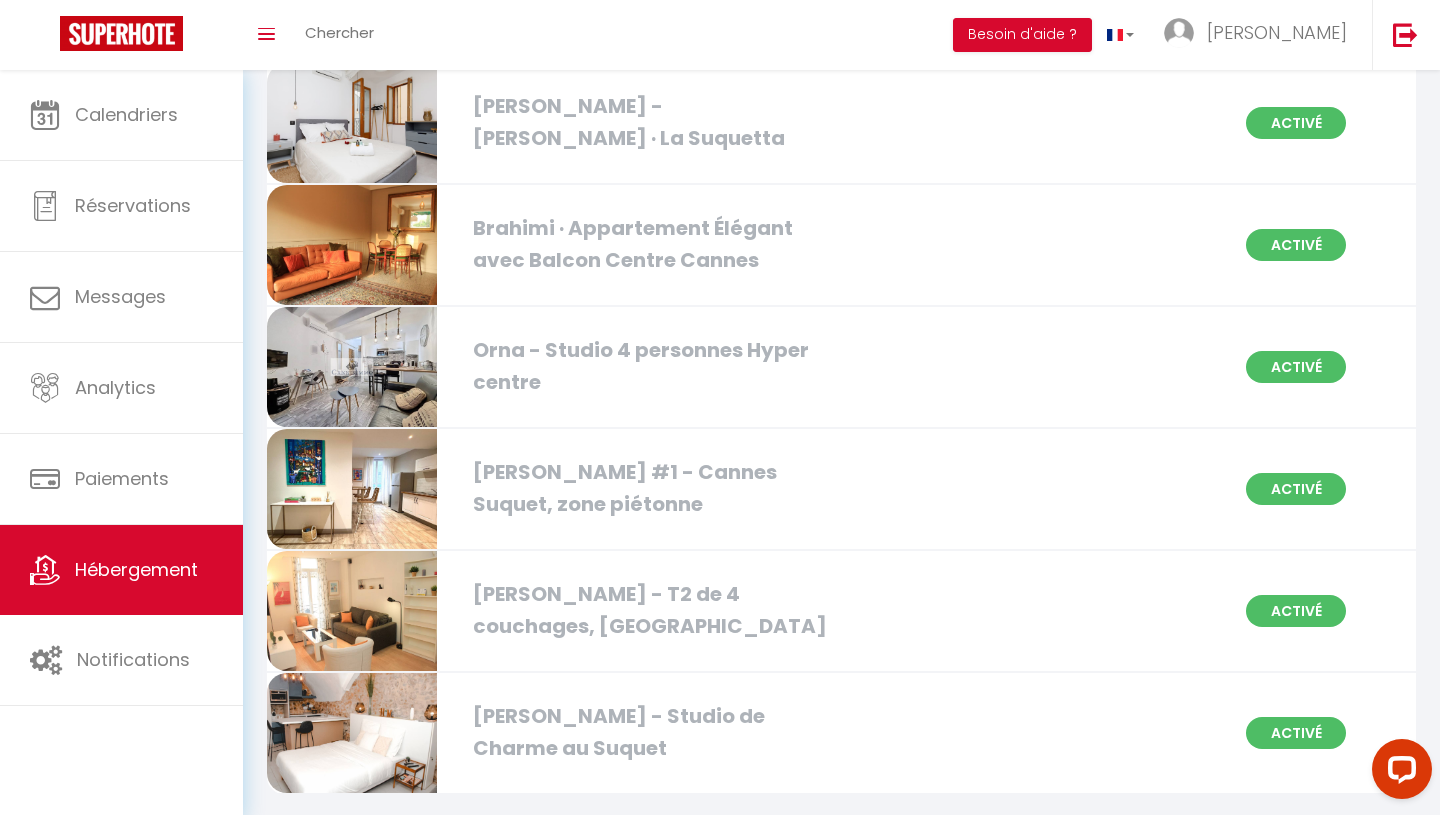 click on "Brahimi · Appartement Élégant avec Balcon Centre Cannes" at bounding box center [646, 244] 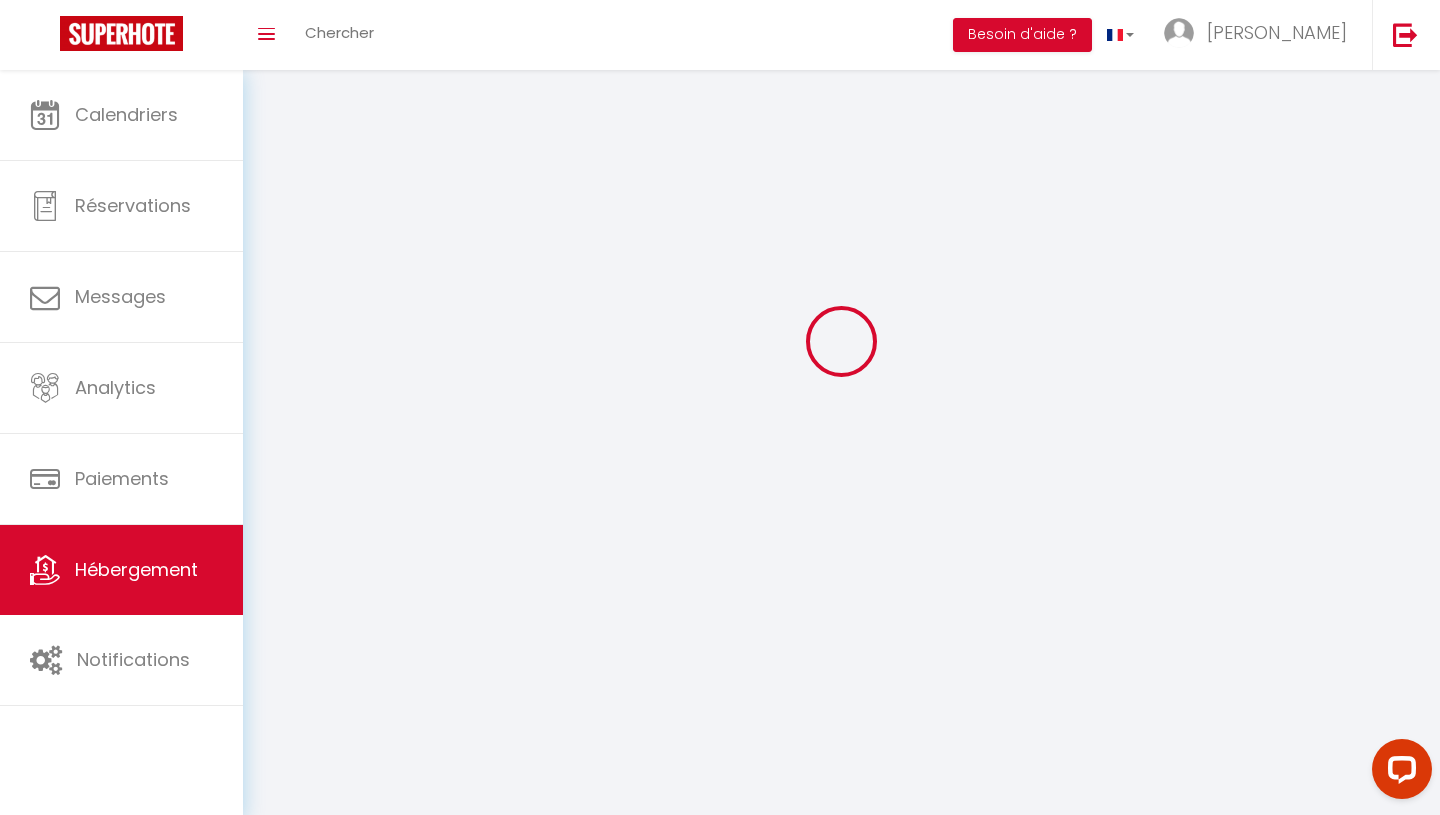 scroll, scrollTop: 0, scrollLeft: 0, axis: both 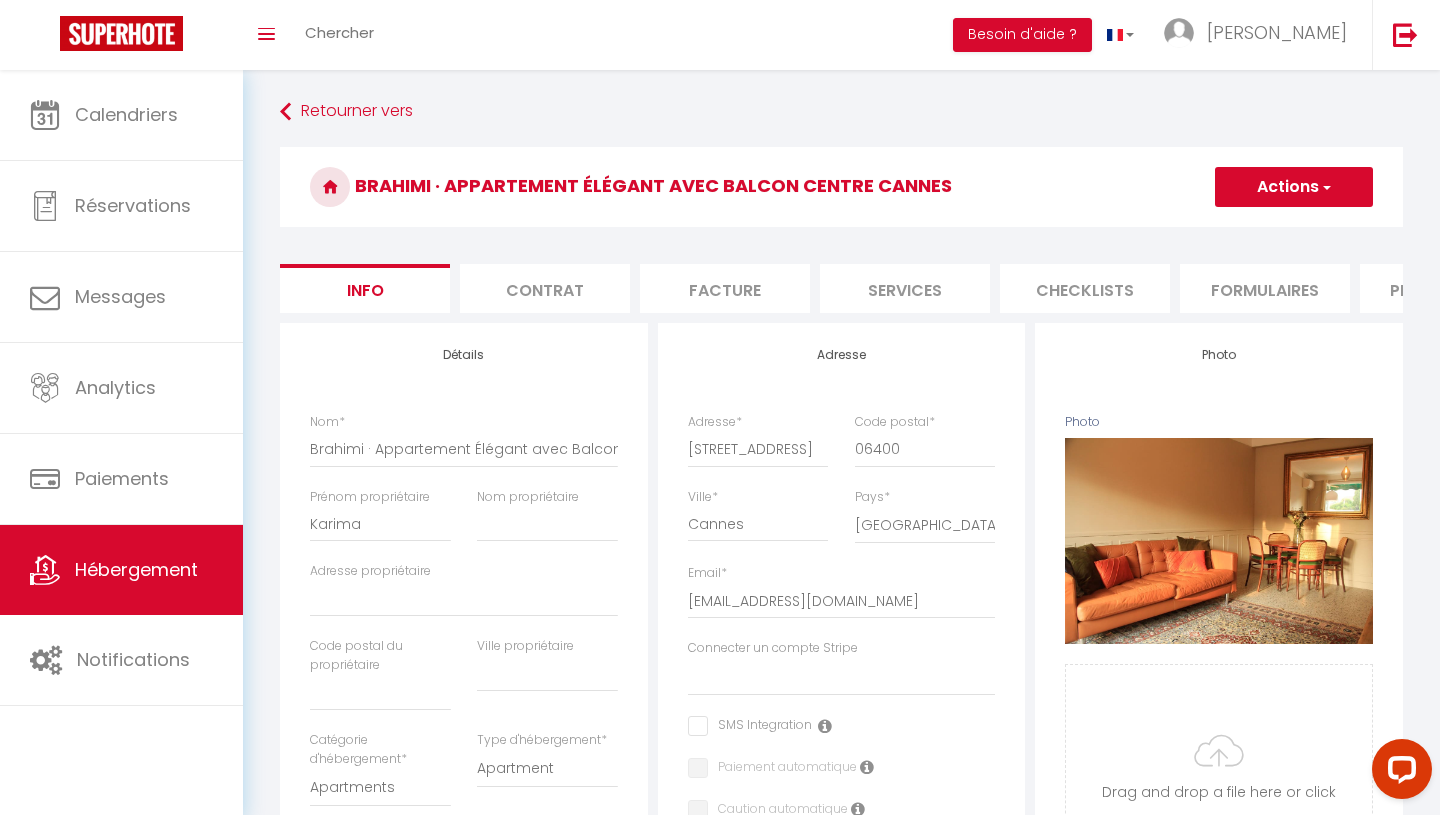 click on "Checklists" at bounding box center [1085, 288] 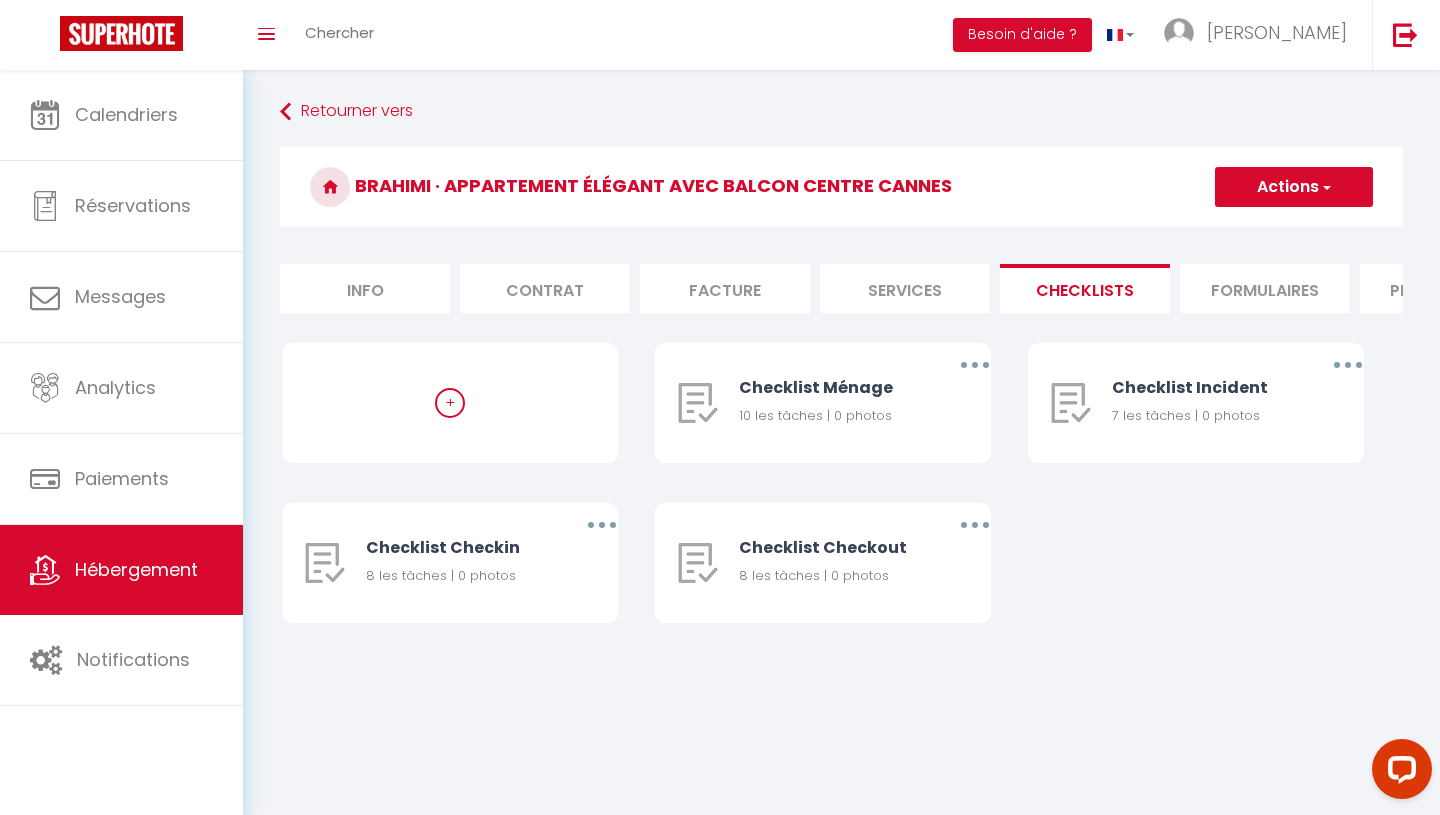 click on "Services" at bounding box center (905, 288) 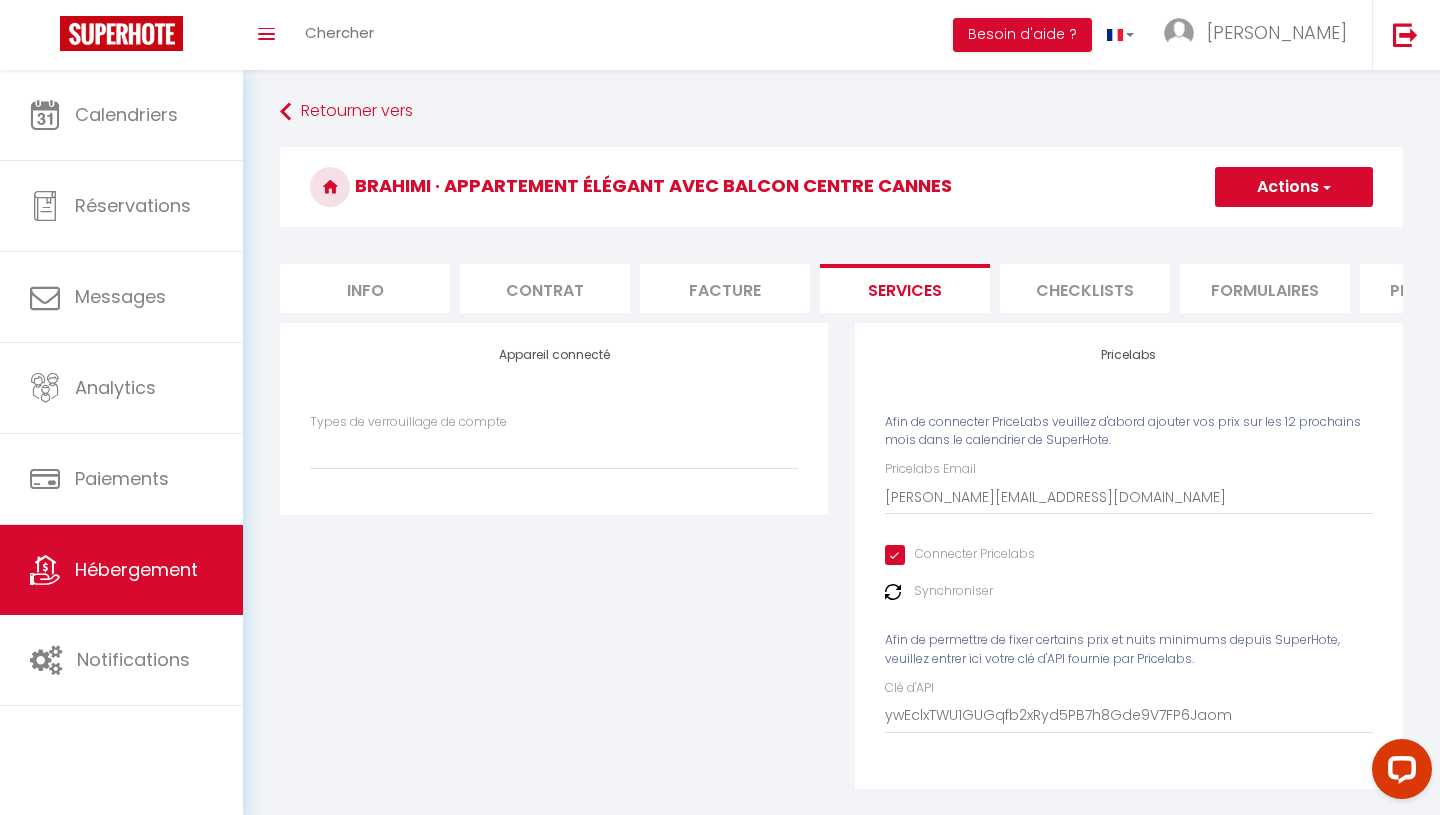 click on "Connecter Pricelabs" at bounding box center [960, 555] 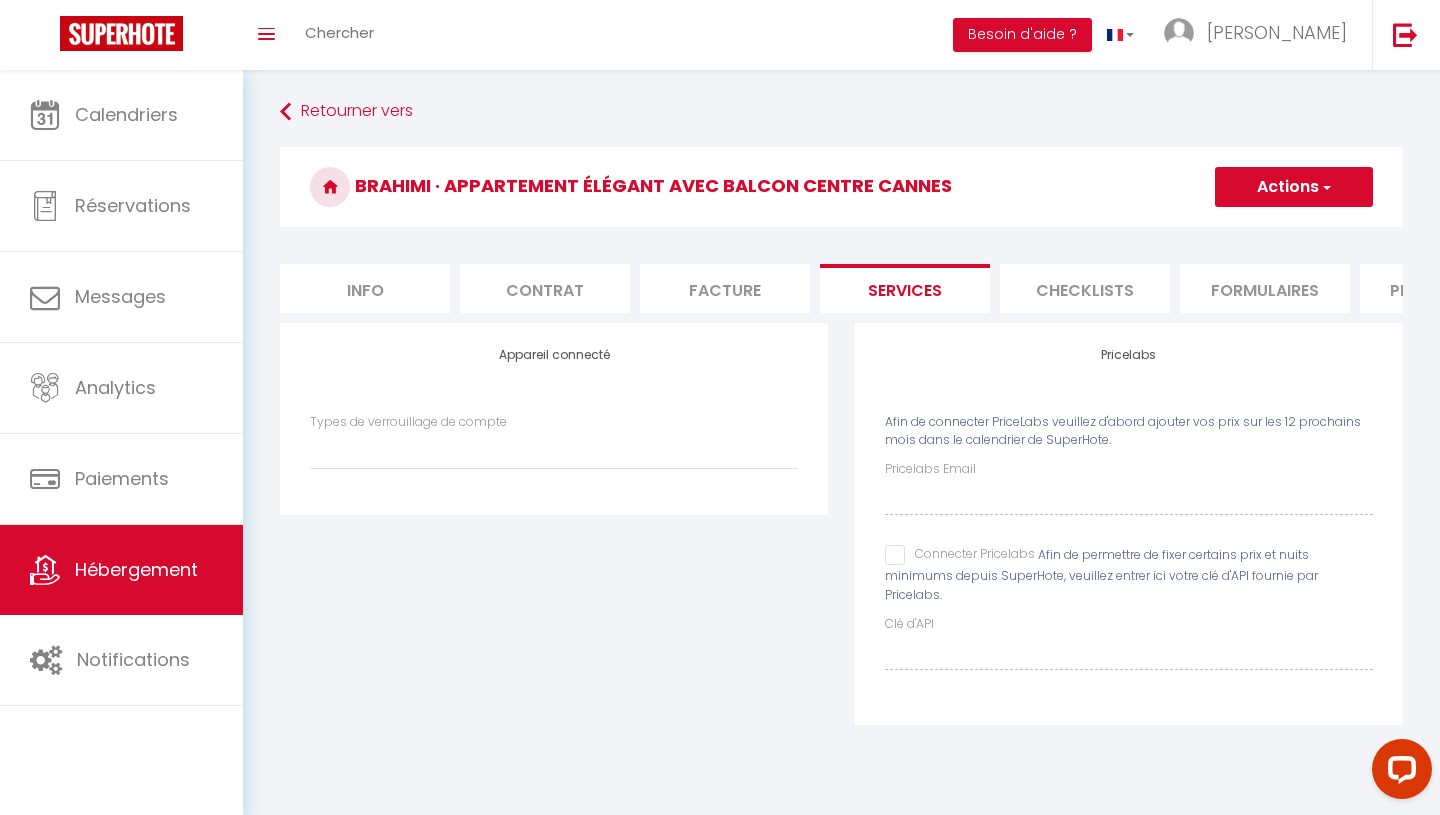 click on "Actions" at bounding box center [1294, 187] 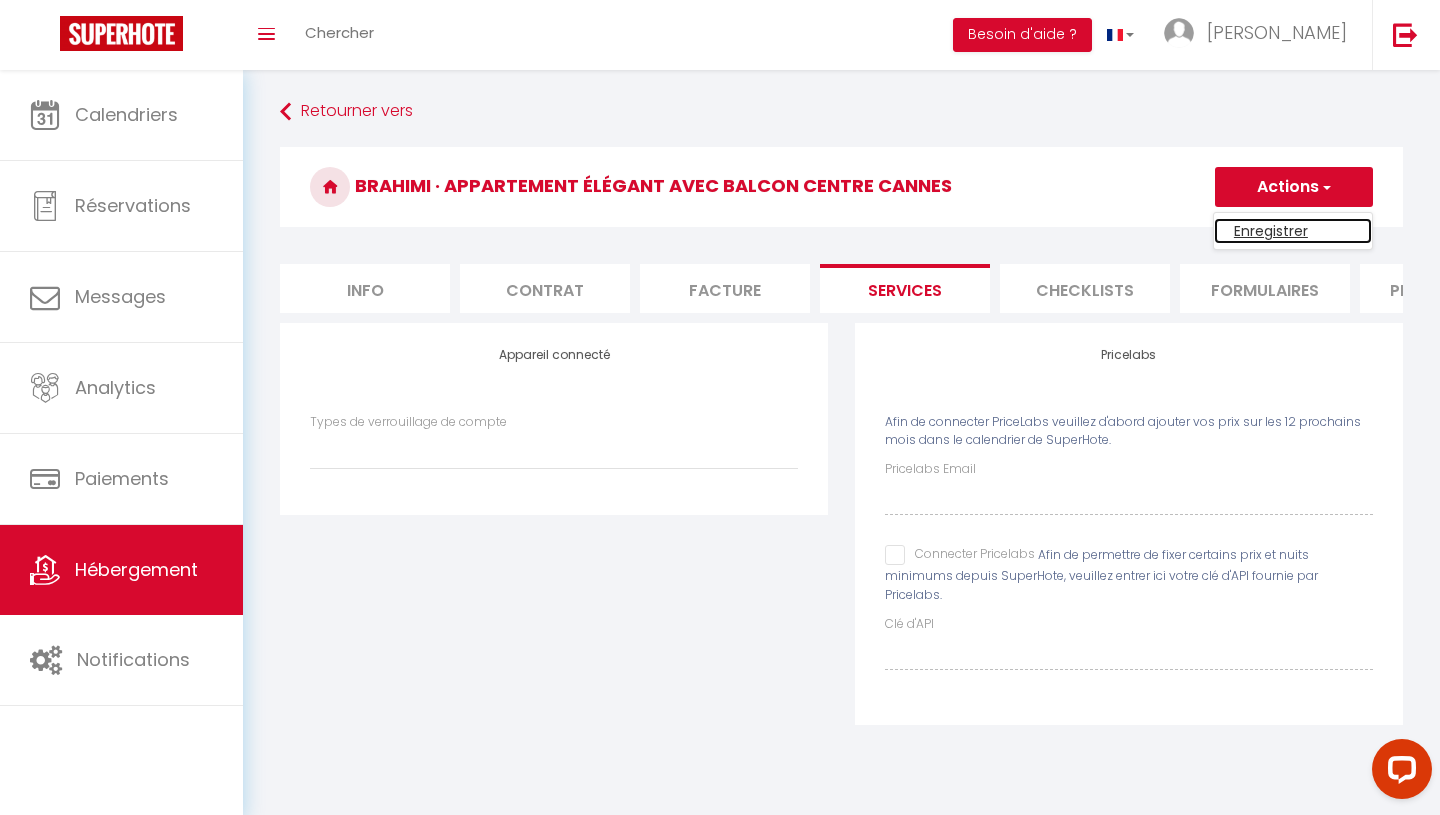 click on "Enregistrer" at bounding box center [1293, 231] 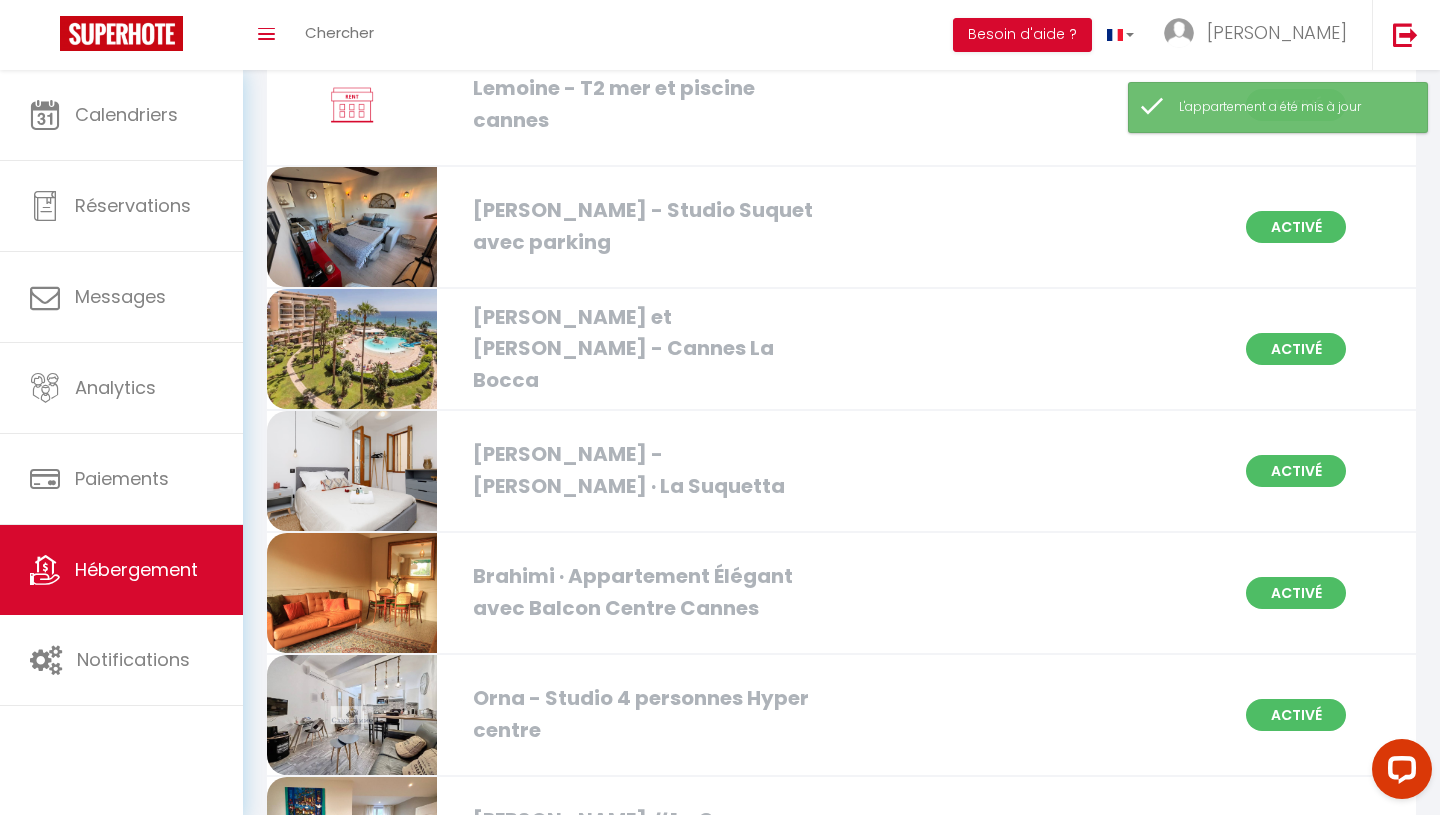 scroll, scrollTop: 1801, scrollLeft: 0, axis: vertical 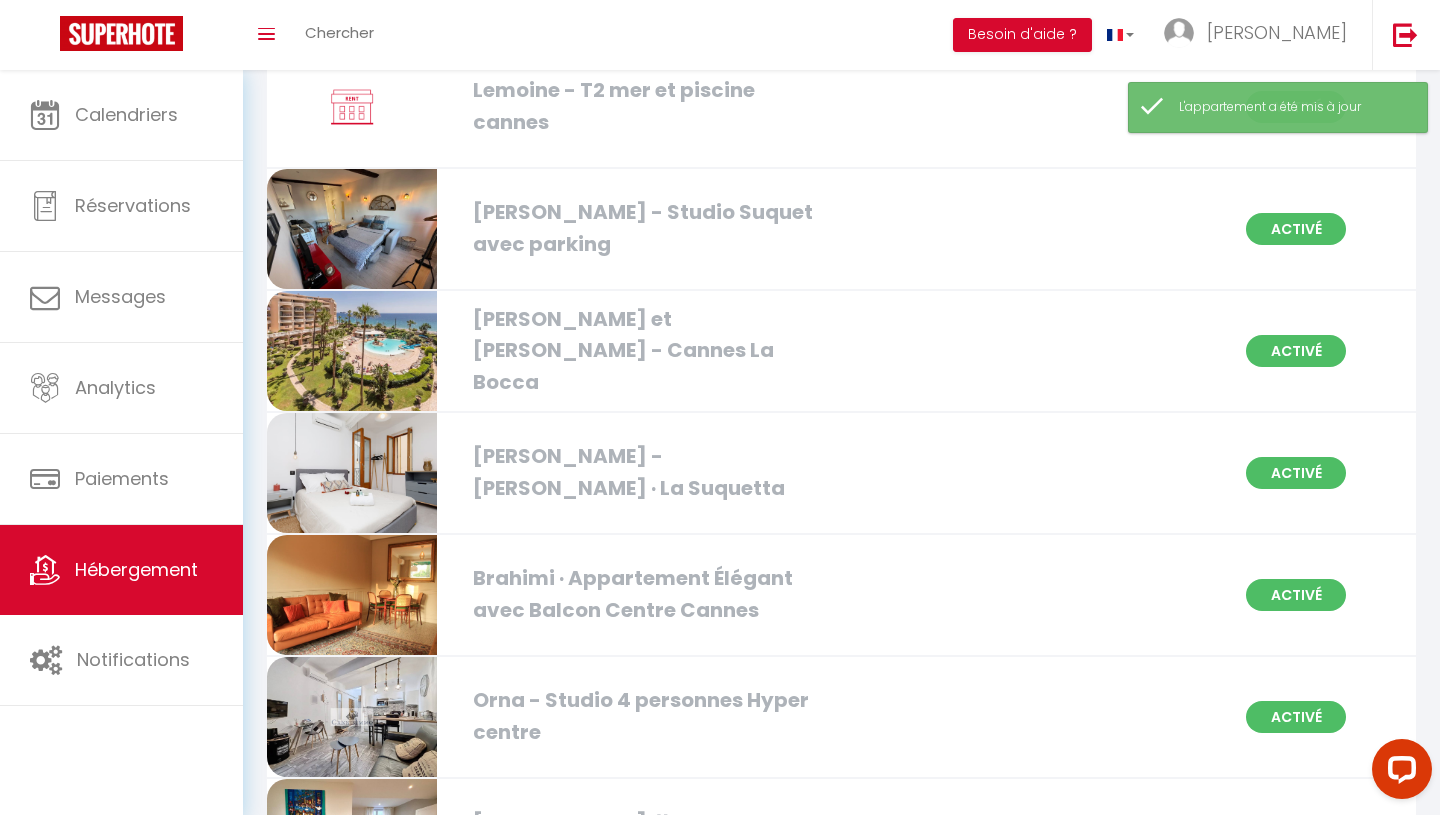click on "[PERSON_NAME] - [PERSON_NAME]  · La Suquetta" at bounding box center (646, 472) 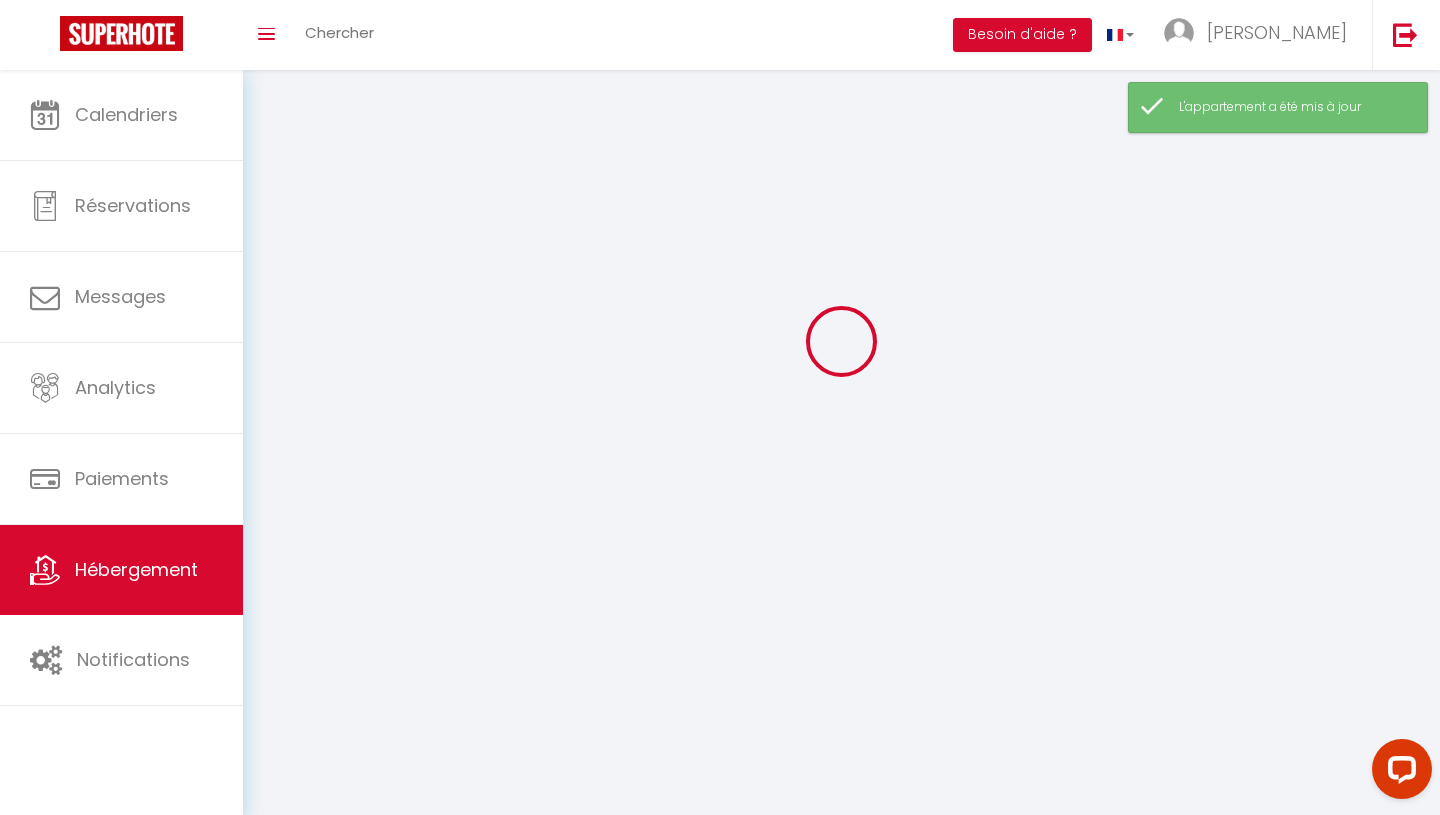 scroll, scrollTop: 0, scrollLeft: 0, axis: both 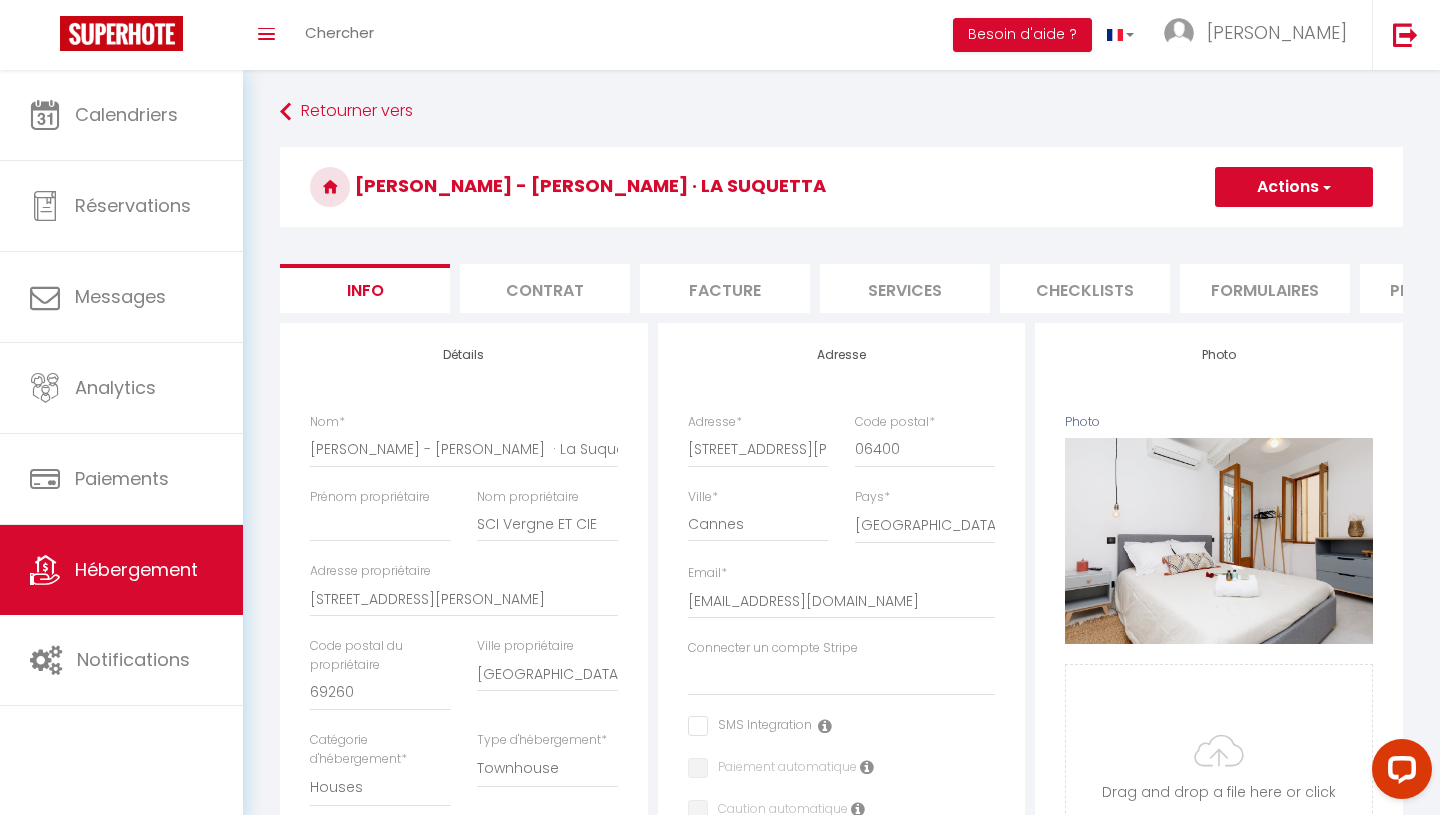 click on "Services" at bounding box center (905, 288) 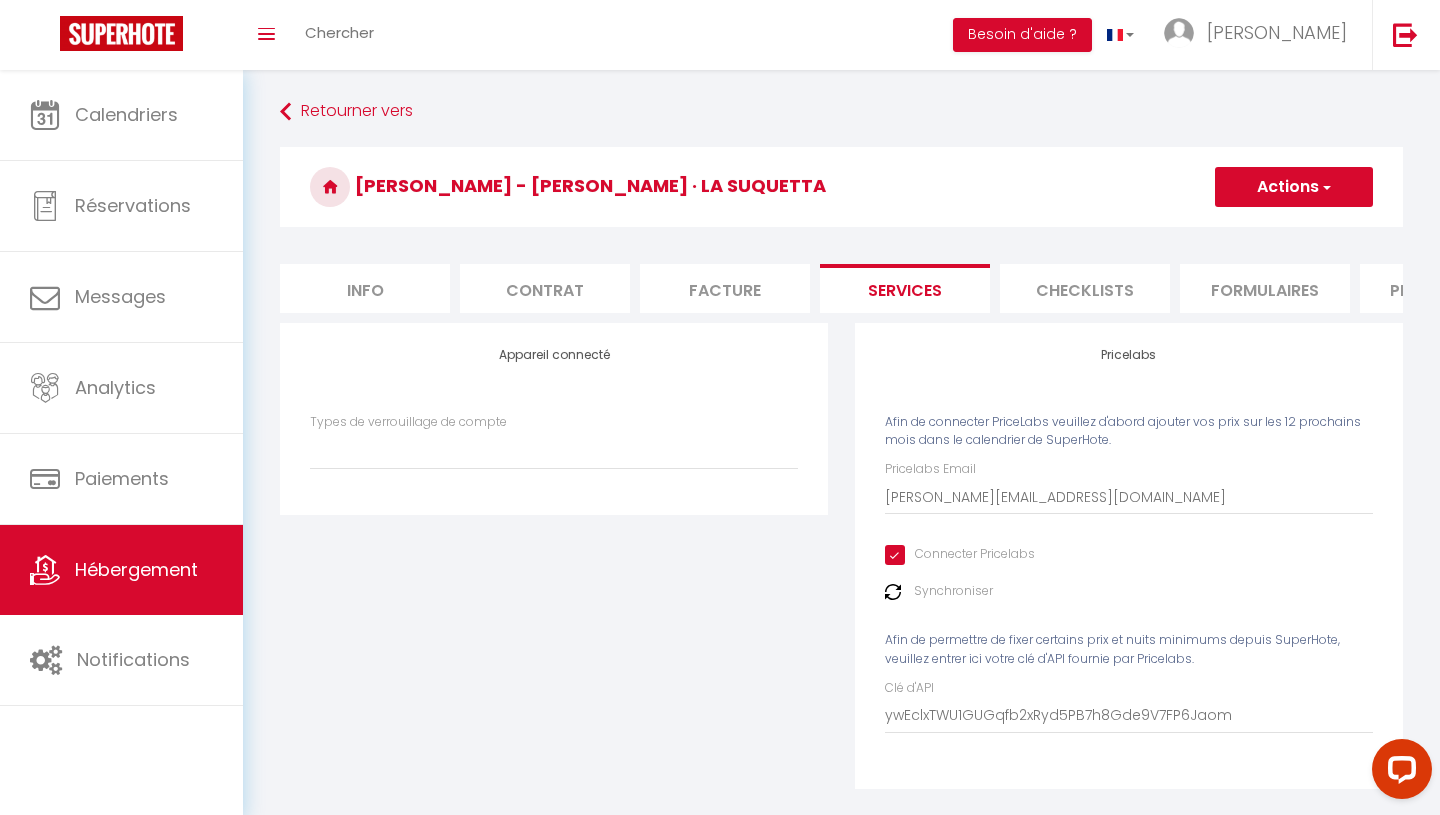 click on "Connecter Pricelabs" at bounding box center [960, 555] 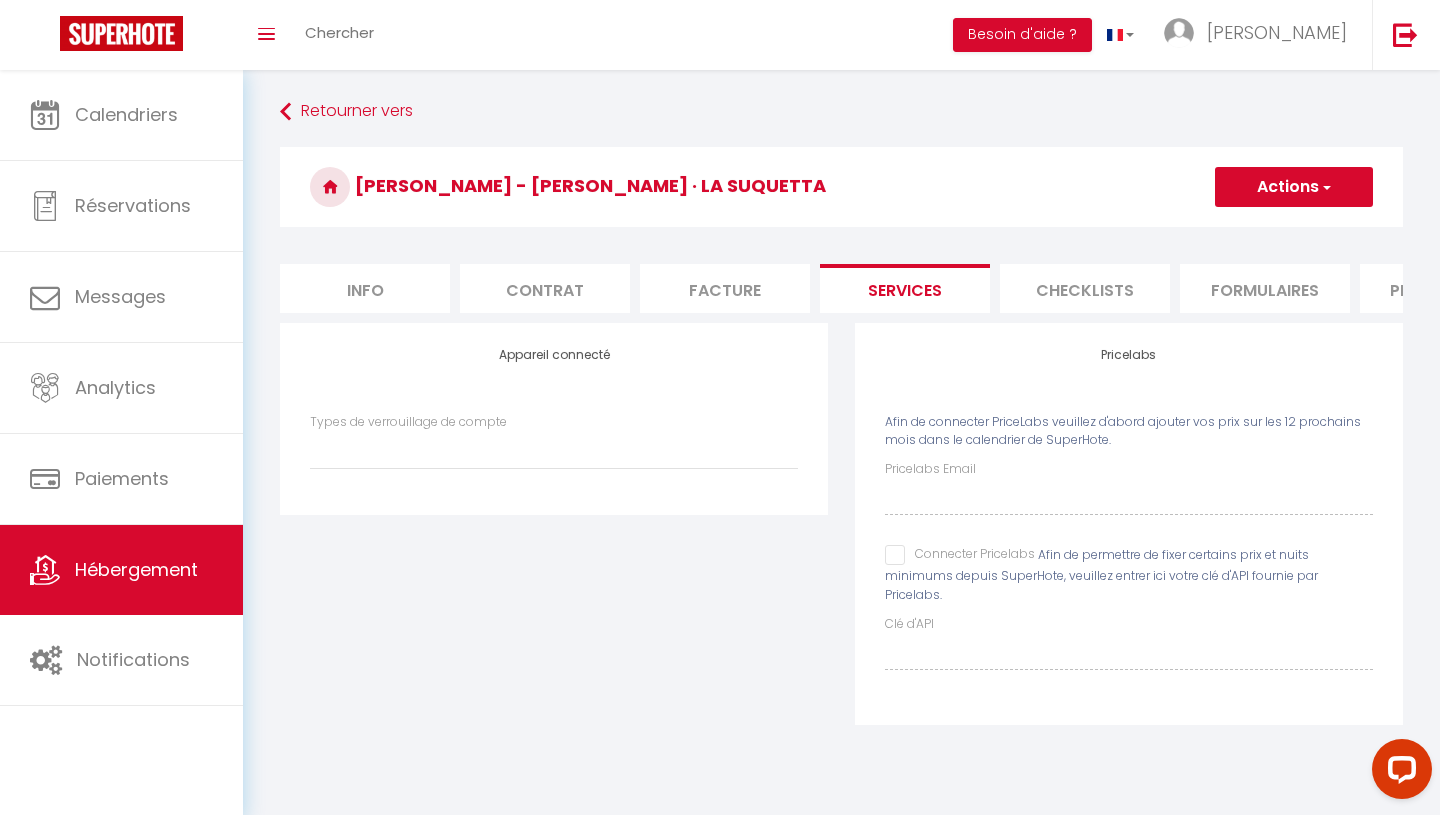 click on "Actions" at bounding box center [1294, 187] 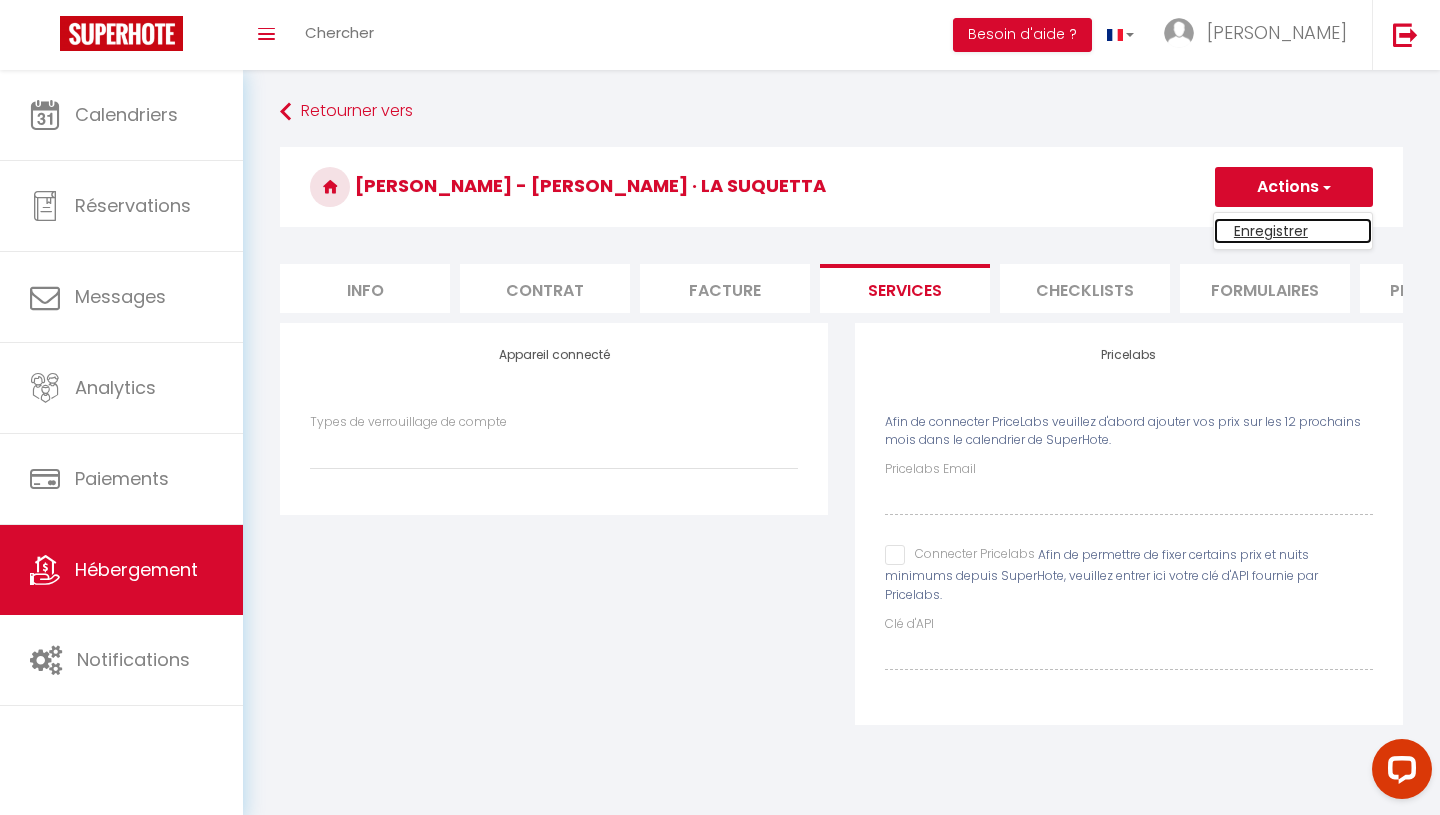 click on "Enregistrer" at bounding box center (1293, 231) 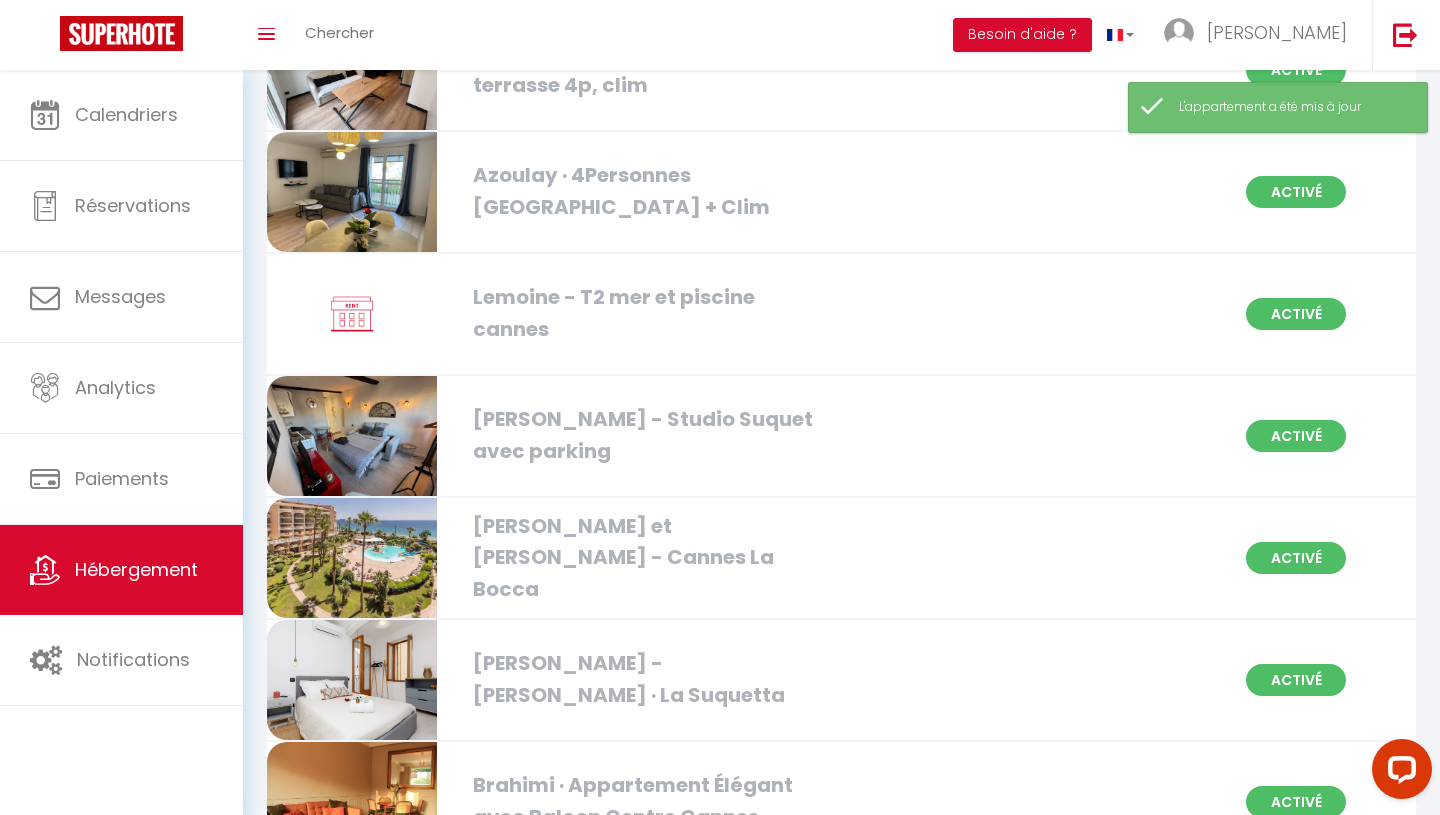 scroll, scrollTop: 1738, scrollLeft: 0, axis: vertical 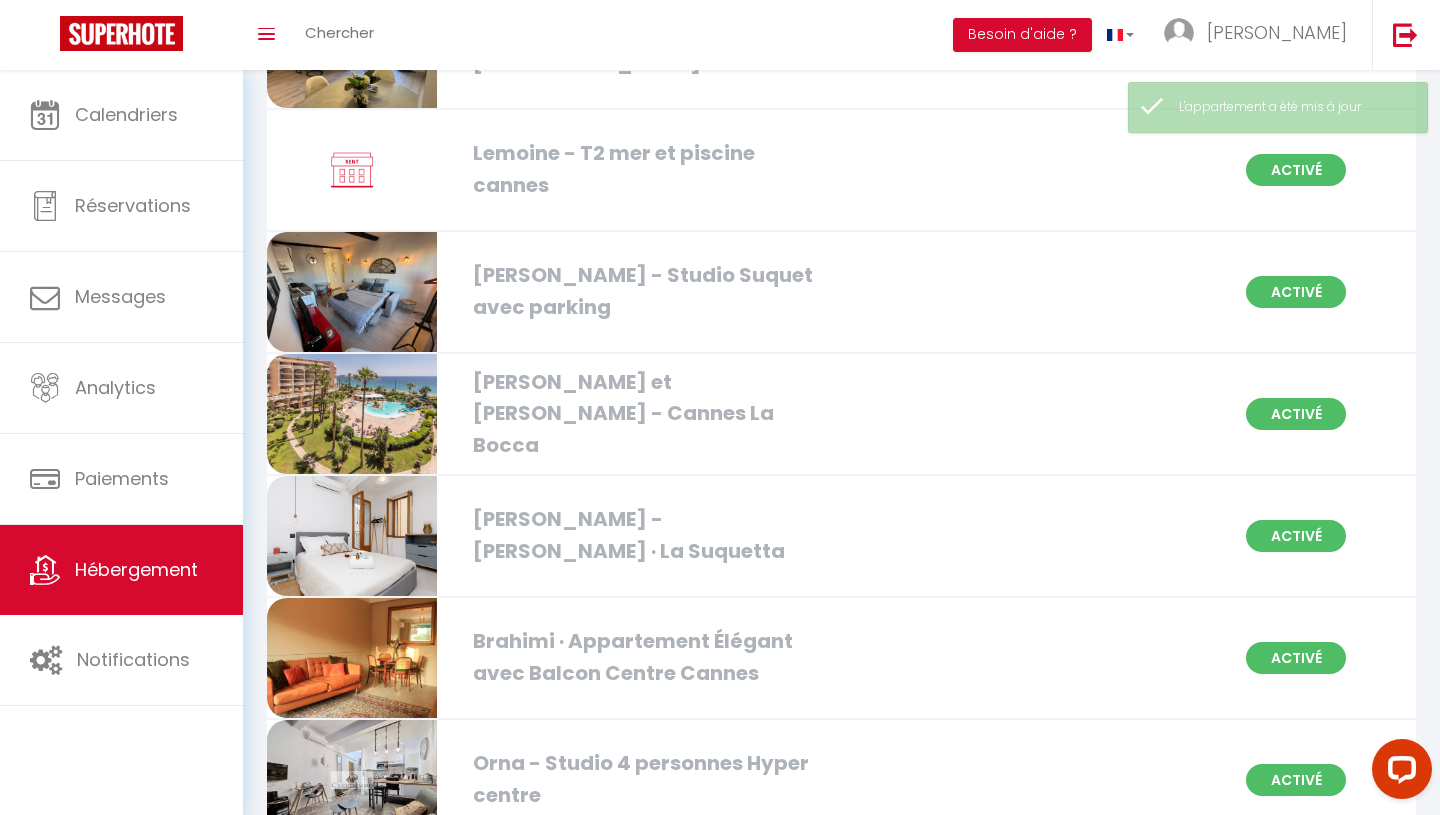click on "[PERSON_NAME] et [PERSON_NAME] - Cannes La Bocca" at bounding box center (646, 414) 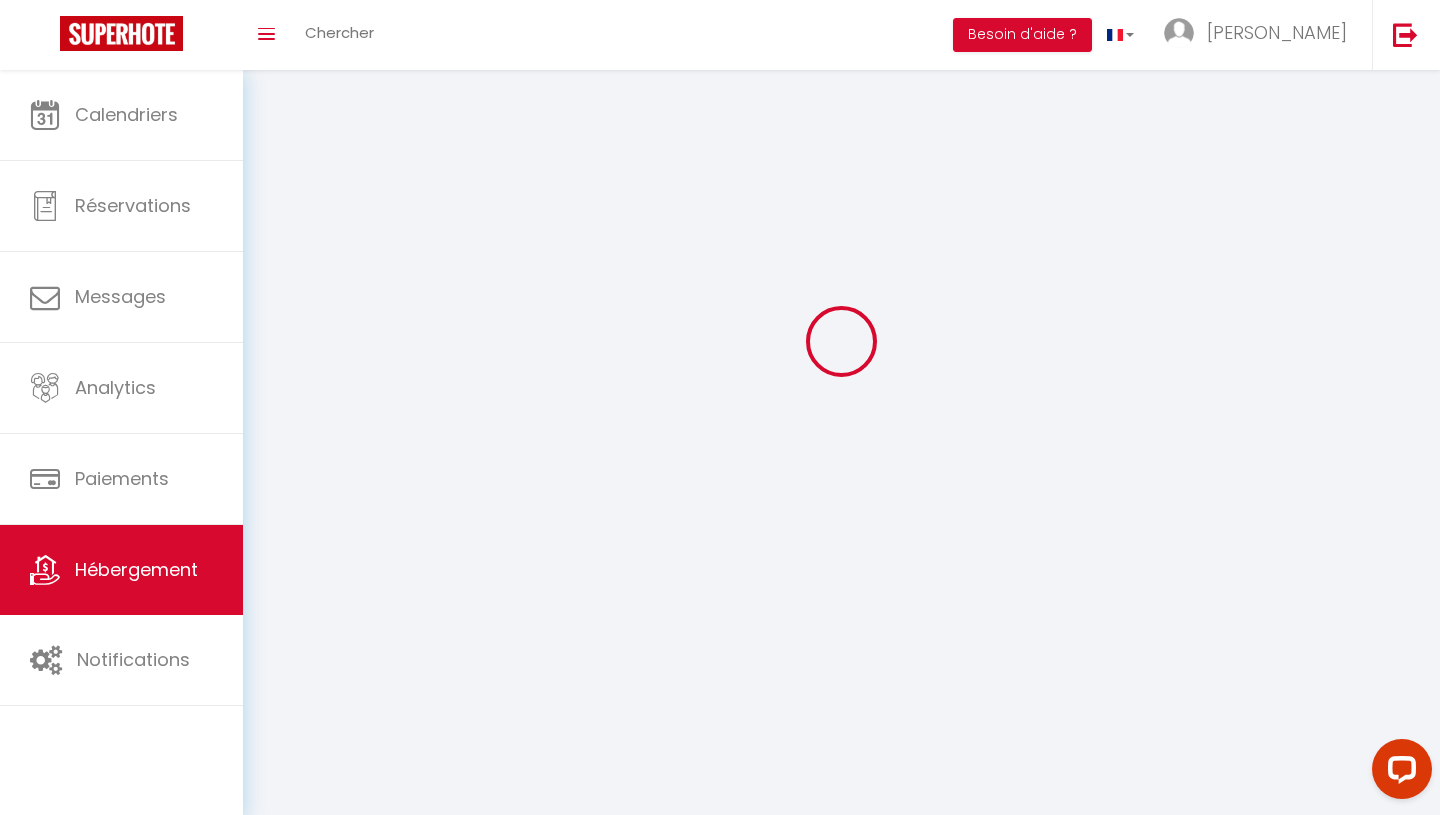 scroll, scrollTop: 0, scrollLeft: 0, axis: both 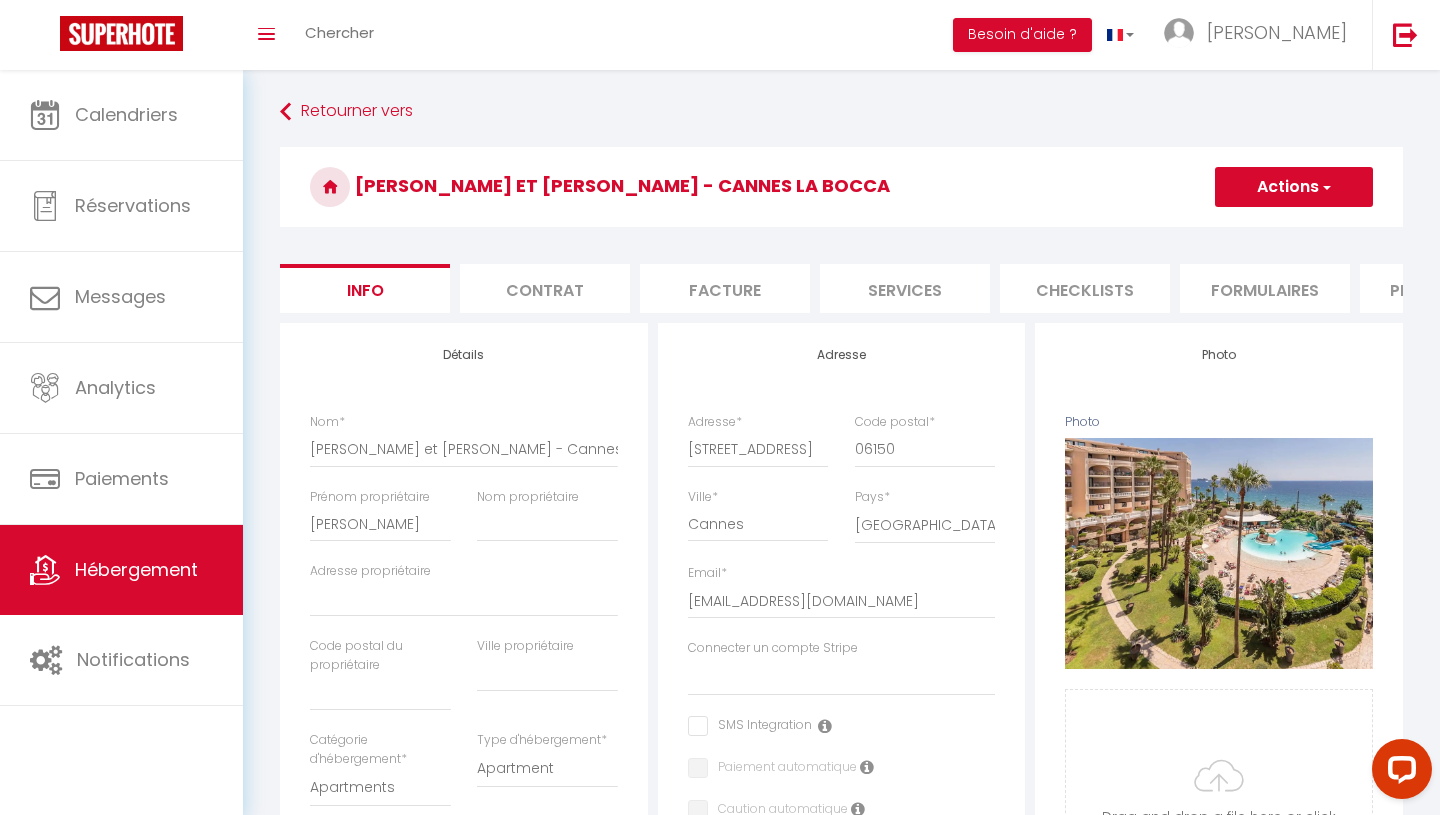 click on "Services" at bounding box center [905, 288] 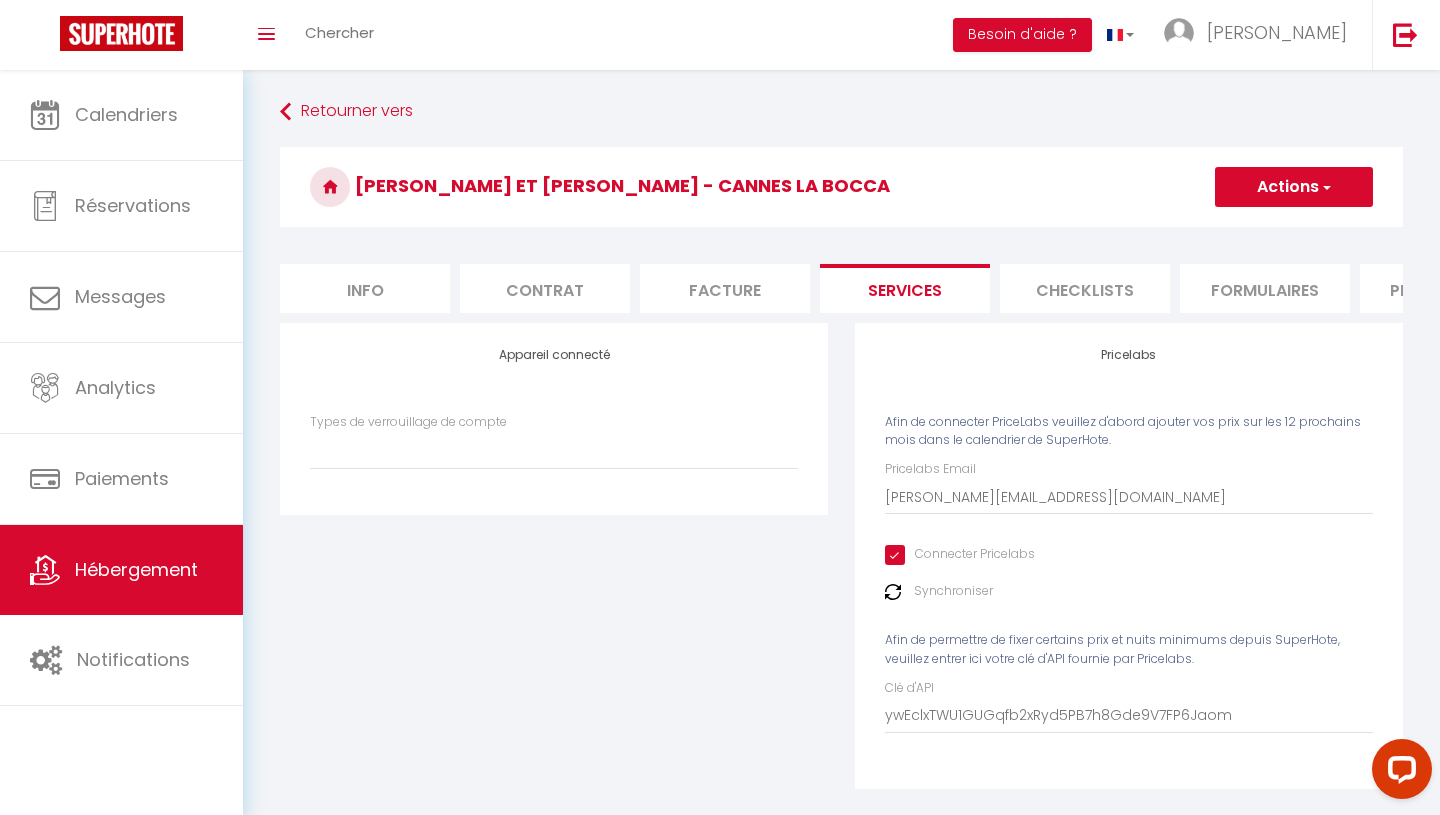 click on "Connecter Pricelabs" at bounding box center (960, 555) 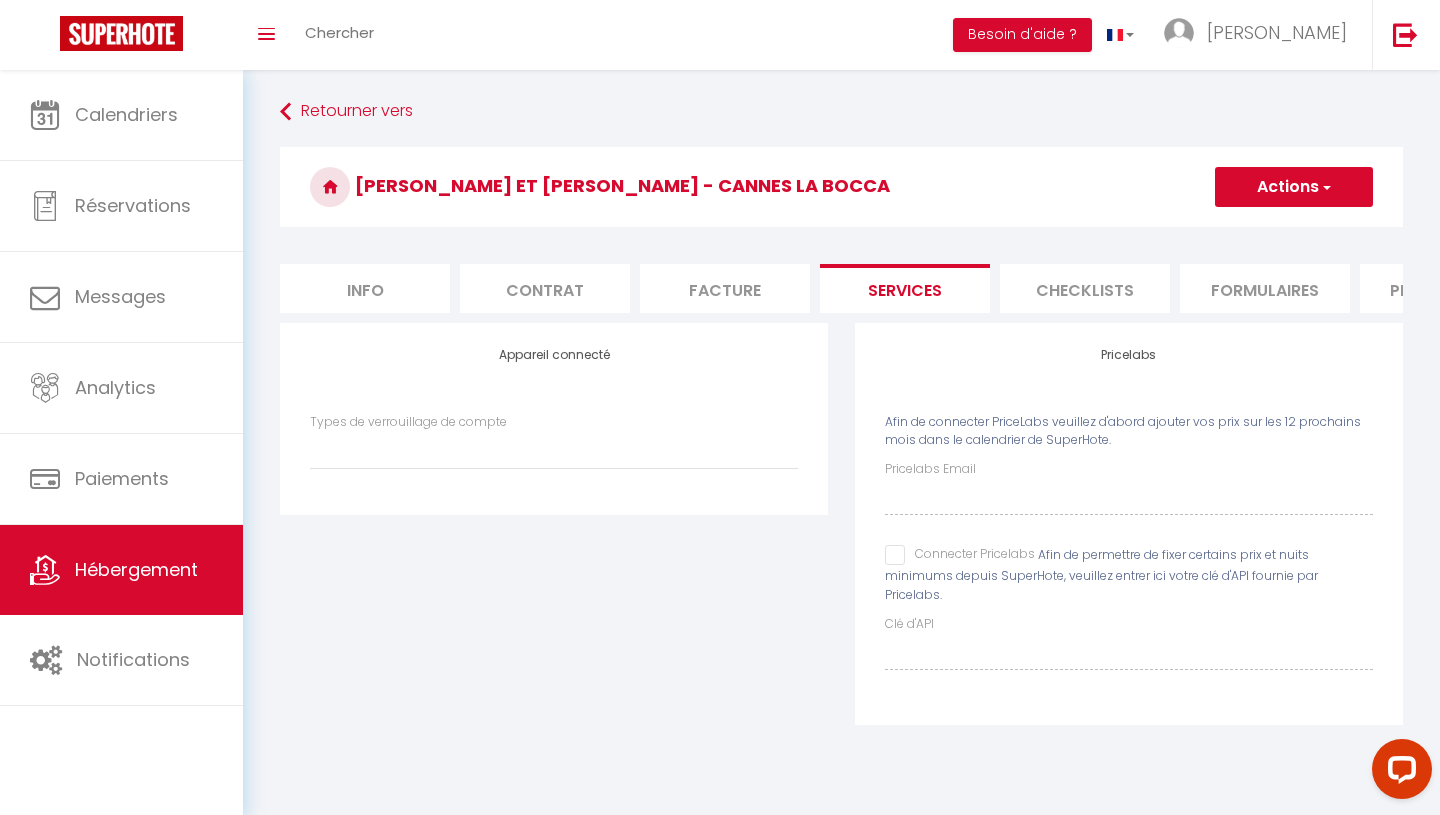 click on "Actions" at bounding box center [1294, 187] 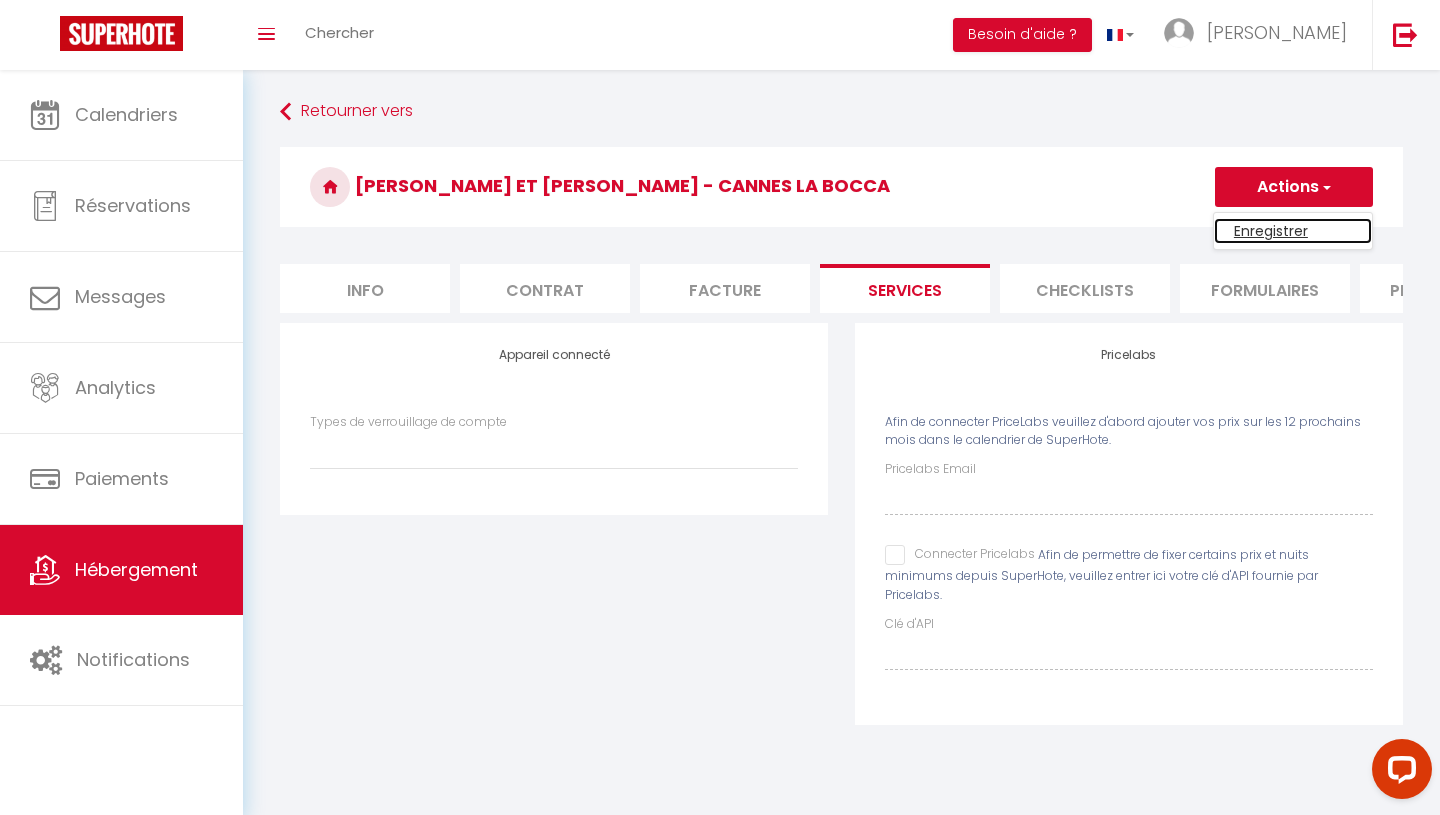 click on "Enregistrer" at bounding box center [1293, 231] 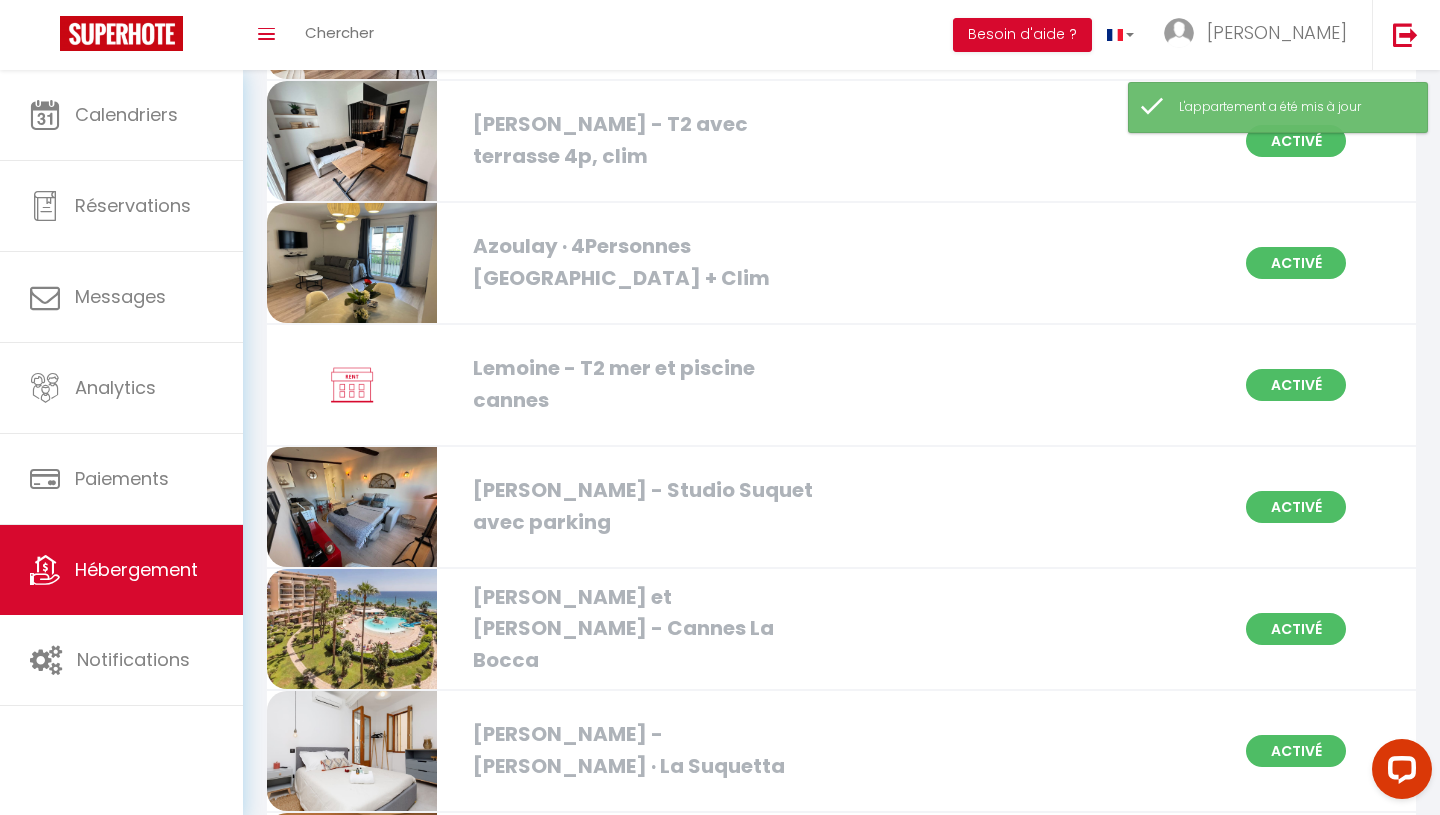 scroll, scrollTop: 1520, scrollLeft: 0, axis: vertical 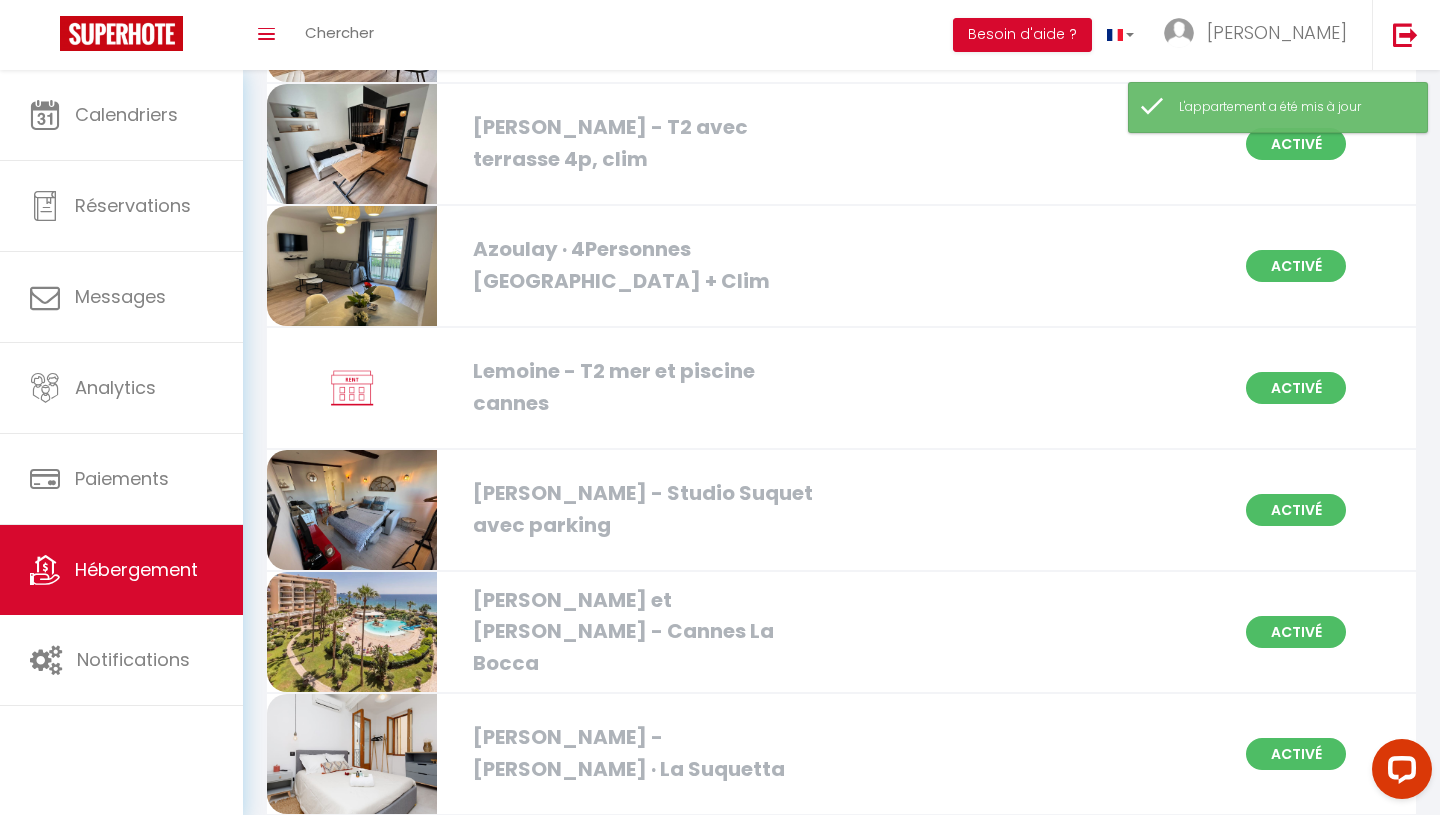 click on "[PERSON_NAME] - Studio Suquet avec parking" at bounding box center [646, 509] 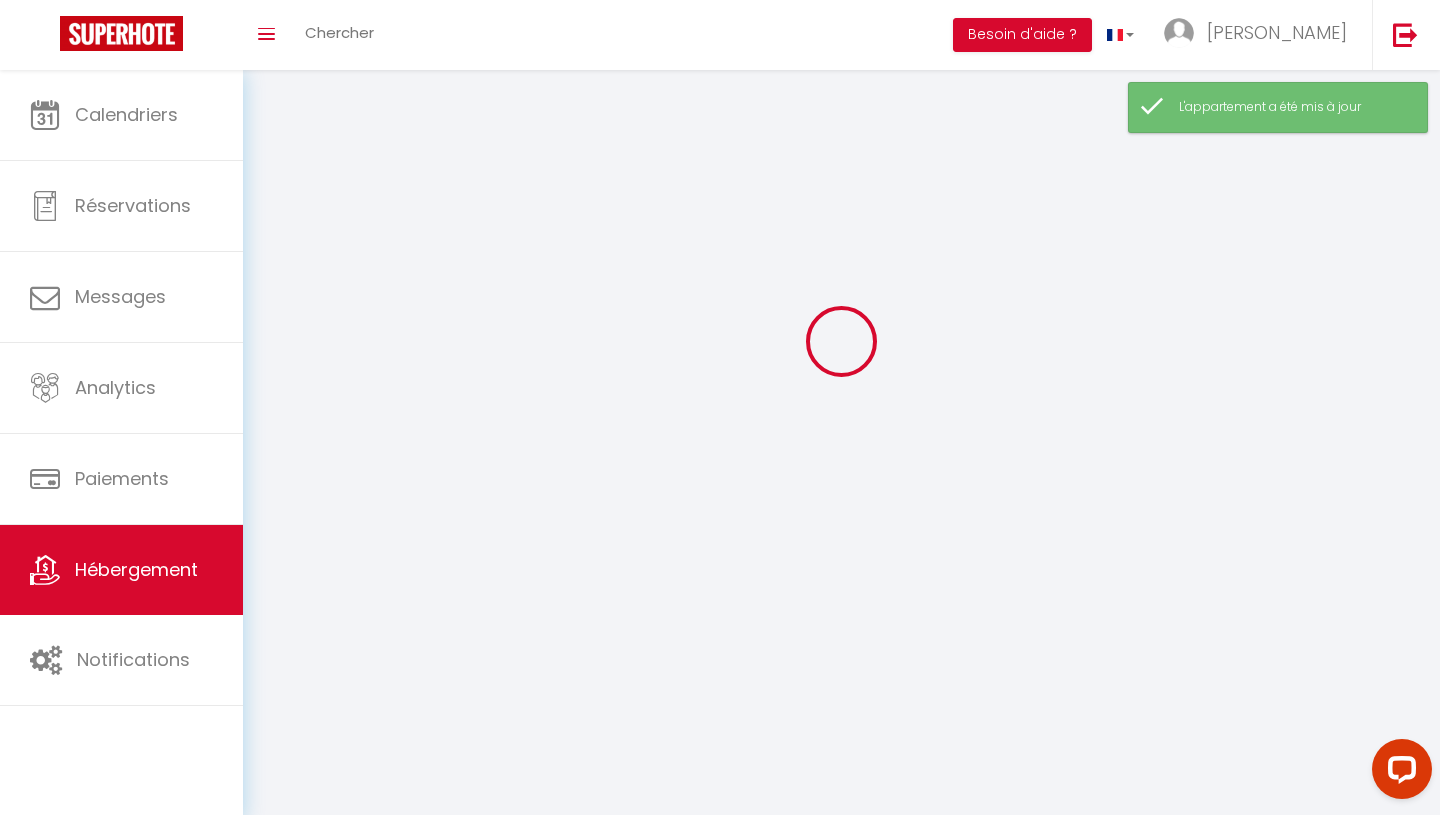 scroll, scrollTop: 0, scrollLeft: 0, axis: both 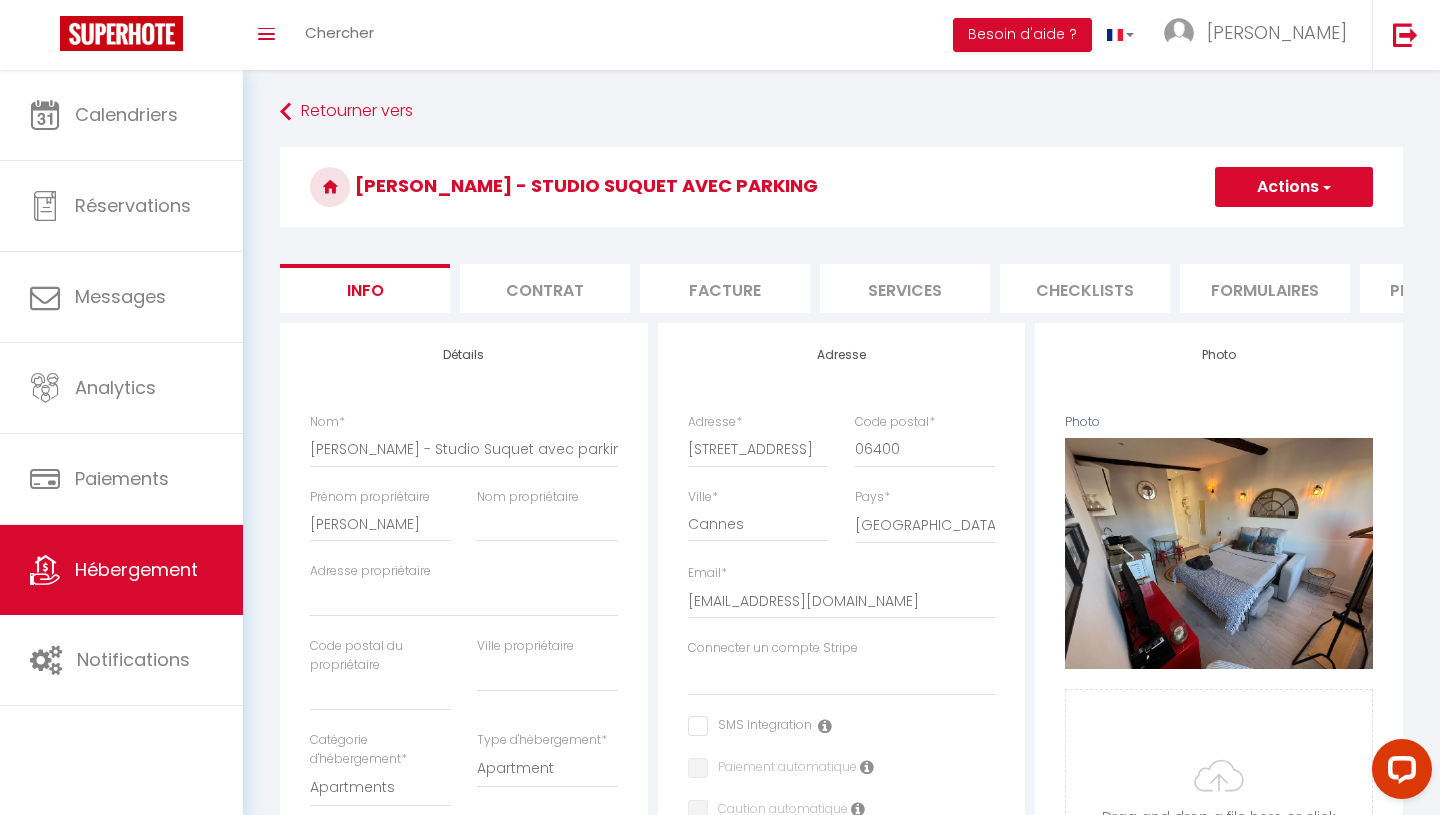click on "Checklists" at bounding box center (1085, 288) 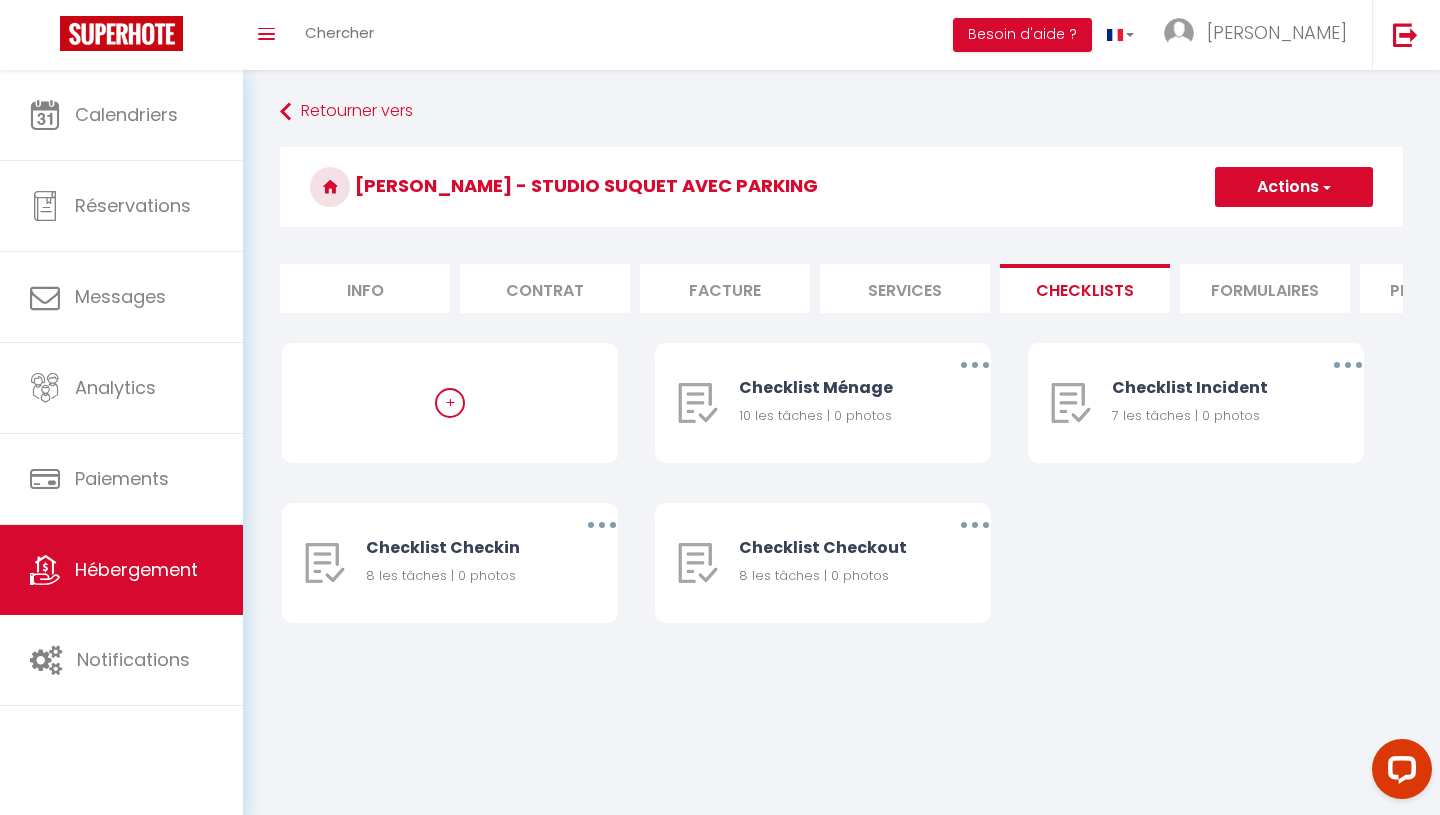 click on "Services" at bounding box center (905, 288) 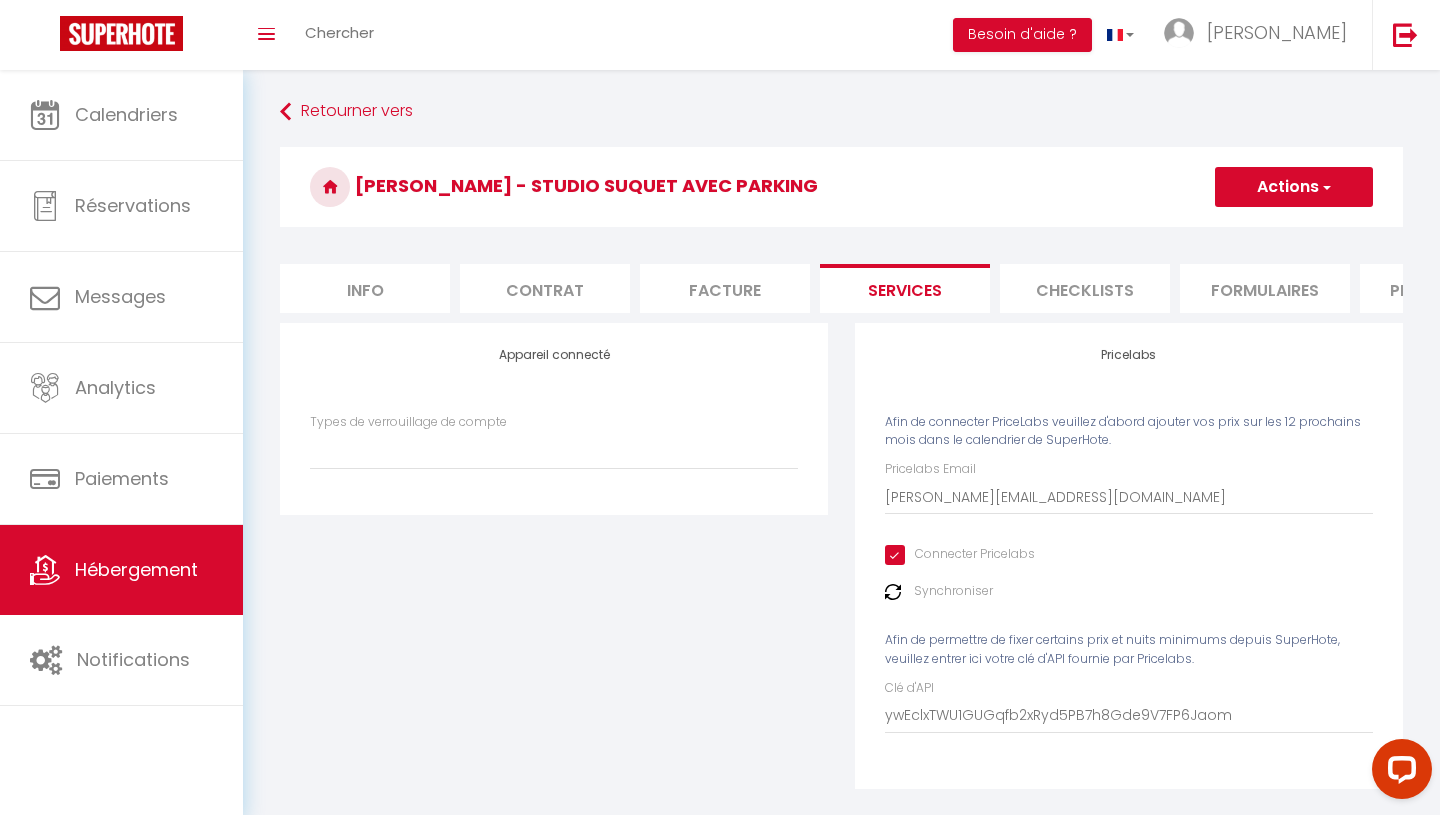 click on "Connecter Pricelabs" at bounding box center (960, 555) 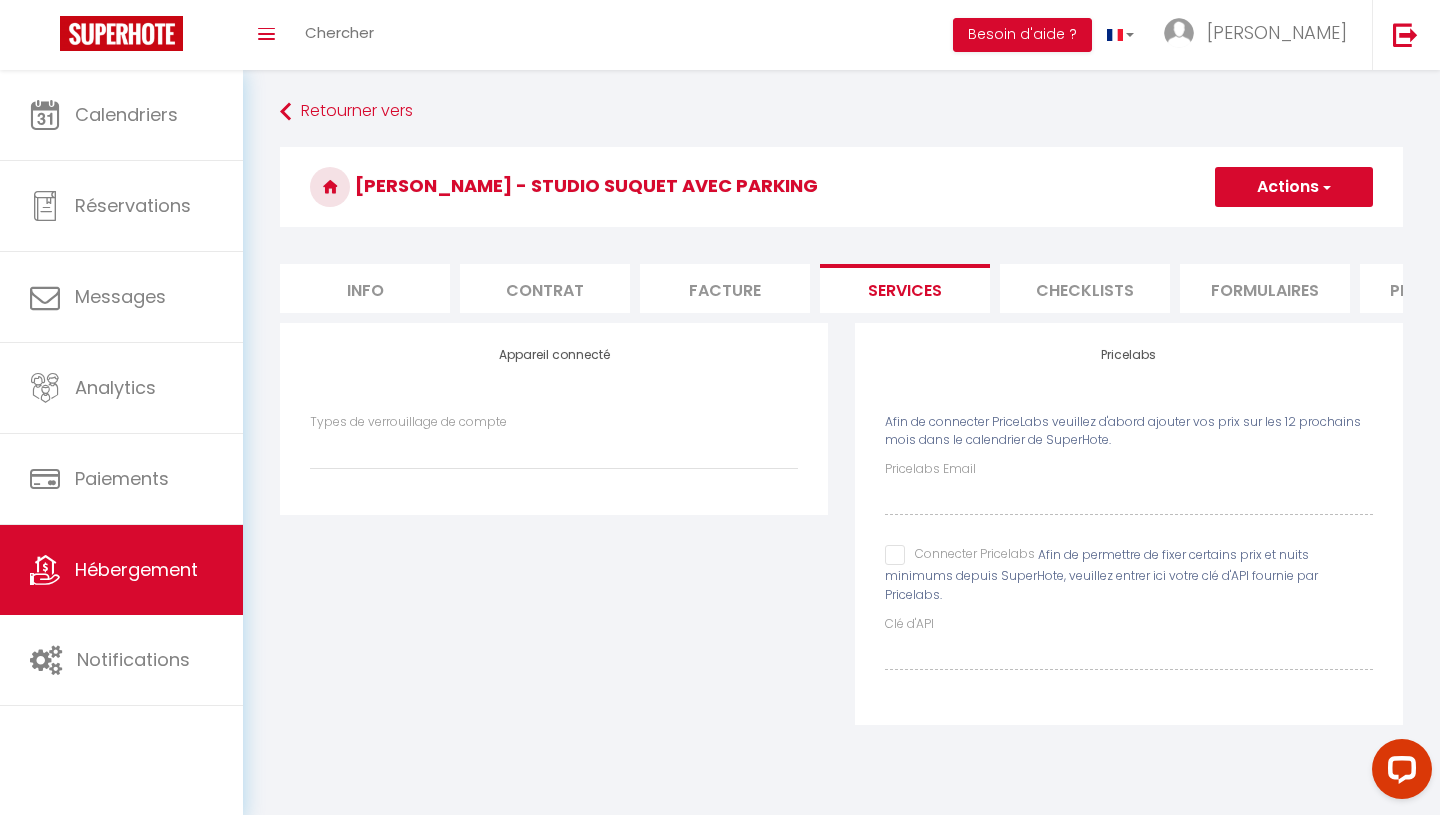 click on "Actions" at bounding box center (1294, 187) 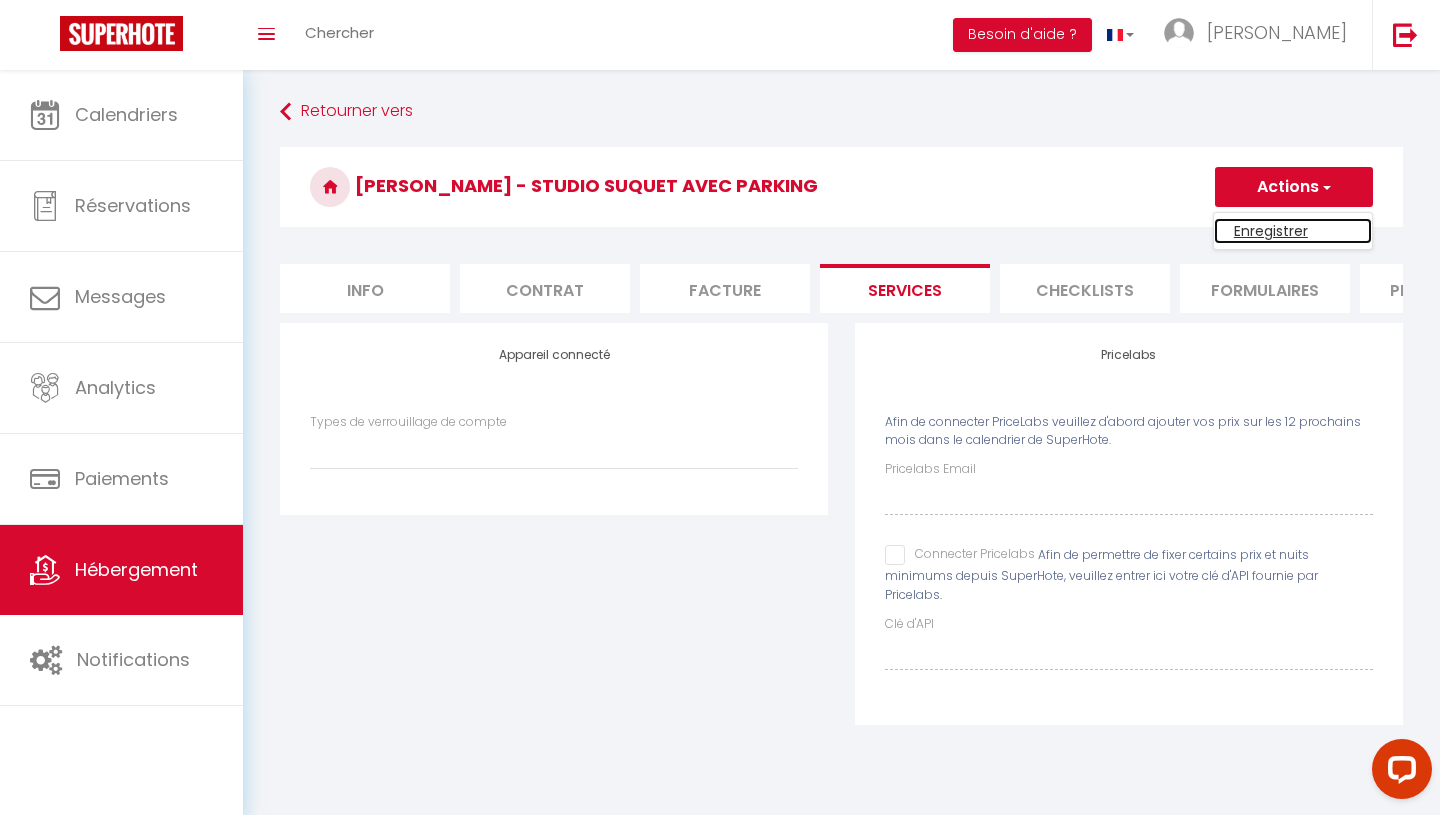 click on "Enregistrer" at bounding box center [1293, 231] 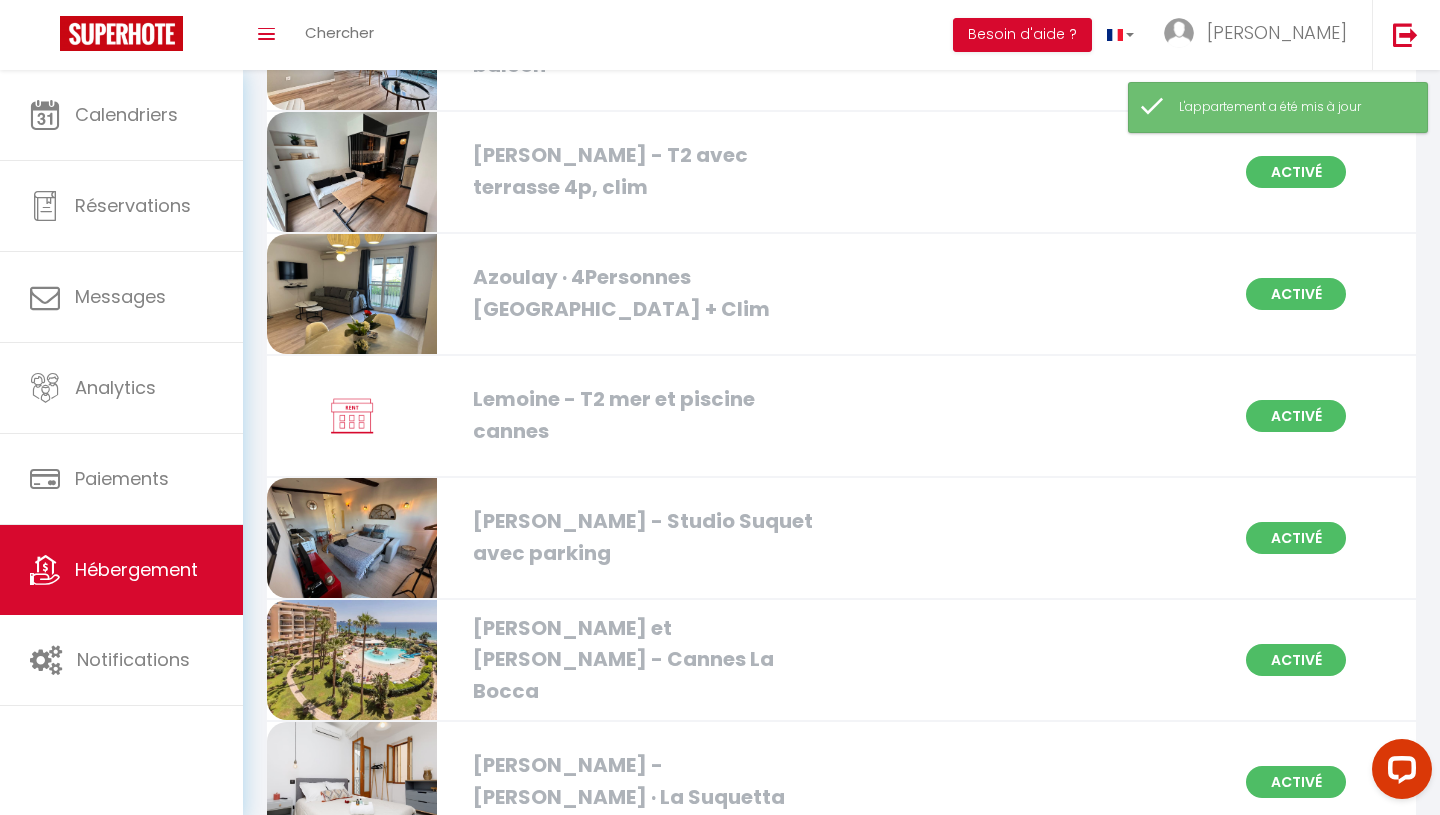 scroll, scrollTop: 1533, scrollLeft: 0, axis: vertical 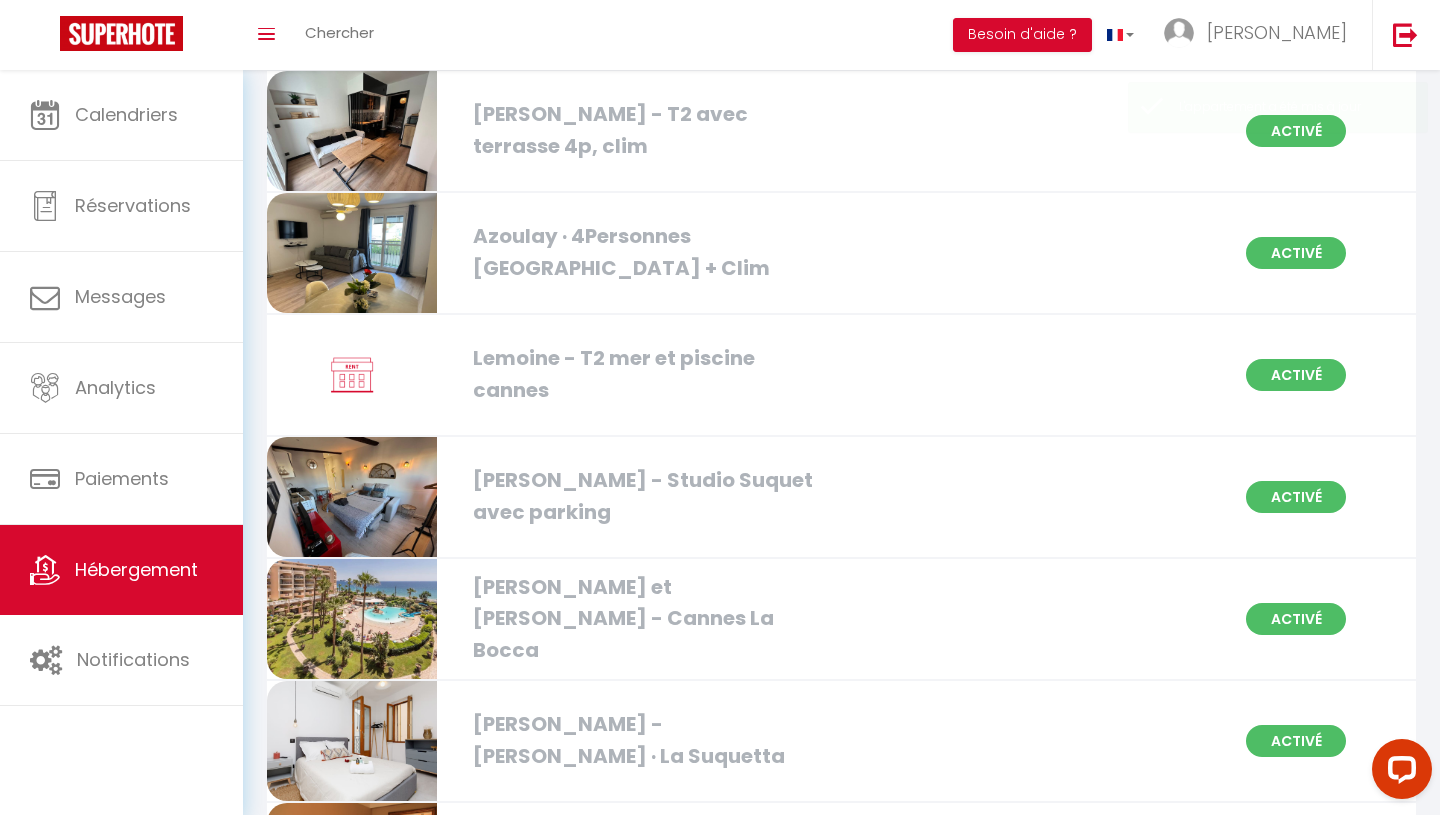 click on "Lemoine - T2 mer et piscine cannes" at bounding box center (646, 374) 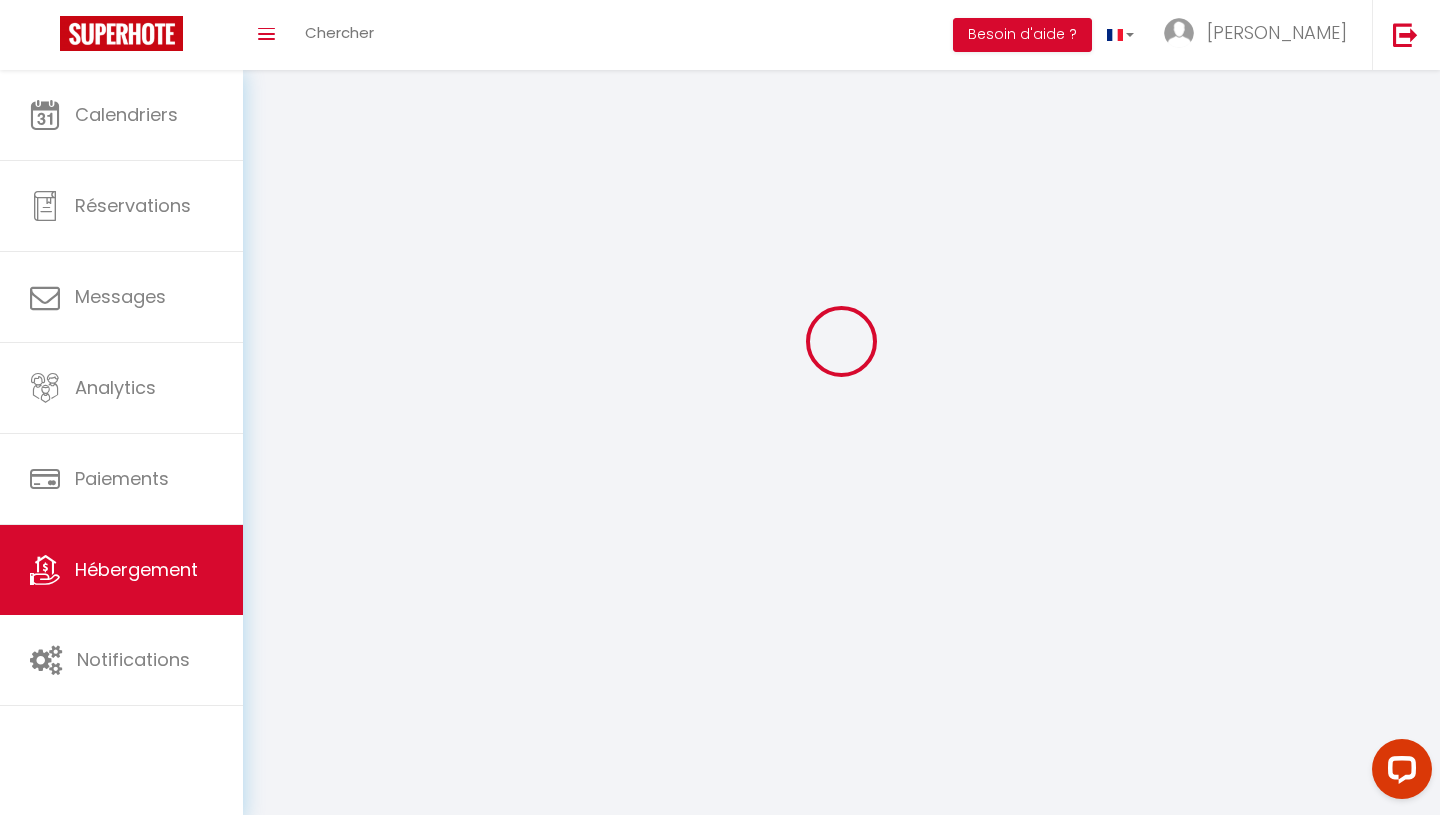 scroll, scrollTop: 0, scrollLeft: 0, axis: both 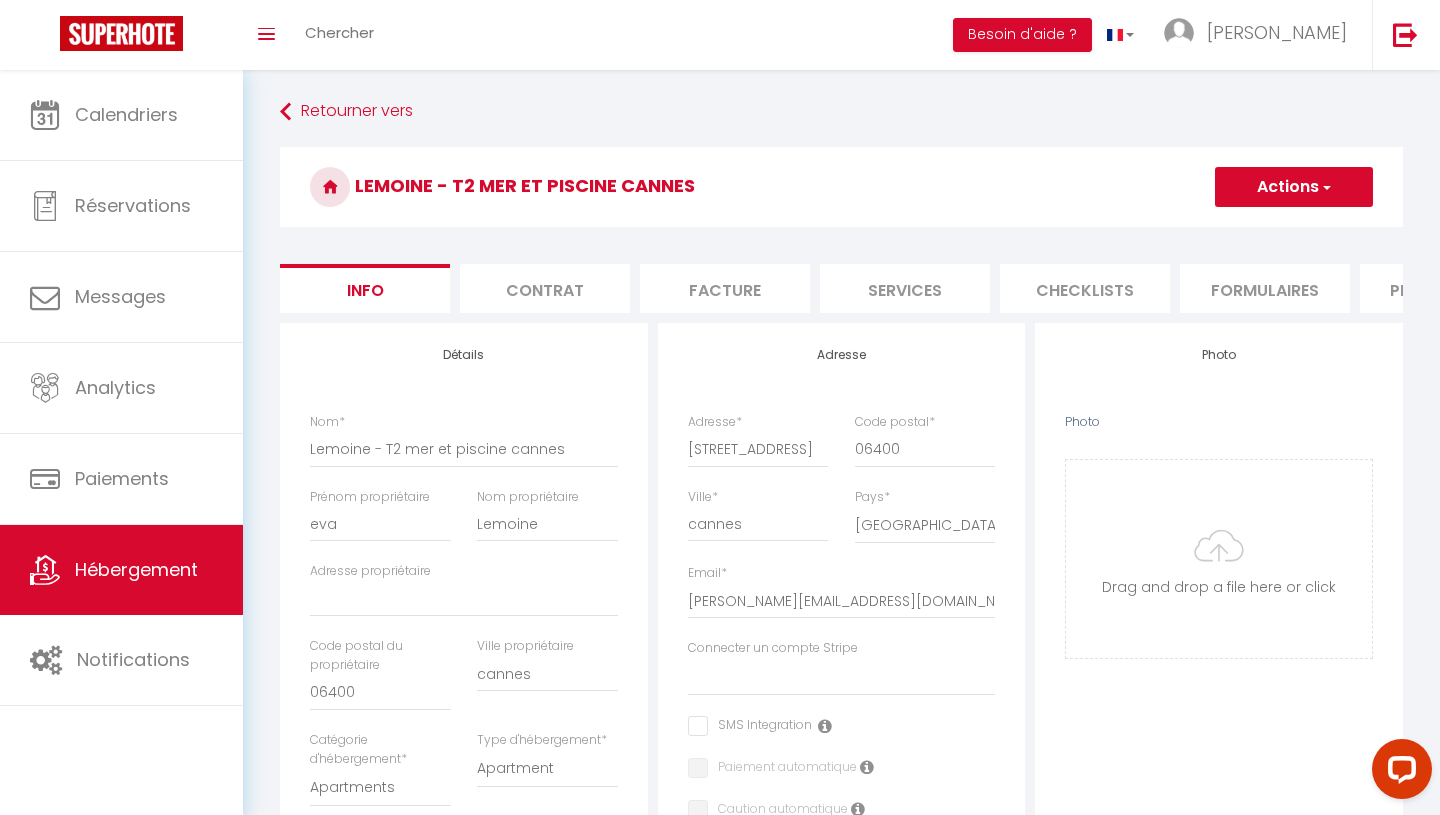 click on "Facture" at bounding box center (725, 288) 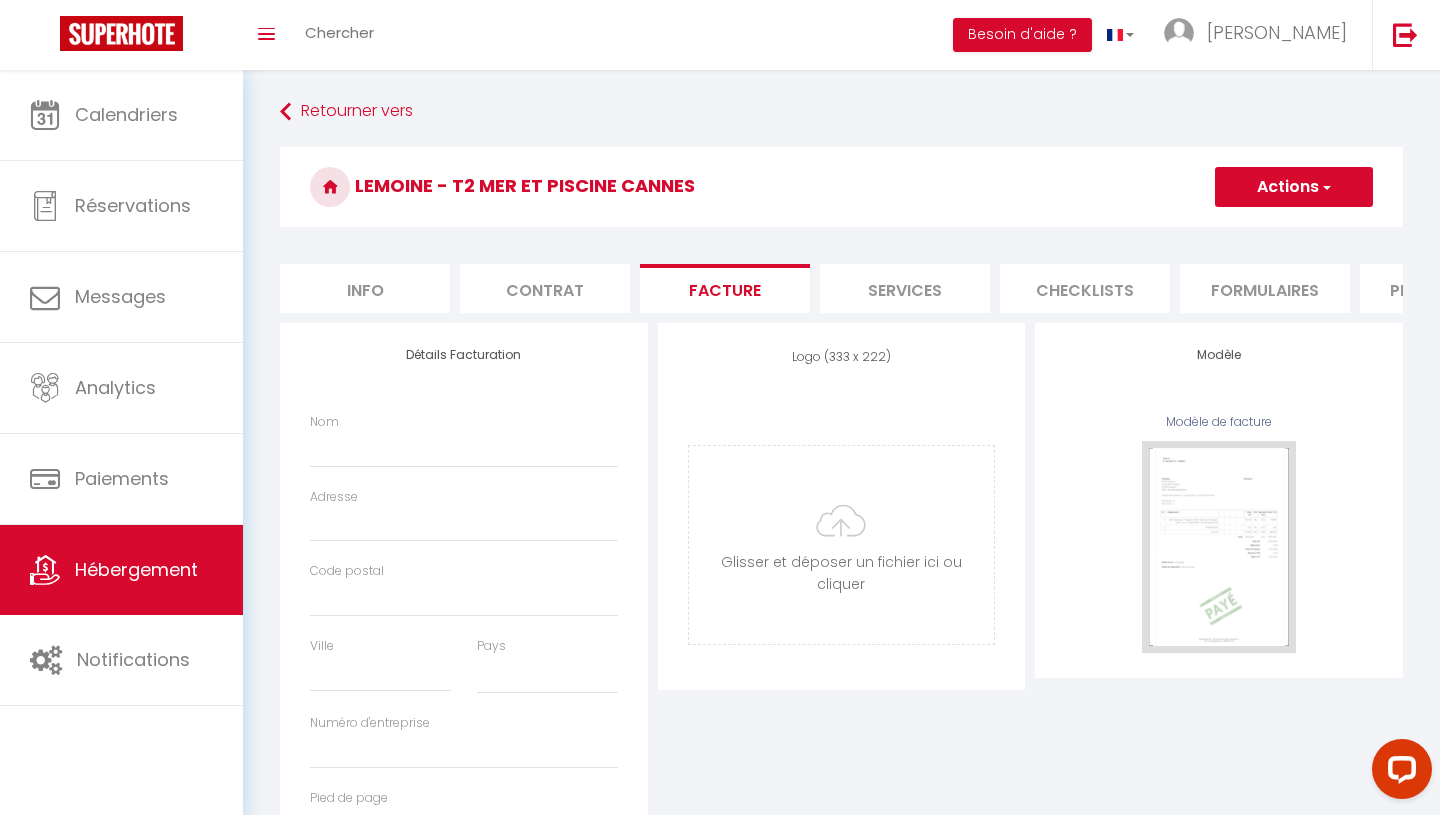 click on "Services" at bounding box center (905, 288) 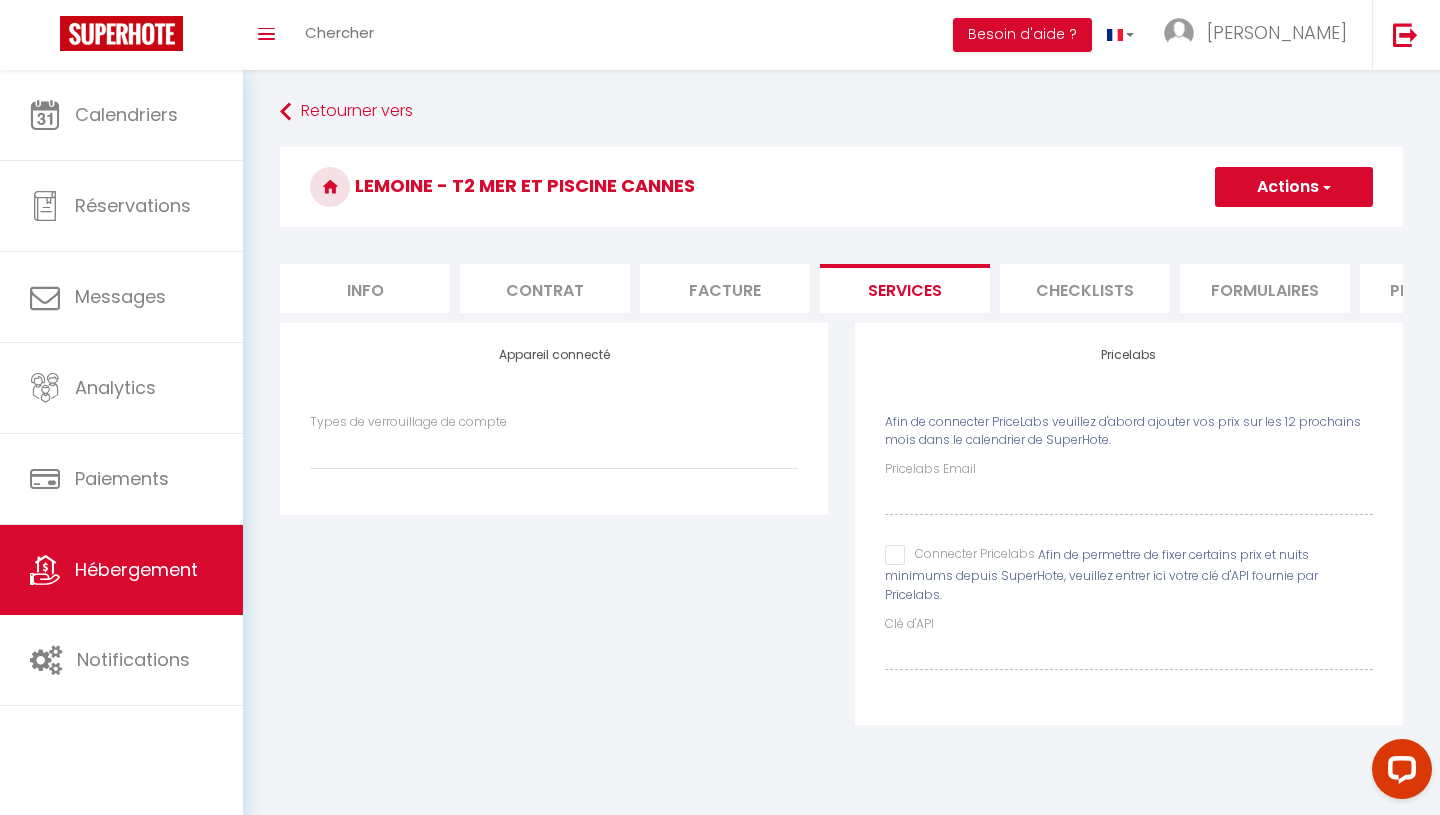 click on "Checklists" at bounding box center (1085, 288) 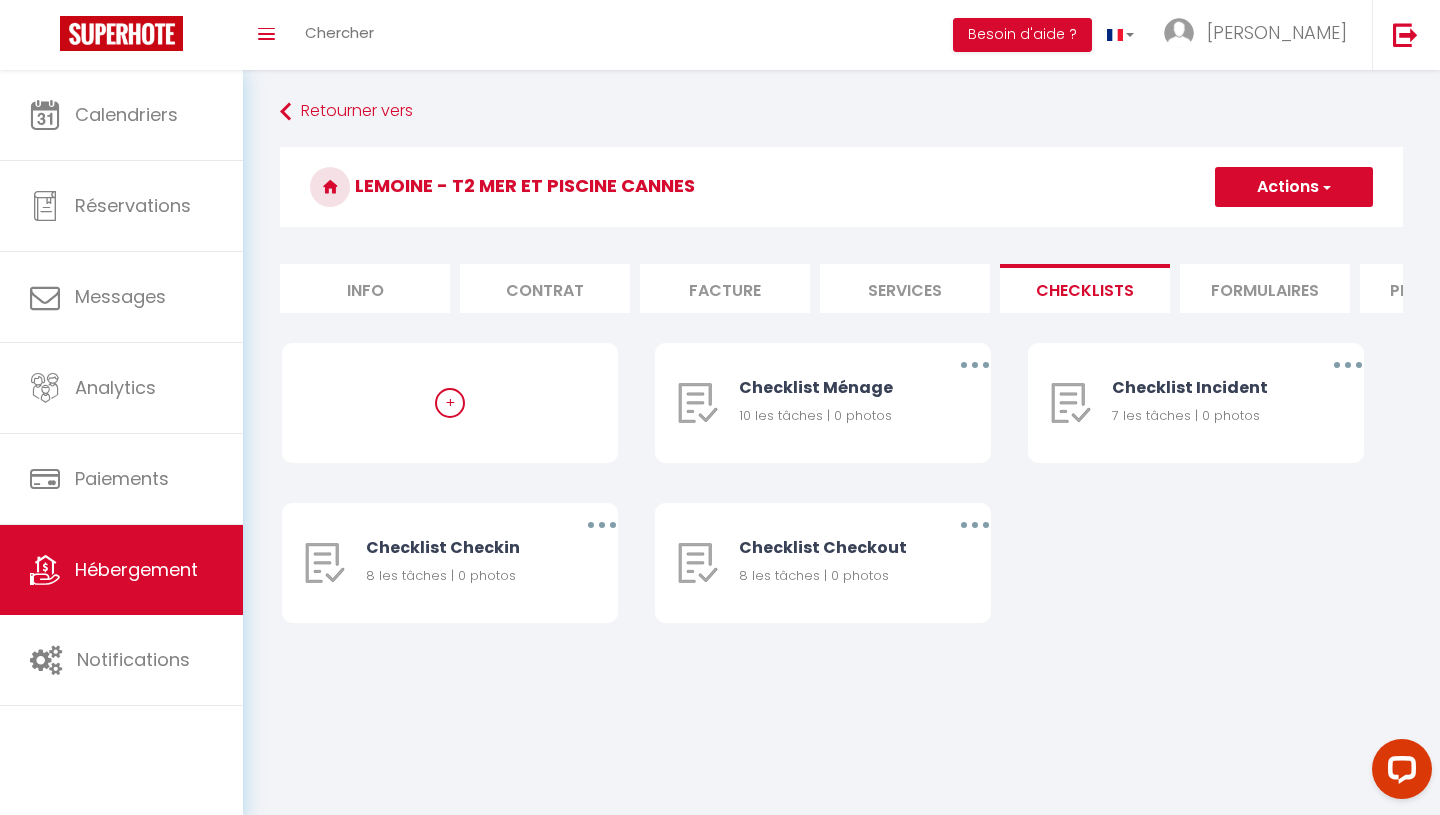 click on "Facture" at bounding box center (725, 288) 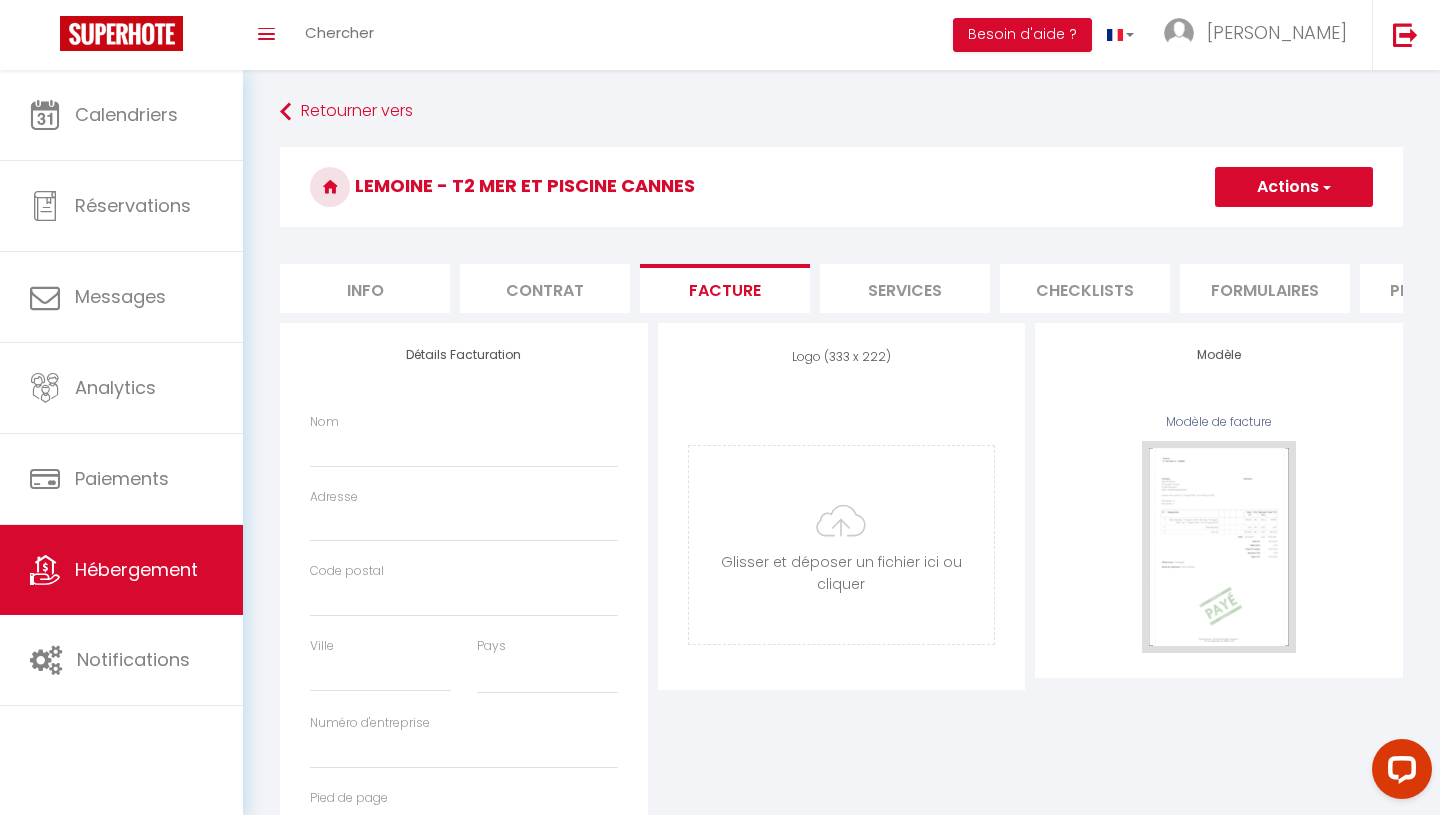 click on "Info" at bounding box center [365, 288] 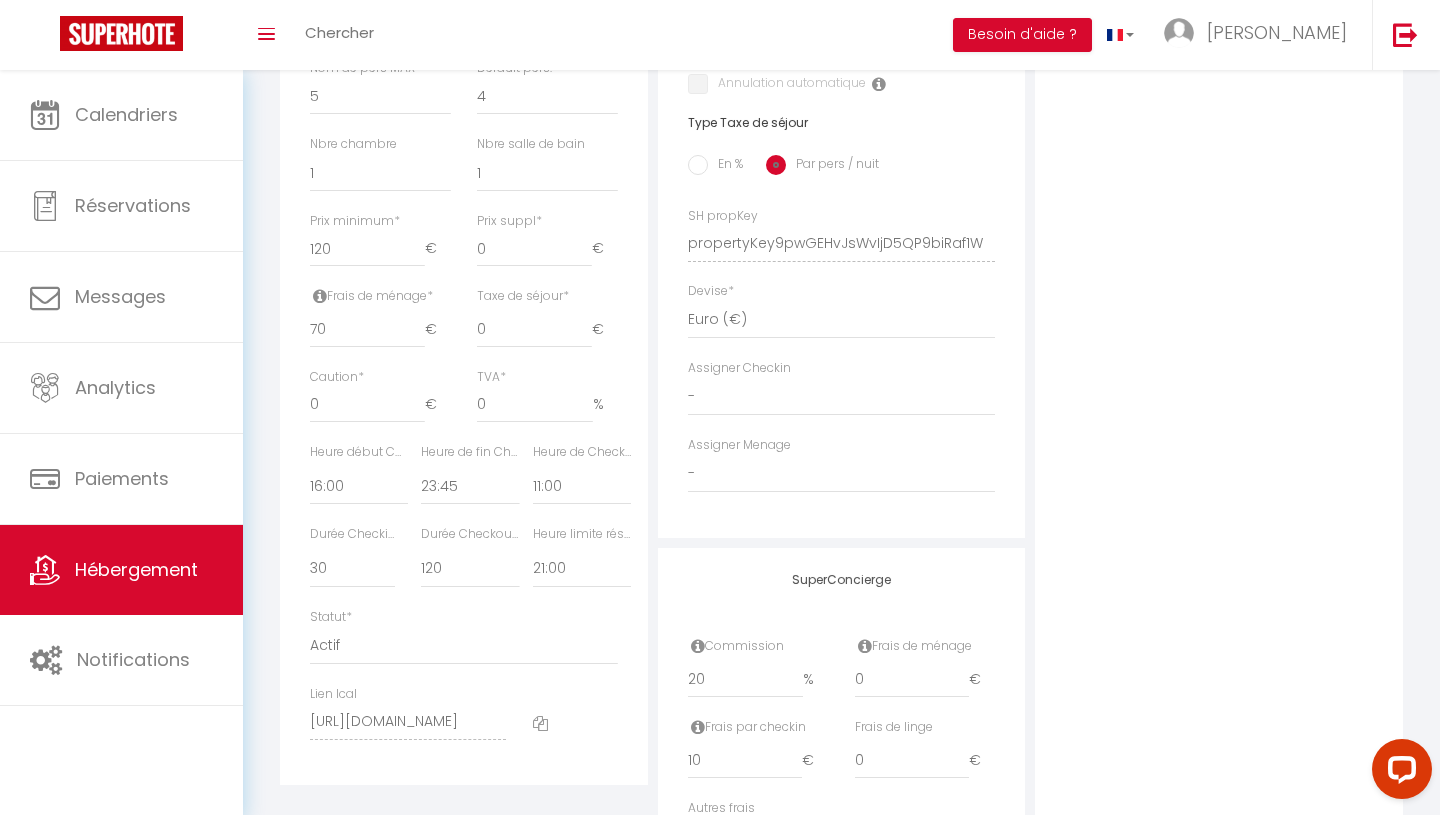 scroll, scrollTop: 780, scrollLeft: 0, axis: vertical 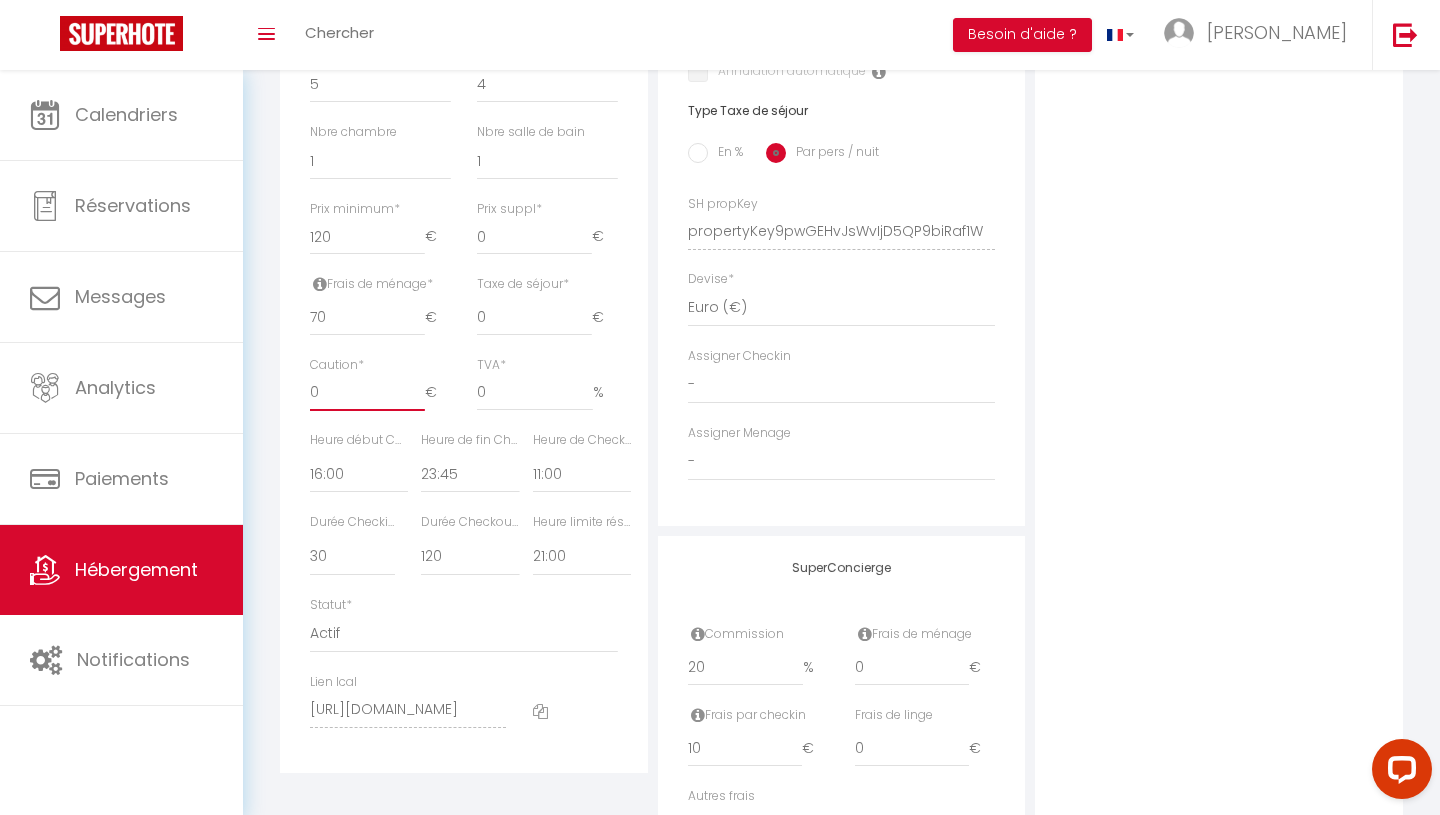 drag, startPoint x: 338, startPoint y: 389, endPoint x: 310, endPoint y: 388, distance: 28.01785 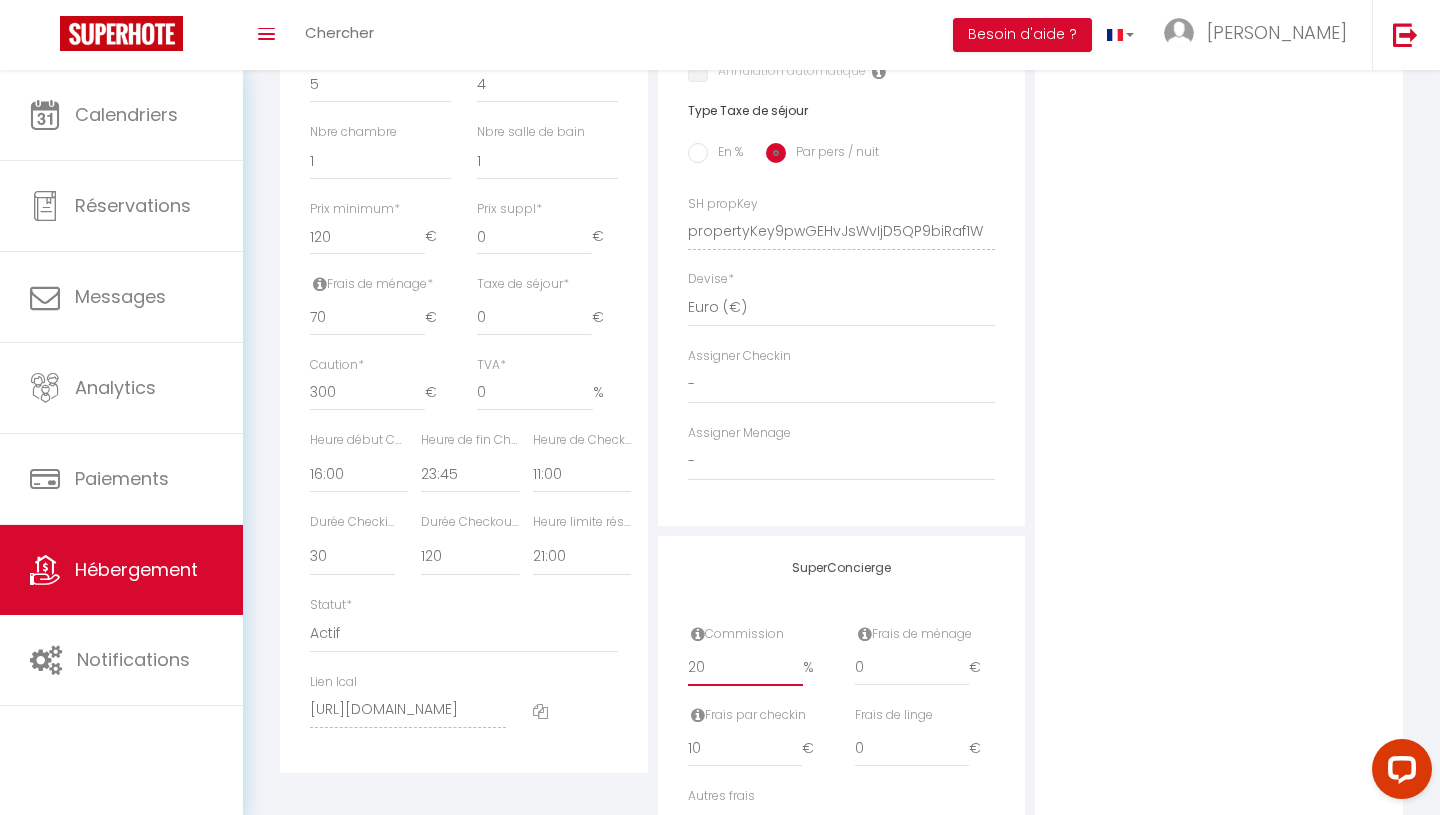 click on "19.99" at bounding box center [746, 668] 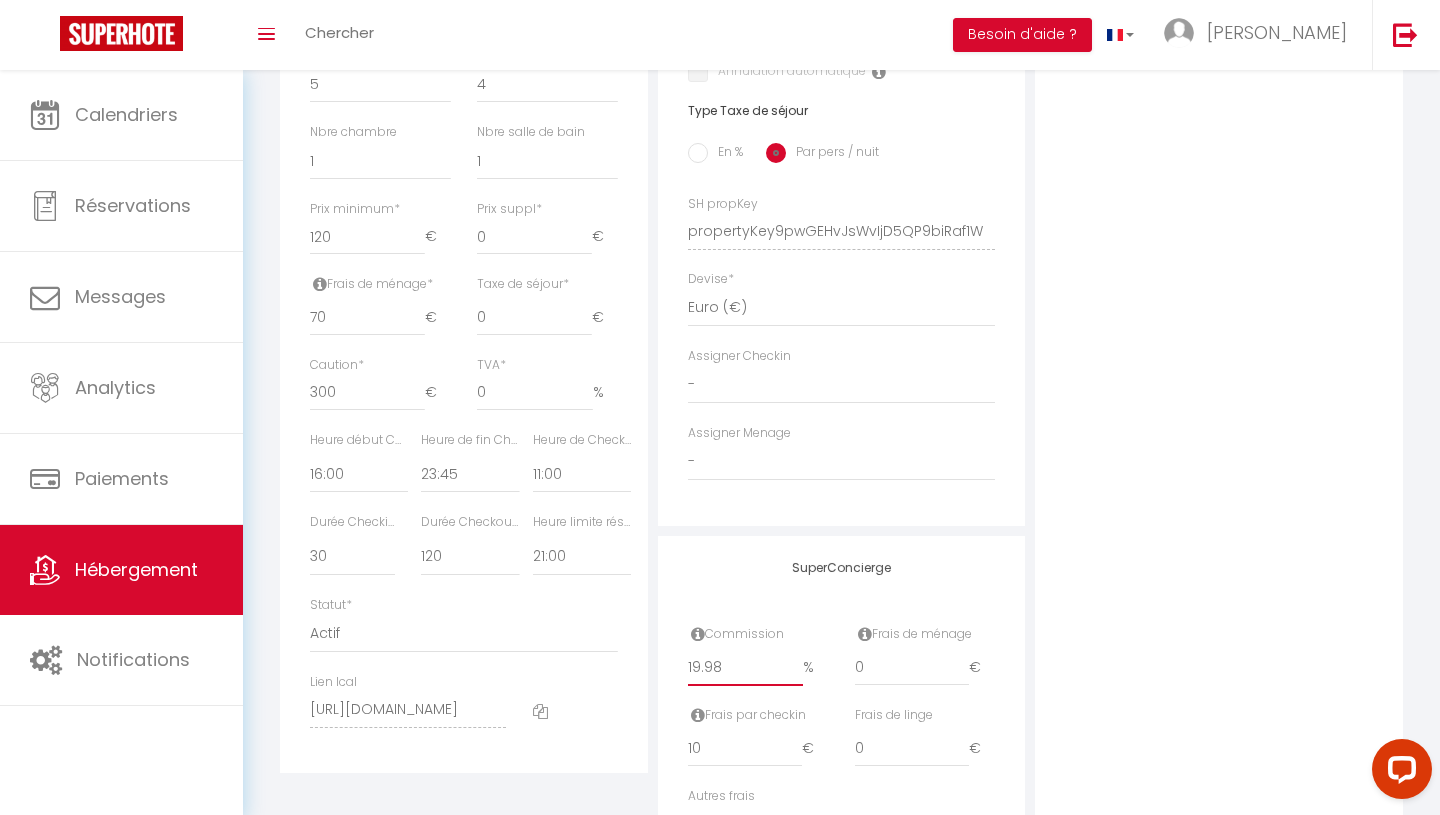 click on "19.98" at bounding box center [746, 668] 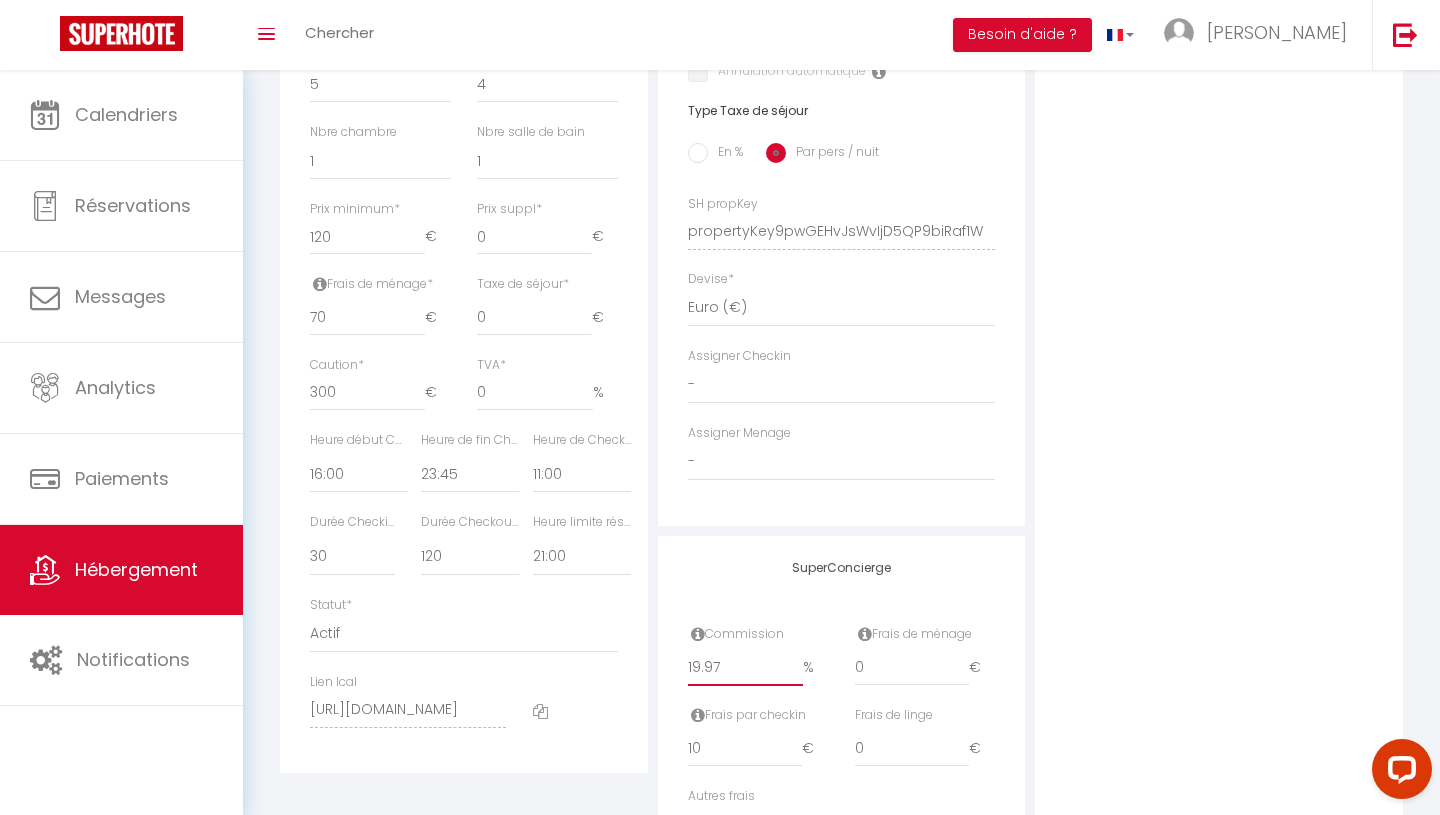 click on "19.97" at bounding box center [746, 668] 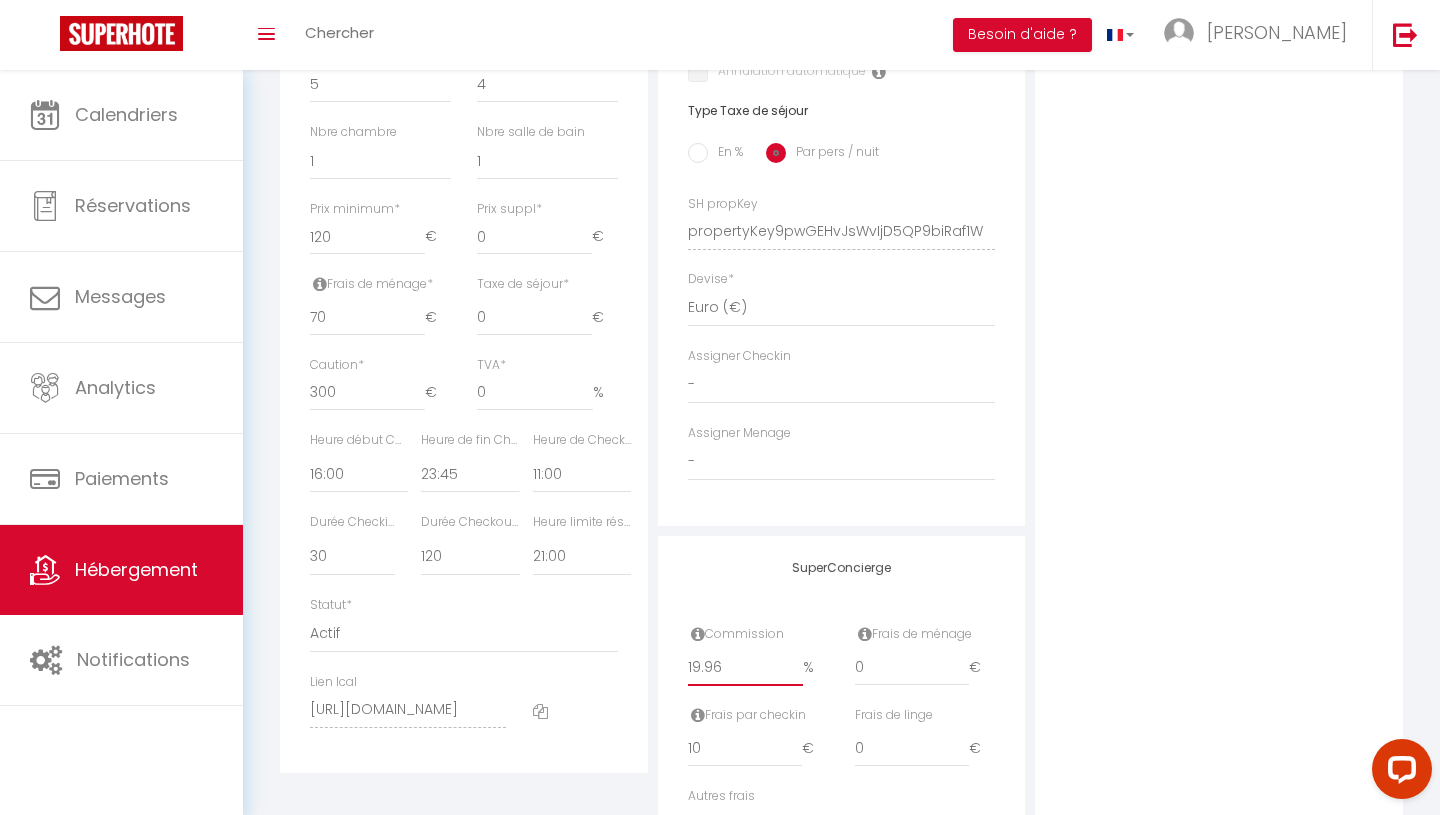 click on "19.96" at bounding box center (746, 668) 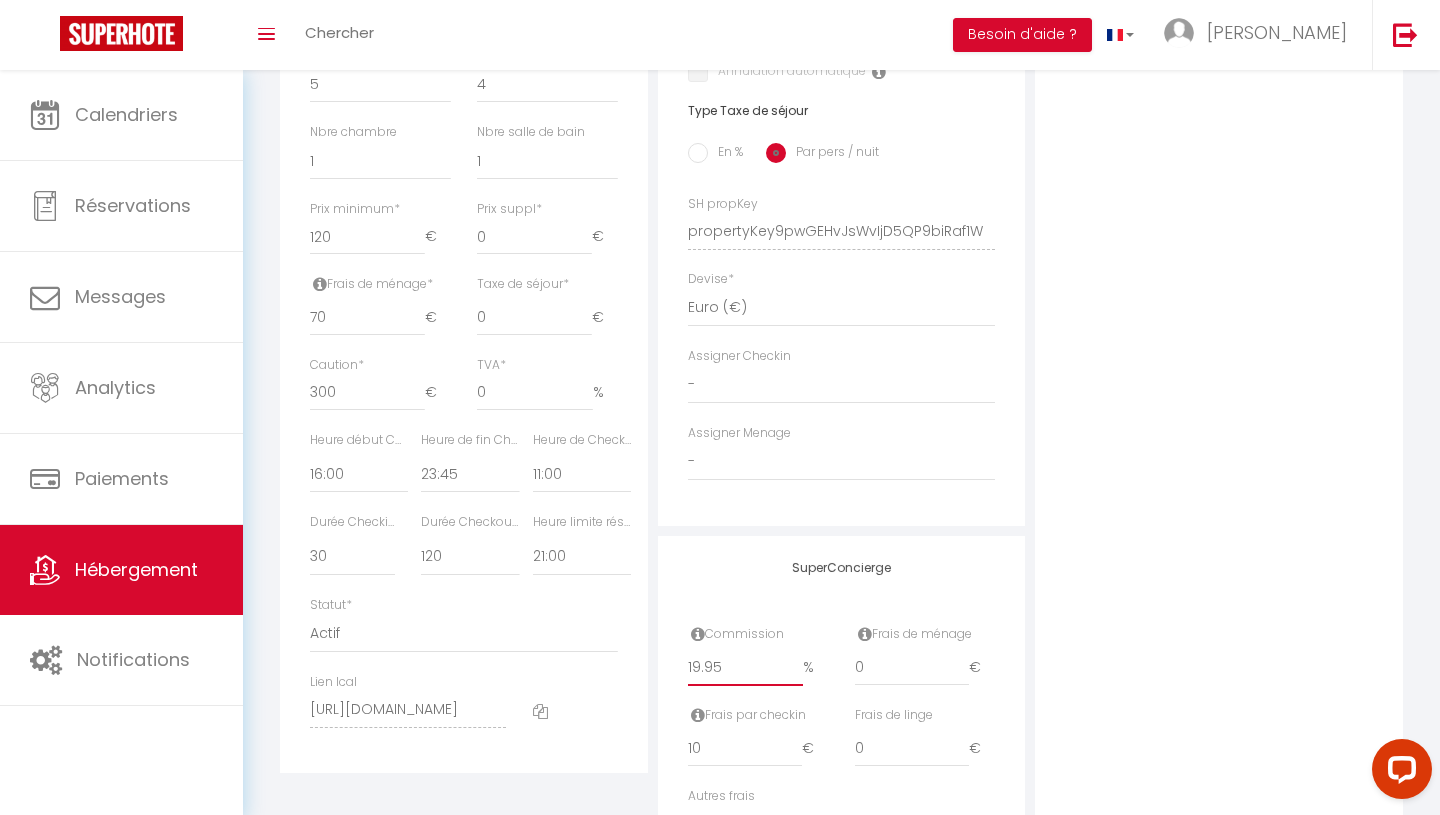 click on "19.95" at bounding box center (746, 668) 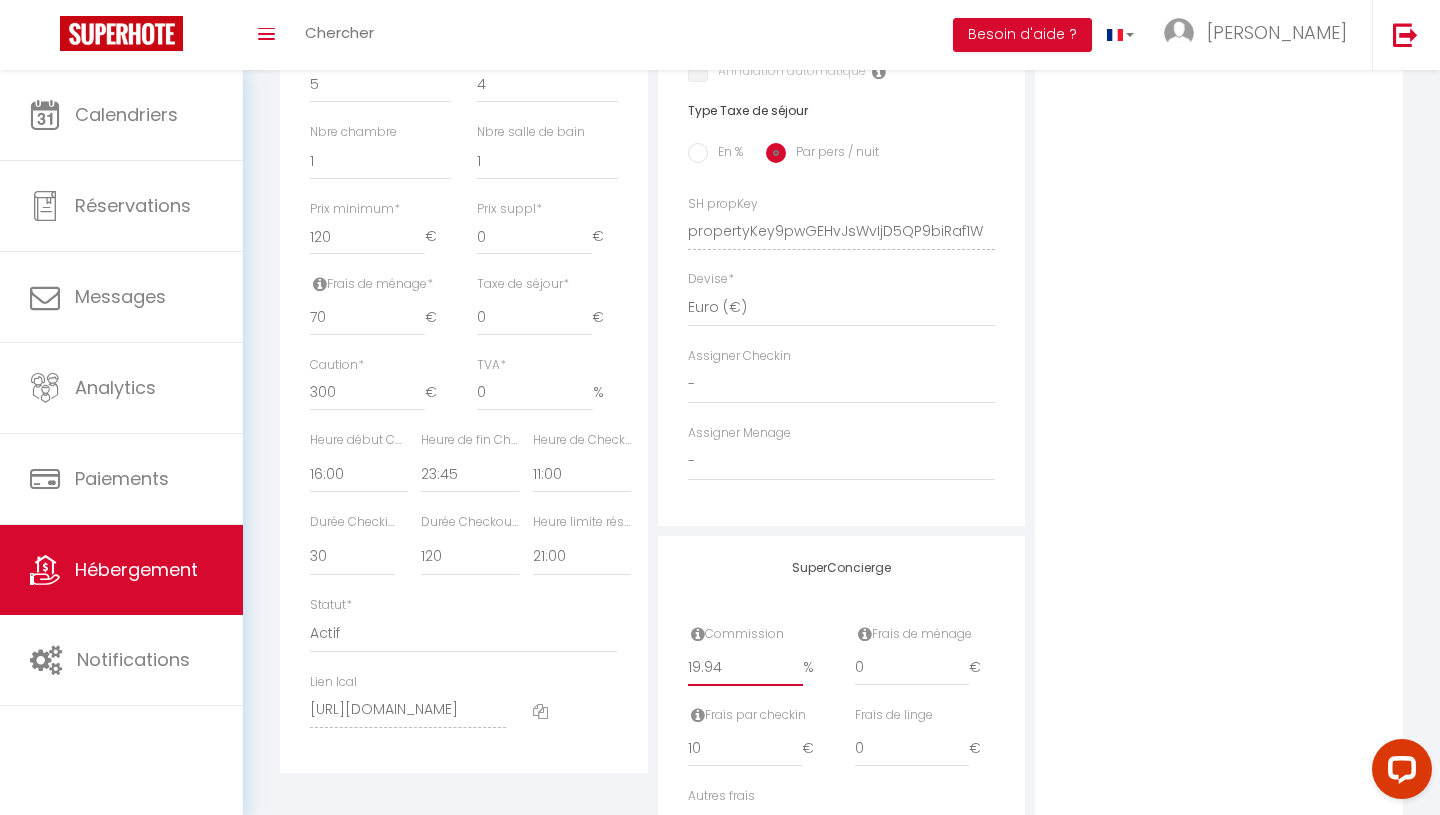 click on "19.94" at bounding box center [746, 668] 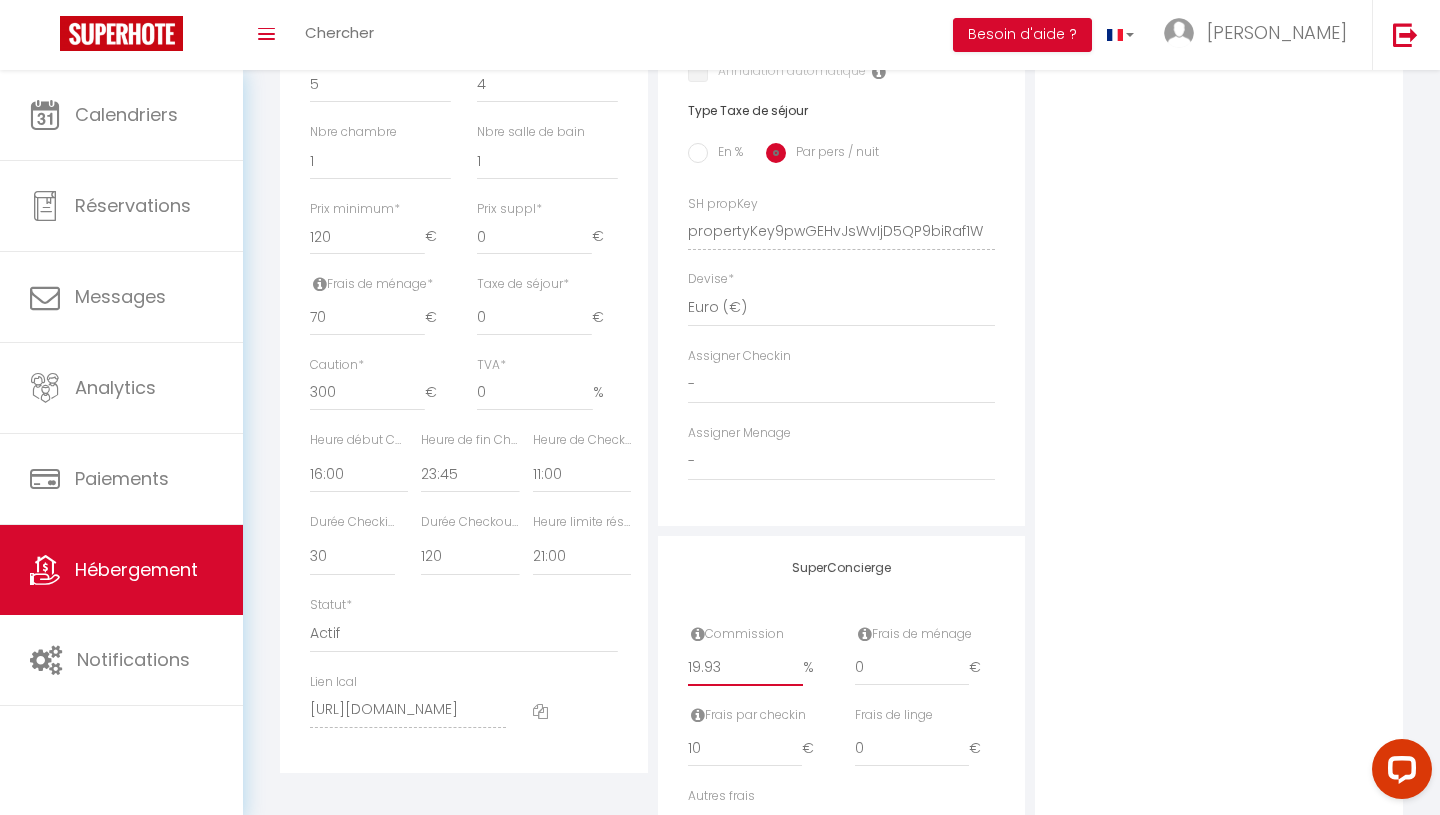 click on "19.93" at bounding box center [746, 668] 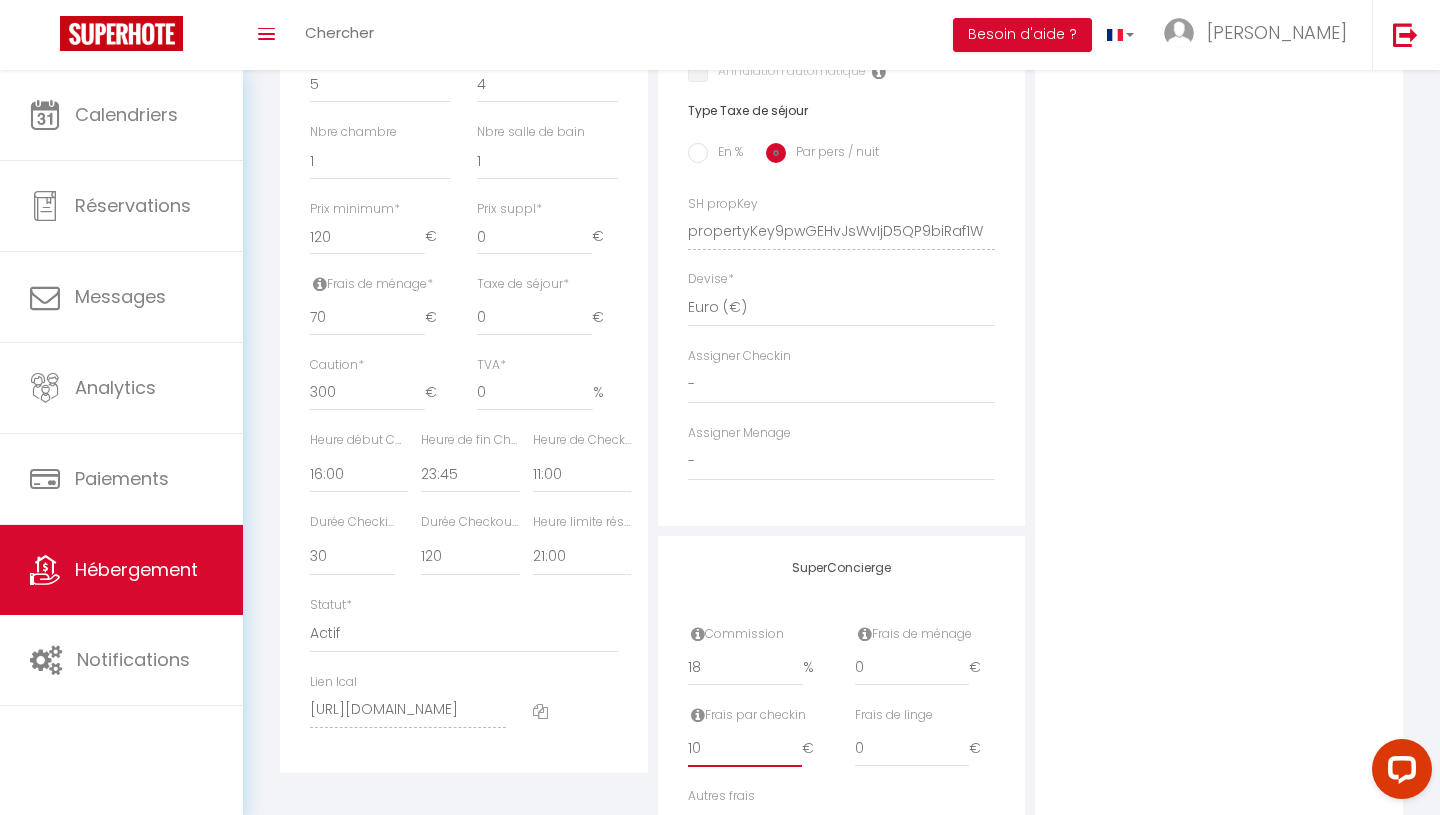 click on "10" at bounding box center [745, 749] 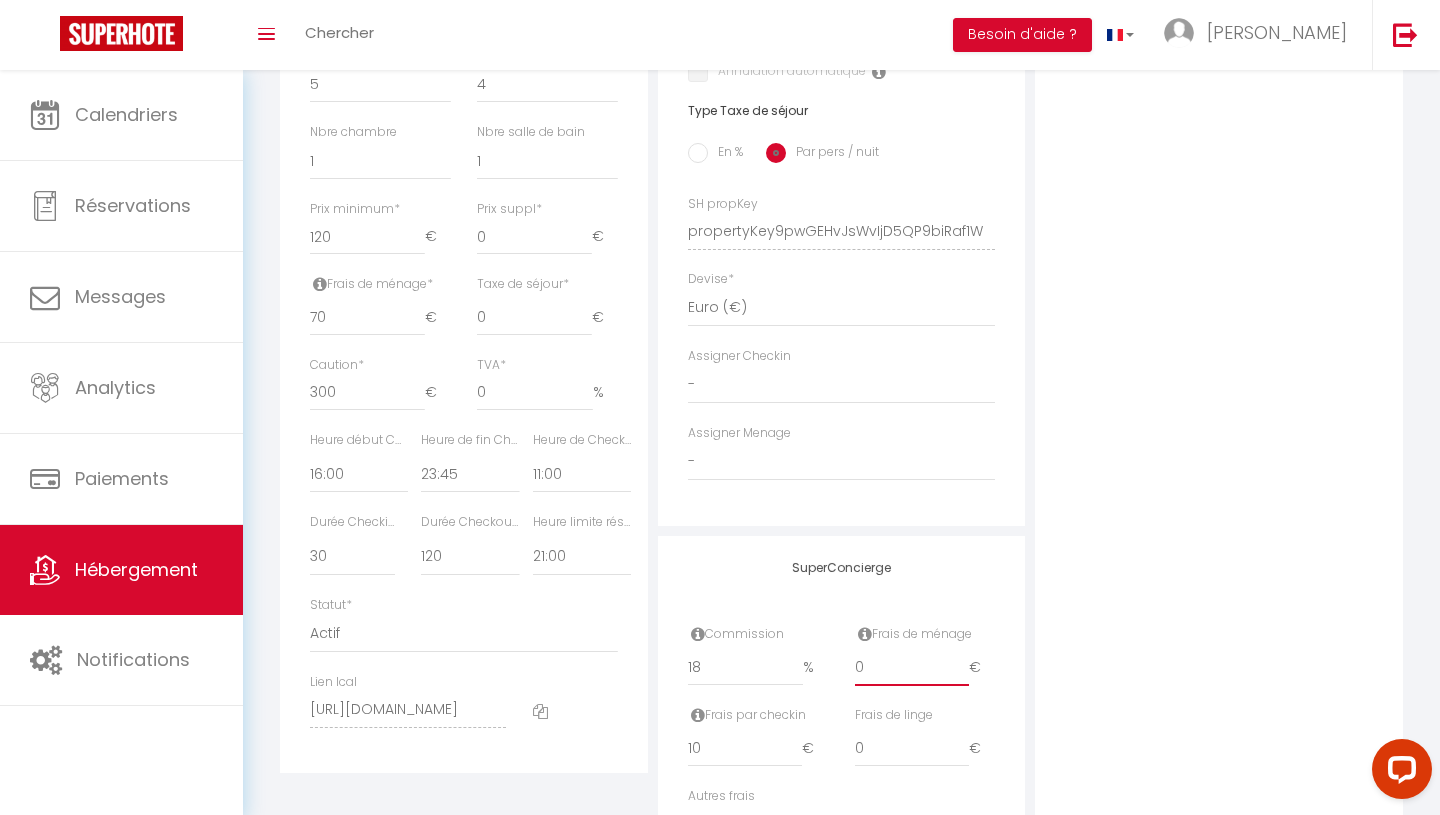 click on "0" at bounding box center (912, 668) 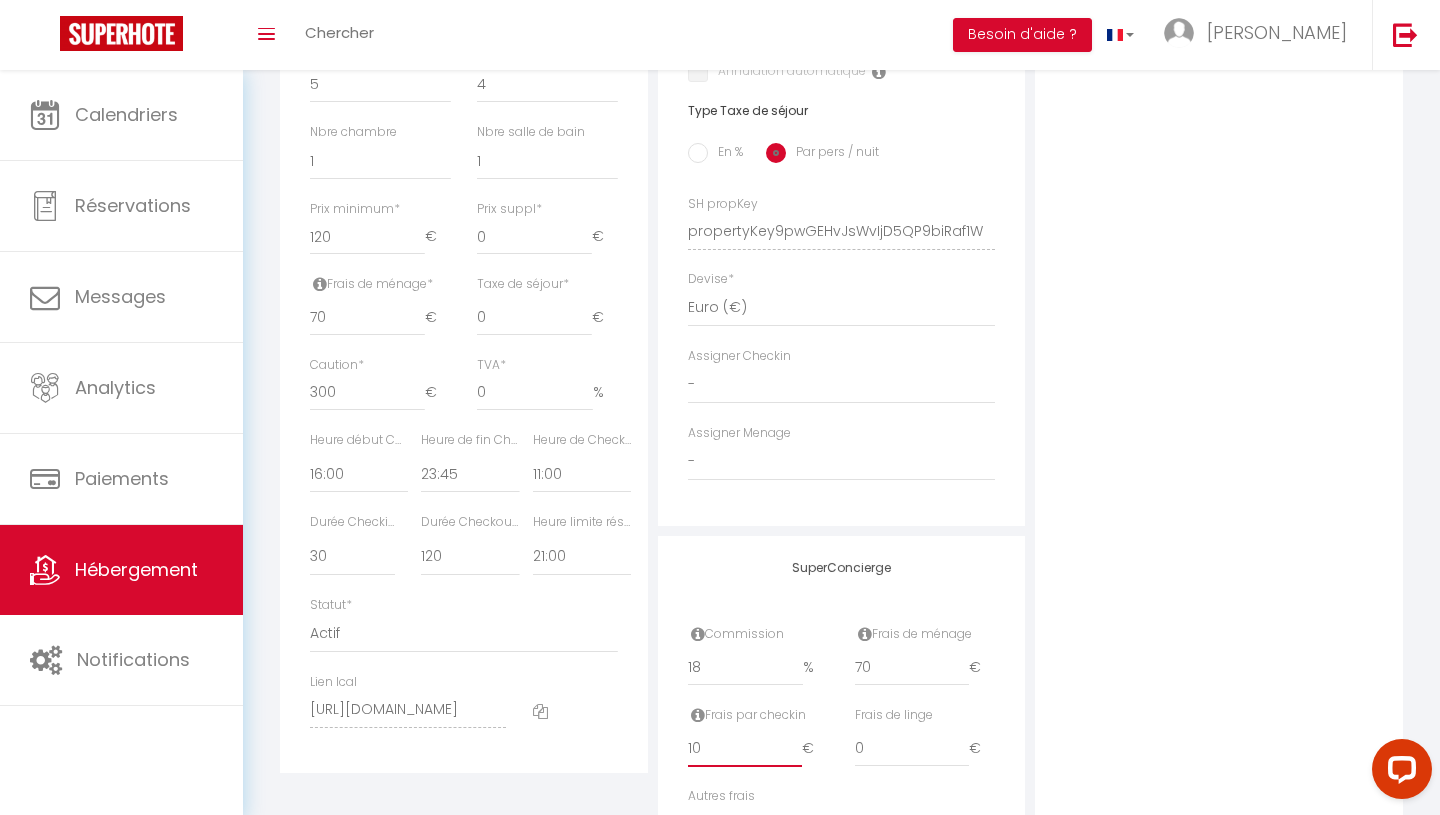 click on "10" at bounding box center [745, 749] 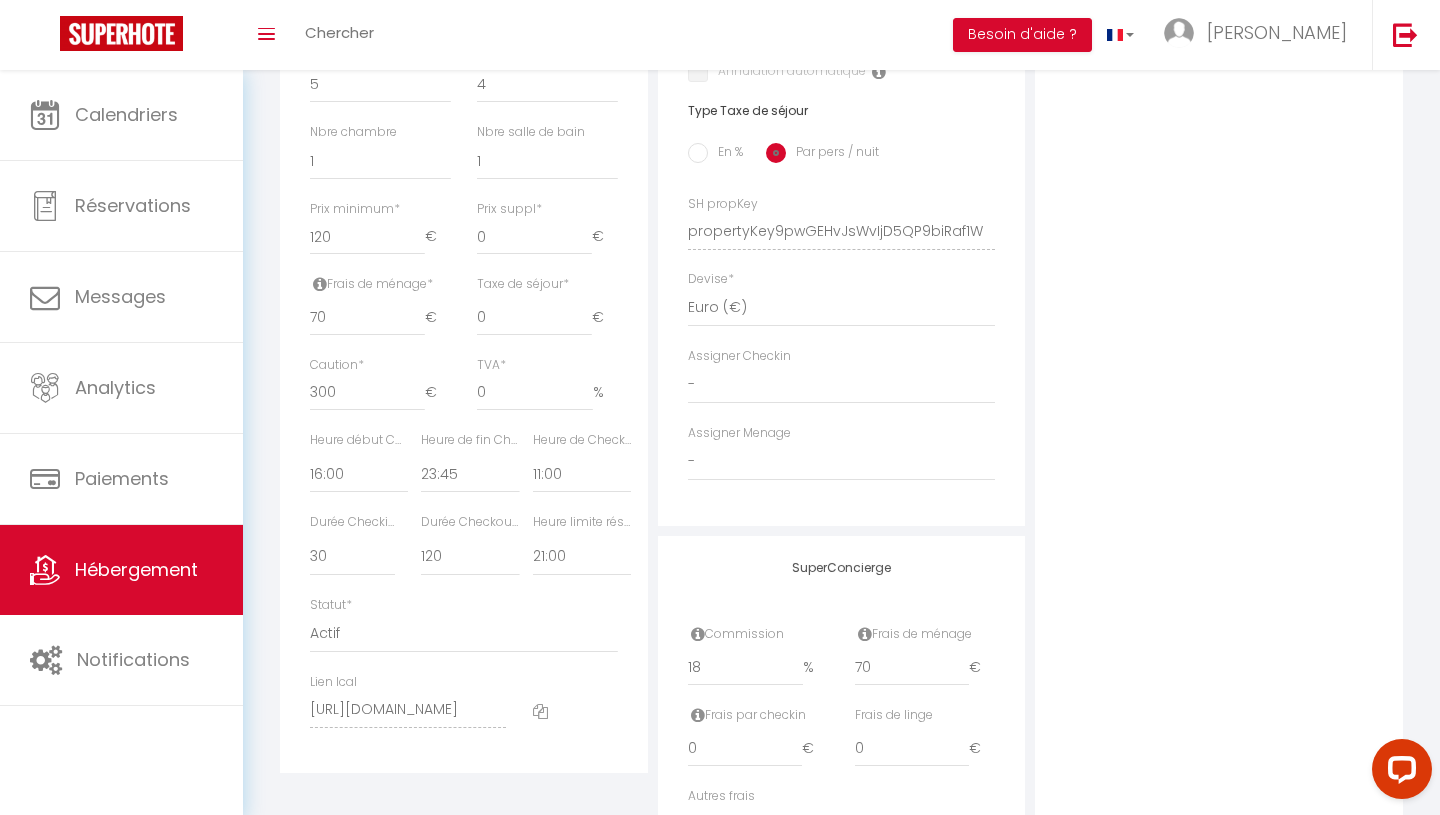 click on "Photo
Photo
Drag and drop a file here or click Ooops, something wrong appended. Remove   Drag and drop or click to replace" at bounding box center [1219, 217] 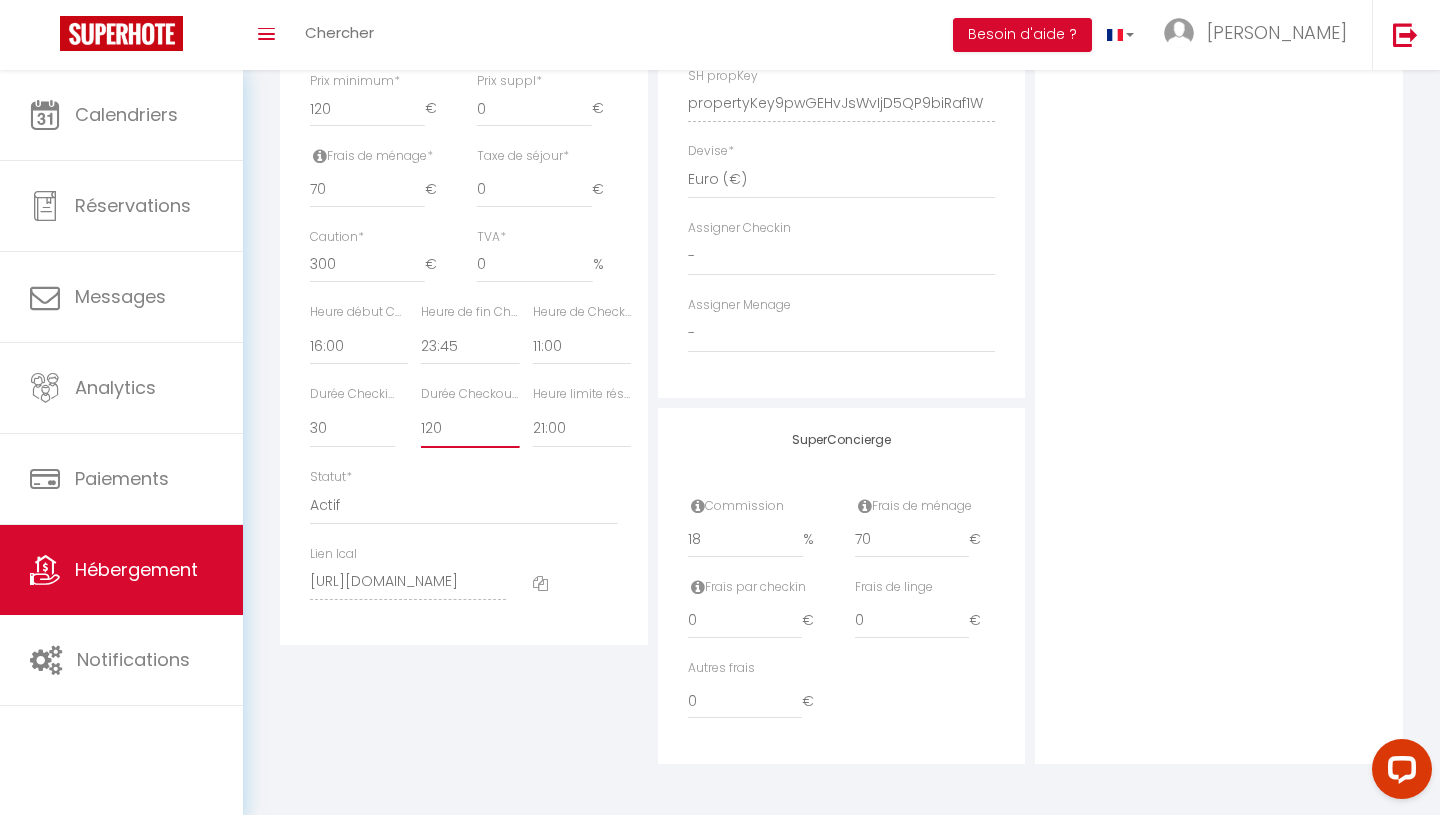 click on "15
30
45
60
75
90
105
120
135
150
165
180
195
210" at bounding box center (470, 429) 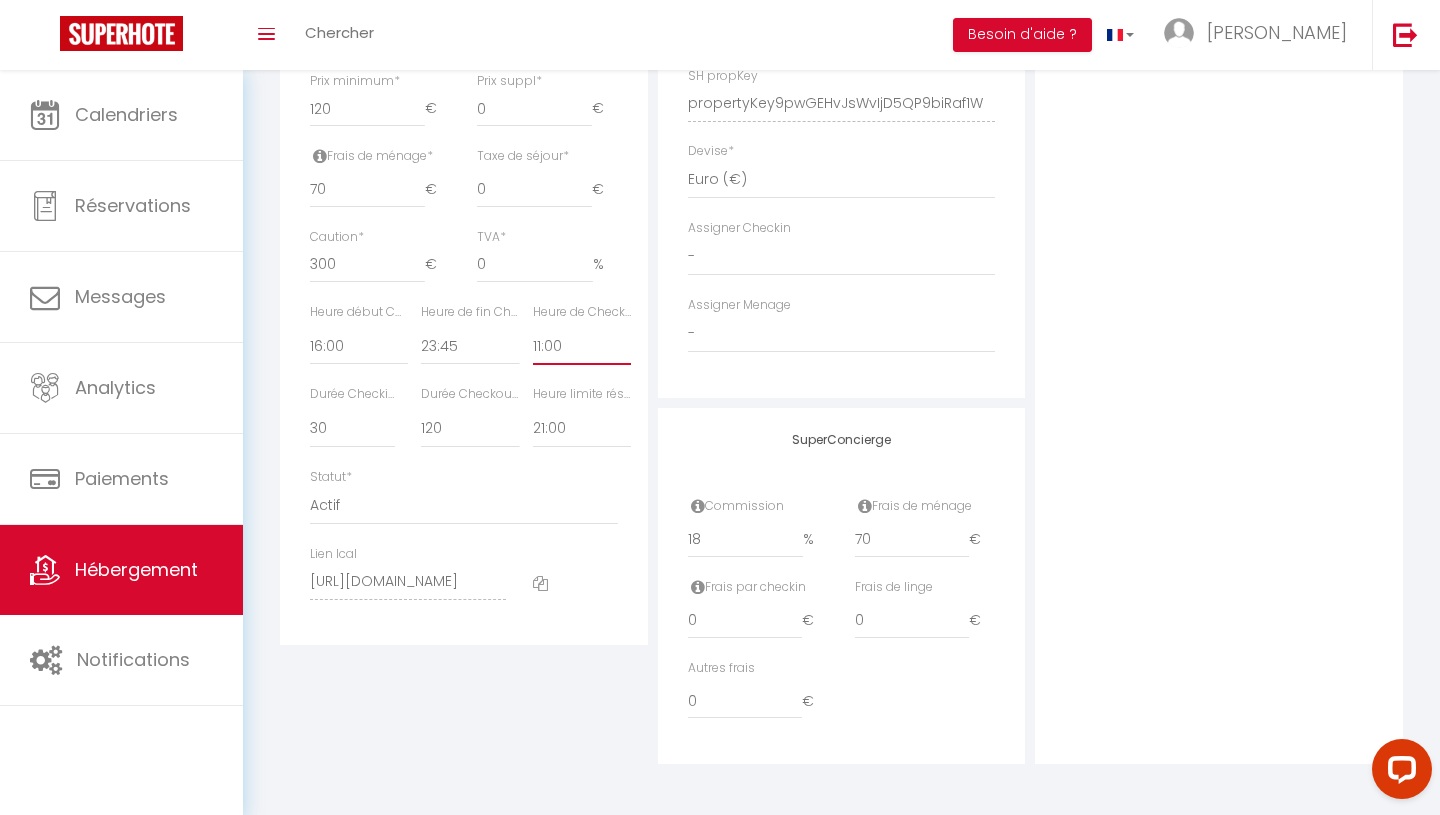 click on "00:00
00:15
00:30
00:45
01:00
01:15
01:30
01:45
02:00
02:15
02:30
02:45
03:00" at bounding box center [582, 346] 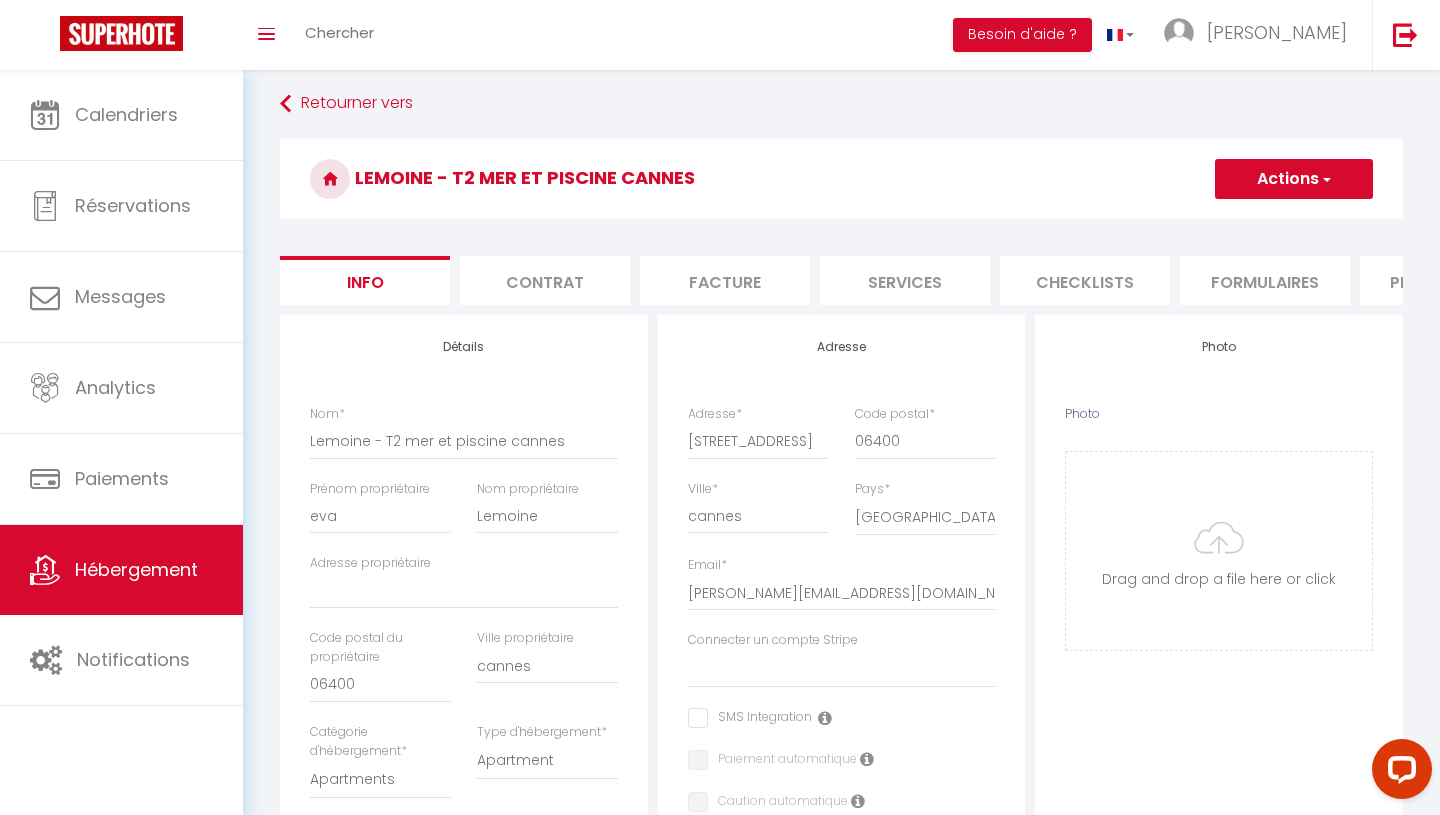 scroll, scrollTop: 0, scrollLeft: 0, axis: both 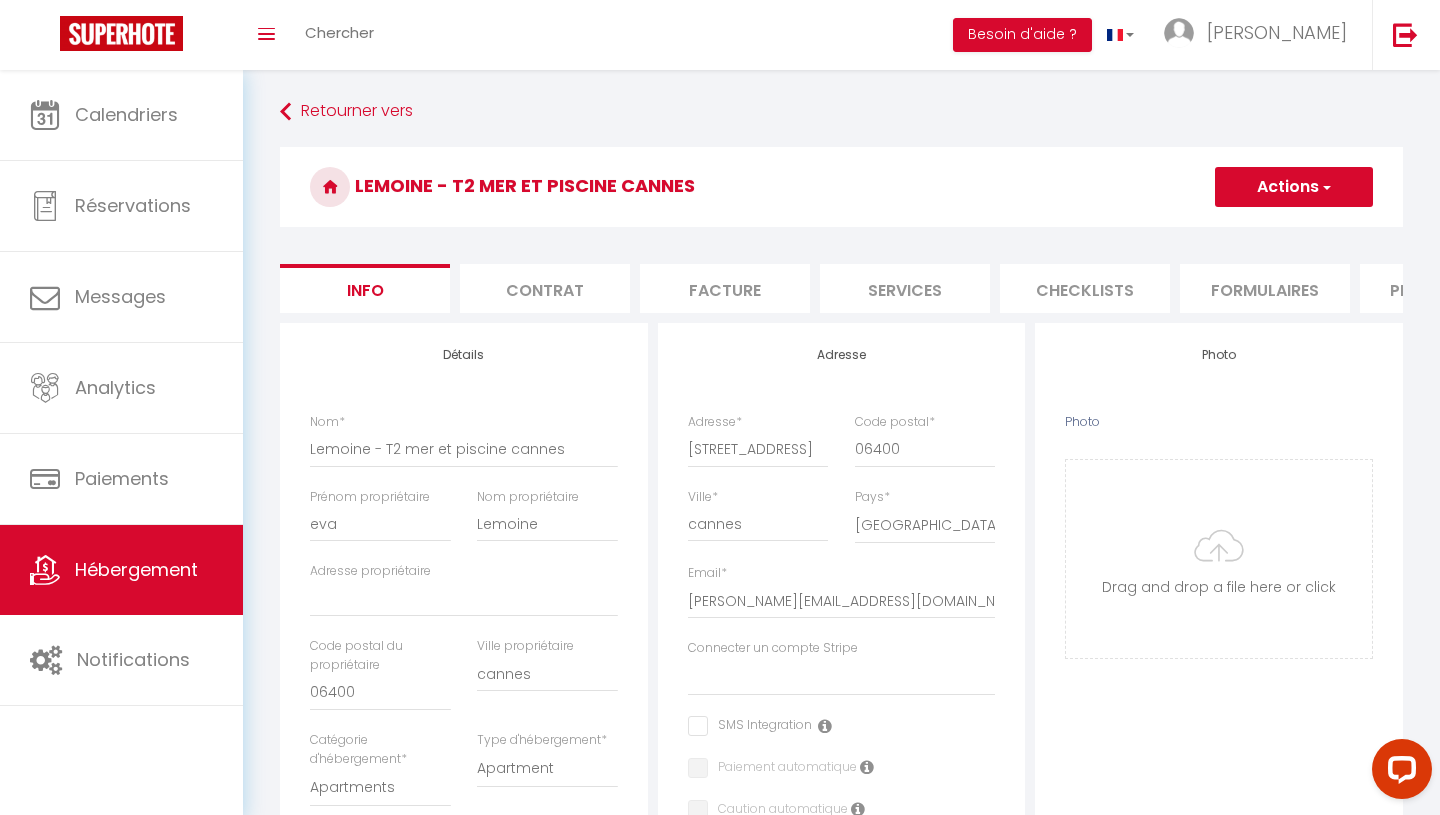 click on "Actions" at bounding box center (1294, 187) 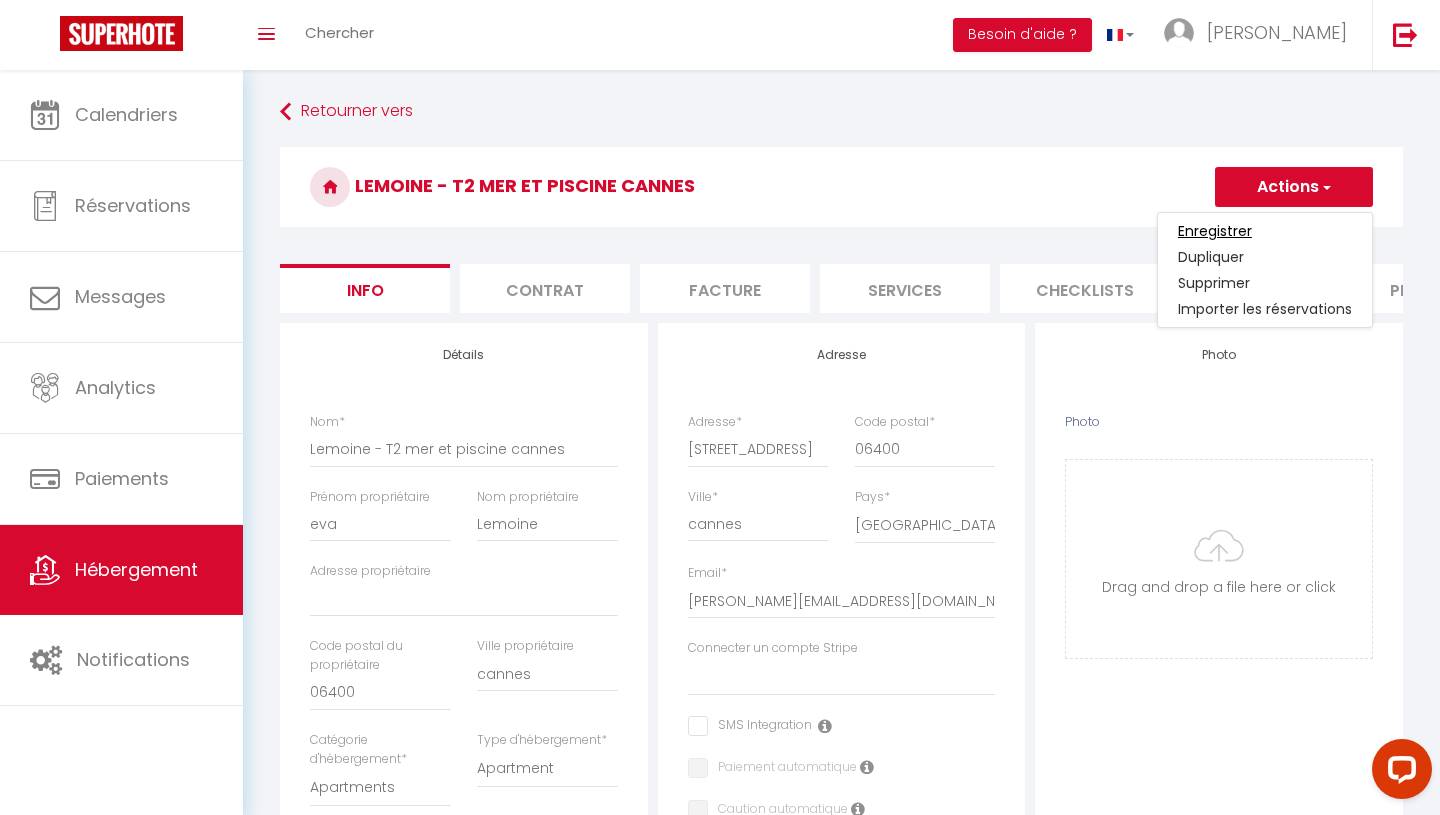 click on "Enregistrer" at bounding box center (1215, 231) 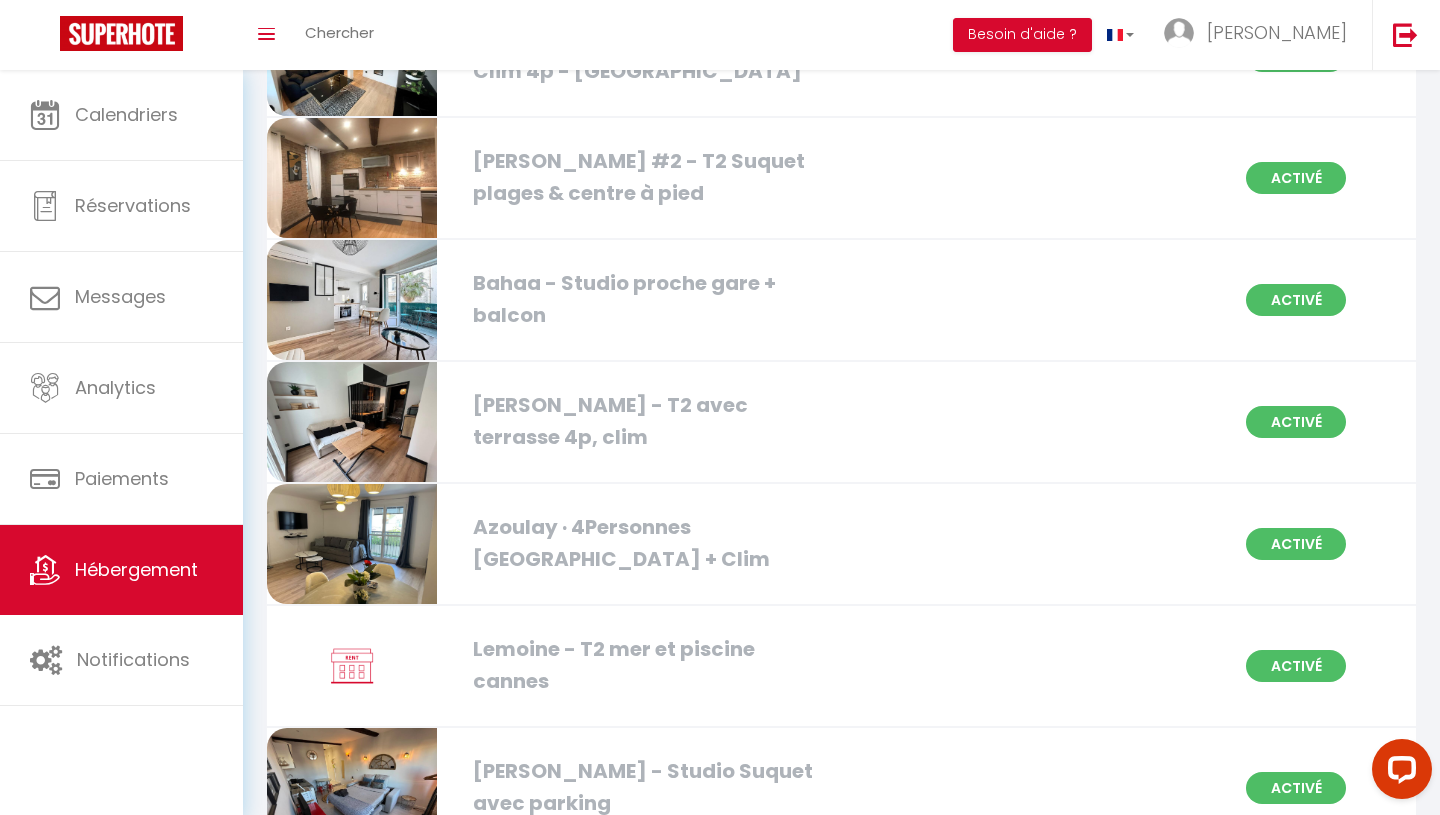 scroll, scrollTop: 1243, scrollLeft: 0, axis: vertical 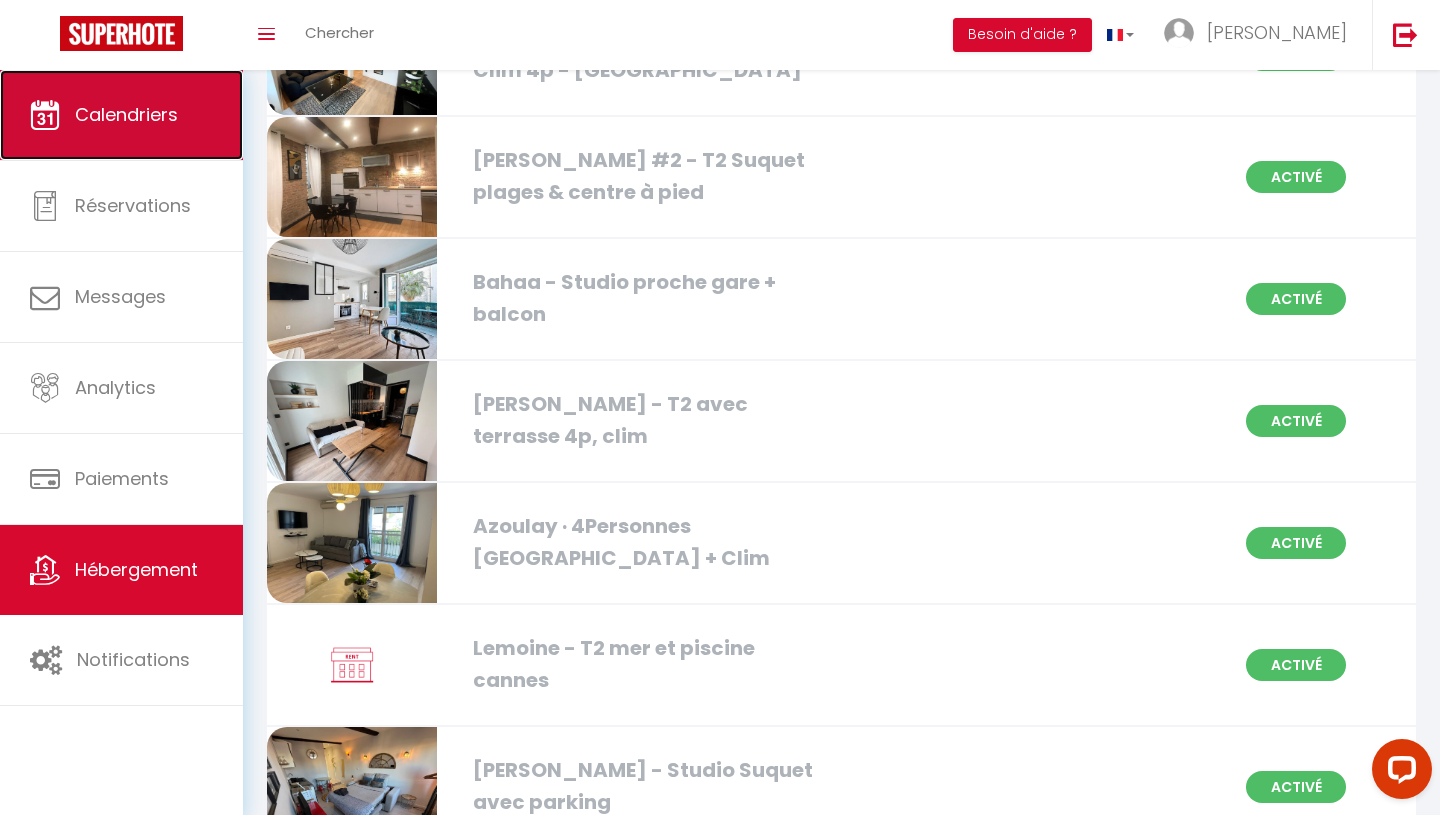 click at bounding box center (45, 115) 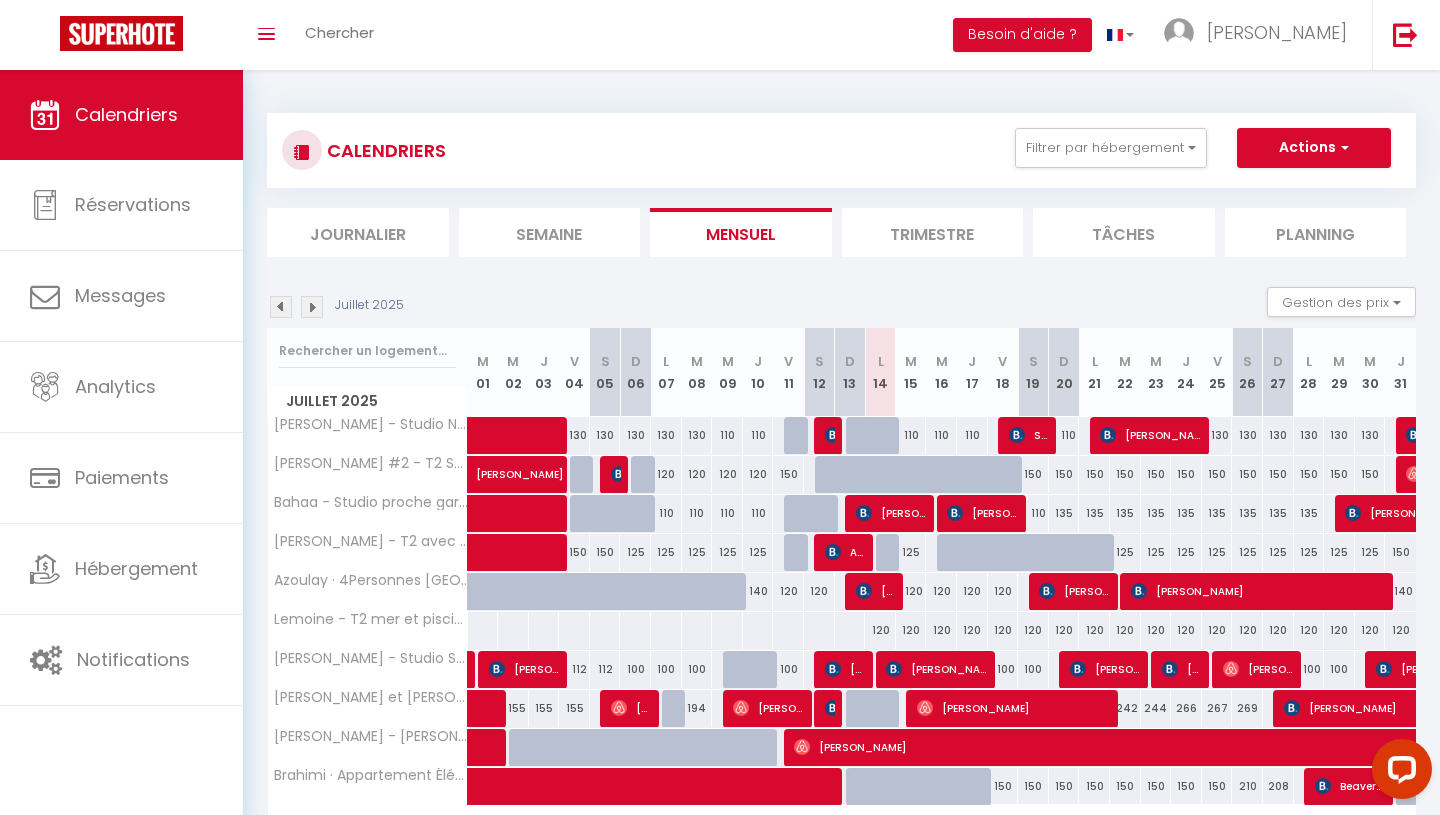 scroll, scrollTop: 124, scrollLeft: 0, axis: vertical 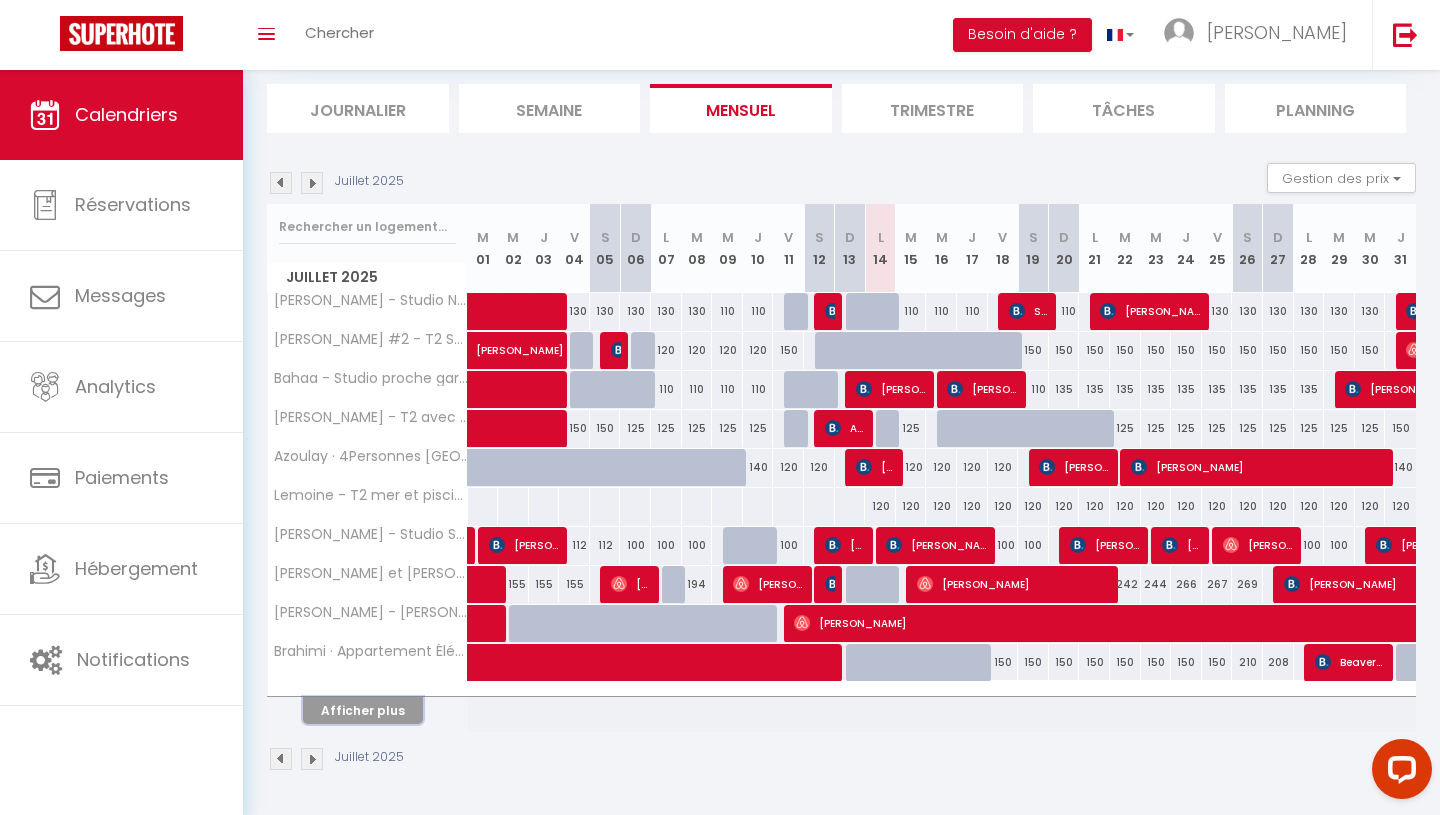 click on "Afficher plus" at bounding box center [363, 710] 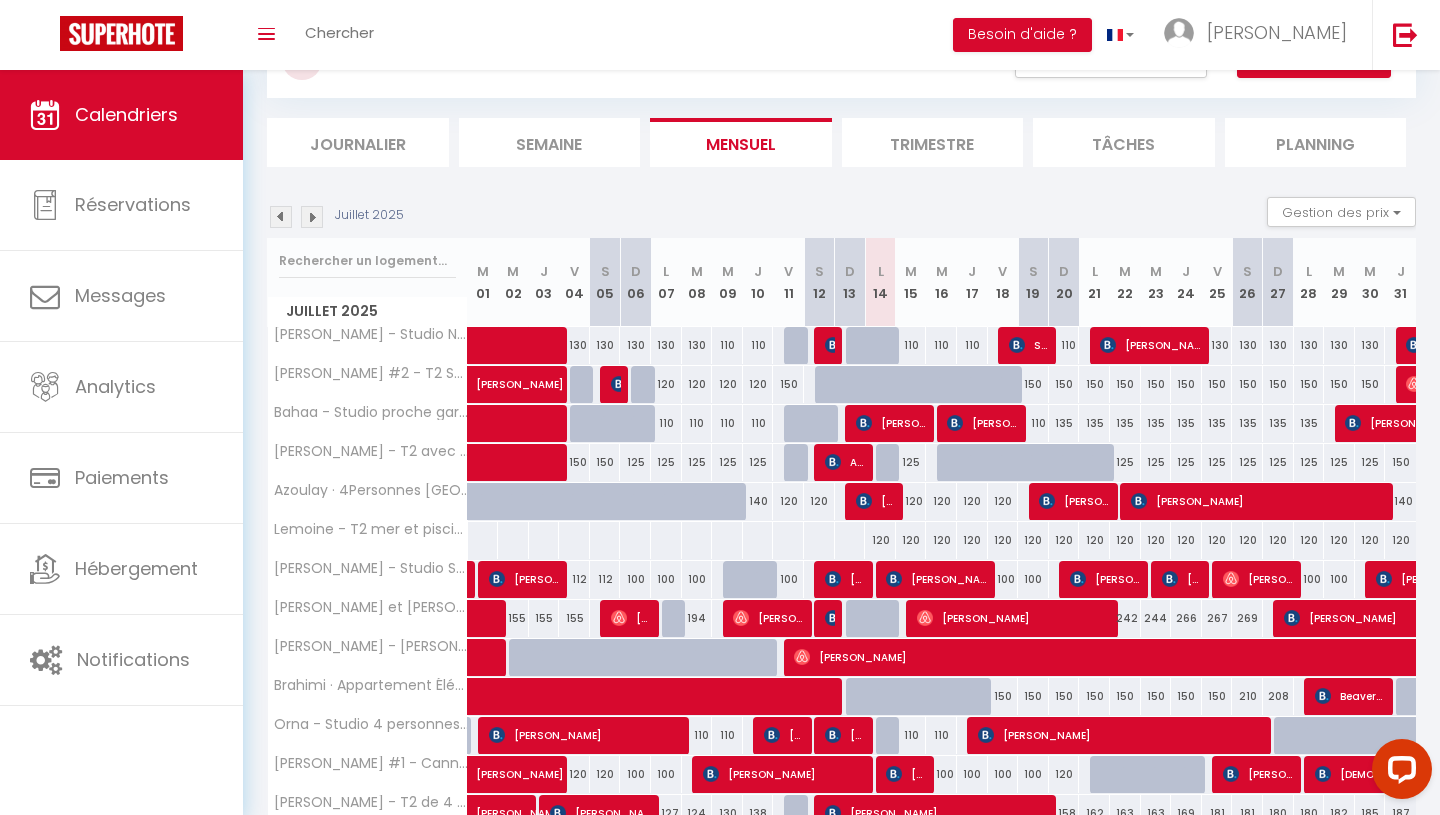scroll, scrollTop: 61, scrollLeft: 0, axis: vertical 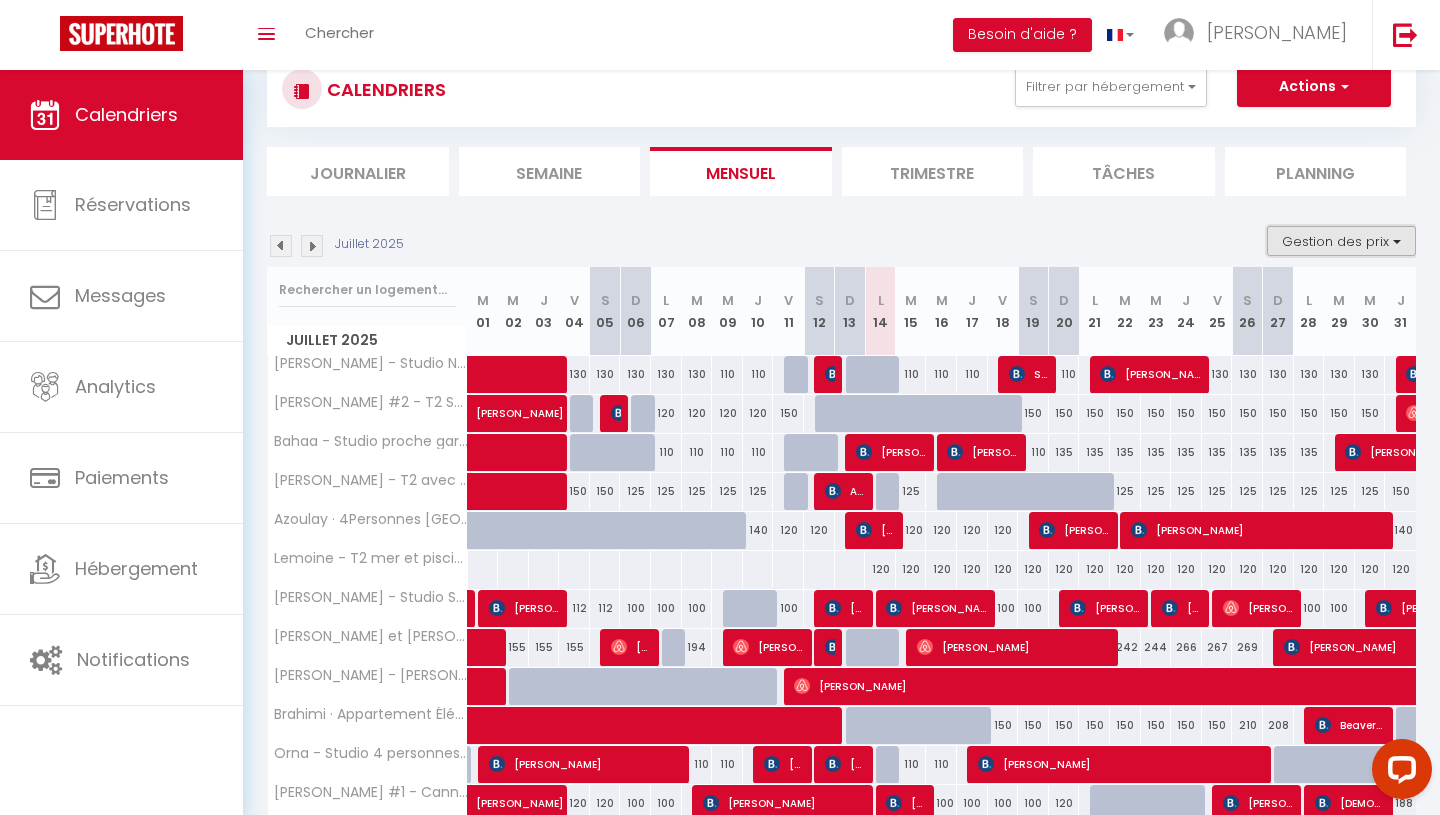 click on "Gestion des prix" at bounding box center (1341, 241) 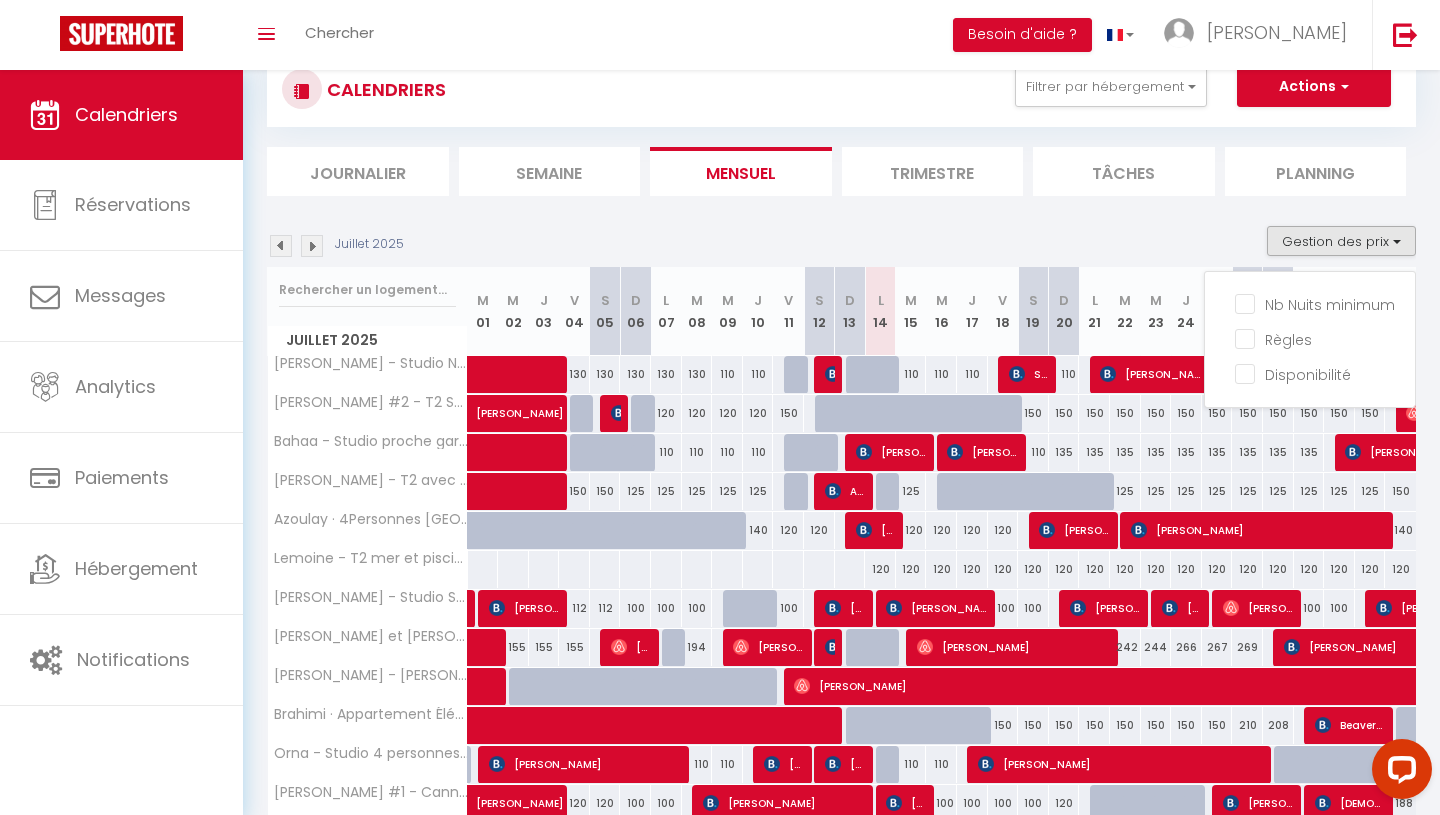 click on "CALENDRIERS
Filtrer par hébergement
[PERSON_NAME] - studio neuf avec parking & piscines     L'Amiral * Centre ville * [GEOGRAPHIC_DATA] * Parking     [PERSON_NAME] & [PERSON_NAME]       [PERSON_NAME][GEOGRAPHIC_DATA] avec [PERSON_NAME] & [PERSON_NAME] - T4 avec parking face Musée Parfumerie     [GEOGRAPHIC_DATA] coeur [PERSON_NAME]     homeplify       [PERSON_NAME] - Studio Neuf Clim 4p - Cannes     [PERSON_NAME] #2 - T2 Suquet plages & centre à pied     [GEOGRAPHIC_DATA] proche gare + [PERSON_NAME] - T2 avec terrasse 4p, [PERSON_NAME] · 4Personnes [GEOGRAPHIC_DATA] + Clim     [PERSON_NAME] - T2 mer et piscine cannes     [PERSON_NAME] - Studio Suquet avec parking     [PERSON_NAME] et [PERSON_NAME] - Cannes La [PERSON_NAME] - [PERSON_NAME]  · La Suquetta     Brahimi · Appartement Élégant avec [GEOGRAPHIC_DATA] Cannes     Orna - Studio 4 personnes Hyper centre     [PERSON_NAME] #1 - Cannes Suquet, zone piétonne     [PERSON_NAME] - T2 de 4 couchages, [GEOGRAPHIC_DATA]      Effacer   Sauvegarder" at bounding box center [841, 89] 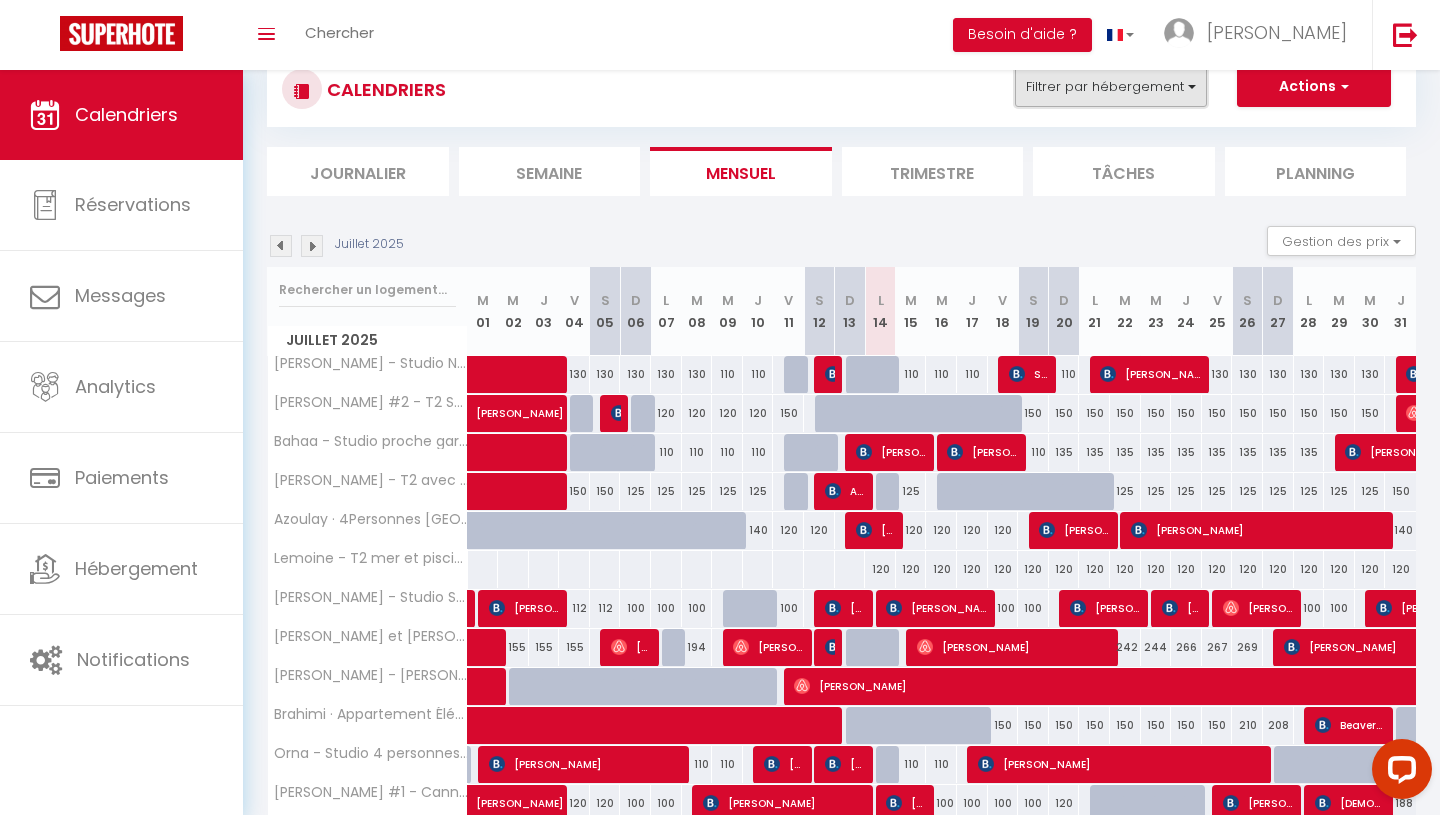 click on "Filtrer par hébergement" at bounding box center (1111, 87) 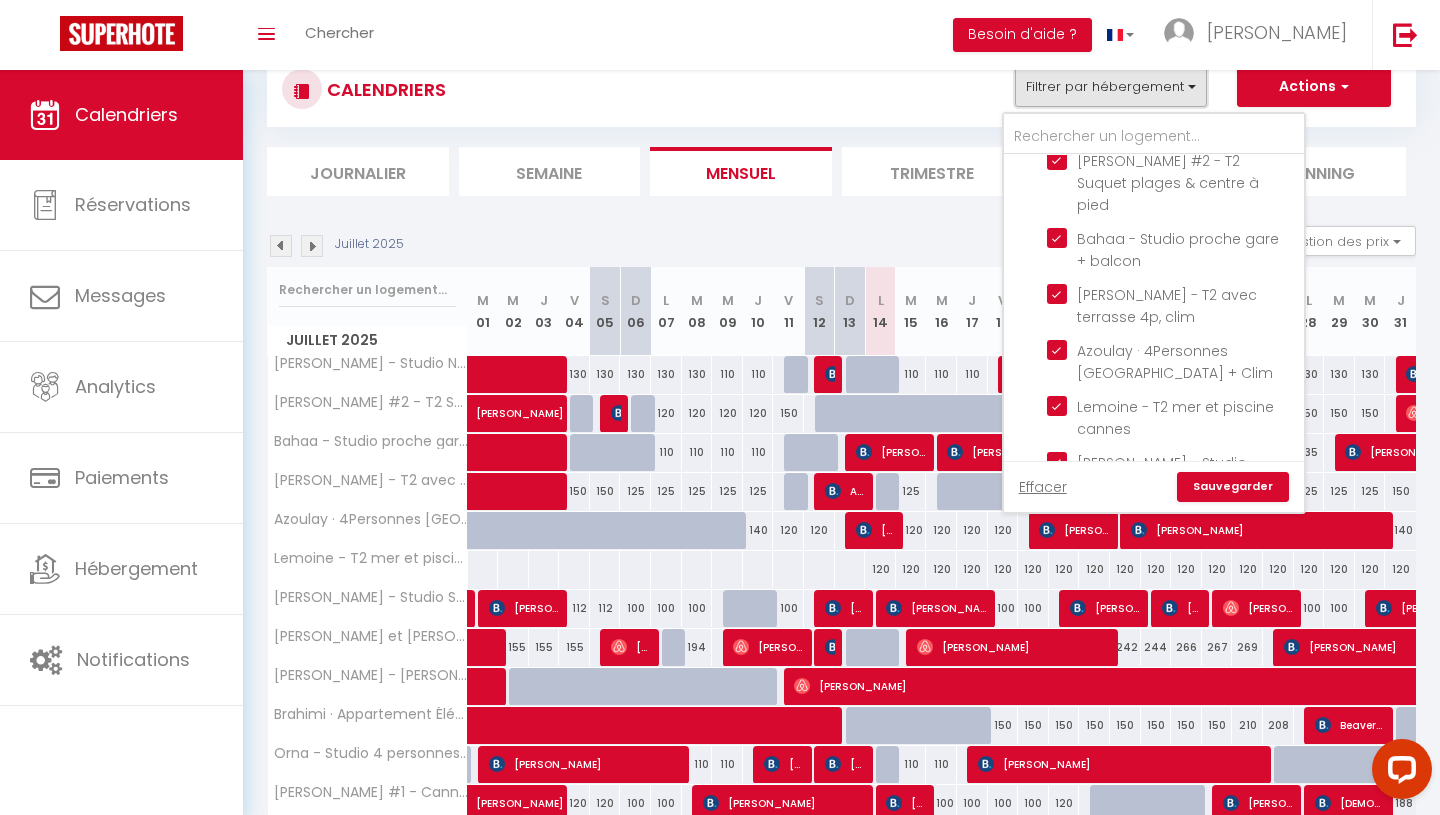 scroll, scrollTop: 503, scrollLeft: 0, axis: vertical 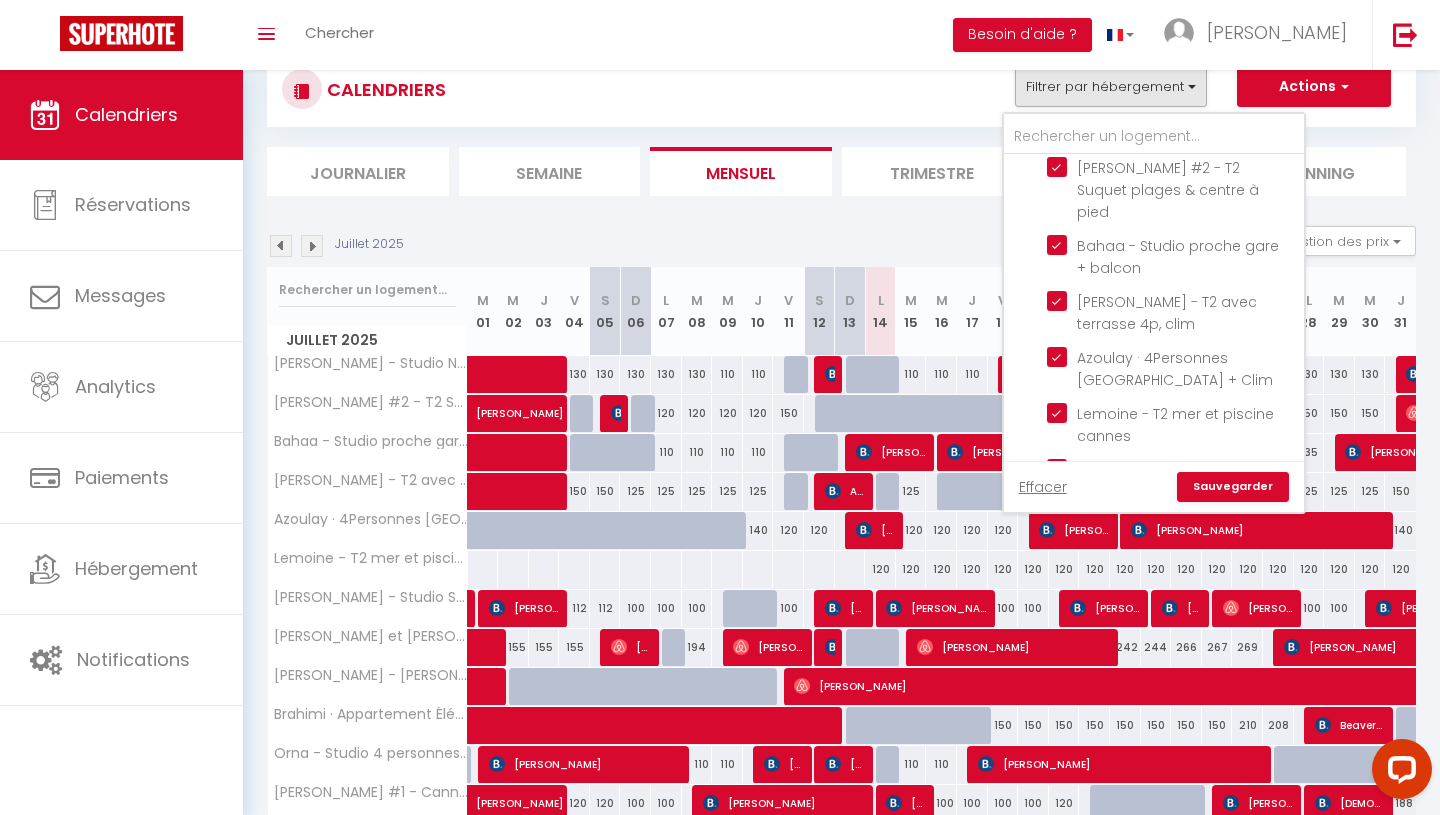 click on "Sauvegarder" at bounding box center (1233, 487) 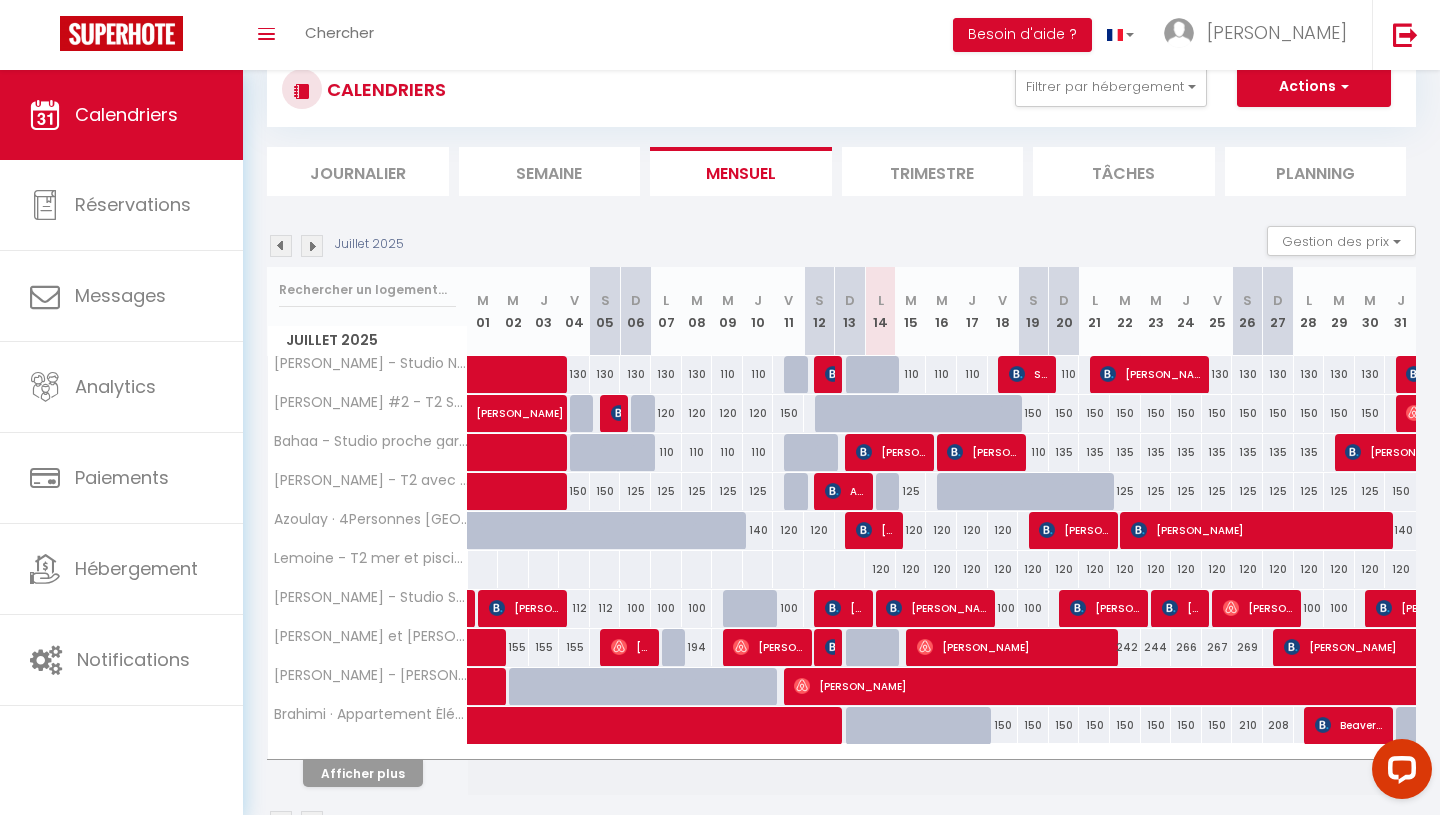 scroll, scrollTop: 124, scrollLeft: 0, axis: vertical 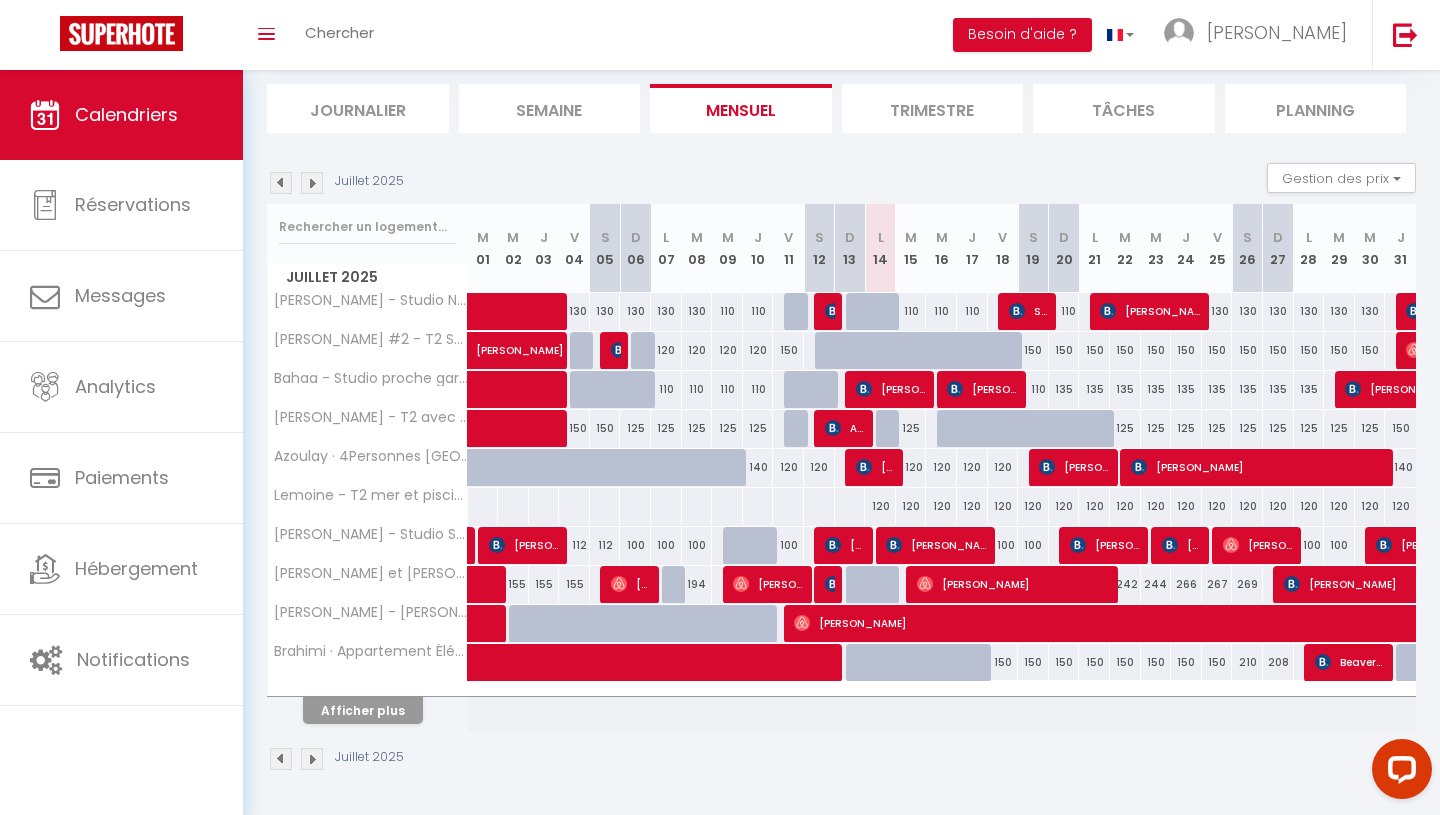 click on "Afficher plus" at bounding box center [368, 707] 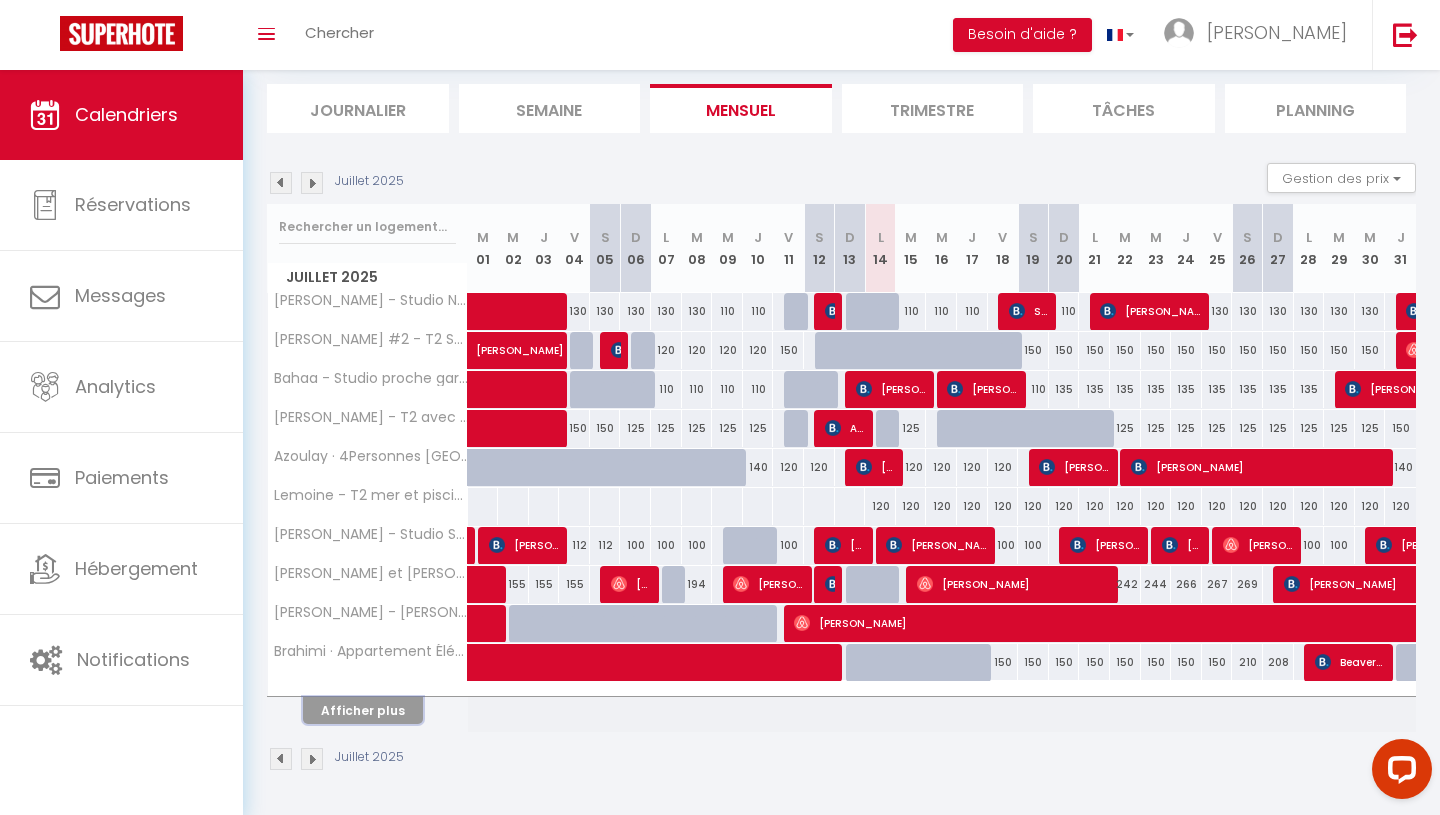 click on "Afficher plus" at bounding box center (363, 710) 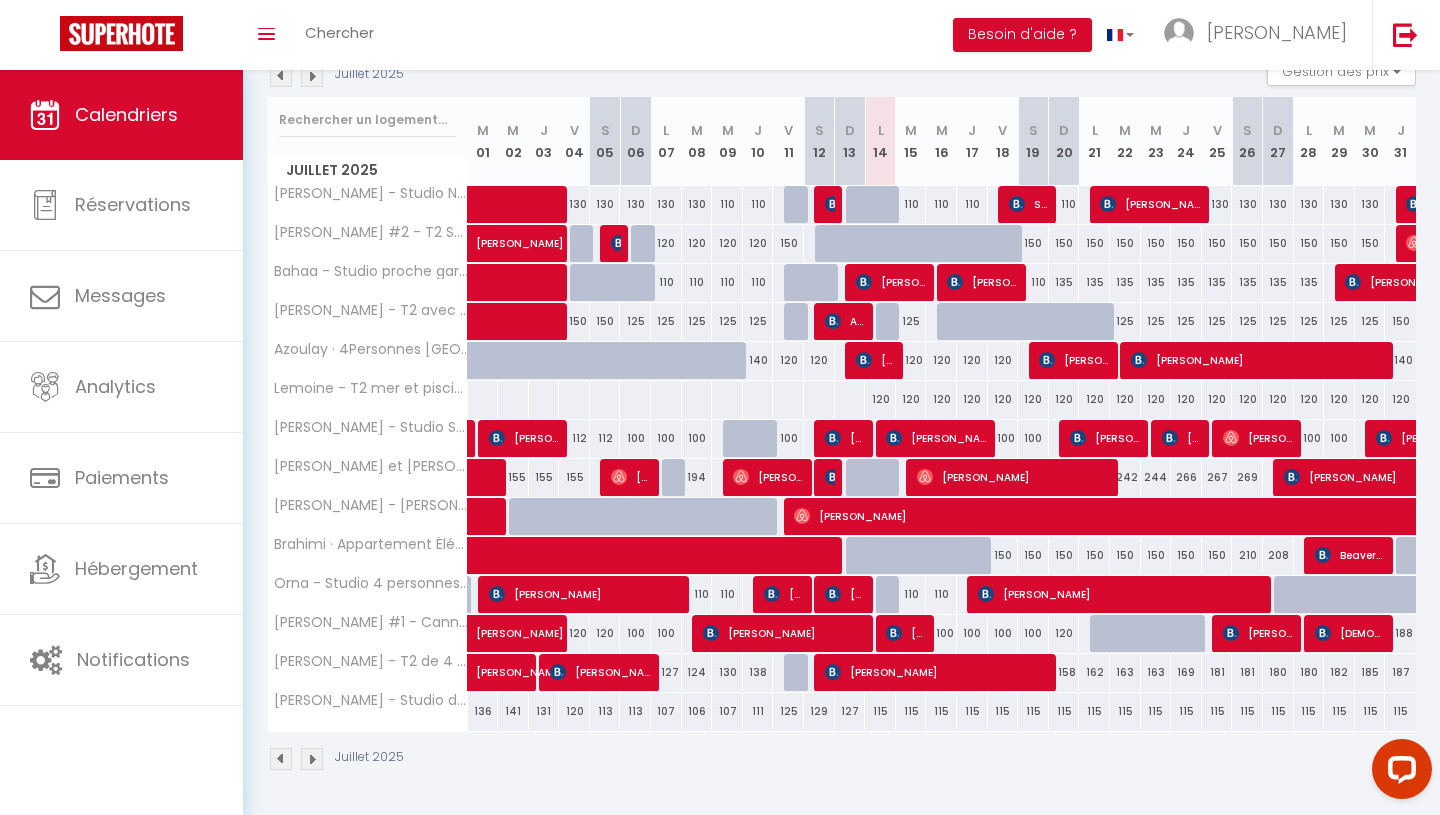 scroll, scrollTop: 171, scrollLeft: 0, axis: vertical 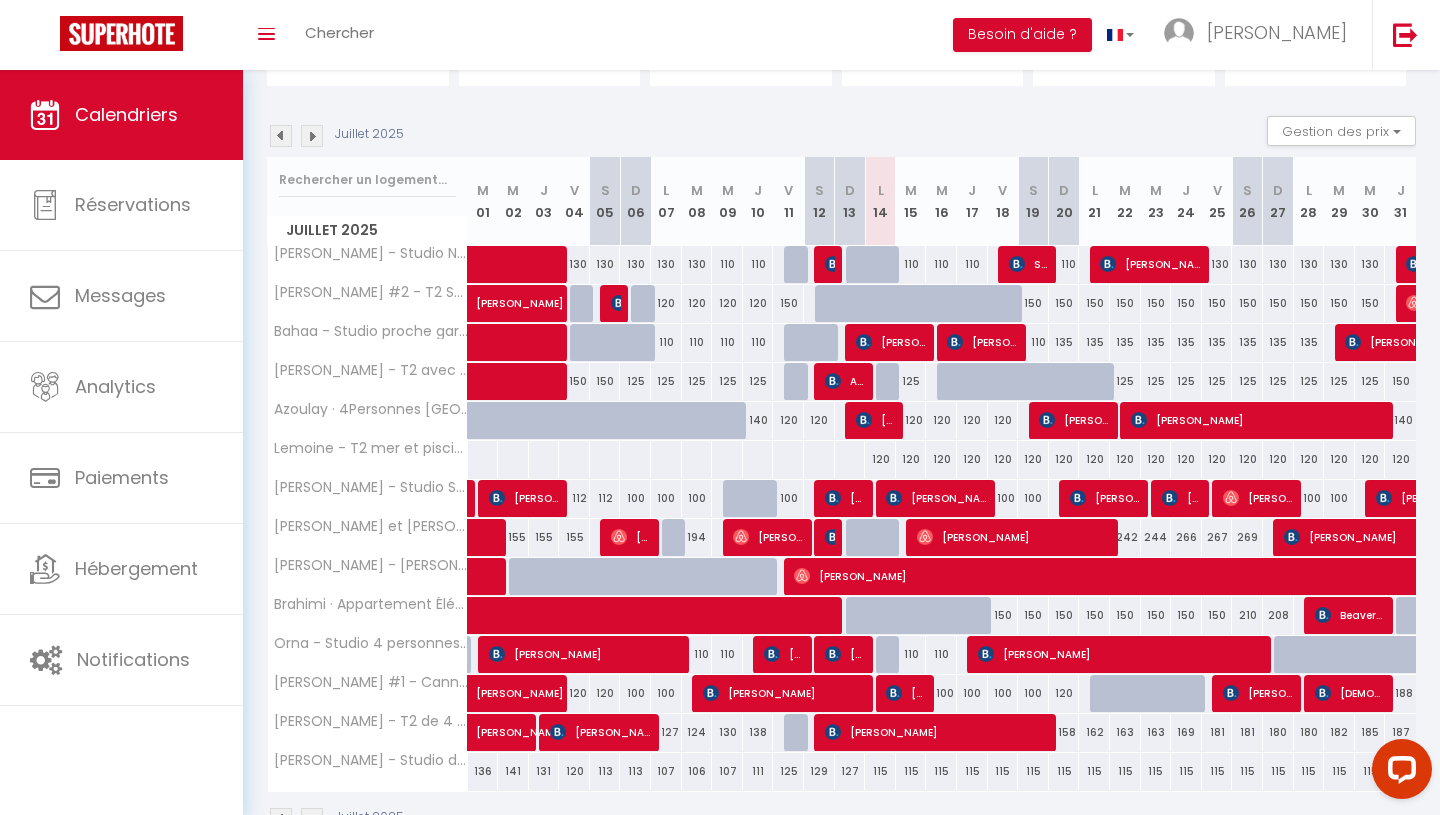 click at bounding box center [281, 136] 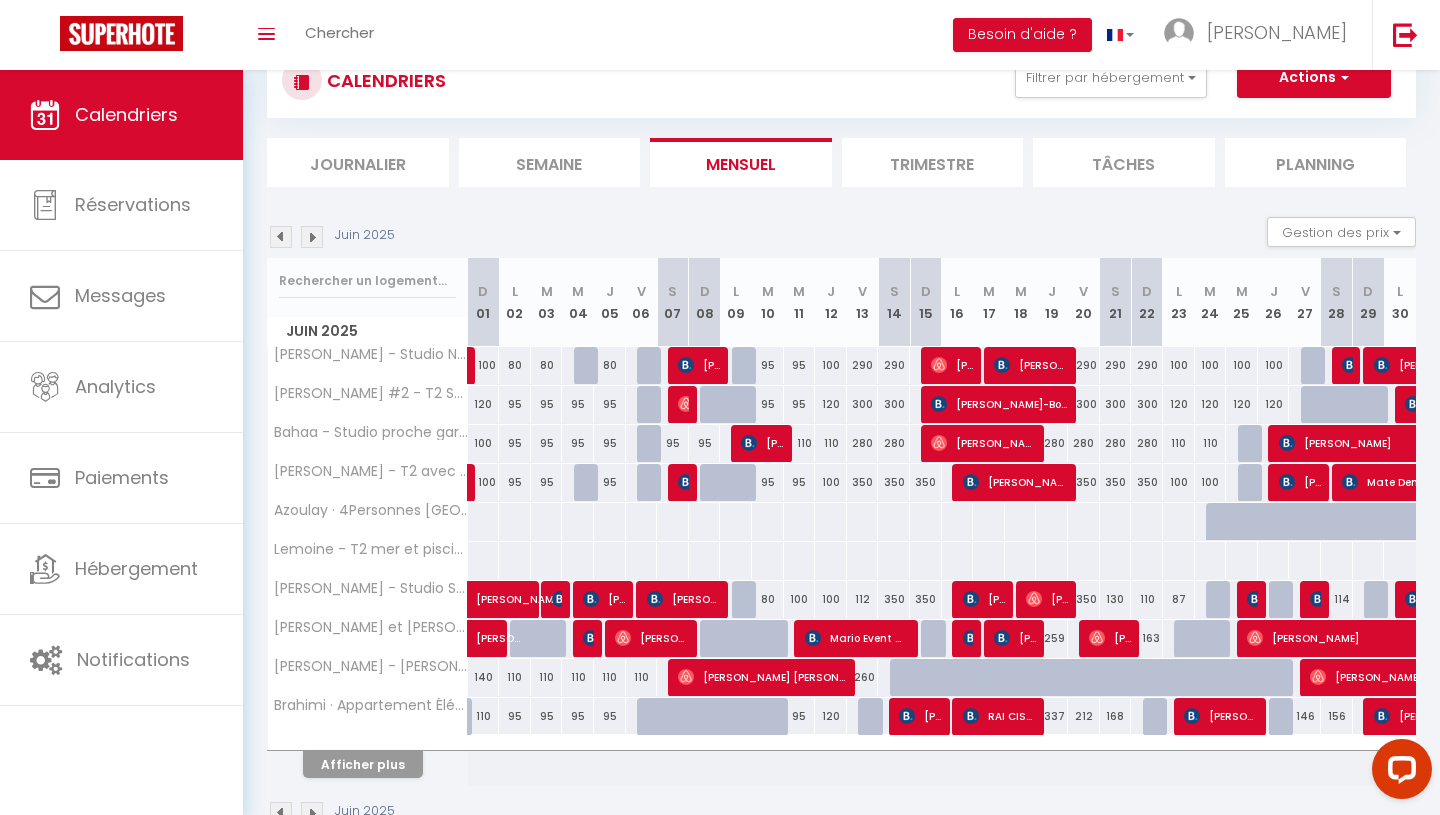 scroll, scrollTop: 124, scrollLeft: 0, axis: vertical 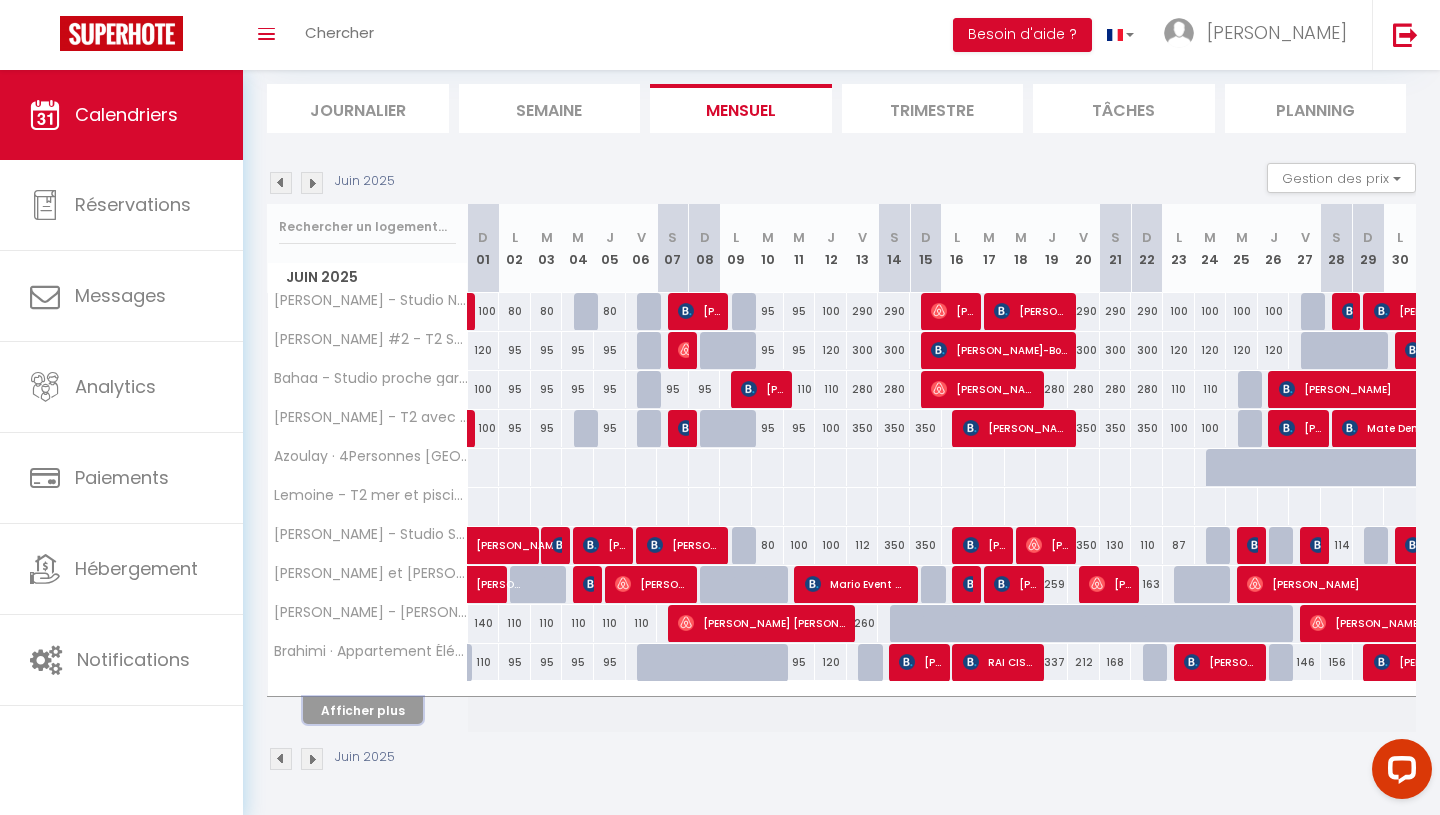 click on "Afficher plus" at bounding box center (363, 710) 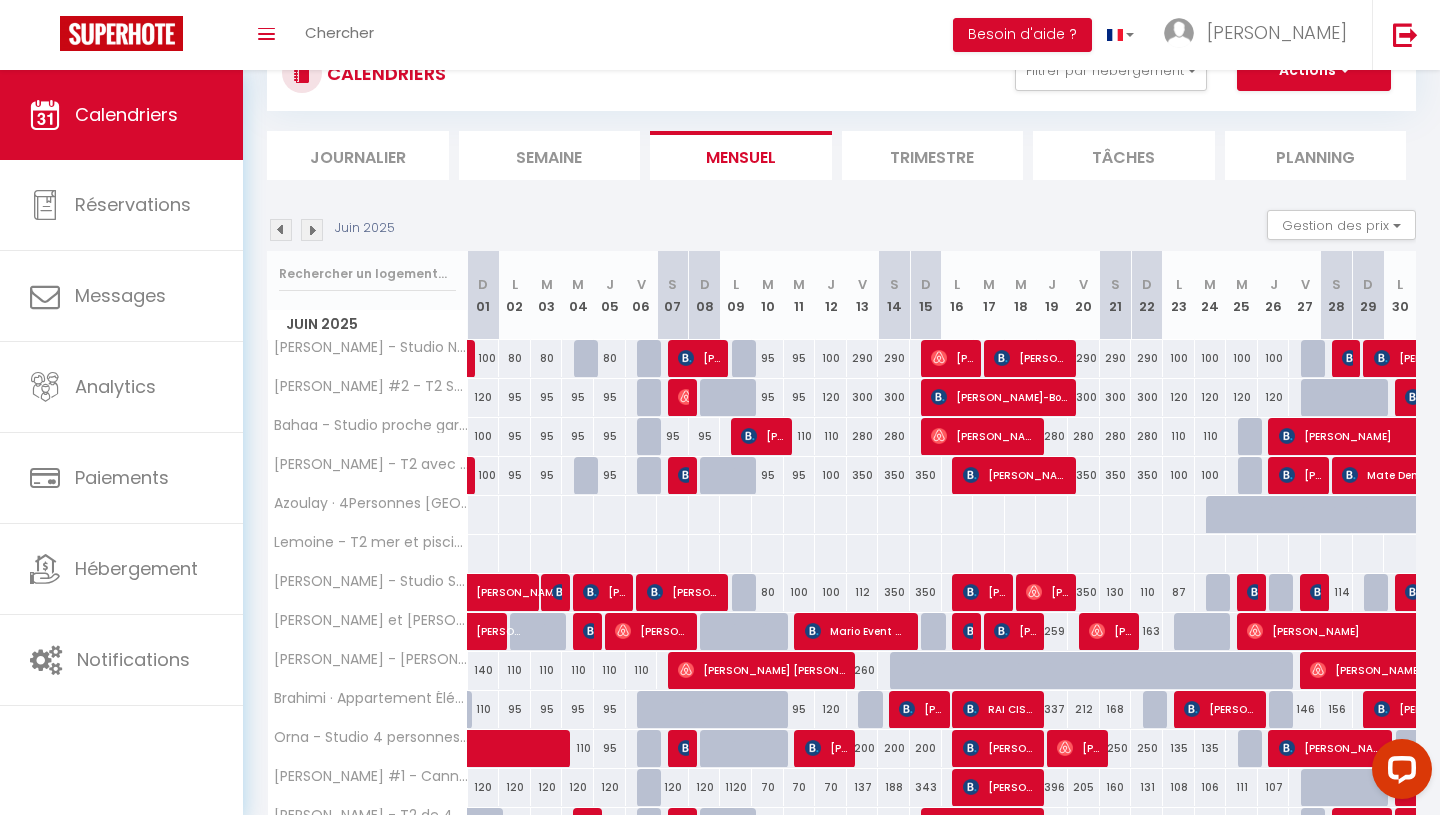 scroll, scrollTop: 0, scrollLeft: 0, axis: both 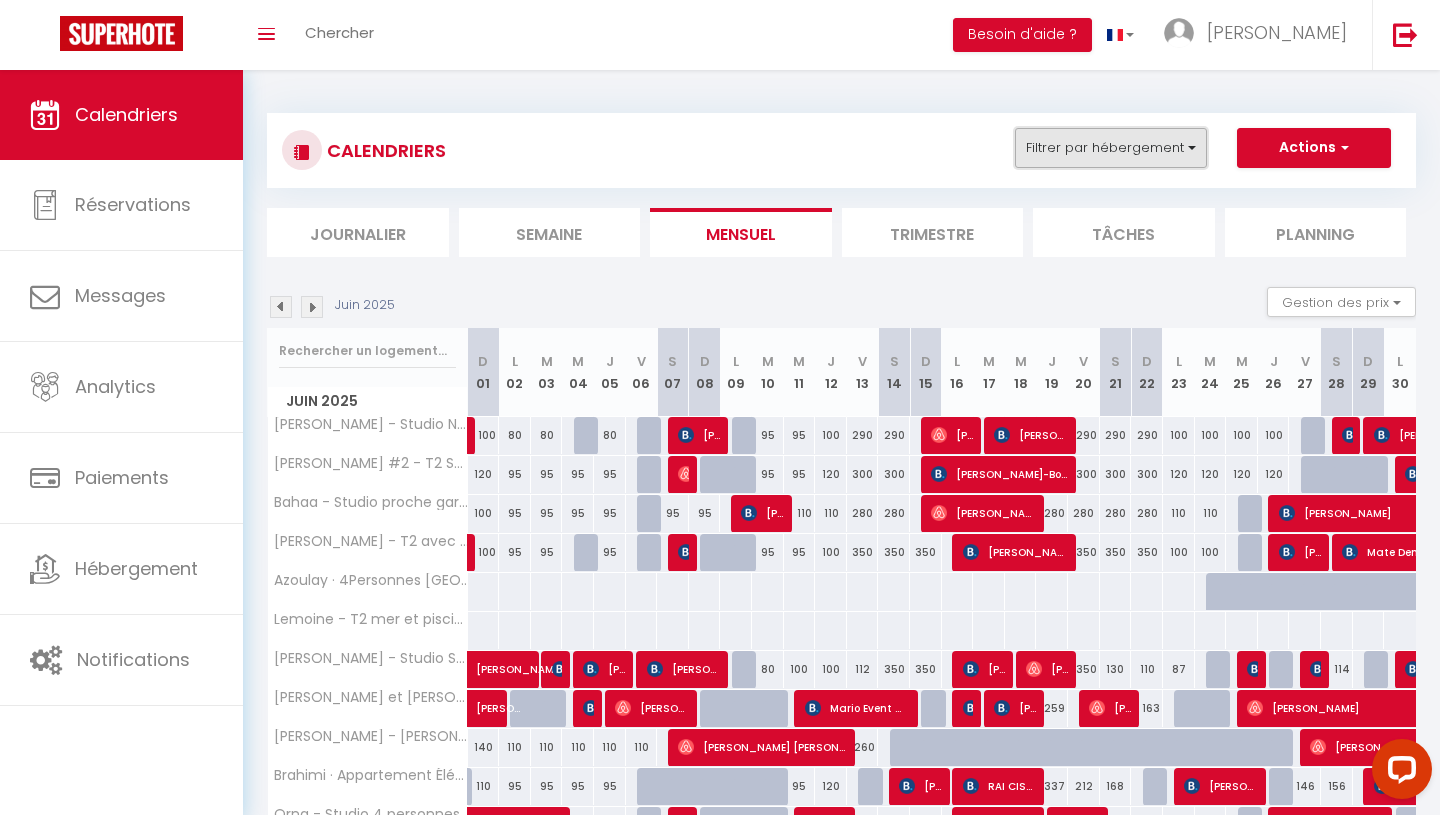 click on "Filtrer par hébergement" at bounding box center [1111, 148] 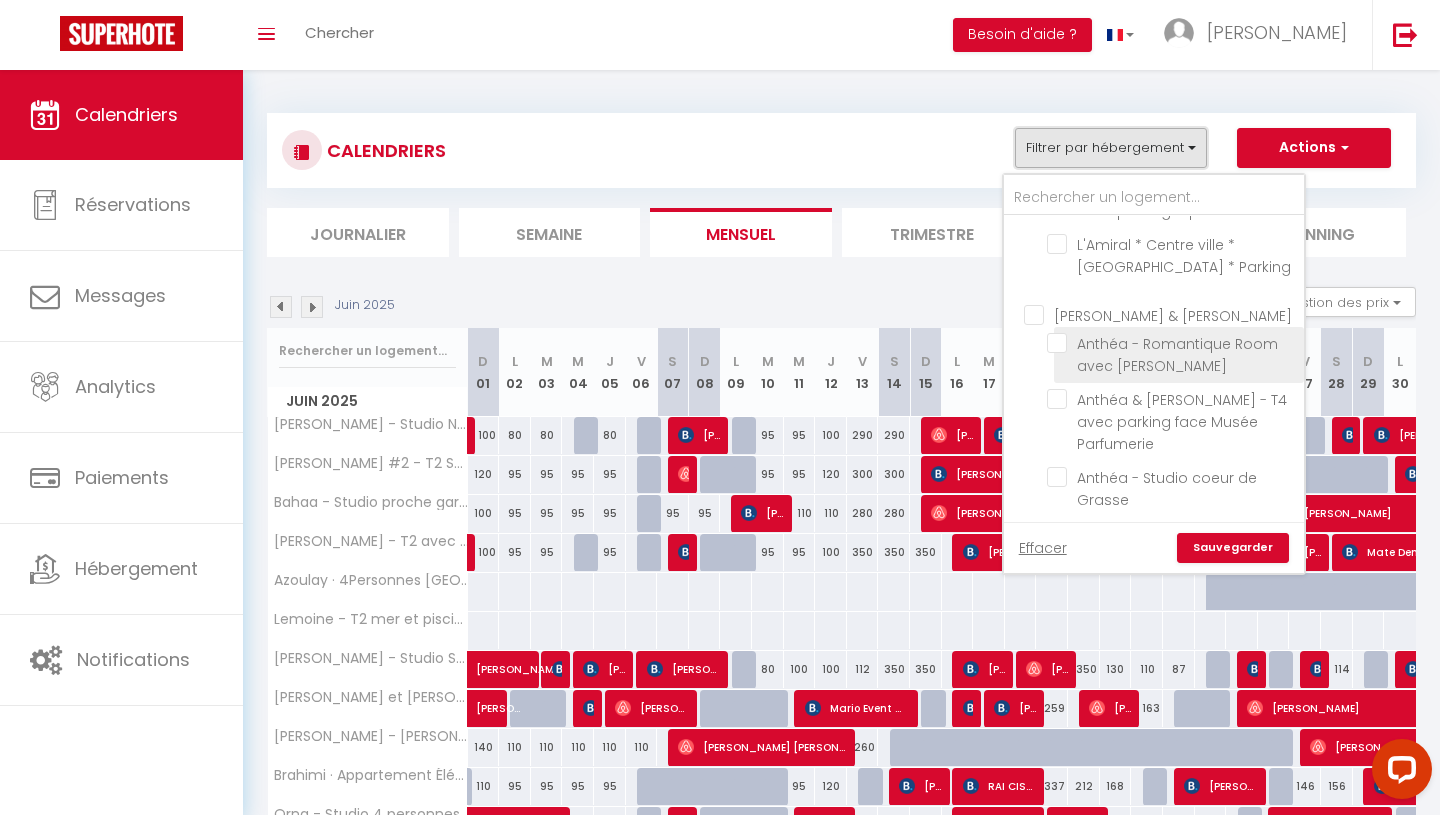 scroll, scrollTop: 78, scrollLeft: 0, axis: vertical 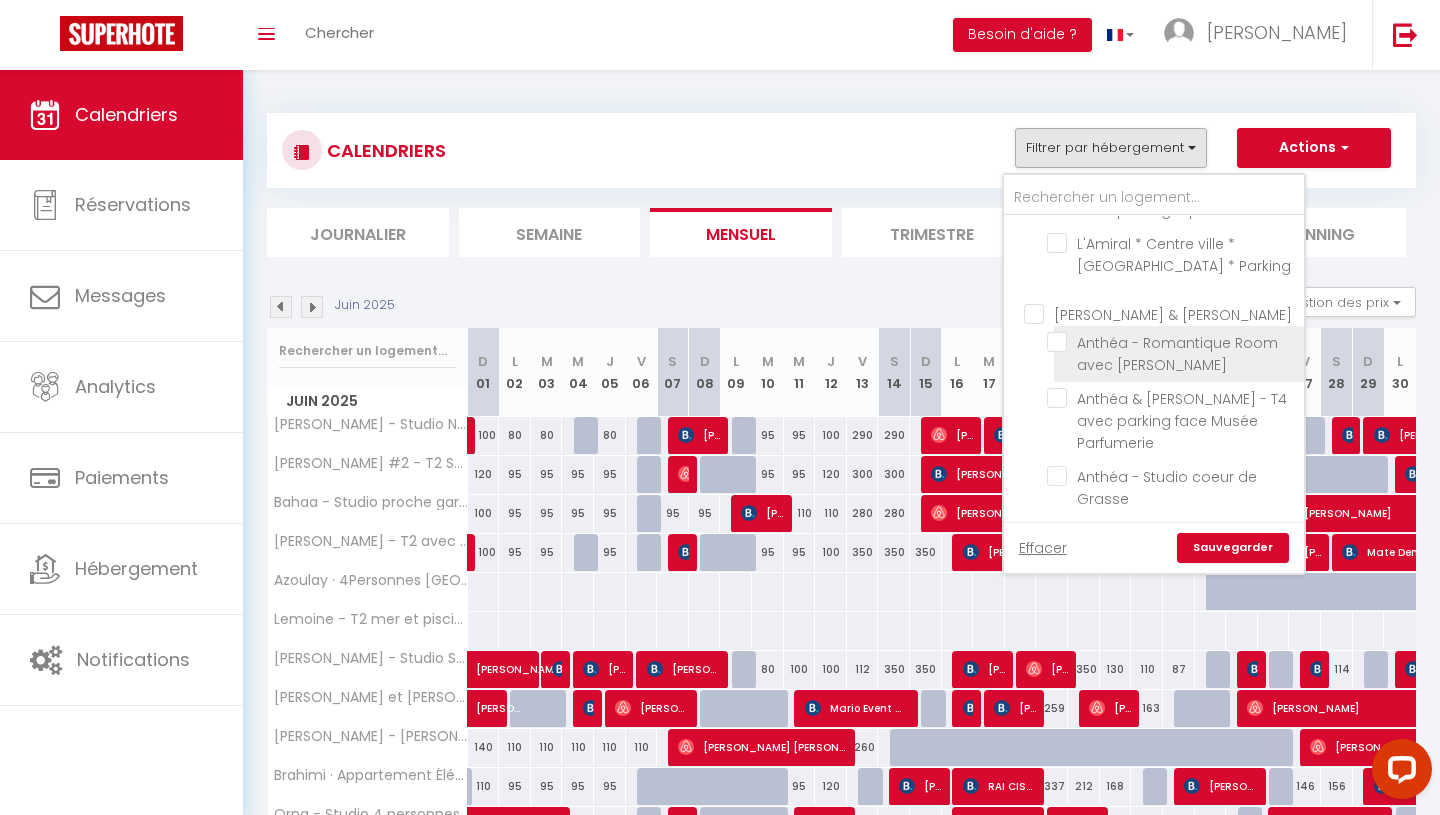 click on "Anthéa - Romantique Room avec [PERSON_NAME]" at bounding box center (1177, 354) 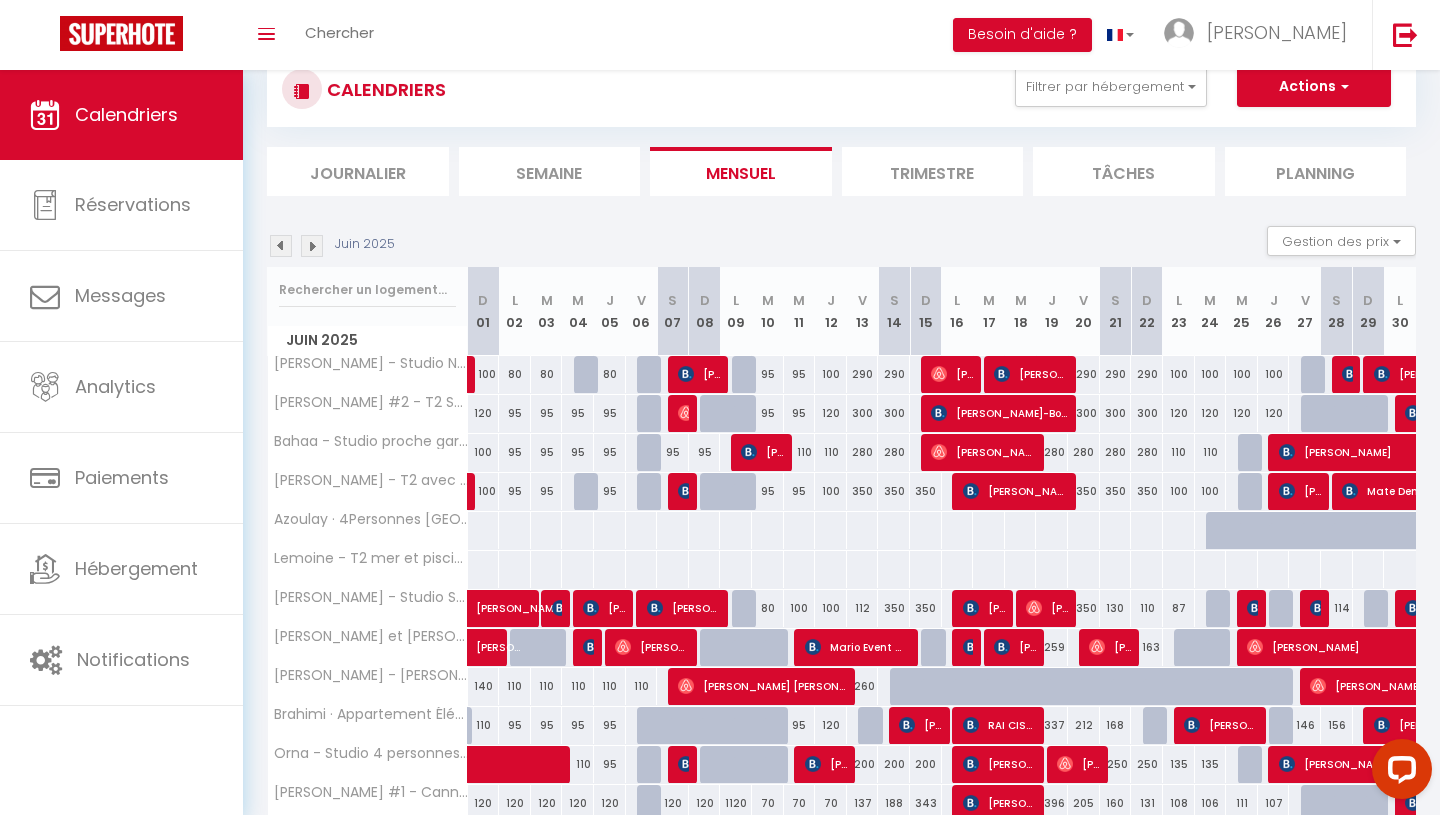 scroll, scrollTop: 0, scrollLeft: 0, axis: both 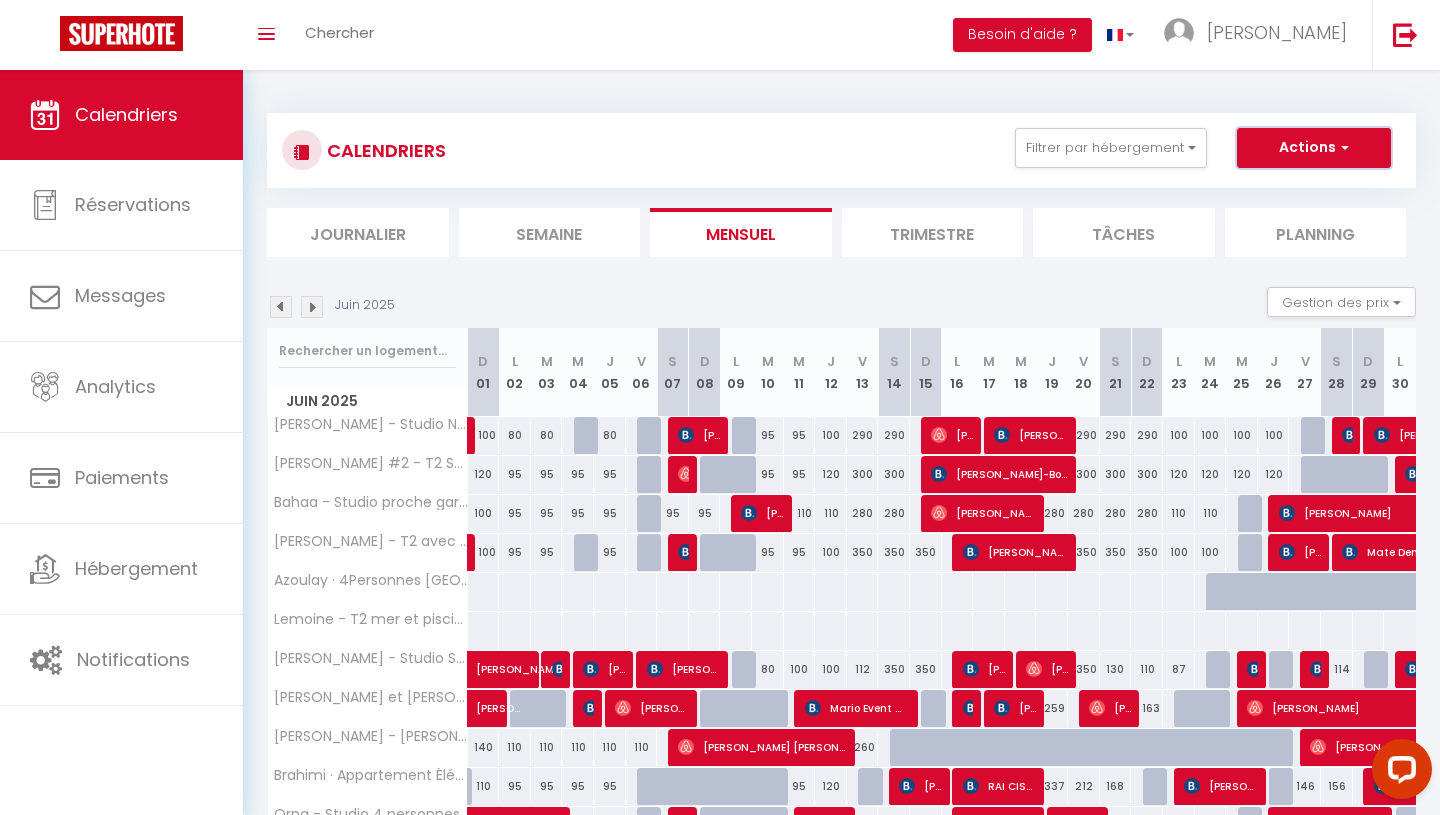 click at bounding box center (1342, 147) 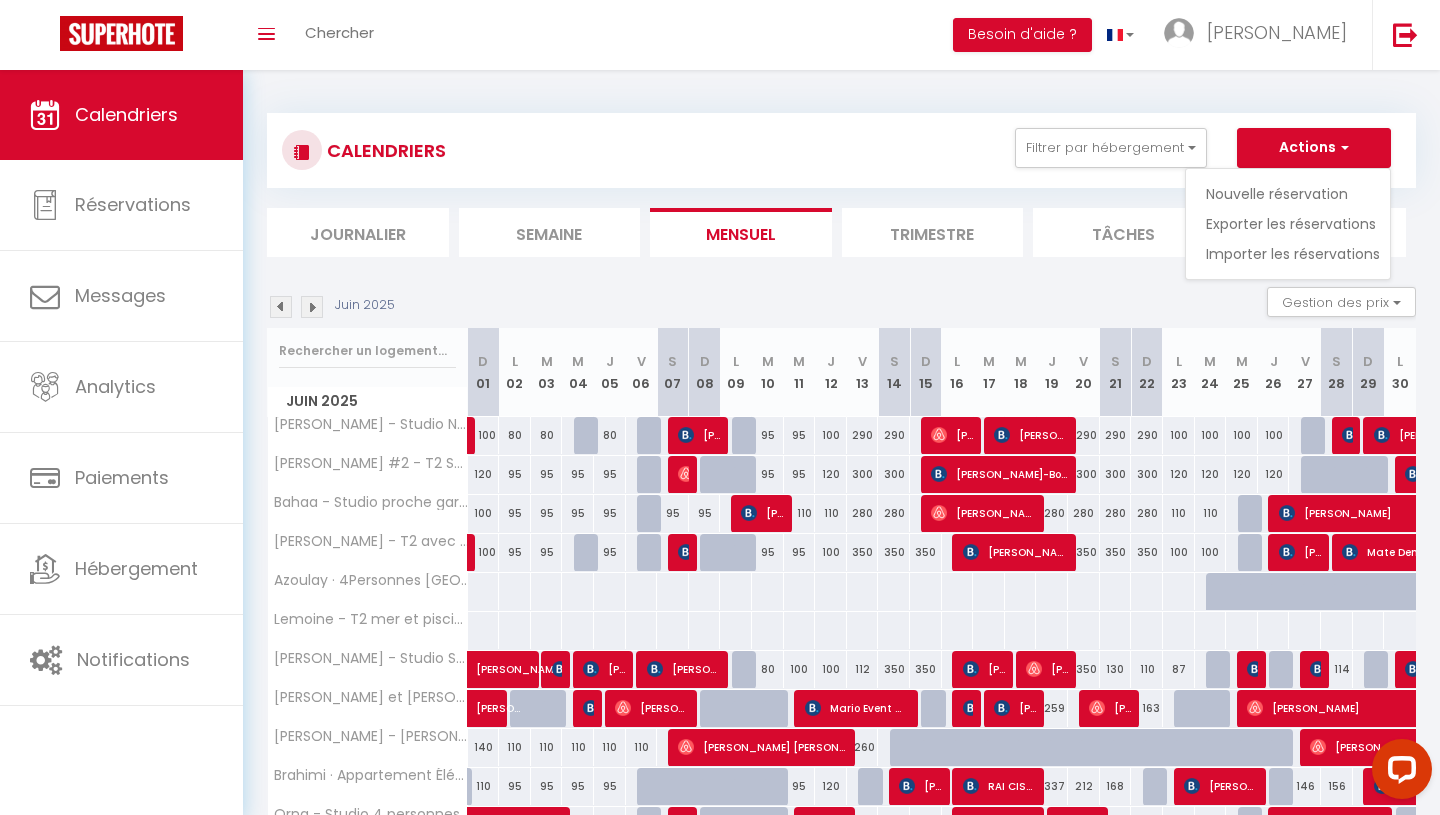 click on "Juin 2025
Gestion des prix
Nb Nuits minimum   Règles   Disponibilité" at bounding box center (841, 307) 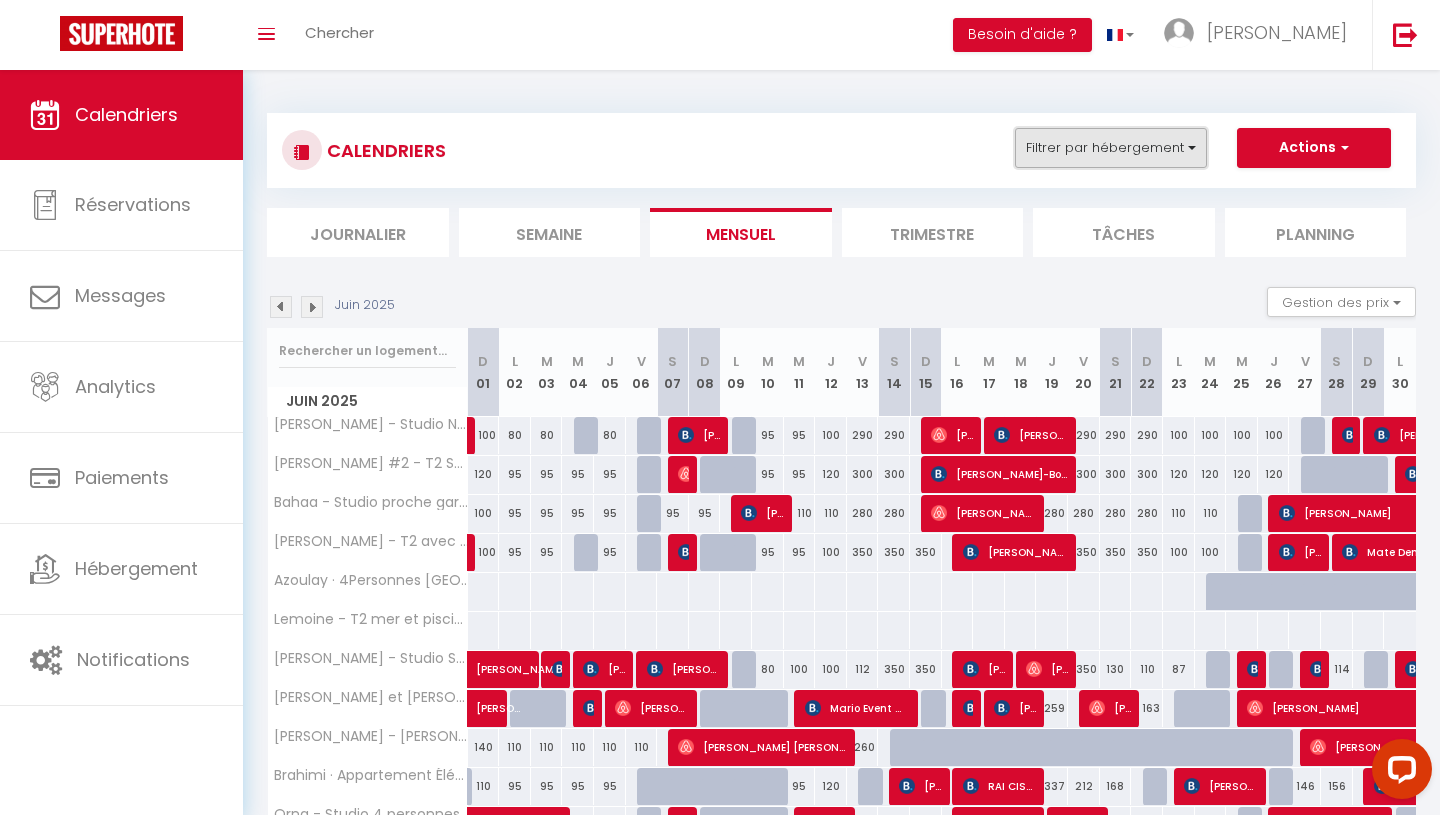 click on "Filtrer par hébergement" at bounding box center (1111, 148) 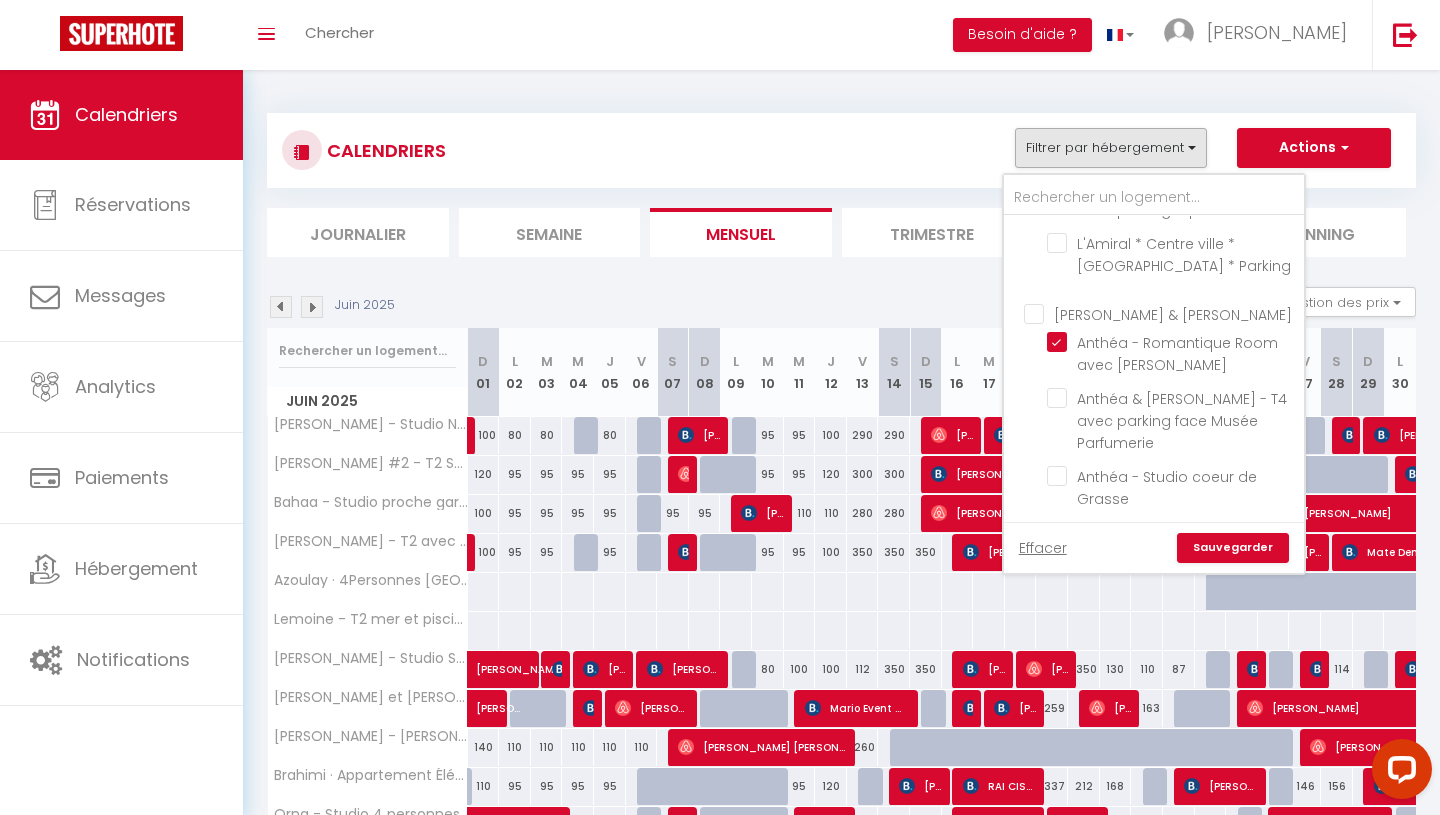 click at bounding box center (1274, 592) 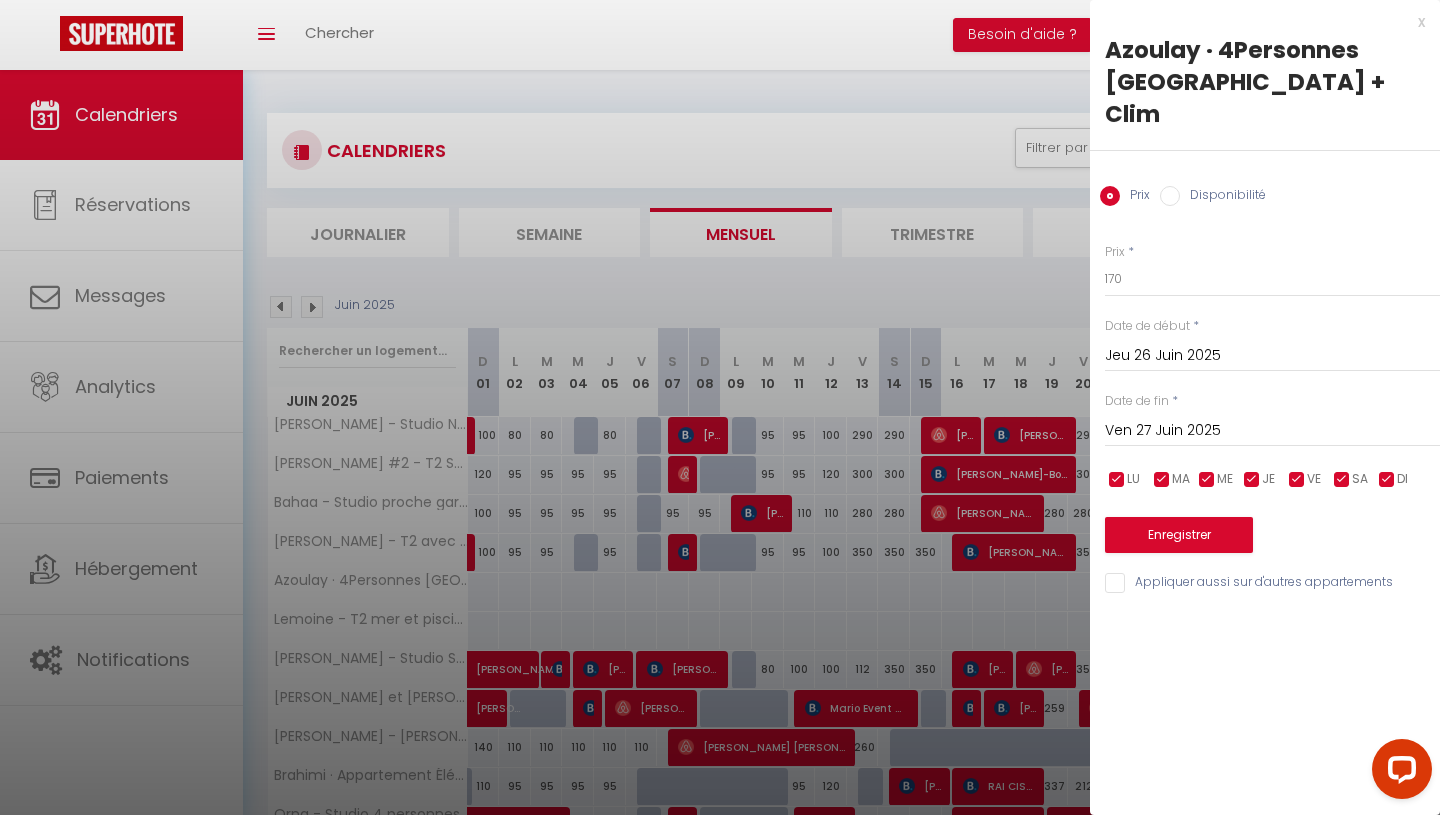 click on "Coaching SuperHote ce soir à 18h00, pour participer:  [URL][DOMAIN_NAME][SECURITY_DATA]   ×     Toggle navigation       Toggle Search     Toggle menubar     Chercher   BUTTON
Besoin d'aide ?
[PERSON_NAME]        Équipe     Résultat de la recherche   Aucun résultat     Calendriers     Réservations     Messages     Analytics      Paiements     Hébergement     Notifications                 Résultat de la recherche   Id   Appart   Voyageur    Checkin   Checkout   Nuits   Pers.   Plateforme   Statut     Résultat de la recherche   Aucun résultat           CALENDRIERS
Filtrer par hébergement
[PERSON_NAME] - studio neuf avec parking & piscines     L'Amiral * Centre ville * Balnéo * Parking     [PERSON_NAME] & [PERSON_NAME]       [PERSON_NAME] - Romantique Room avec [PERSON_NAME] & [PERSON_NAME] - T4 avec parking face Musée Parfumerie       homeplify" at bounding box center [720, 558] 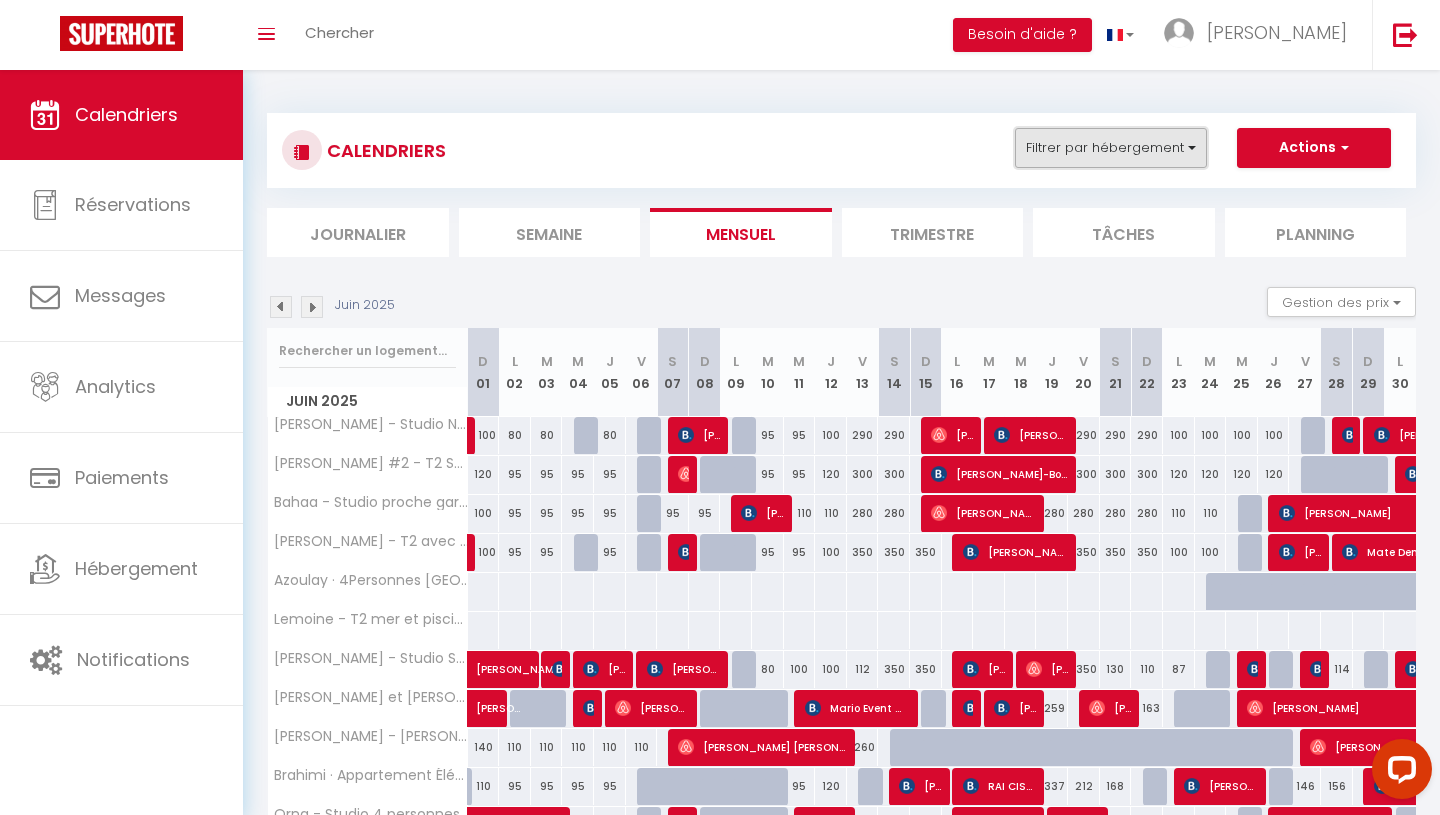 click on "Filtrer par hébergement" at bounding box center [1111, 148] 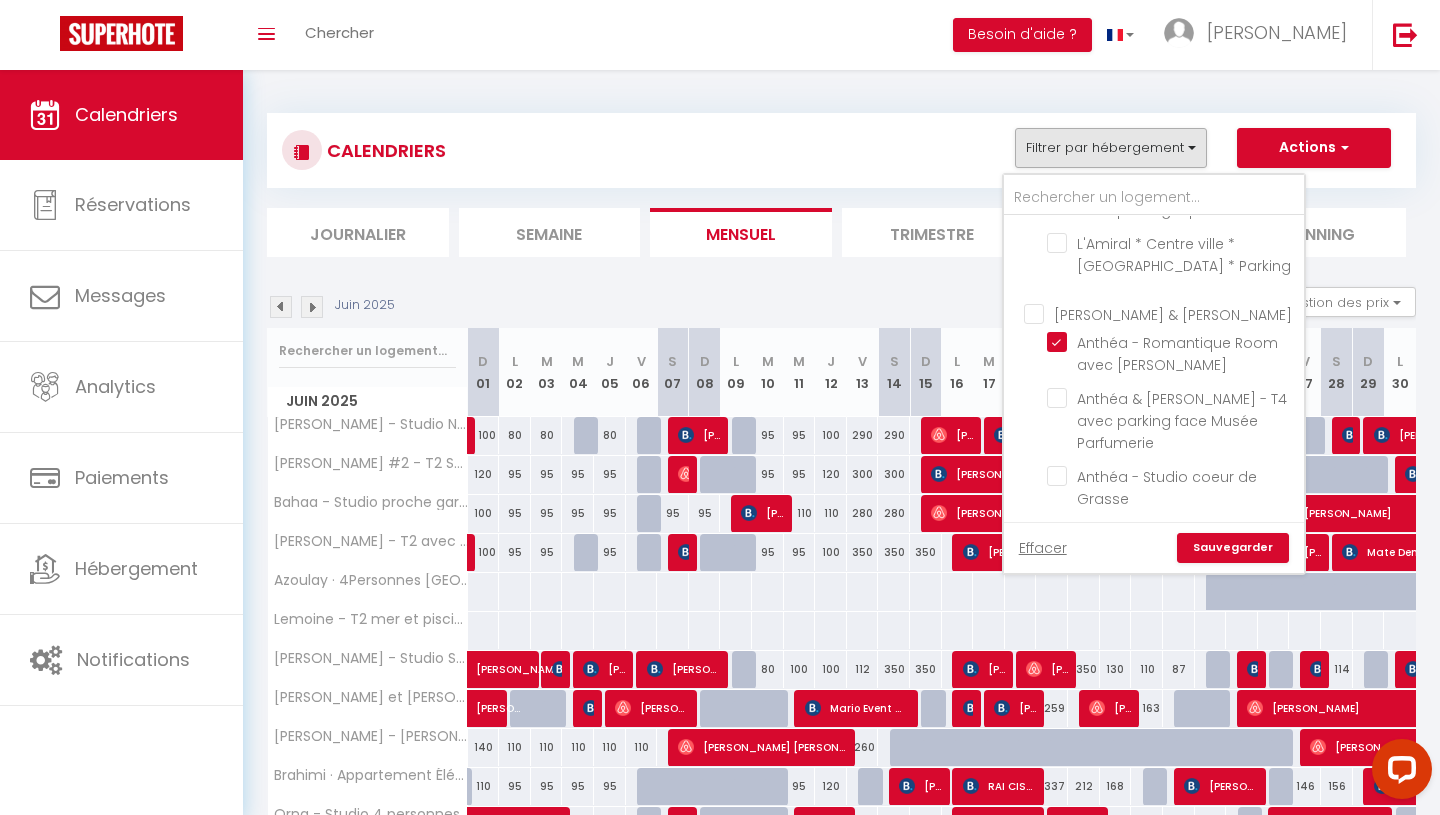 click on "Sauvegarder" at bounding box center [1233, 548] 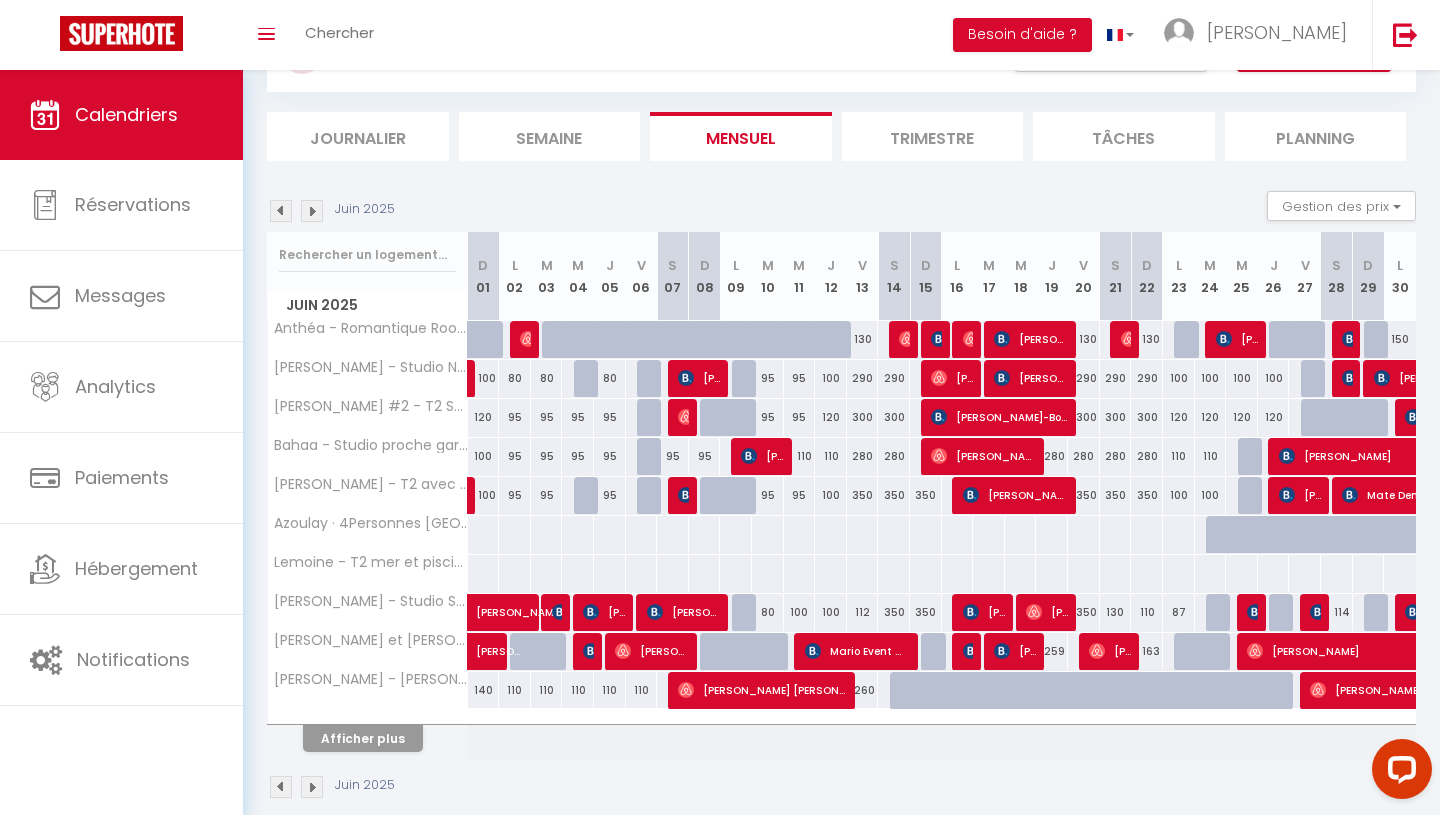 scroll, scrollTop: 97, scrollLeft: 0, axis: vertical 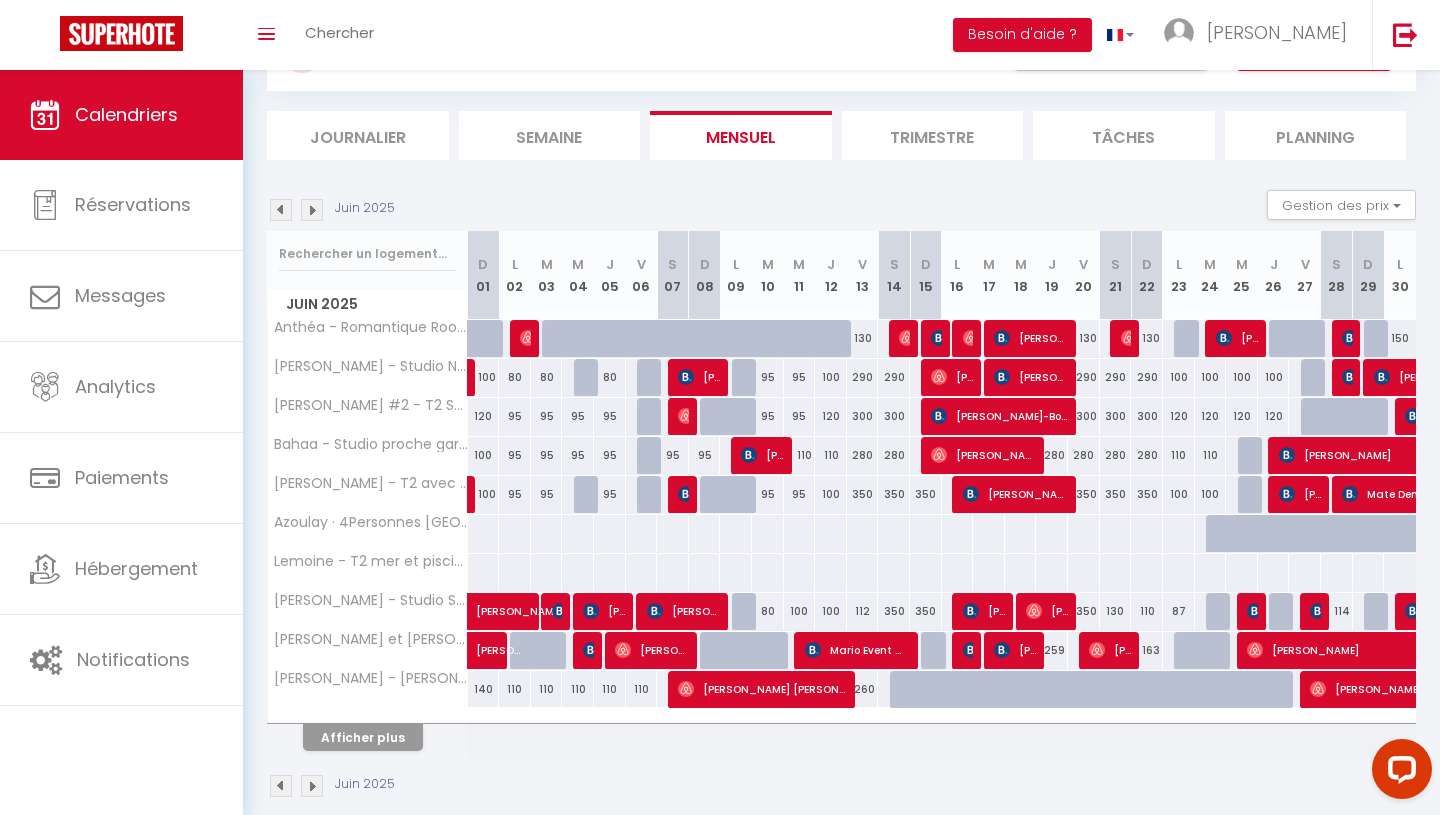 click at bounding box center (494, 339) 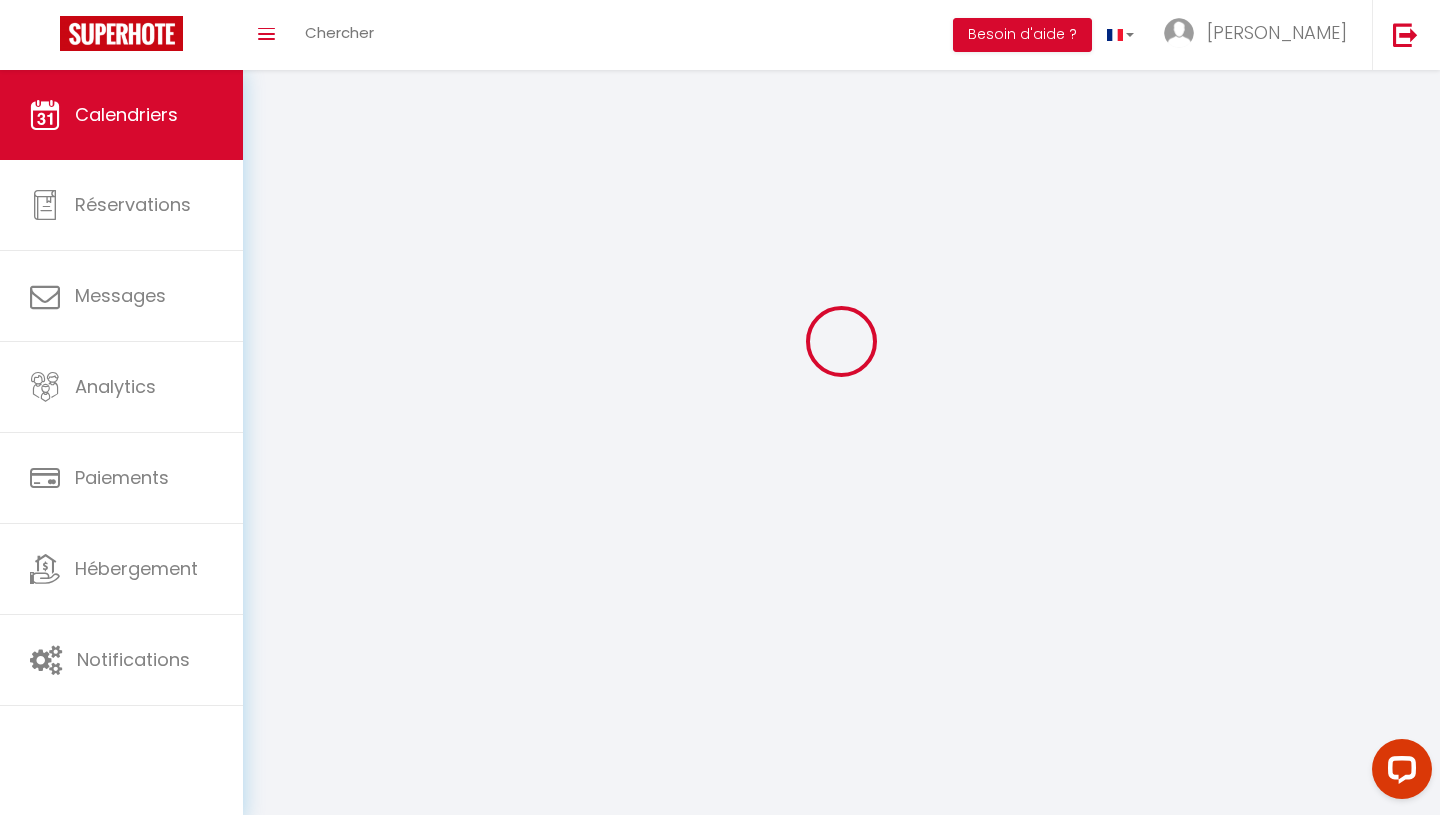 scroll, scrollTop: 97, scrollLeft: 0, axis: vertical 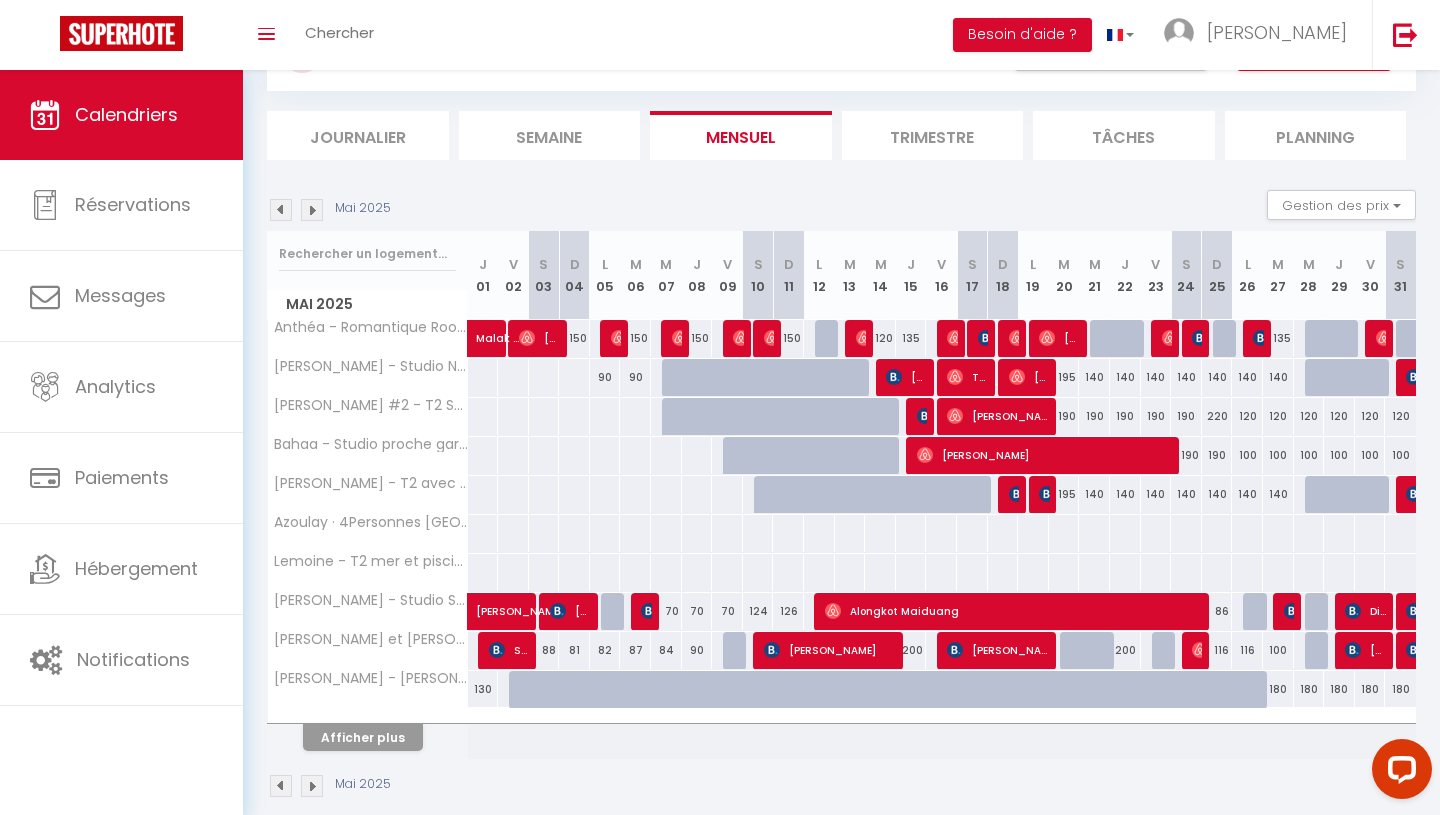 click at bounding box center [1411, 339] 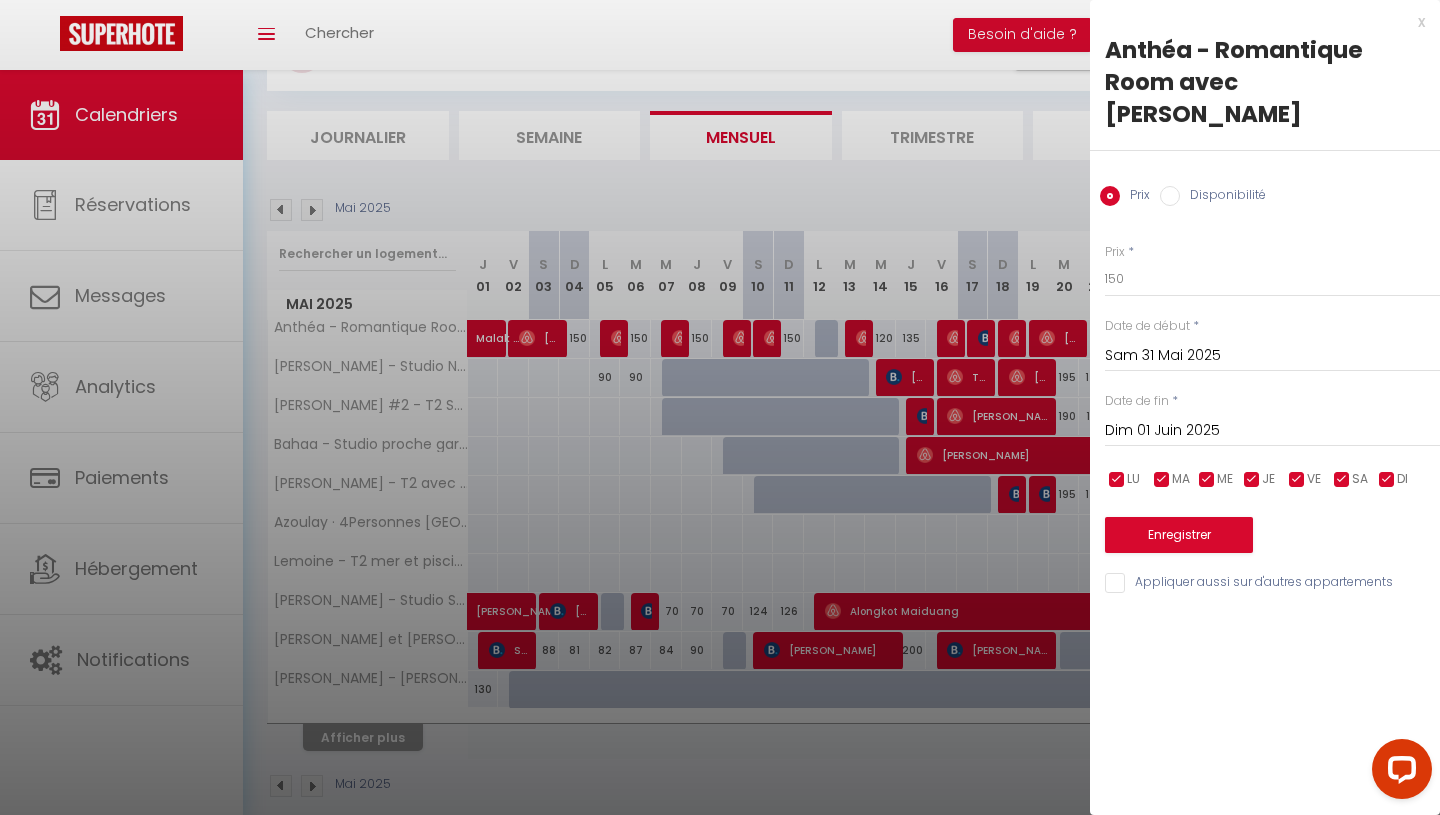 click on "x
Anthéa - Romantique Room avec Jacuzzi     Prix     Disponibilité
Prix
*   150
Statut
*
Disponible
Indisponible
Date de début
*     [PERSON_NAME] 31 Mai 2025         <   Mai 2025   >   Dim Lun Mar Mer Jeu Ven Sam   1 2 3 4 5 6 7 8 9 10 11 12 13 14 15 16 17 18 19 20 21 22 23 24 25 26 27 28 29 30 31     <   2025   >   Janvier Février Mars [PERSON_NAME] Juin Juillet Août Septembre Octobre Novembre Décembre     <   [DATE] - [DATE]   >   2020 2021 2022 2023 2024 2025 2026 2027 2028 2029
Date de fin
*     Dim 01 Juin 2025         <   Juin 2025   >   Dim Lun Mar Mer Jeu Ven Sam   1 2 3 4 5 6 7 8 9 10 11 12 13 14 15 16 17 18 19 20 21 22 23 24 25 26 27 28 29 30     <   2025   >   [PERSON_NAME] Mars Avril" at bounding box center (1265, 307) 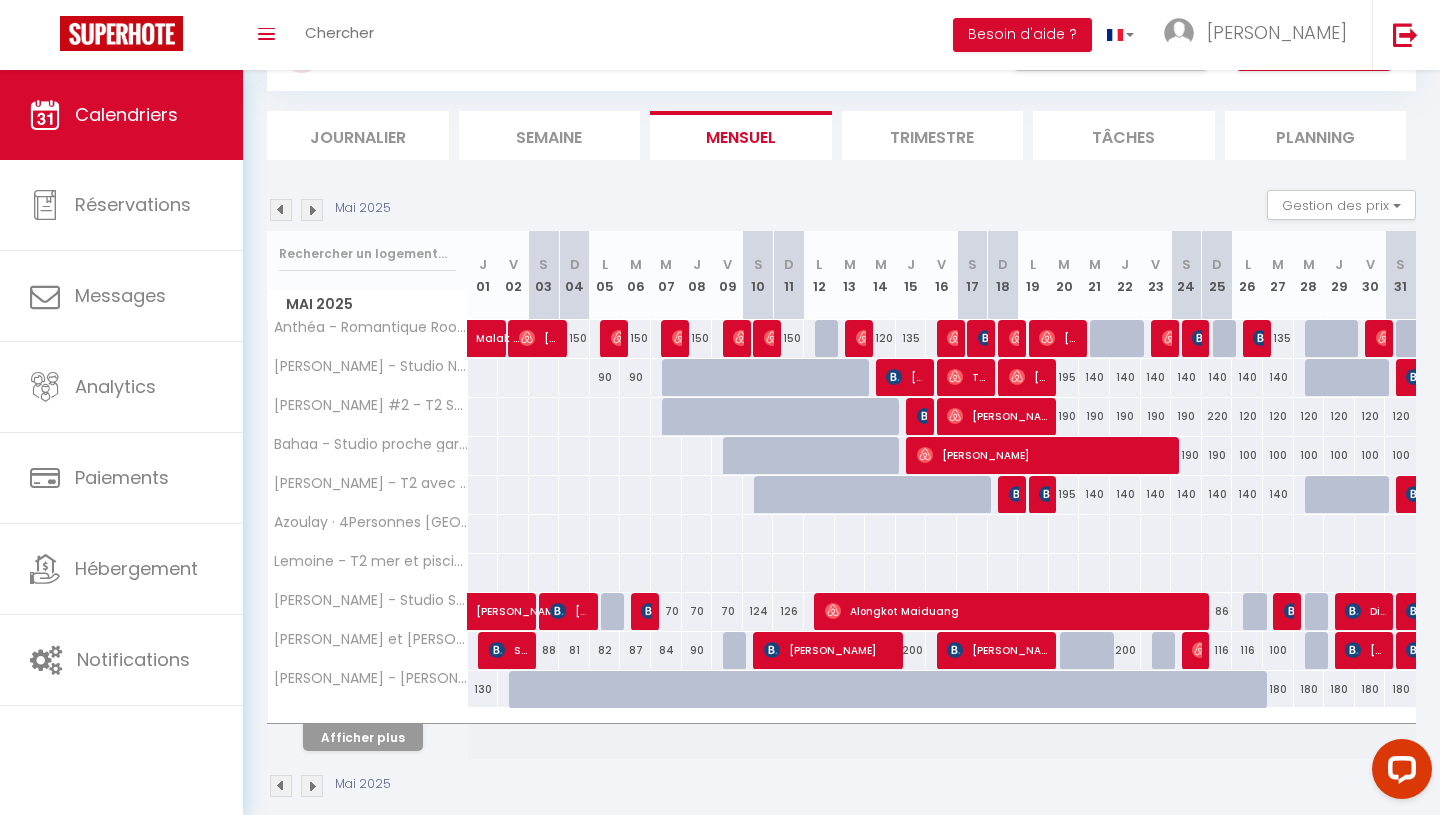 click at bounding box center (312, 210) 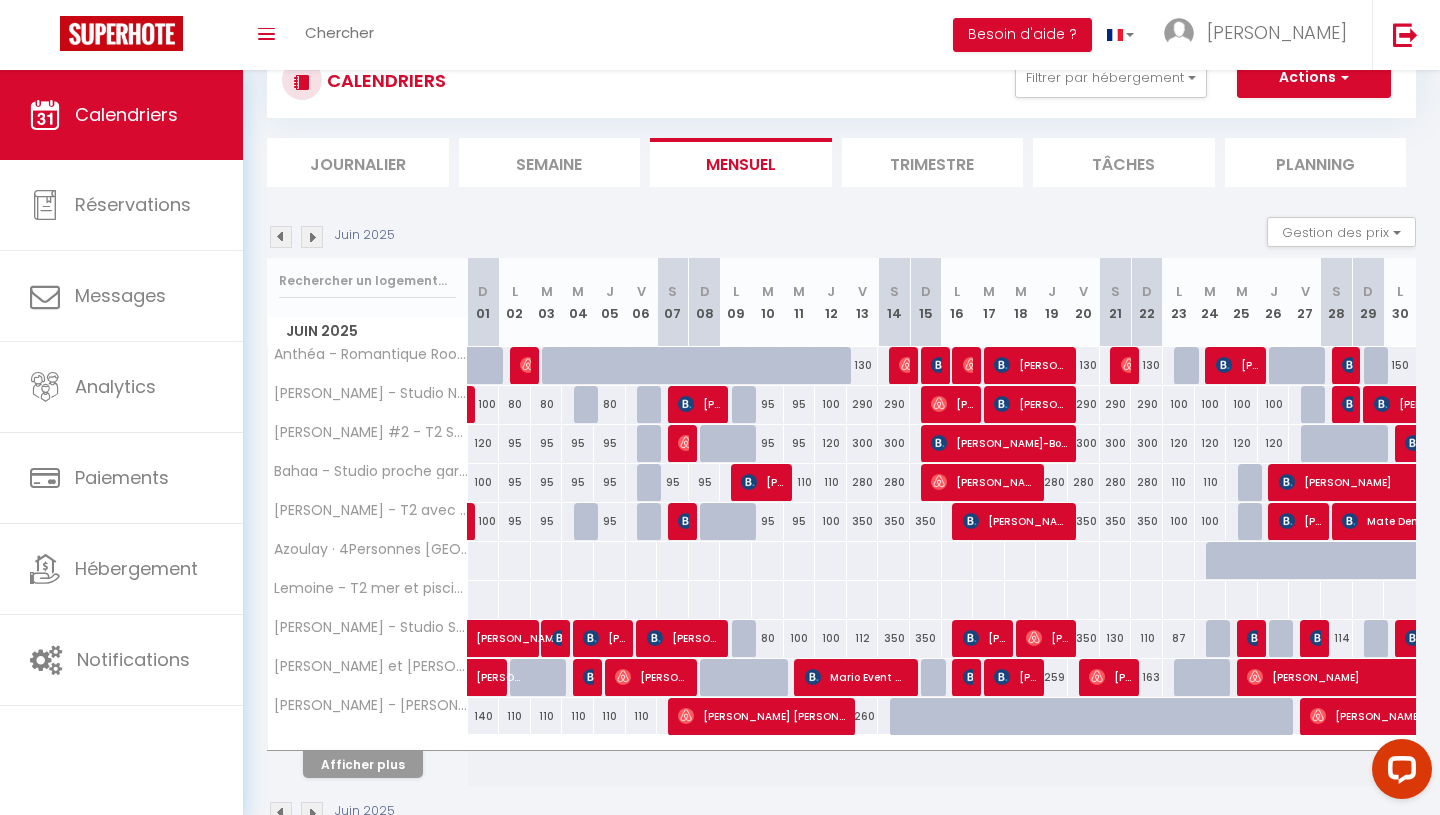 scroll, scrollTop: 97, scrollLeft: 0, axis: vertical 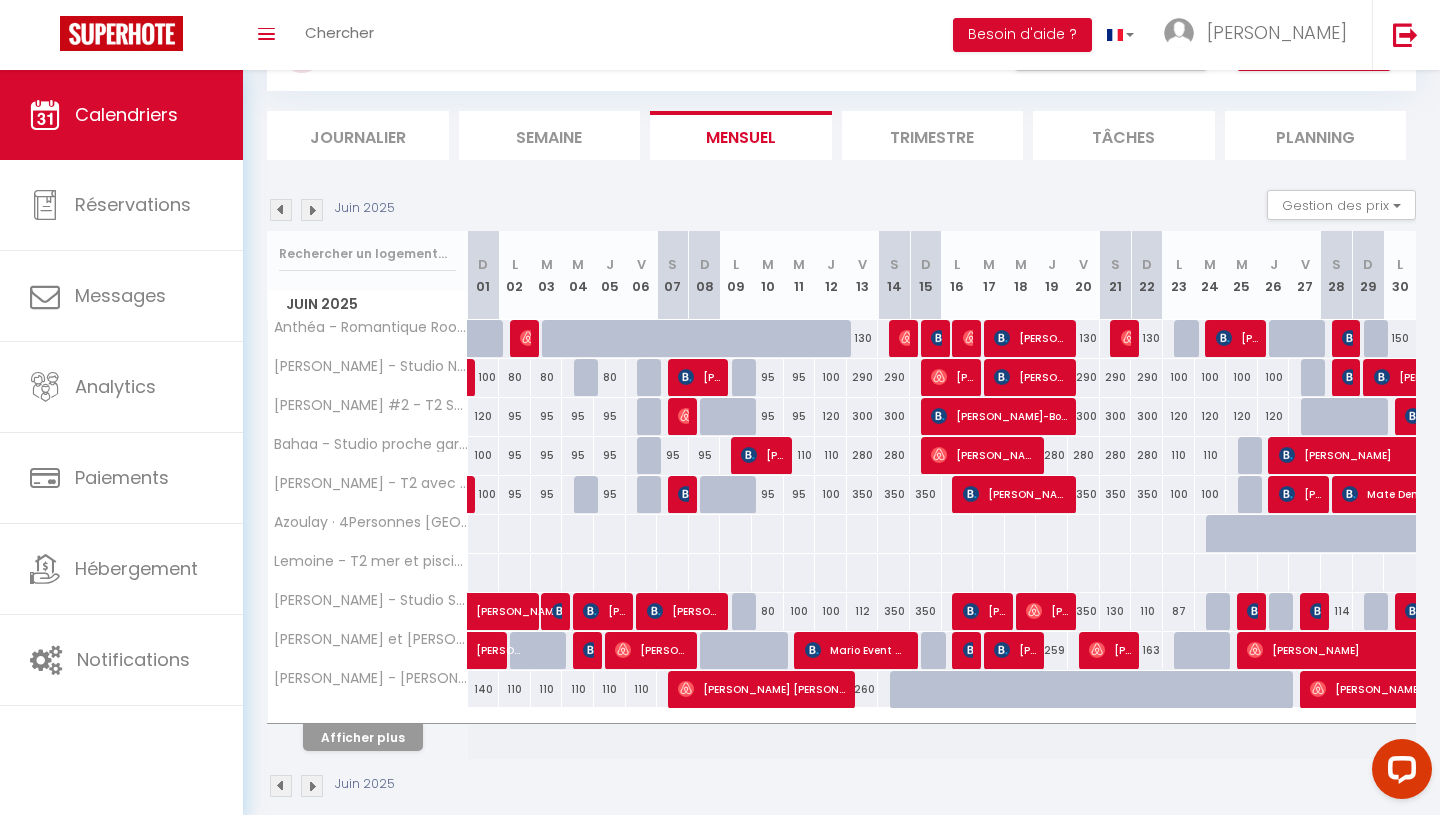 click at bounding box center (281, 210) 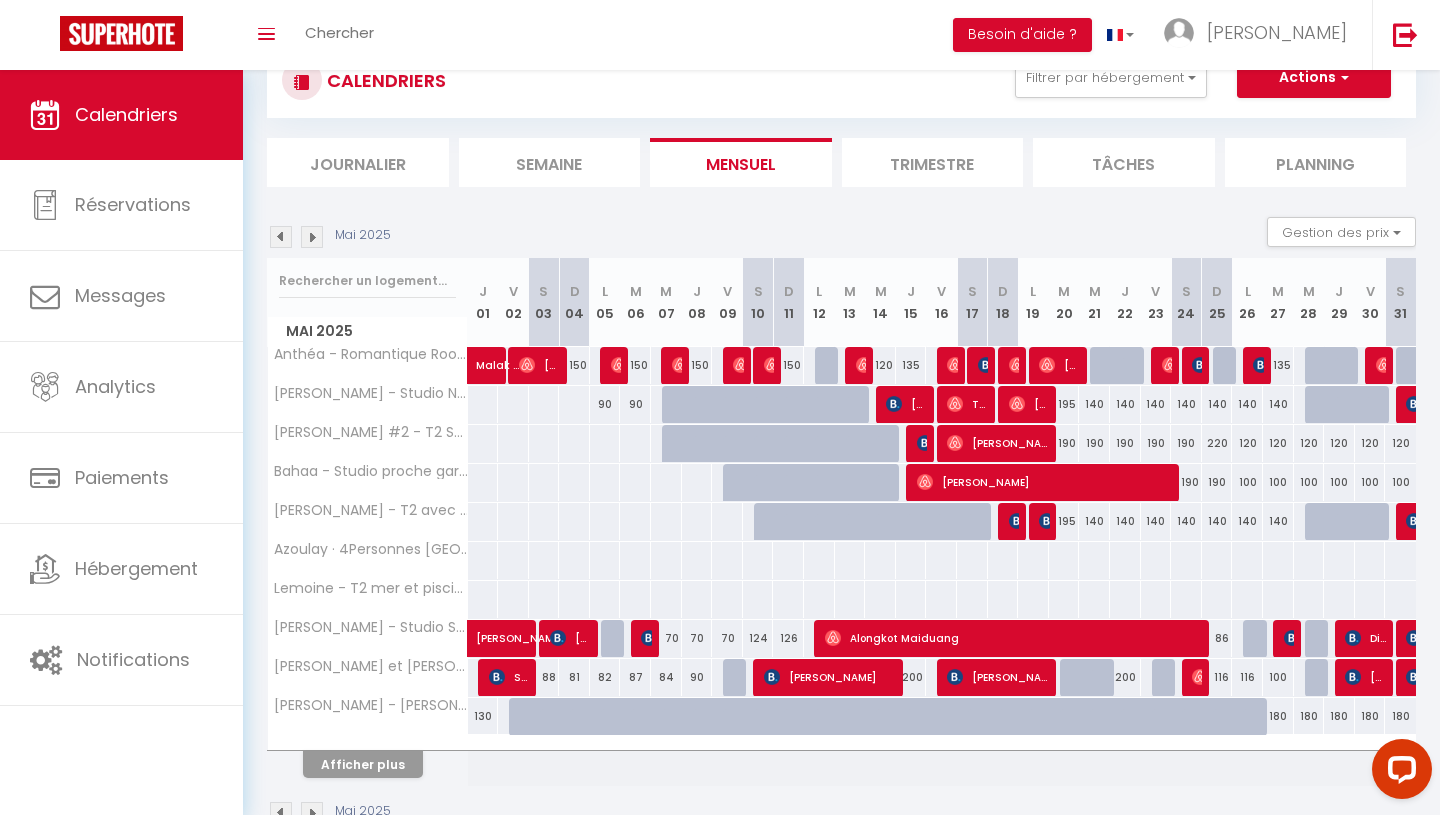 scroll, scrollTop: 97, scrollLeft: 0, axis: vertical 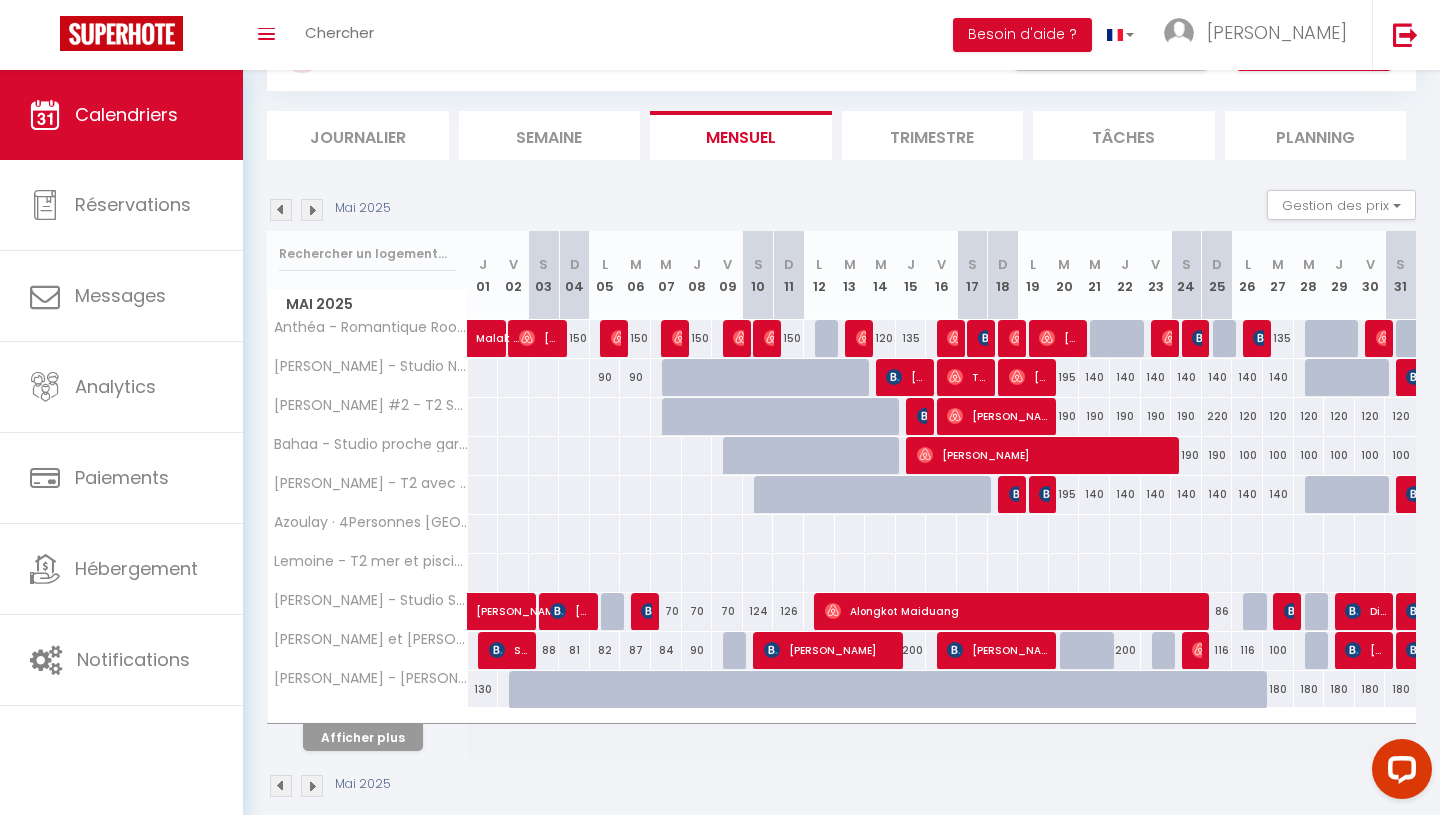 click at bounding box center (312, 210) 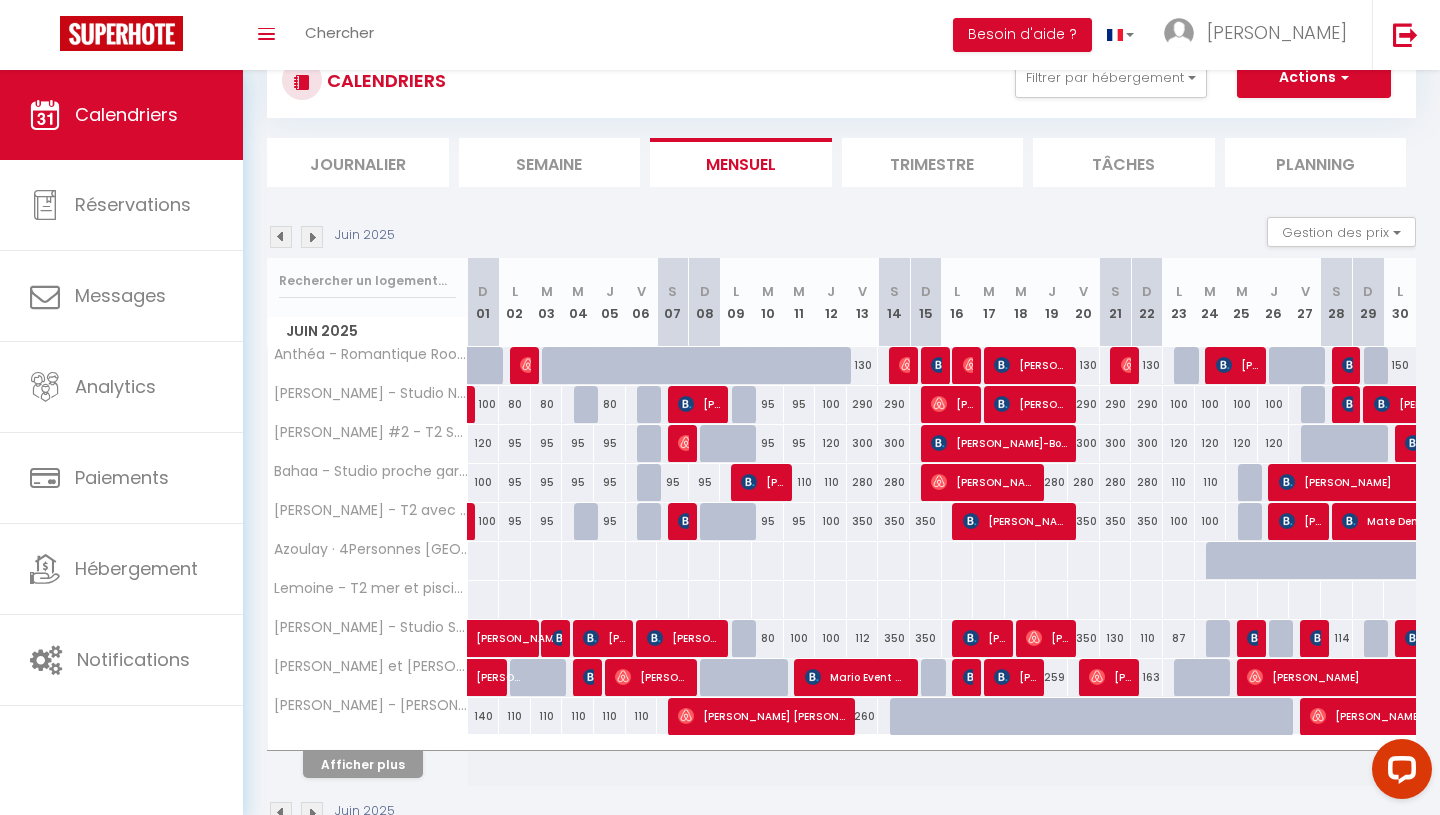 scroll, scrollTop: 97, scrollLeft: 0, axis: vertical 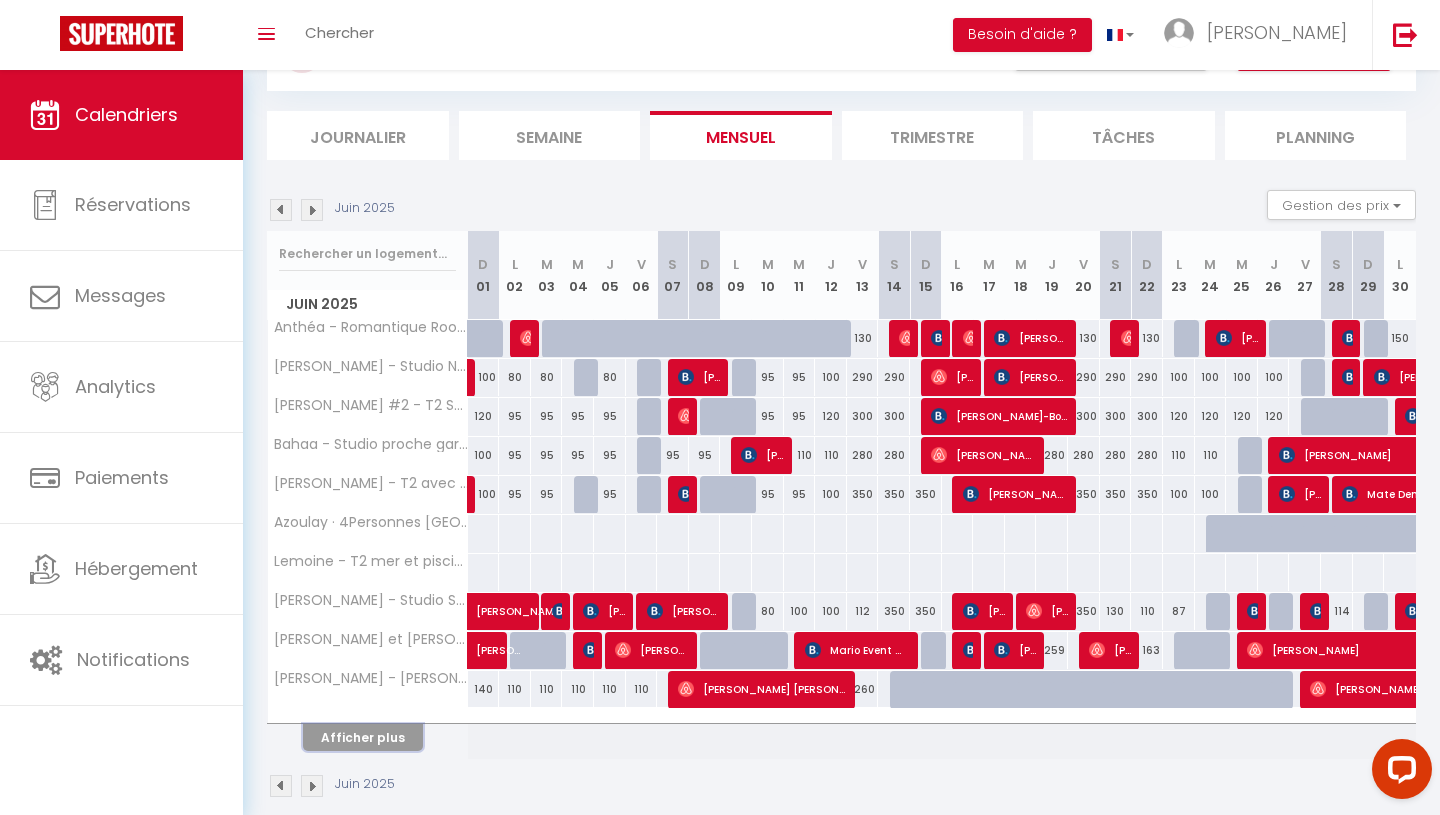 click on "Afficher plus" at bounding box center (363, 737) 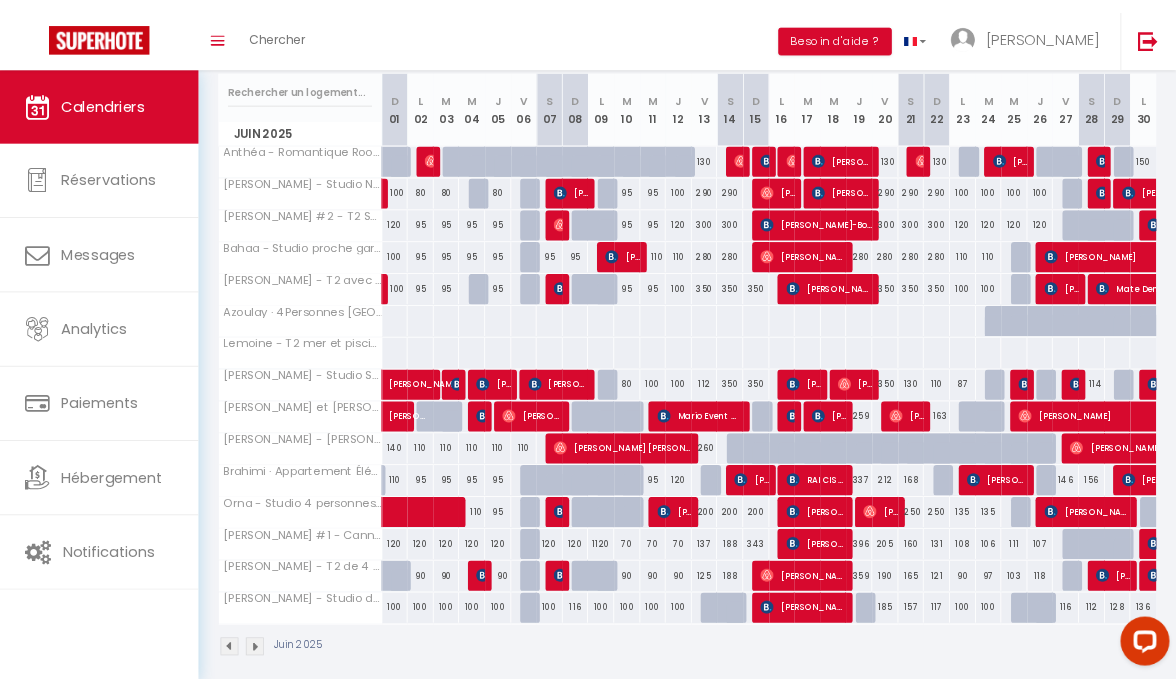 scroll, scrollTop: 270, scrollLeft: 0, axis: vertical 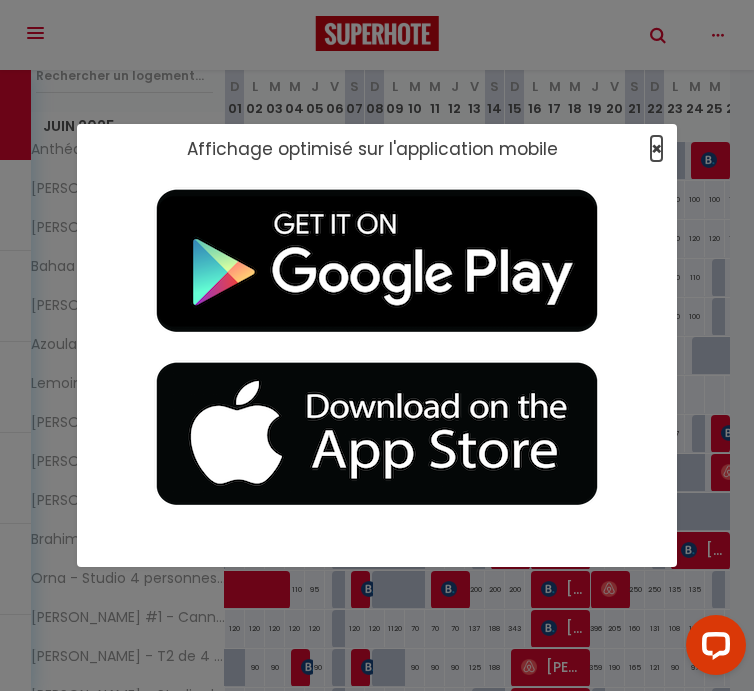 click on "×" at bounding box center (656, 148) 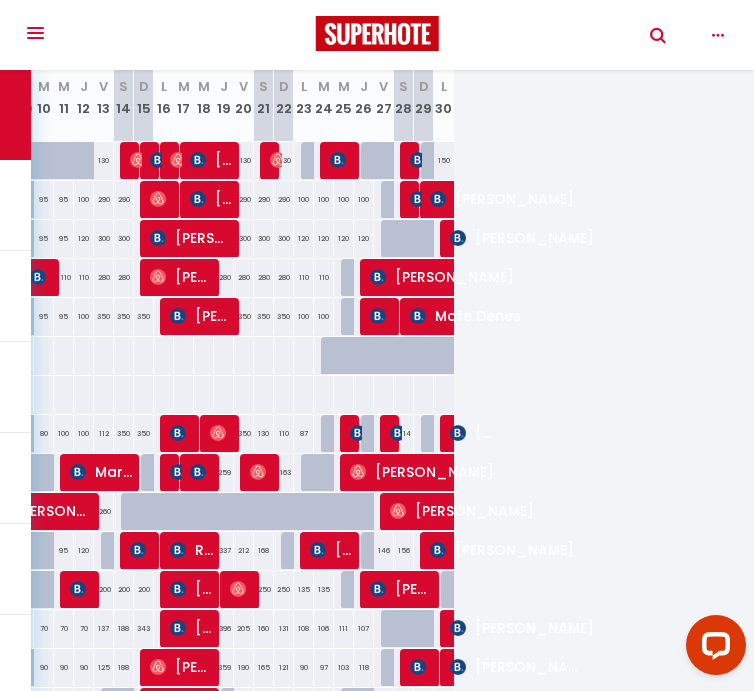 scroll, scrollTop: 0, scrollLeft: 0, axis: both 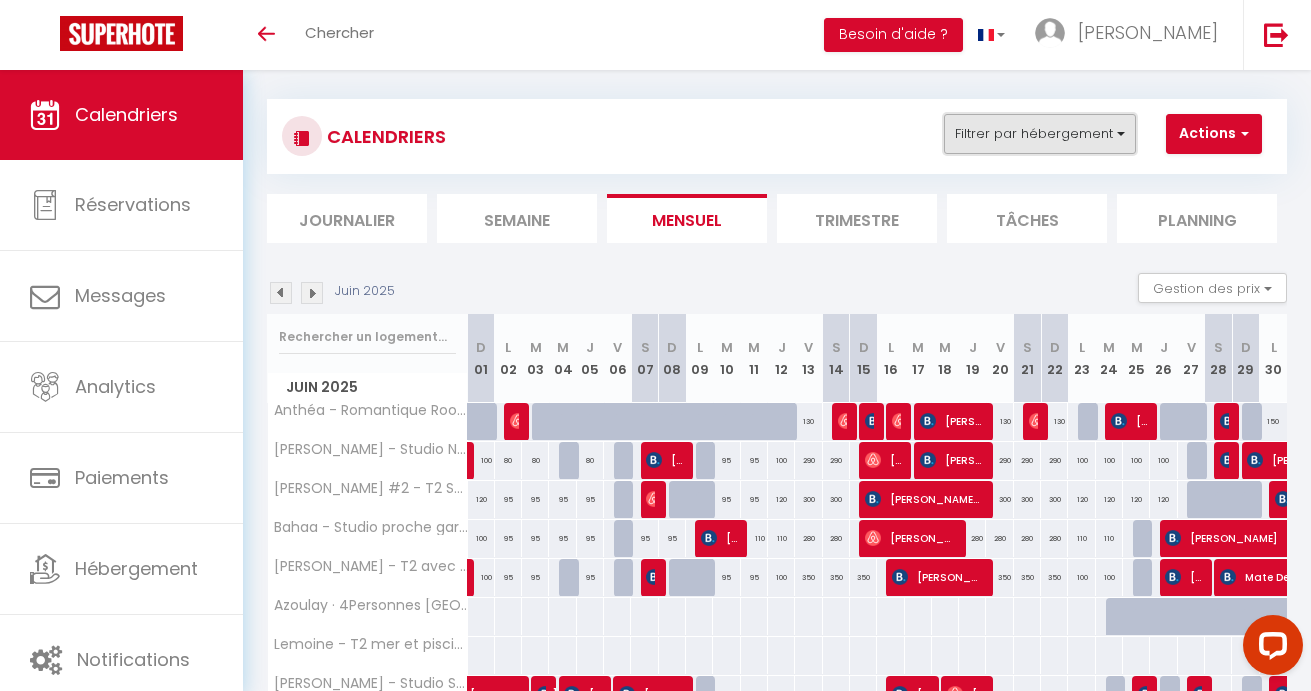click on "Filtrer par hébergement" at bounding box center [1040, 134] 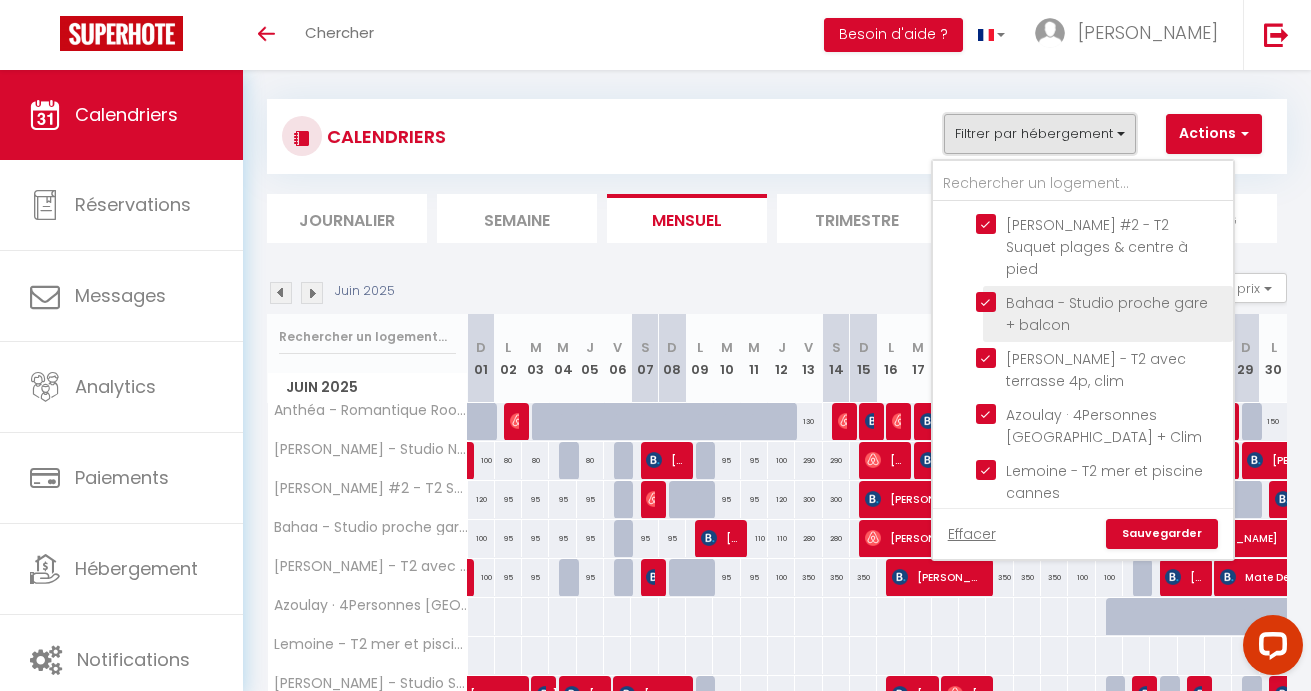 scroll, scrollTop: 492, scrollLeft: 0, axis: vertical 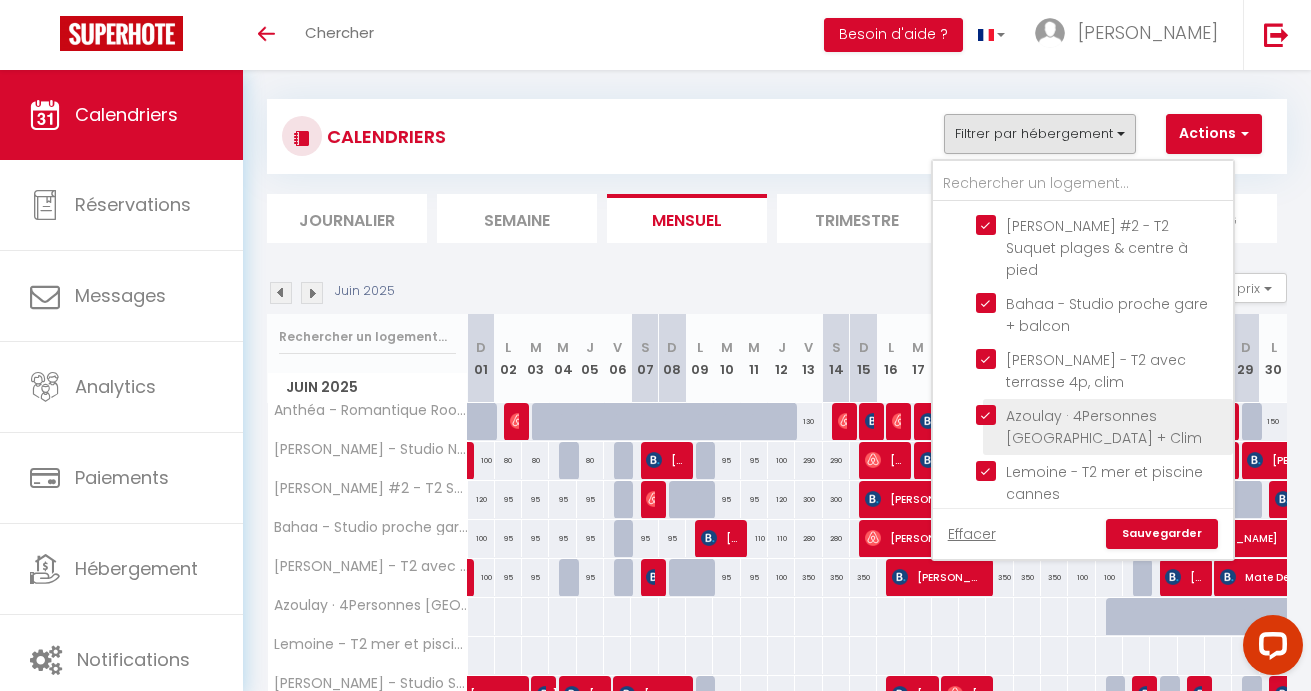 click on "Azoulay · 4Personnes [GEOGRAPHIC_DATA] + Clim" at bounding box center (1104, 427) 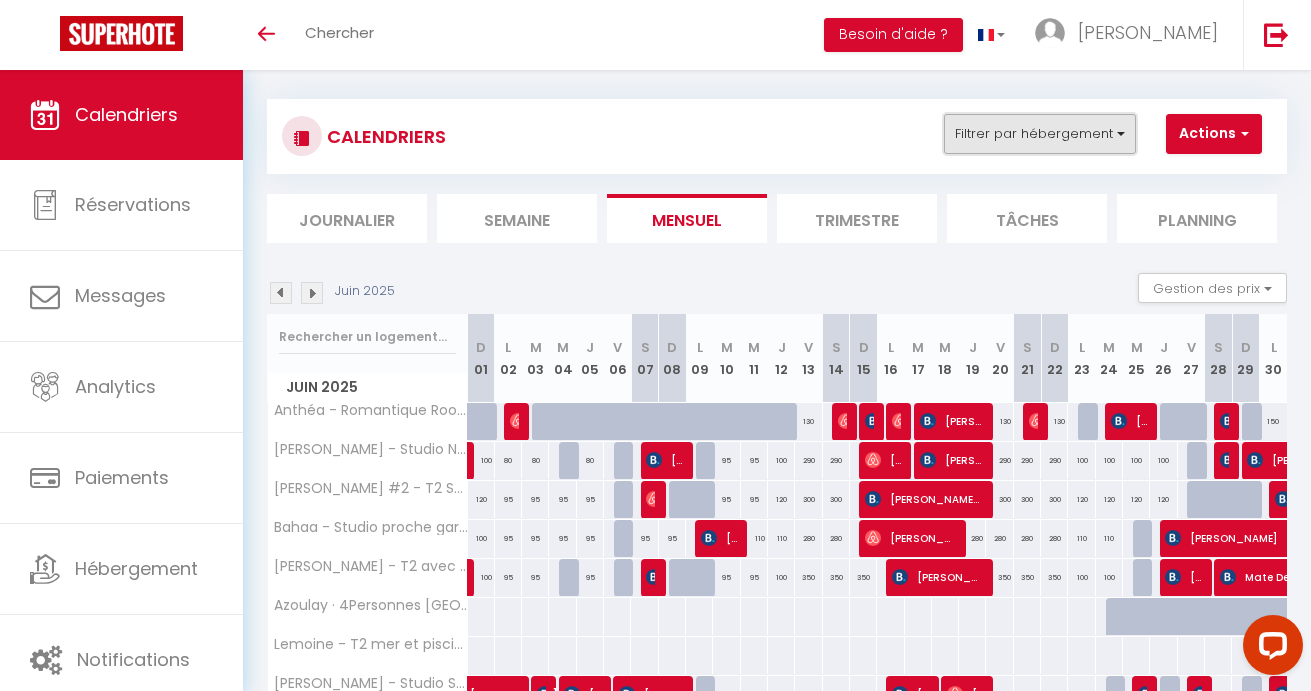 click on "Filtrer par hébergement" at bounding box center [1040, 134] 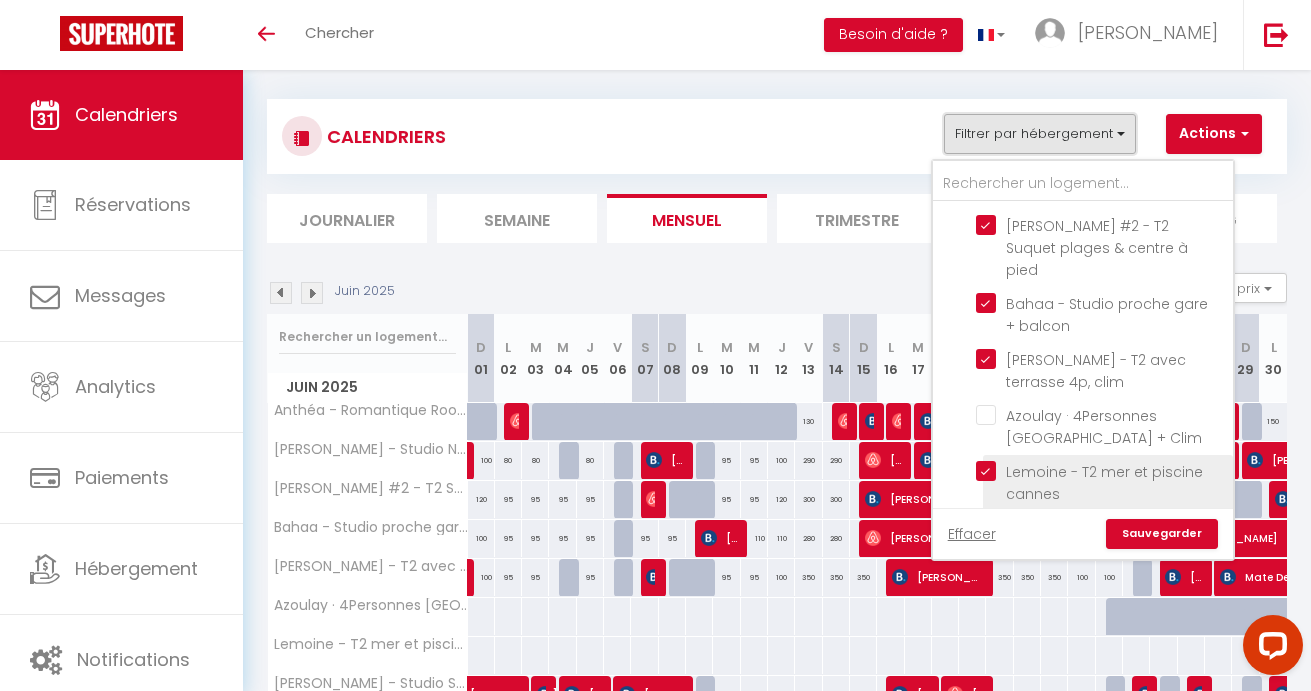 scroll, scrollTop: 0, scrollLeft: 0, axis: both 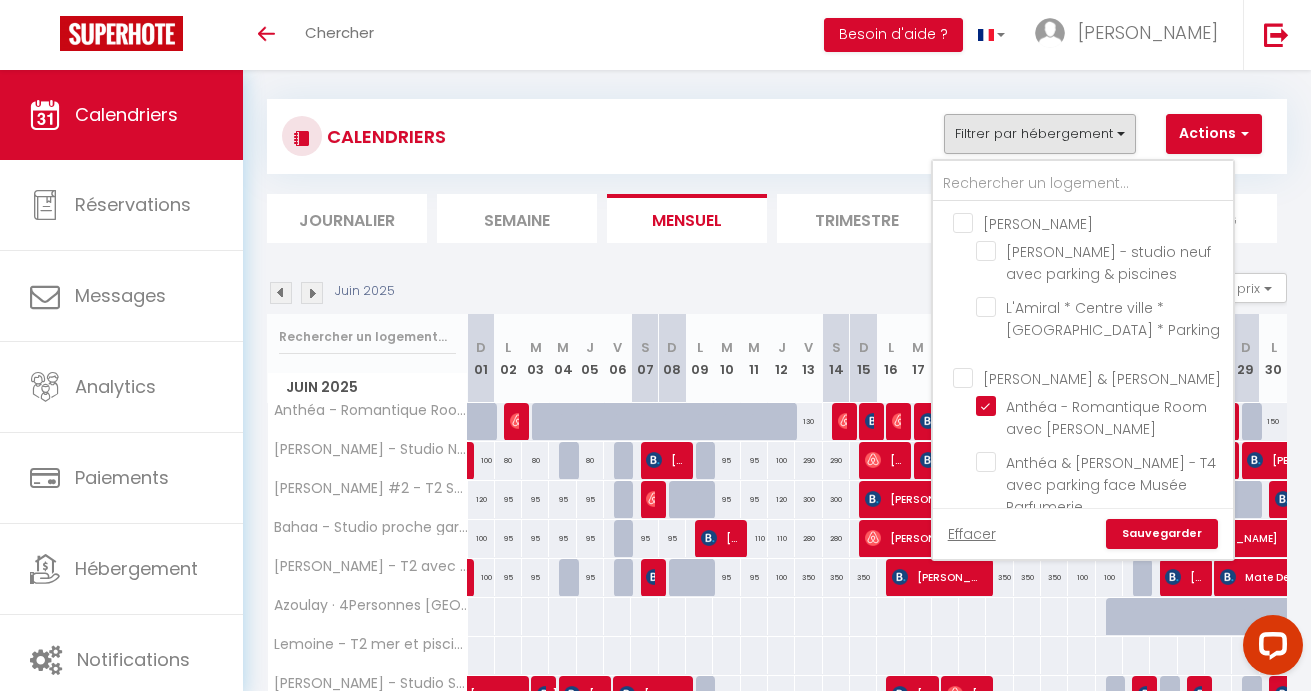 click on "[PERSON_NAME] & [PERSON_NAME]" at bounding box center [1103, 377] 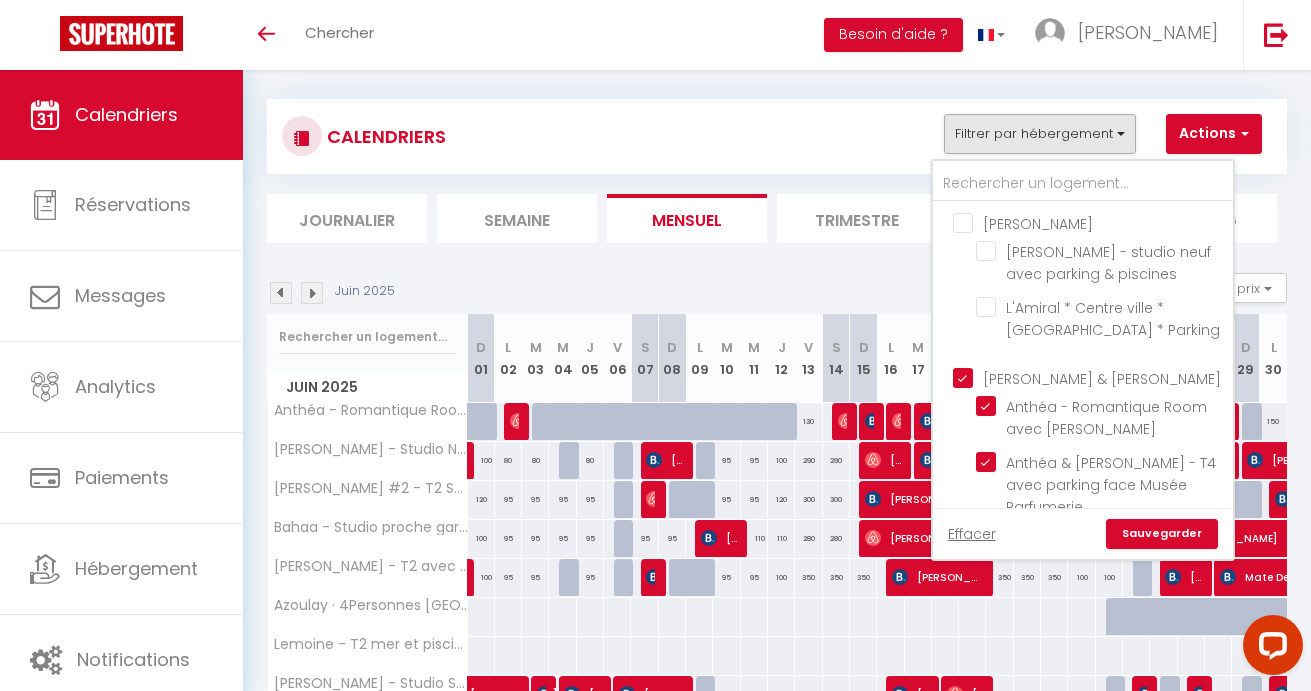 click on "[PERSON_NAME] & [PERSON_NAME]" at bounding box center [1103, 377] 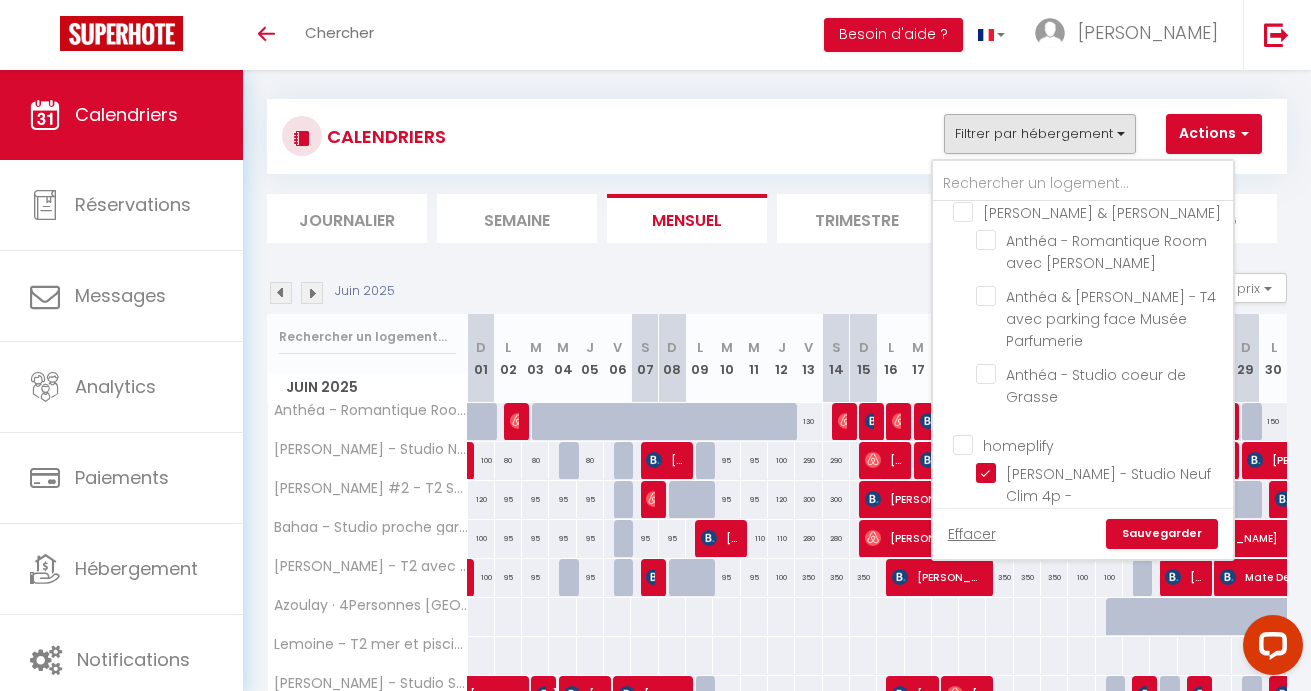scroll, scrollTop: 168, scrollLeft: 0, axis: vertical 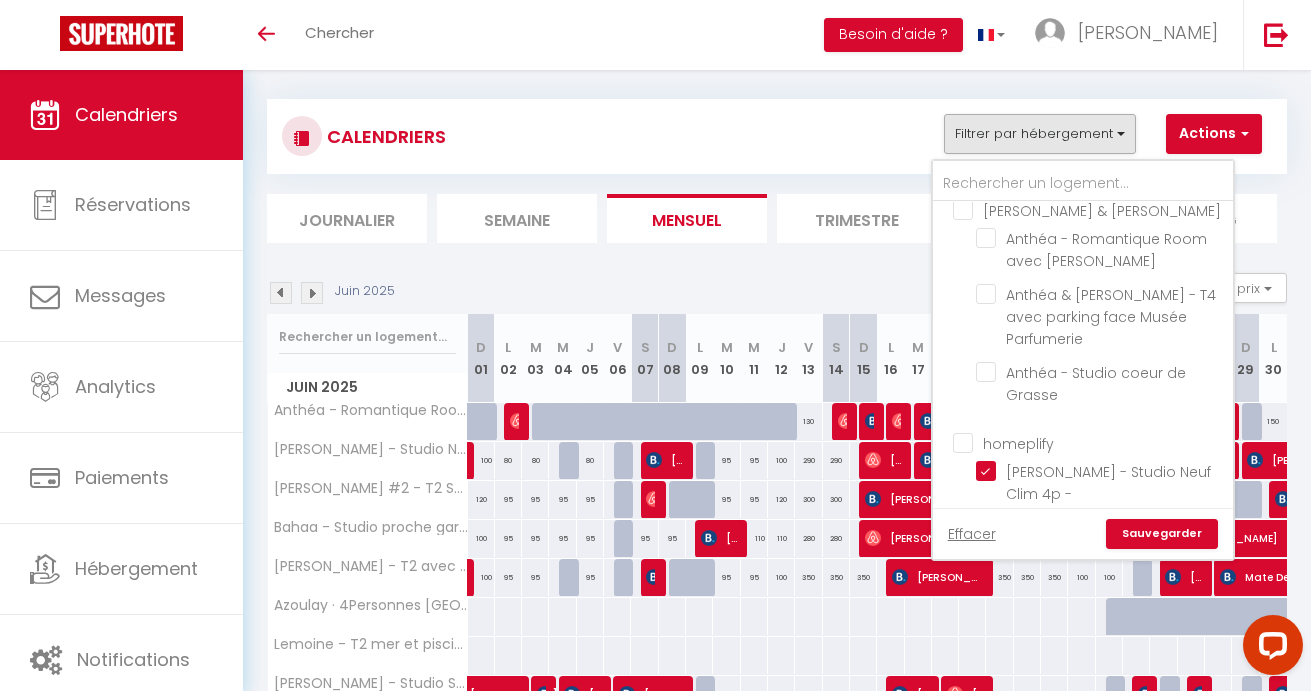 click on "homeplify" at bounding box center (1103, 442) 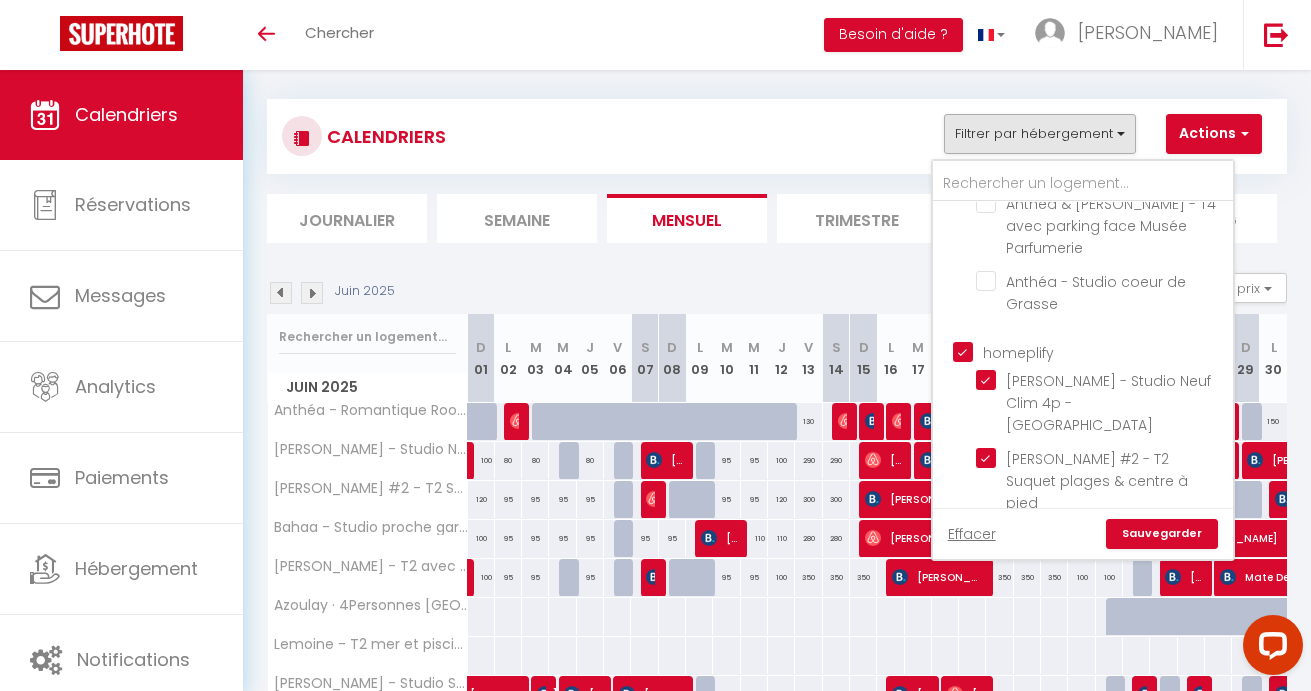 scroll, scrollTop: 246, scrollLeft: 0, axis: vertical 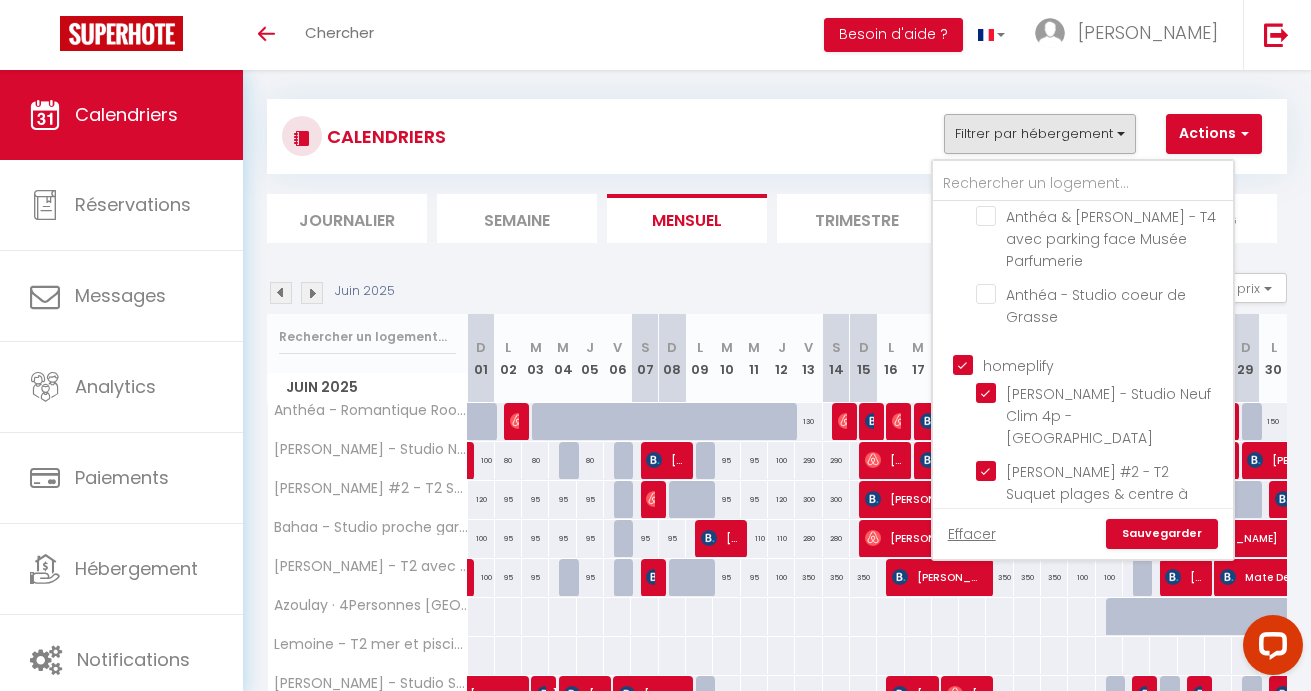 click on "homeplify" at bounding box center [1103, 364] 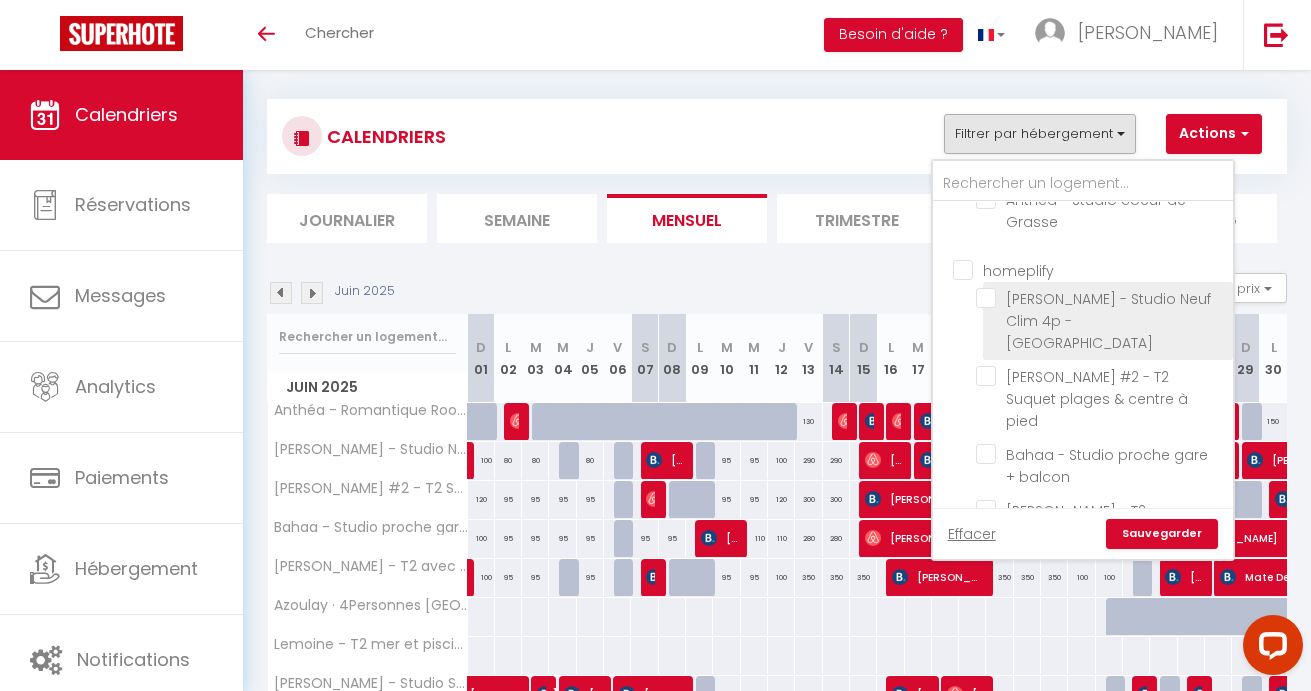 scroll, scrollTop: 358, scrollLeft: 0, axis: vertical 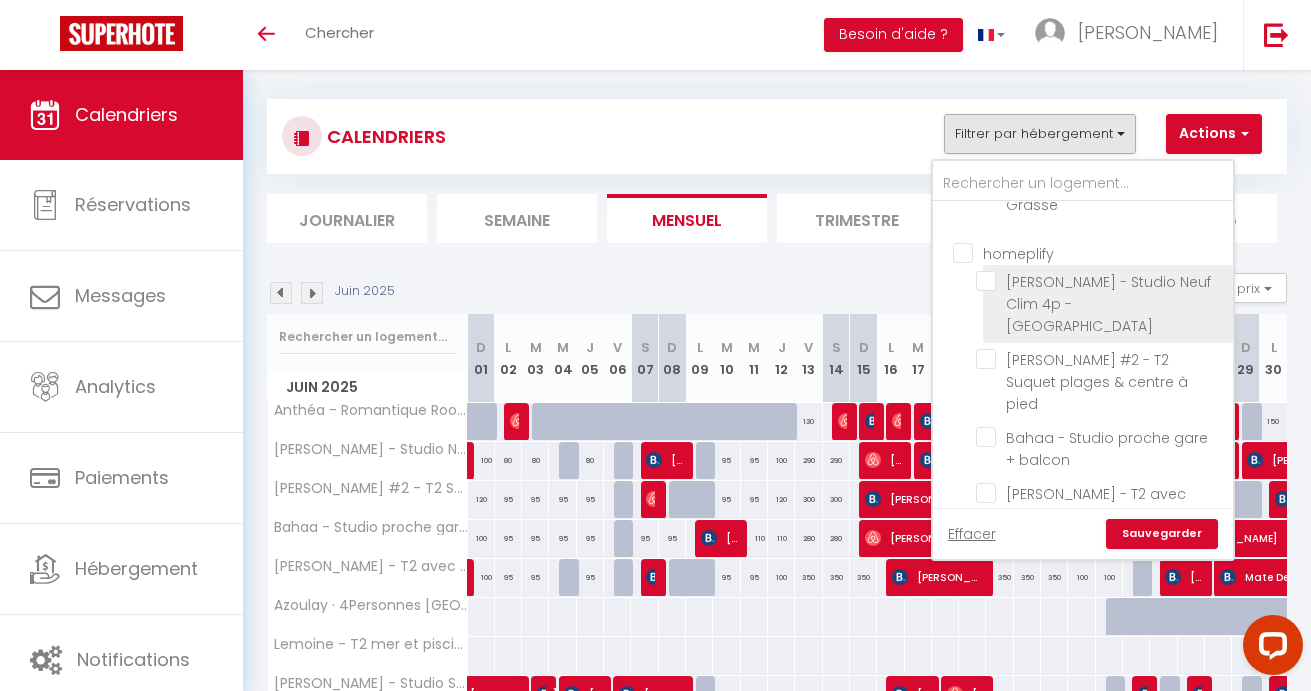 click on "[PERSON_NAME] - Studio Neuf Clim 4p - [GEOGRAPHIC_DATA]" at bounding box center (1101, 281) 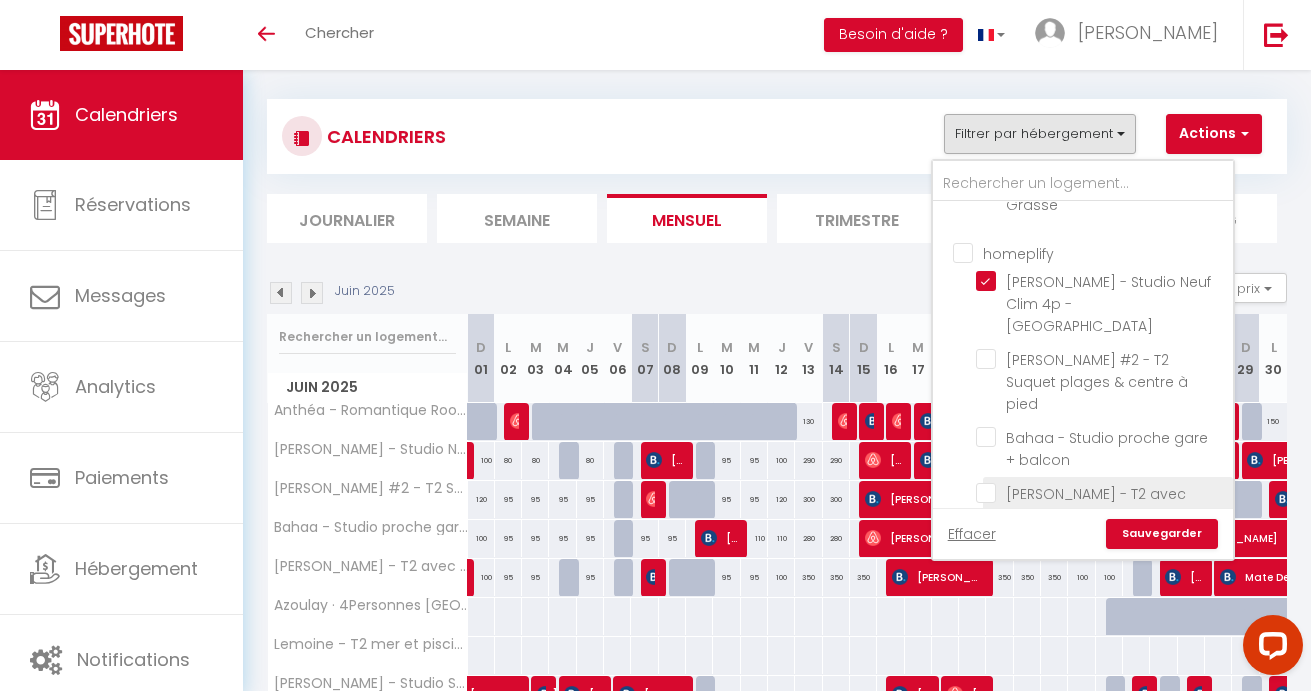 click on "[PERSON_NAME] - T2 avec terrasse 4p, clim" at bounding box center [1101, 493] 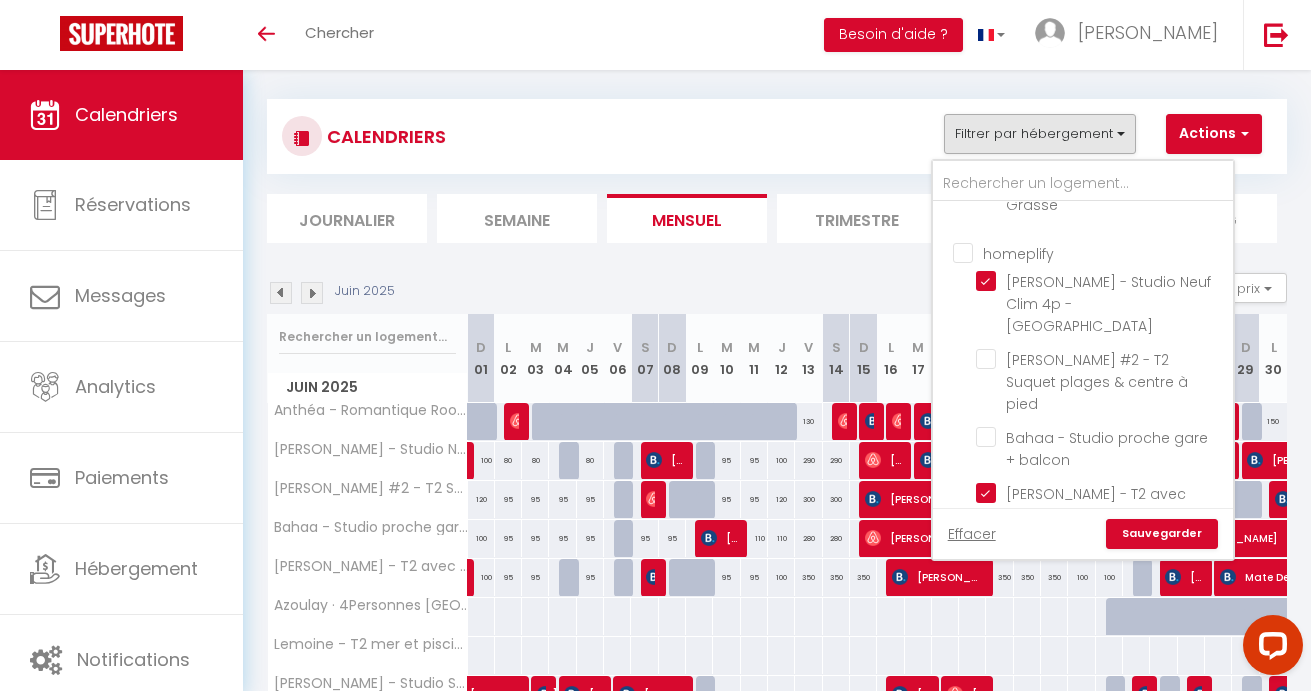 click on "Sauvegarder" at bounding box center [1162, 534] 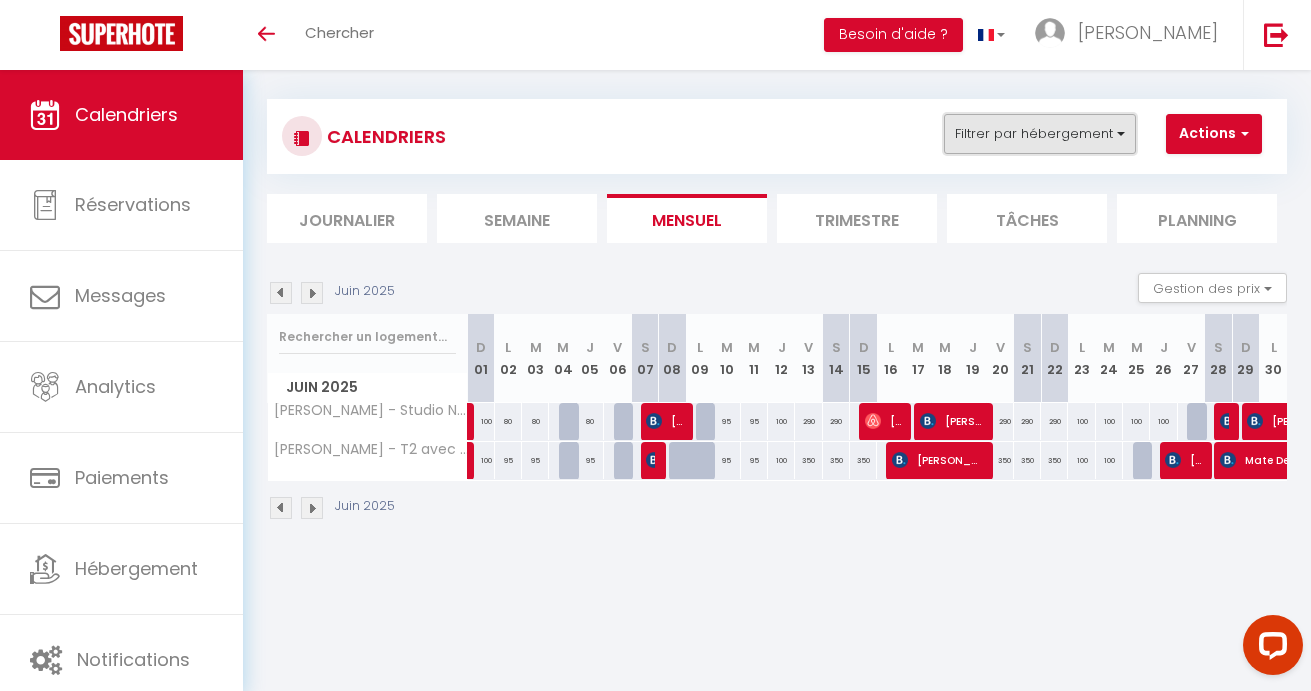 click on "Filtrer par hébergement" at bounding box center (1040, 134) 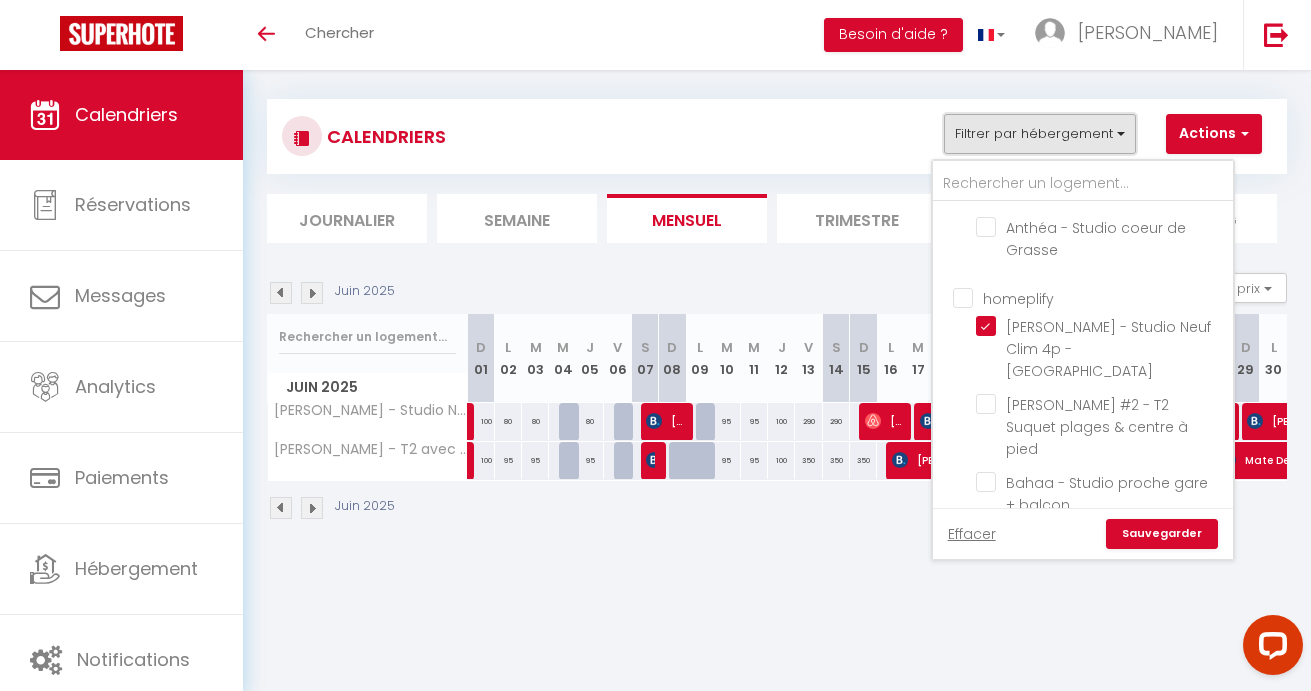 scroll, scrollTop: 318, scrollLeft: 0, axis: vertical 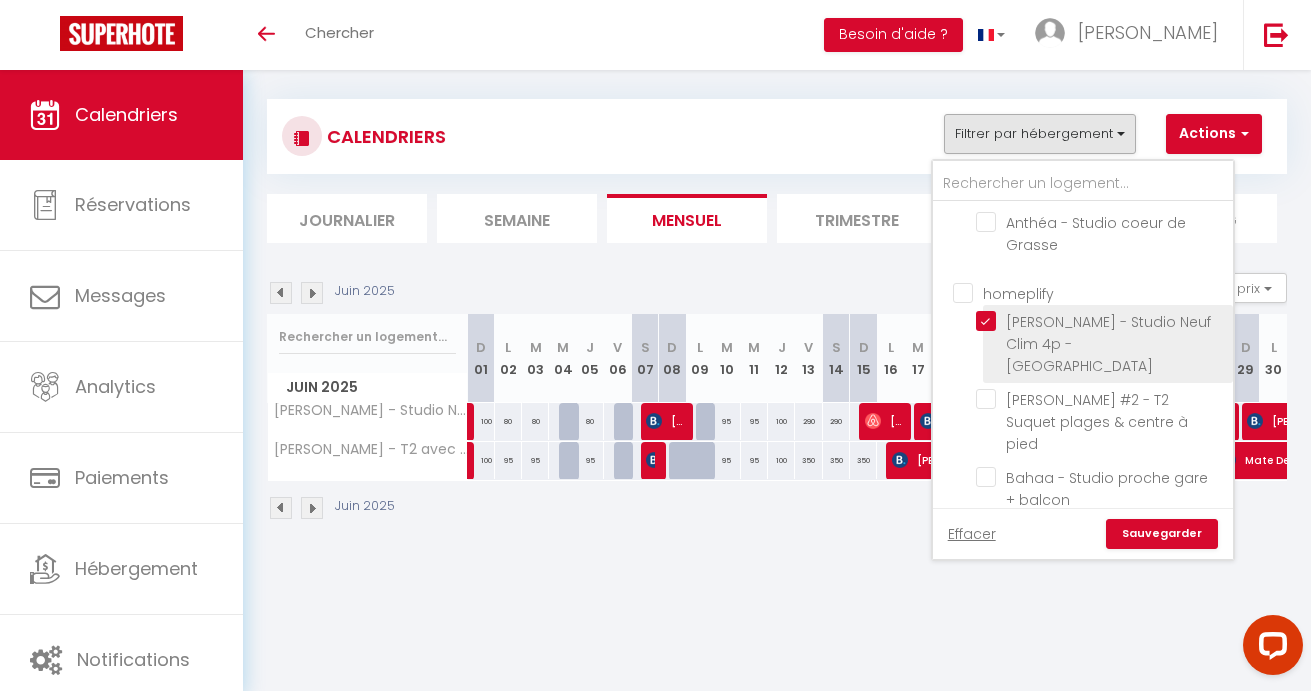 click on "[PERSON_NAME] - Studio Neuf Clim 4p - [GEOGRAPHIC_DATA]" at bounding box center (1101, 321) 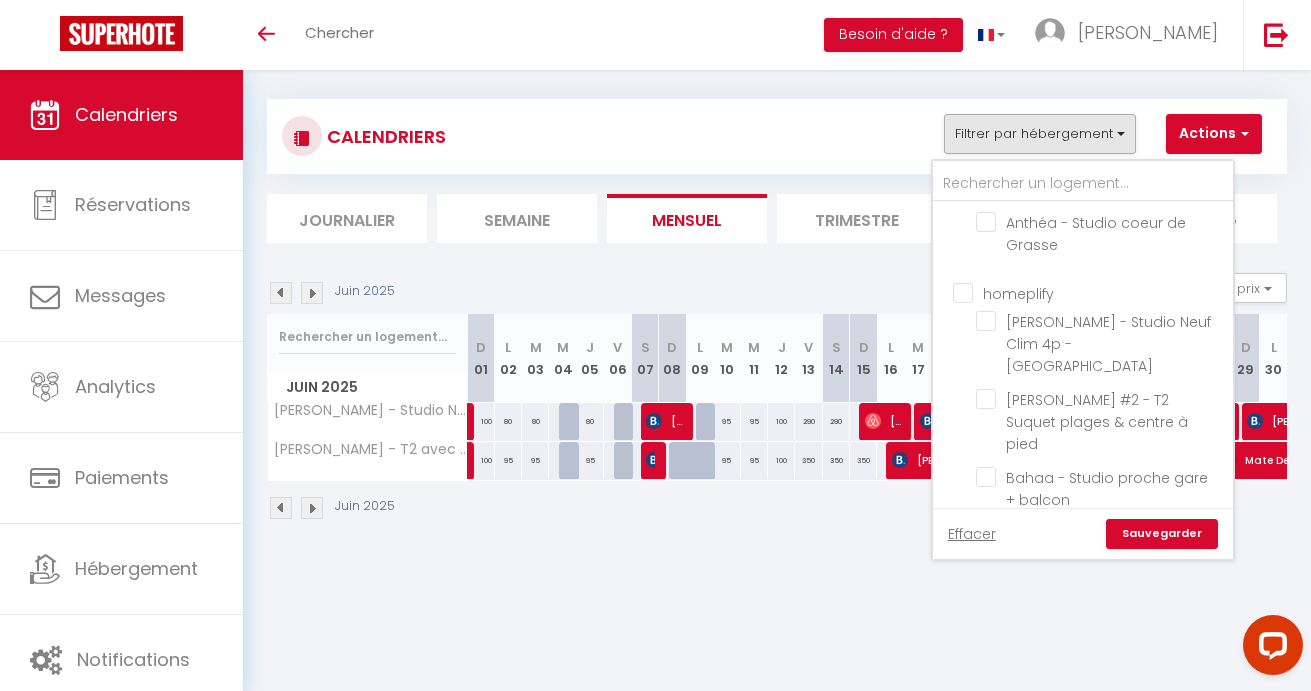 click on "[PERSON_NAME] - T2 avec terrasse 4p, clim" at bounding box center [1101, 533] 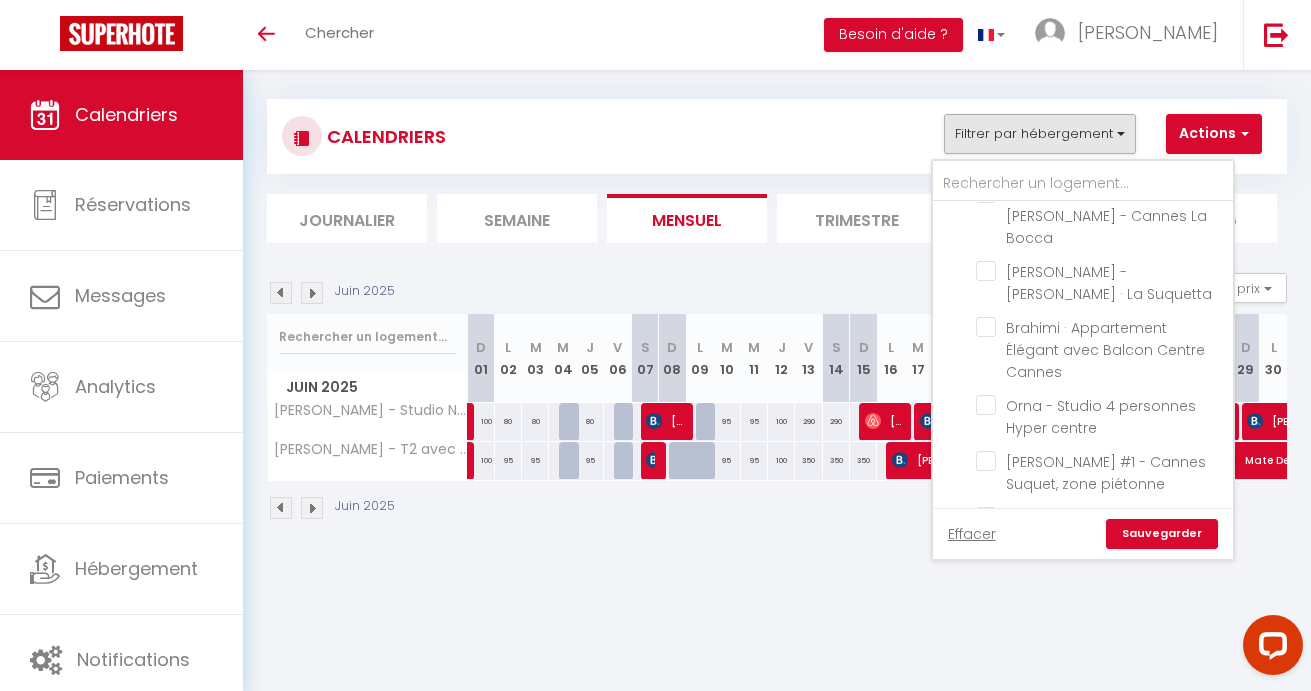 scroll, scrollTop: 887, scrollLeft: 0, axis: vertical 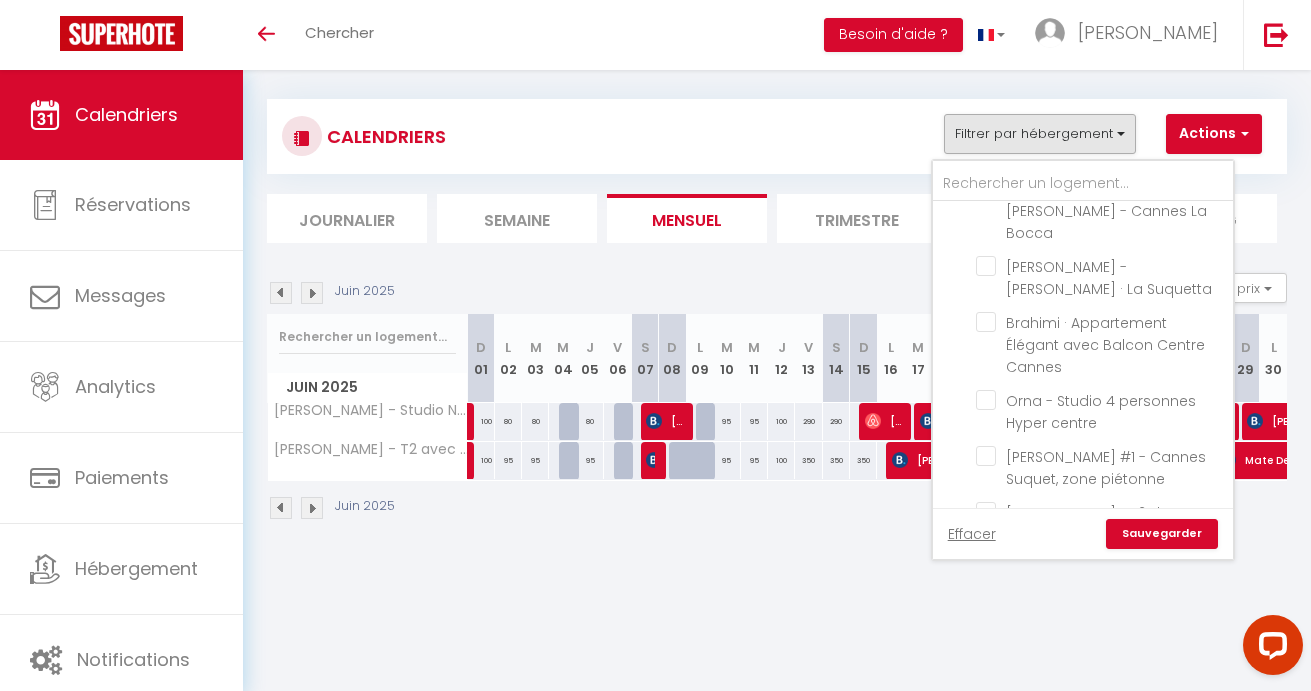 click on "[PERSON_NAME] - T2 de 4 couchages, [GEOGRAPHIC_DATA]" at bounding box center [1101, 512] 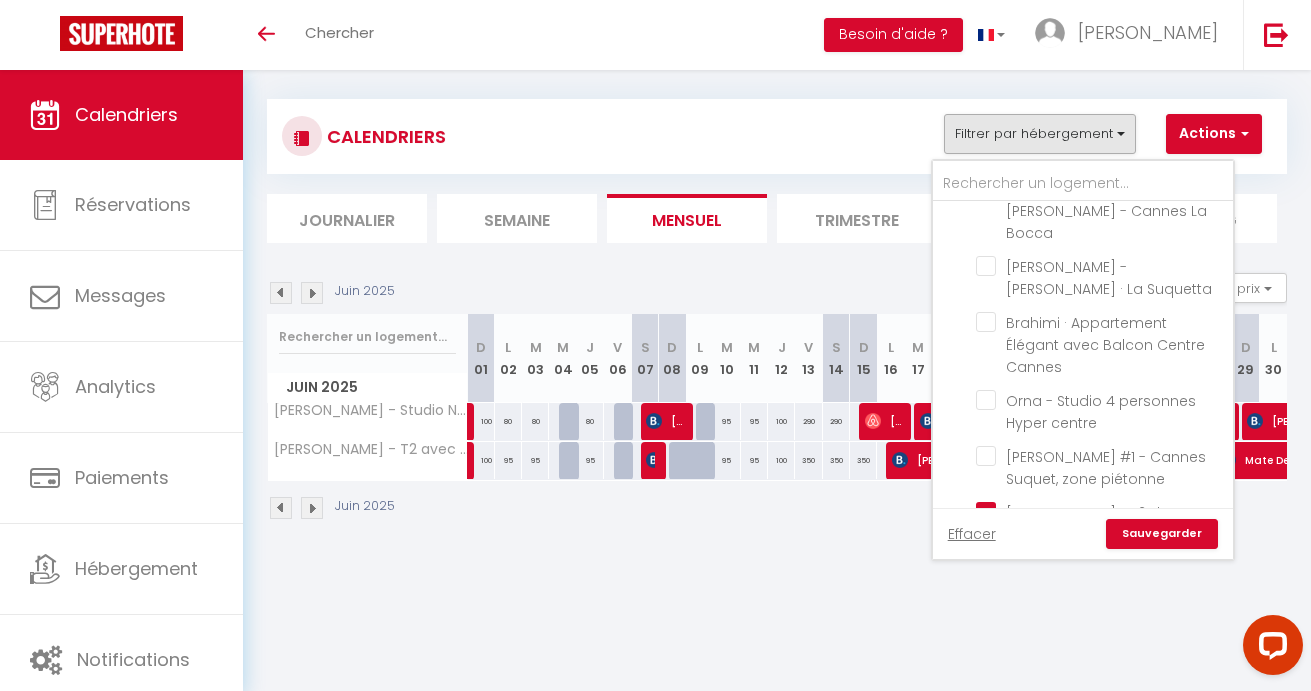 click on "Sauvegarder" at bounding box center [1162, 534] 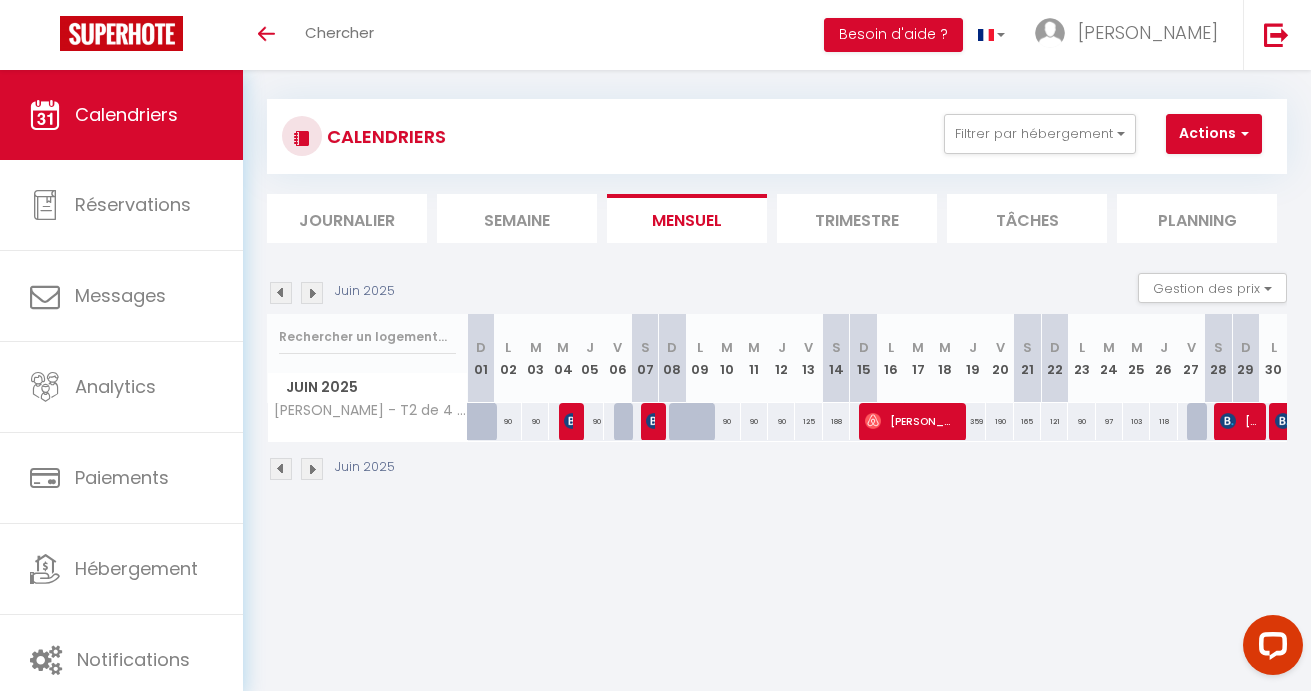 click at bounding box center [281, 469] 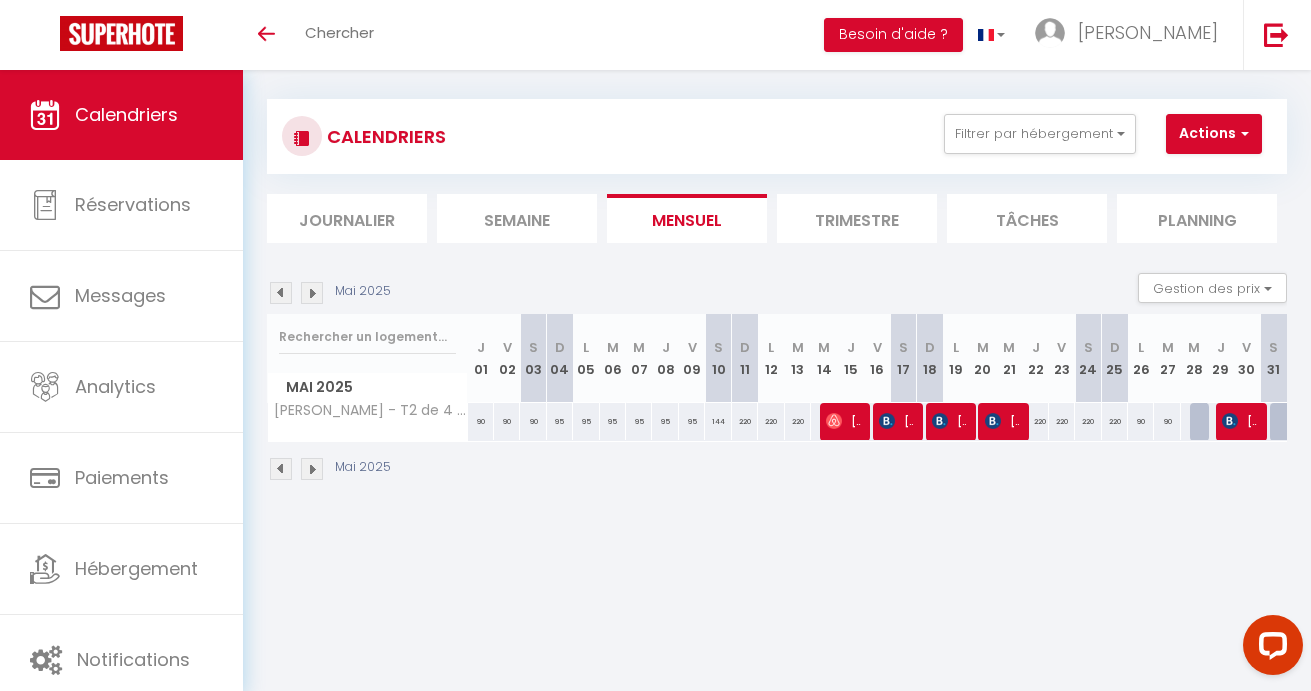 click at bounding box center (312, 469) 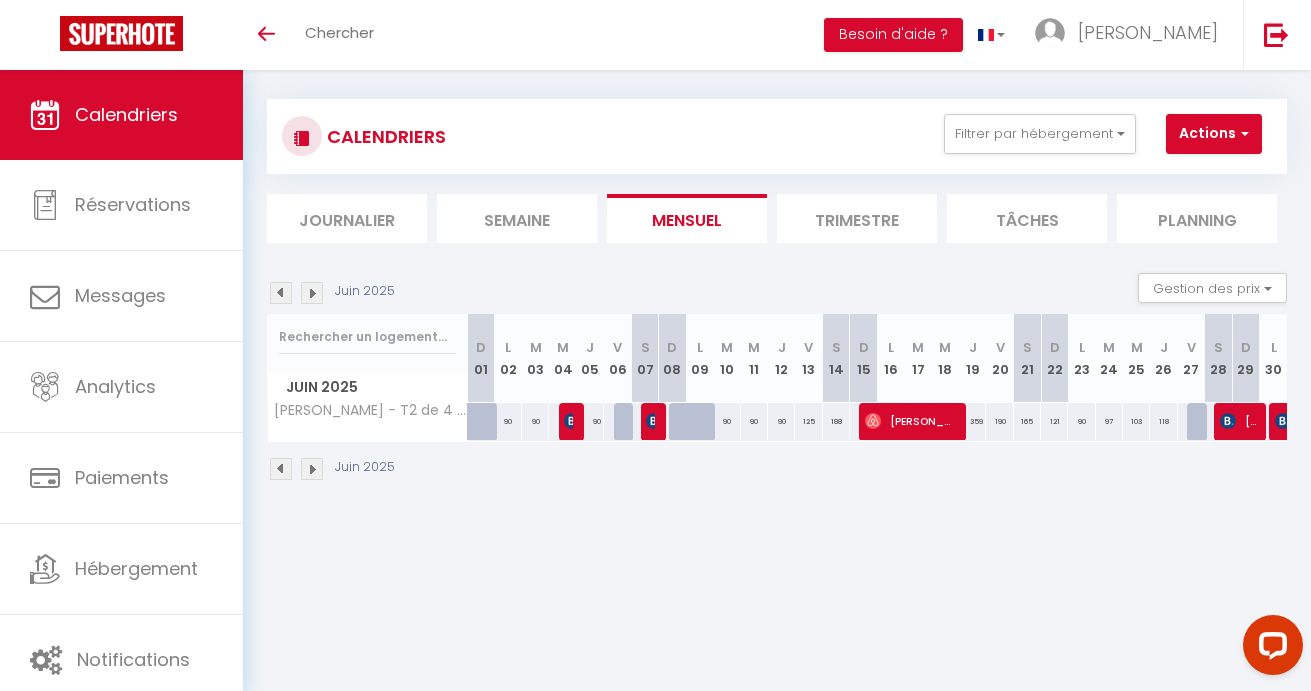 click at bounding box center (281, 469) 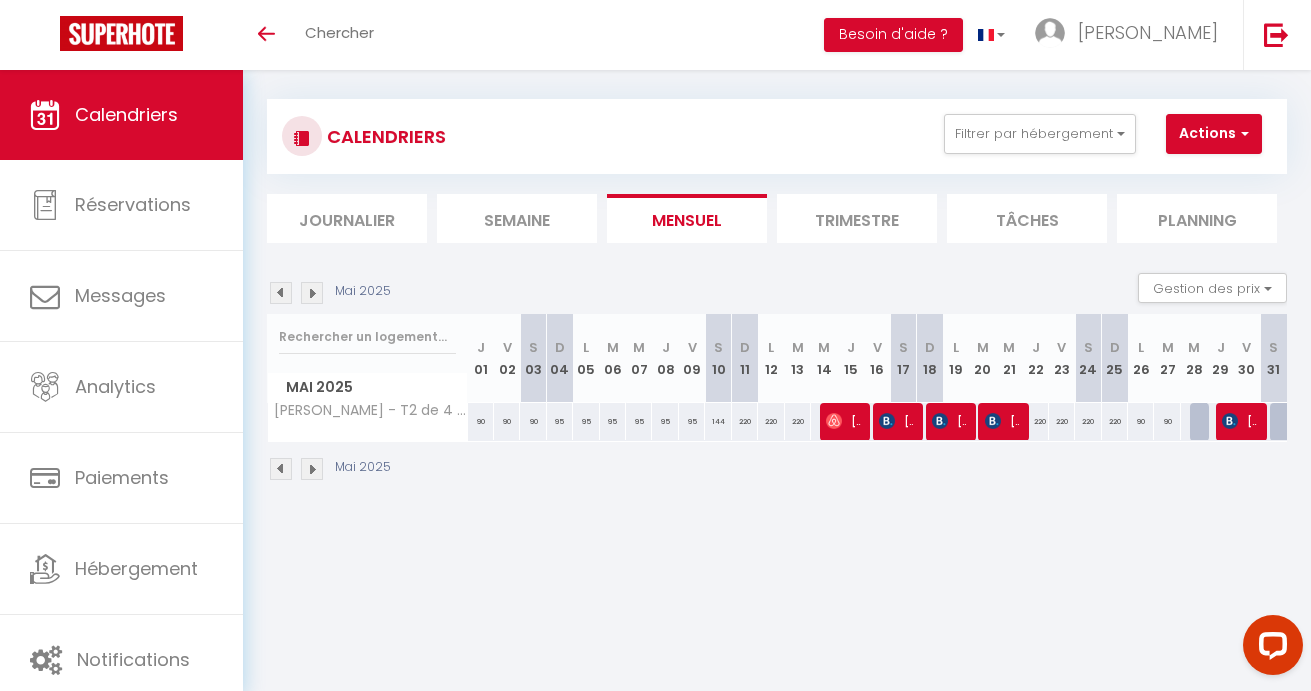 click at bounding box center [312, 469] 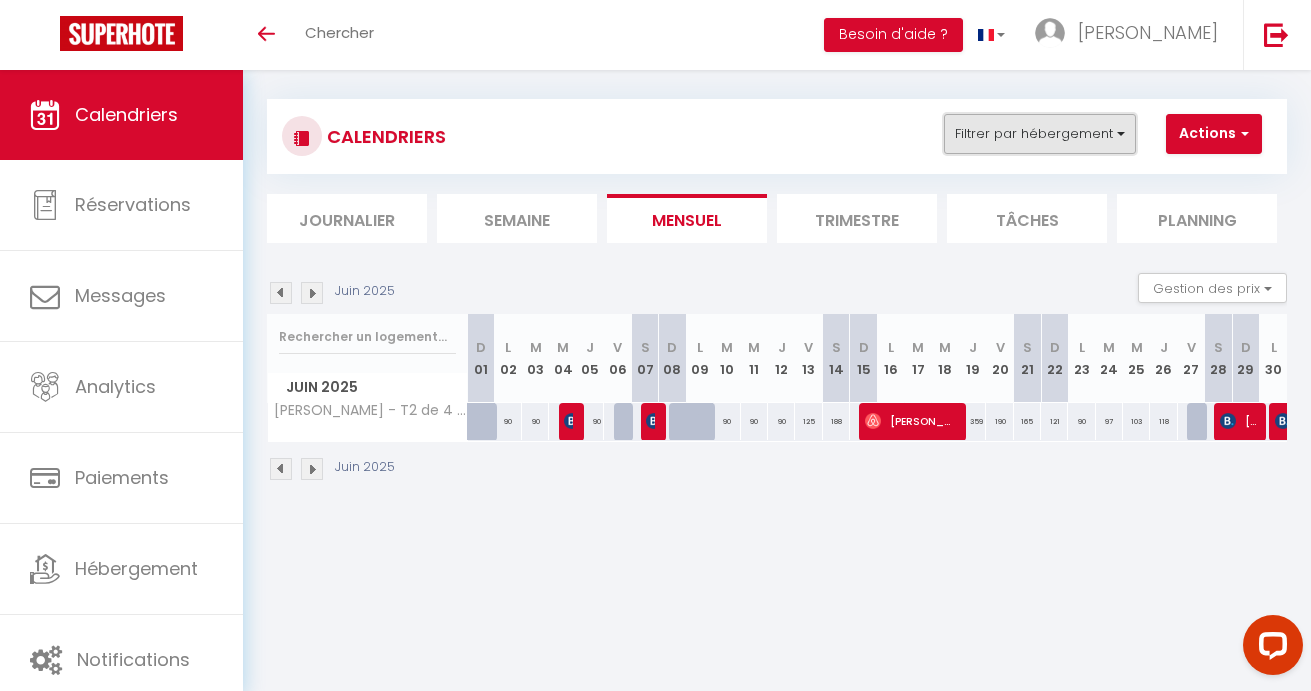 click on "Filtrer par hébergement" at bounding box center [1040, 134] 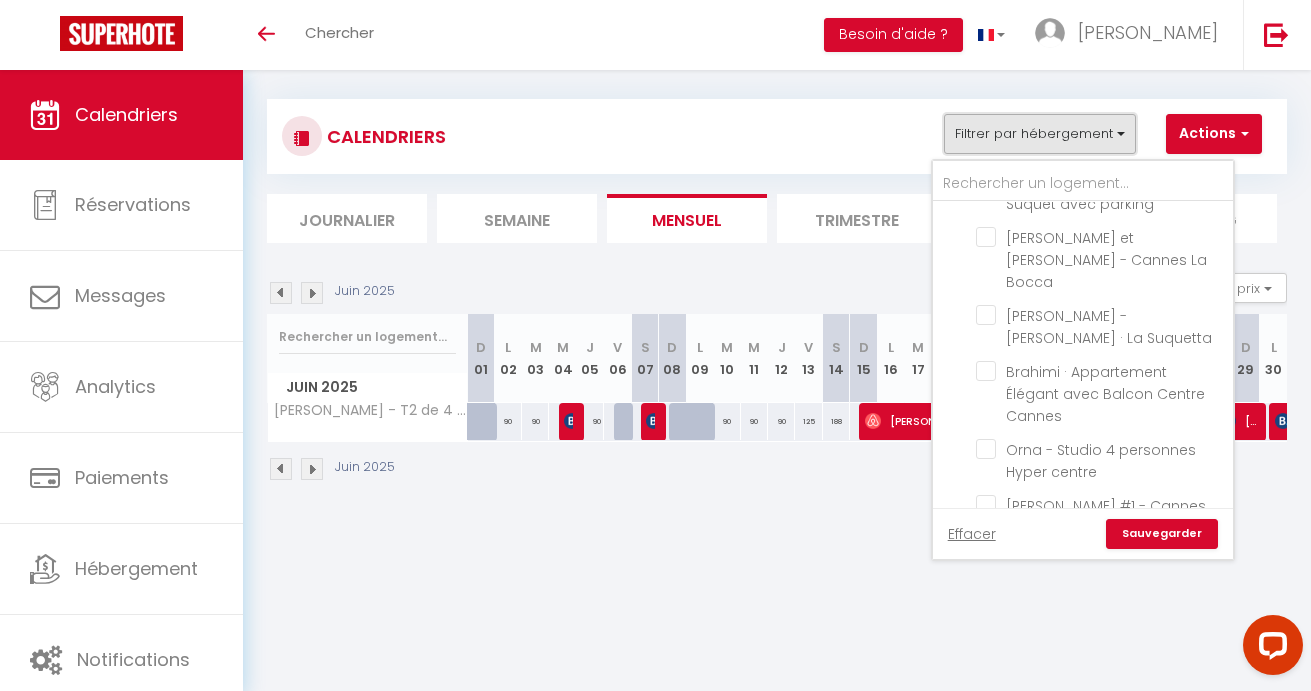 scroll, scrollTop: 859, scrollLeft: 0, axis: vertical 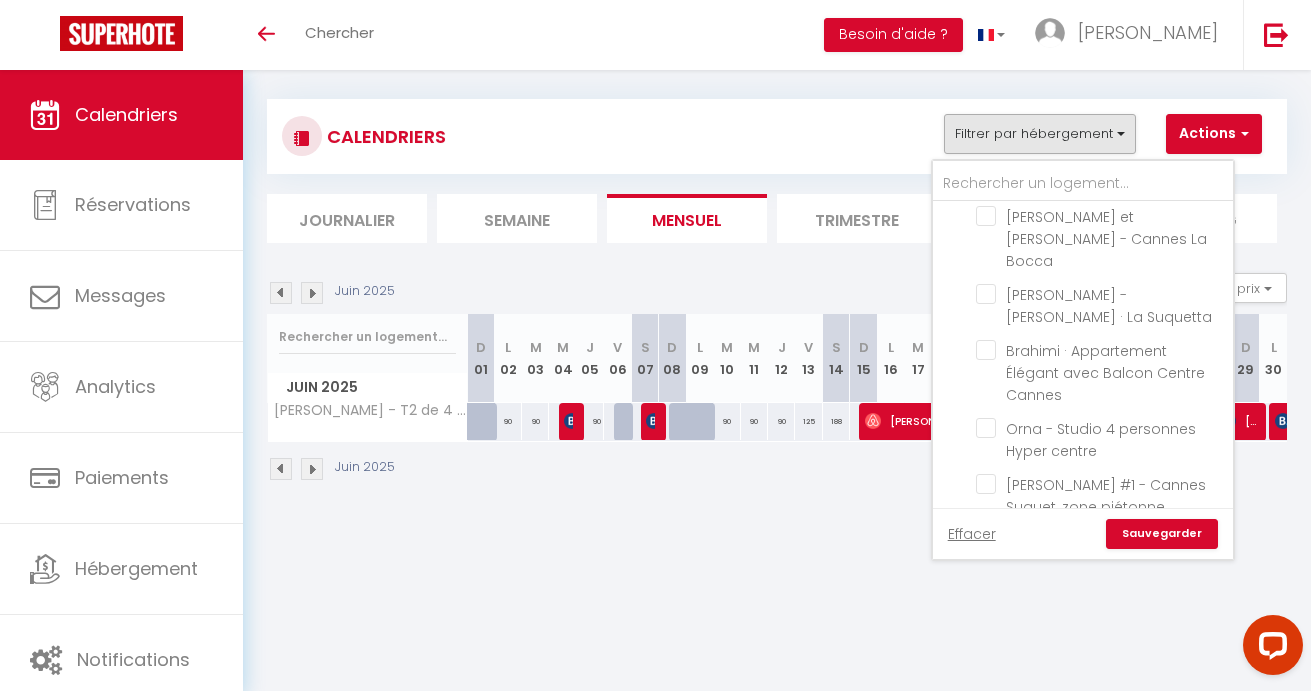 click on "[PERSON_NAME] - T2 de 4 couchages, [GEOGRAPHIC_DATA]" at bounding box center [1101, 540] 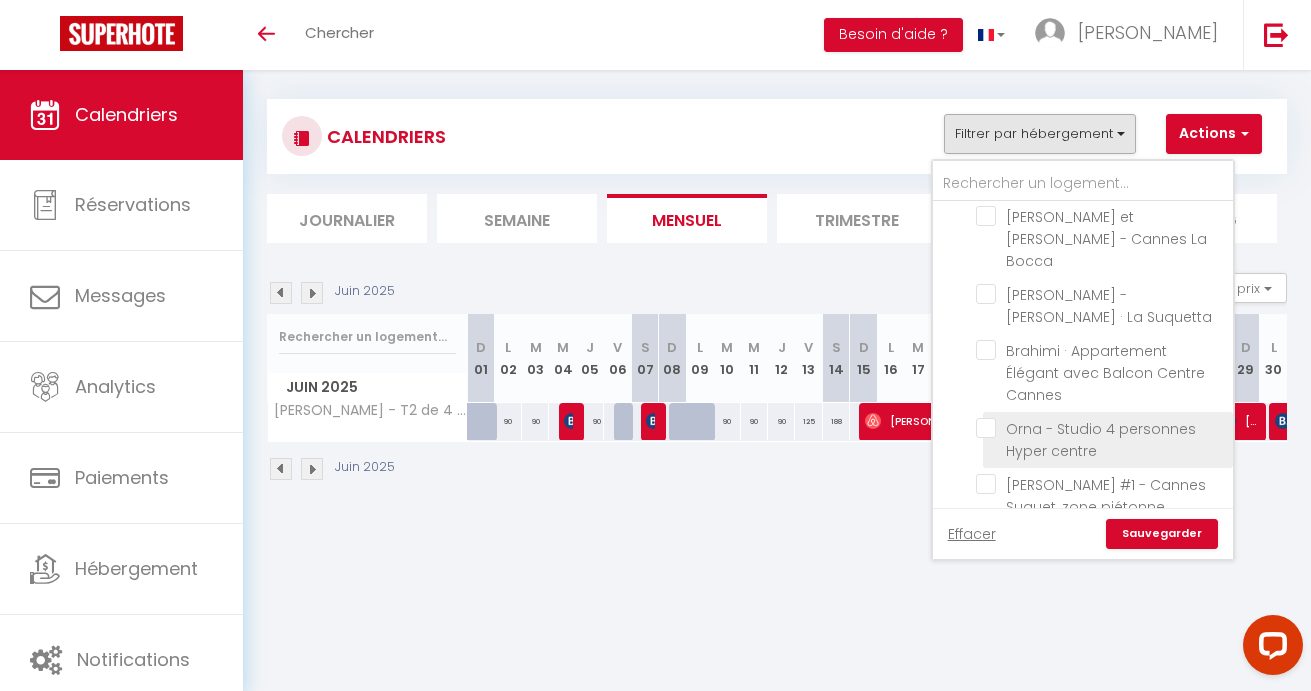 click on "Orna - Studio 4 personnes Hyper centre" at bounding box center [1101, 428] 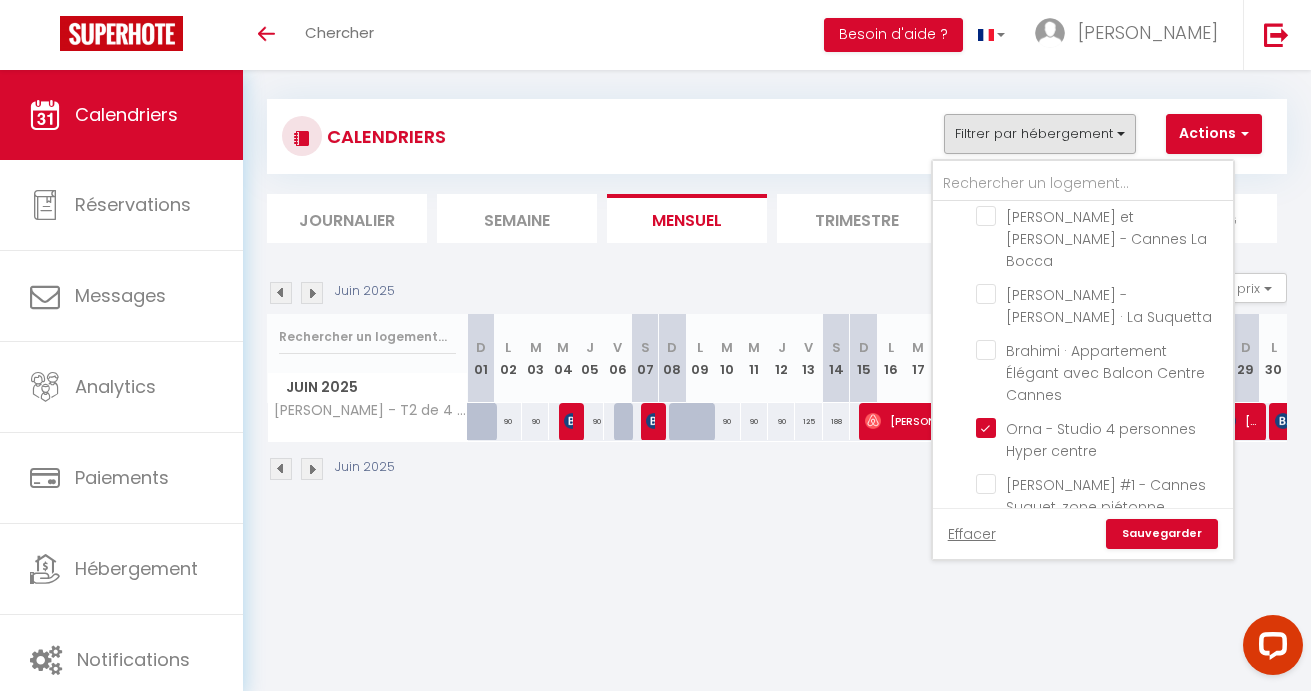 click on "Sauvegarder" at bounding box center (1162, 534) 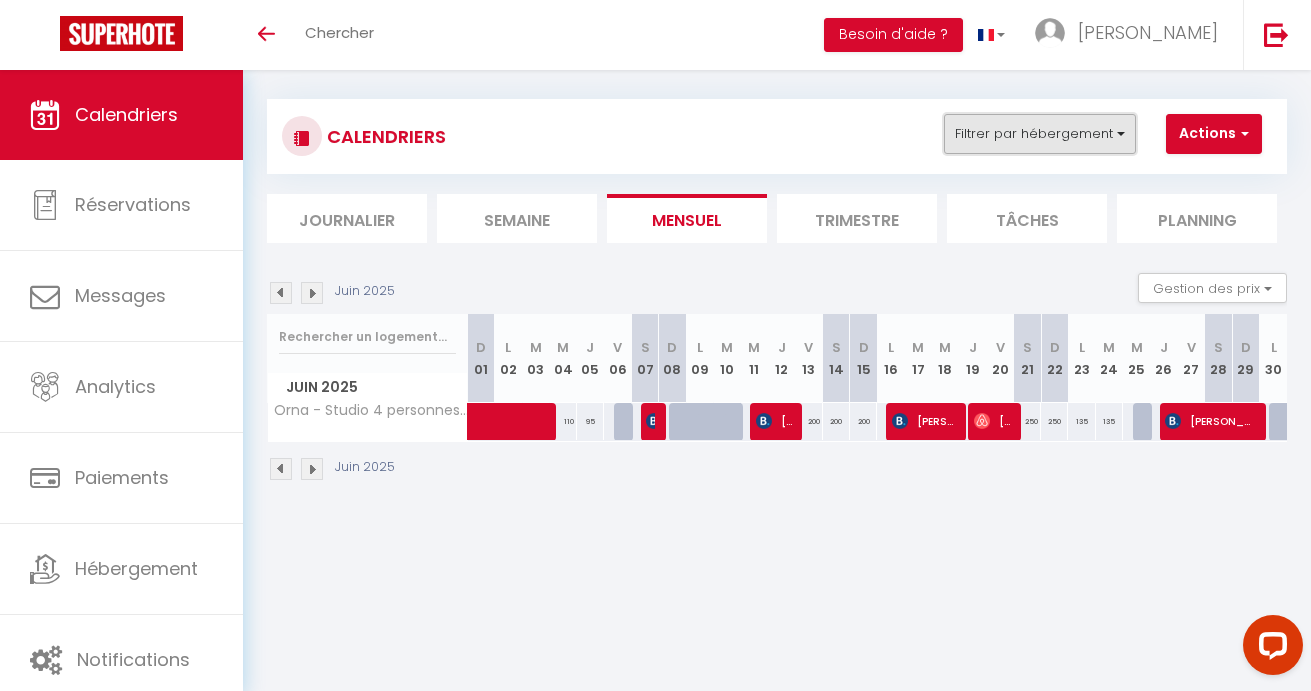 click on "Filtrer par hébergement" at bounding box center [1040, 134] 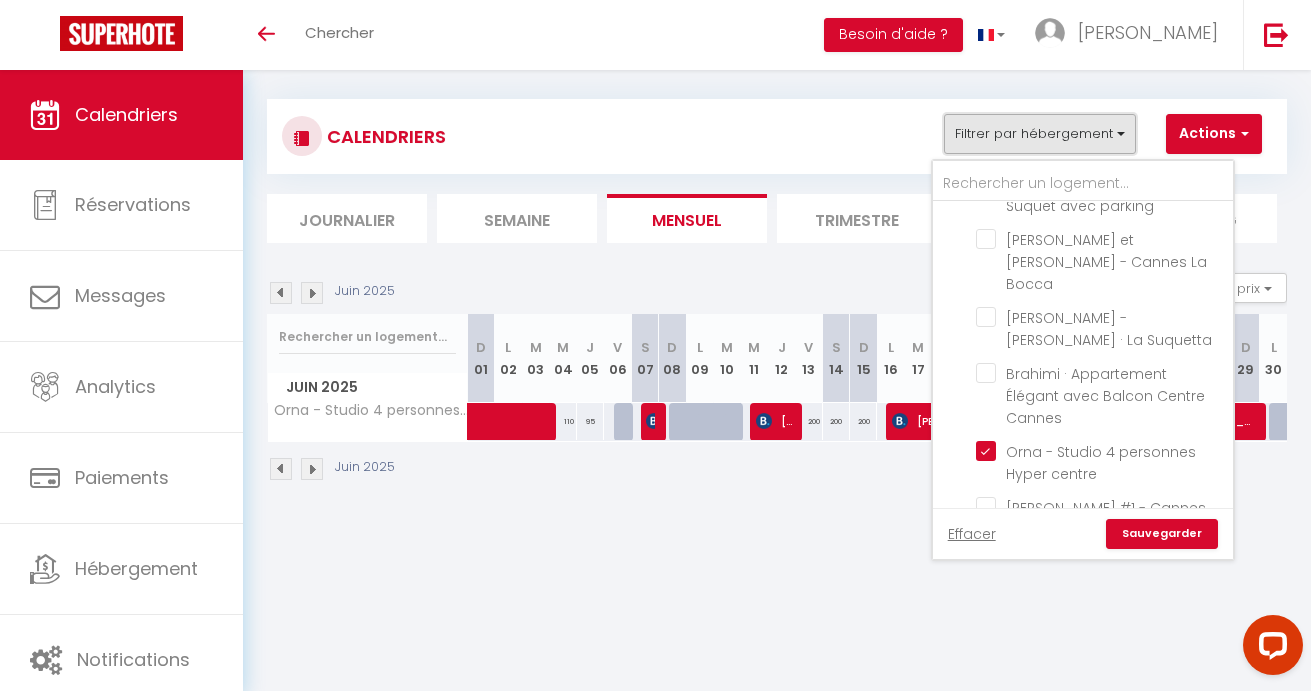 scroll, scrollTop: 856, scrollLeft: 0, axis: vertical 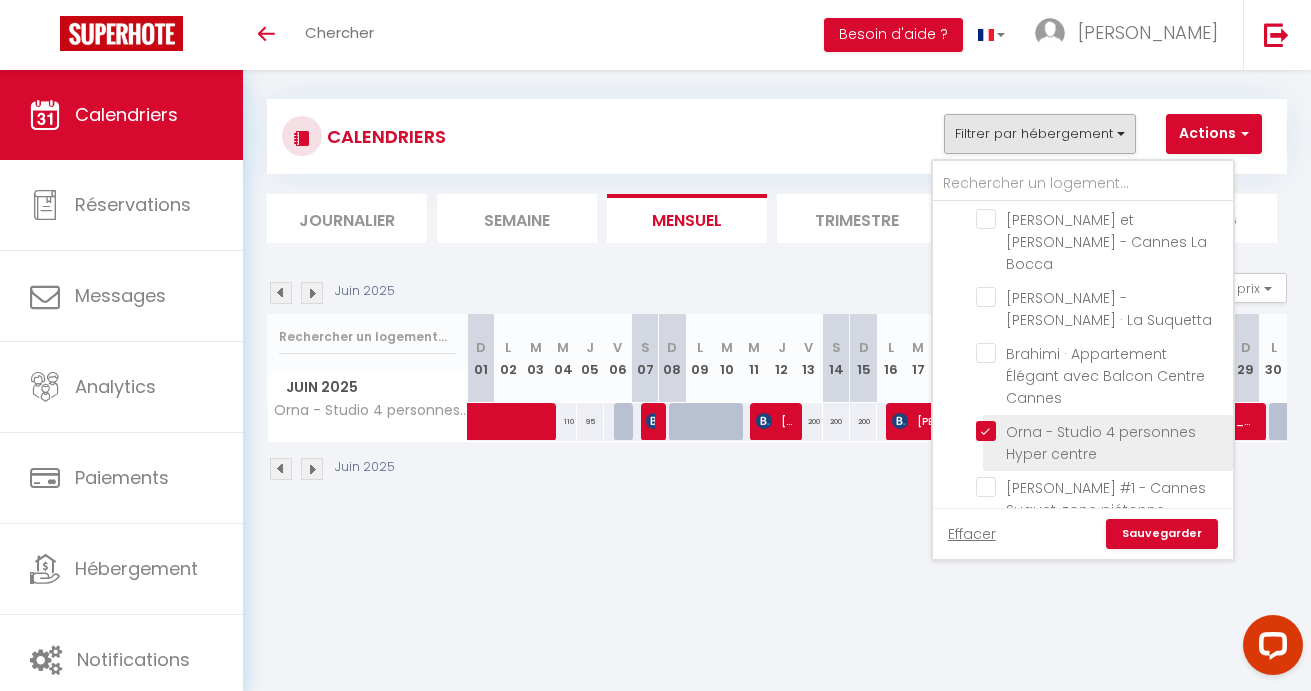 click on "Orna - Studio 4 personnes Hyper centre" at bounding box center (1101, 431) 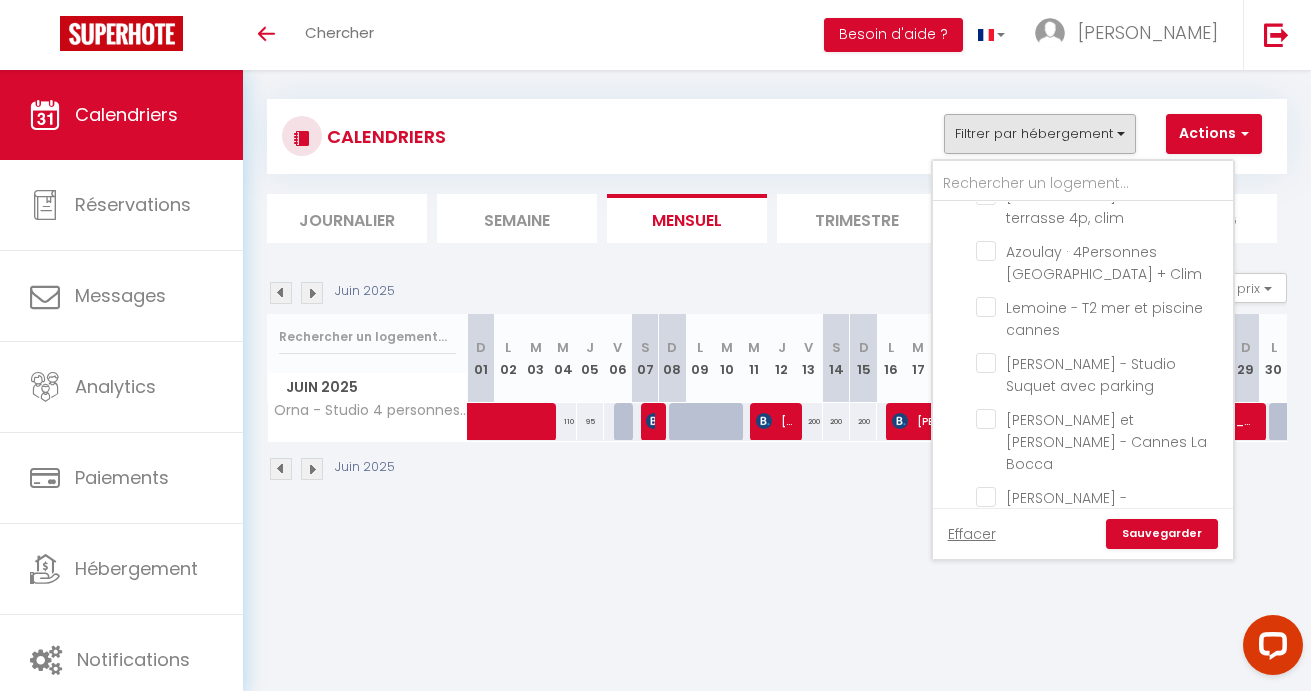 scroll, scrollTop: 655, scrollLeft: 0, axis: vertical 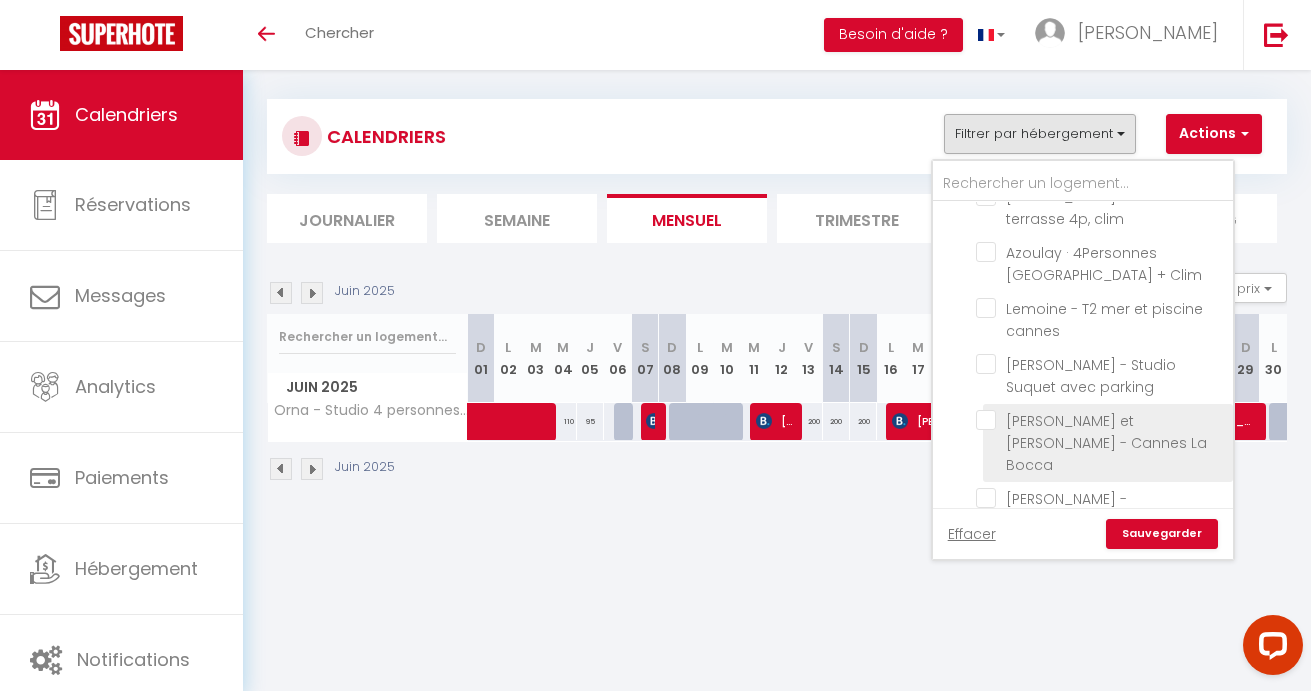 click on "[PERSON_NAME] et [PERSON_NAME] - Cannes La Bocca" at bounding box center (1106, 443) 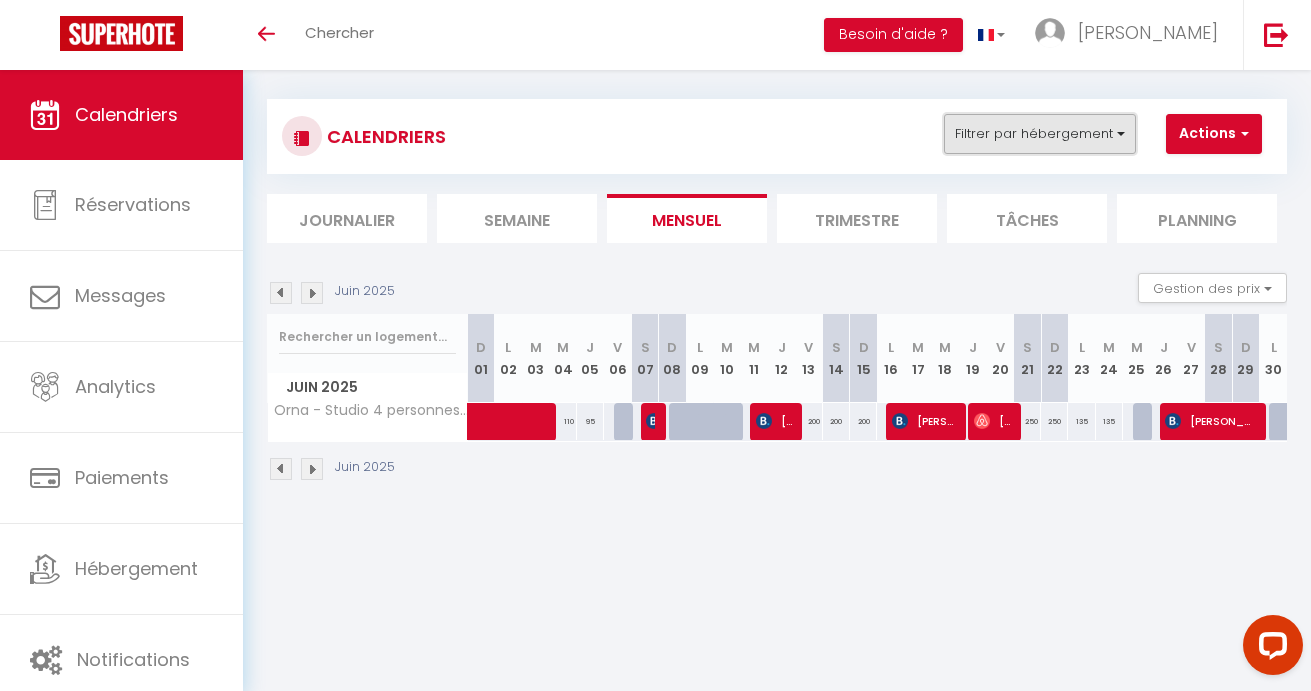 click on "Filtrer par hébergement" at bounding box center (1040, 134) 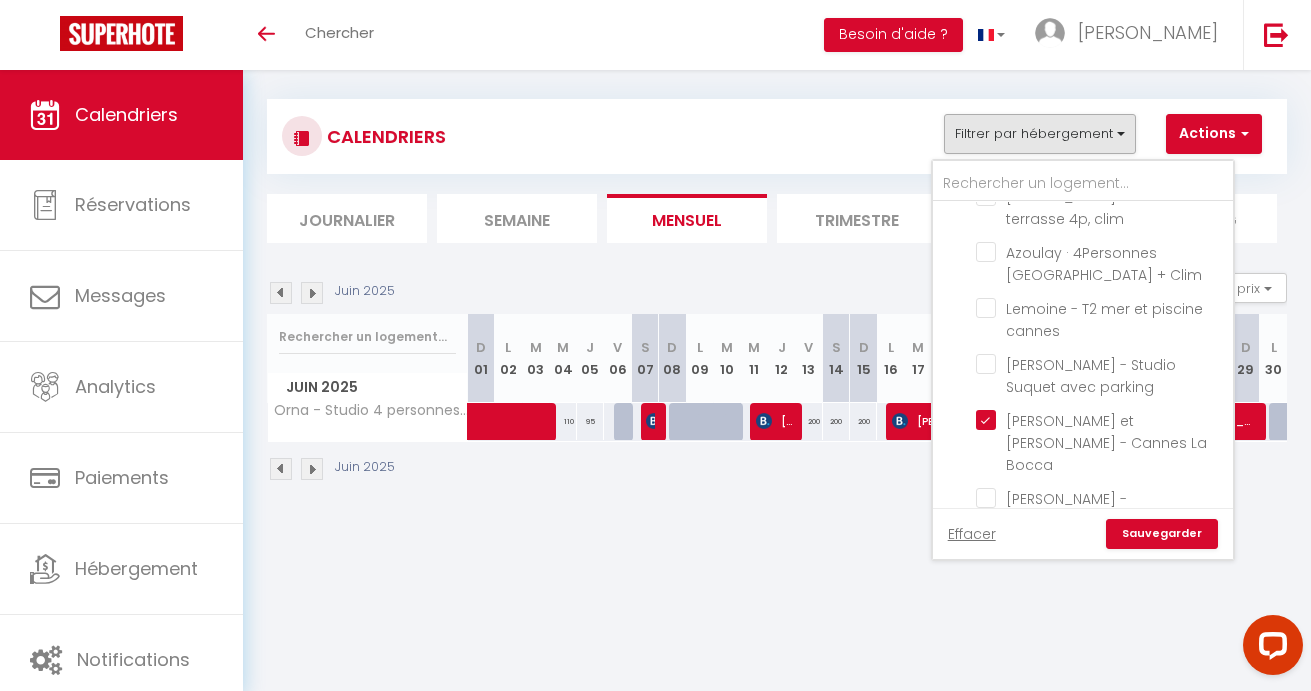 click on "Sauvegarder" at bounding box center [1162, 534] 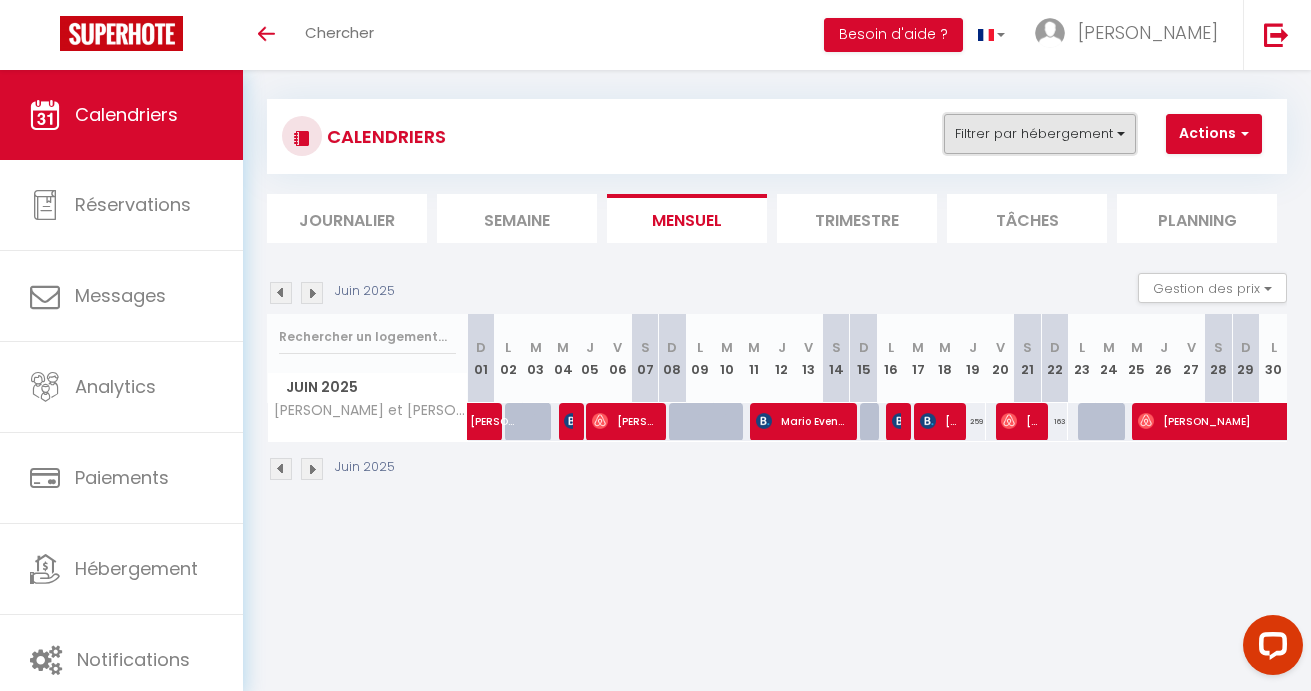 click on "Filtrer par hébergement" at bounding box center (1040, 134) 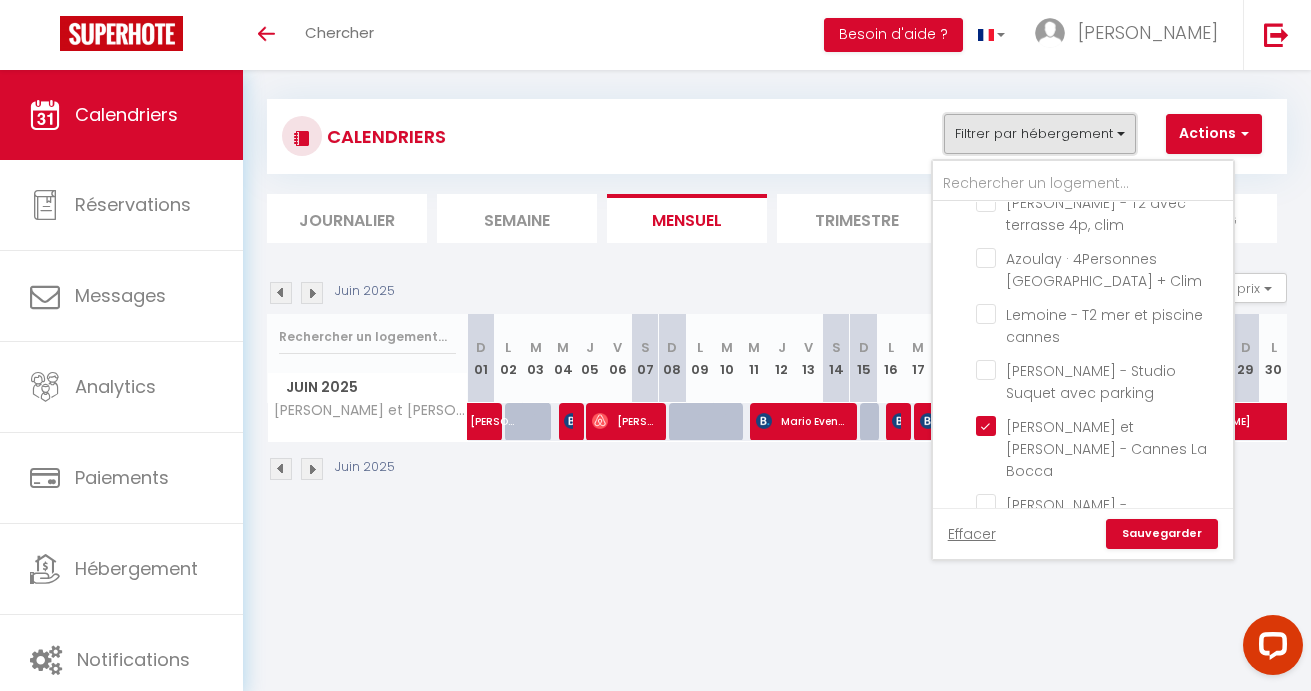 scroll, scrollTop: 664, scrollLeft: 0, axis: vertical 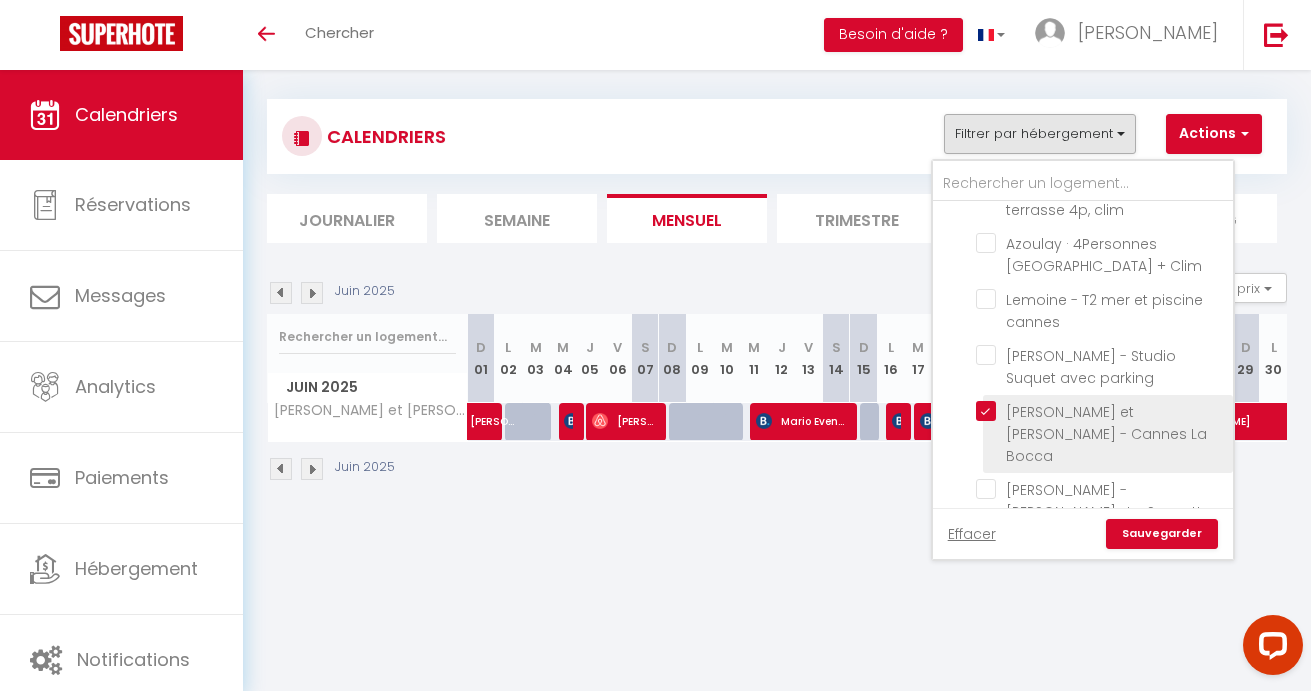click on "[PERSON_NAME] et [PERSON_NAME] - Cannes La Bocca" at bounding box center (1101, 411) 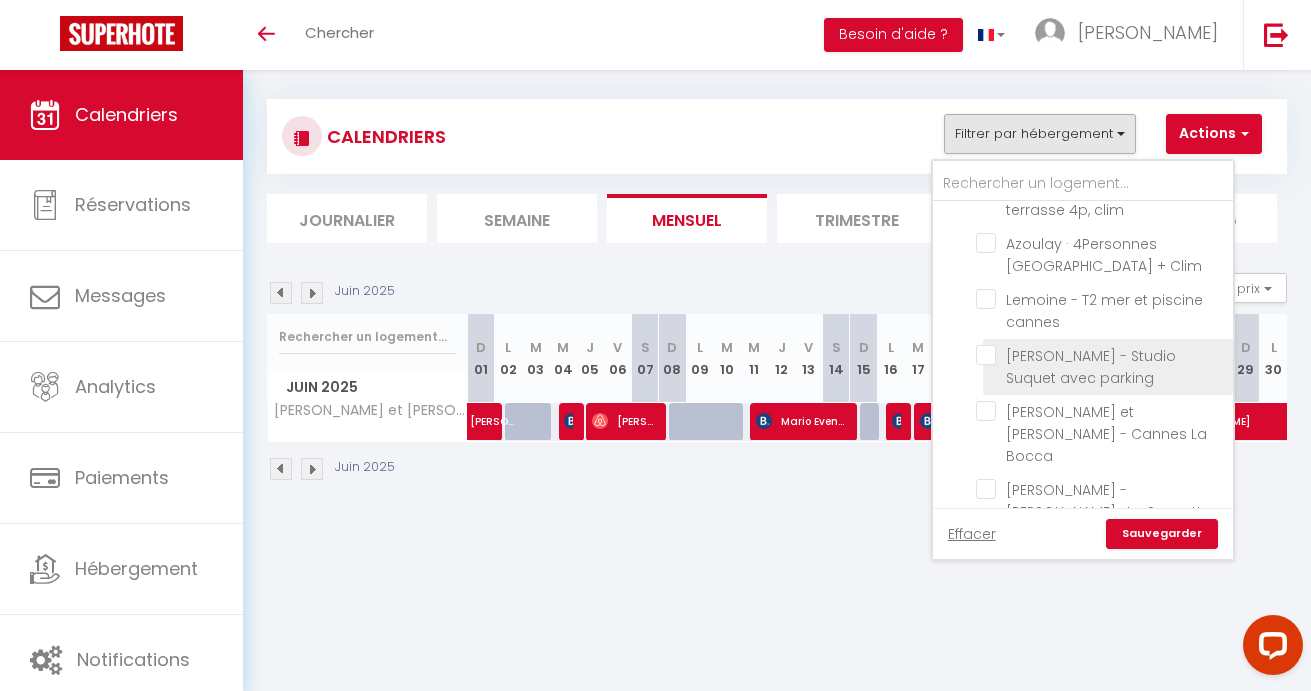 click on "[PERSON_NAME] - Studio Suquet avec parking" at bounding box center [1101, 355] 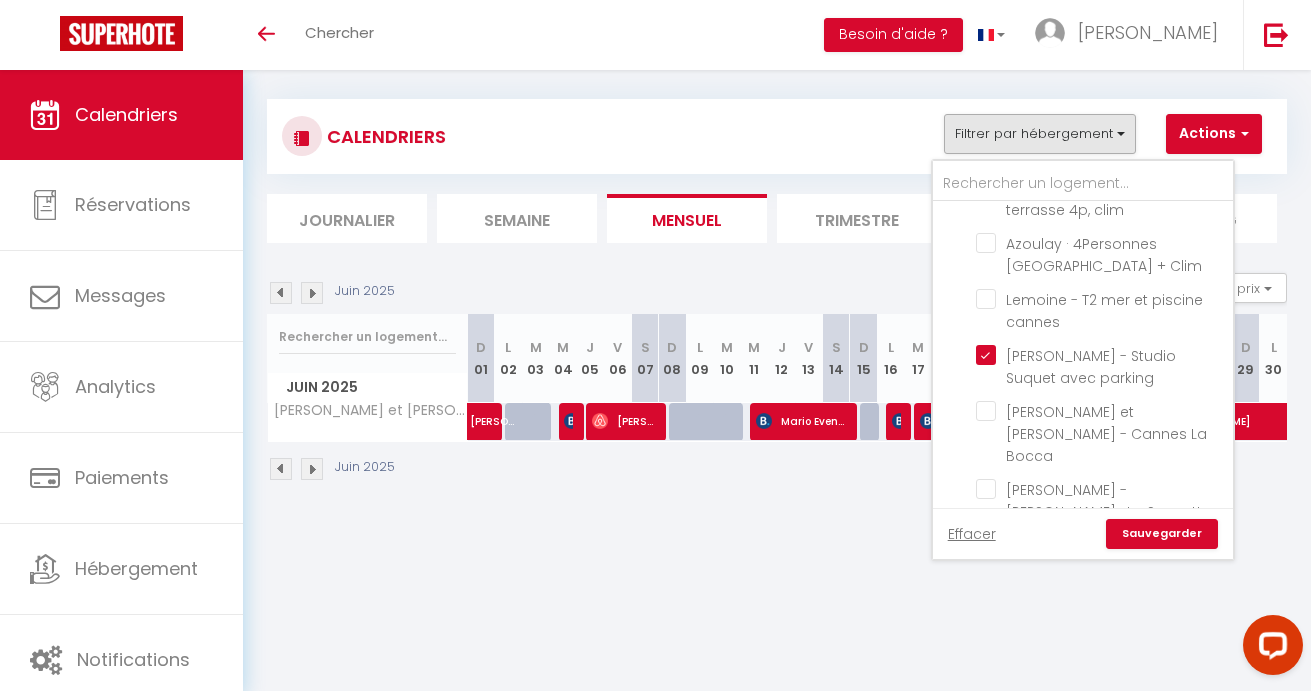 click on "Sauvegarder" at bounding box center (1162, 534) 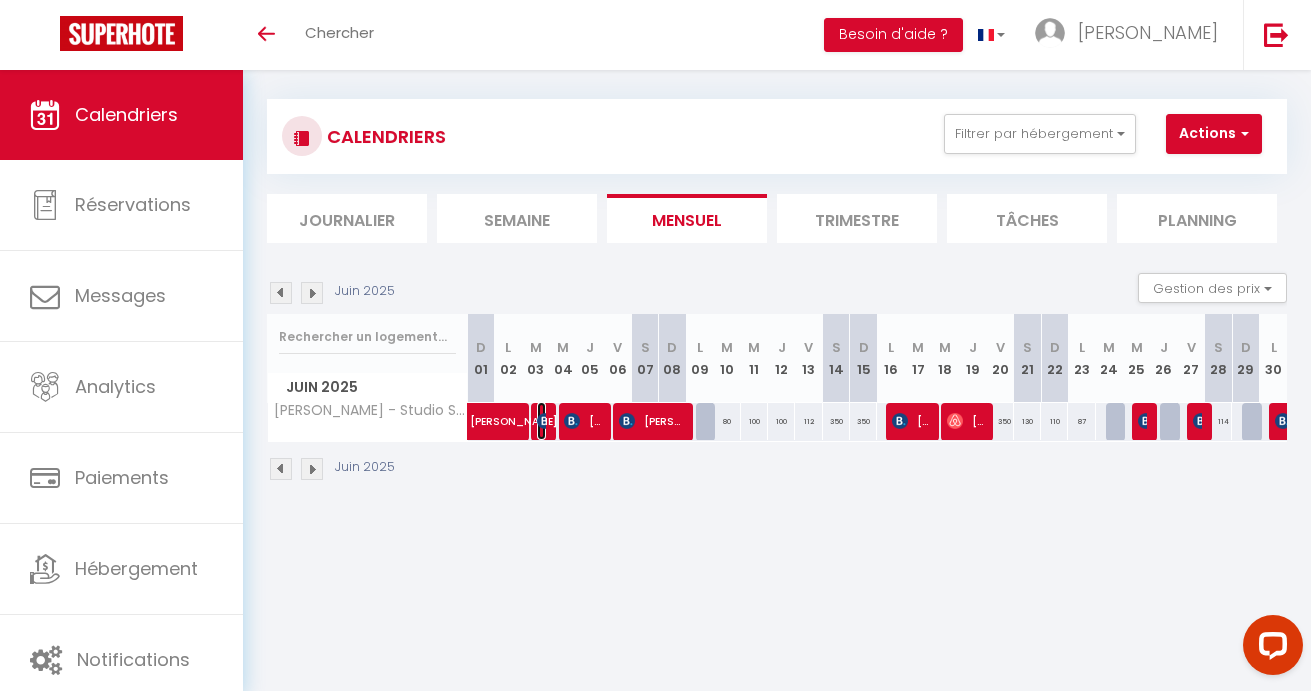 click at bounding box center (545, 421) 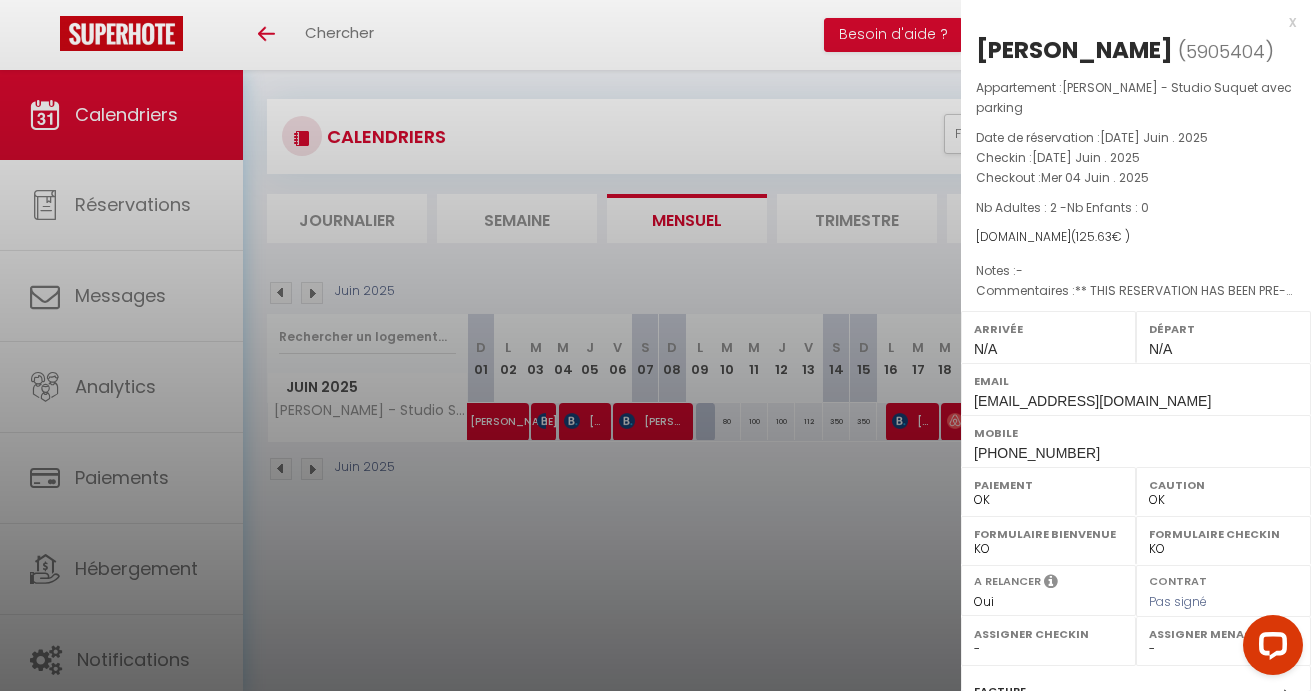 click at bounding box center [655, 345] 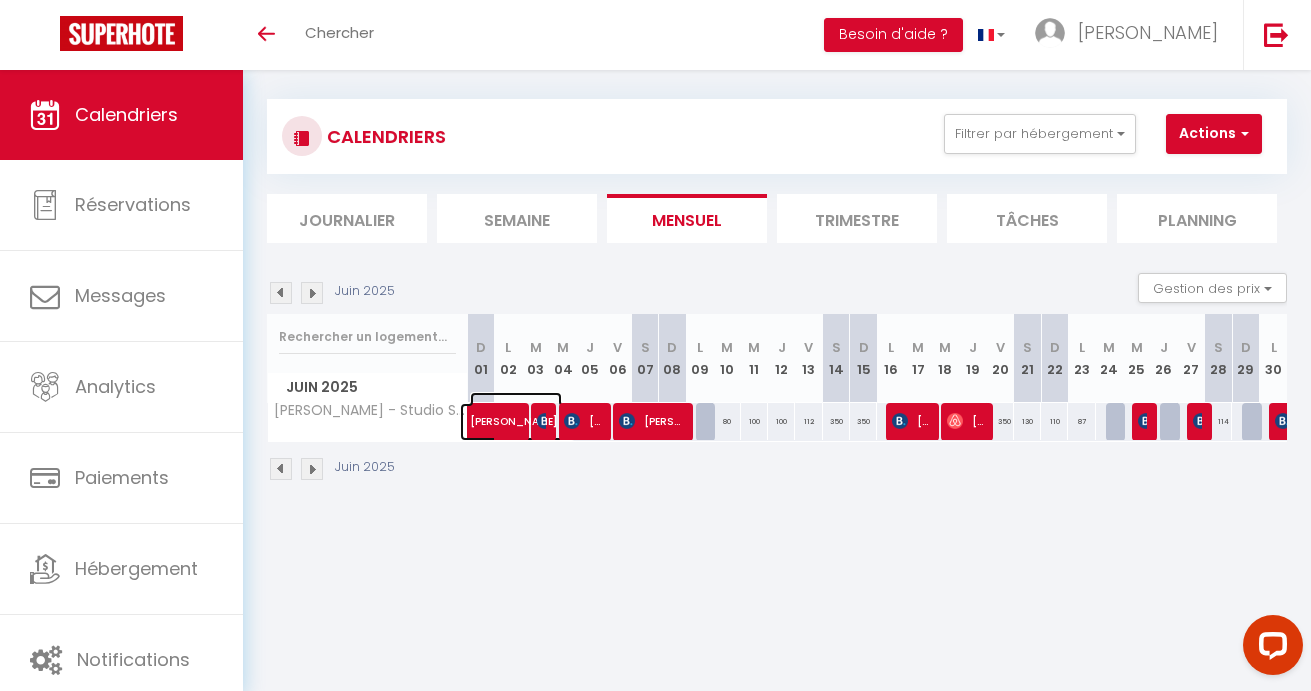 click at bounding box center [529, 422] 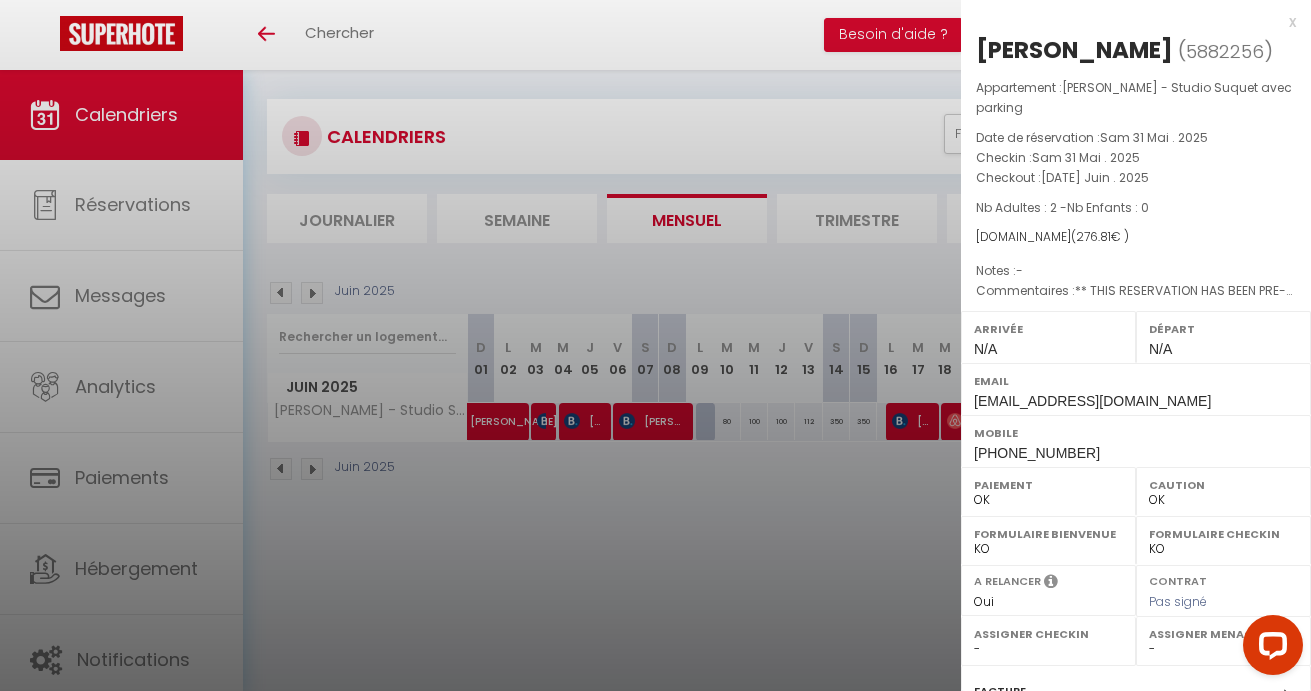 click at bounding box center (655, 345) 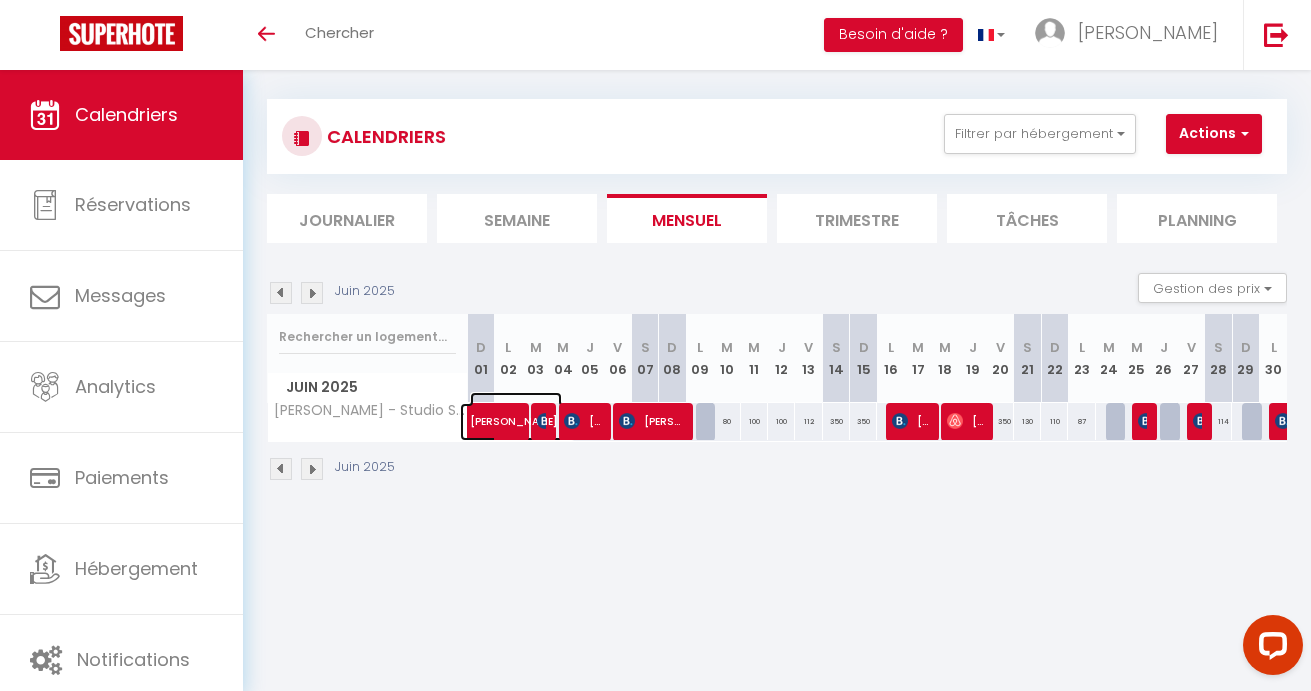 click at bounding box center (529, 422) 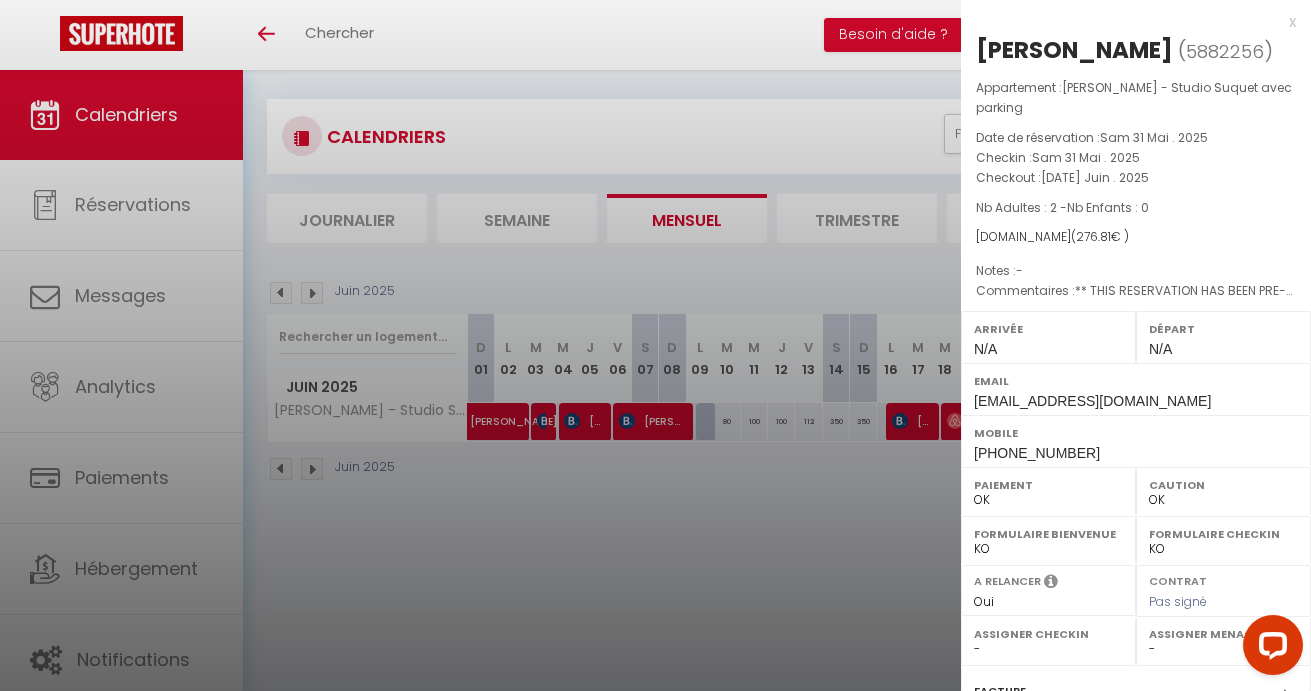click at bounding box center (655, 345) 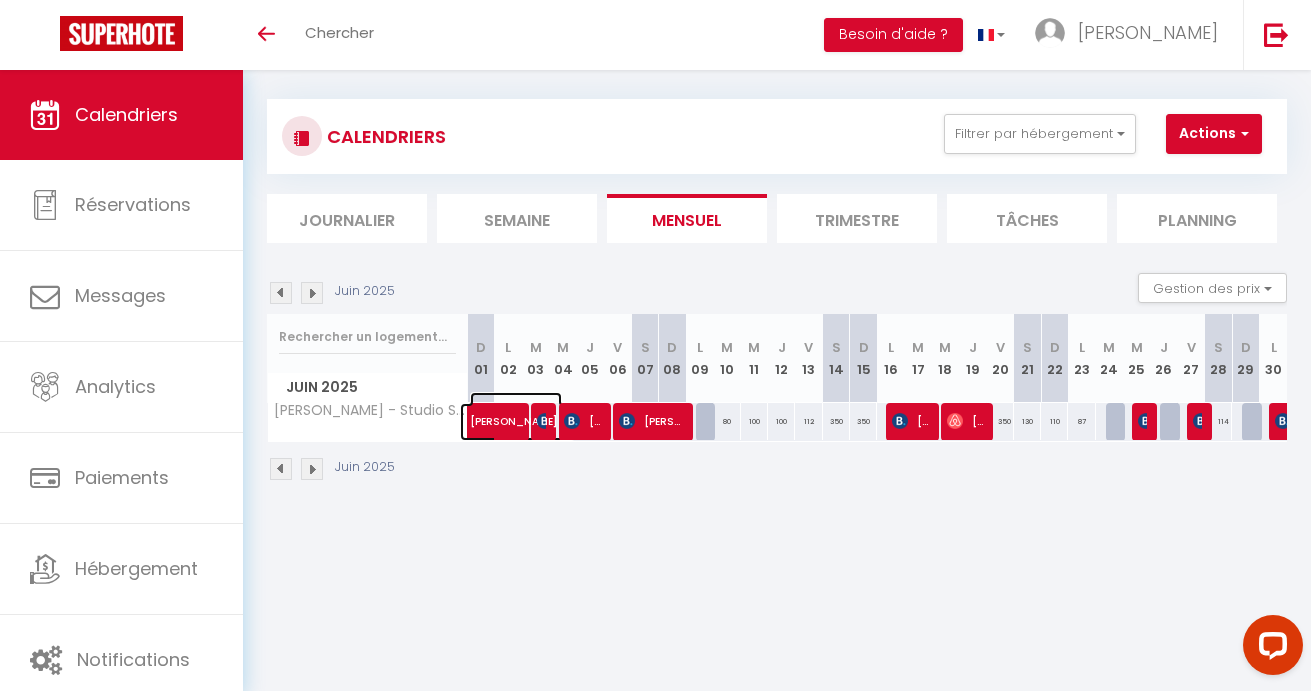 click on "[PERSON_NAME]" at bounding box center [516, 411] 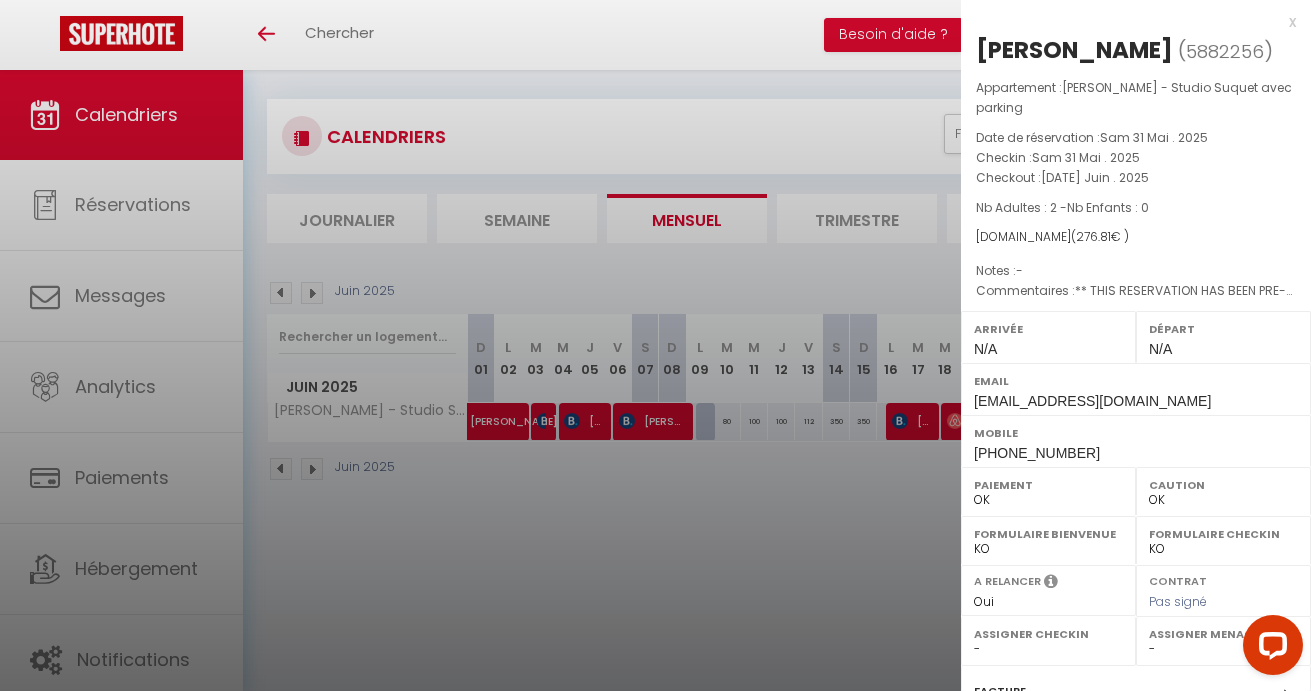 click at bounding box center [655, 345] 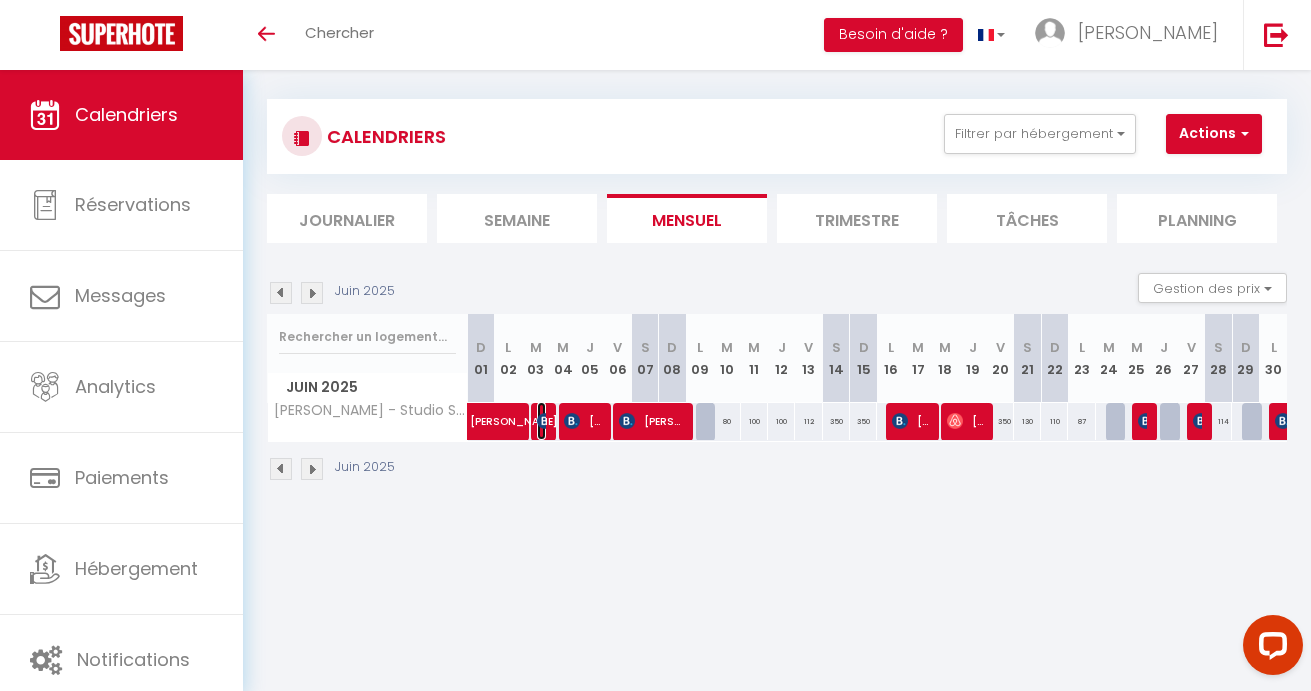 click at bounding box center [545, 421] 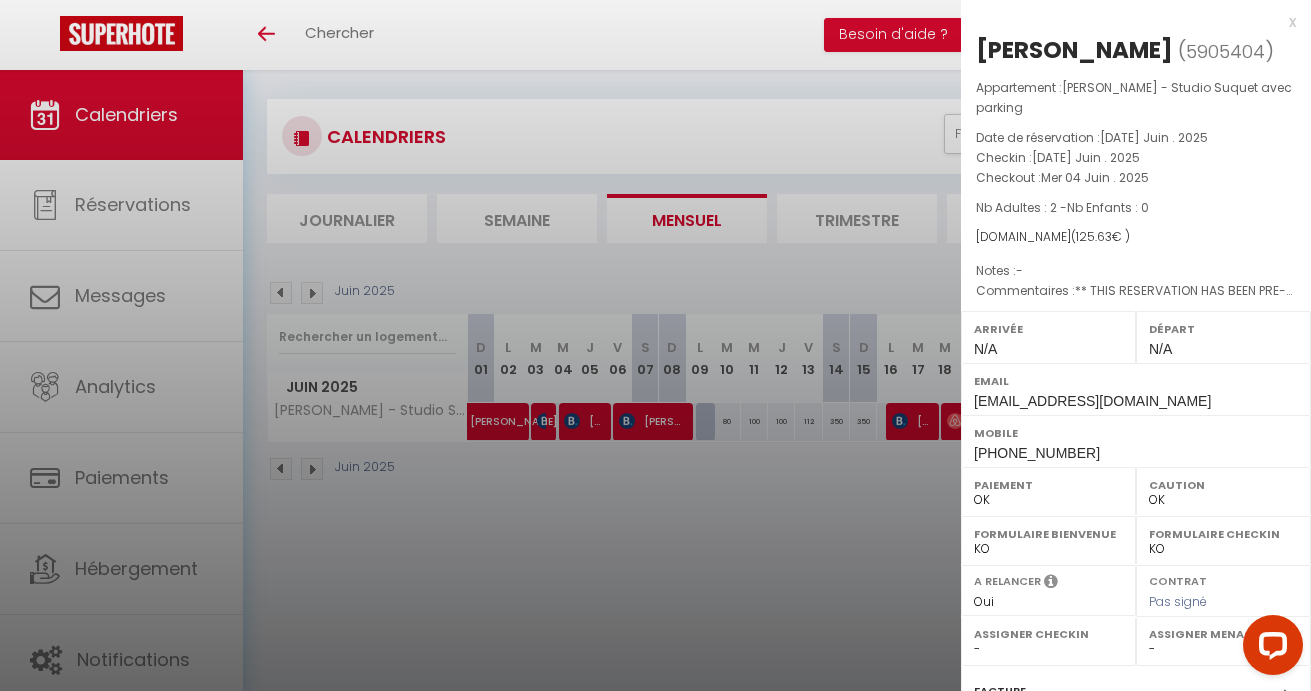 click at bounding box center (655, 345) 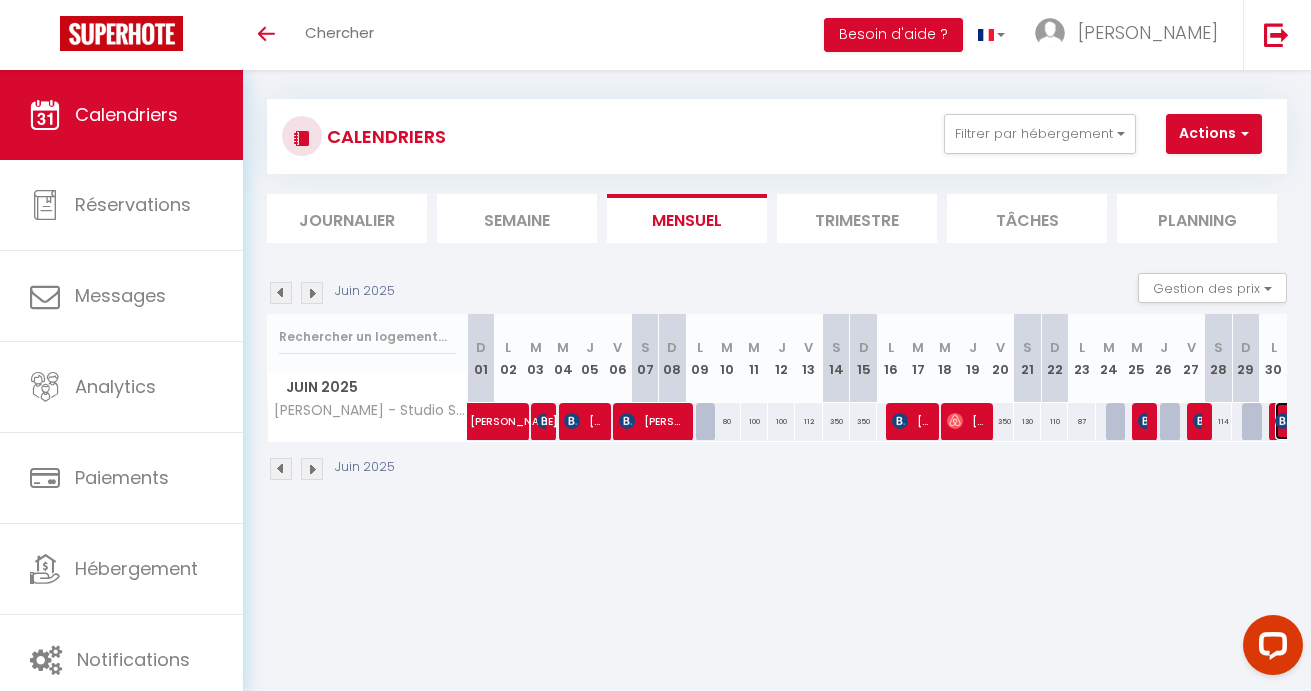 click at bounding box center (1283, 421) 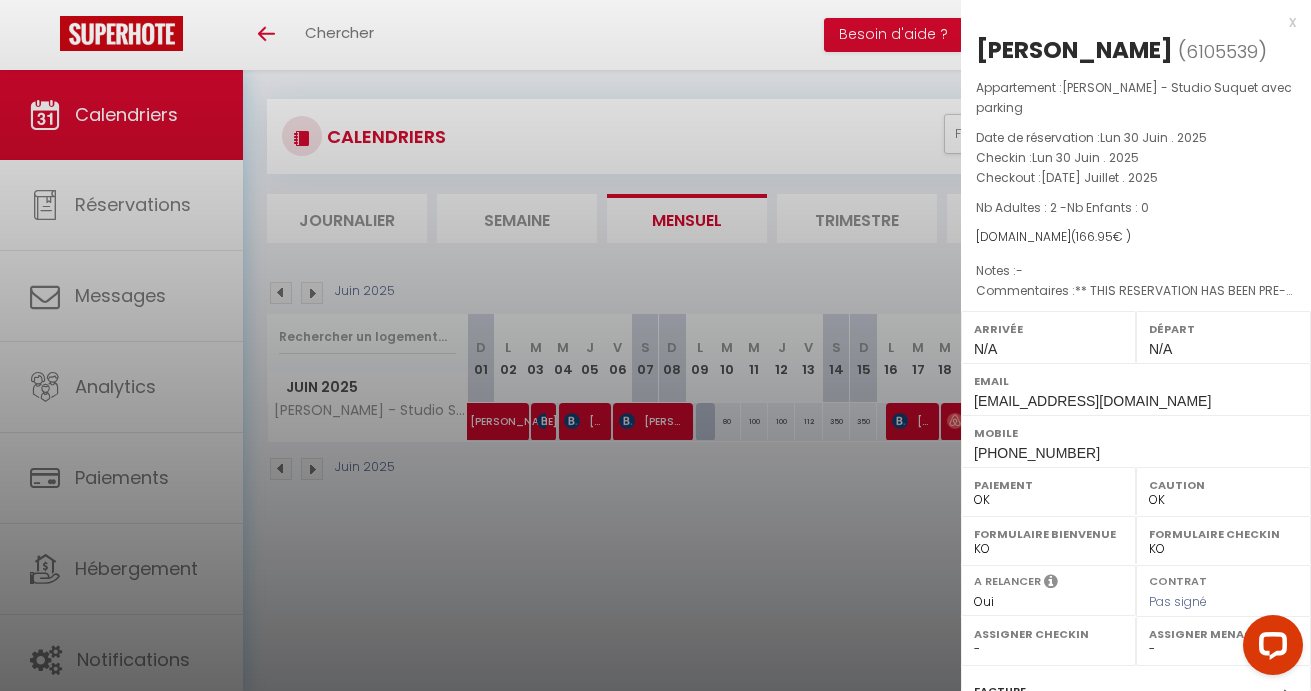 click at bounding box center (655, 345) 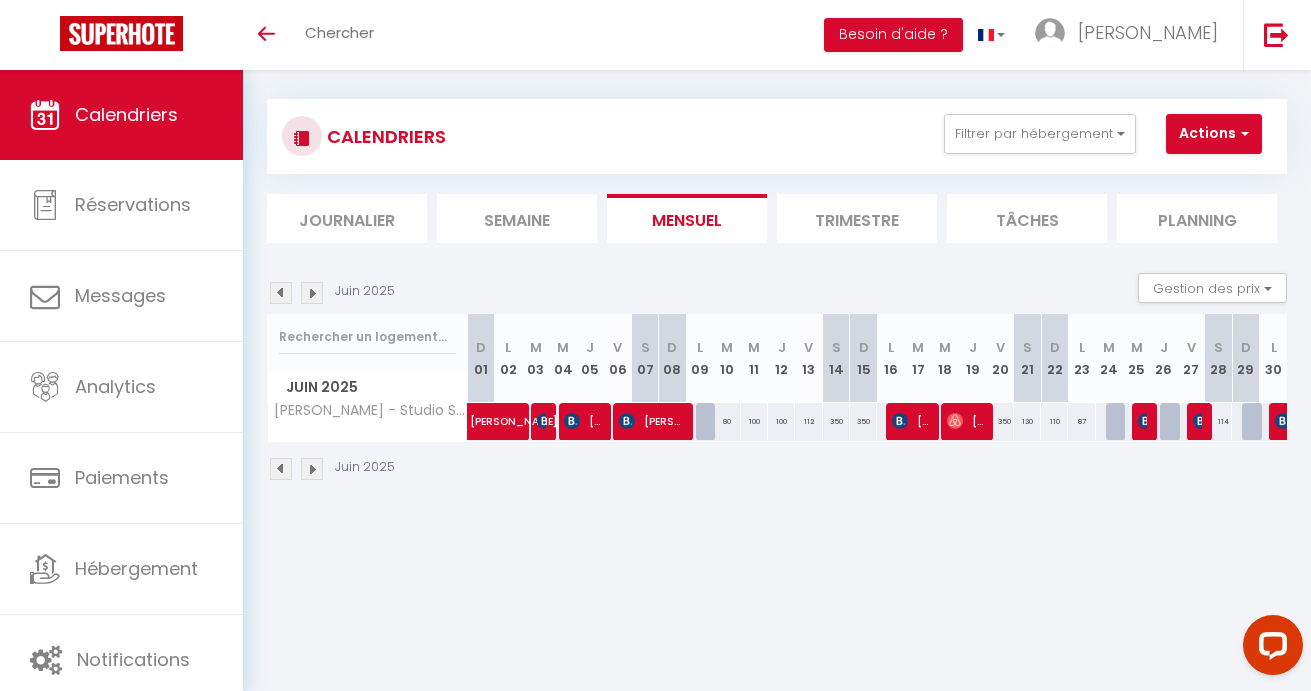 click at bounding box center (312, 293) 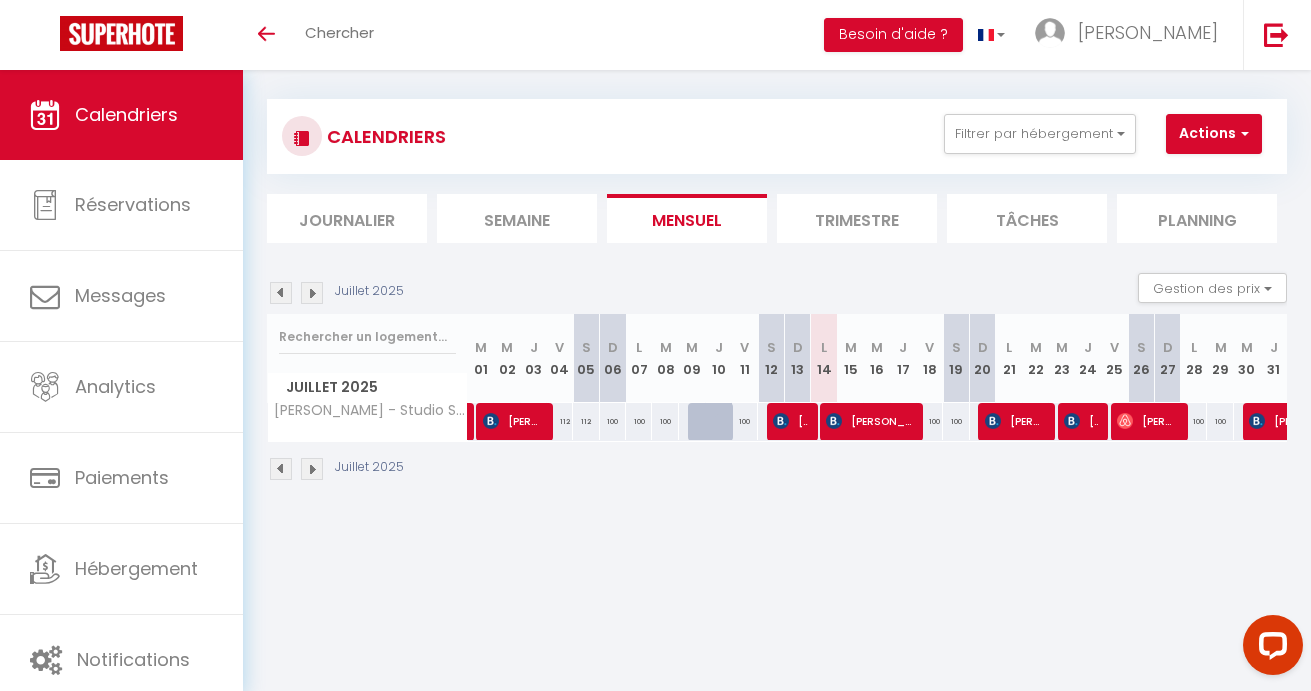 click at bounding box center (281, 293) 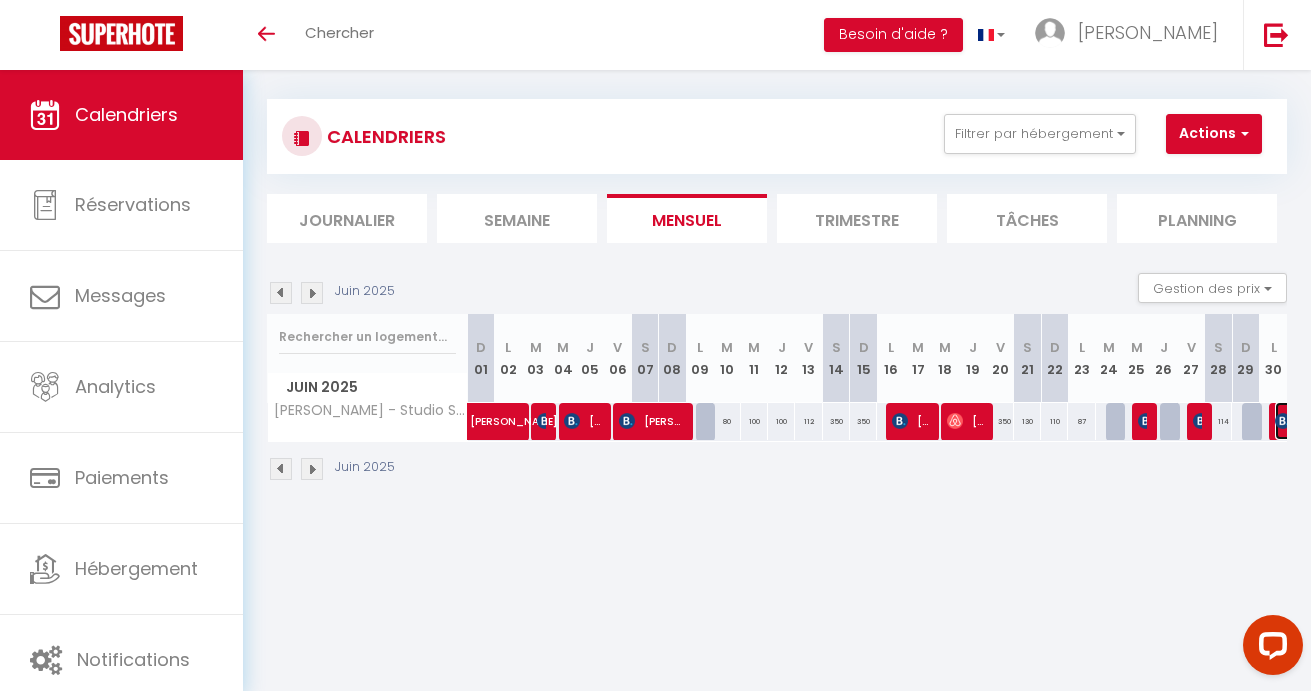 click at bounding box center (1283, 421) 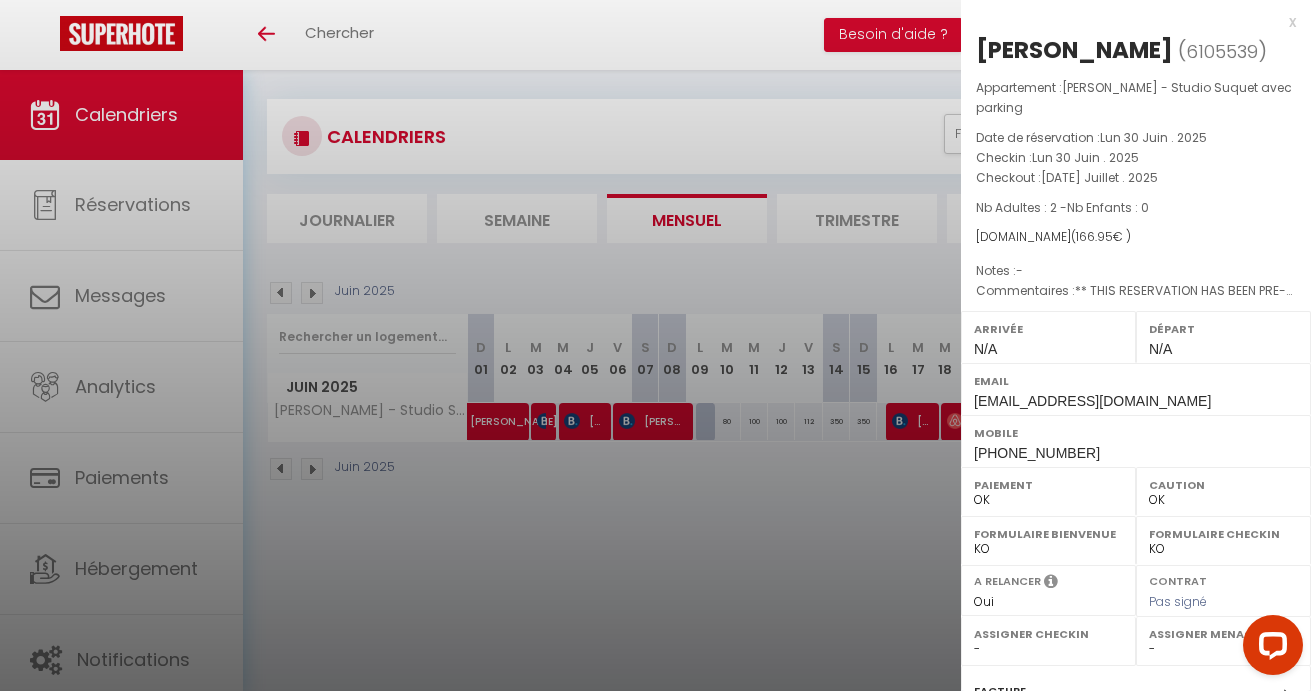click at bounding box center (655, 345) 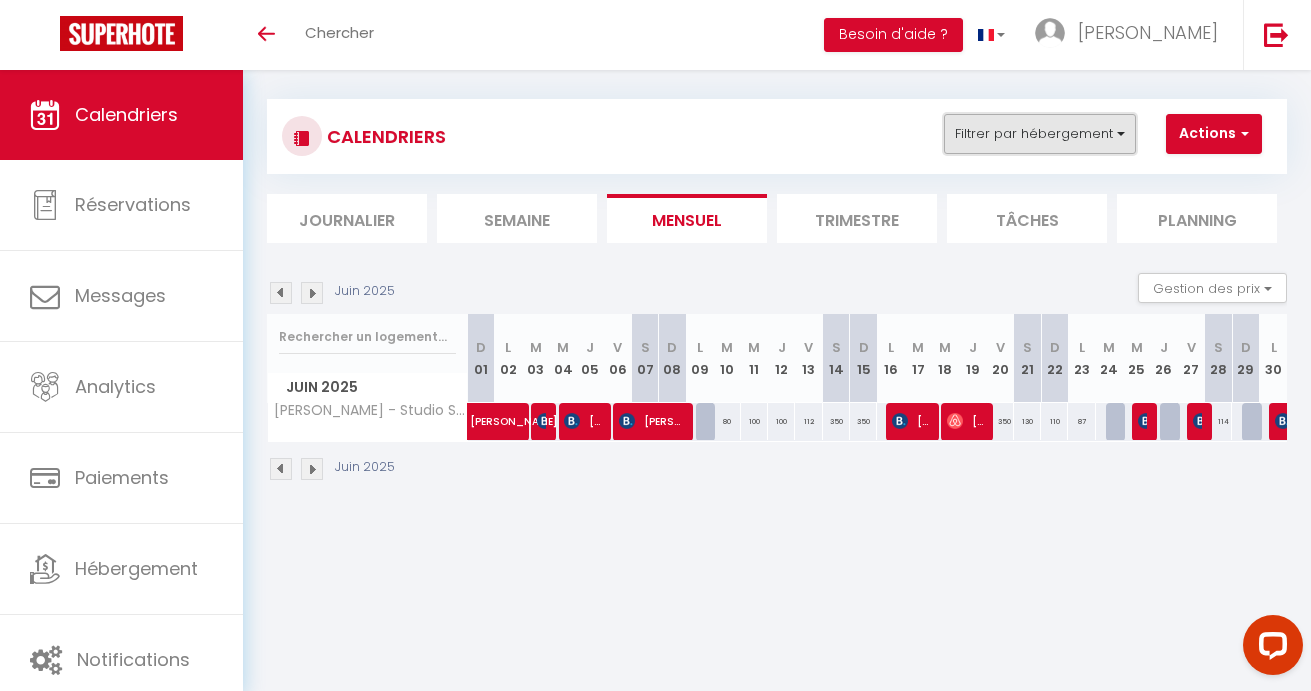 click on "Filtrer par hébergement" at bounding box center [1040, 134] 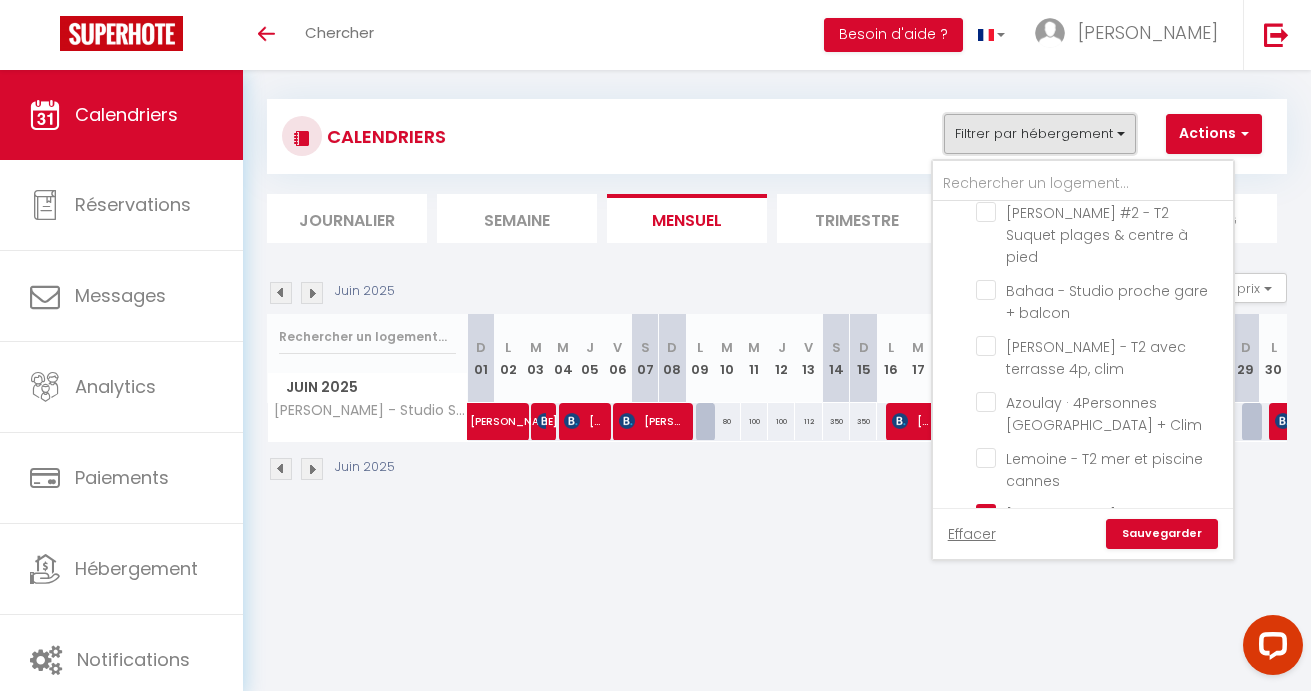 scroll, scrollTop: 533, scrollLeft: 0, axis: vertical 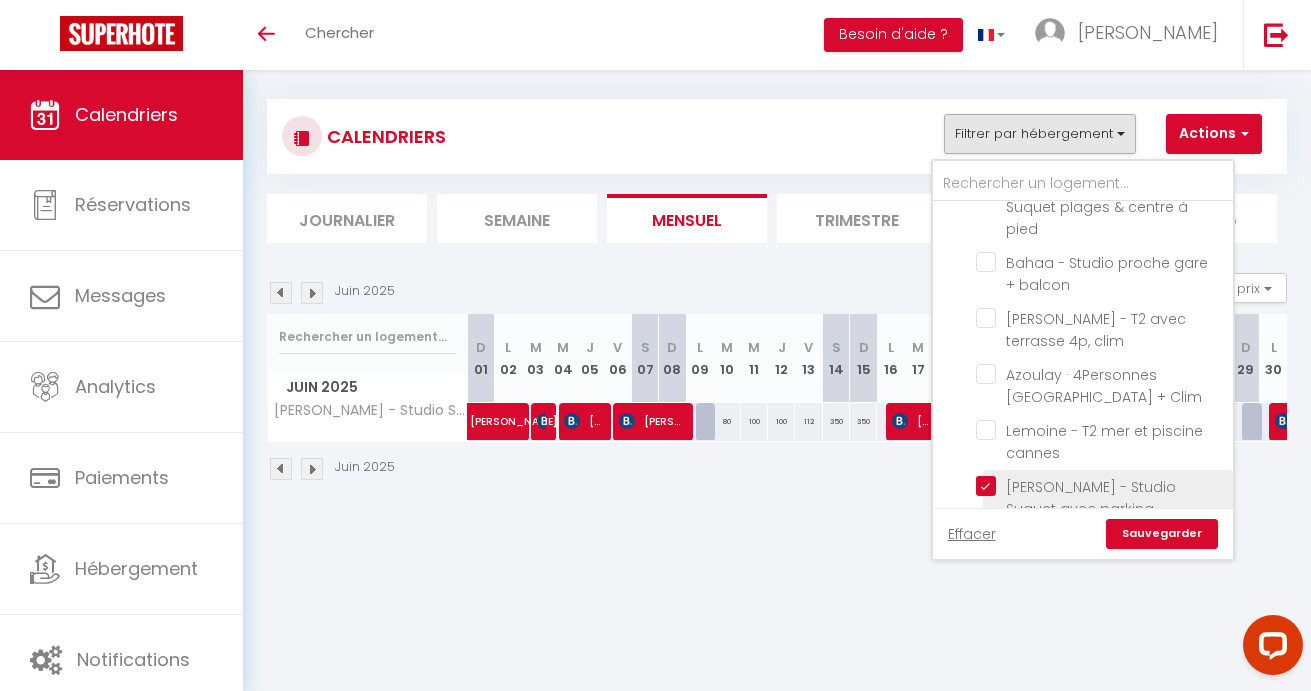 click on "[PERSON_NAME] - Studio Suquet avec parking" at bounding box center [1101, 486] 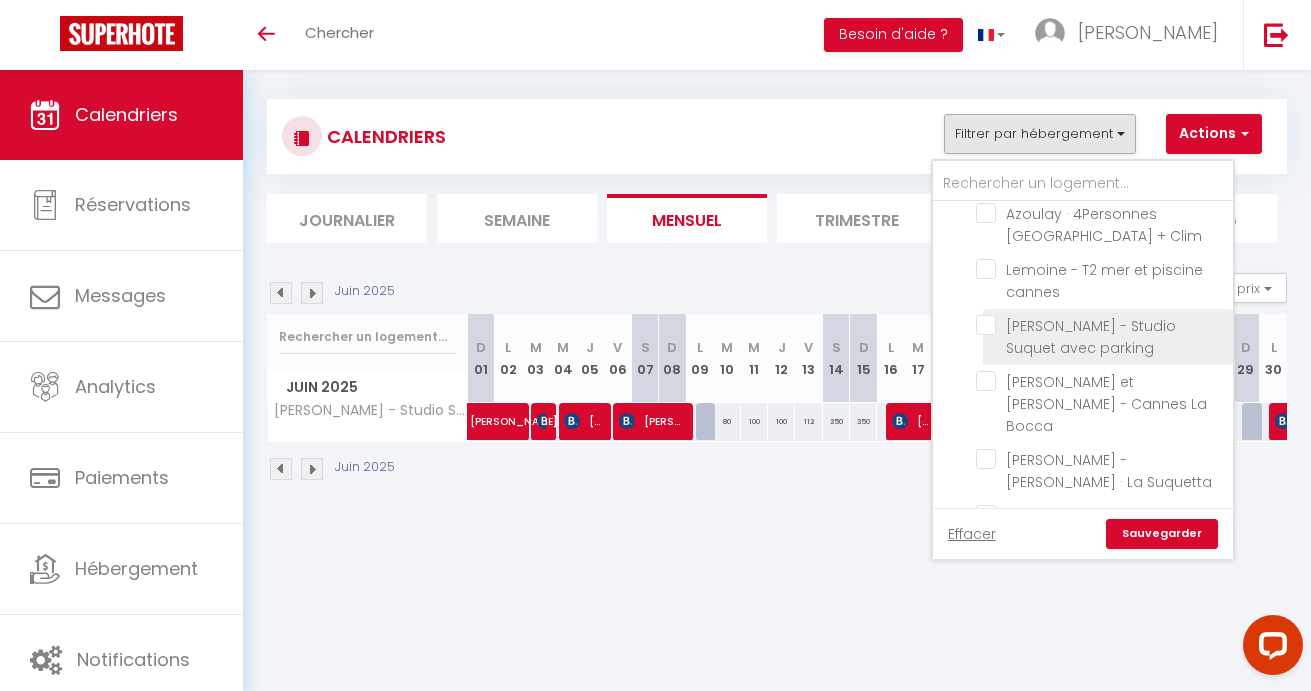 scroll, scrollTop: 757, scrollLeft: 0, axis: vertical 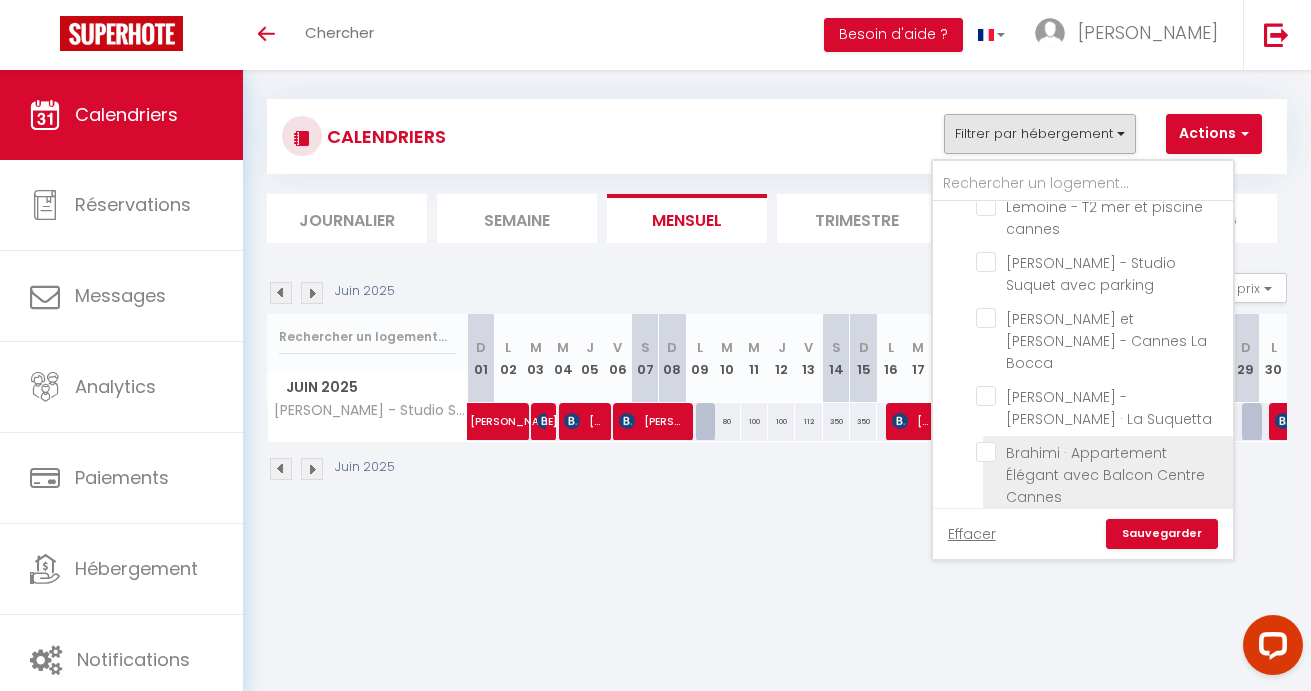click on "Brahimi · Appartement Élégant avec Balcon Centre Cannes" at bounding box center [1101, 452] 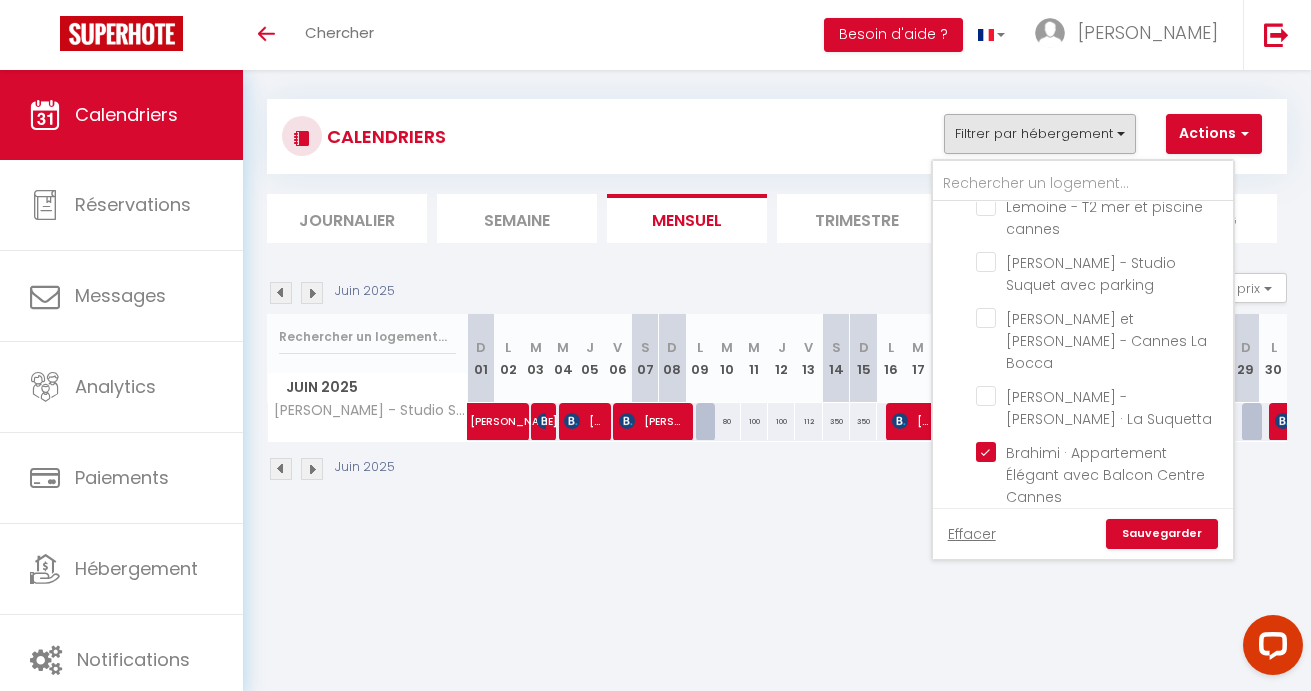 click on "Sauvegarder" at bounding box center [1162, 534] 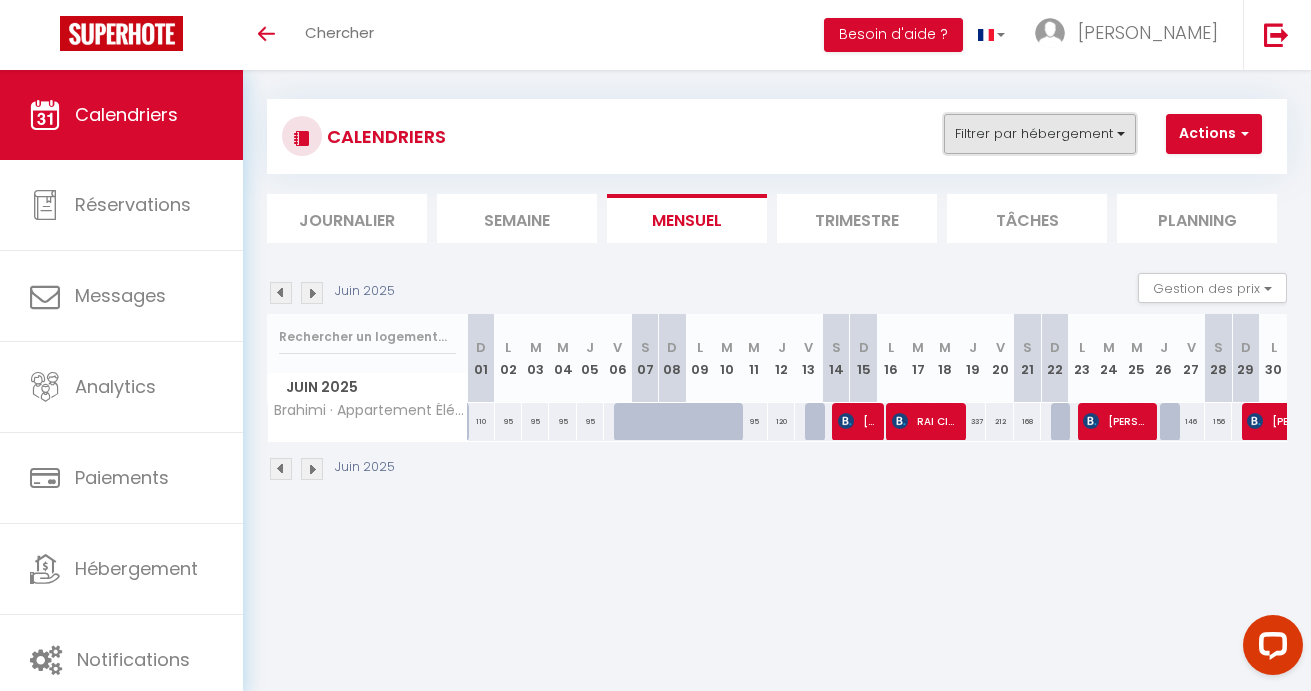 click on "Filtrer par hébergement" at bounding box center (1040, 134) 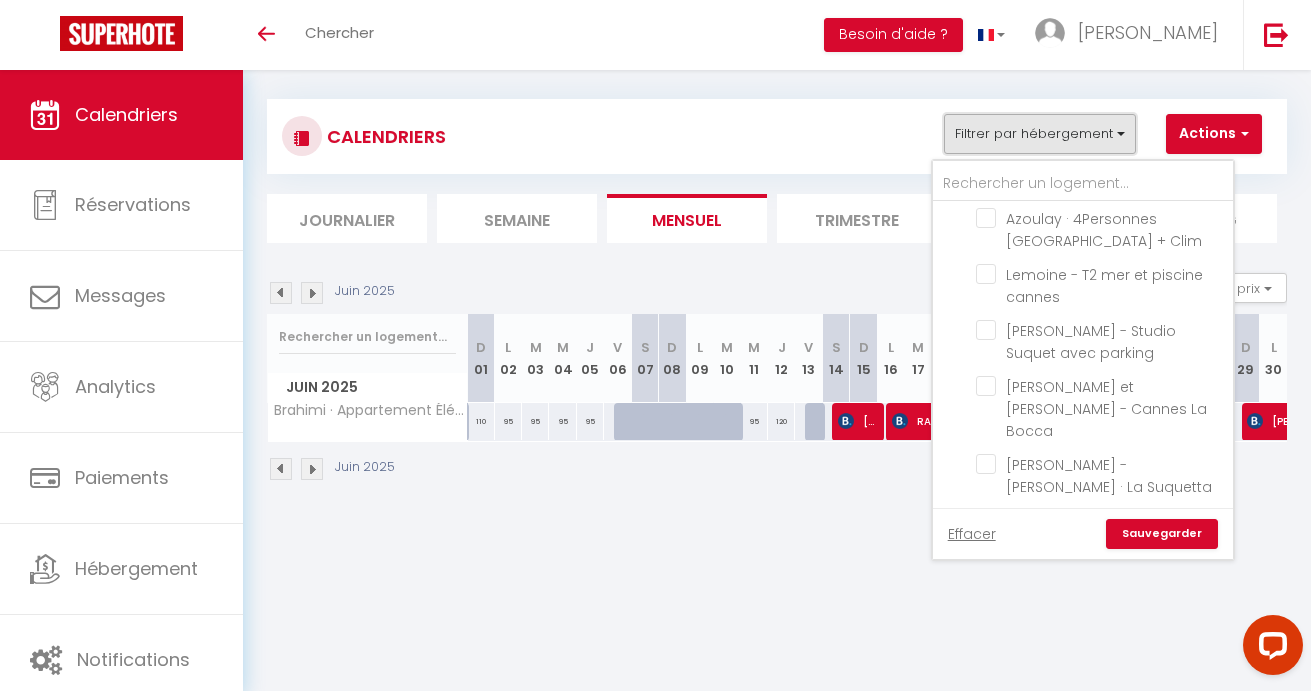 scroll, scrollTop: 690, scrollLeft: 0, axis: vertical 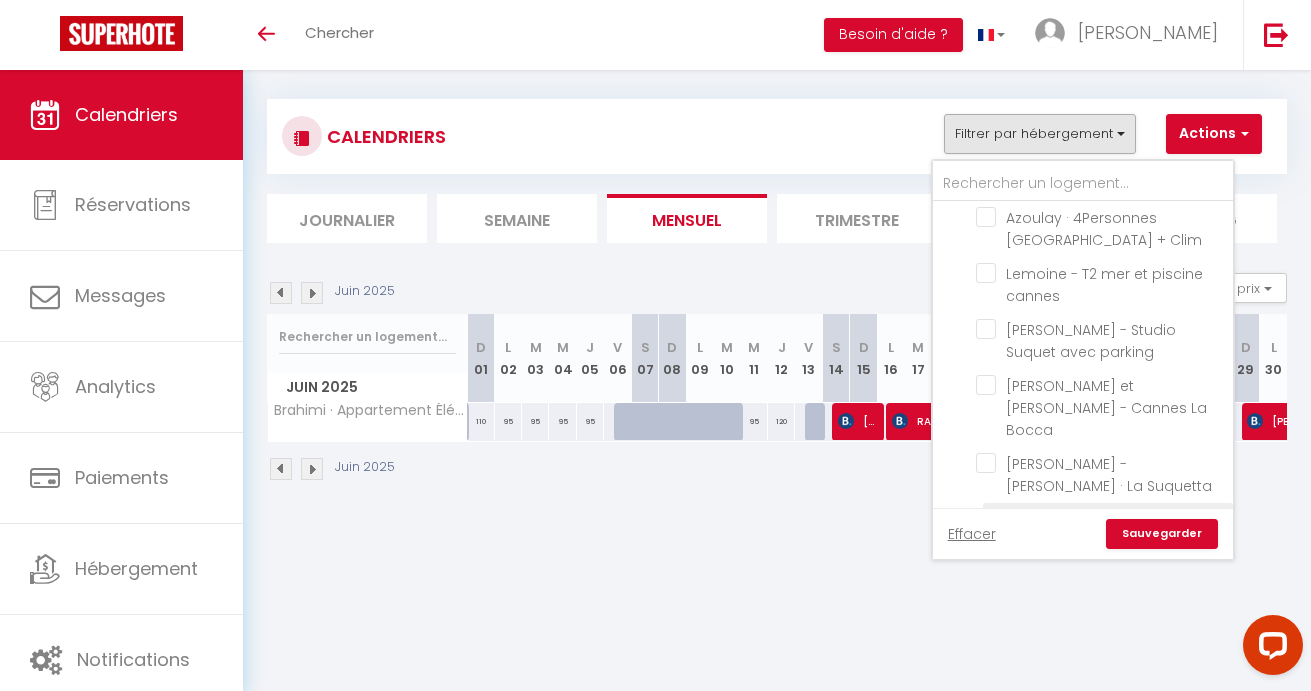 click on "Brahimi · Appartement Élégant avec Balcon Centre Cannes" at bounding box center [1101, 519] 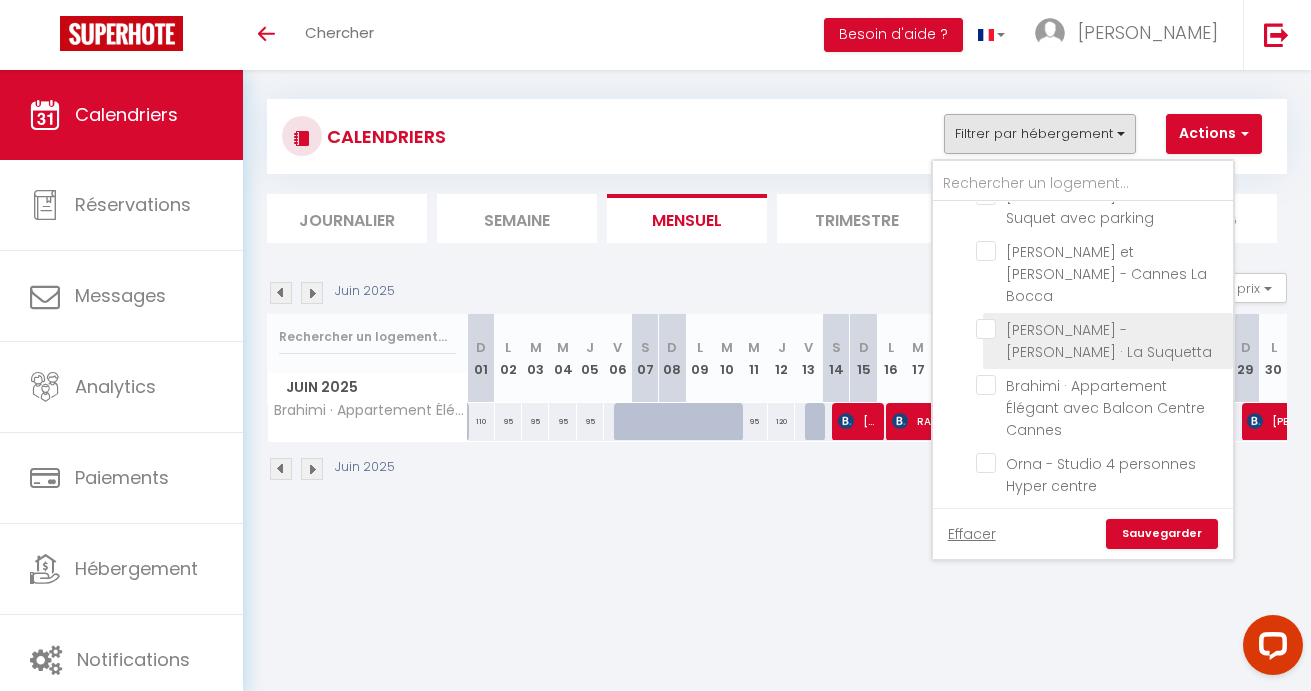 scroll, scrollTop: 861, scrollLeft: 0, axis: vertical 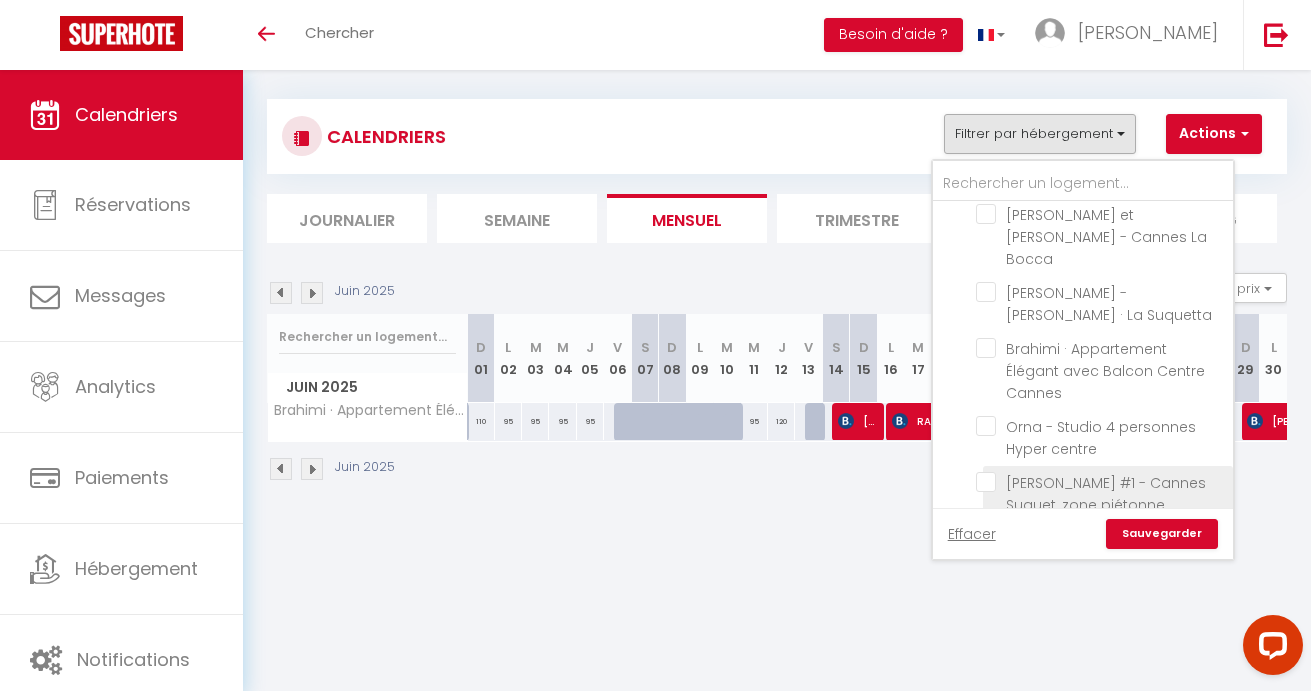 click on "[PERSON_NAME] #1 - Cannes Suquet, zone piétonne" at bounding box center [1106, 494] 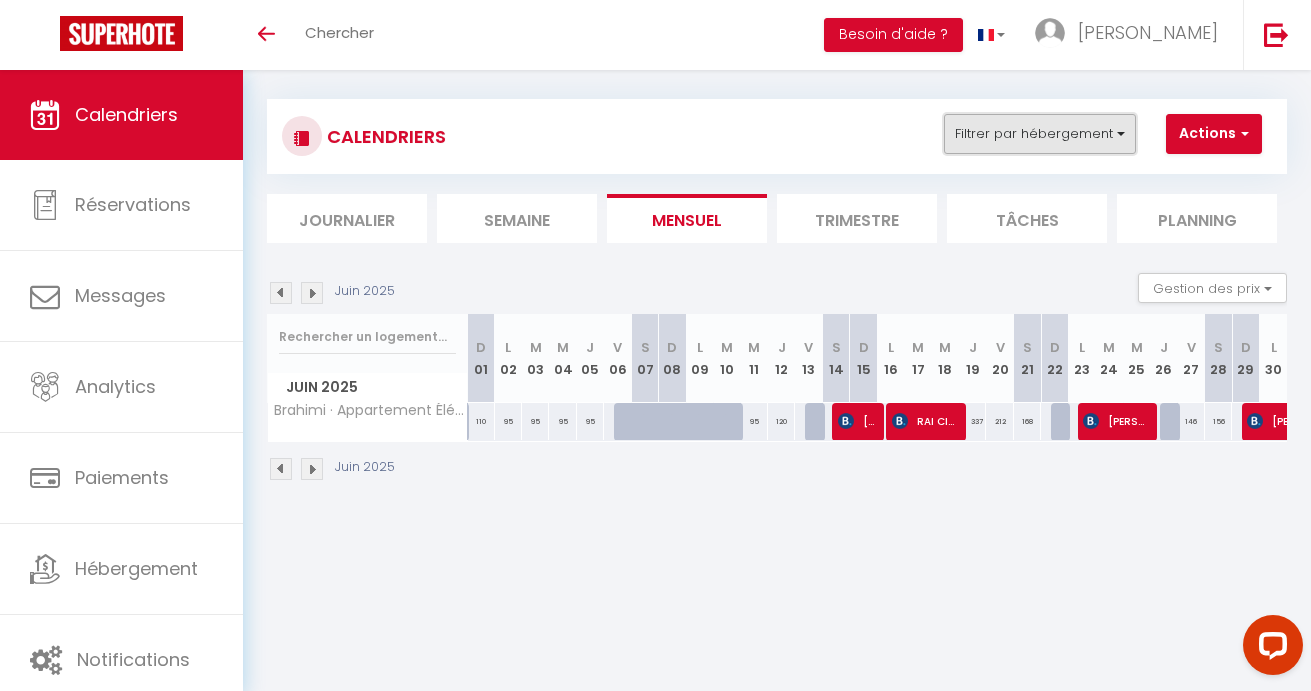 click on "Filtrer par hébergement" at bounding box center (1040, 134) 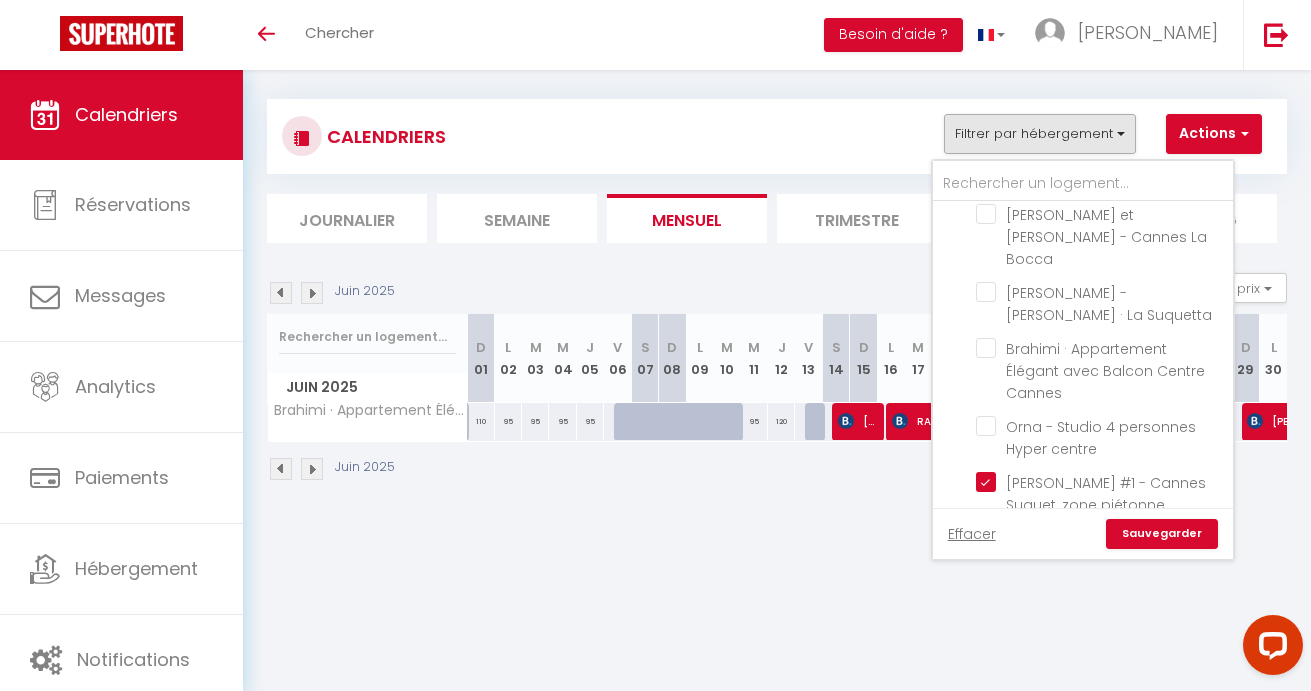click on "Sauvegarder" at bounding box center [1162, 534] 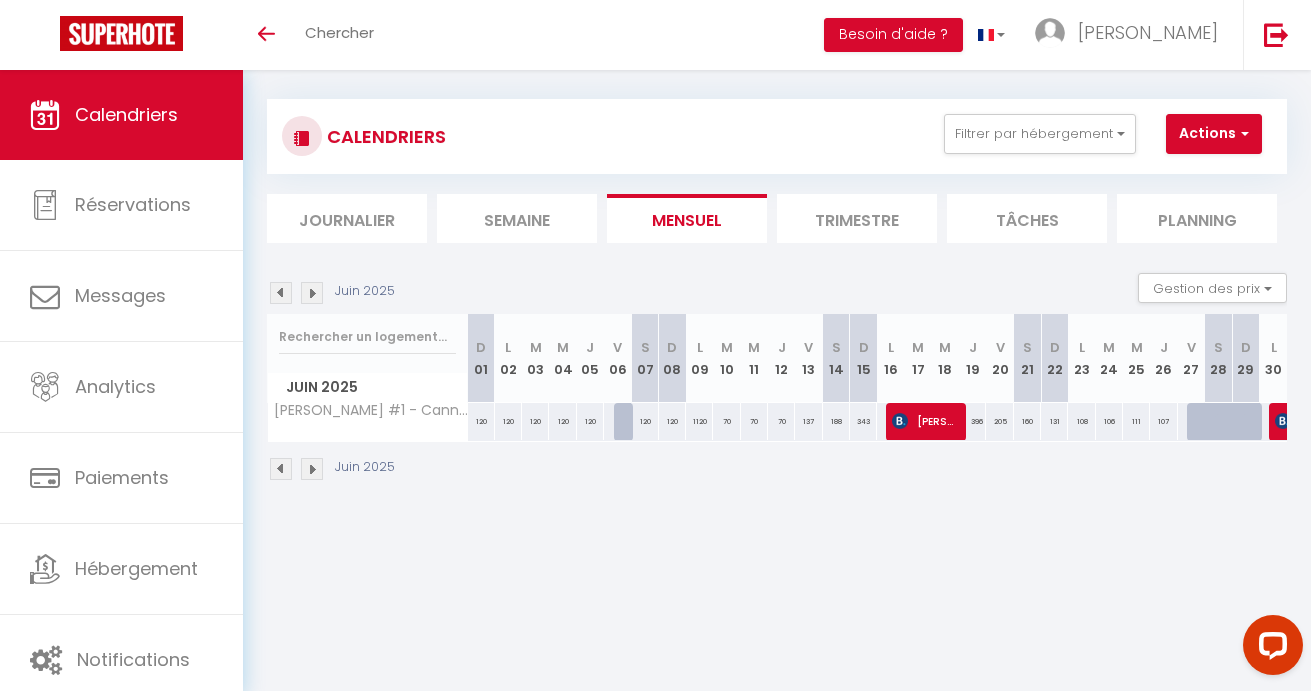 click on "CALENDRIERS
Filtrer par hébergement
[PERSON_NAME] - studio neuf avec parking & piscines     L'Amiral * Centre ville * [GEOGRAPHIC_DATA] * Parking     [PERSON_NAME] & [PERSON_NAME]       [PERSON_NAME][GEOGRAPHIC_DATA] avec [PERSON_NAME] & [PERSON_NAME] - T4 avec parking face Musée Parfumerie     [GEOGRAPHIC_DATA] coeur [PERSON_NAME]     homeplify       [PERSON_NAME] - Studio Neuf Clim 4p - Cannes     [PERSON_NAME] #2 - T2 Suquet plages & centre à pied     [GEOGRAPHIC_DATA] proche gare + [PERSON_NAME] - T2 avec terrasse 4p, [PERSON_NAME] · 4Personnes [GEOGRAPHIC_DATA] + Clim     [PERSON_NAME] - T2 mer et piscine cannes     [PERSON_NAME] - Studio Suquet avec parking     [PERSON_NAME] et [PERSON_NAME] - Cannes La [PERSON_NAME] - [PERSON_NAME]  · La Suquetta     Brahimi · Appartement Élégant avec [GEOGRAPHIC_DATA] Cannes     Orna - Studio 4 personnes Hyper centre     [PERSON_NAME] #1 - Cannes Suquet, zone piétonne     [PERSON_NAME] - T2 de 4 couchages, [GEOGRAPHIC_DATA]      Effacer   Sauvegarder" at bounding box center [777, 290] 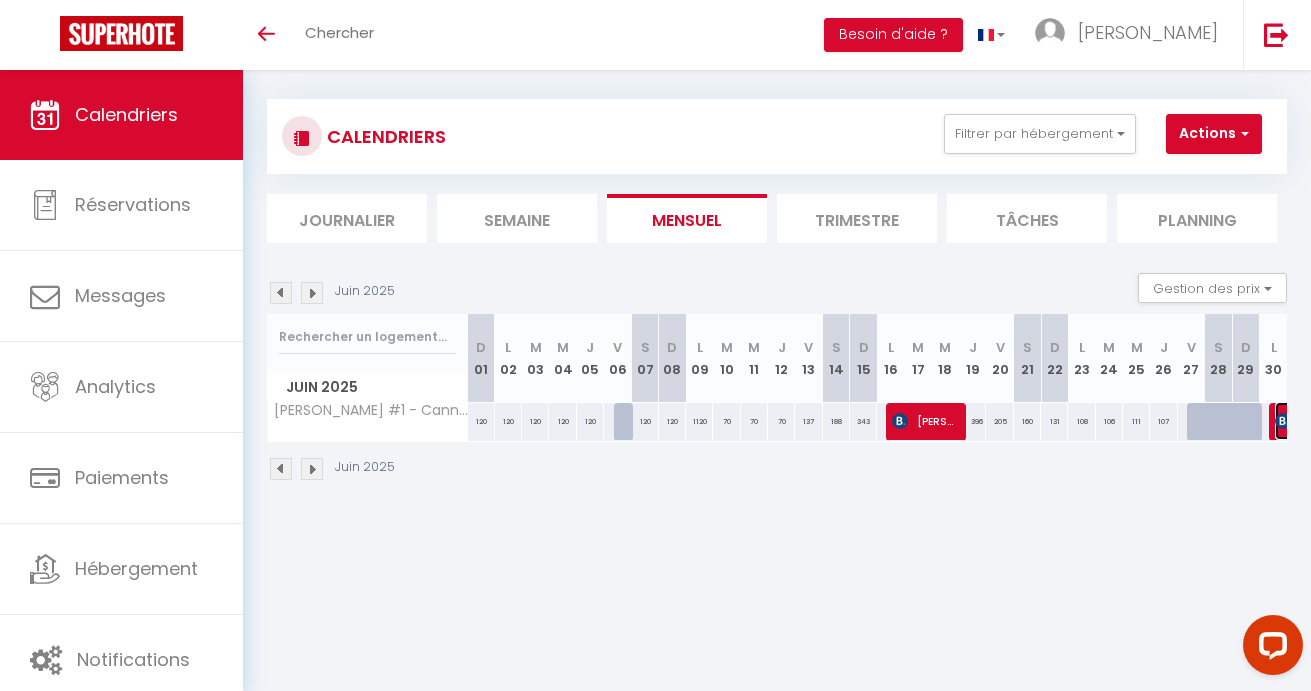 click at bounding box center [1283, 421] 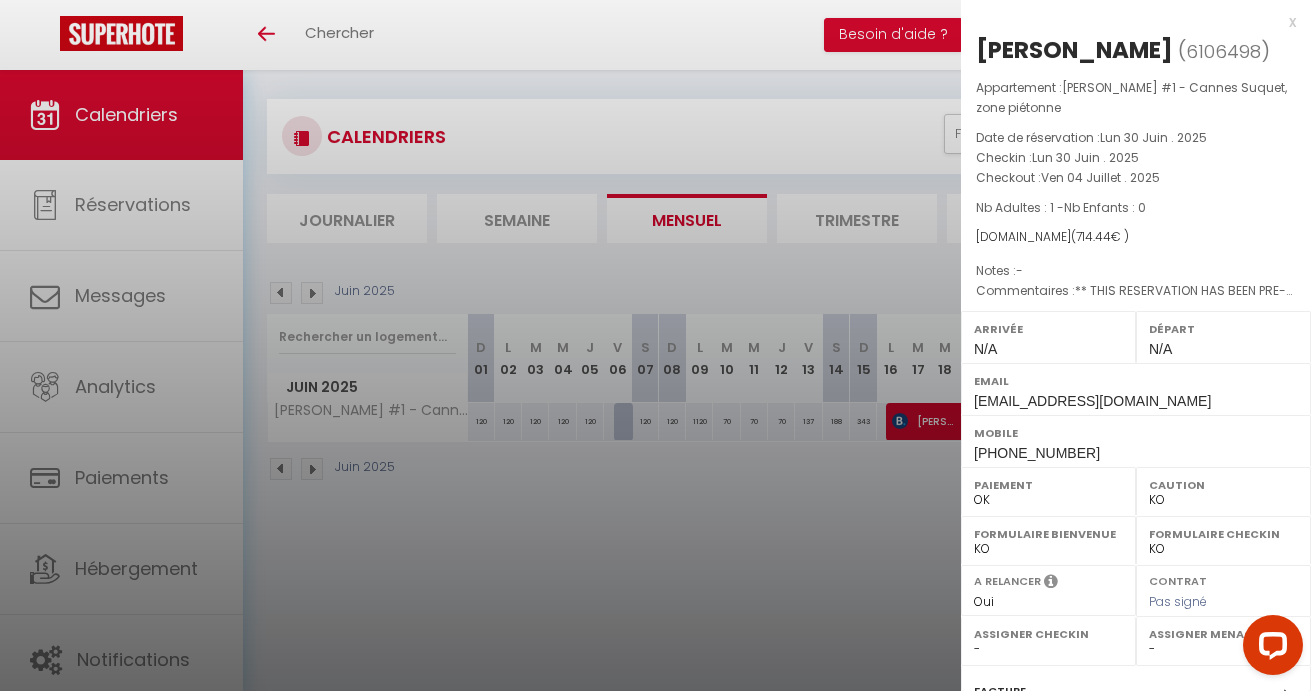 click at bounding box center (655, 345) 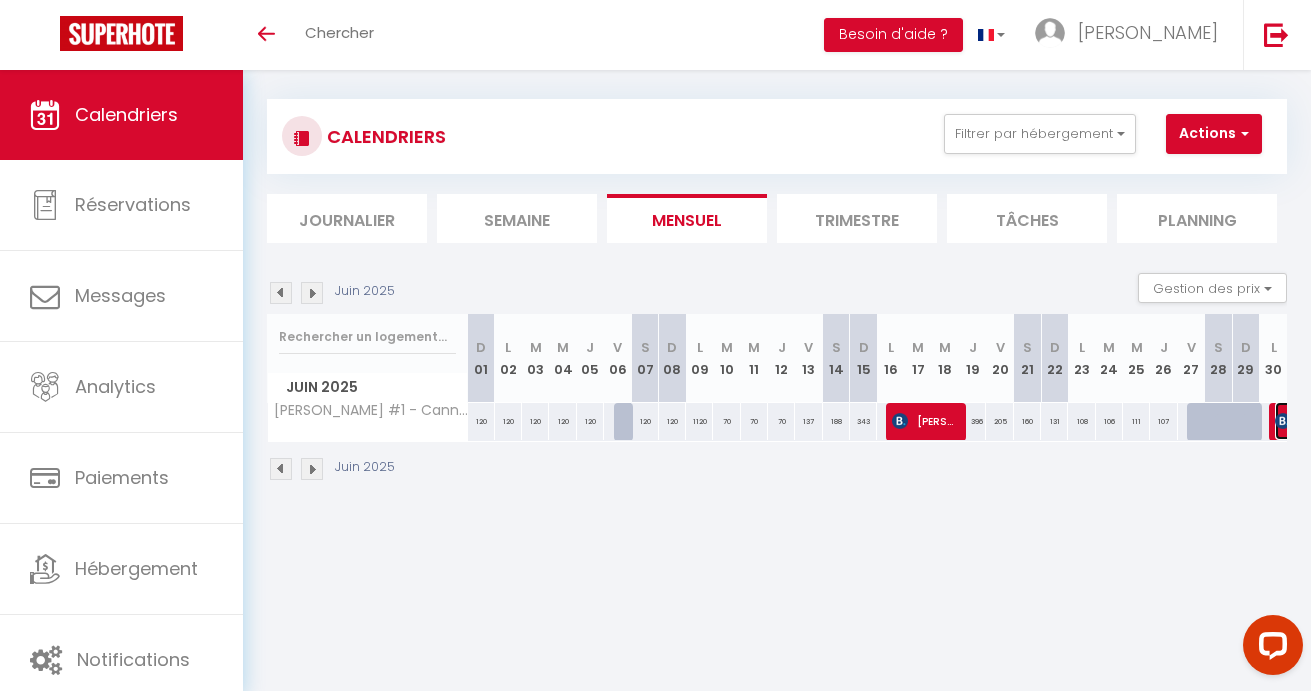 click at bounding box center (1283, 421) 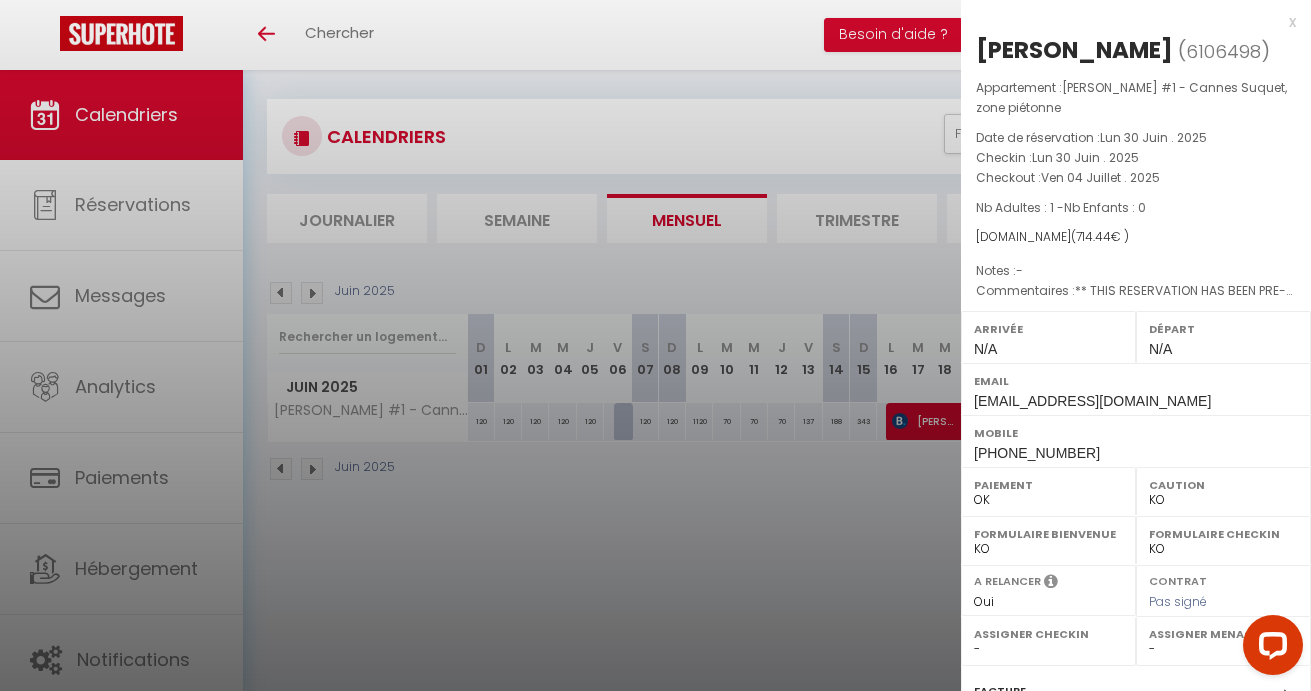 click at bounding box center (655, 345) 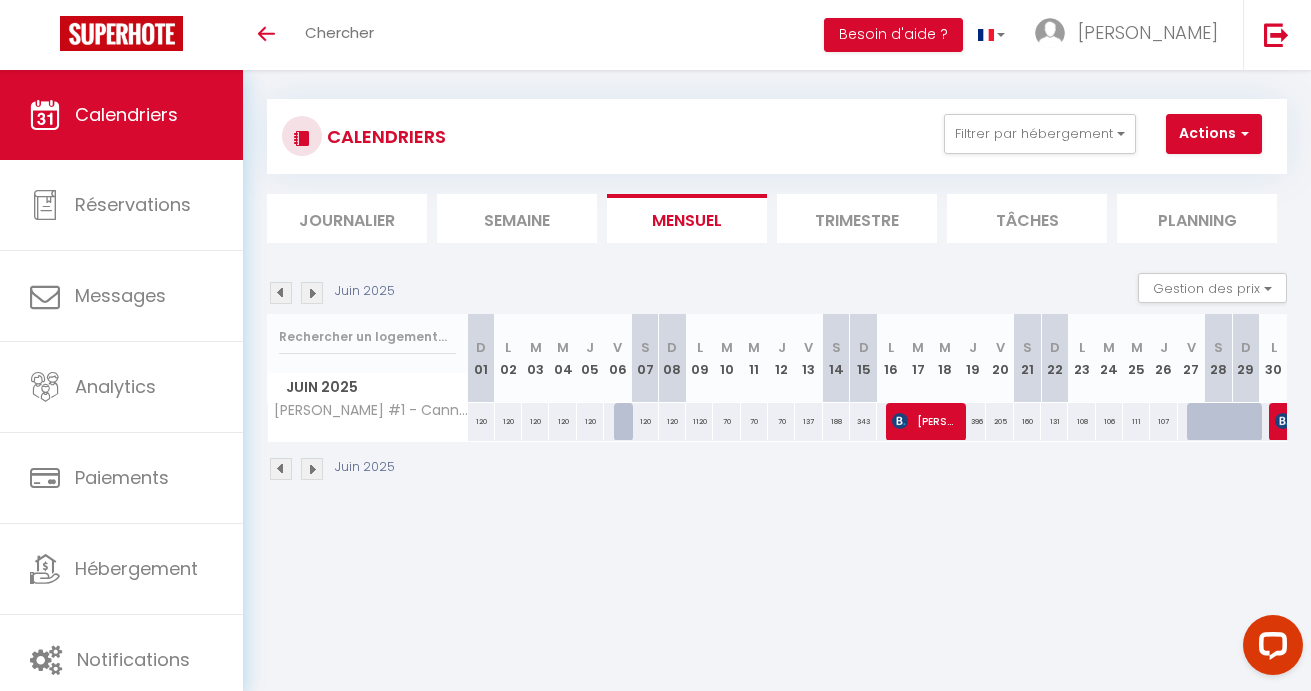 click at bounding box center (627, 422) 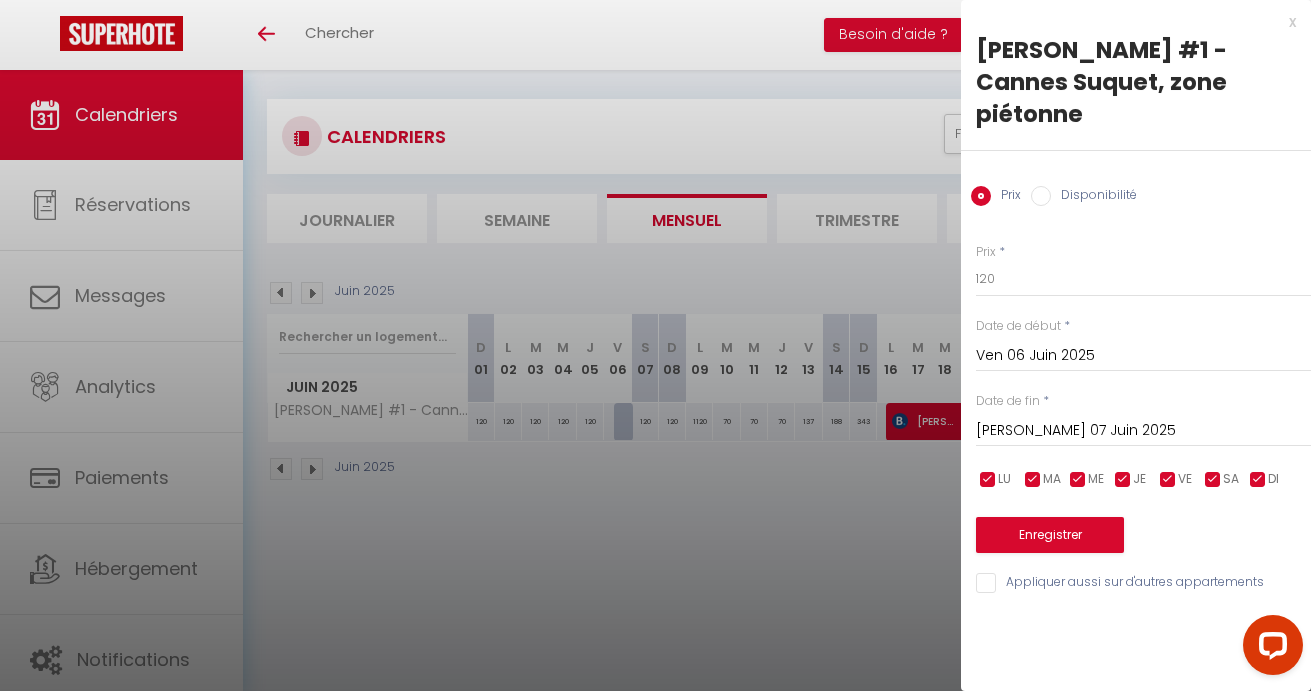 click at bounding box center [655, 345] 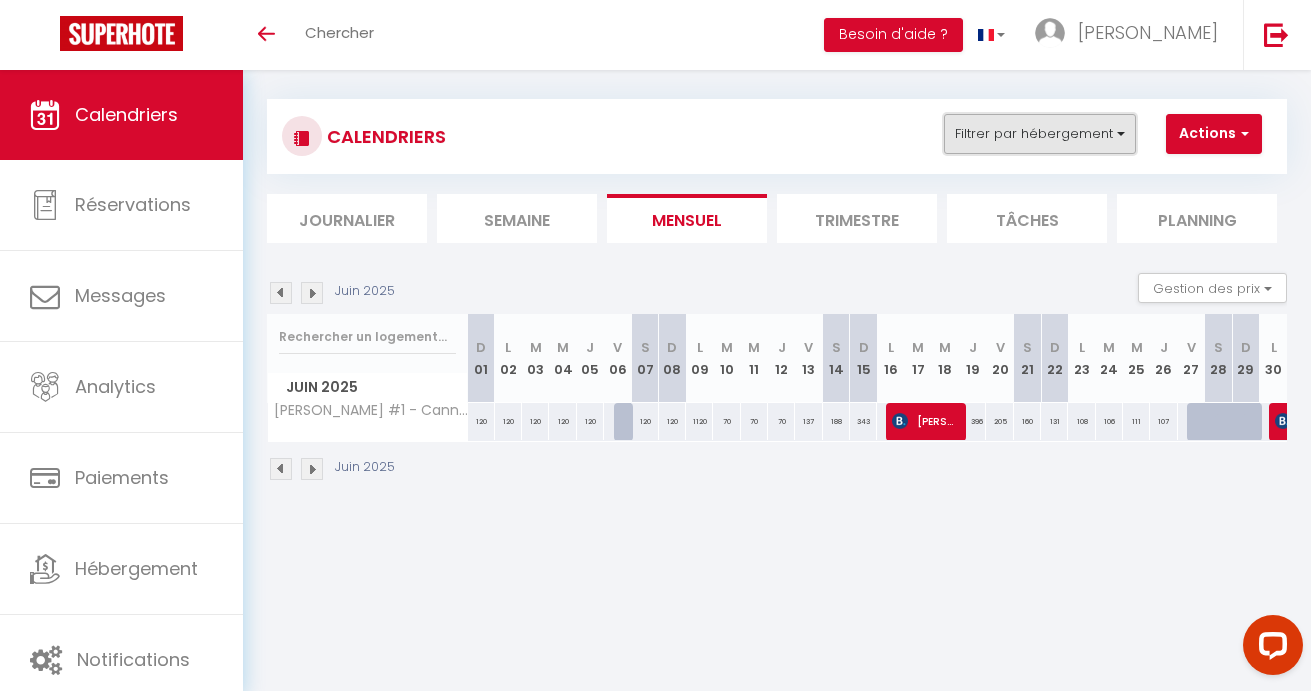 click on "Filtrer par hébergement" at bounding box center (1040, 134) 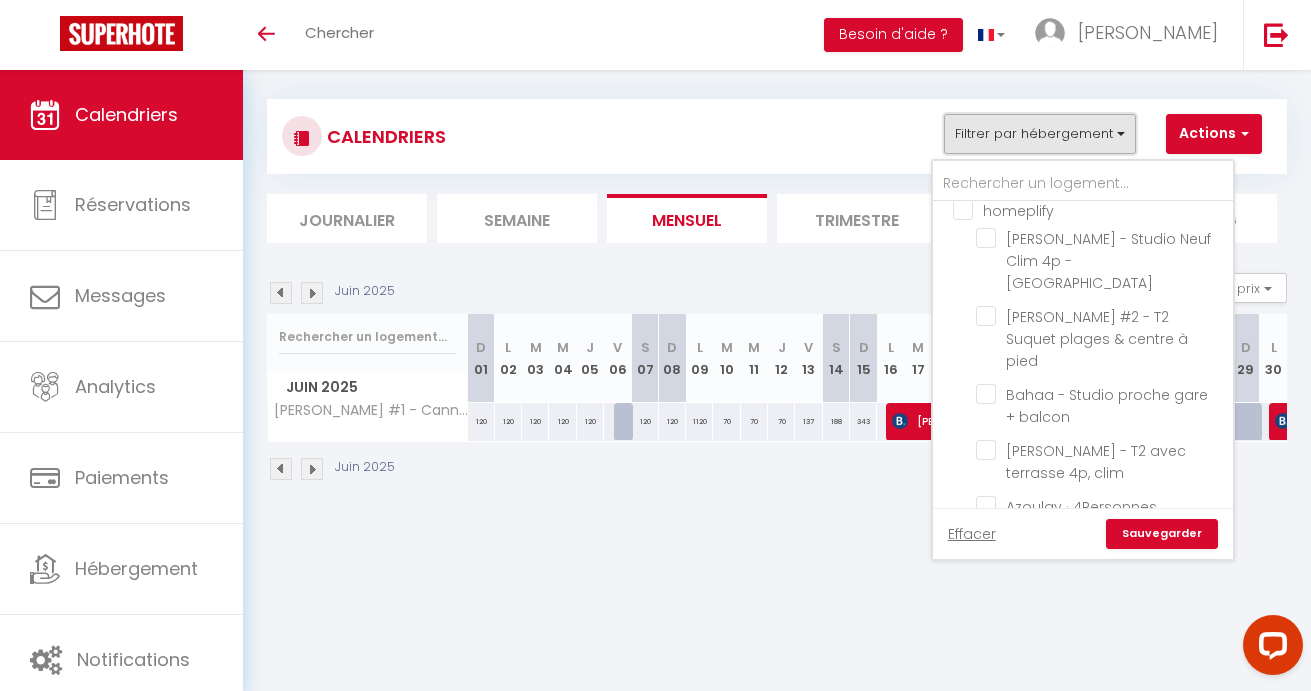 scroll, scrollTop: 392, scrollLeft: 0, axis: vertical 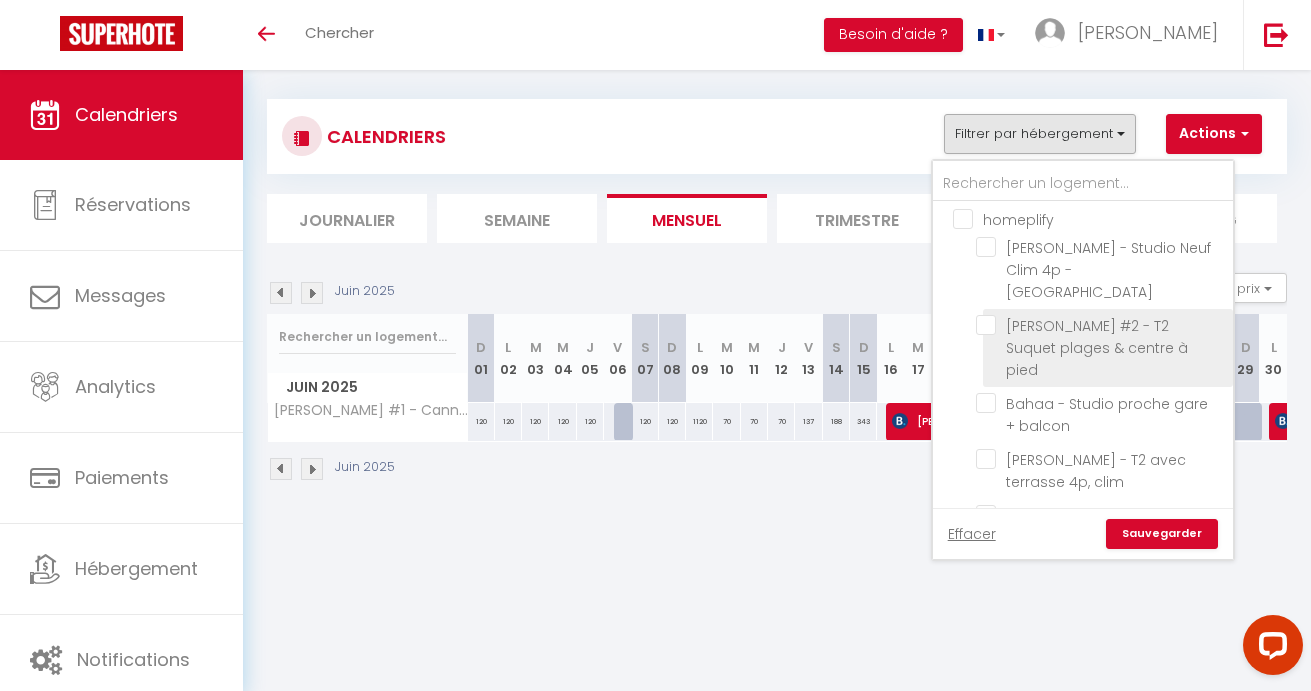 click on "[PERSON_NAME] #2 - T2 Suquet plages & centre à pied" at bounding box center [1108, 348] 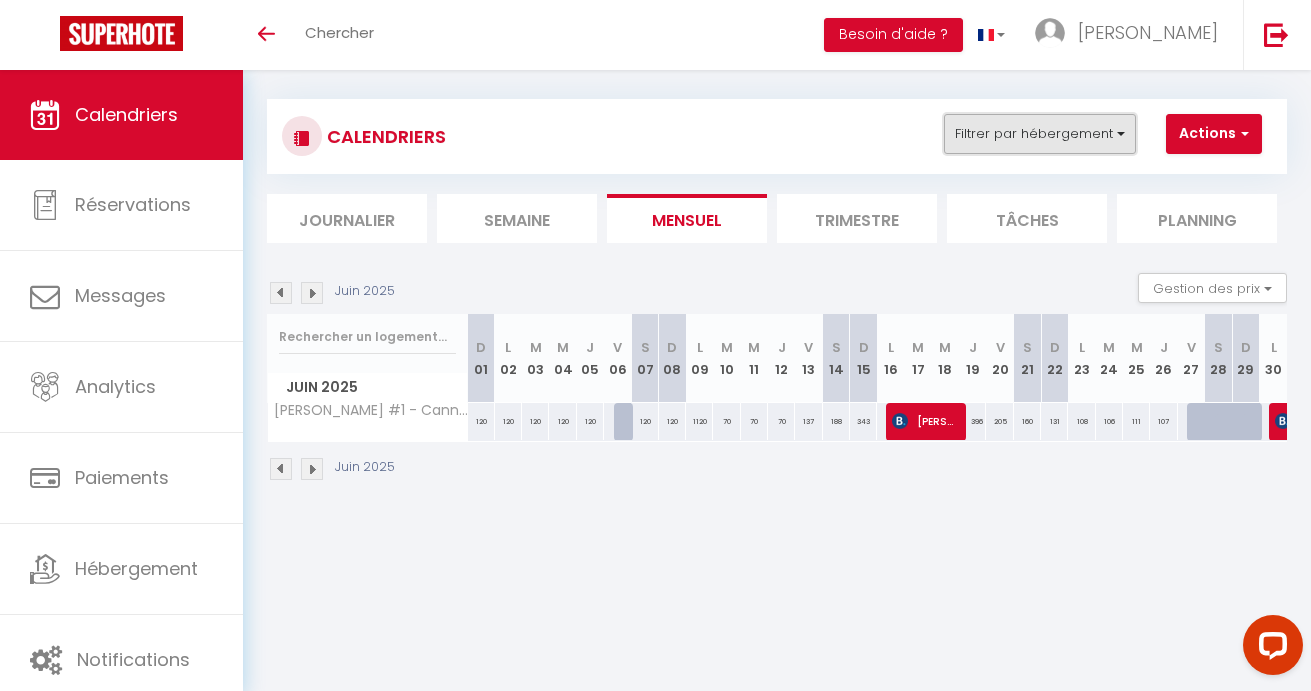 click on "Filtrer par hébergement" at bounding box center (1040, 134) 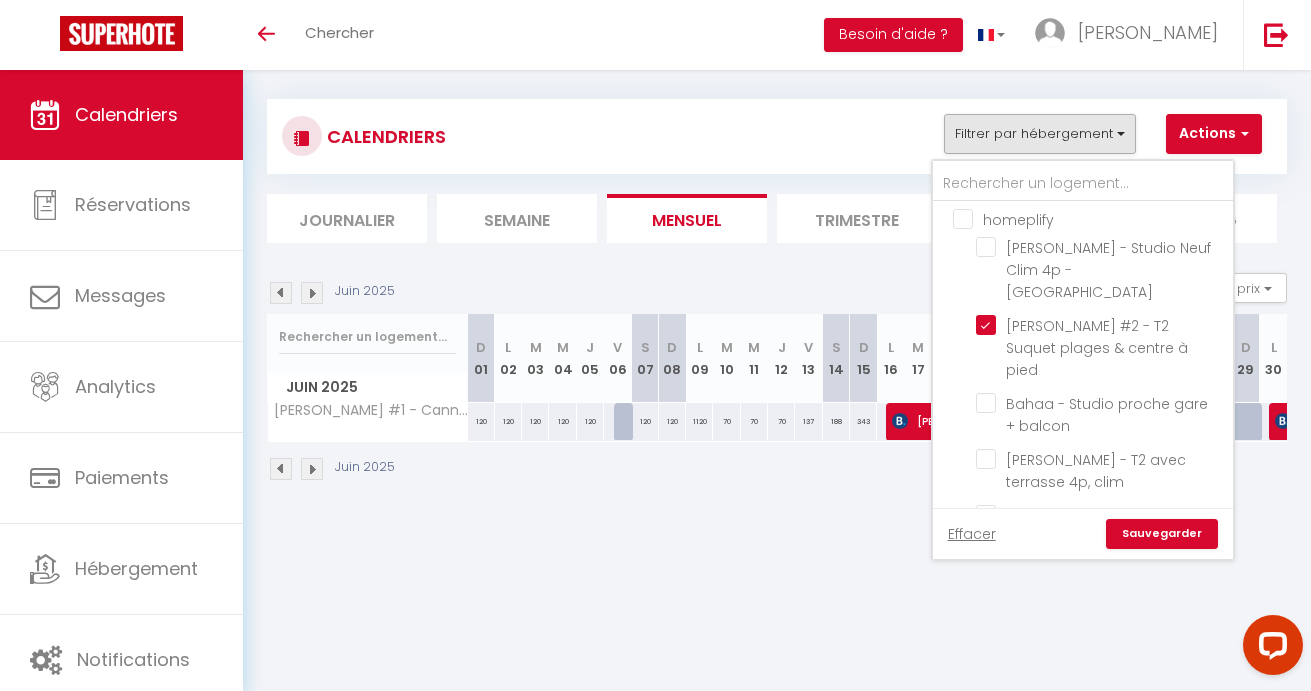 click on "Sauvegarder" at bounding box center [1162, 534] 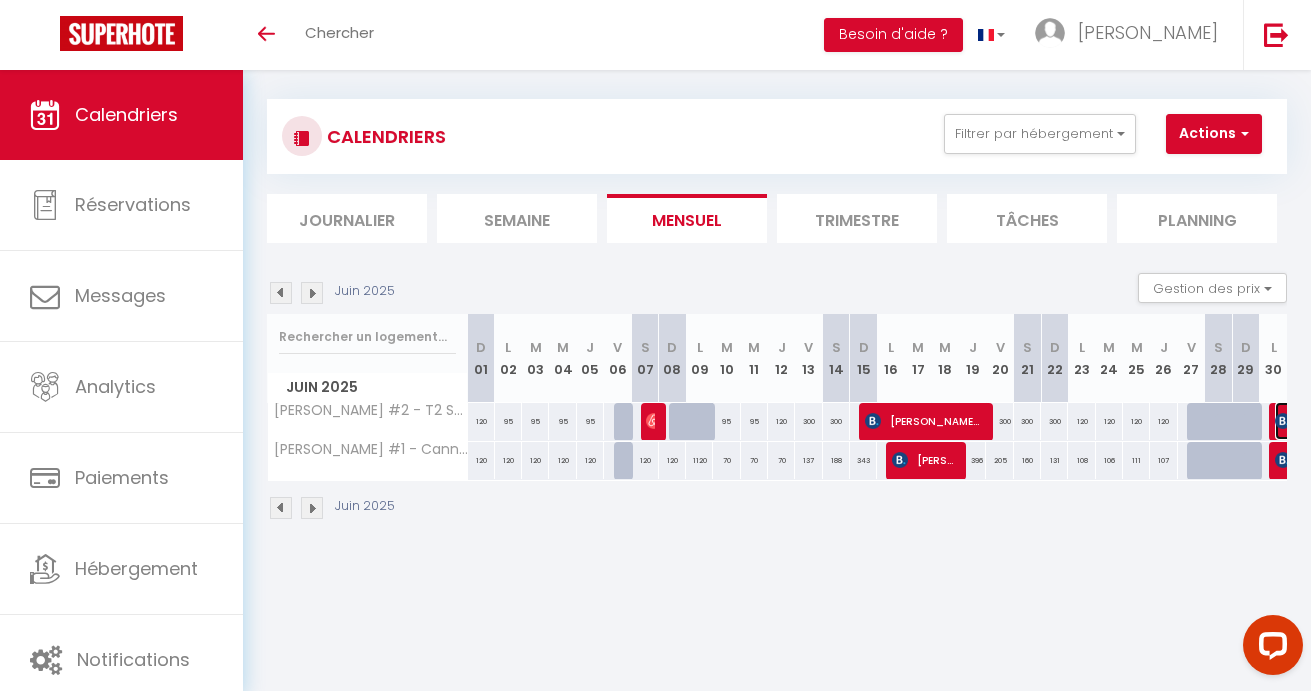 click on "[PERSON_NAME]" at bounding box center (1367, 421) 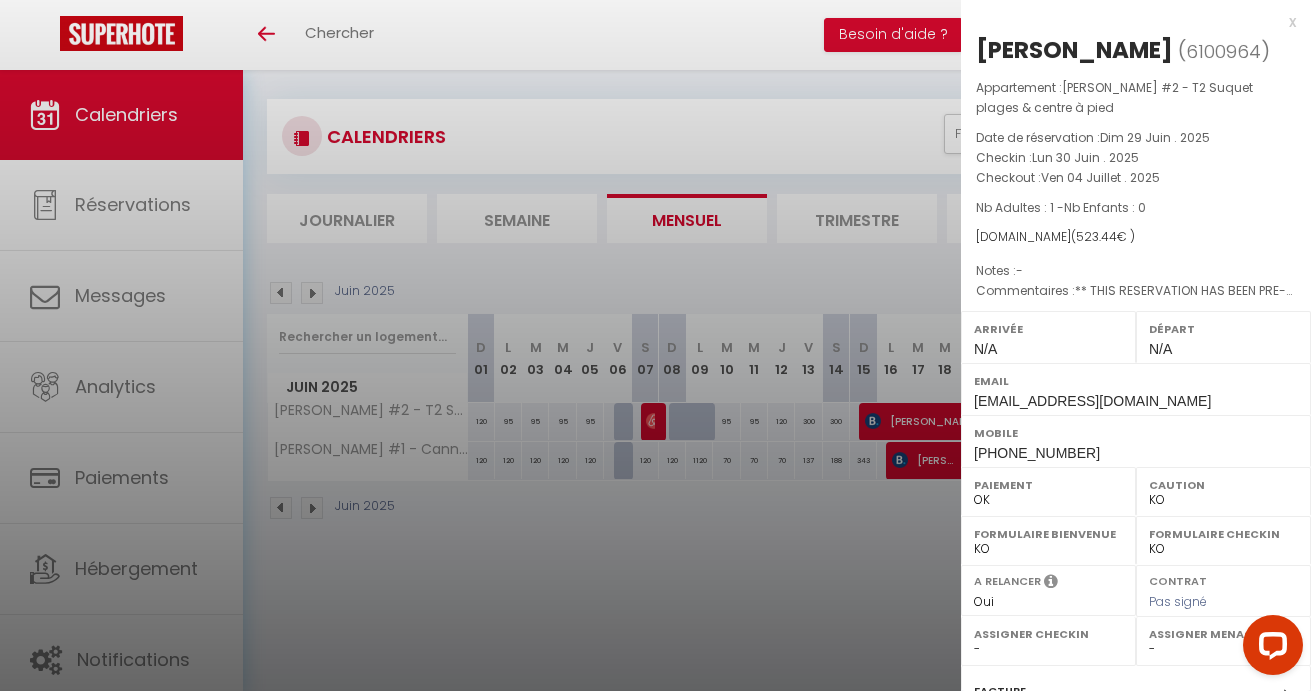 click at bounding box center (655, 345) 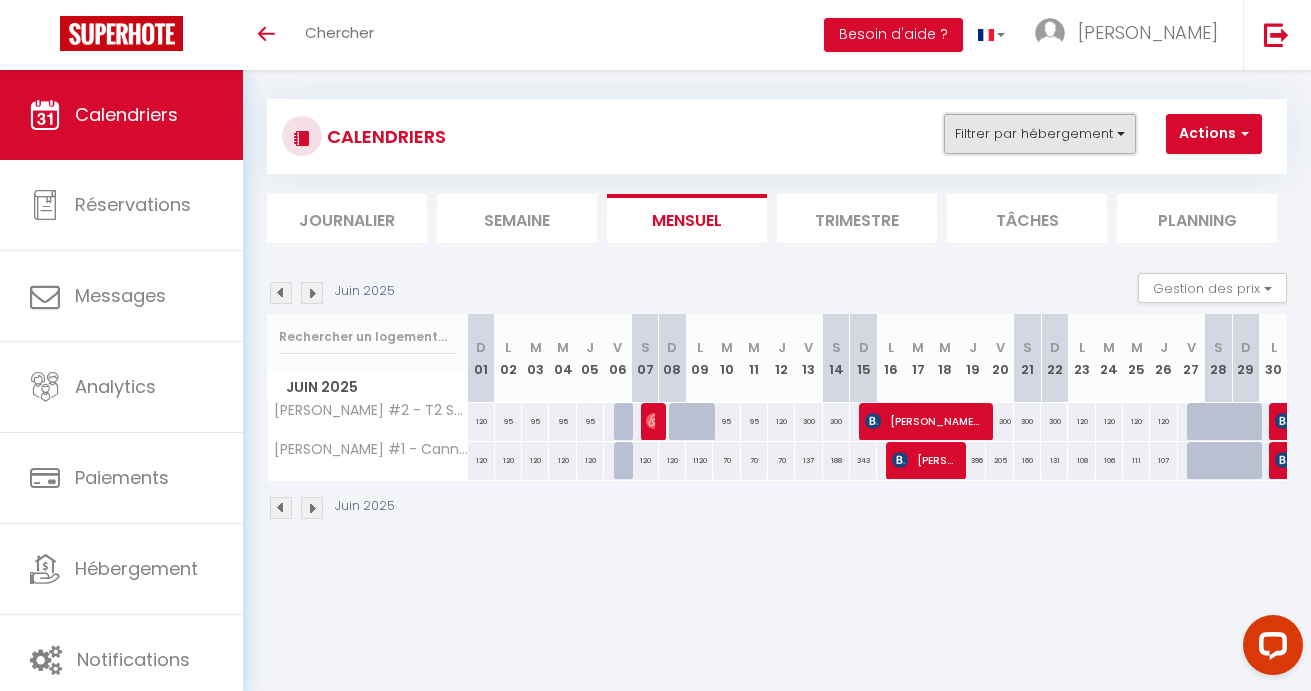 click on "Filtrer par hébergement" at bounding box center (1040, 134) 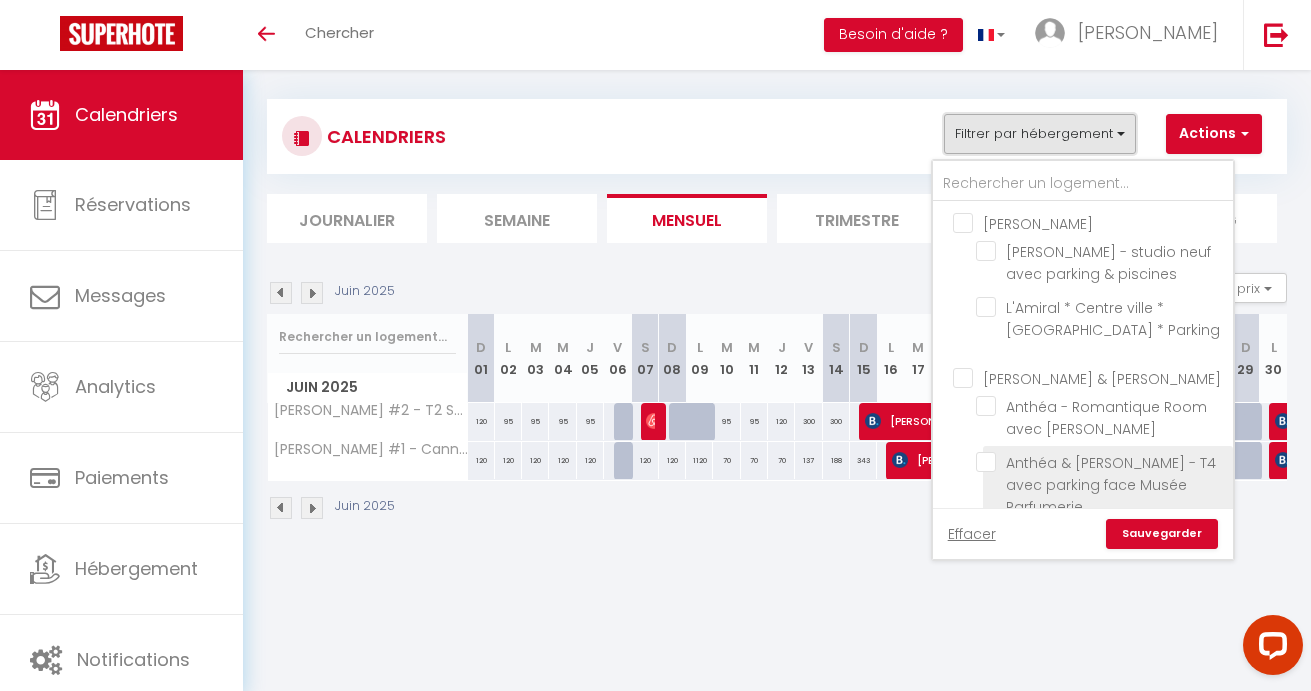 scroll, scrollTop: 466, scrollLeft: 0, axis: vertical 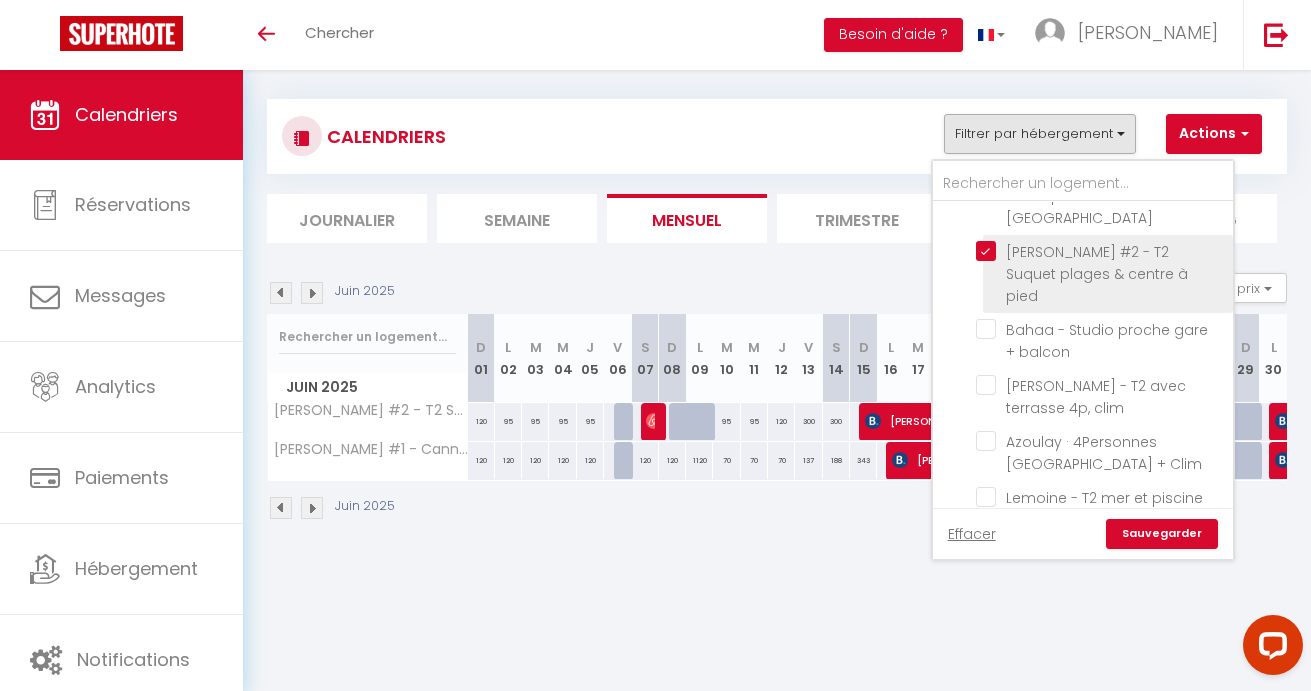 click on "[PERSON_NAME] #2 - T2 Suquet plages & centre à pied" at bounding box center [1097, 274] 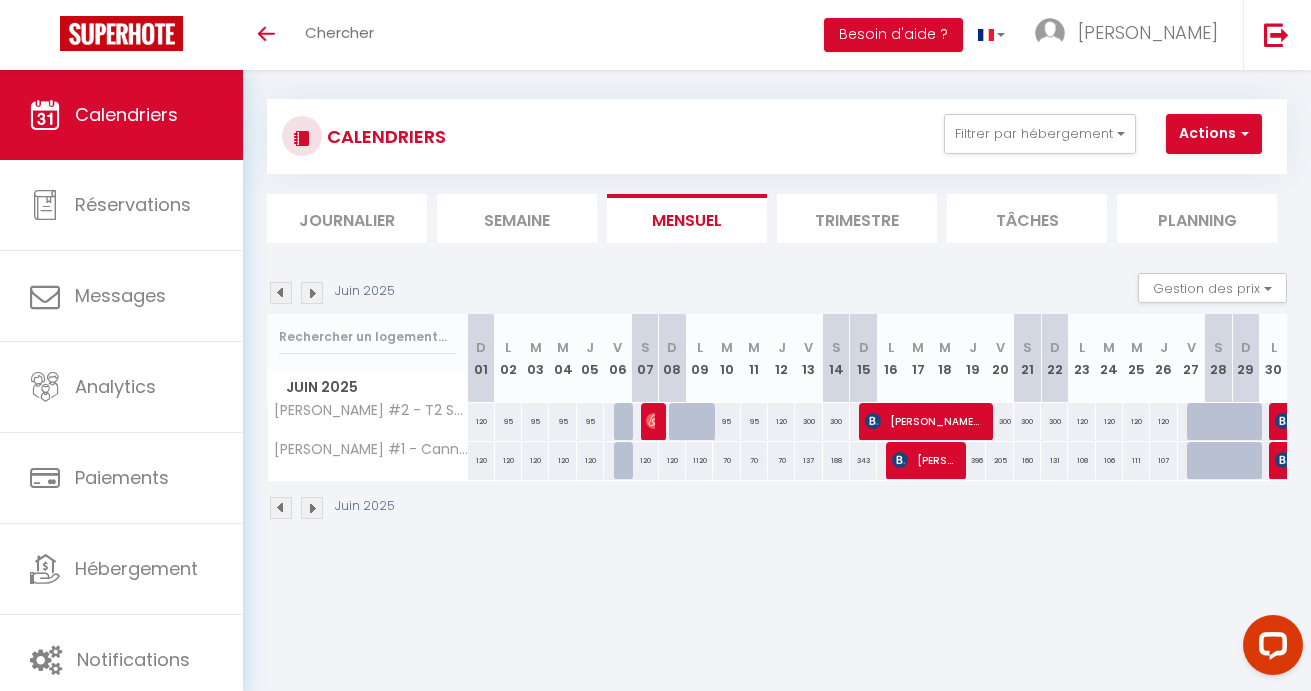 scroll, scrollTop: 0, scrollLeft: 0, axis: both 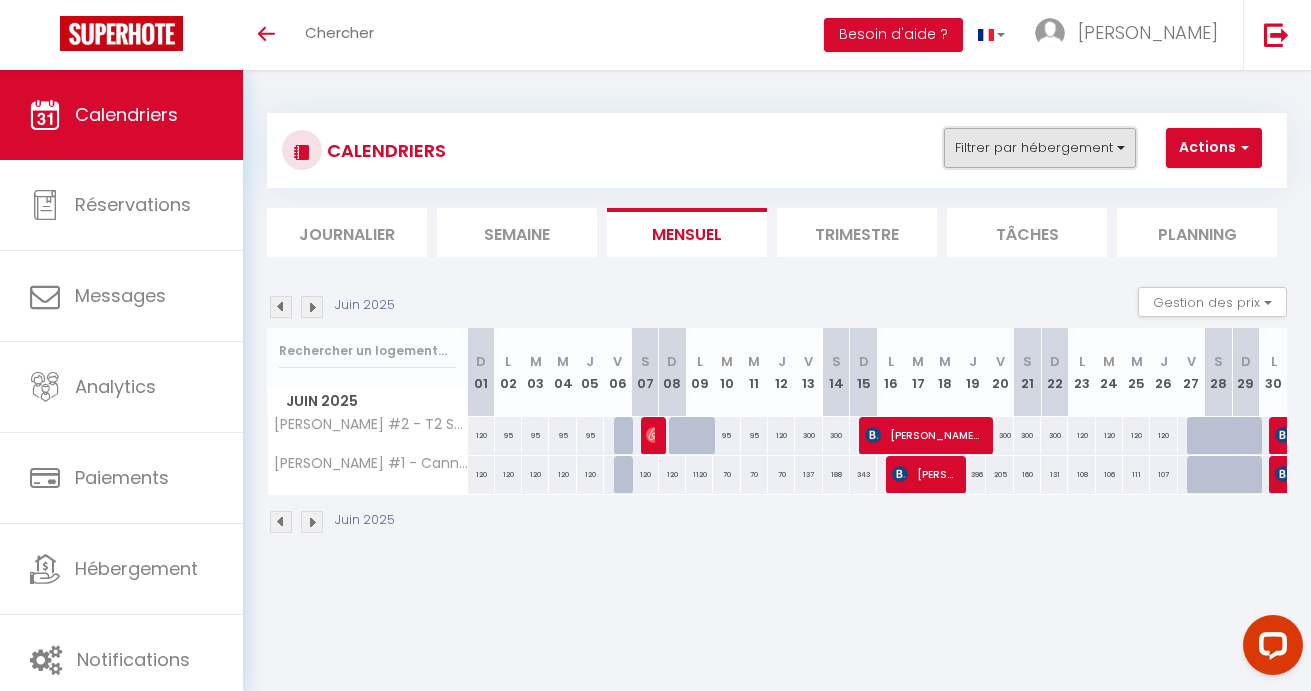 click on "Filtrer par hébergement" at bounding box center (1040, 148) 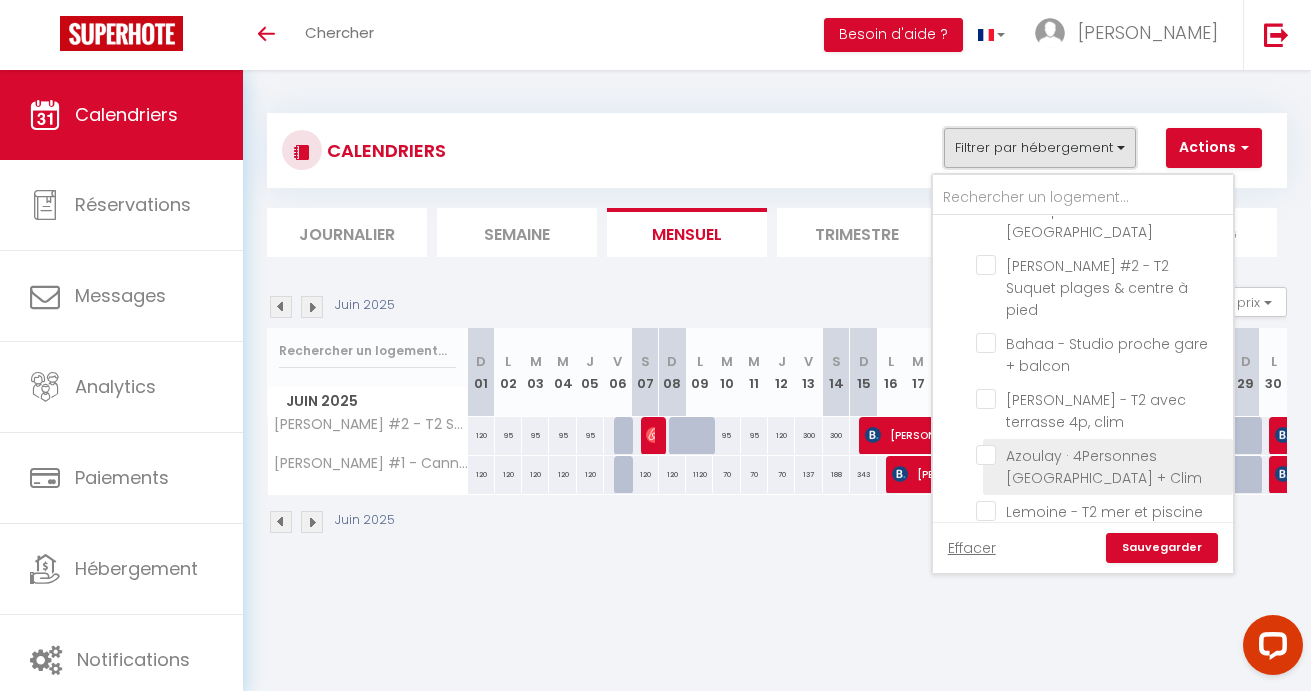 scroll, scrollTop: 272, scrollLeft: 0, axis: vertical 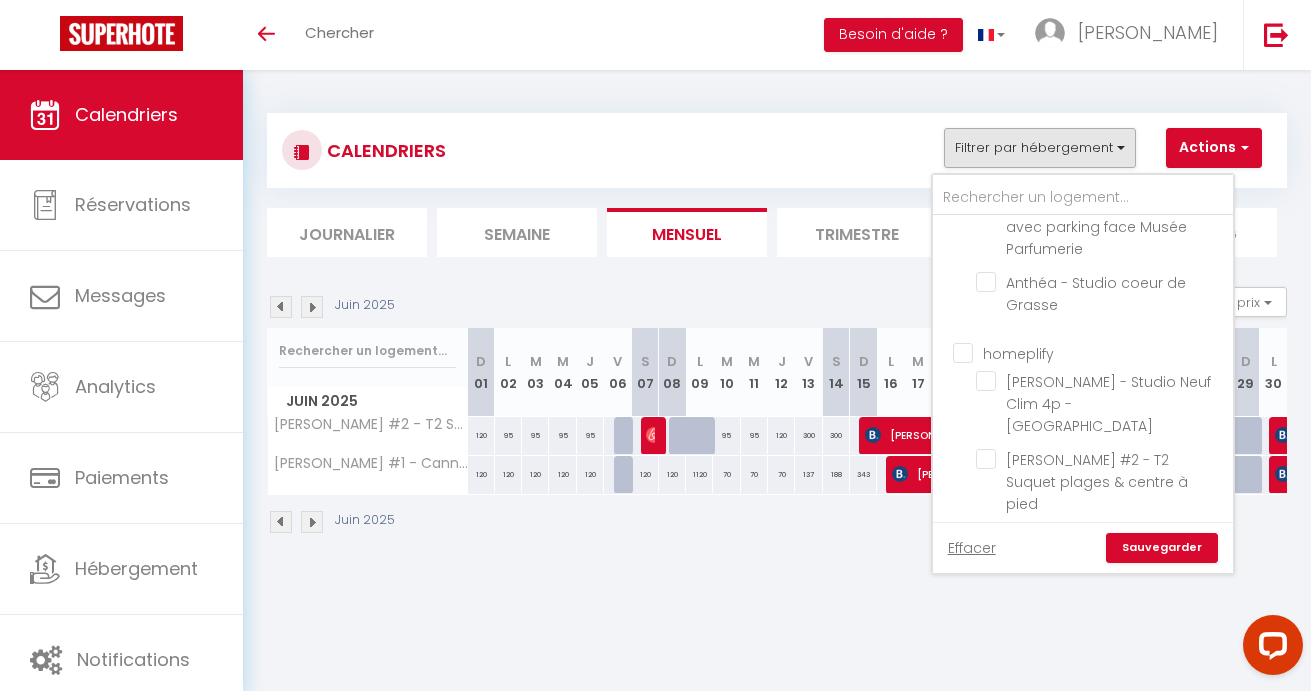 click on "homeplify" at bounding box center (1103, 352) 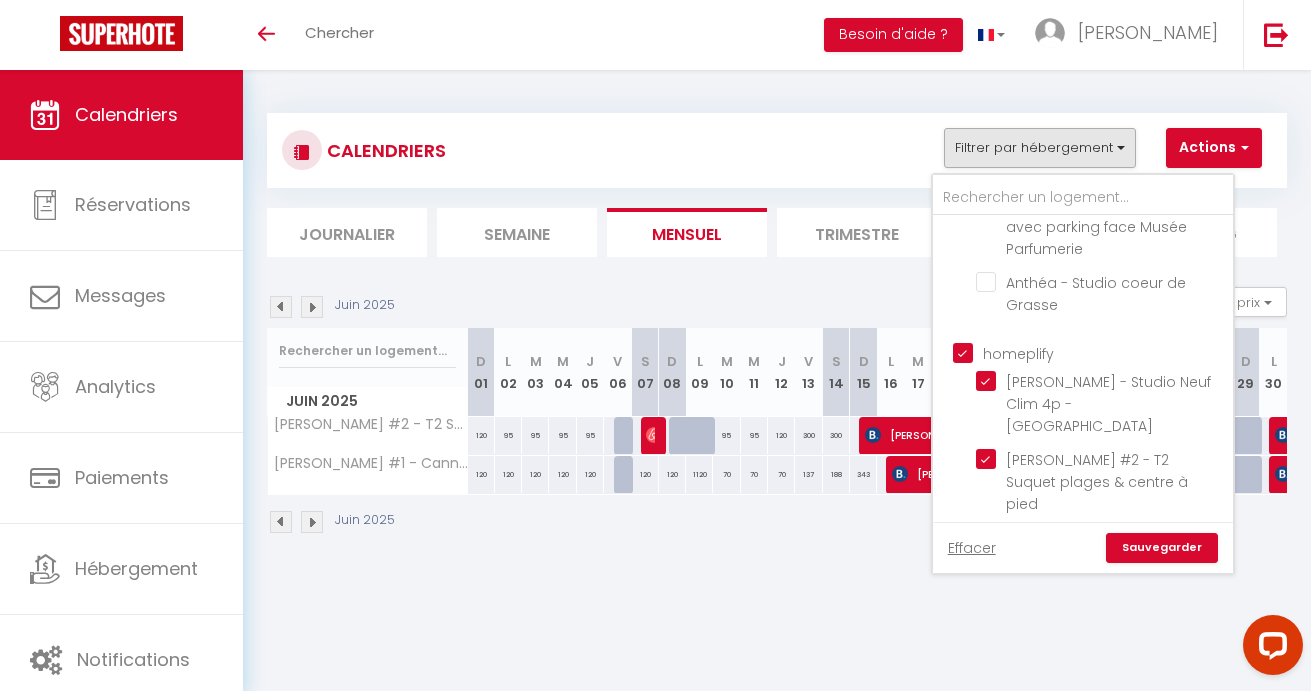 click on "homeplify" at bounding box center (1103, 352) 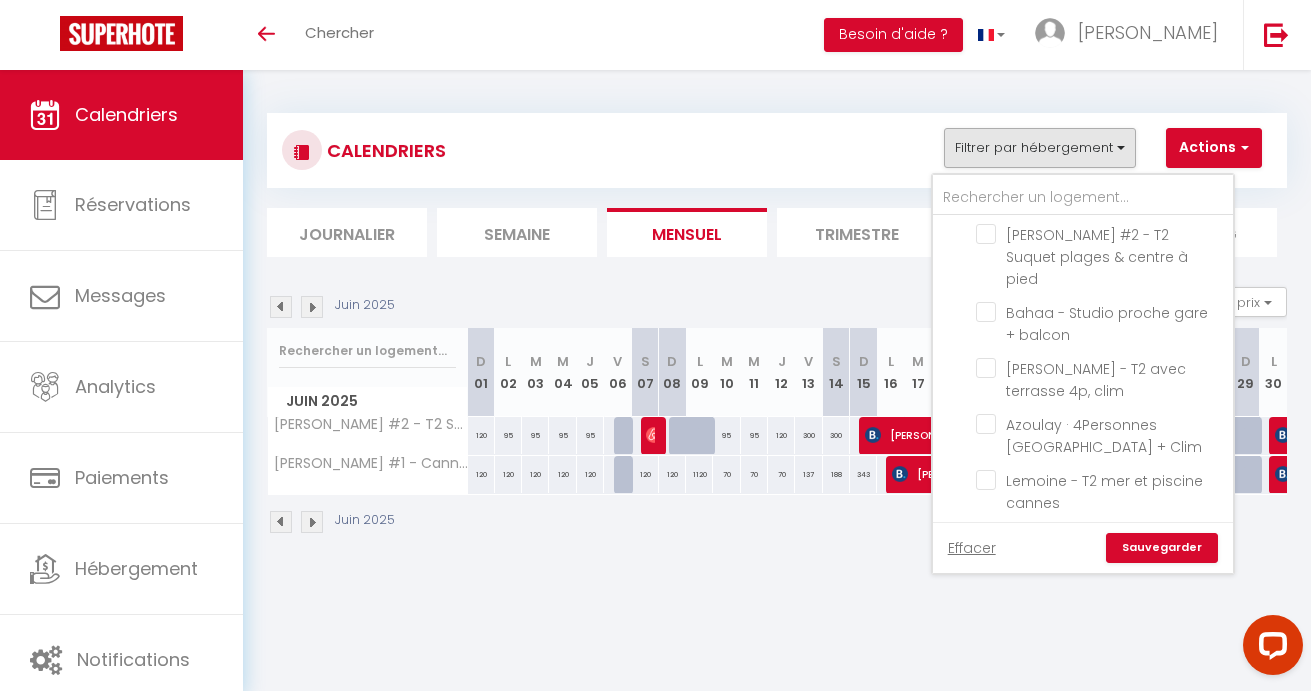 scroll, scrollTop: 500, scrollLeft: 0, axis: vertical 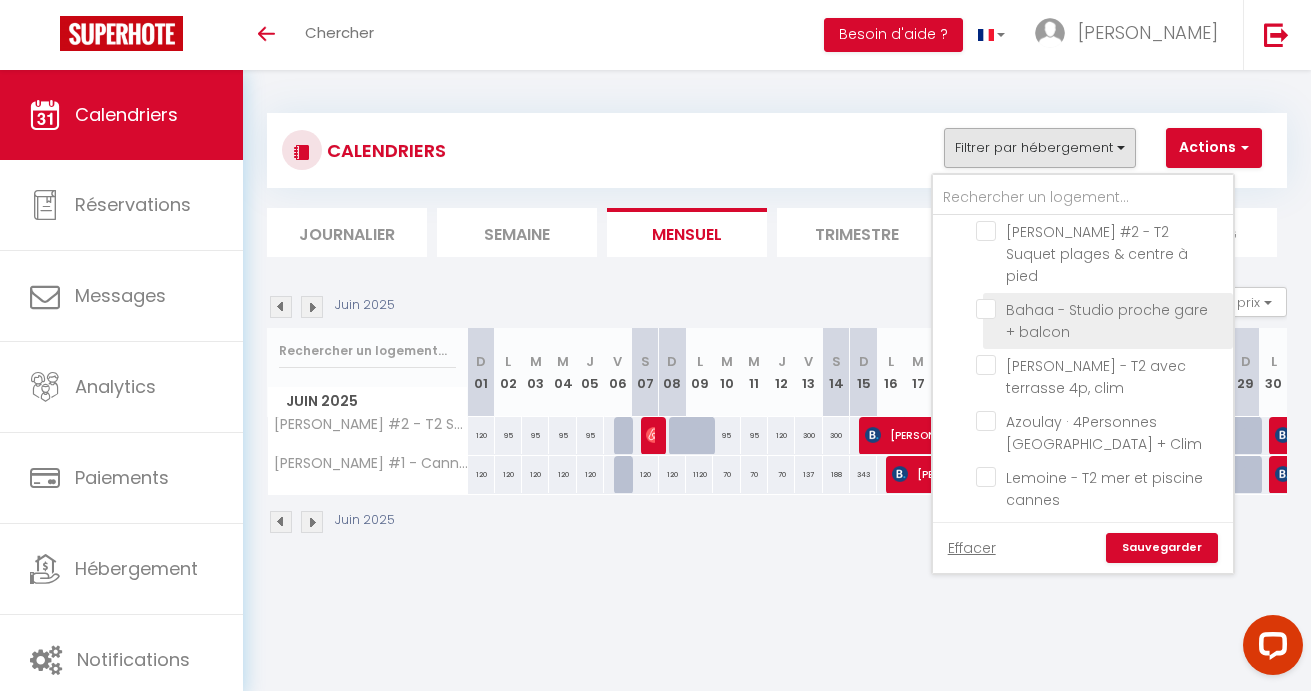 click on "Bahaa - Studio proche gare + balcon" at bounding box center [1101, 309] 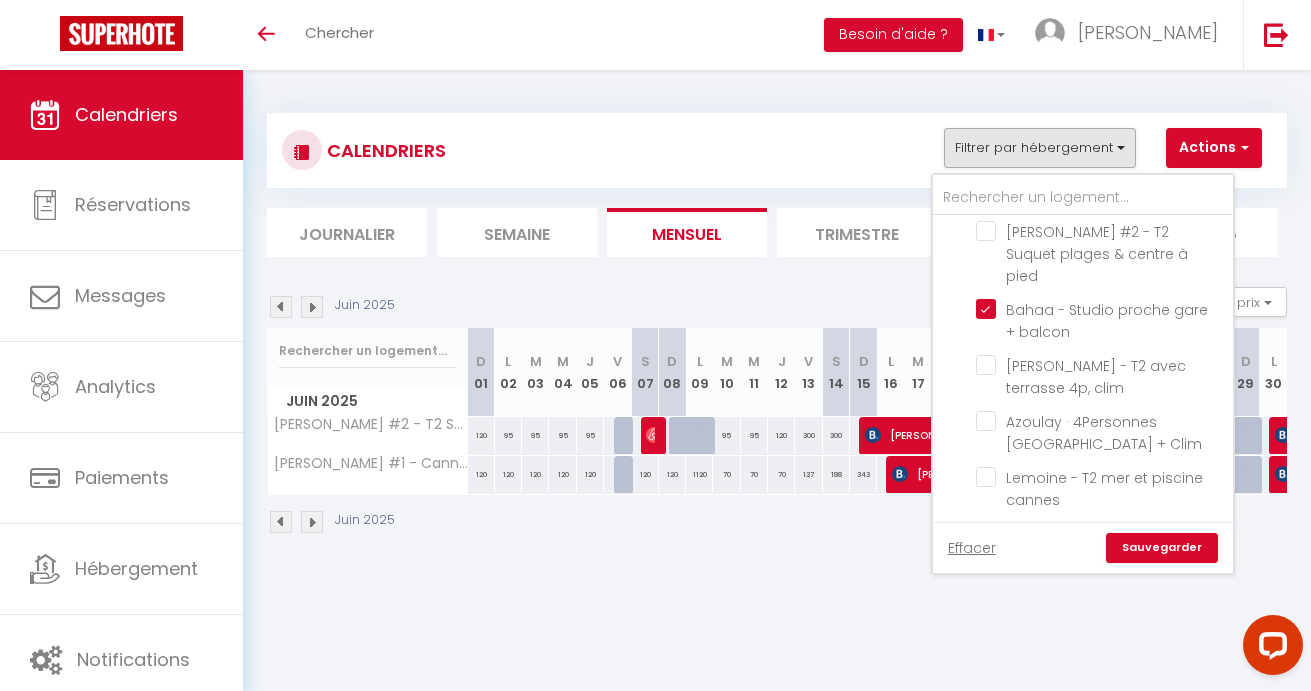 click on "Sauvegarder" at bounding box center (1162, 548) 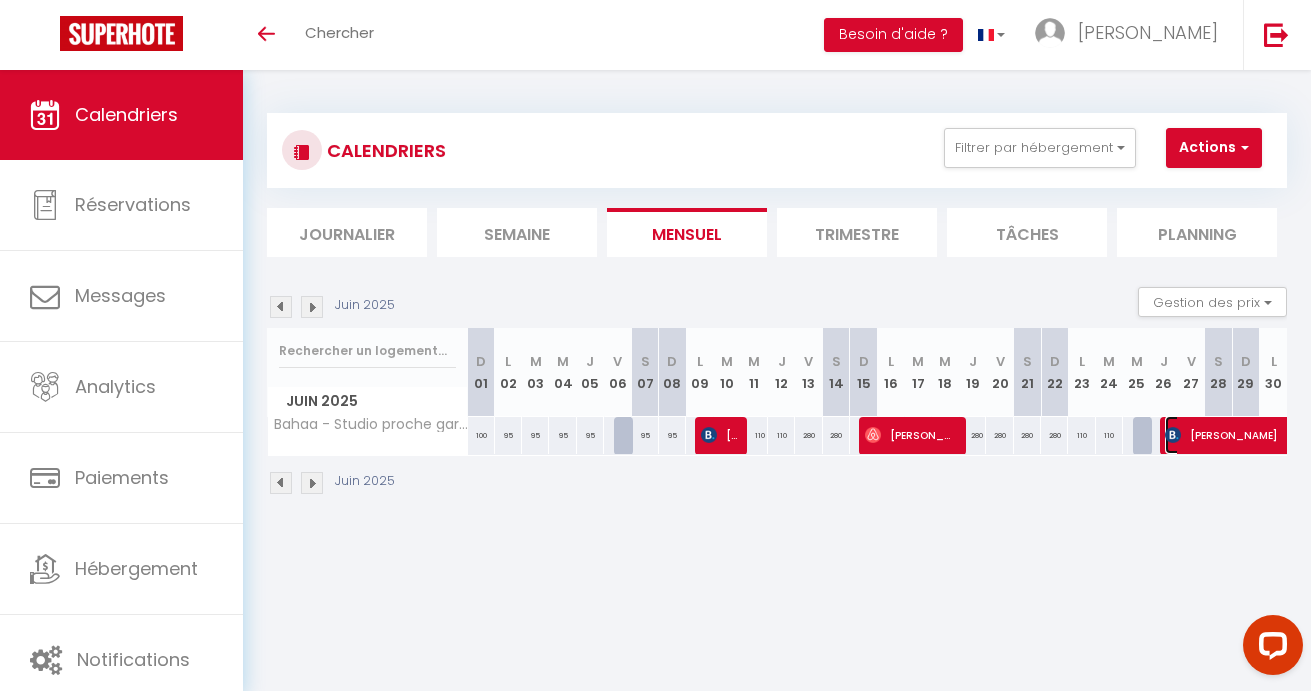 click on "[PERSON_NAME]" at bounding box center (1349, 435) 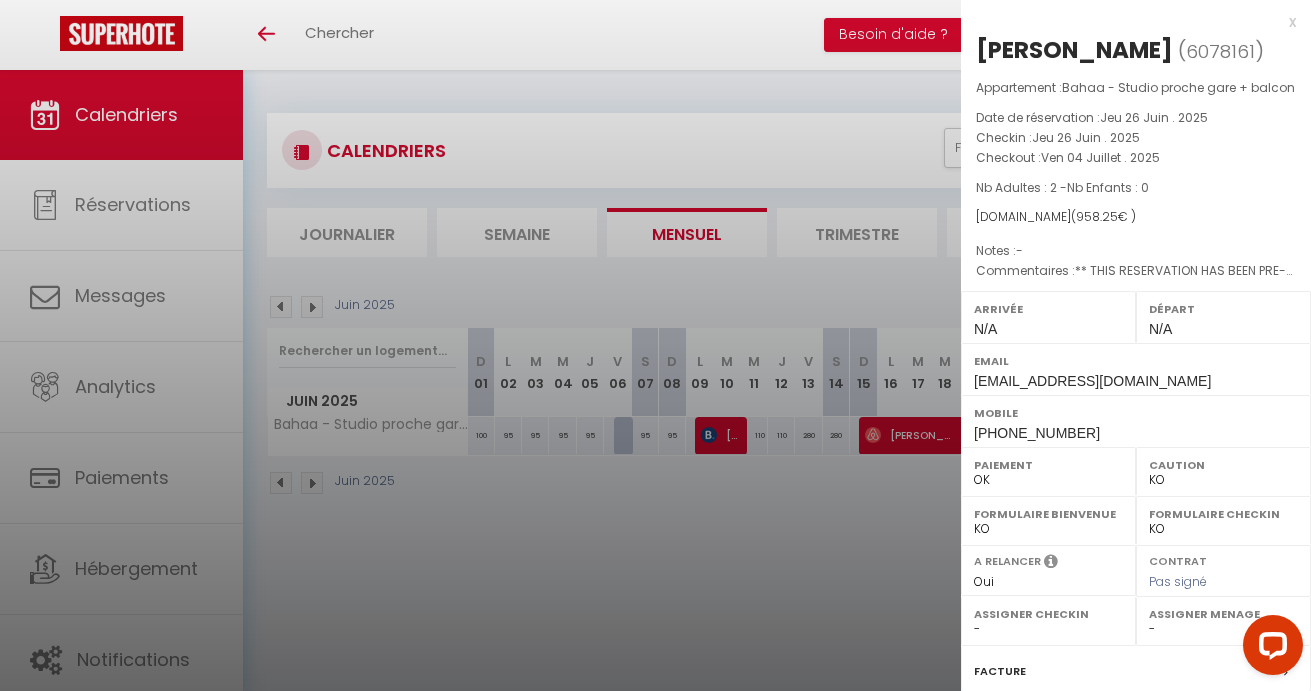click at bounding box center (655, 345) 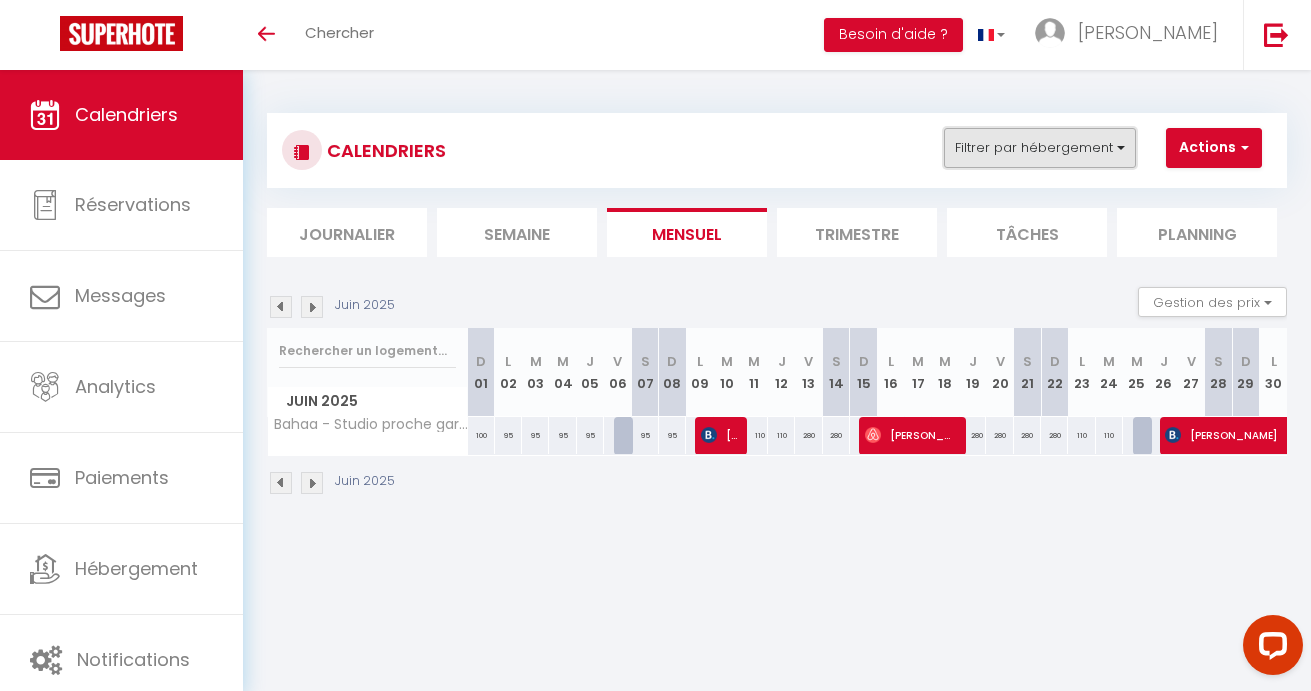 click on "Filtrer par hébergement" at bounding box center [1040, 148] 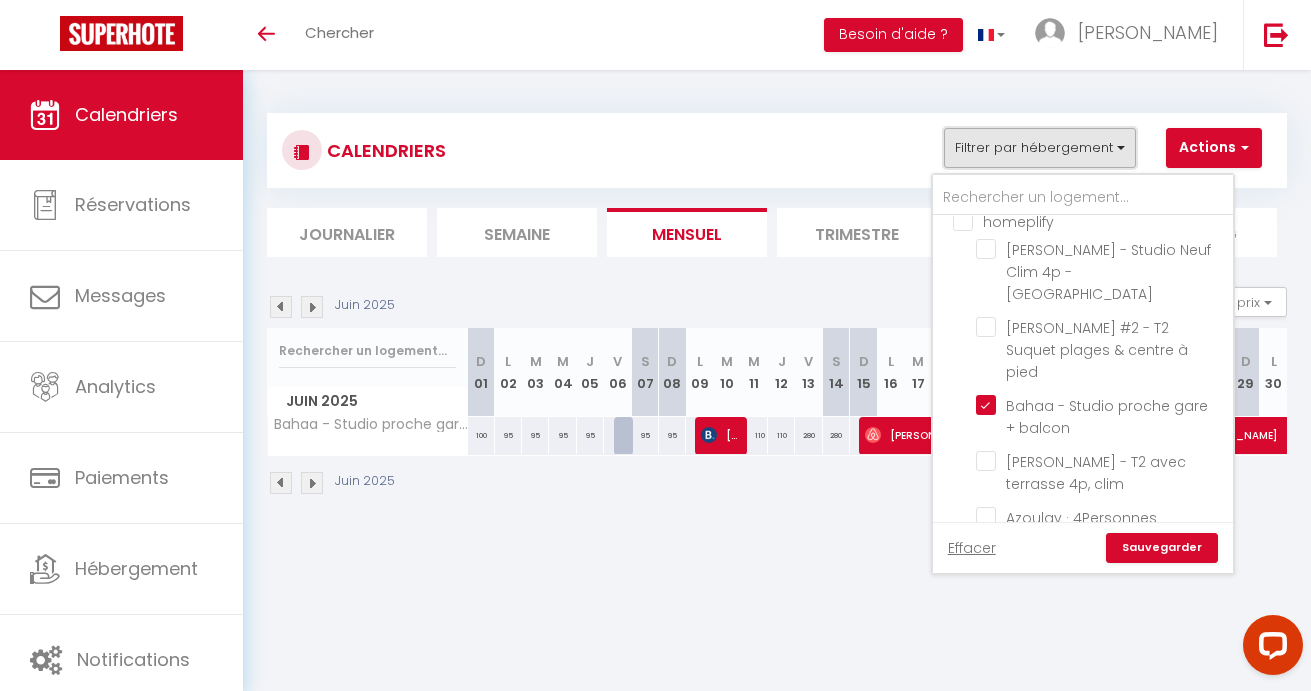 scroll, scrollTop: 416, scrollLeft: 0, axis: vertical 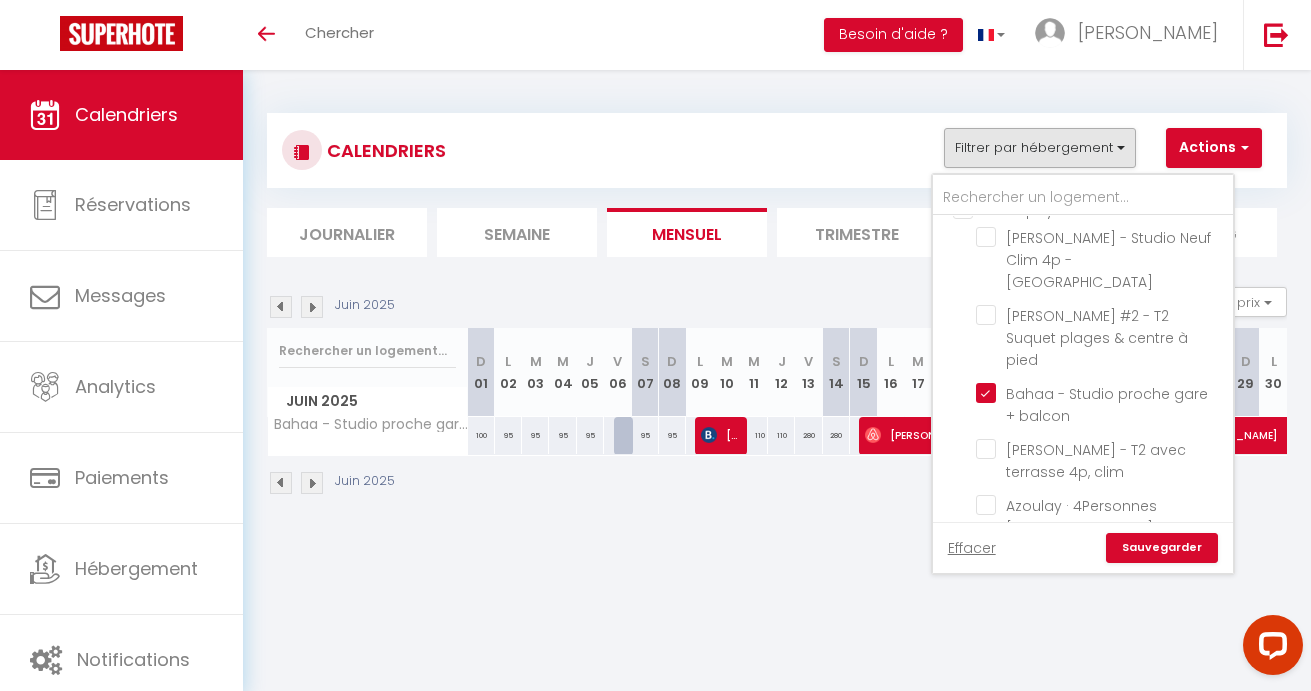 click on "Bahaa - Studio proche gare + balcon" at bounding box center [1101, 393] 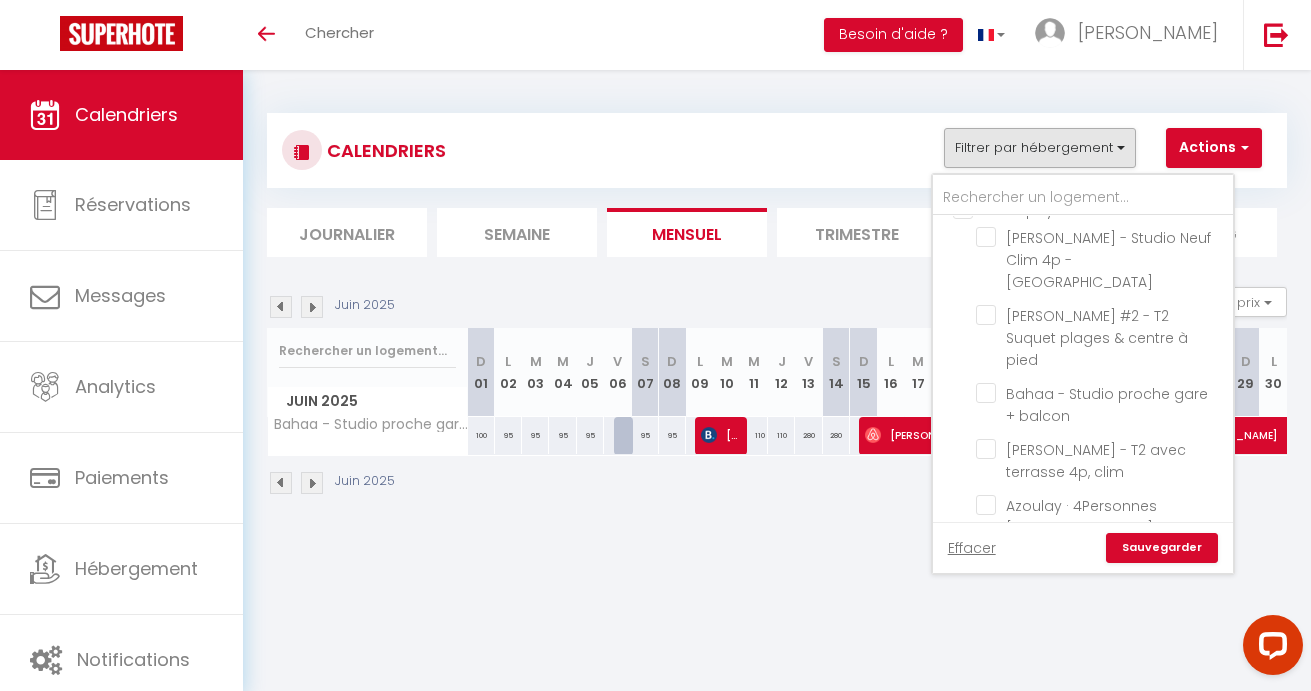 click on "Coaching SuperHote ce soir à 18h00, pour participer:  [URL][DOMAIN_NAME][SECURITY_DATA]   ×     Toggle navigation       Toggle Search     Toggle menubar     Chercher   BUTTON
Besoin d'aide ?
[PERSON_NAME]        Équipe     Résultat de la recherche   Aucun résultat     Calendriers     Réservations     Messages     Analytics      Paiements     Hébergement     Notifications                 Résultat de la recherche   Id   Appart   Voyageur    Checkin   Checkout   Nuits   Pers.   Plateforme   Statut     Résultat de la recherche   Aucun résultat           CALENDRIERS
Filtrer par hébergement
[PERSON_NAME] - studio neuf avec parking & piscines     L'Amiral * Centre ville * Balnéo * Parking     [PERSON_NAME] & [PERSON_NAME]       [PERSON_NAME] - Romantique Room avec [PERSON_NAME] & [PERSON_NAME] - T4 avec parking face Musée Parfumerie       homeplify" at bounding box center (655, 415) 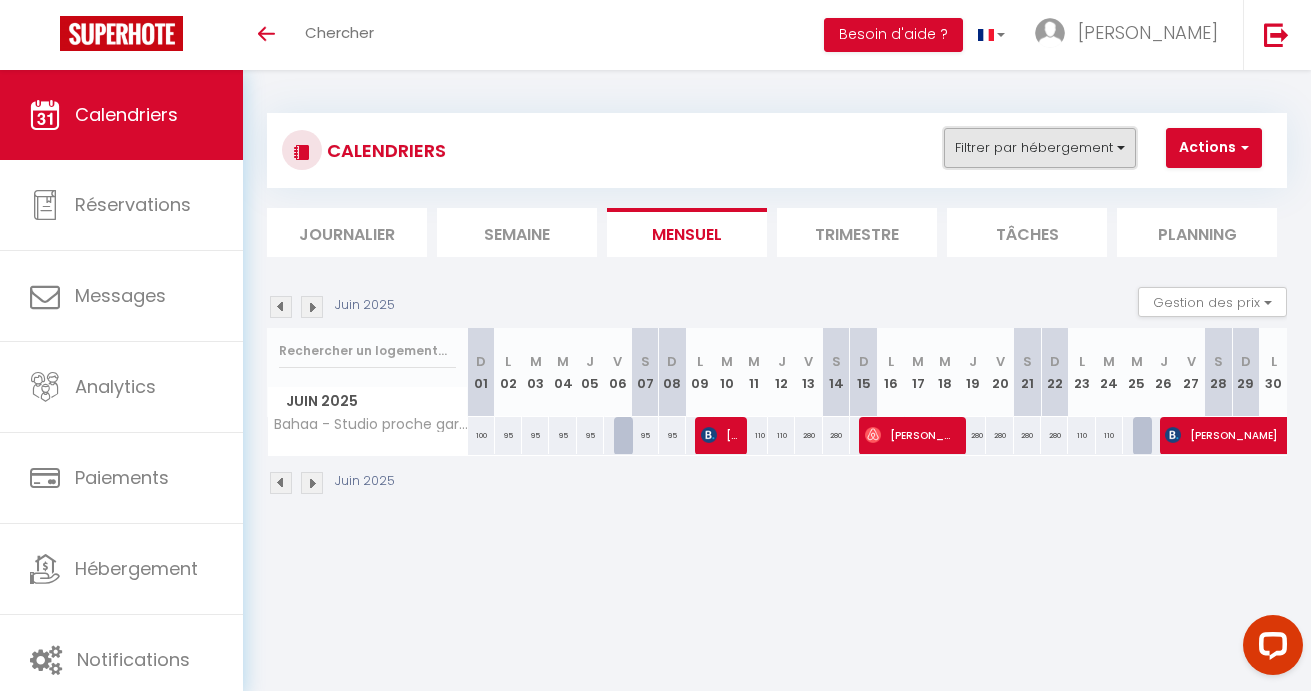 click on "Filtrer par hébergement" at bounding box center (1040, 148) 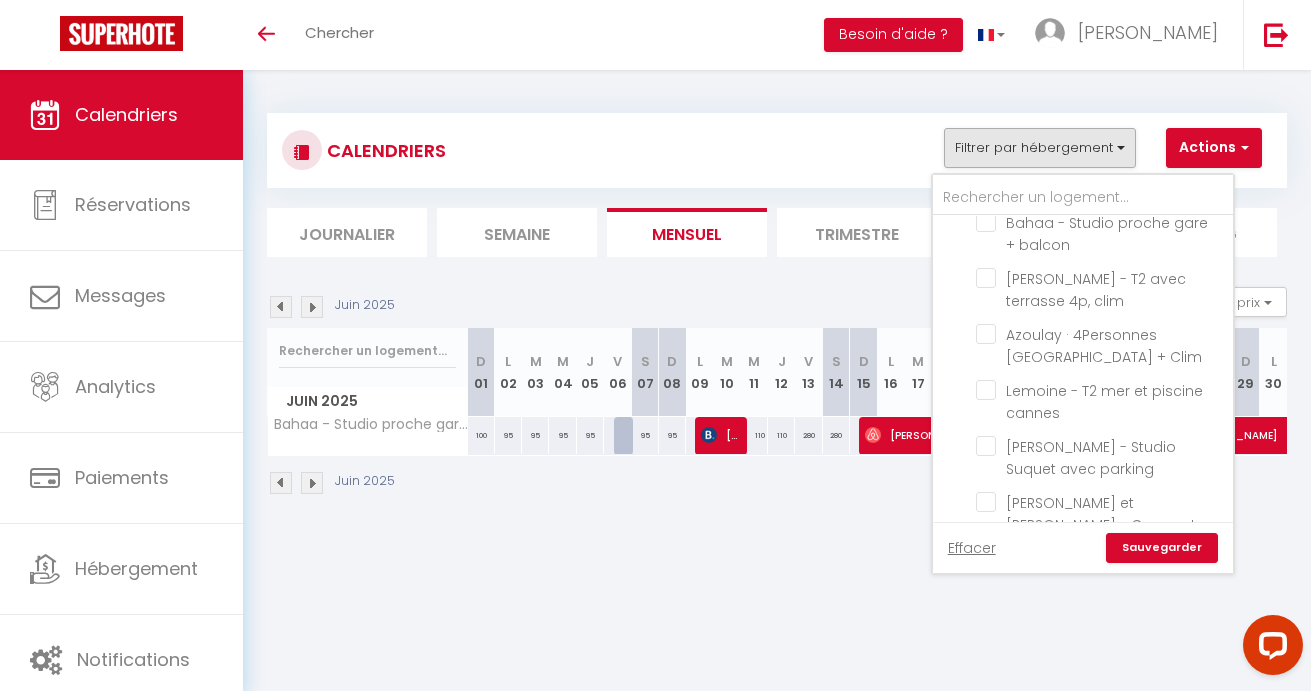 scroll, scrollTop: 634, scrollLeft: 0, axis: vertical 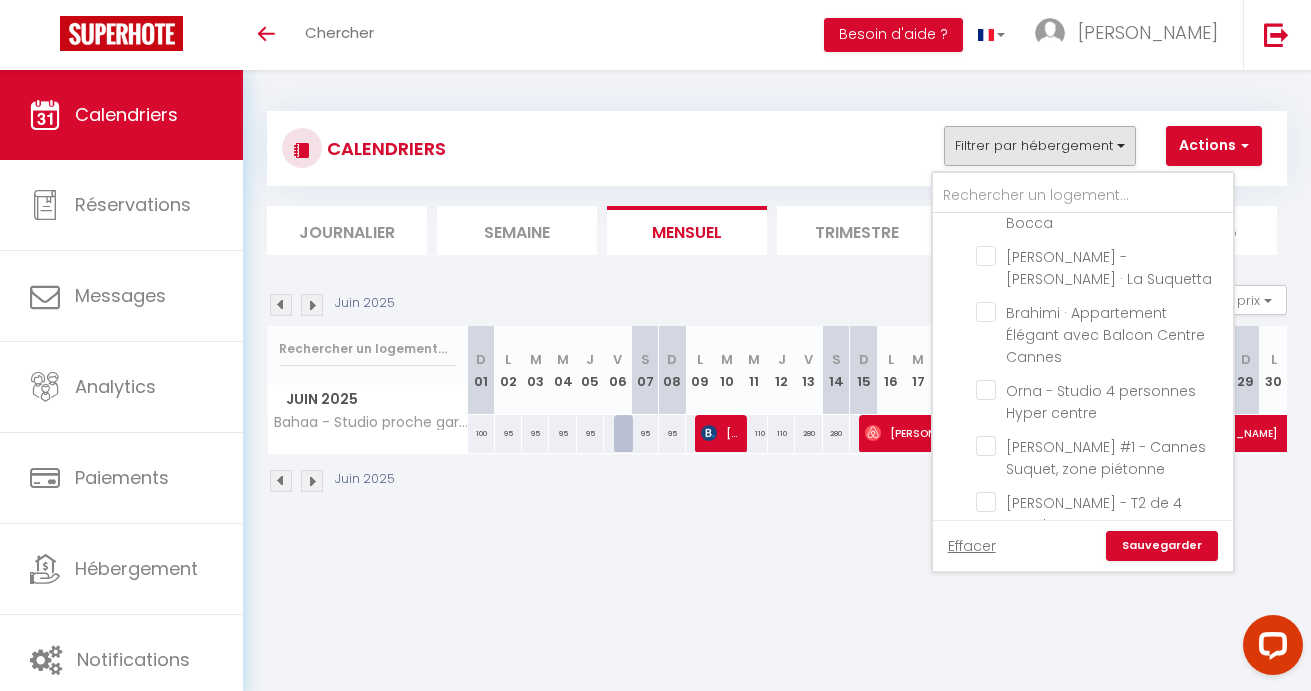 click on "[PERSON_NAME] - Studio de Charme au Suquet" at bounding box center [1101, 580] 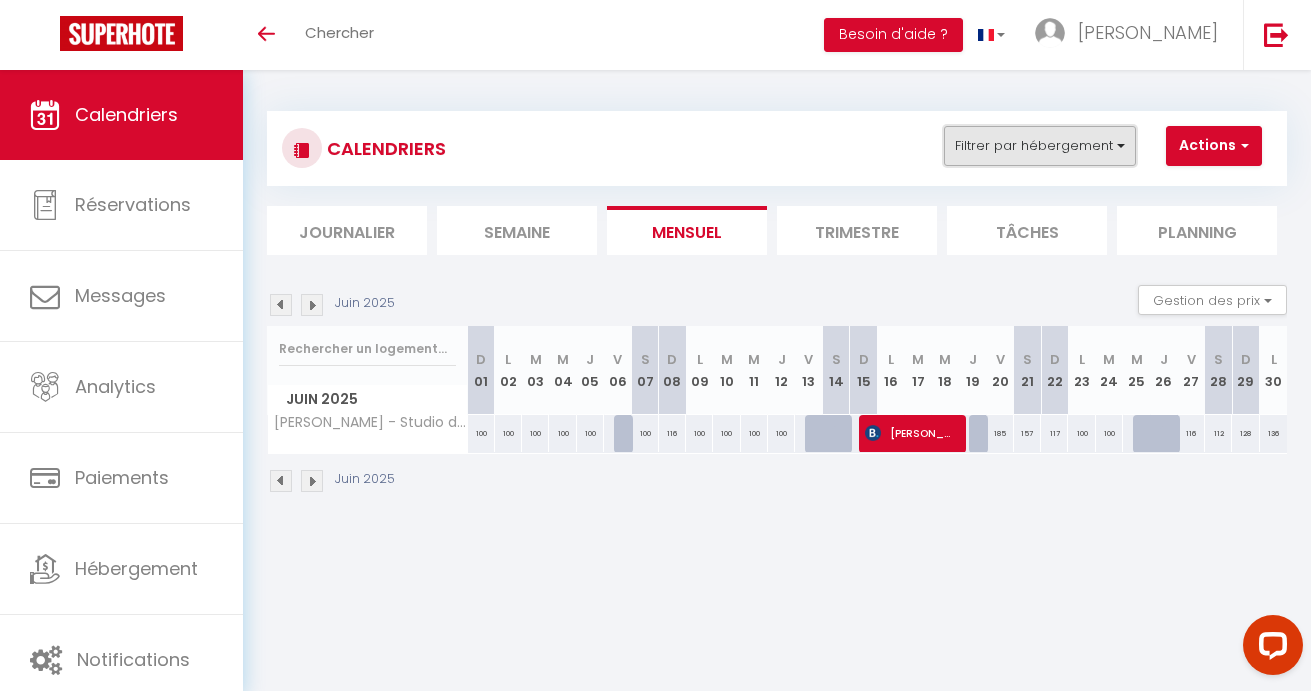 click on "Filtrer par hébergement" at bounding box center (1040, 146) 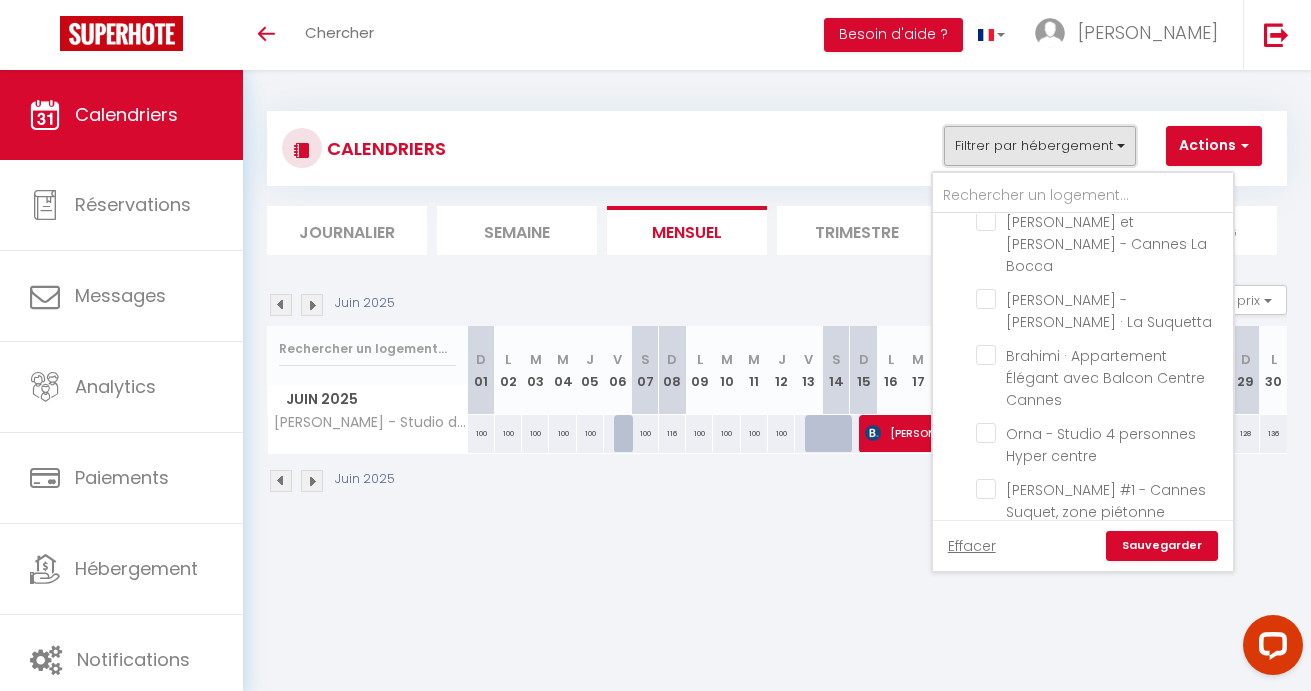 scroll, scrollTop: 863, scrollLeft: 0, axis: vertical 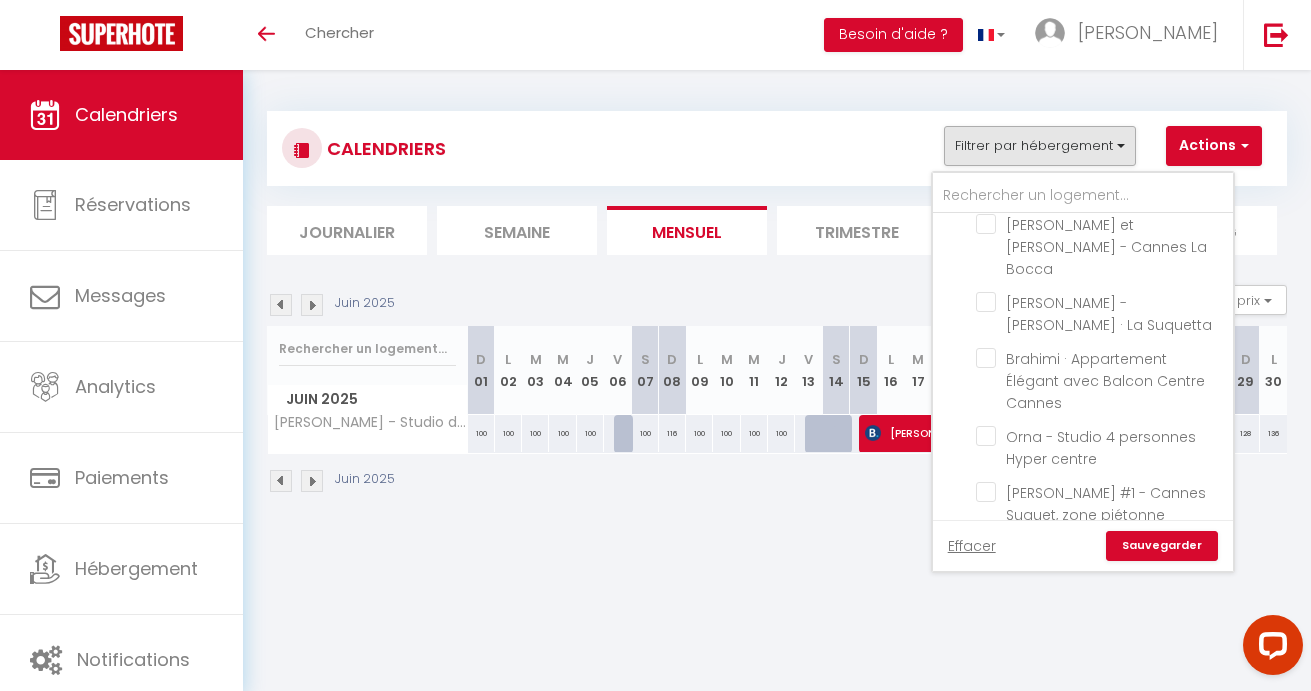 click on "[PERSON_NAME] - Studio de Charme au Suquet" at bounding box center [1101, 626] 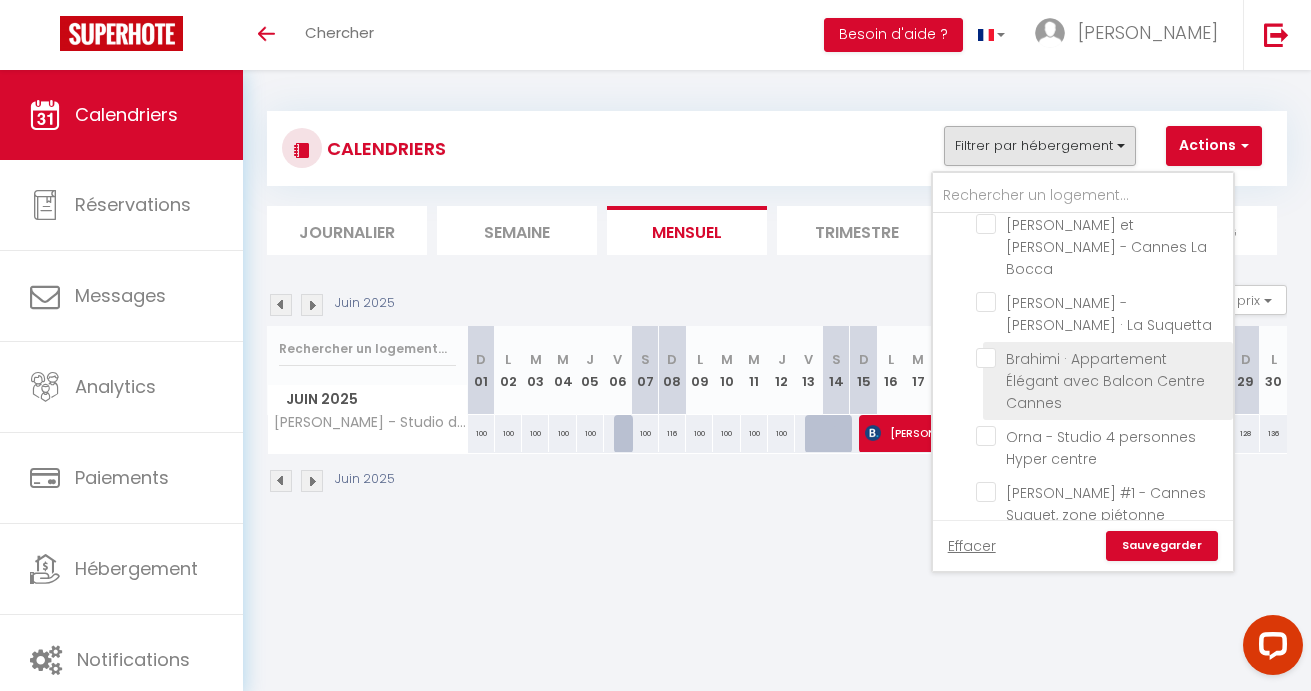 scroll, scrollTop: 843, scrollLeft: 0, axis: vertical 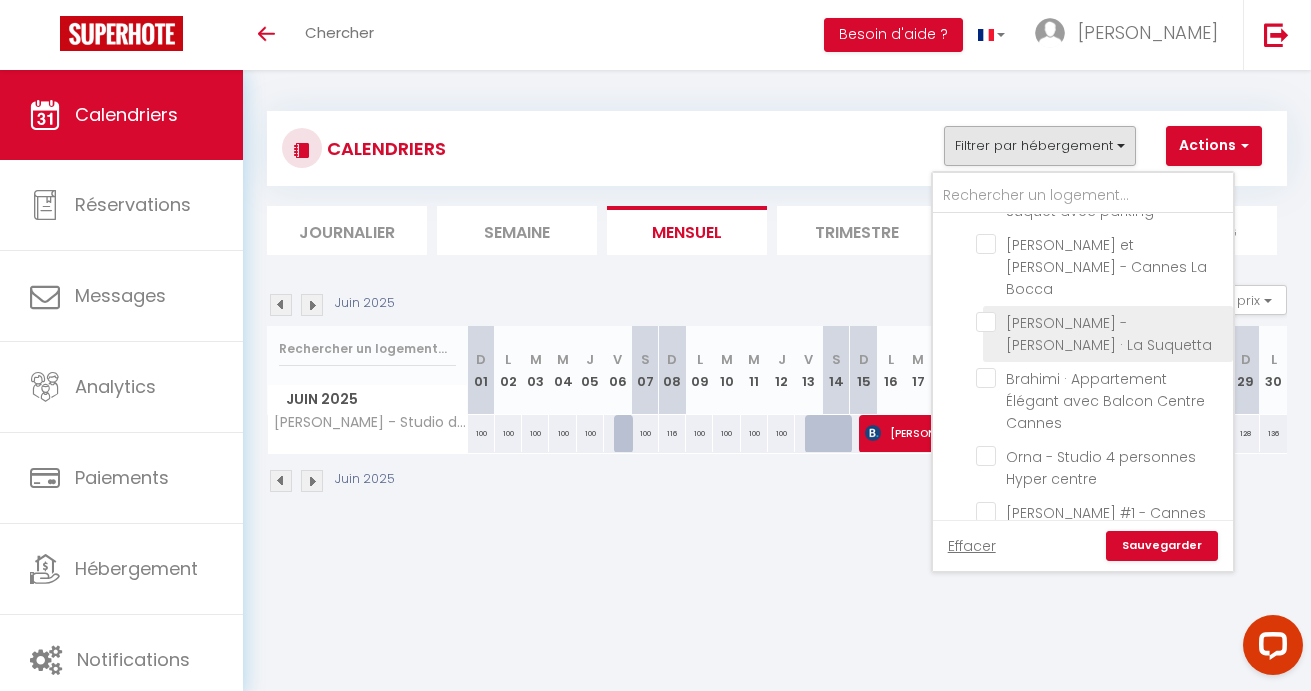 click on "[PERSON_NAME] - [PERSON_NAME]  · La Suquetta" at bounding box center [1101, 322] 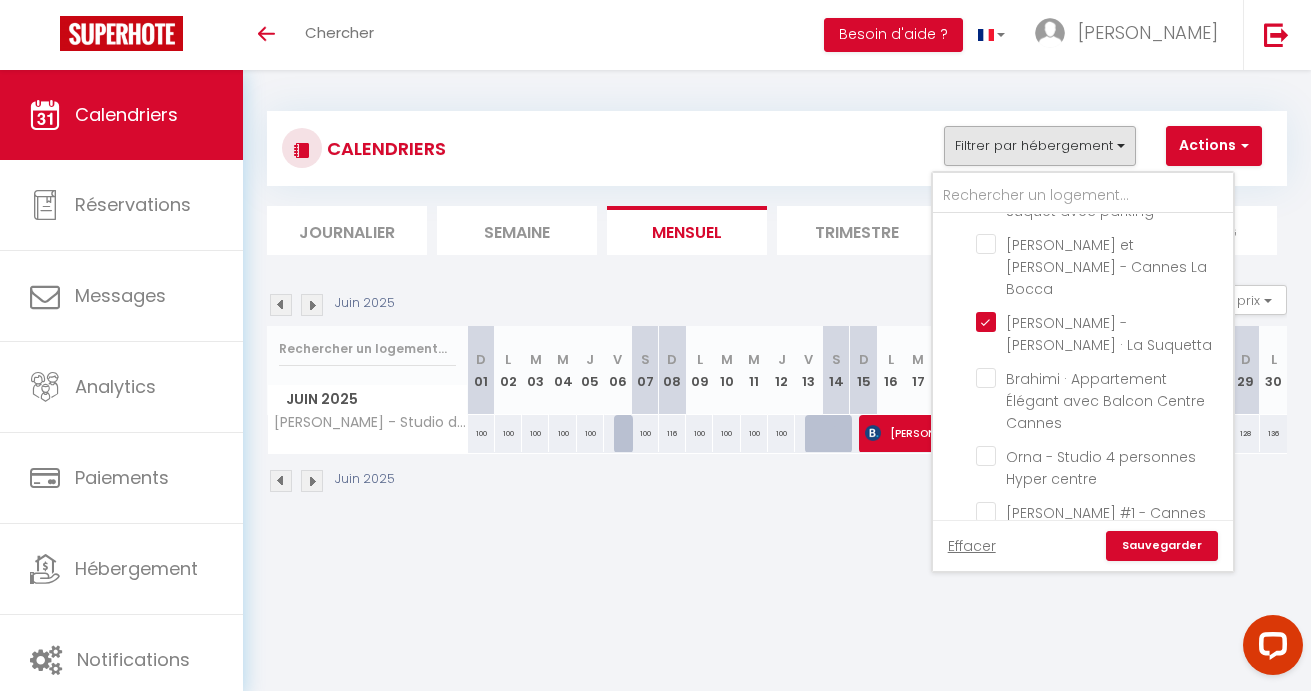 click on "Sauvegarder" at bounding box center [1162, 546] 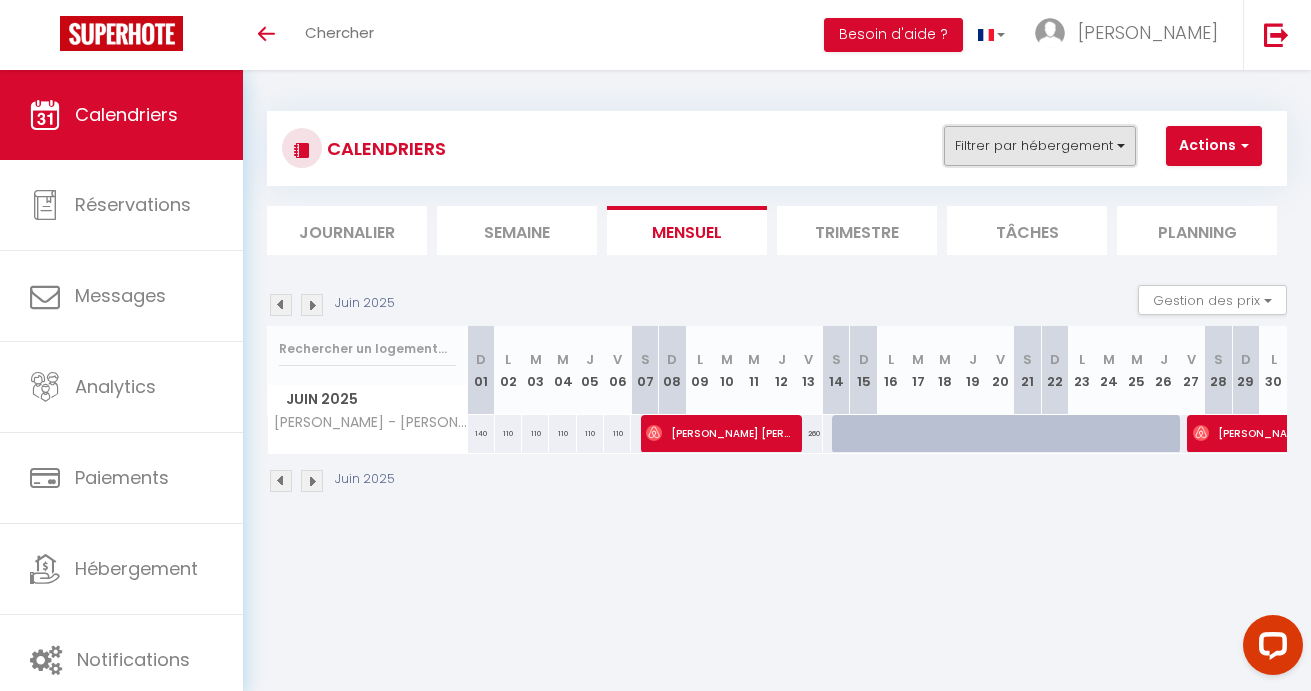 click on "Filtrer par hébergement" at bounding box center (1040, 146) 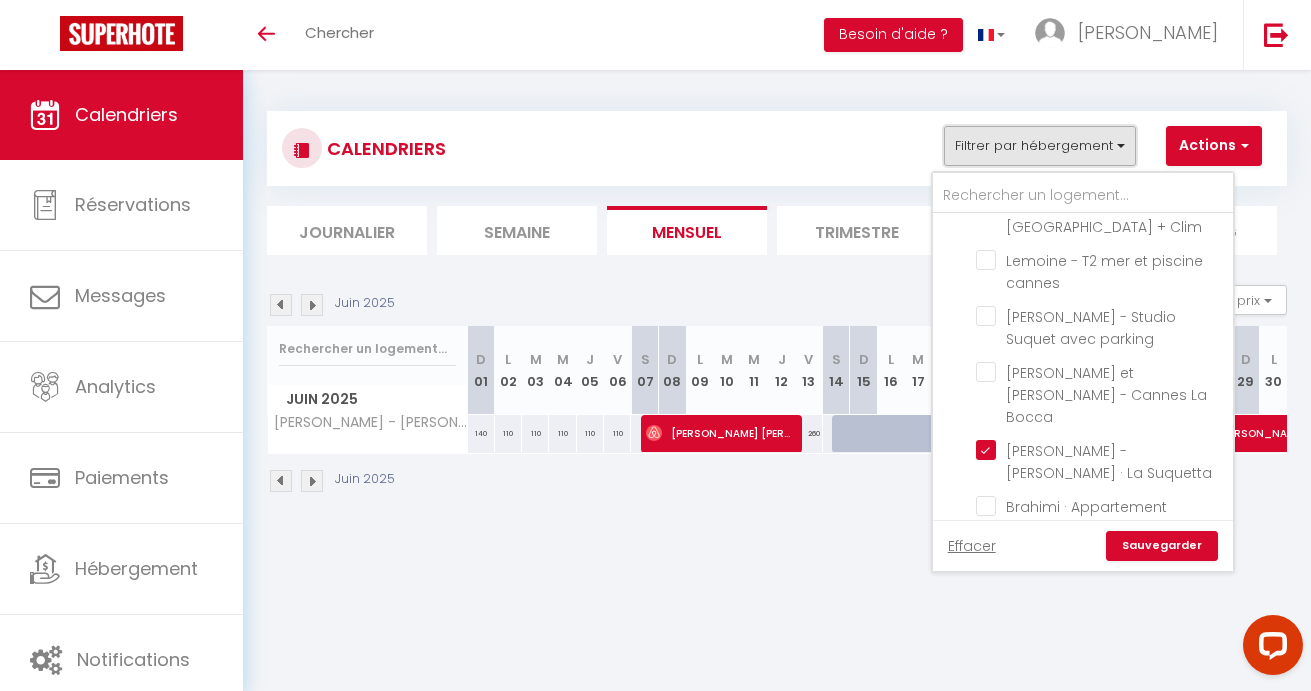 scroll, scrollTop: 730, scrollLeft: 0, axis: vertical 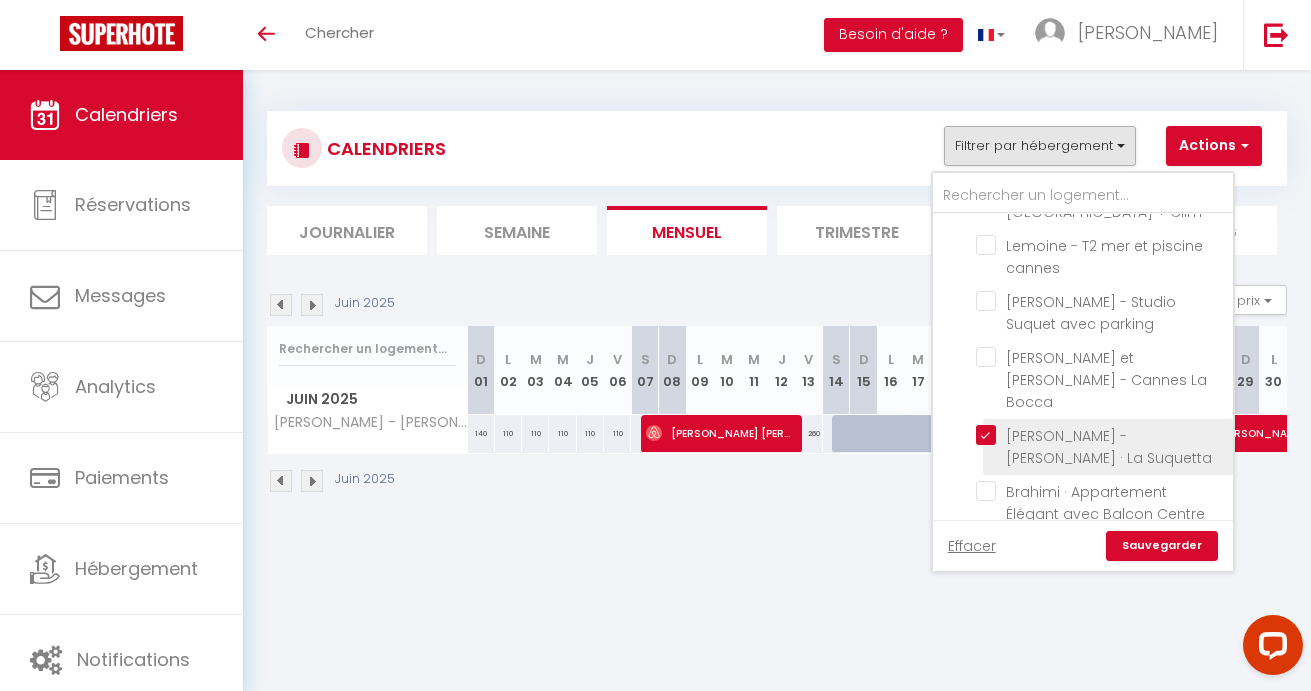 click on "[PERSON_NAME] - [PERSON_NAME]  · La Suquetta" at bounding box center (1101, 435) 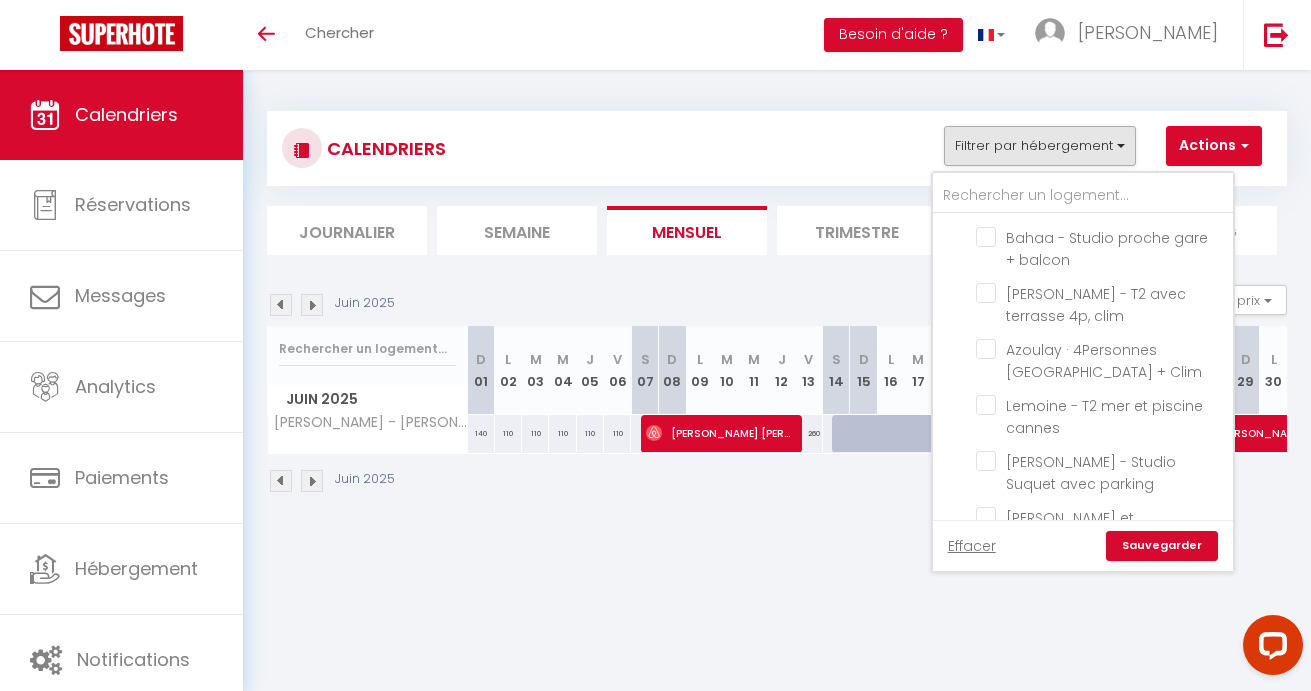 scroll, scrollTop: 569, scrollLeft: 0, axis: vertical 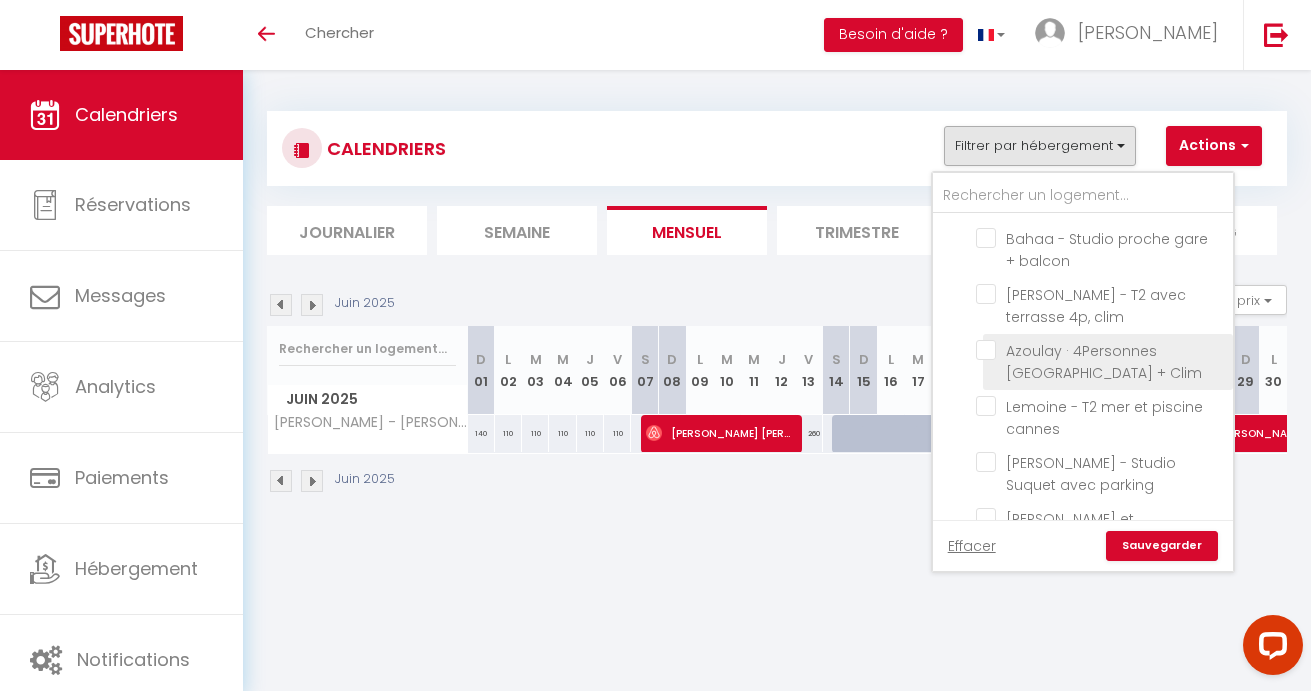 click on "Azoulay · 4Personnes [GEOGRAPHIC_DATA] + Clim" at bounding box center [1101, 350] 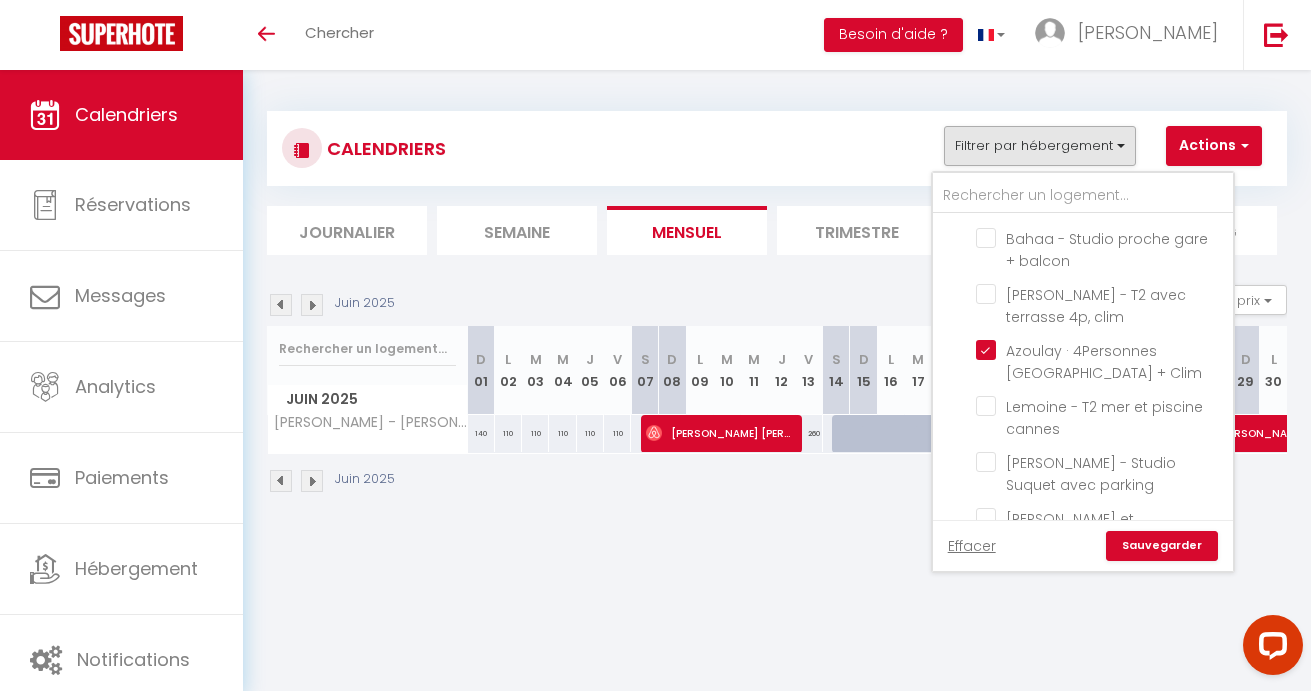 click on "Sauvegarder" at bounding box center (1162, 546) 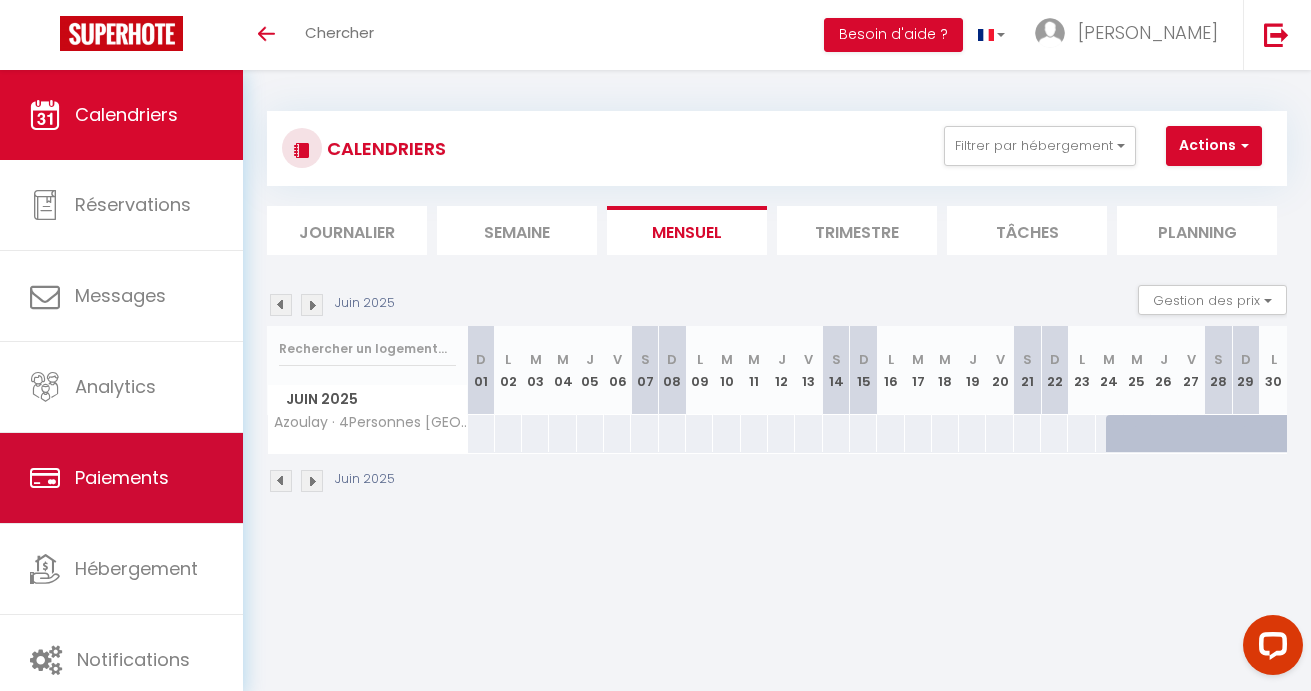 click on "Juin 2025" at bounding box center [777, 483] 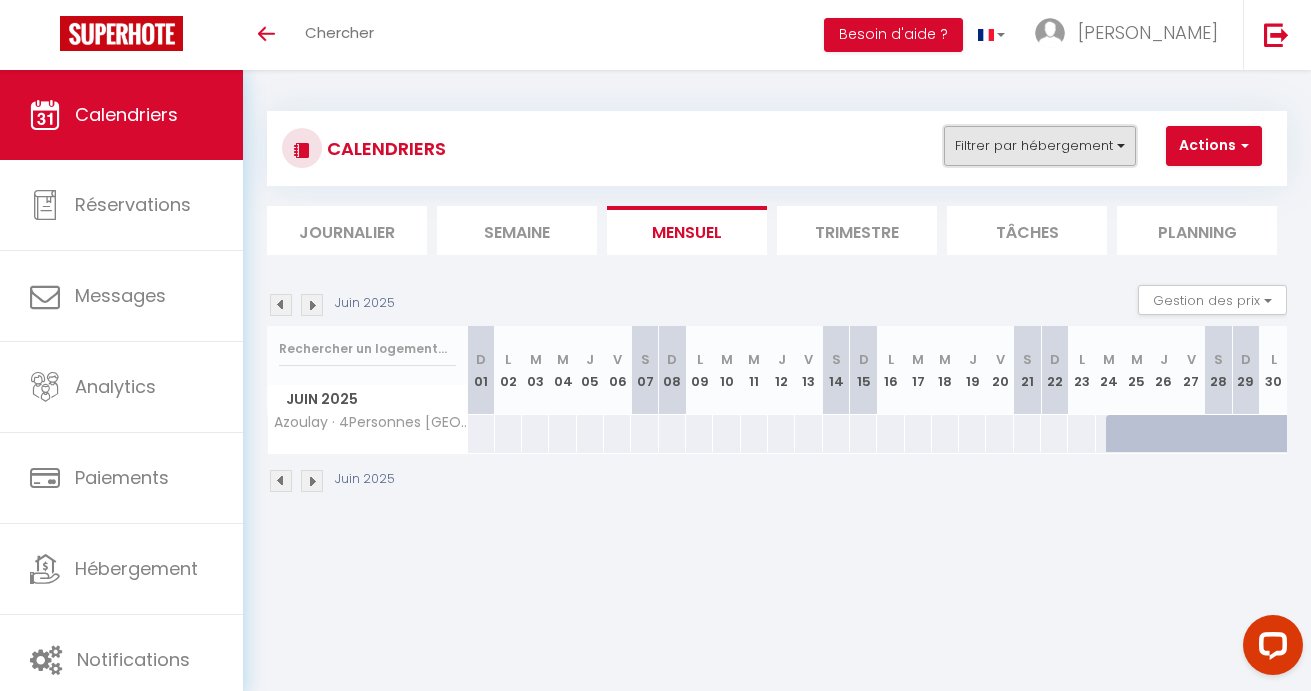 click on "Filtrer par hébergement" at bounding box center [1040, 146] 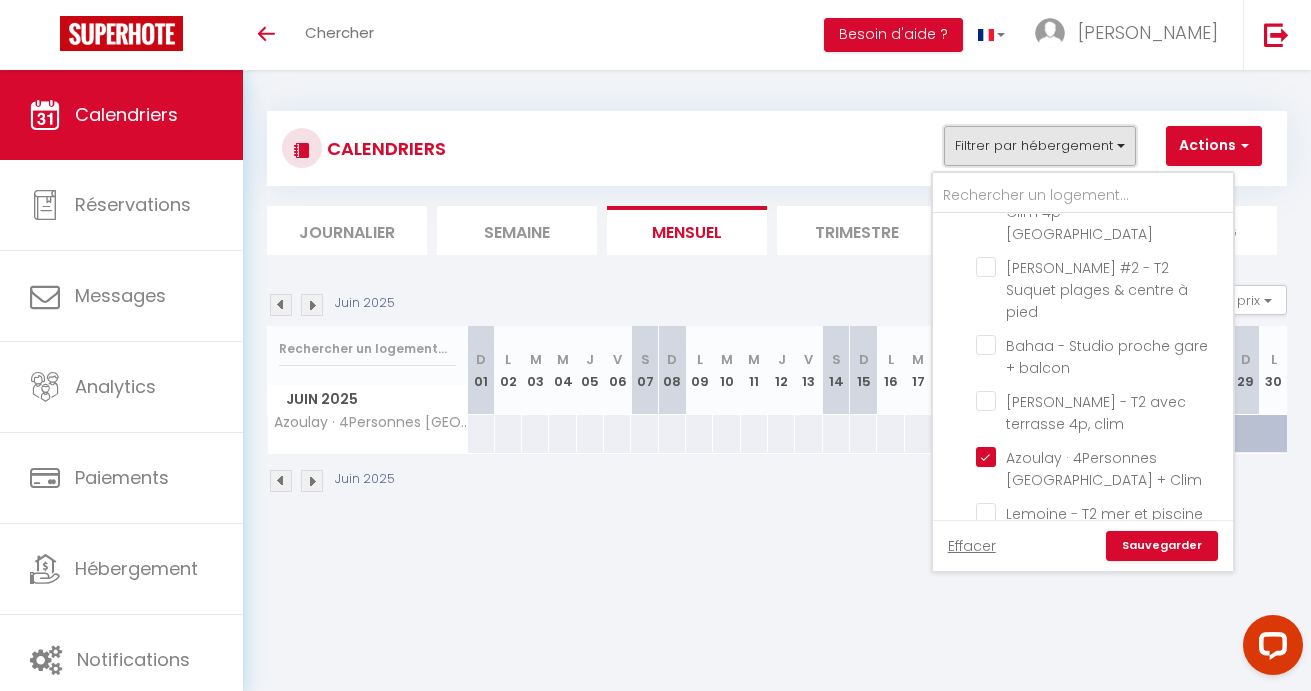 scroll, scrollTop: 470, scrollLeft: 0, axis: vertical 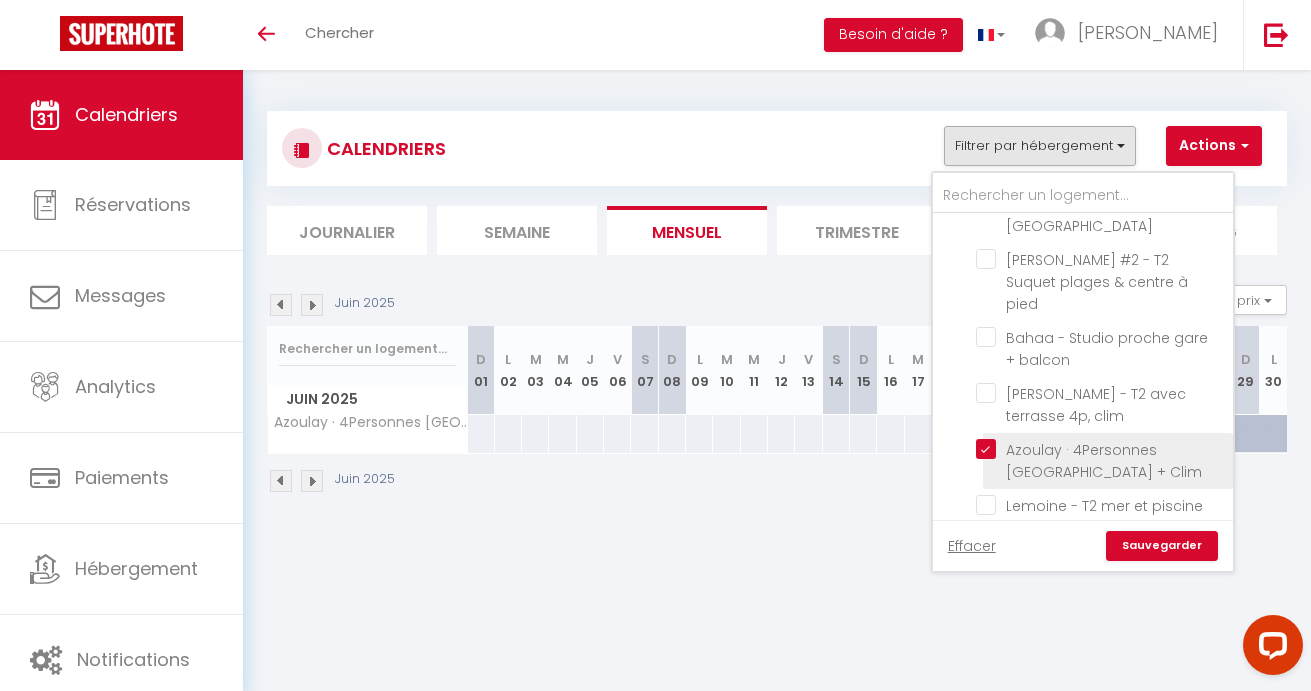 click on "Azoulay · 4Personnes [GEOGRAPHIC_DATA] + Clim" at bounding box center (1101, 449) 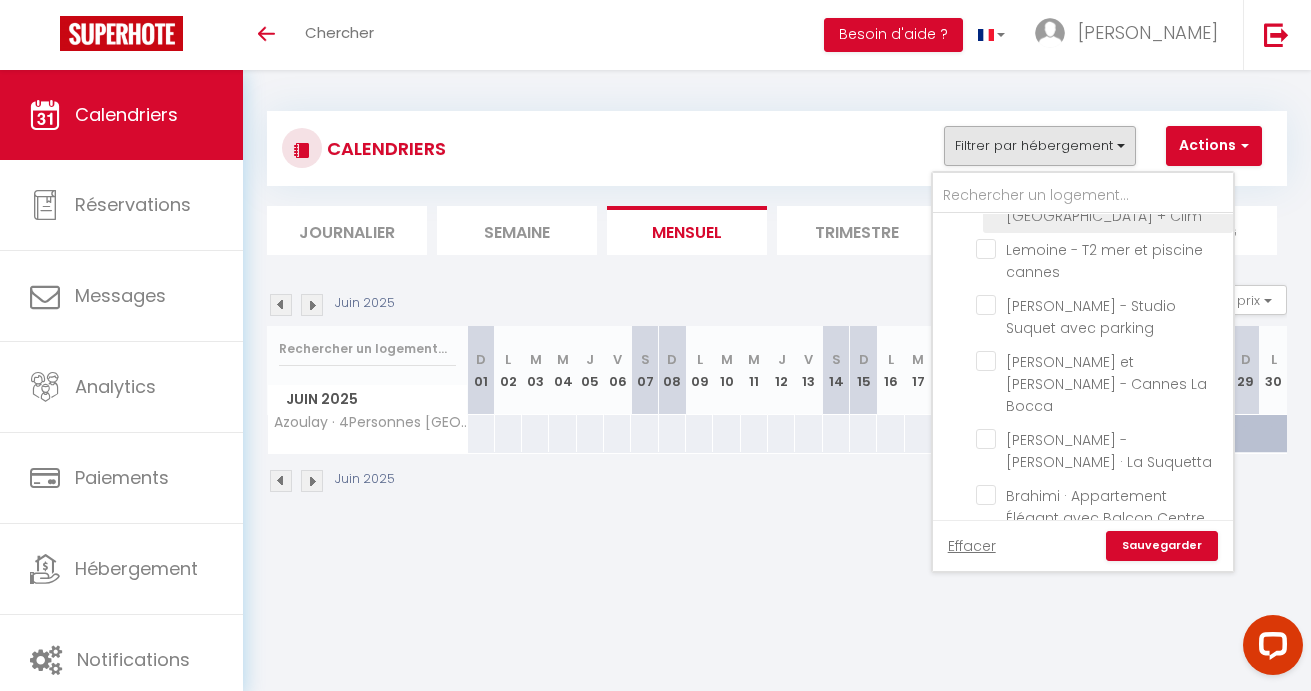 scroll, scrollTop: 728, scrollLeft: 0, axis: vertical 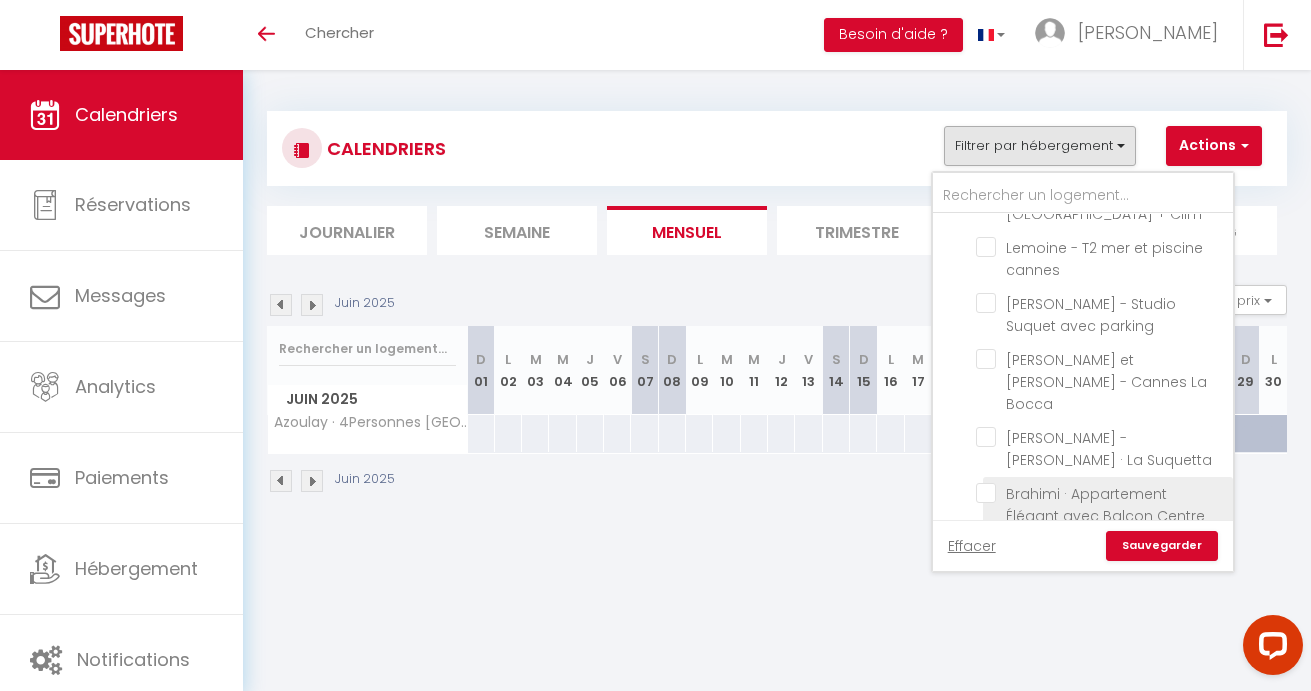 click on "Brahimi · Appartement Élégant avec Balcon Centre Cannes" at bounding box center (1101, 493) 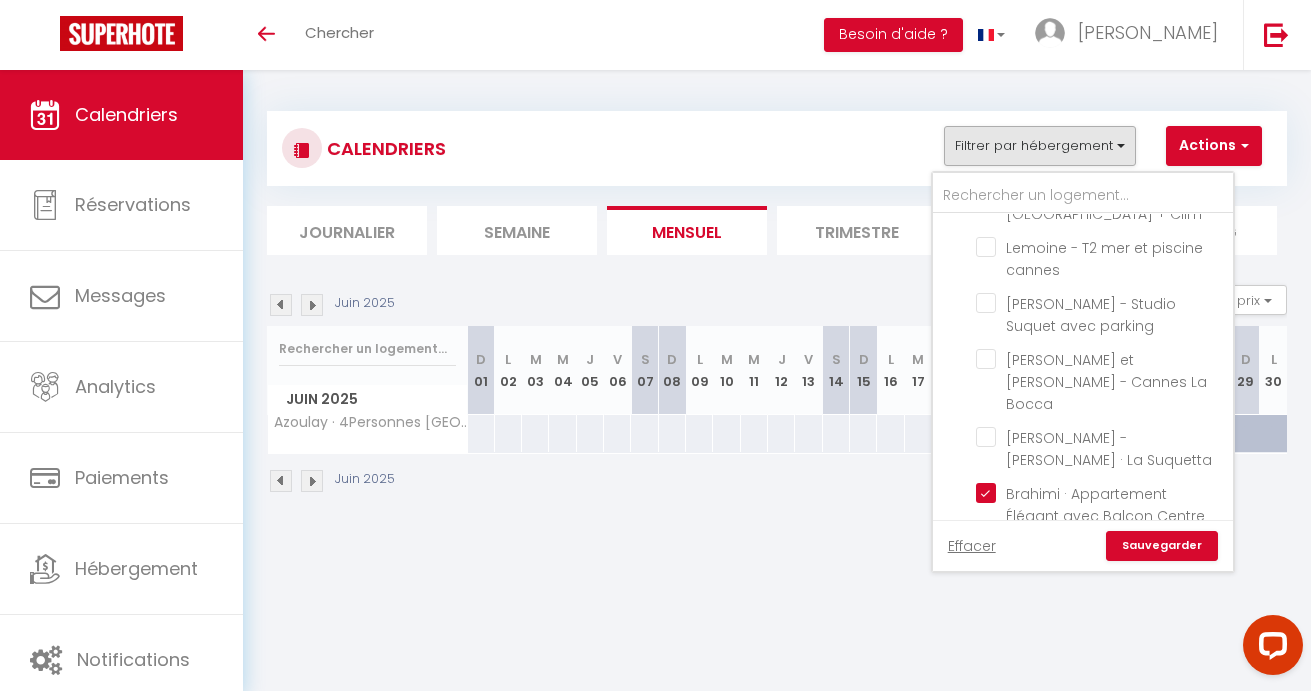 click on "Juin 2025" at bounding box center [777, 483] 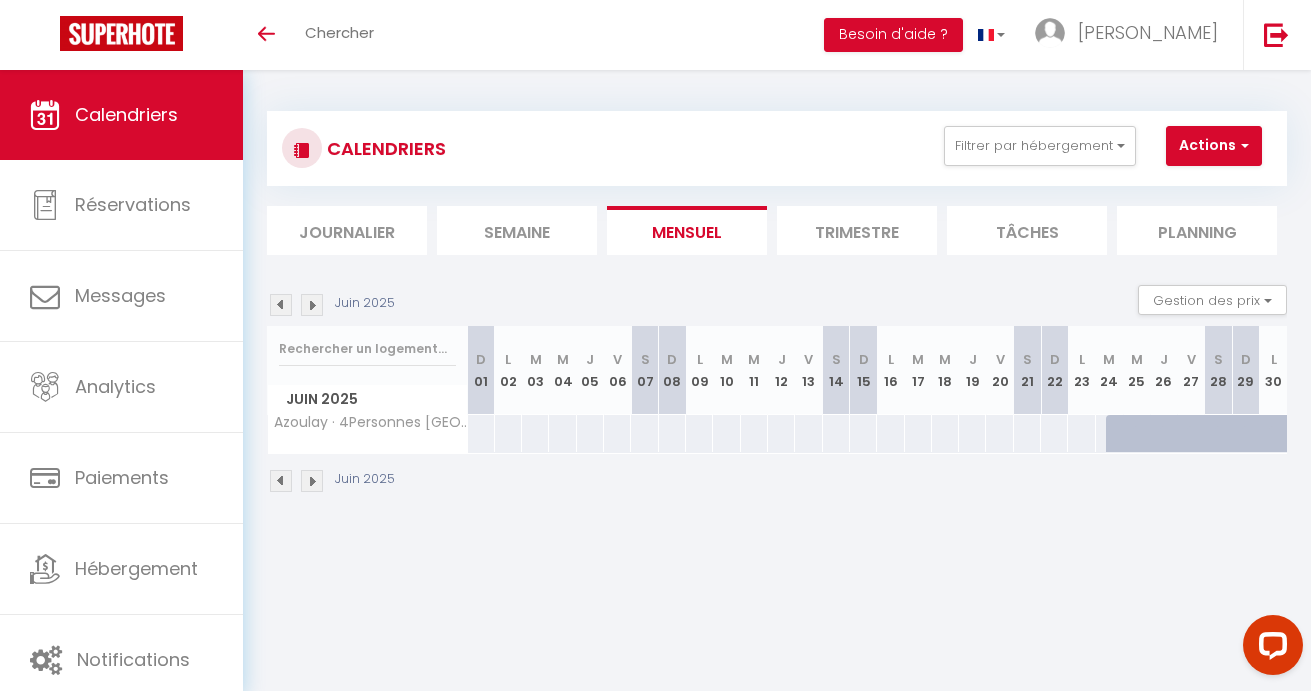 click at bounding box center [281, 305] 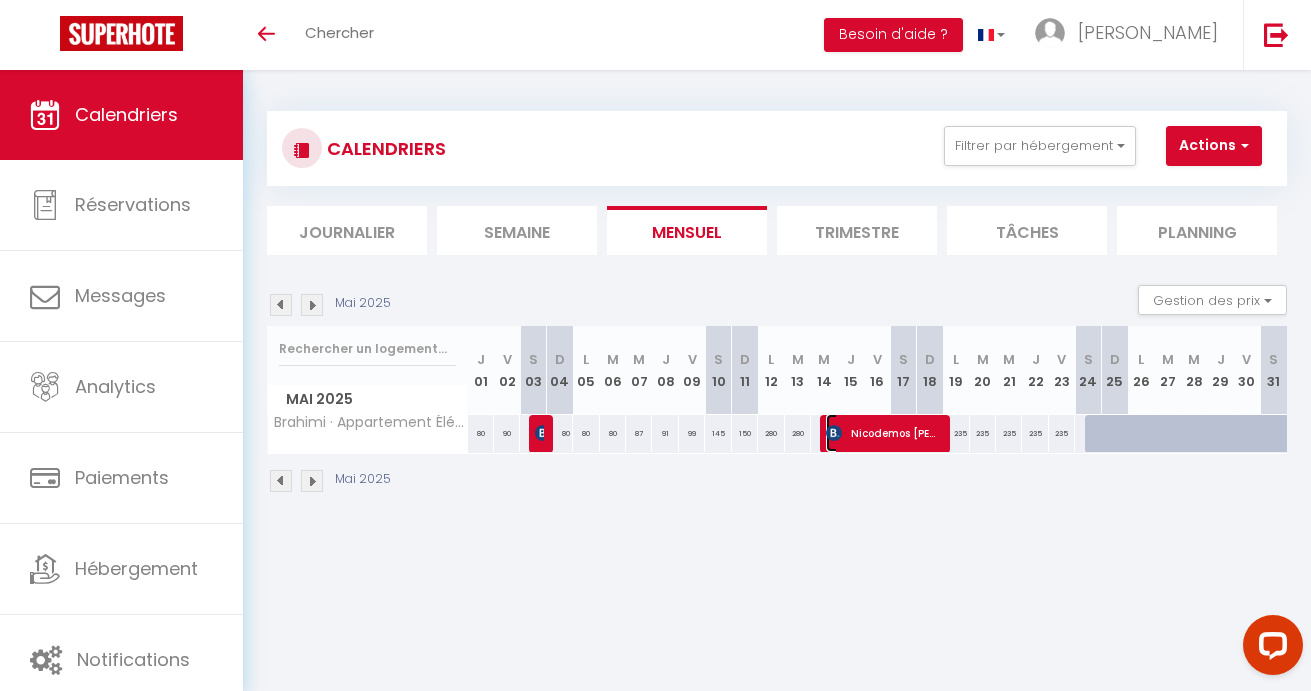 click on "Nicodemos [PERSON_NAME]" at bounding box center [882, 433] 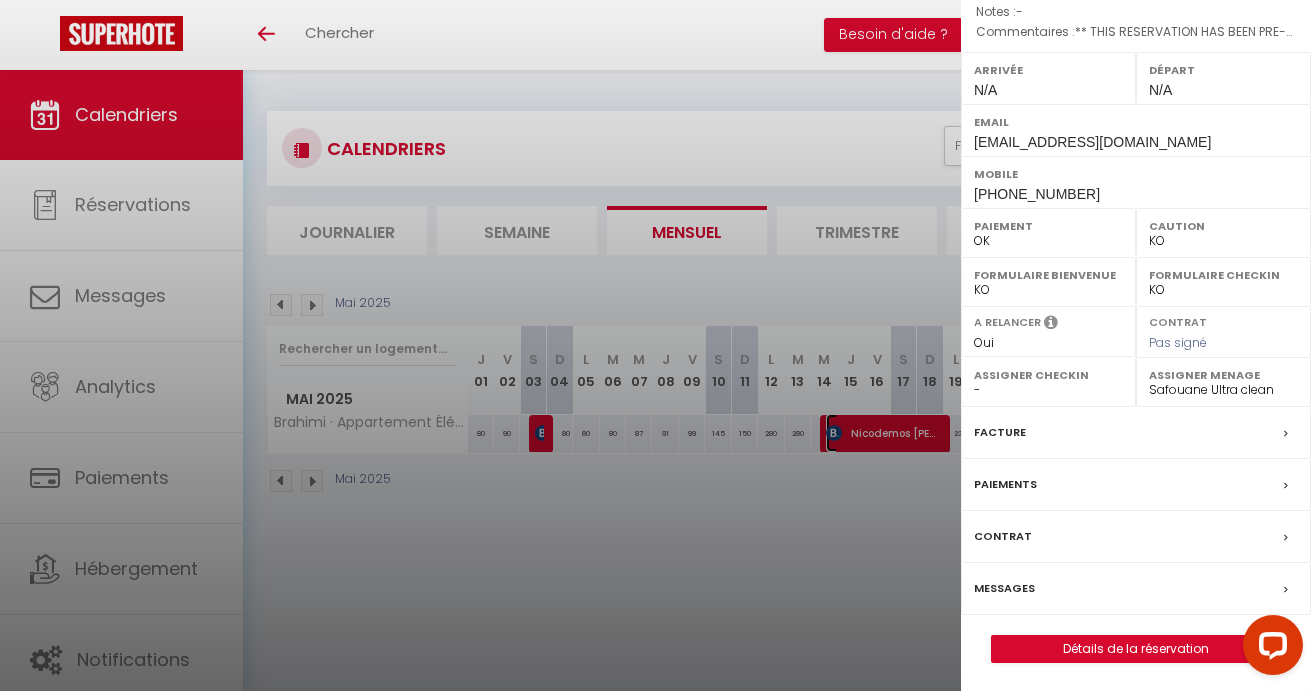 scroll, scrollTop: 325, scrollLeft: 0, axis: vertical 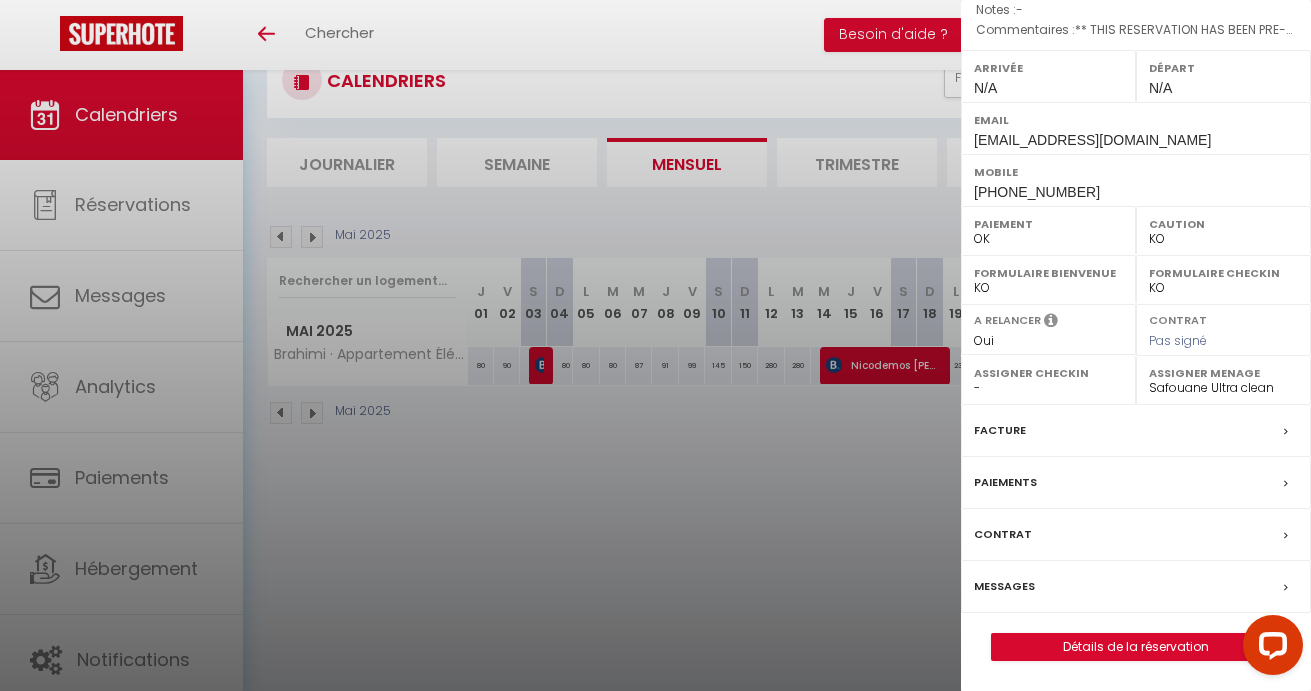 click on "Messages" at bounding box center (1004, 586) 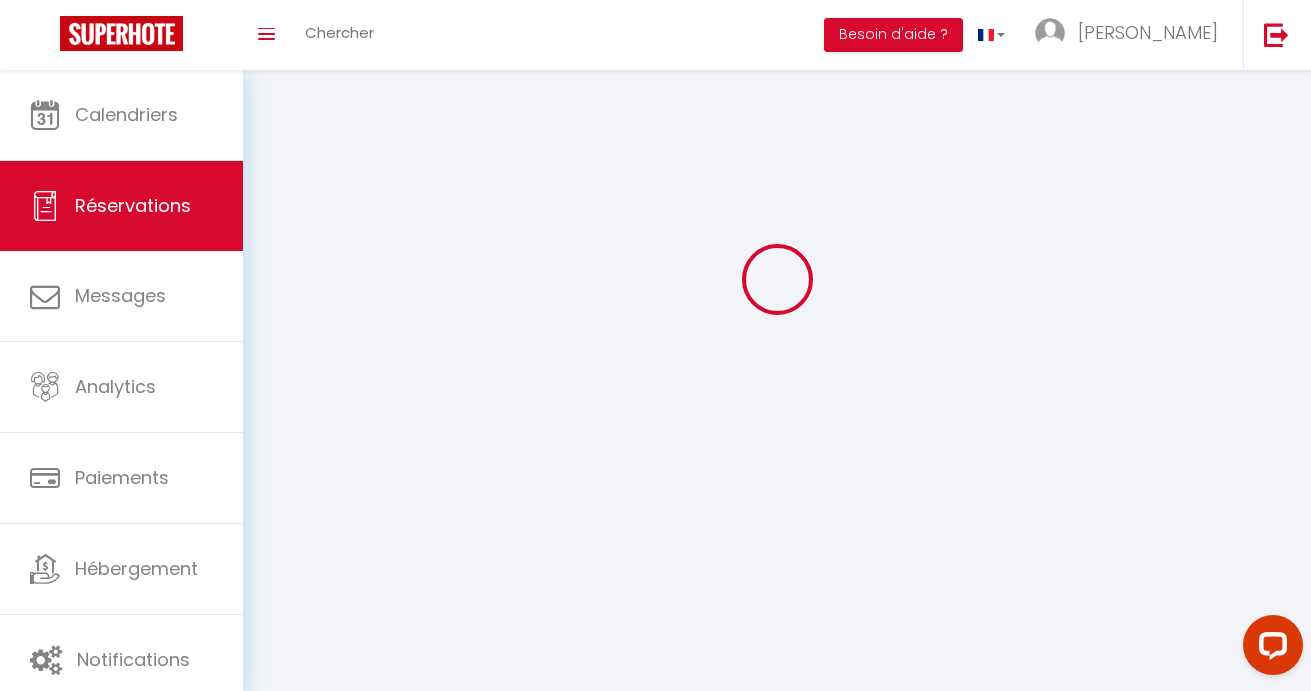 scroll, scrollTop: 0, scrollLeft: 0, axis: both 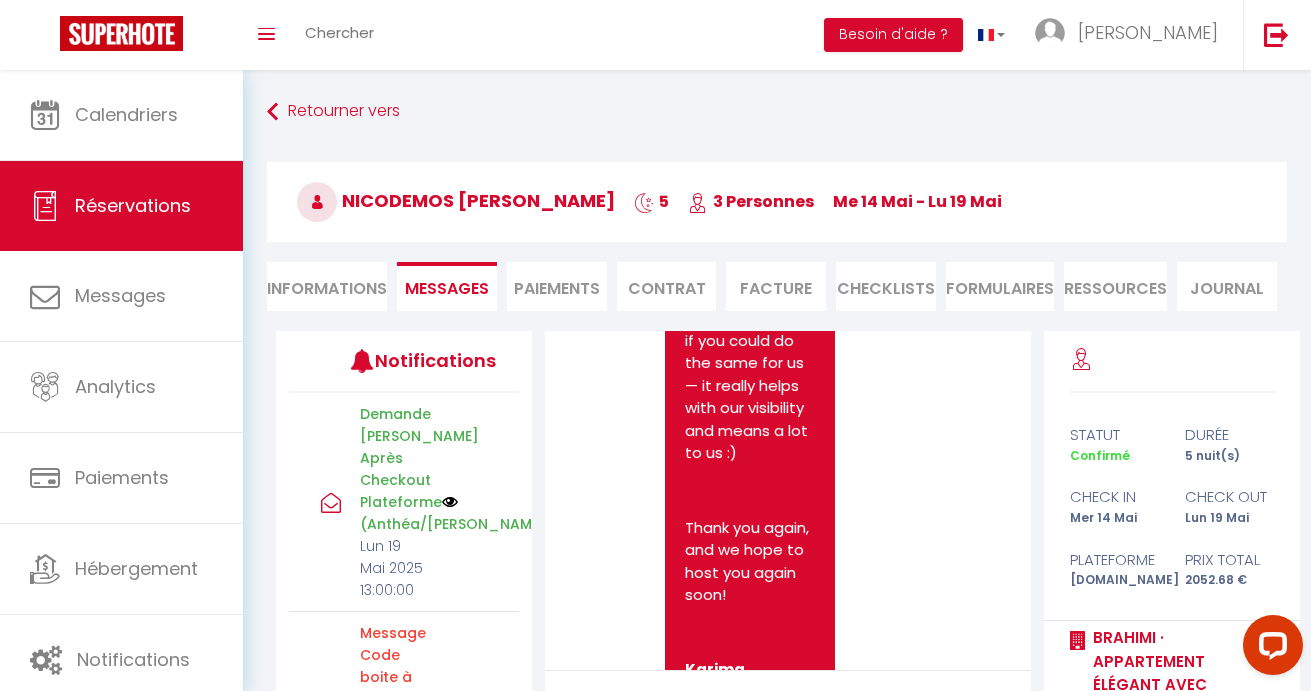 click on "Paiements" at bounding box center (557, 286) 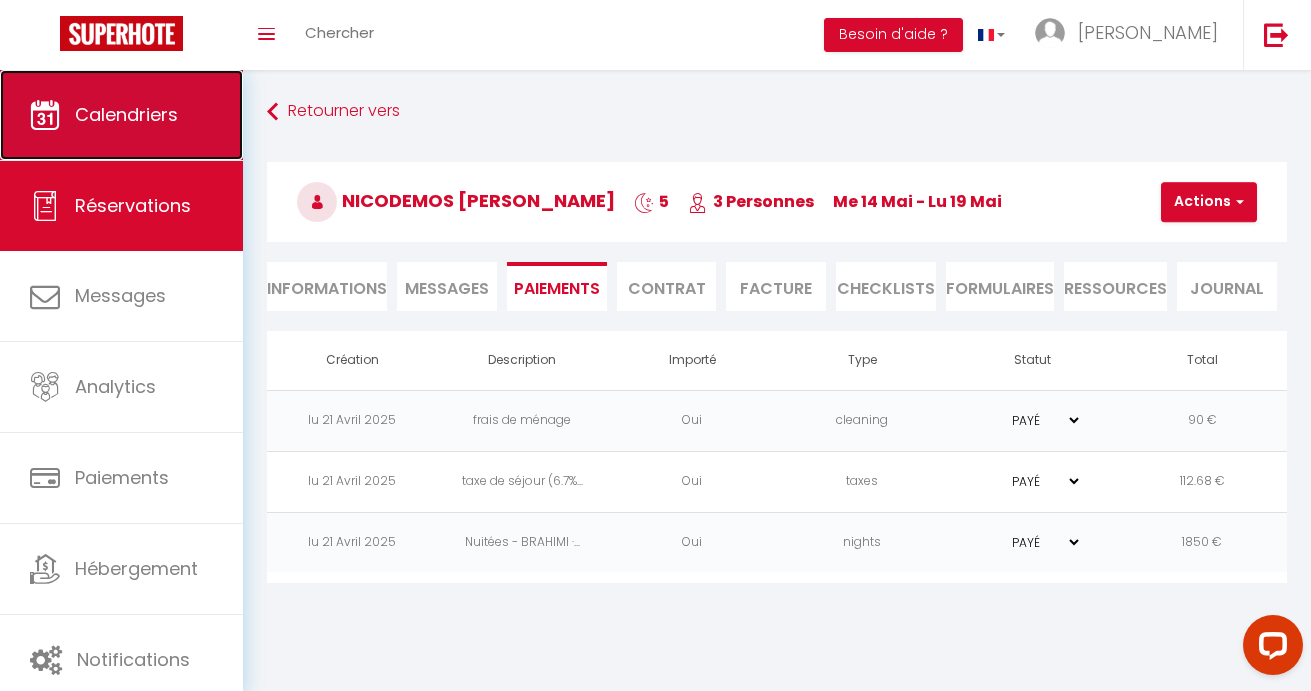 click on "Calendriers" at bounding box center (121, 115) 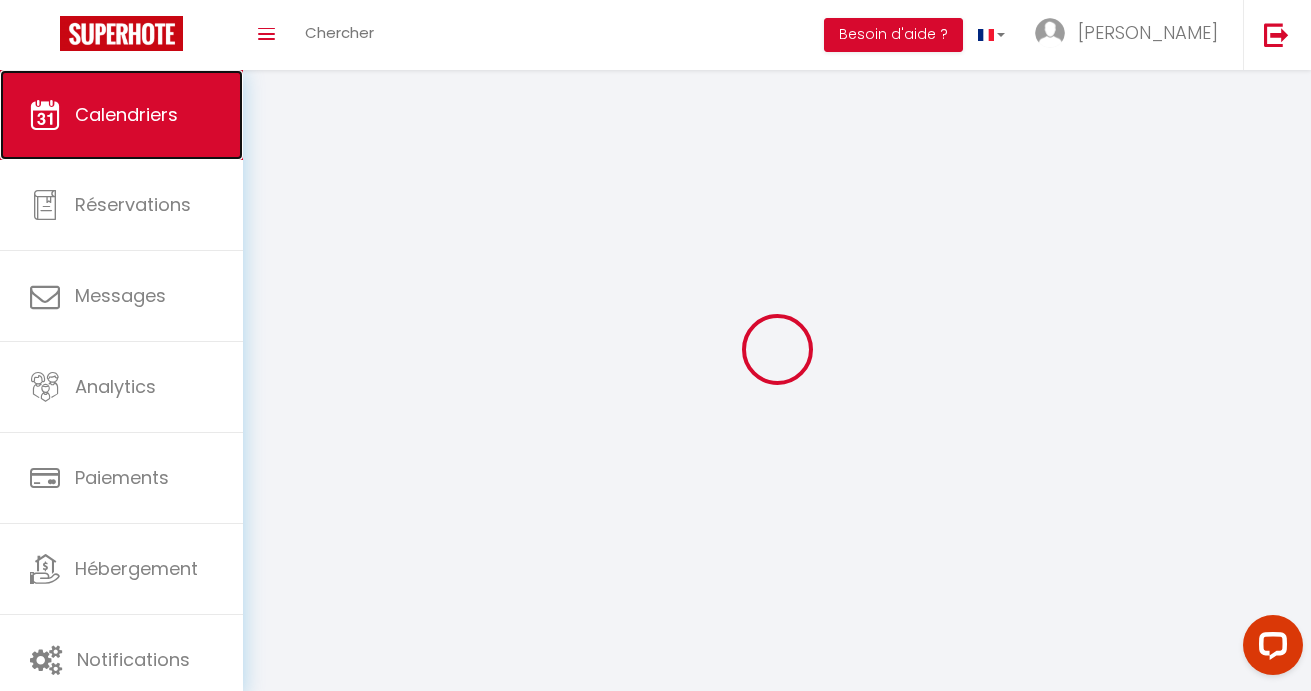 click on "Calendriers" at bounding box center [126, 114] 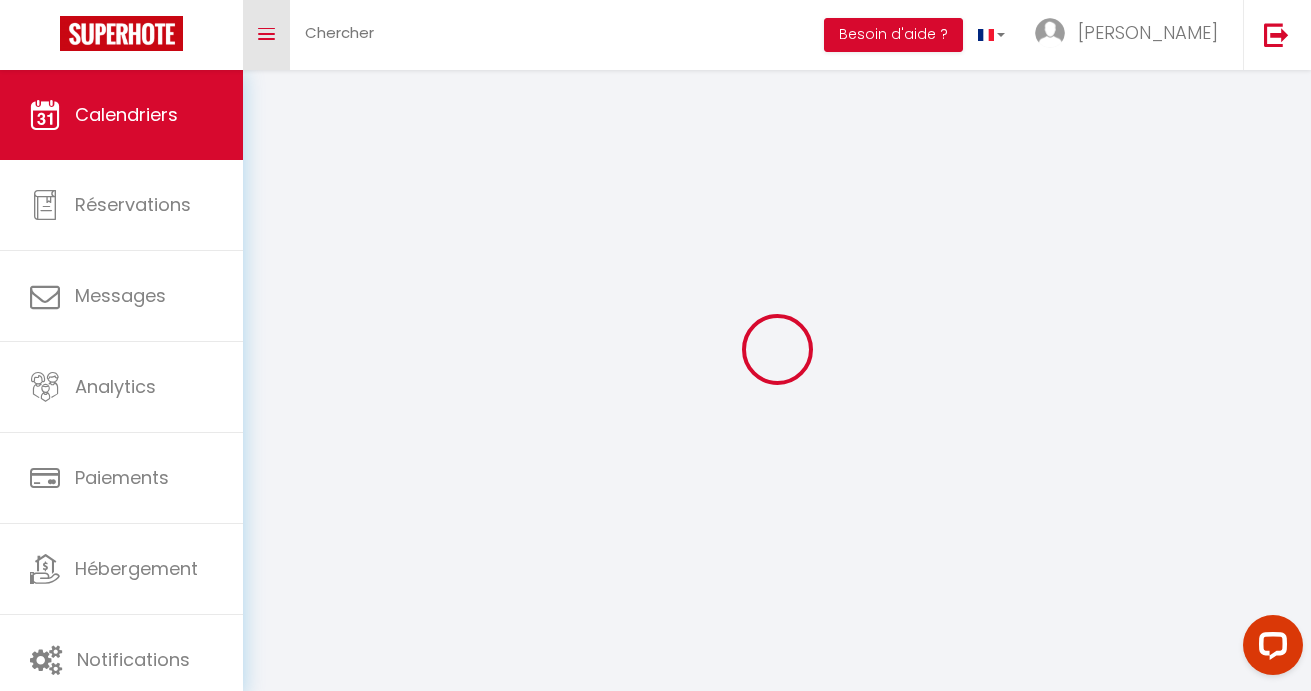 click on "Toggle menubar" at bounding box center (266, 35) 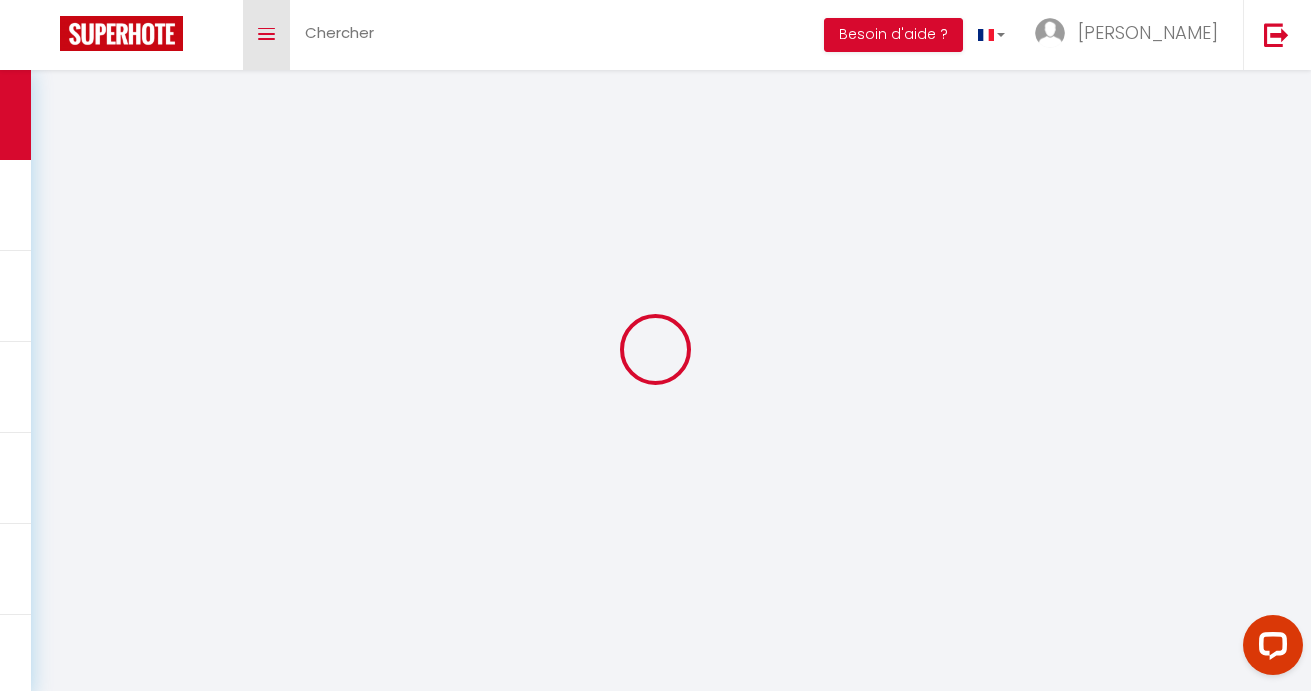 click on "Toggle menubar" at bounding box center (266, 35) 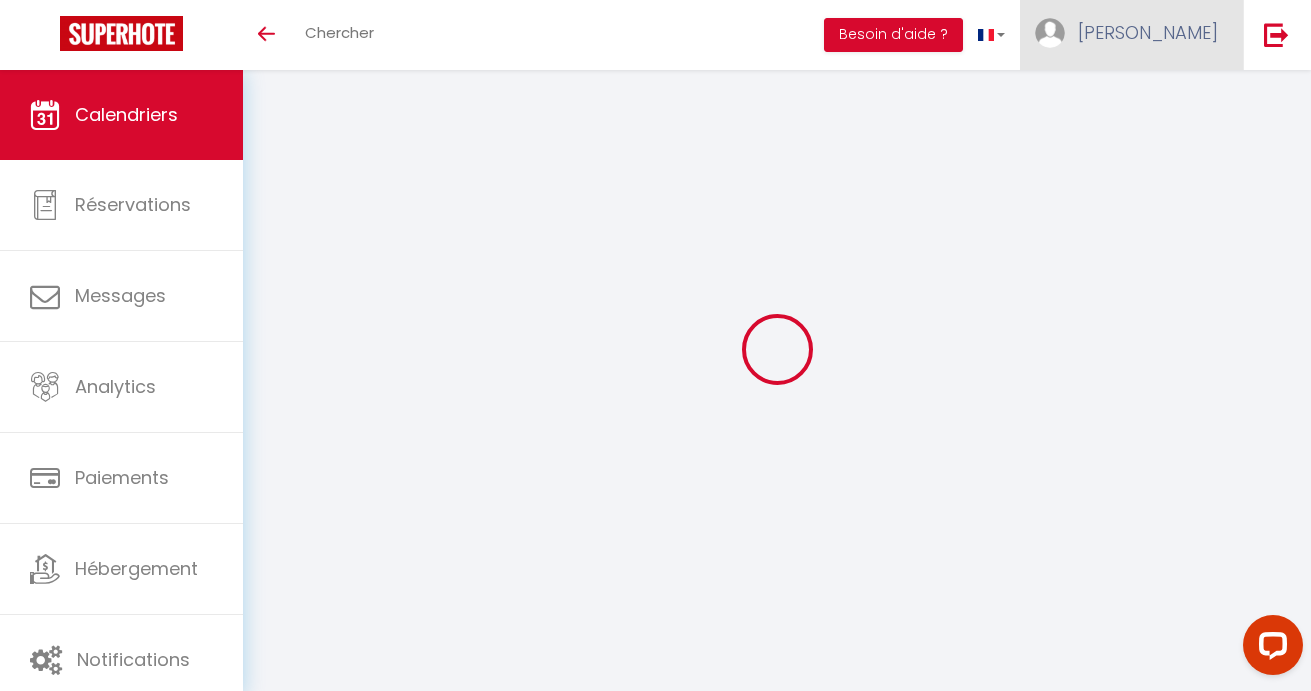 click on "[PERSON_NAME]" at bounding box center [1131, 35] 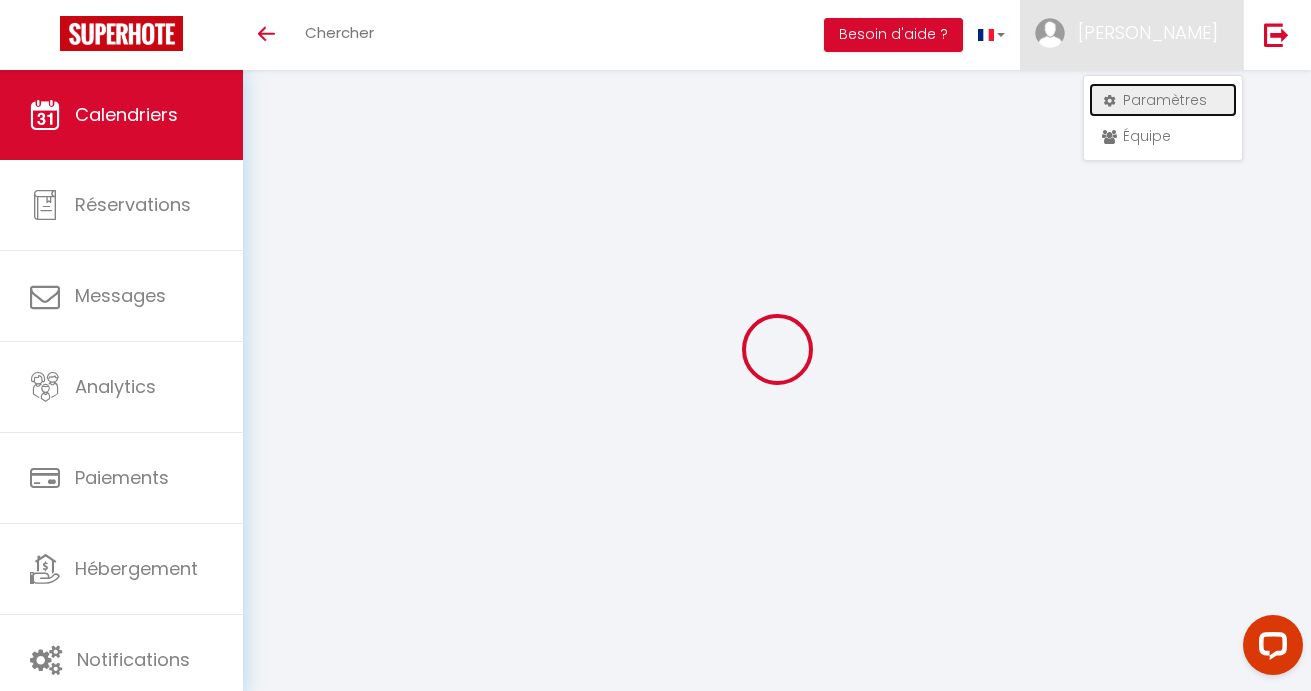 click on "Paramètres" at bounding box center (1163, 100) 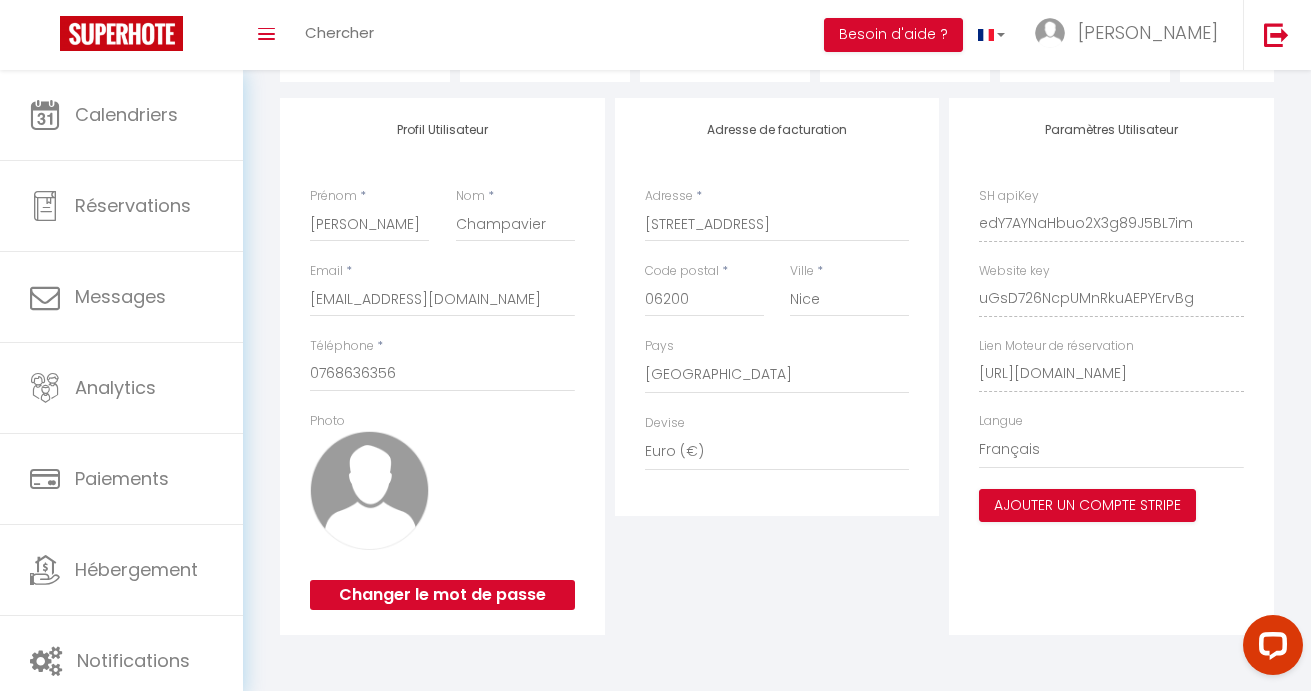 scroll, scrollTop: 37, scrollLeft: 0, axis: vertical 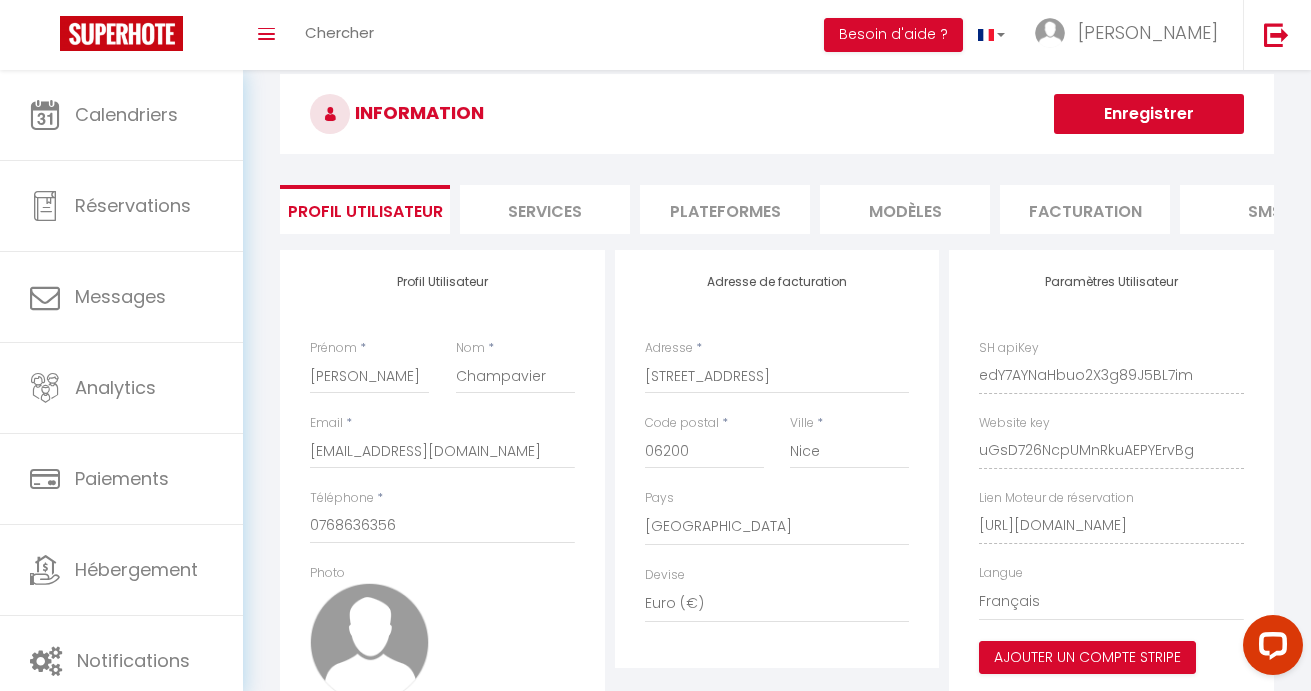 click on "Plateformes" at bounding box center [725, 209] 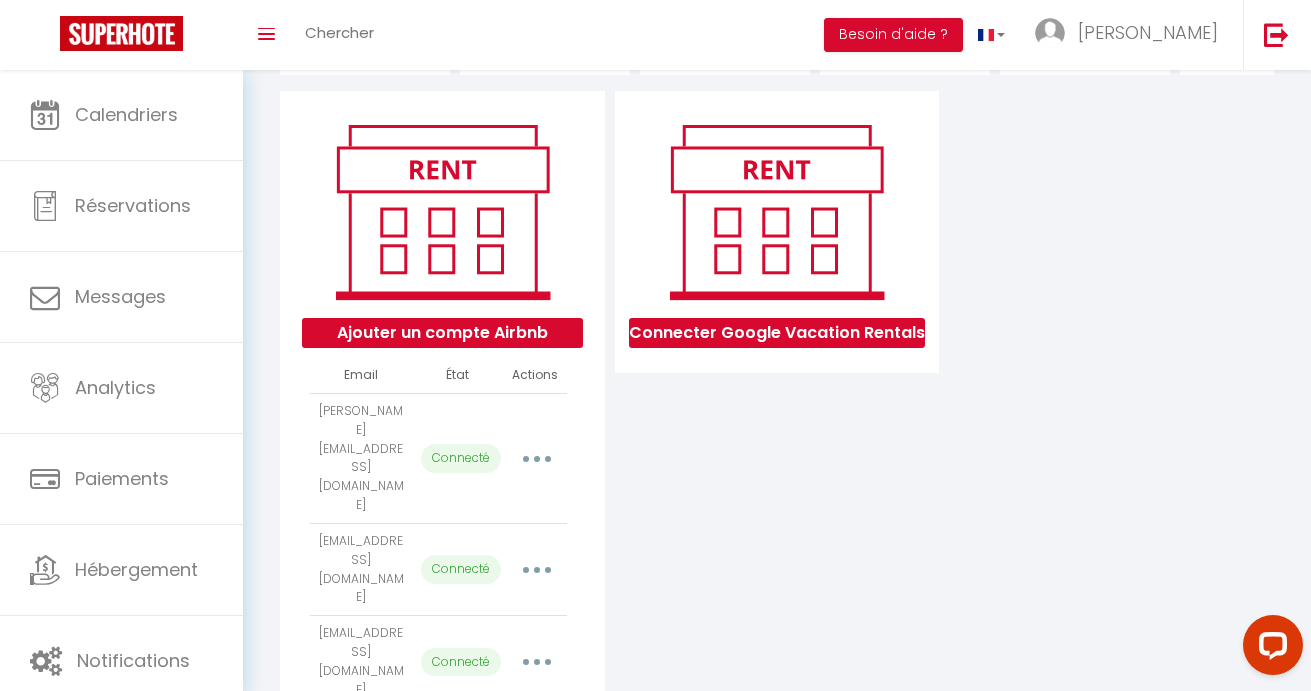scroll, scrollTop: 0, scrollLeft: 0, axis: both 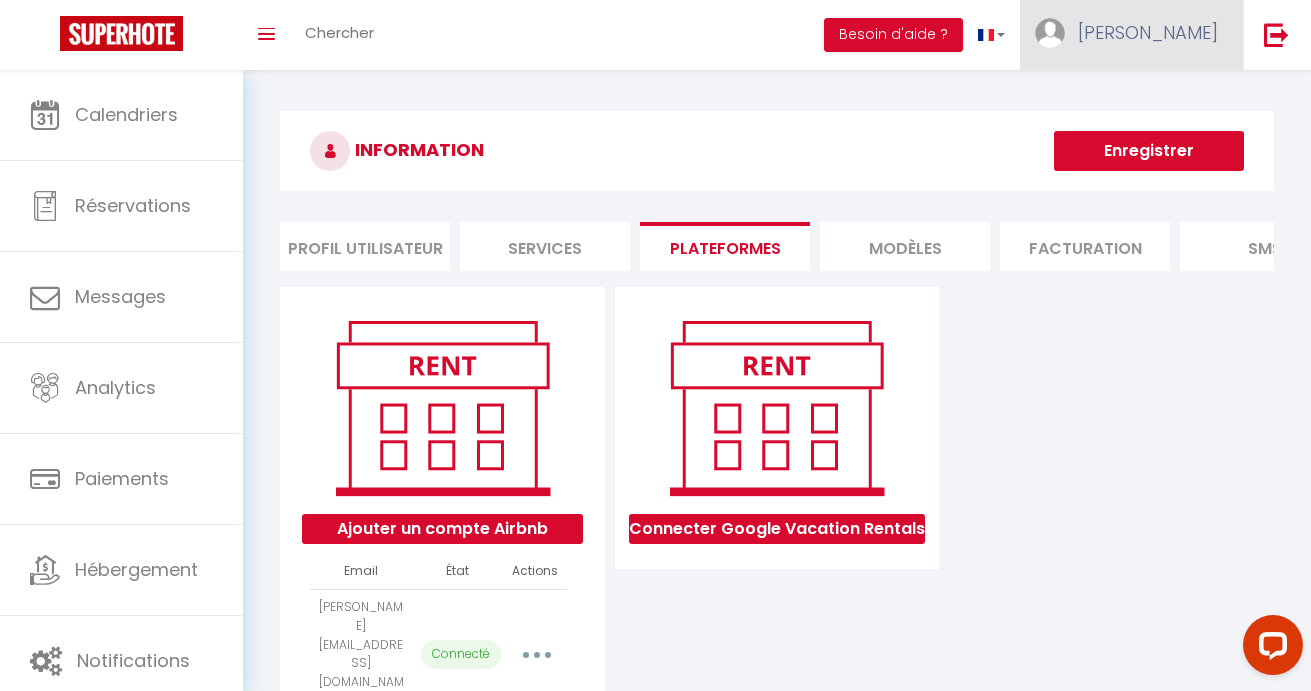 click on "[PERSON_NAME]" at bounding box center (1131, 35) 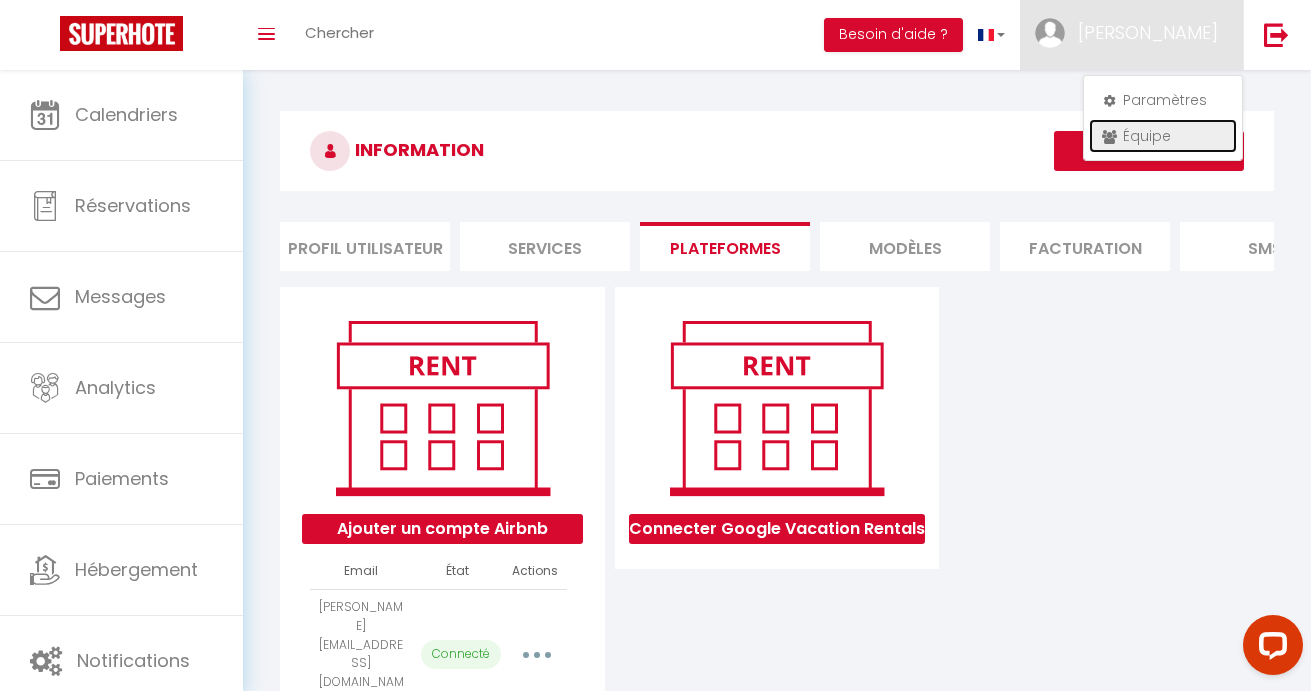 click on "Équipe" at bounding box center (1163, 136) 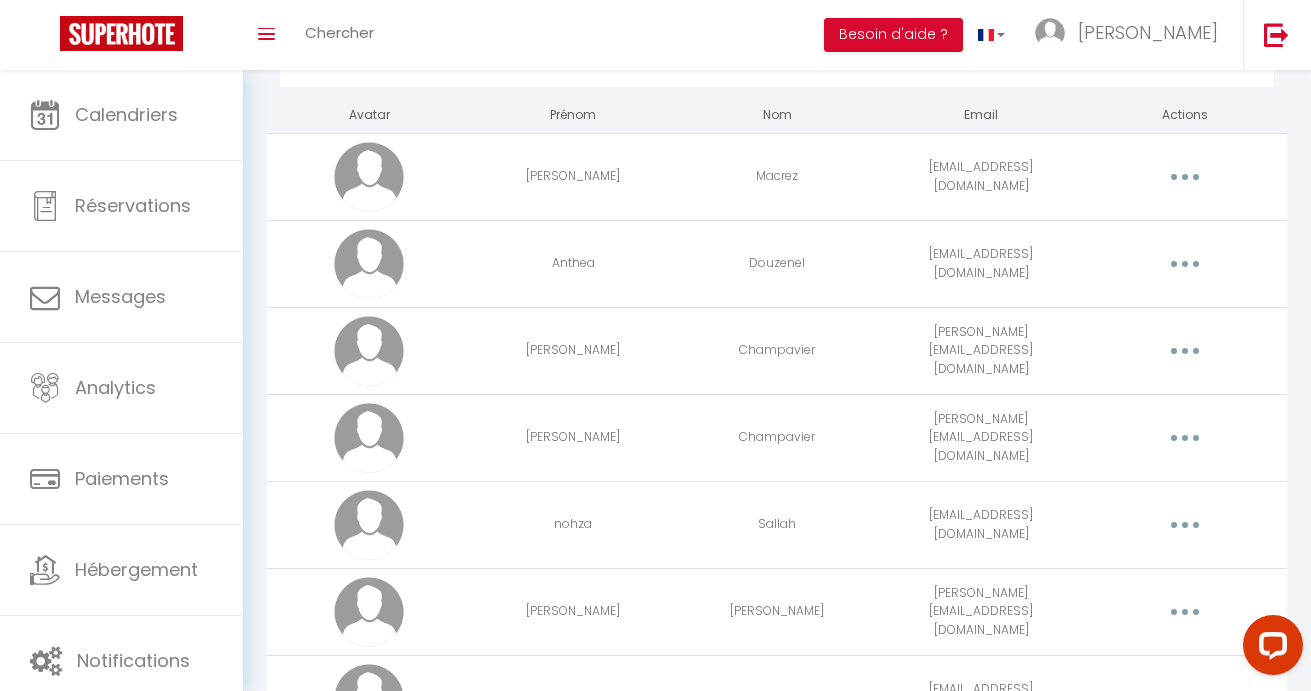 scroll, scrollTop: 105, scrollLeft: 0, axis: vertical 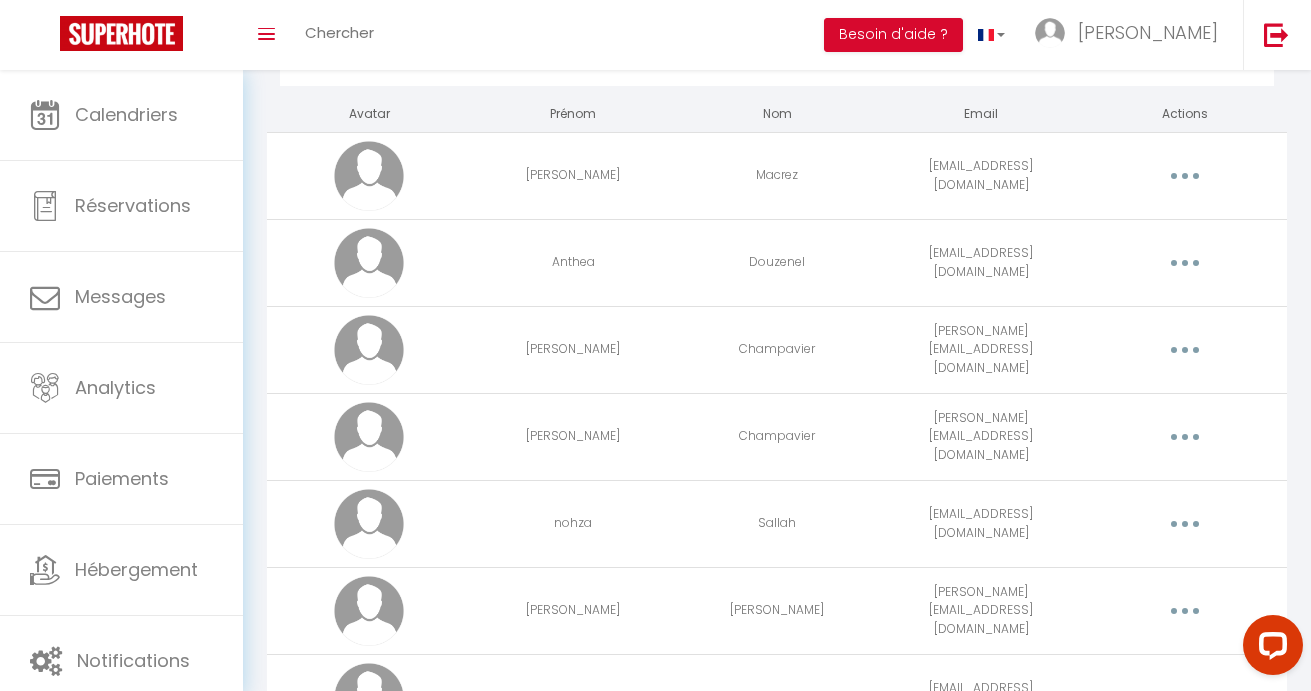 click at bounding box center [1185, 437] 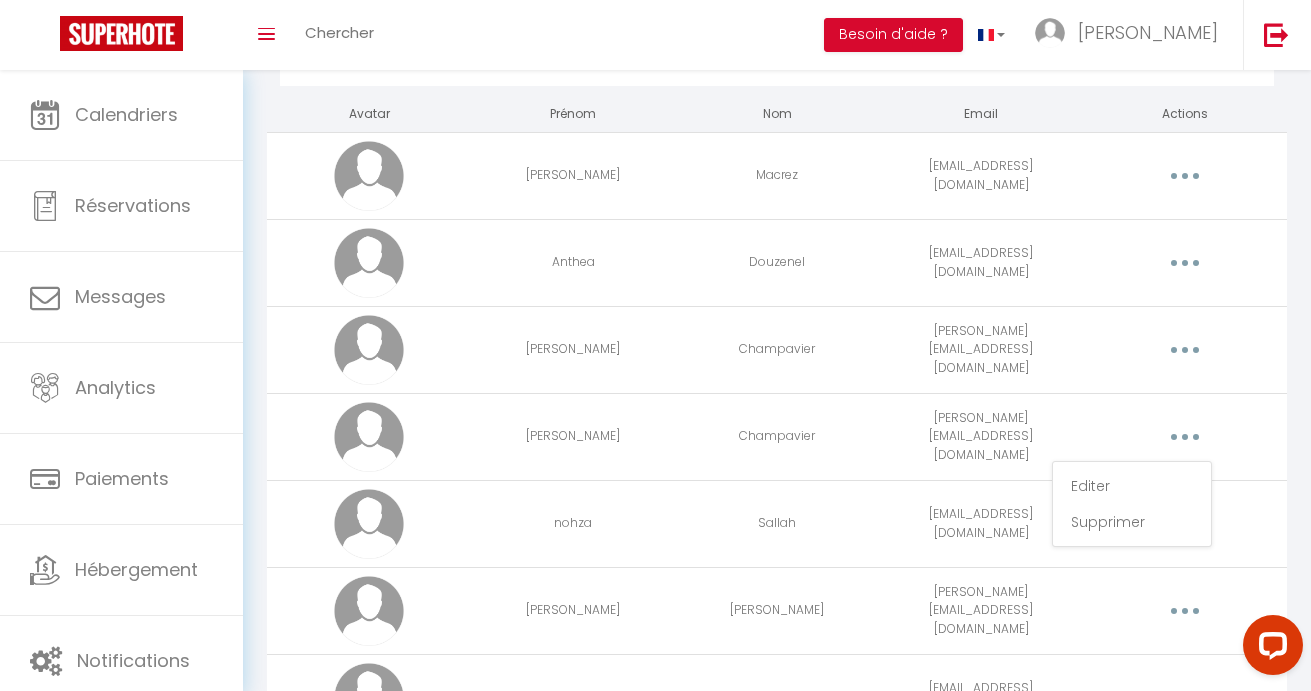 click on "Editer   Supprimer" at bounding box center (1185, 436) 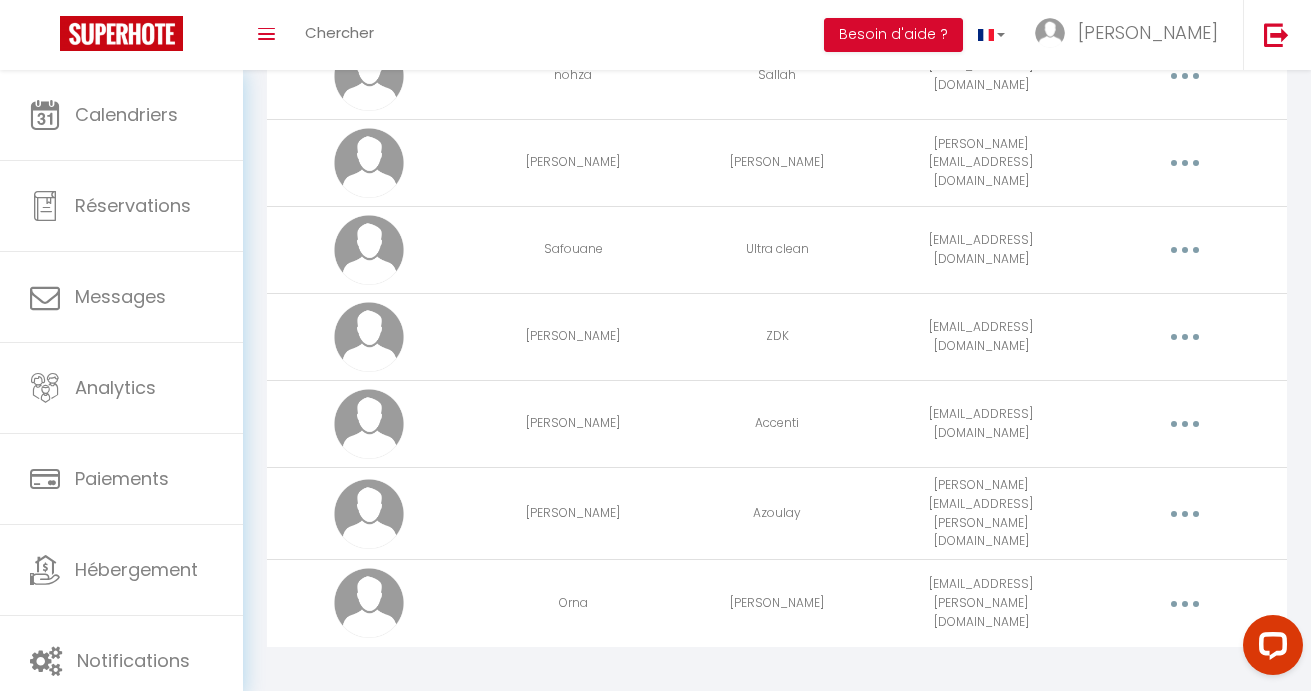 scroll, scrollTop: 558, scrollLeft: 0, axis: vertical 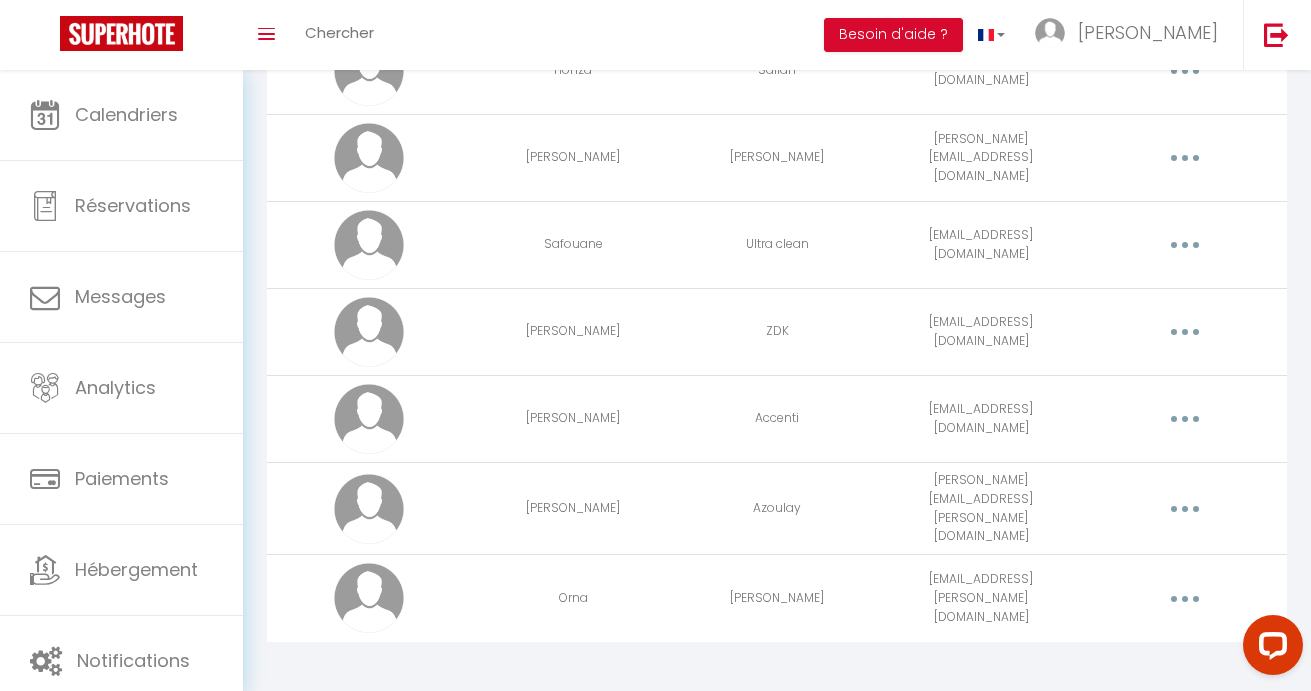 click at bounding box center (1185, 245) 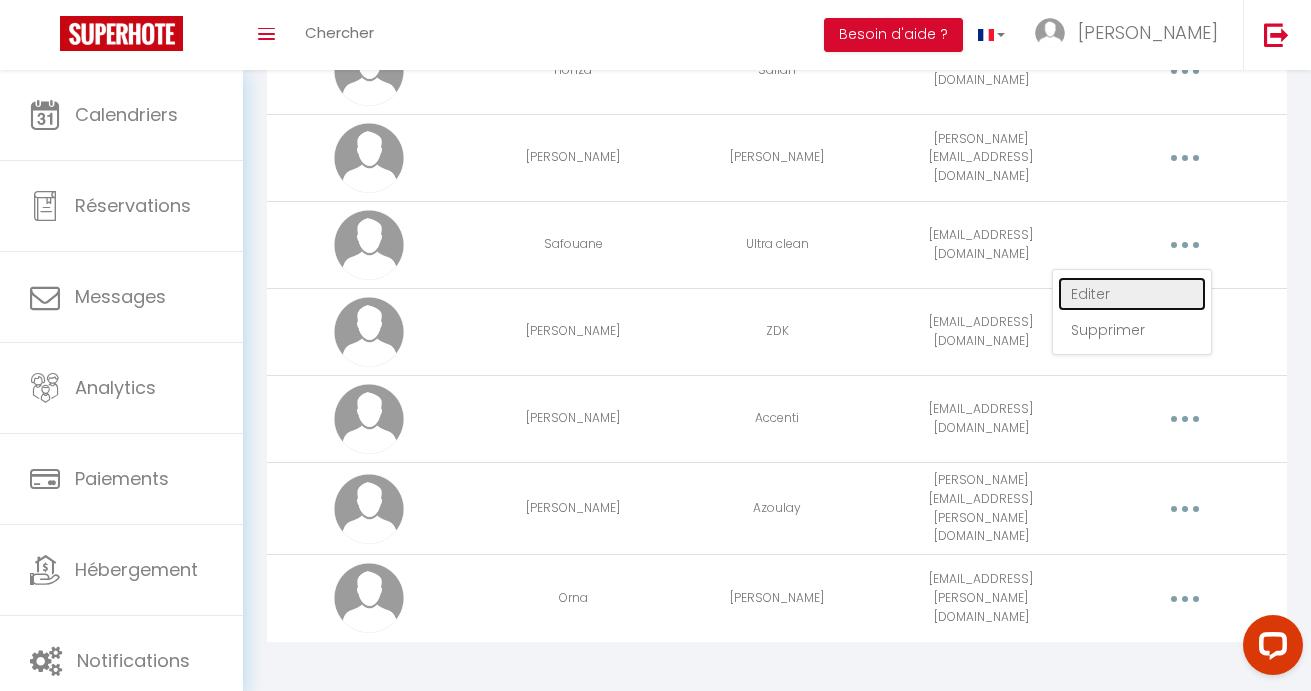 click on "Editer" at bounding box center [1132, 294] 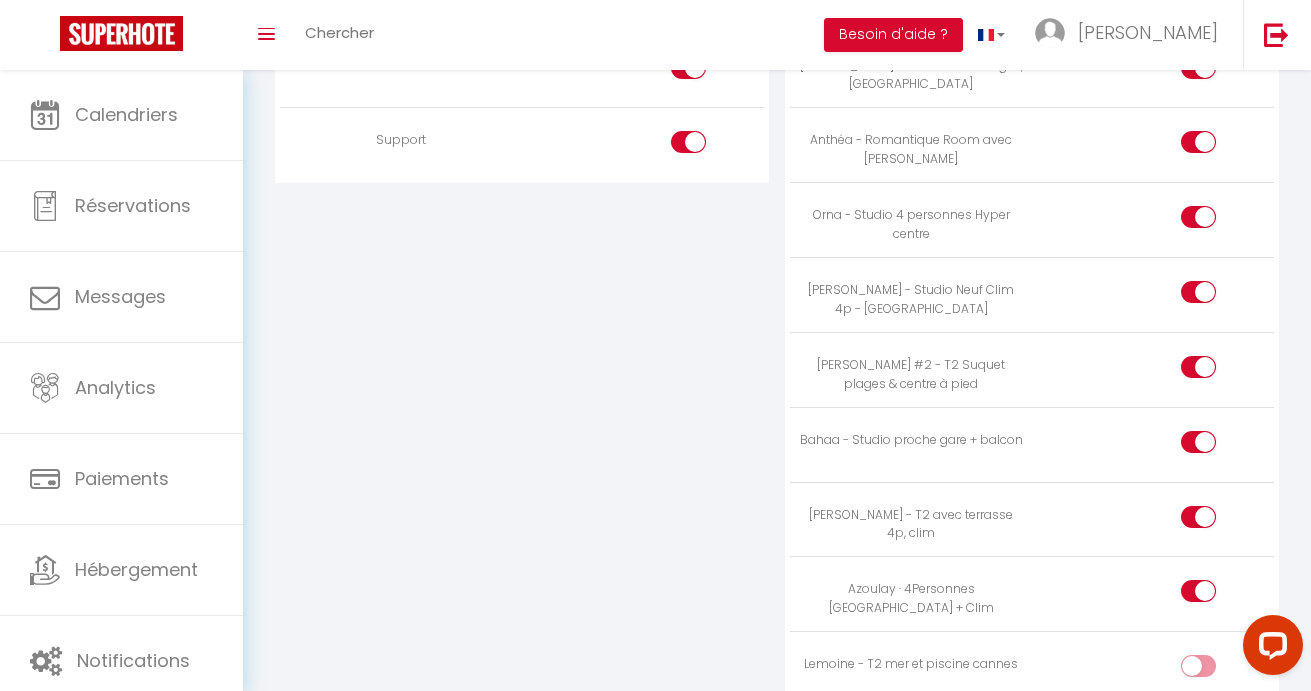 scroll, scrollTop: 2085, scrollLeft: 0, axis: vertical 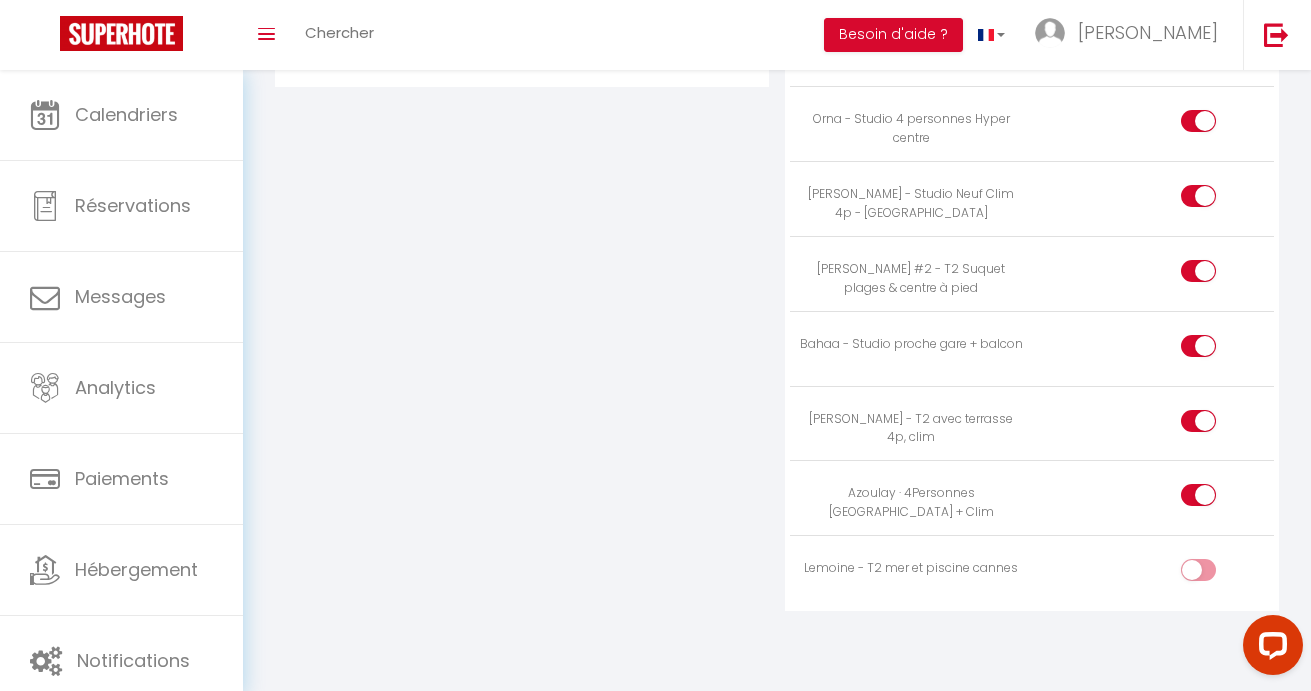 click at bounding box center (1215, 574) 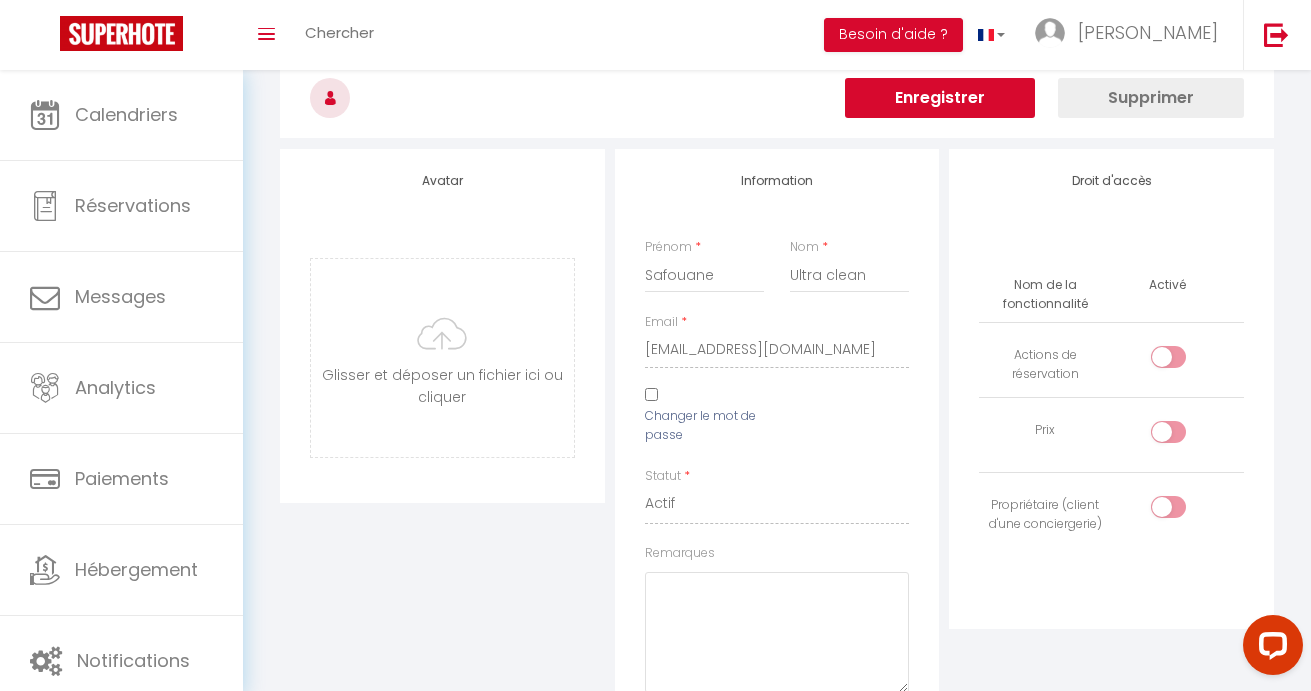 scroll, scrollTop: 0, scrollLeft: 0, axis: both 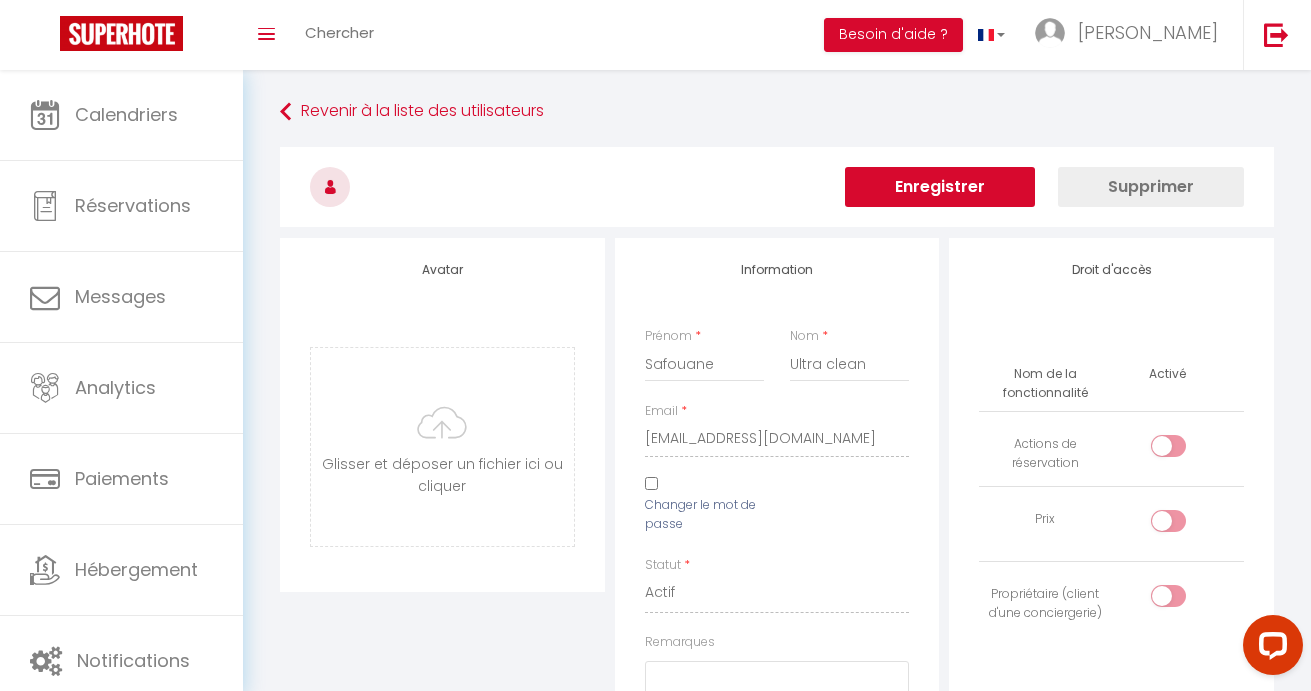 click on "Enregistrer" at bounding box center [940, 187] 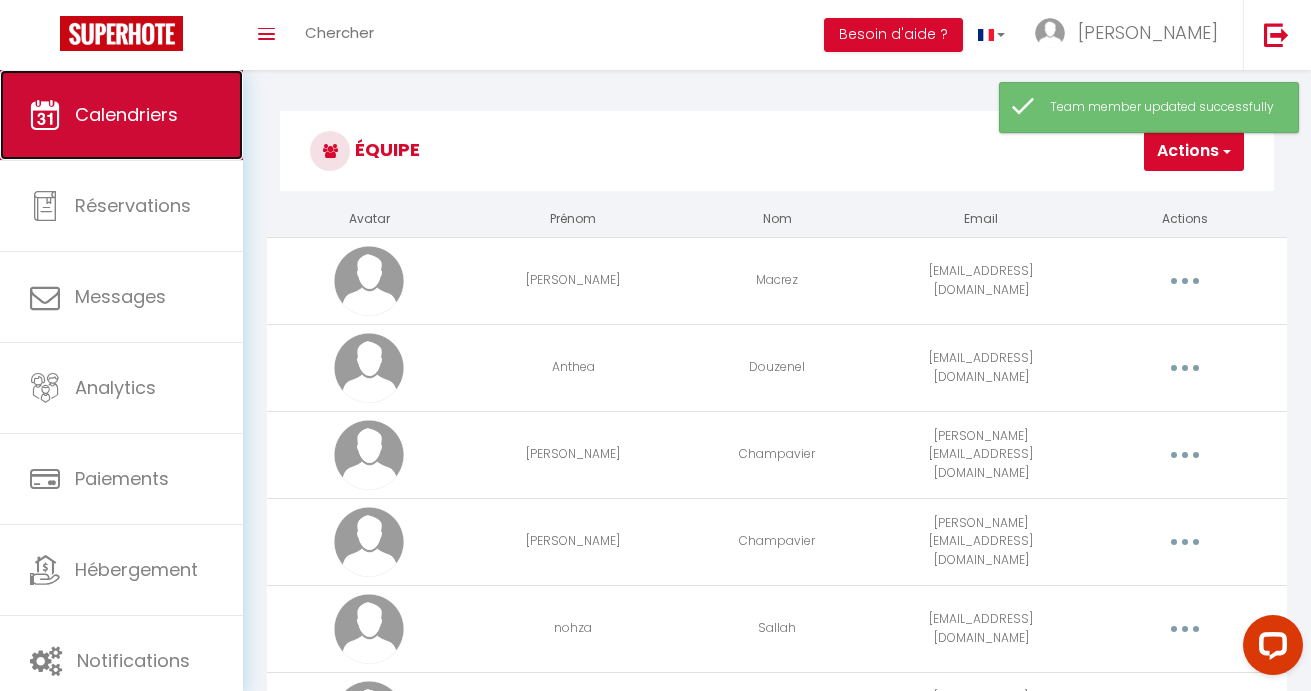 click on "Calendriers" at bounding box center [126, 114] 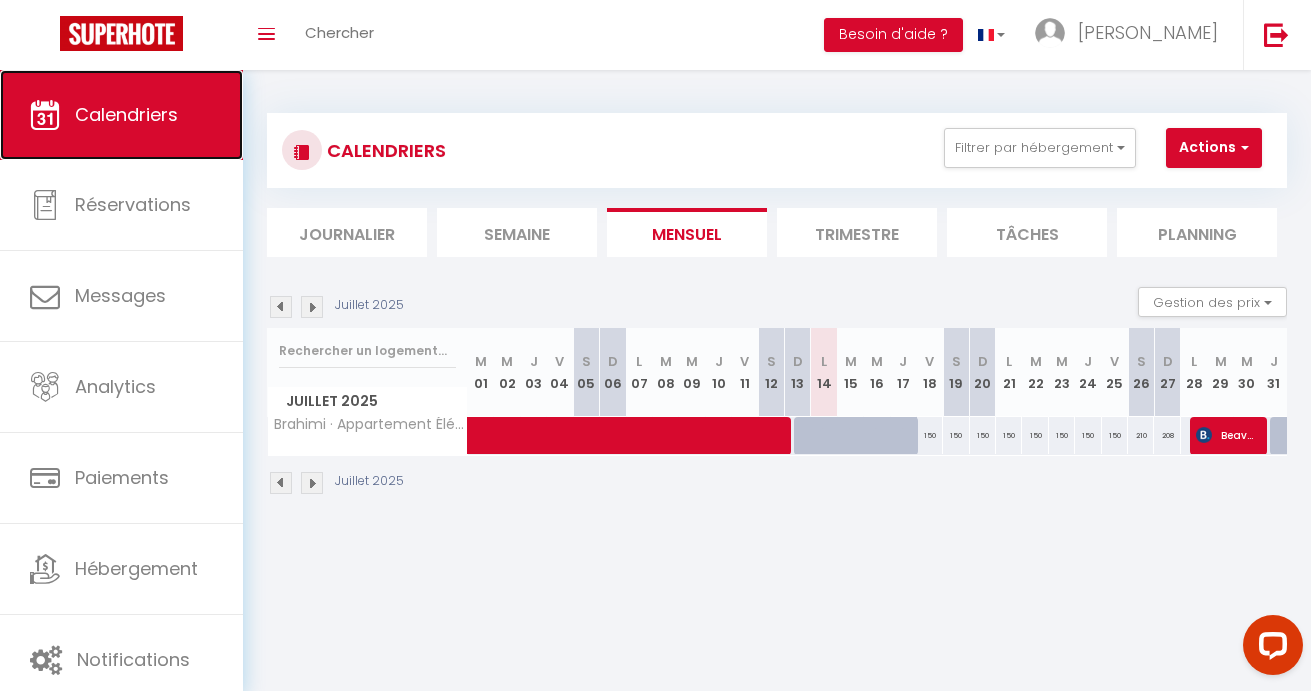 click on "Calendriers" at bounding box center [126, 114] 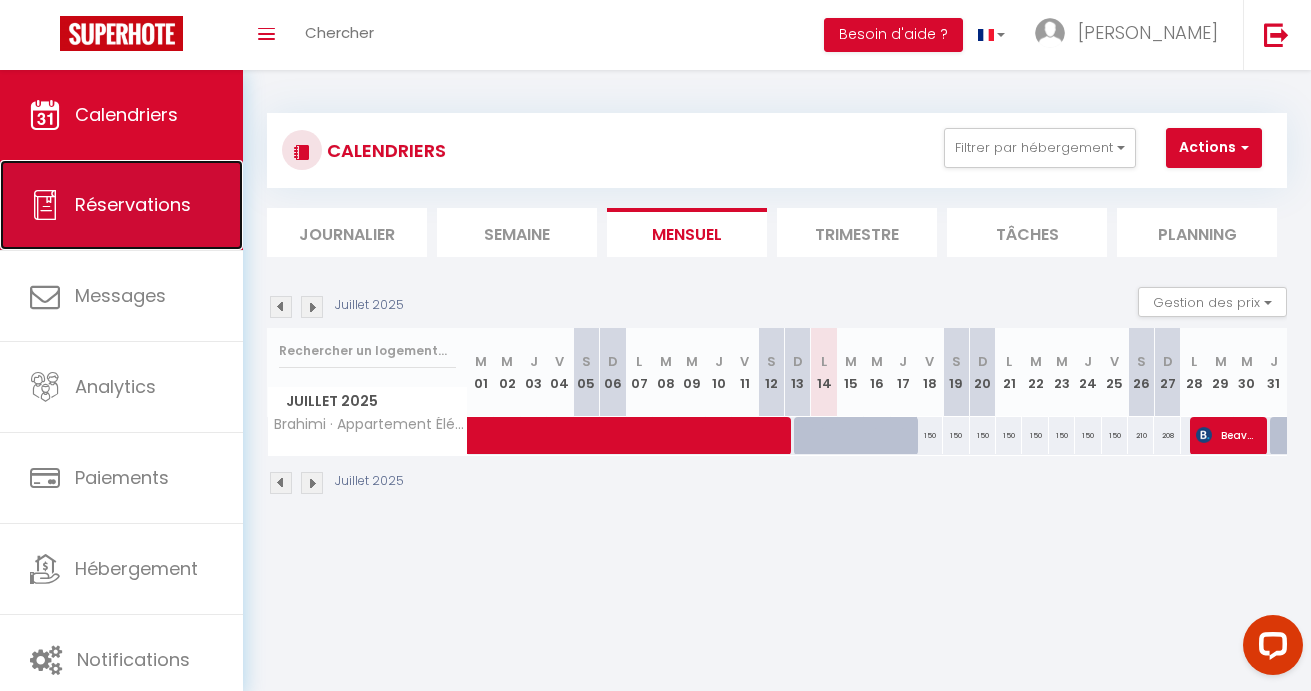 click on "Réservations" at bounding box center [121, 205] 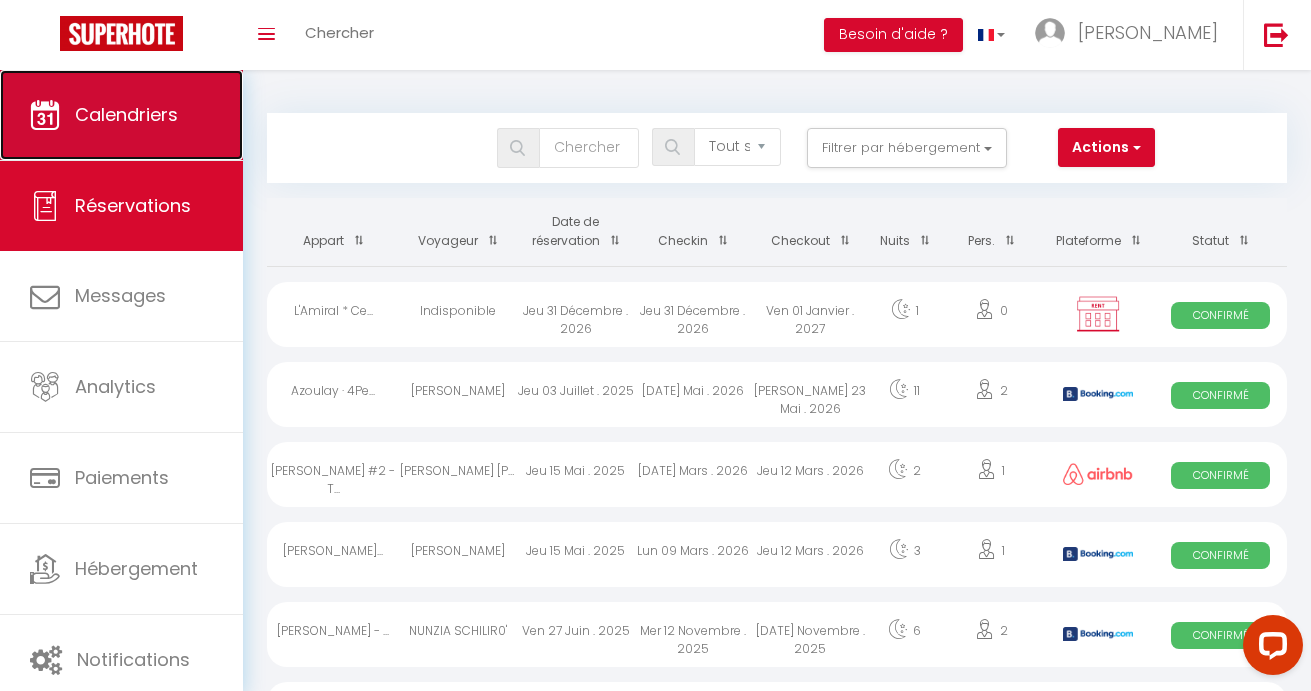 click on "Calendriers" at bounding box center [126, 114] 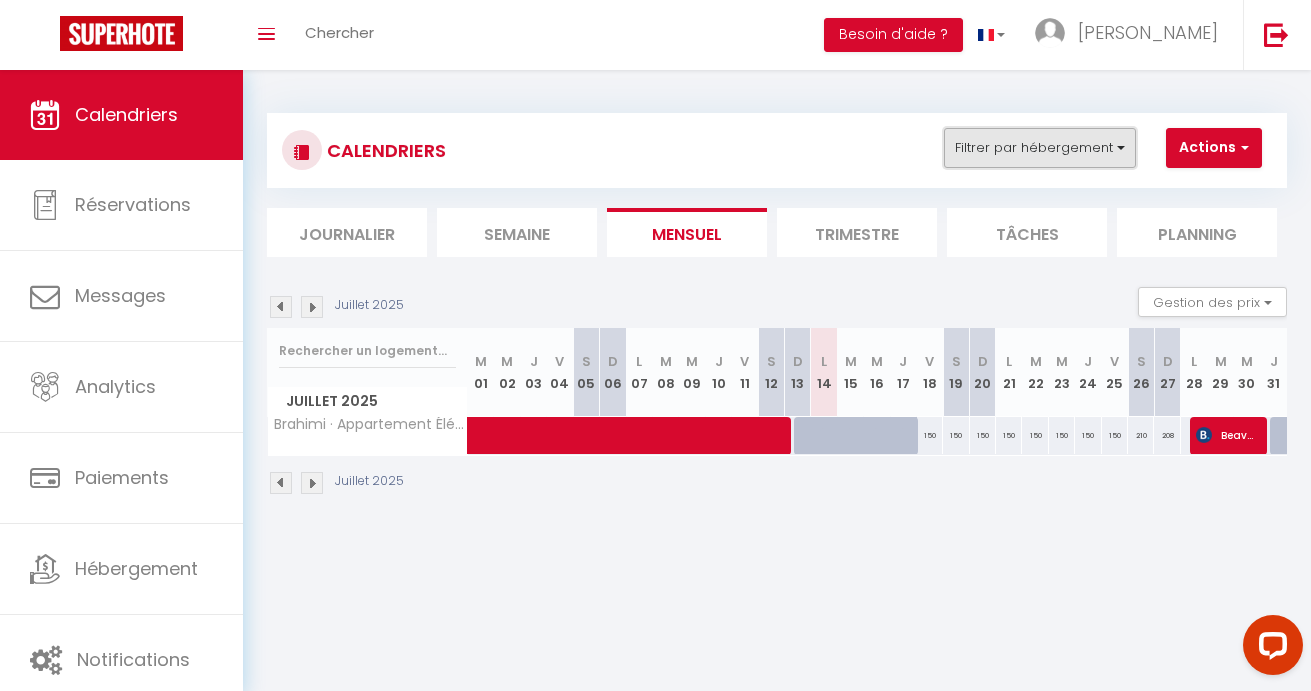 click on "Filtrer par hébergement" at bounding box center (1040, 148) 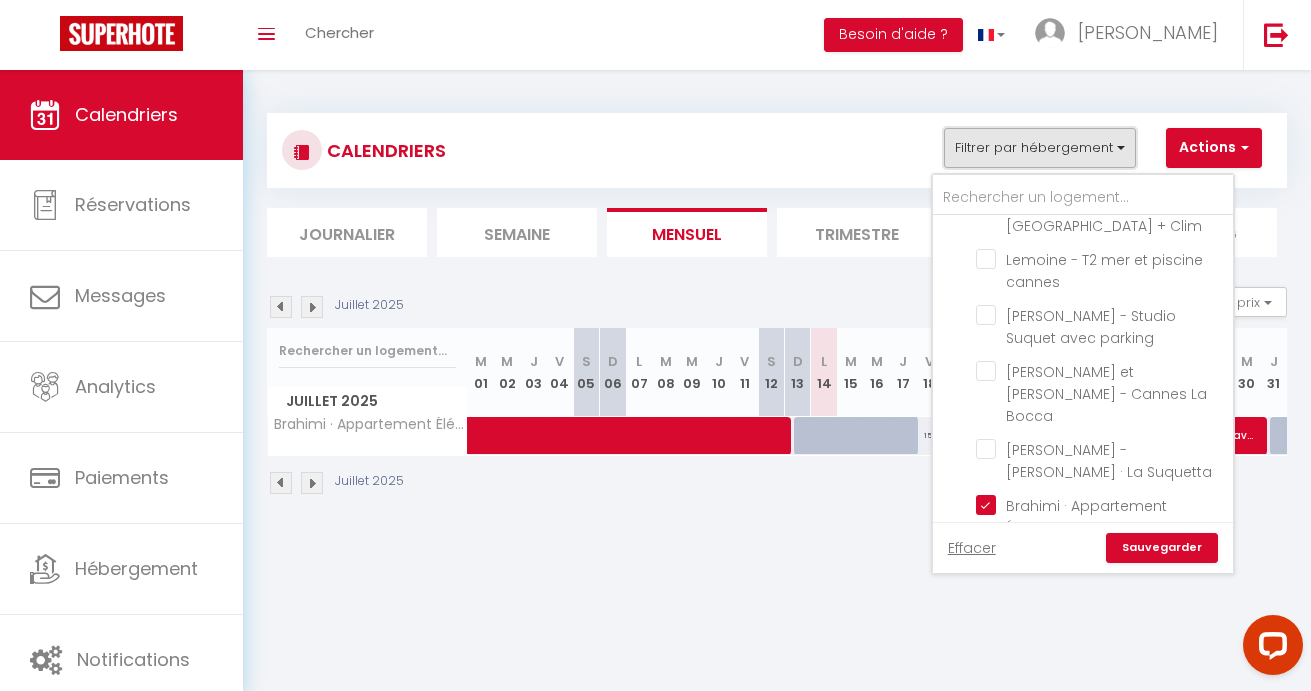 scroll, scrollTop: 732, scrollLeft: 0, axis: vertical 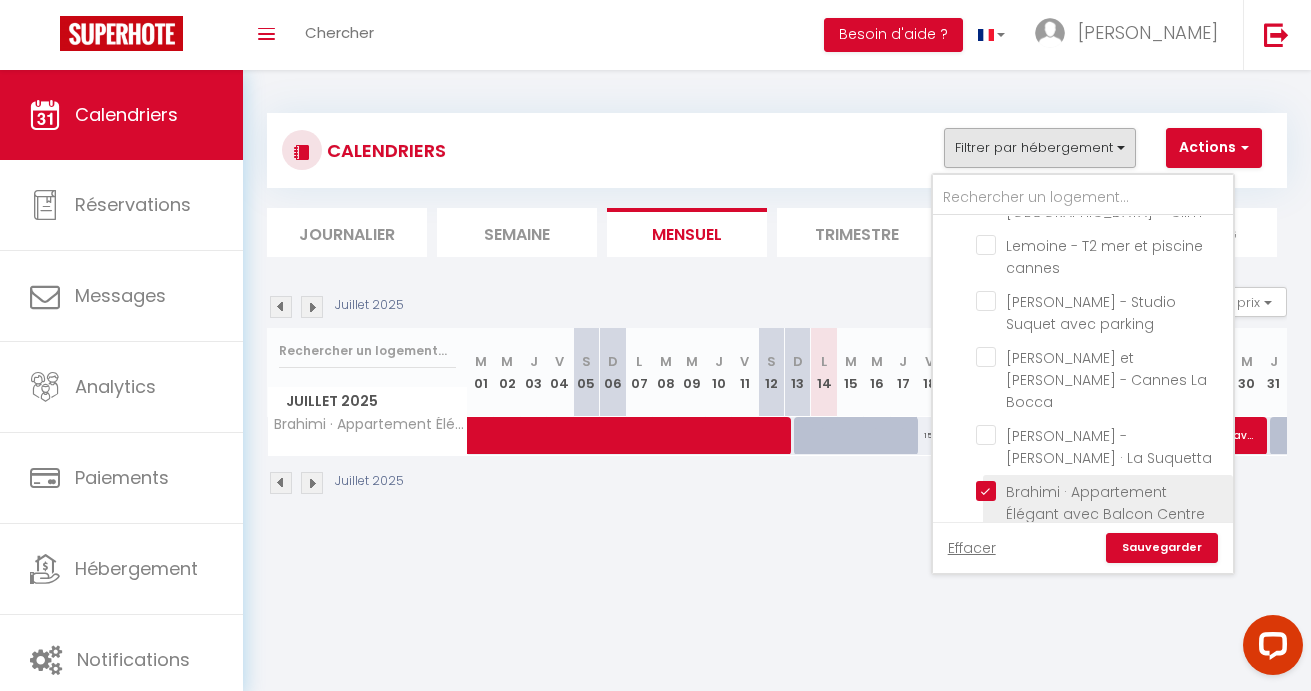 click on "Brahimi · Appartement Élégant avec Balcon Centre Cannes" at bounding box center (1101, 491) 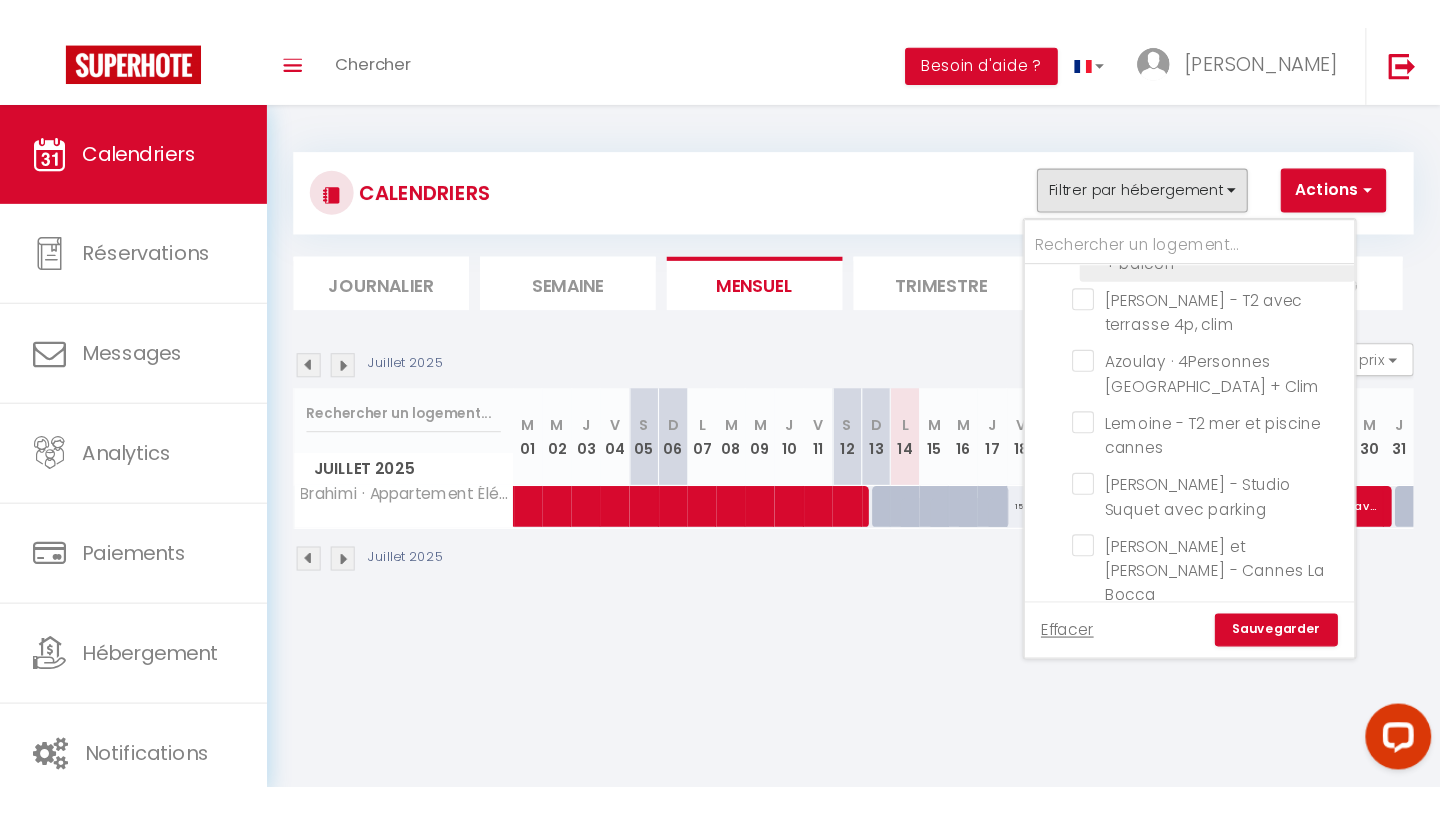 scroll, scrollTop: 619, scrollLeft: 0, axis: vertical 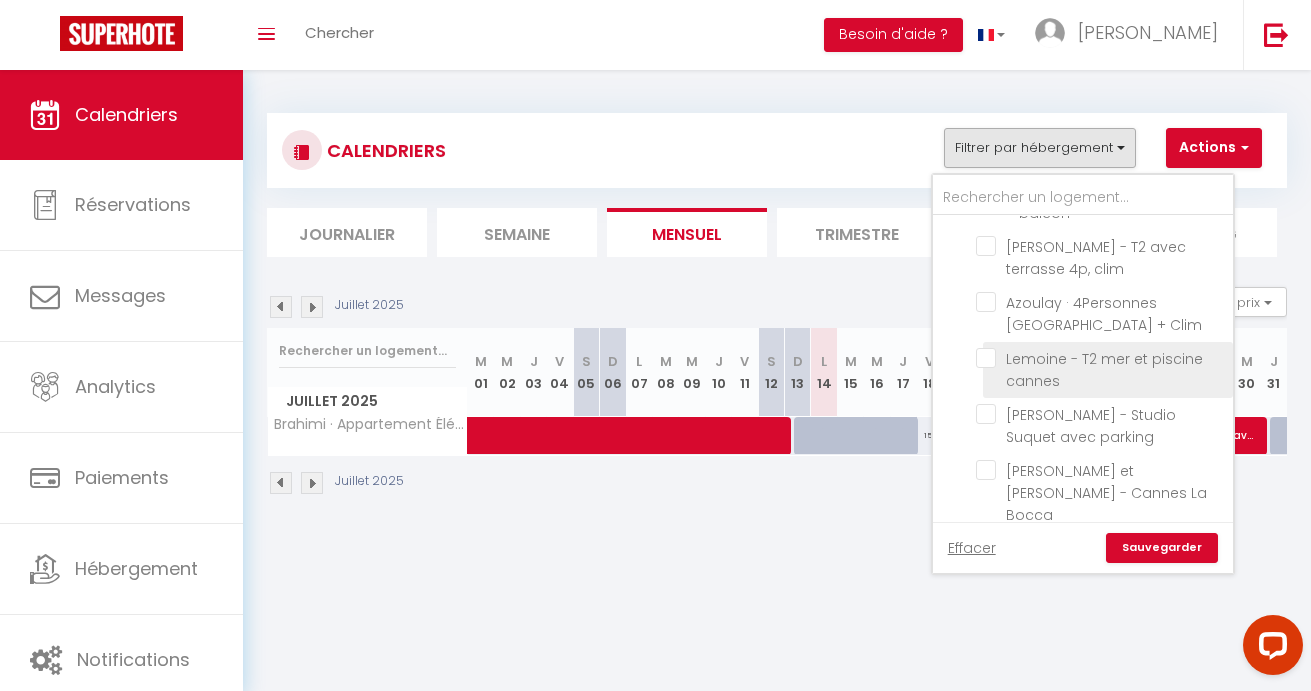 click on "Lemoine - T2 mer et piscine cannes" at bounding box center [1101, 358] 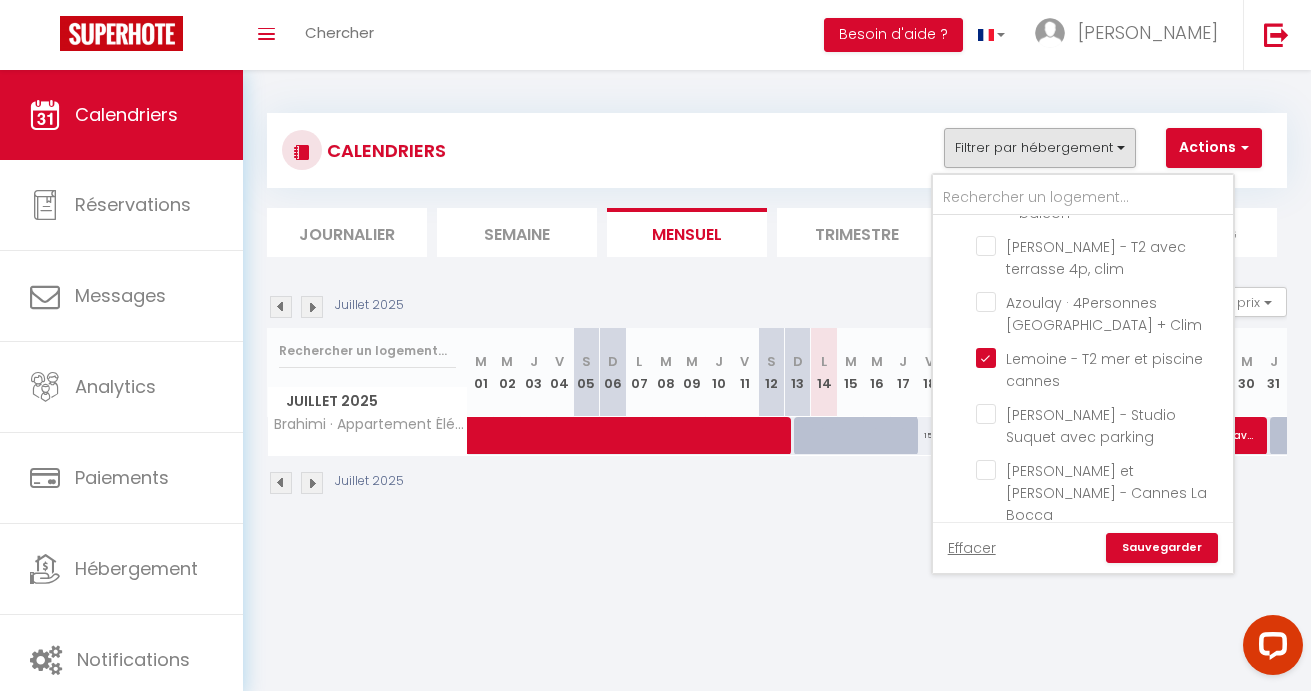 click on "Sauvegarder" at bounding box center (1162, 548) 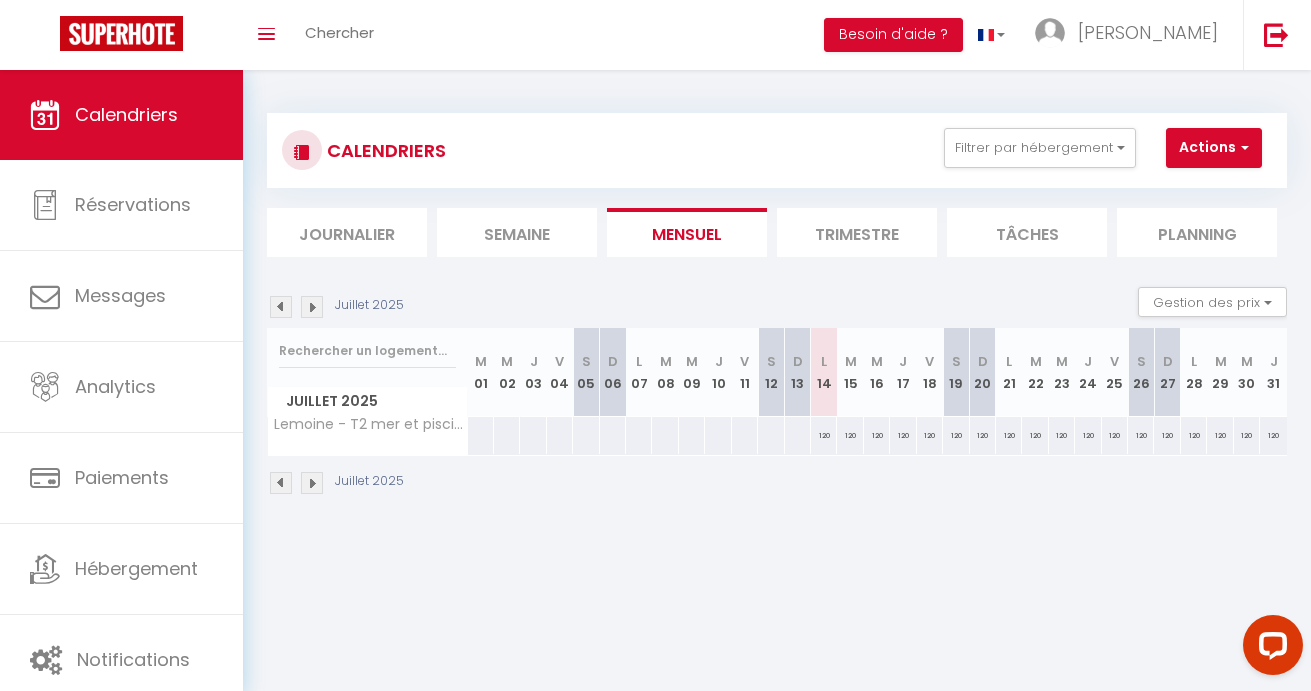 click on "120" at bounding box center (824, 435) 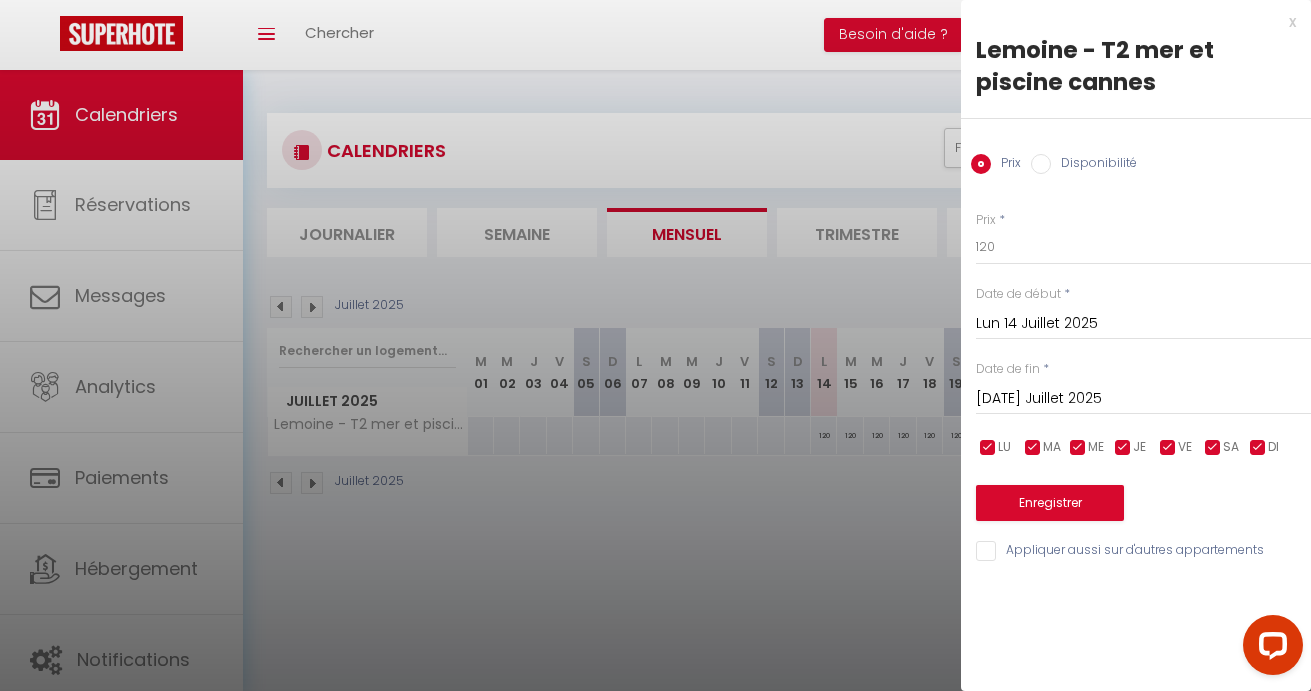 click on "Disponibilité" at bounding box center [1094, 165] 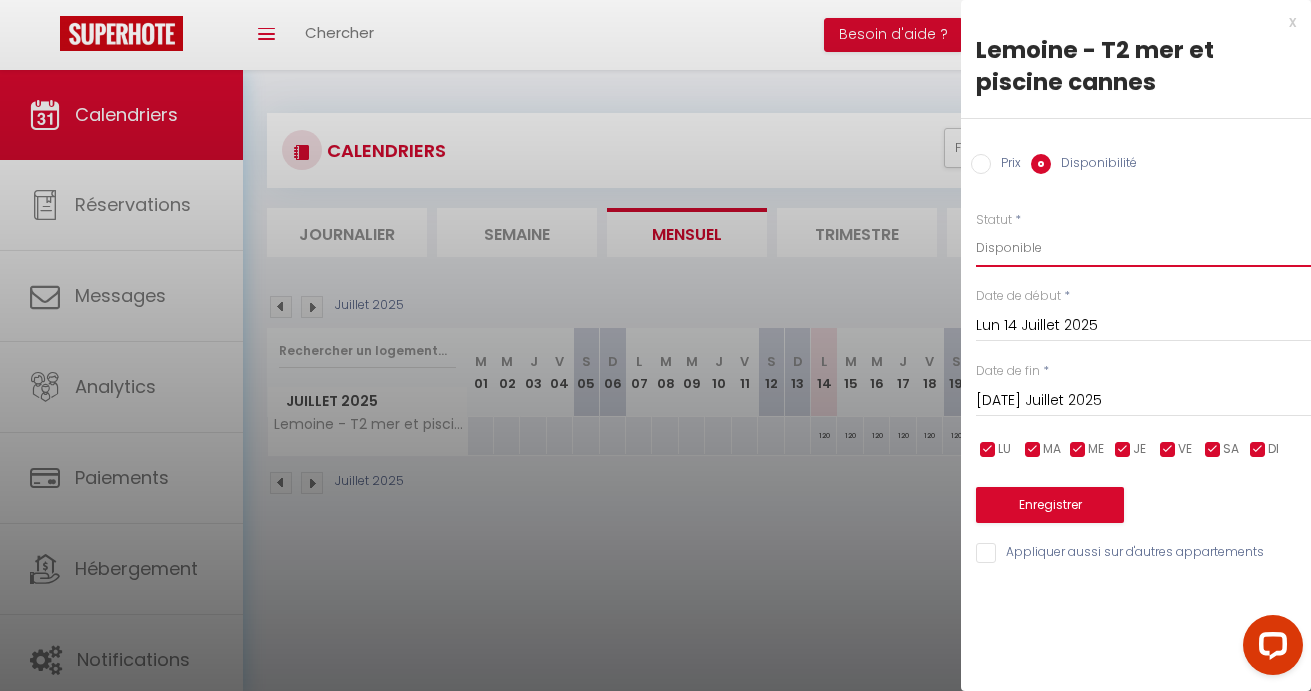click on "Disponible
Indisponible" at bounding box center (1143, 248) 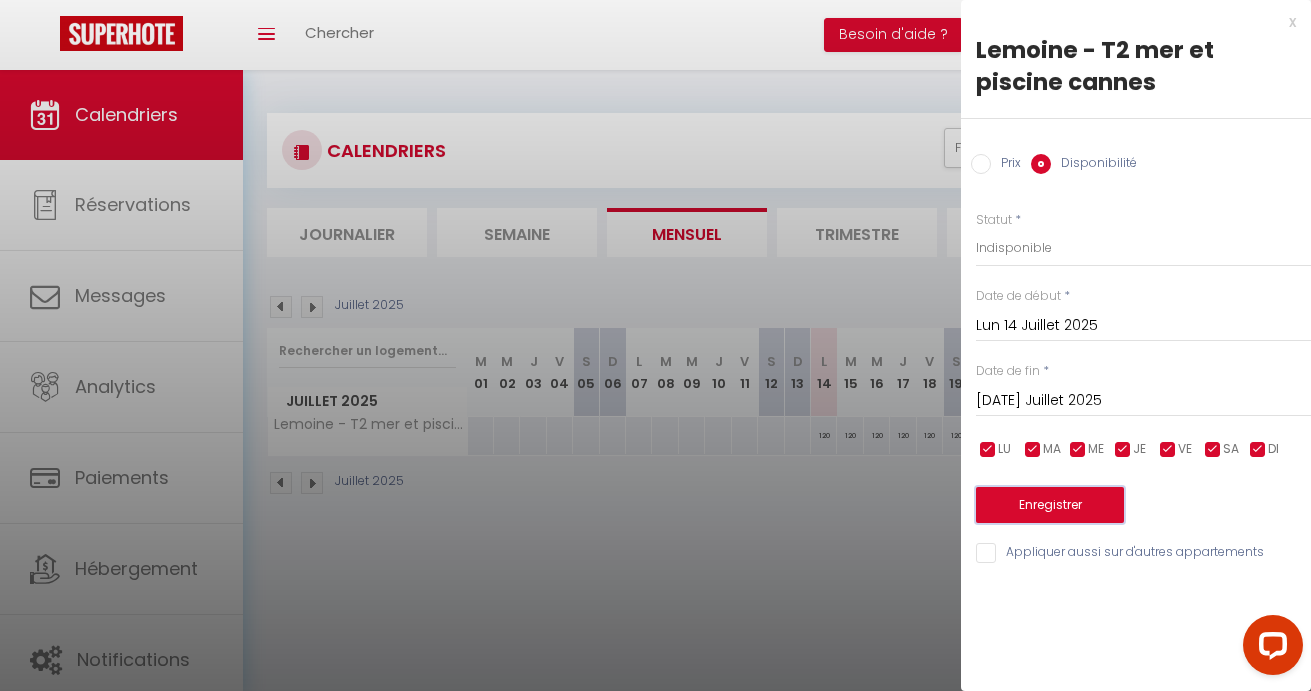 click on "Enregistrer" at bounding box center (1050, 505) 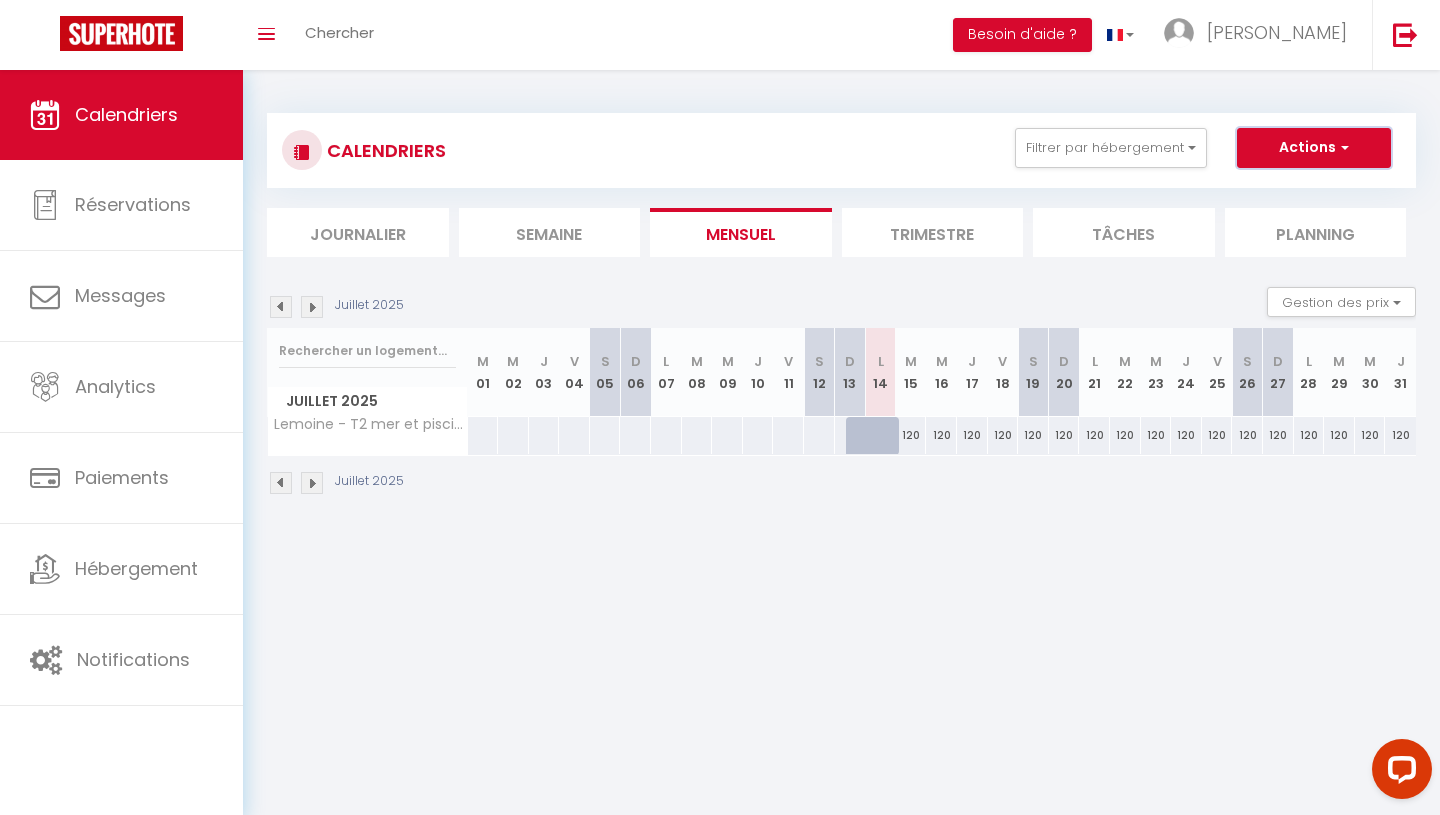 click on "Actions" at bounding box center (1314, 148) 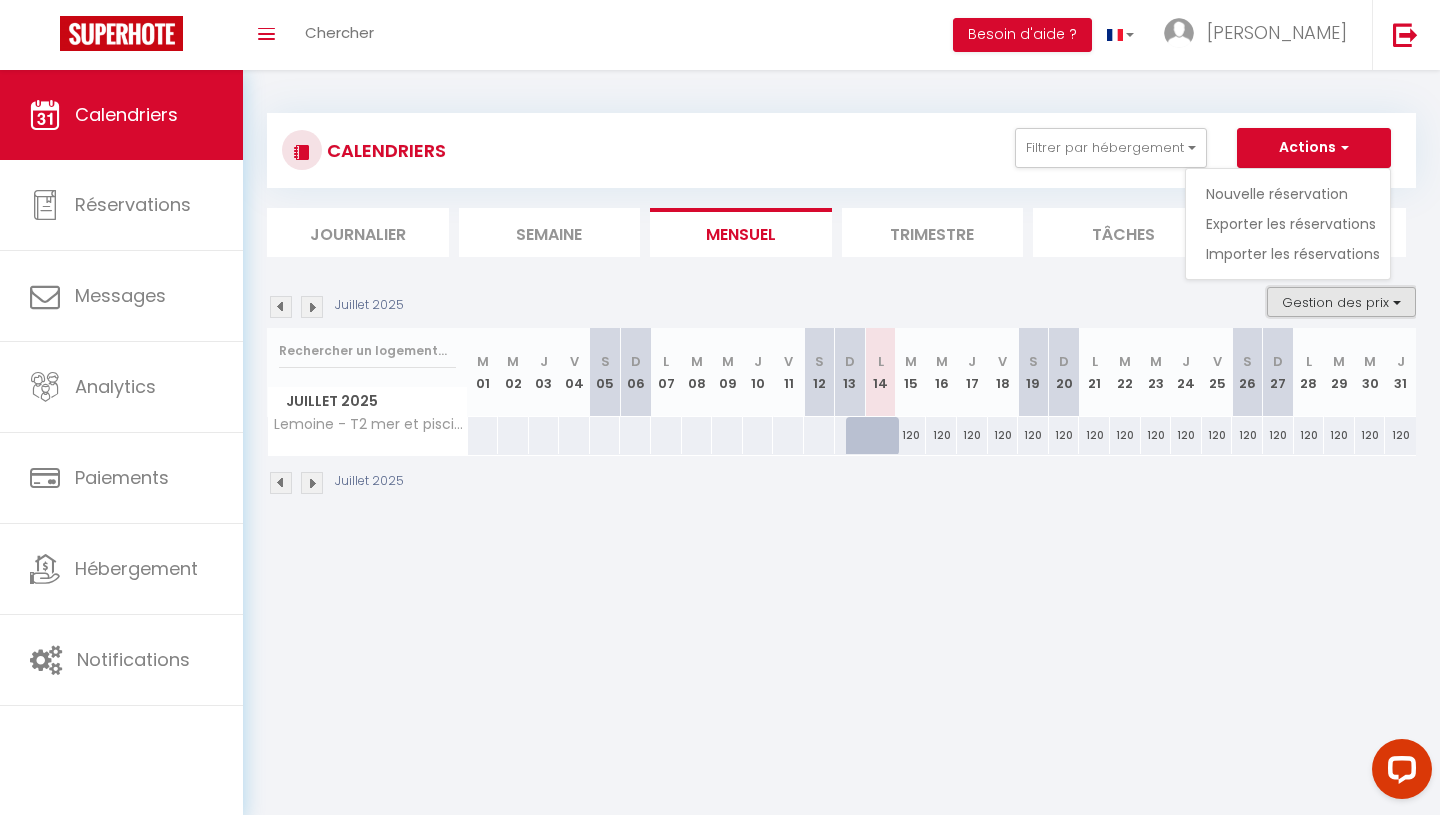 click on "Gestion des prix" at bounding box center [1341, 302] 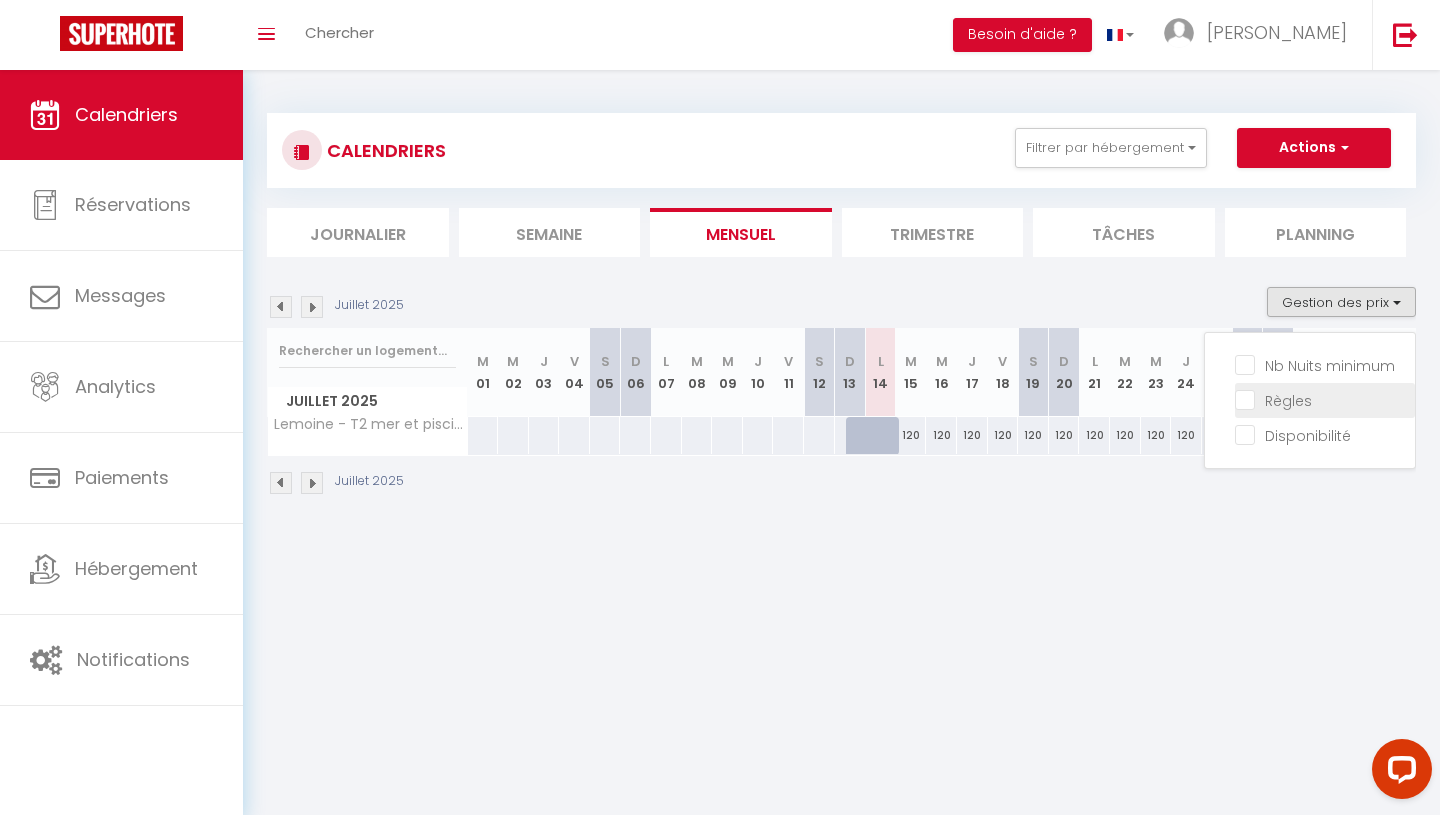 click on "Règles" at bounding box center (1325, 399) 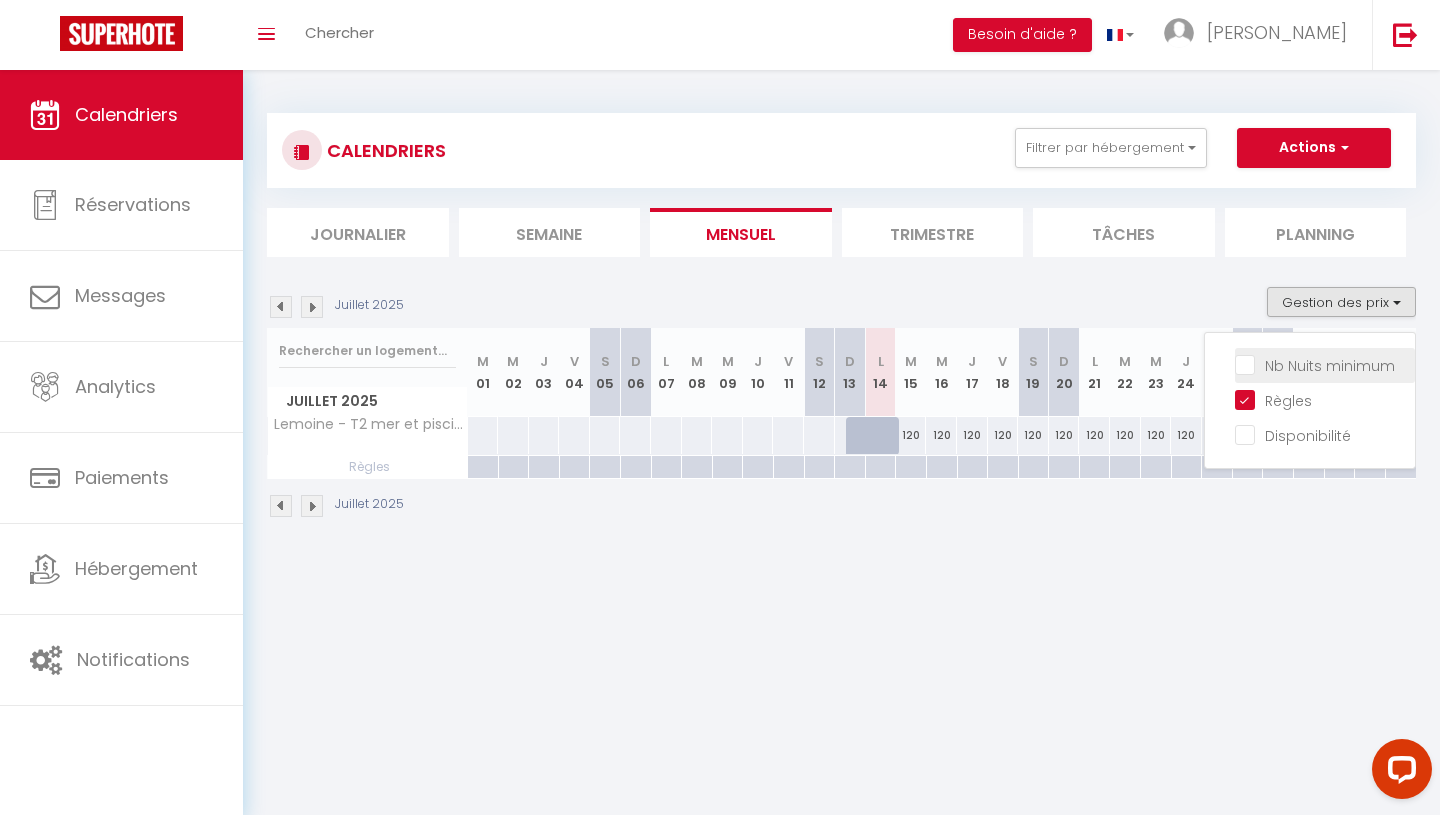 click on "Nb Nuits minimum" at bounding box center (1325, 364) 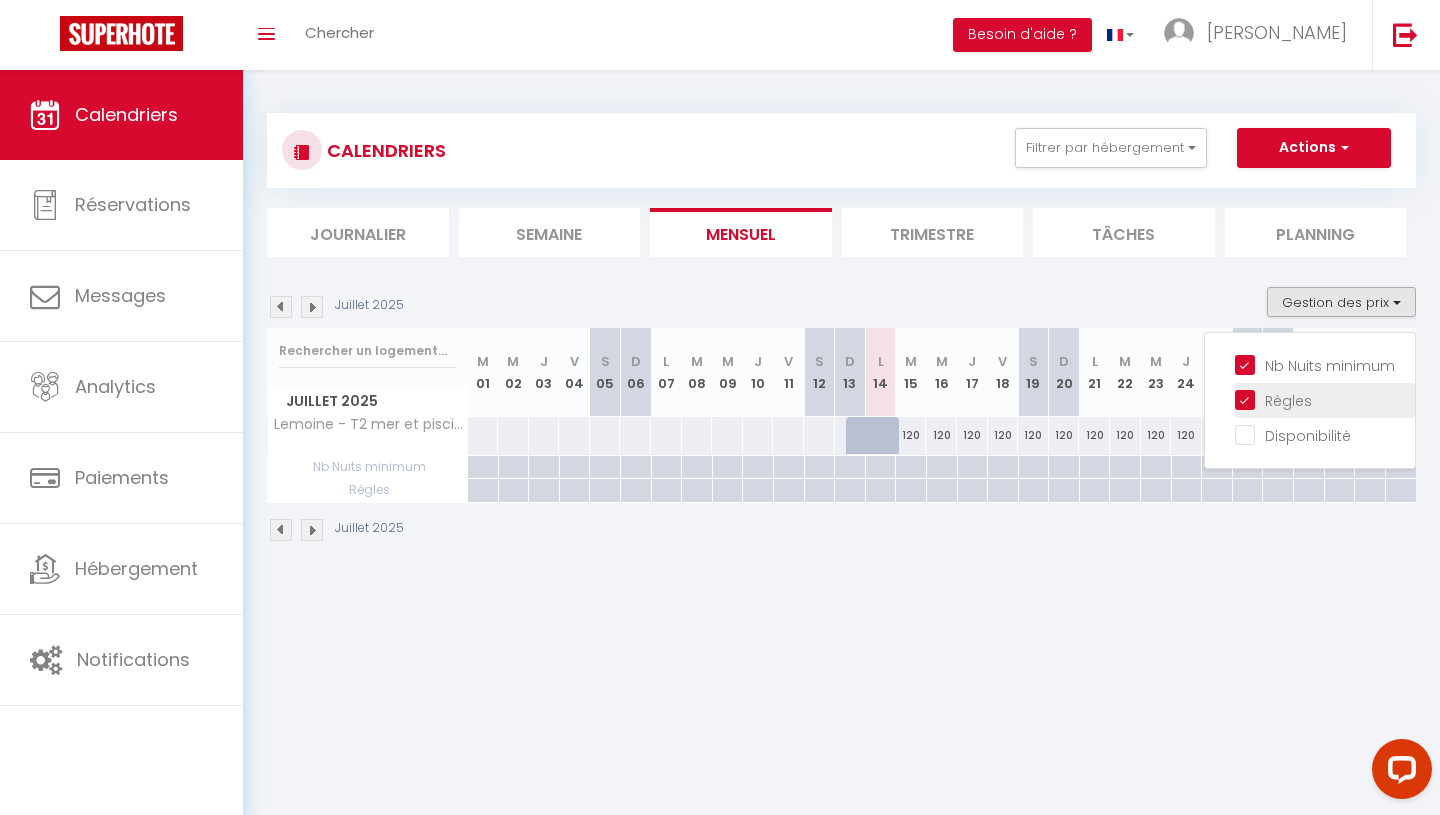 click on "Règles" at bounding box center (1325, 399) 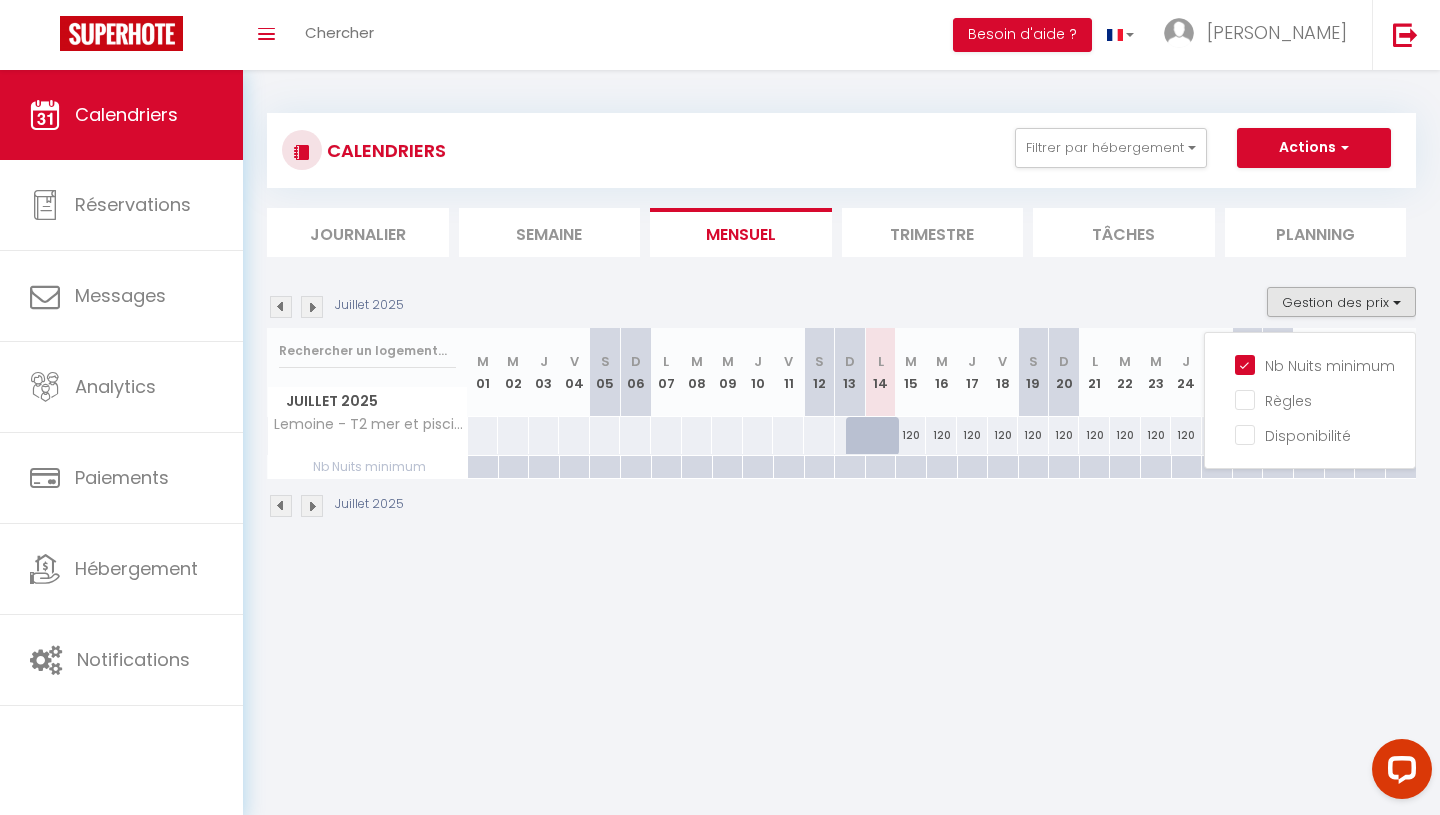 click at bounding box center [910, 467] 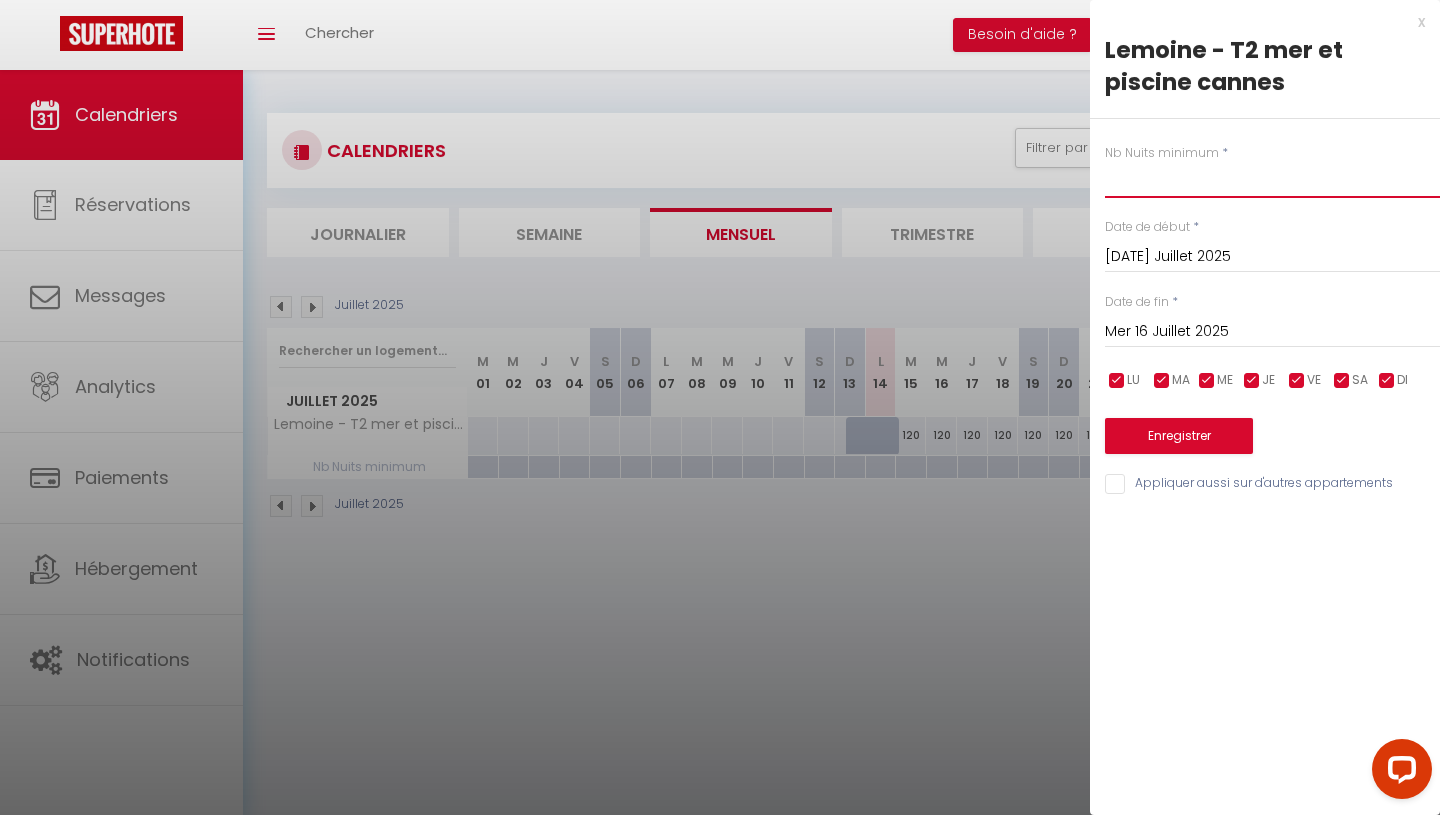 click at bounding box center (1272, 180) 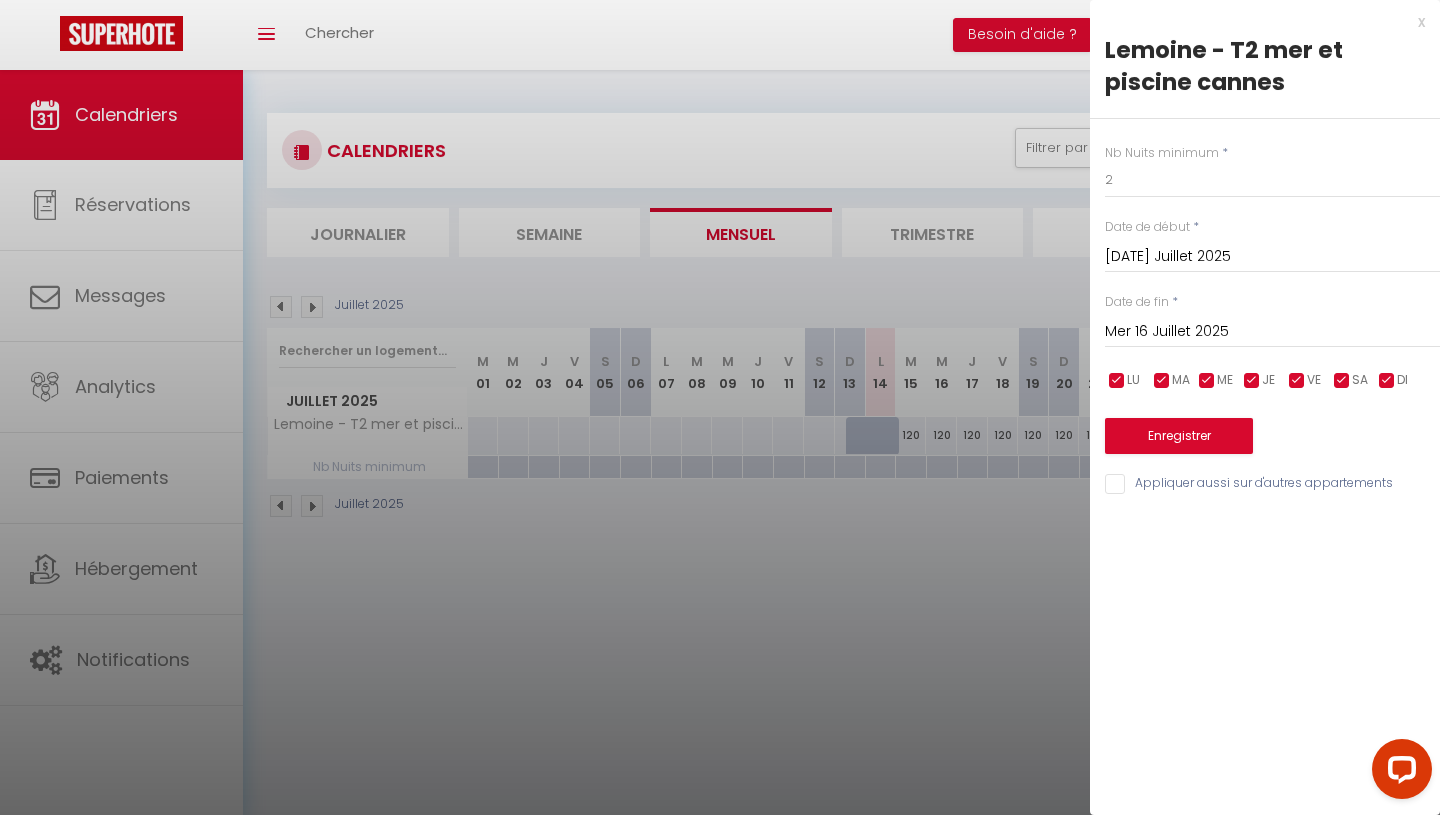 click on "Mer 16 Juillet 2025" at bounding box center (1272, 332) 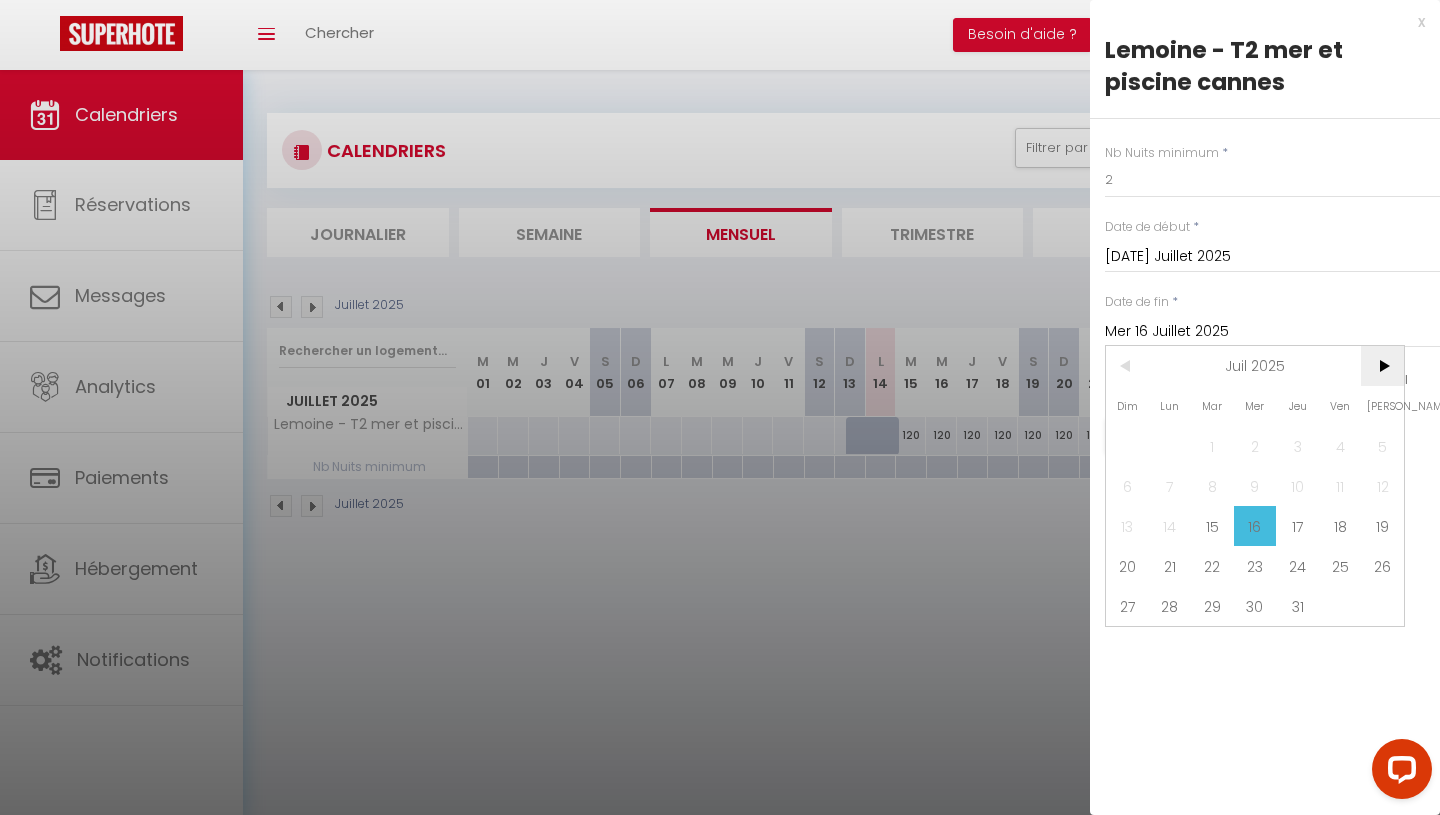 click on ">" at bounding box center [1382, 366] 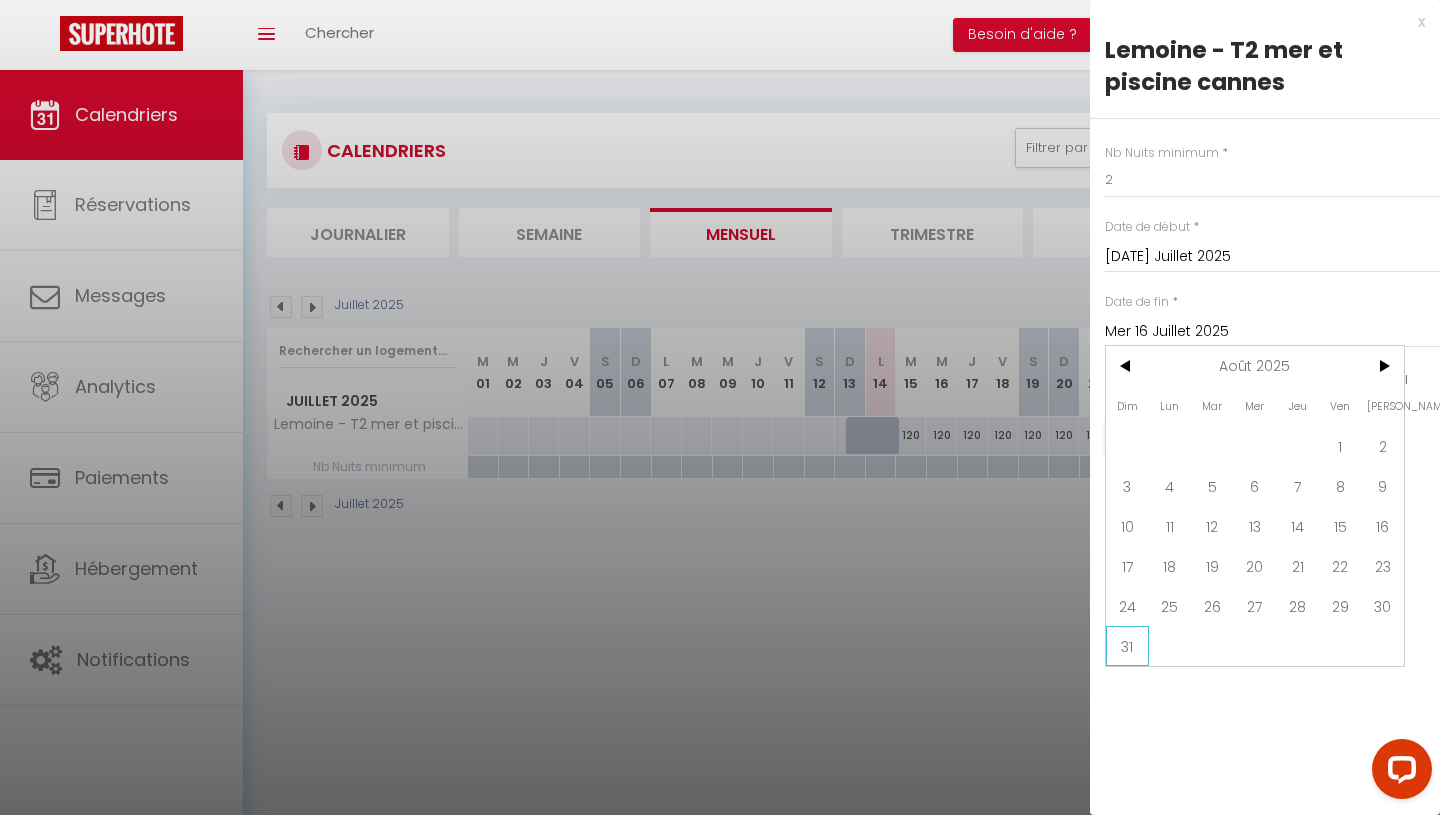 click on "31" at bounding box center (1127, 646) 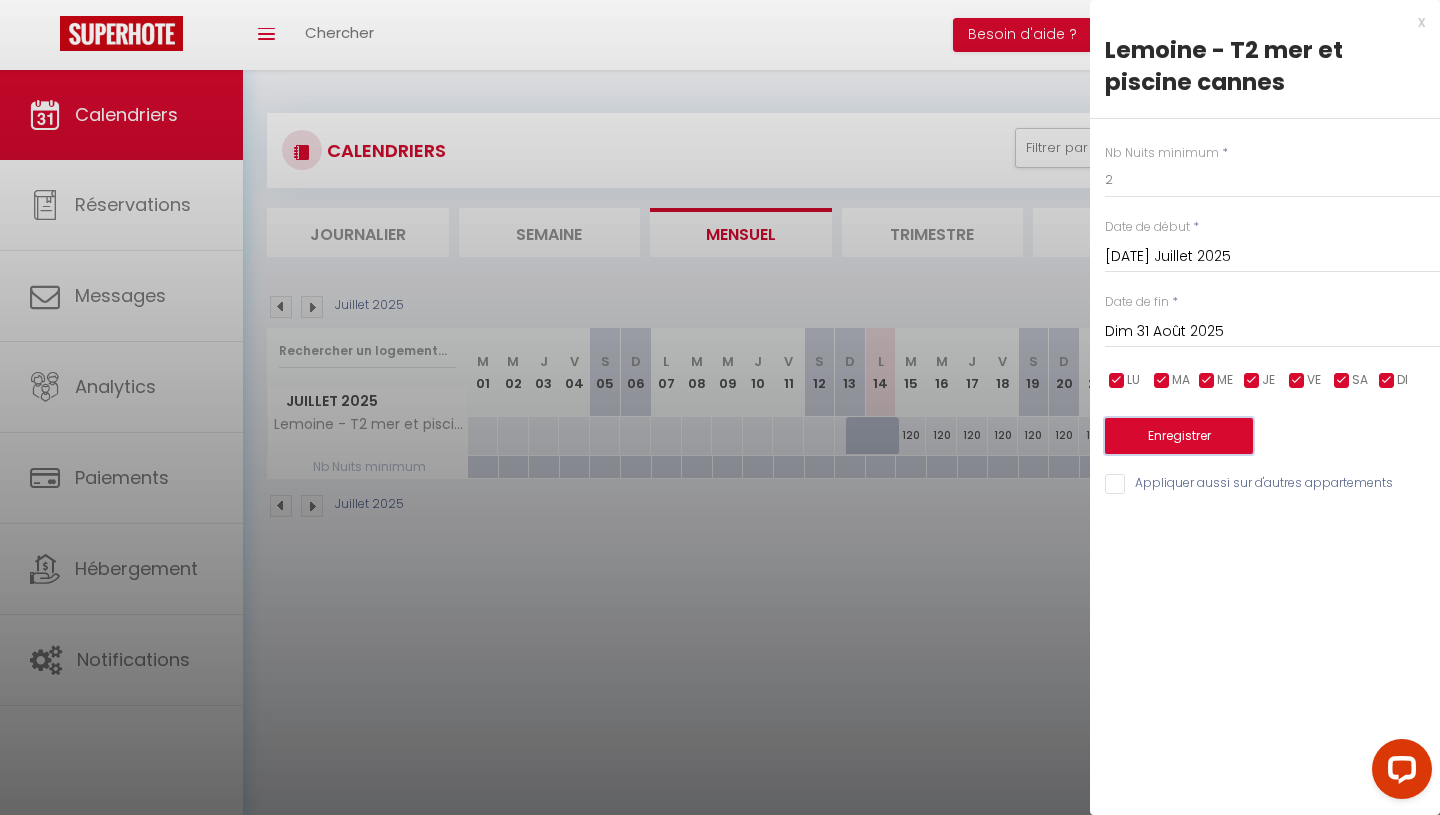 click on "Enregistrer" at bounding box center [1179, 436] 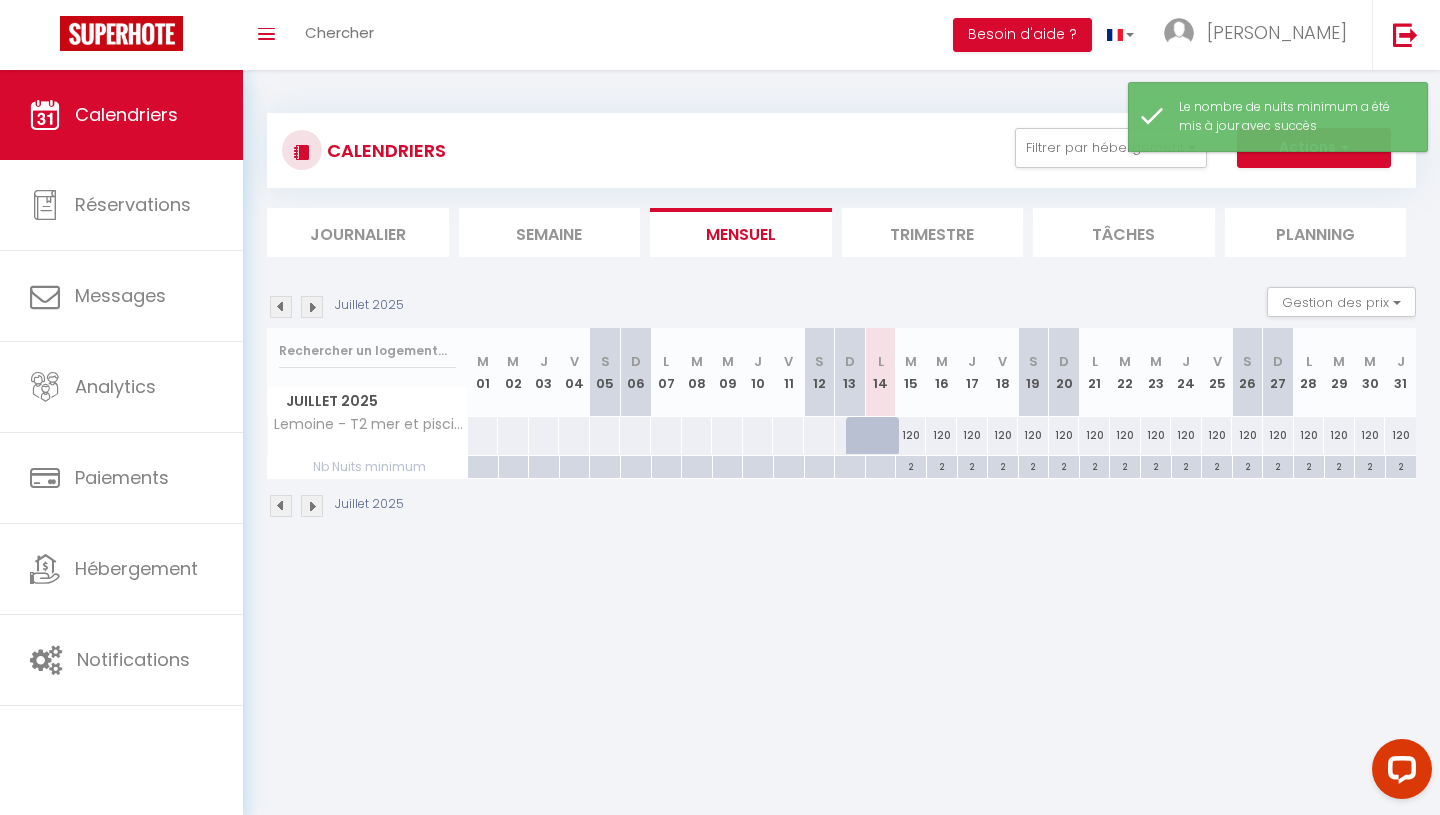 click at bounding box center [312, 307] 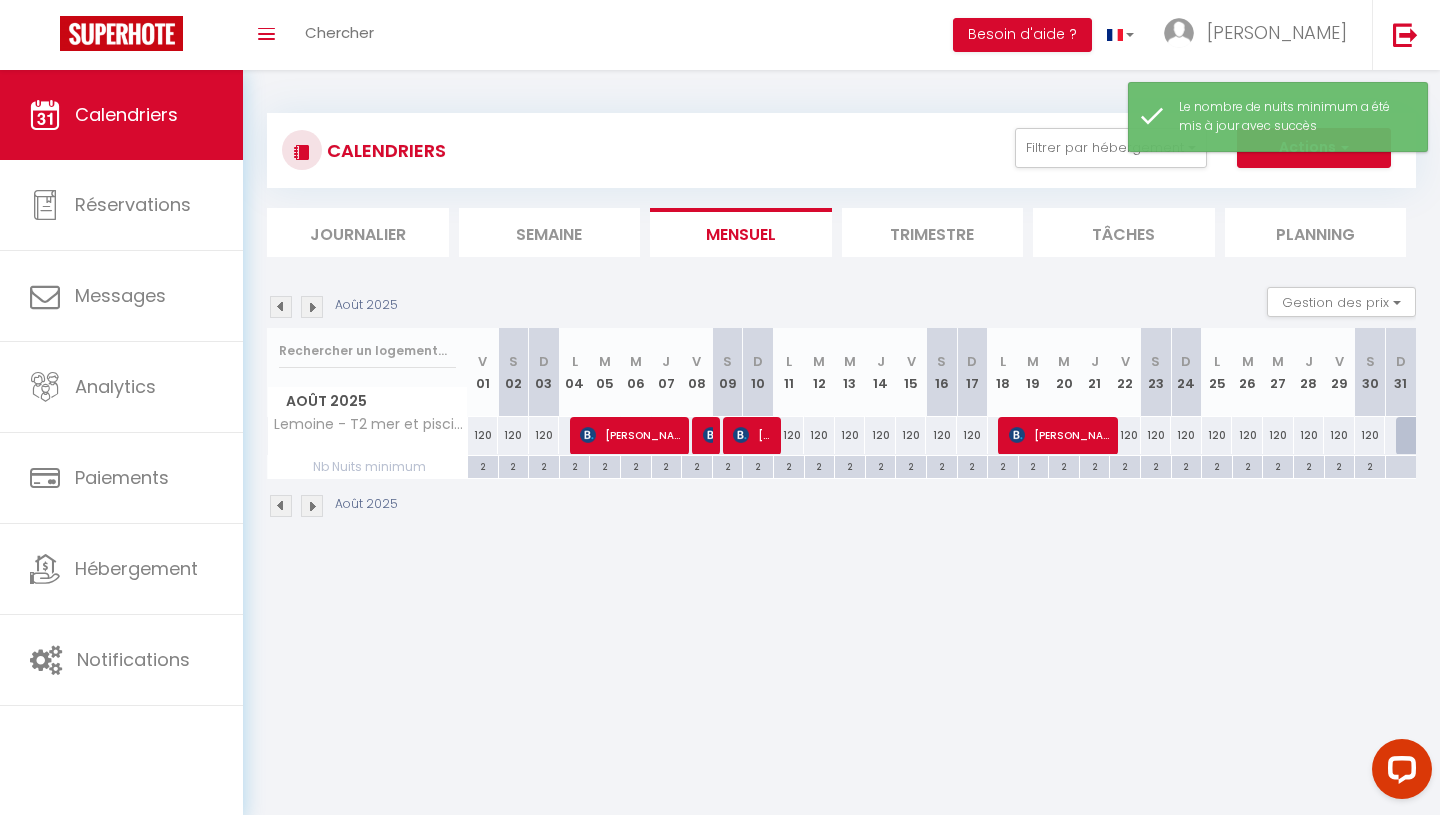 click at bounding box center (312, 307) 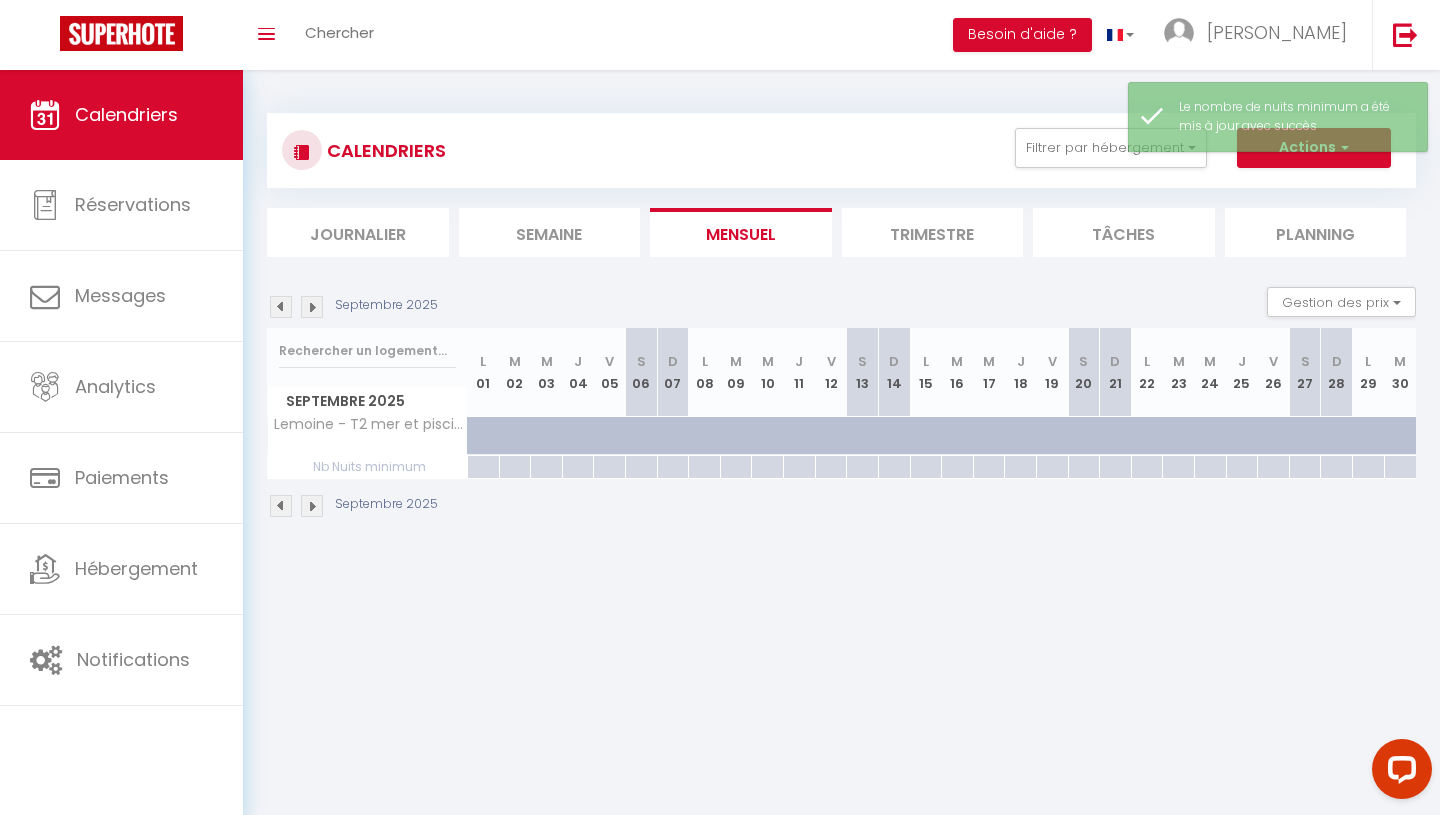 click at bounding box center (312, 307) 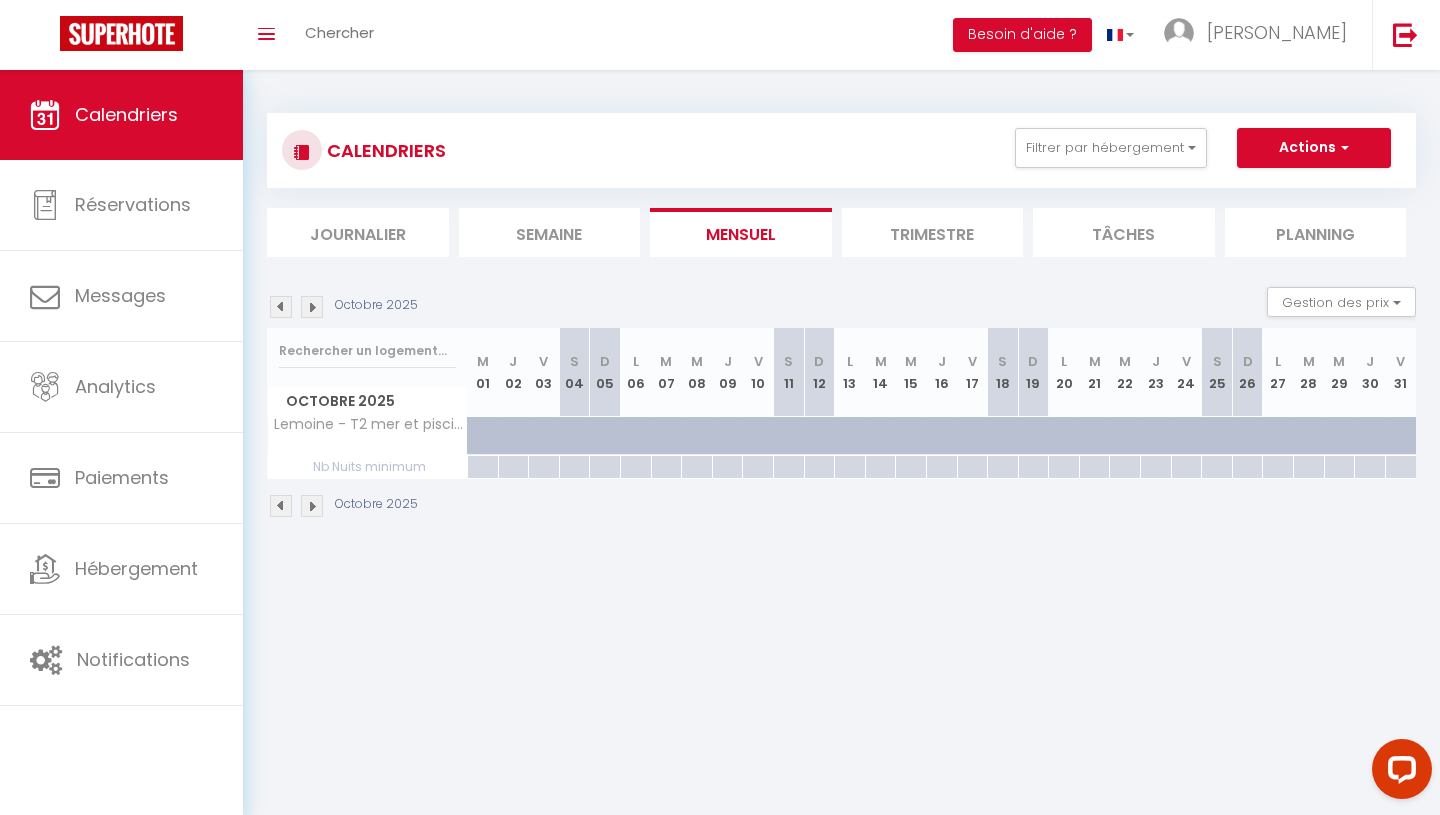 click at bounding box center [312, 307] 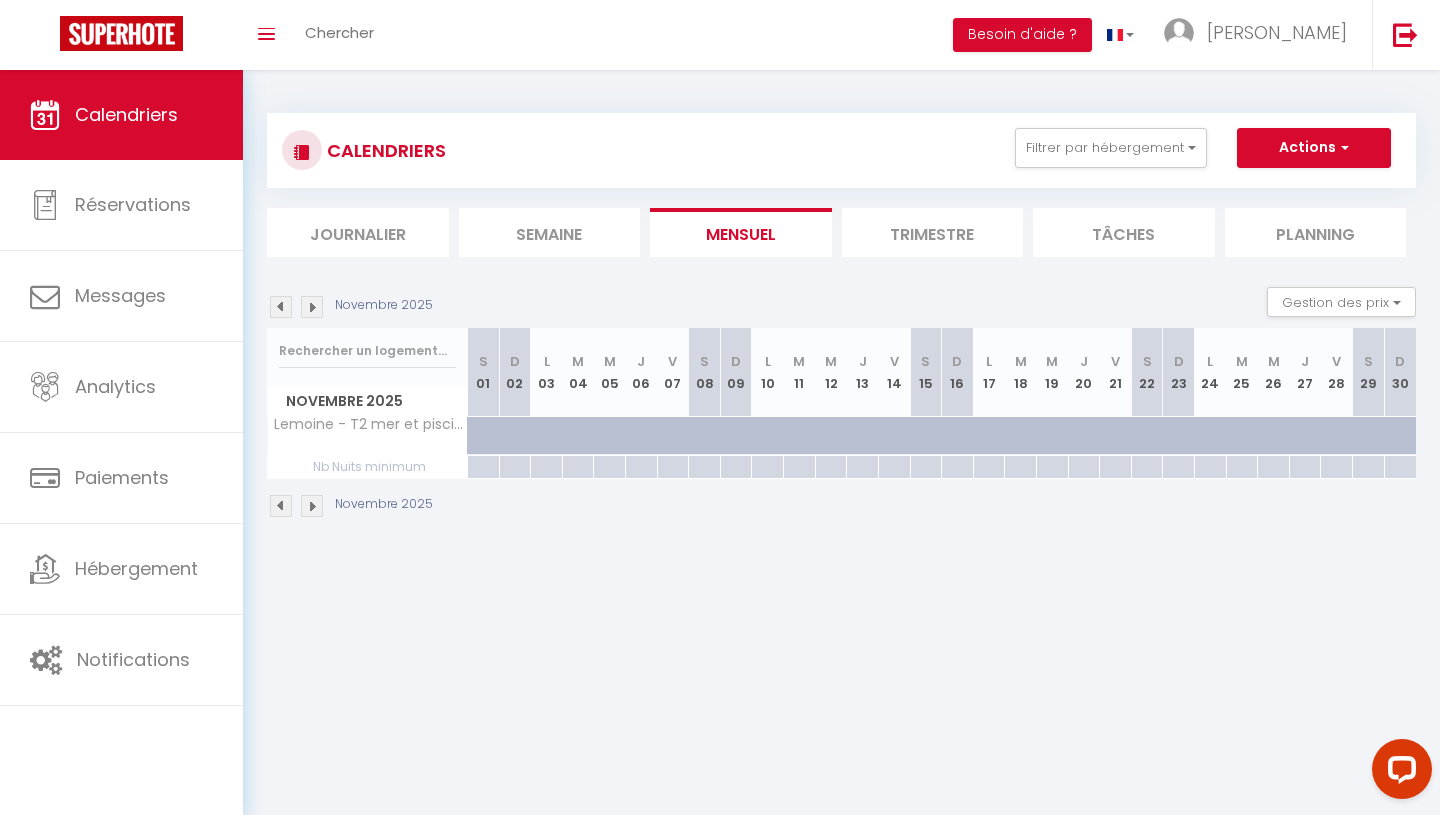 click at bounding box center [312, 307] 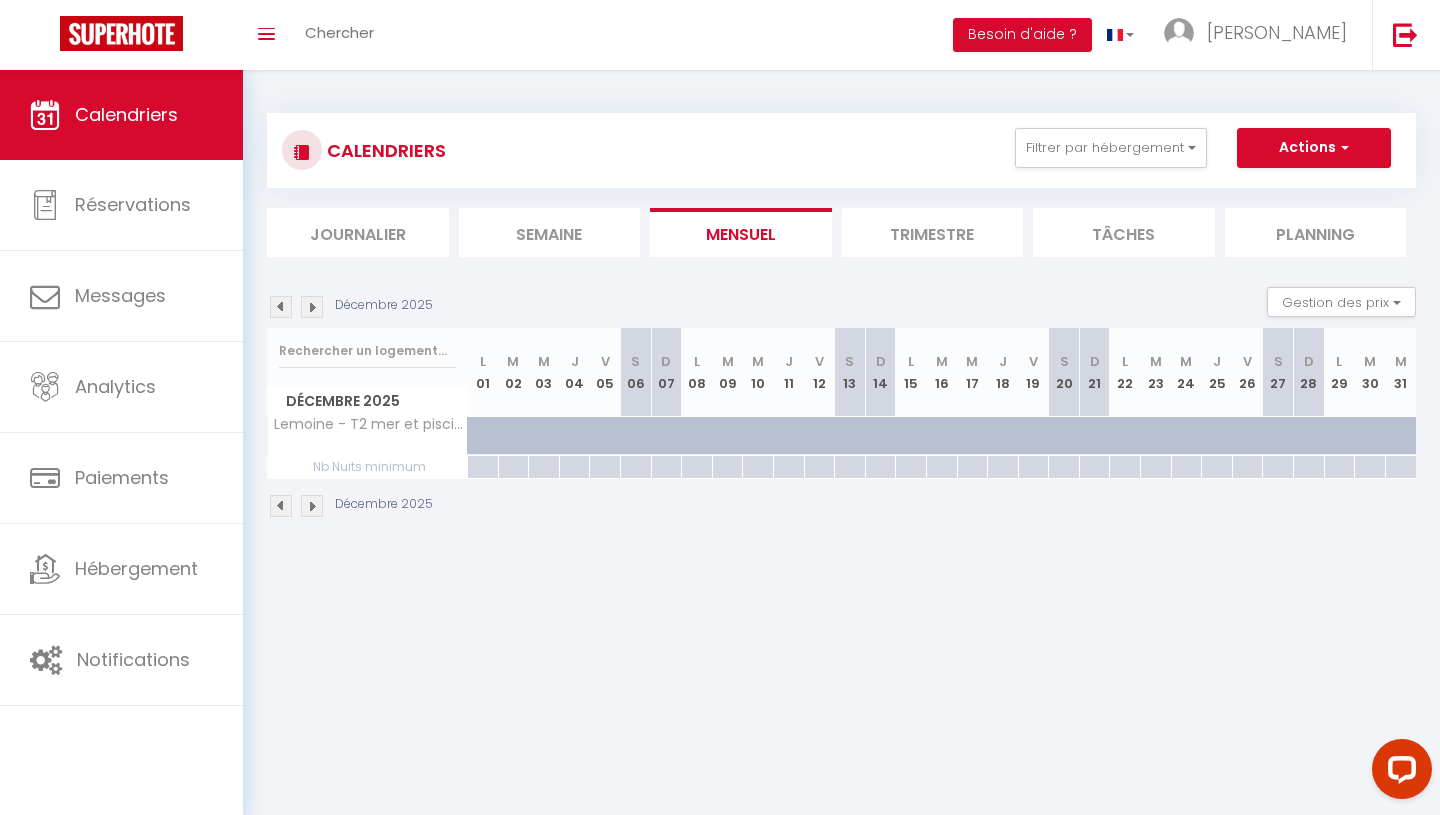click at bounding box center (312, 307) 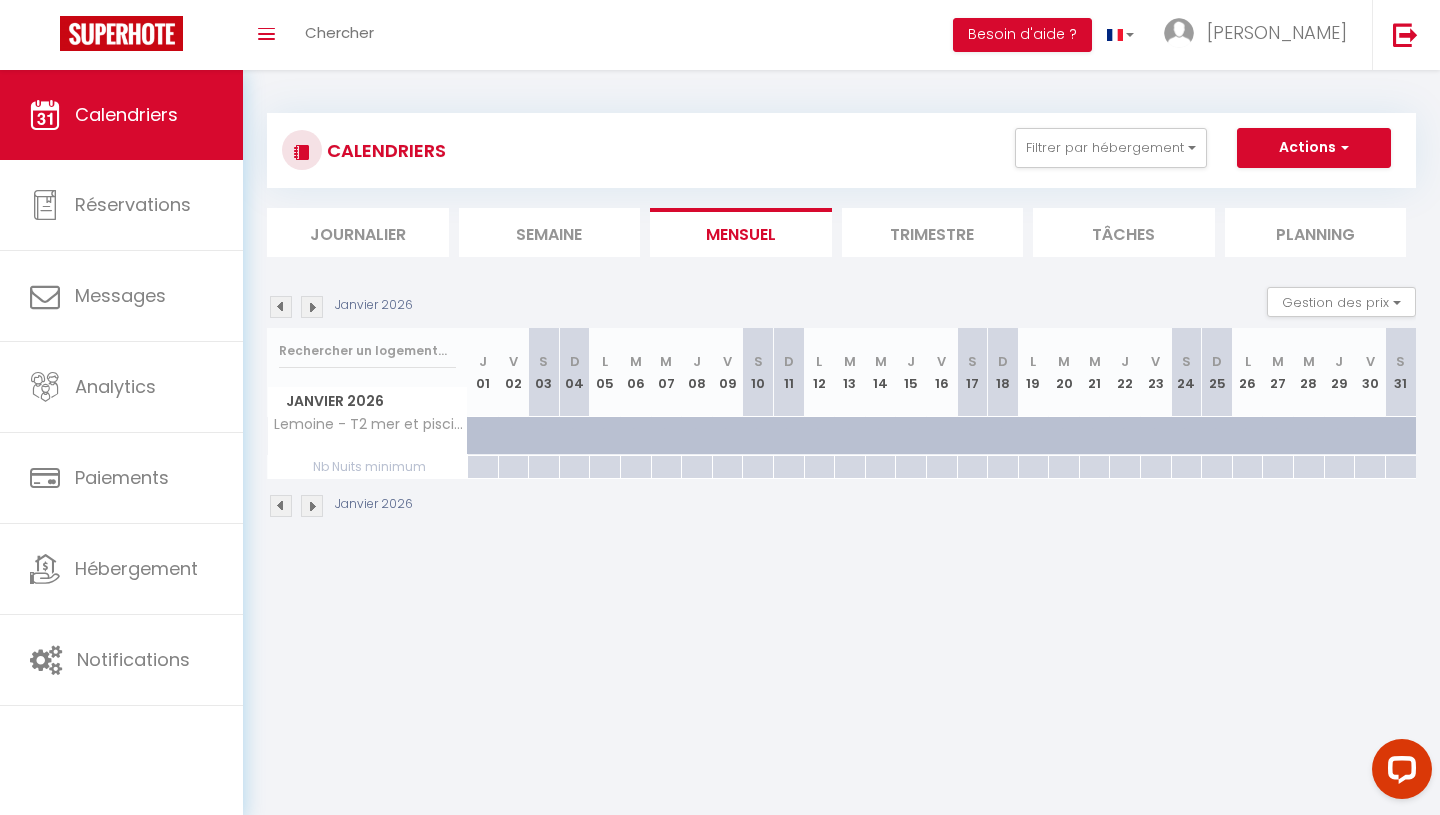 click at bounding box center [312, 307] 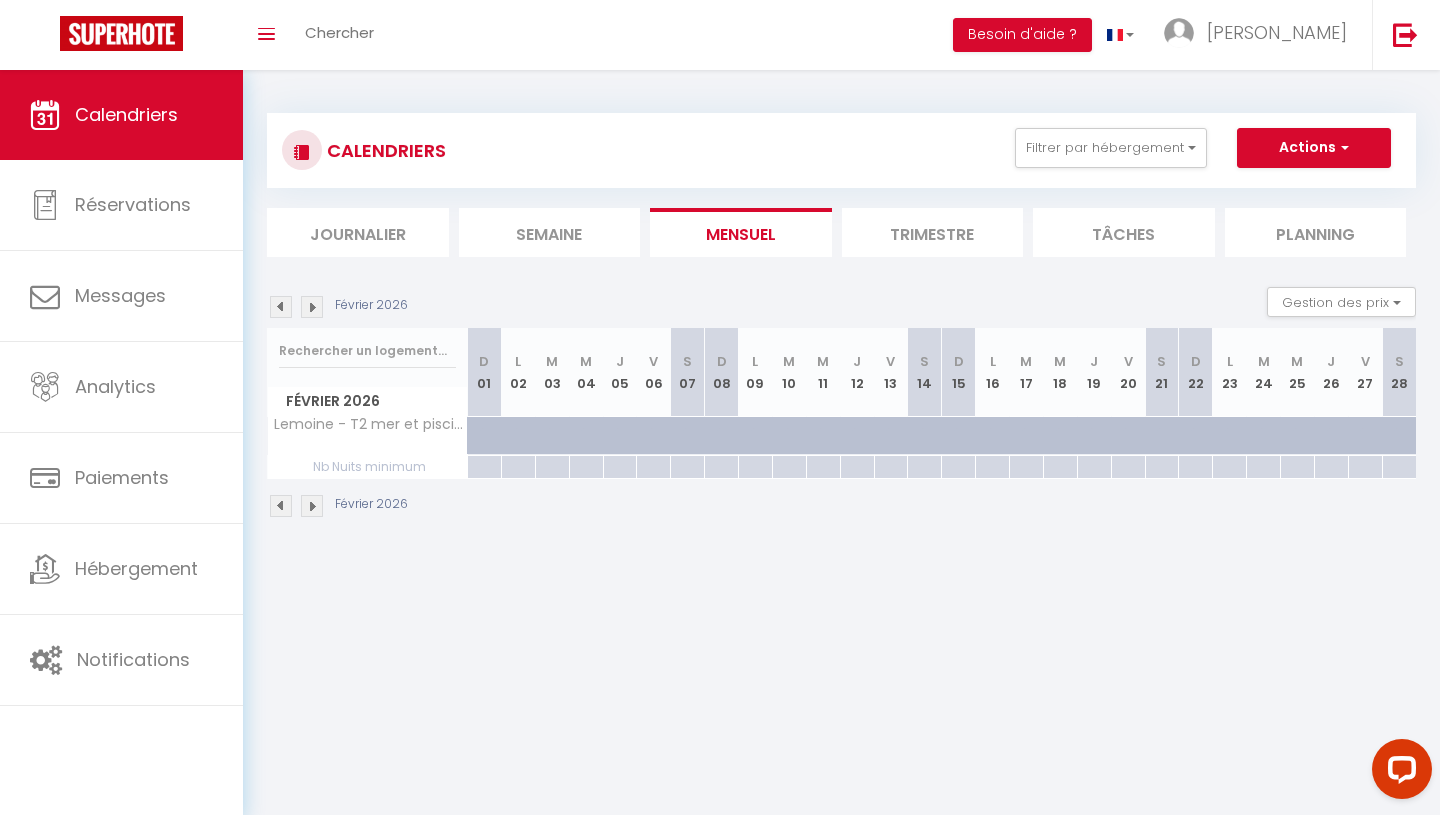 click at bounding box center [312, 307] 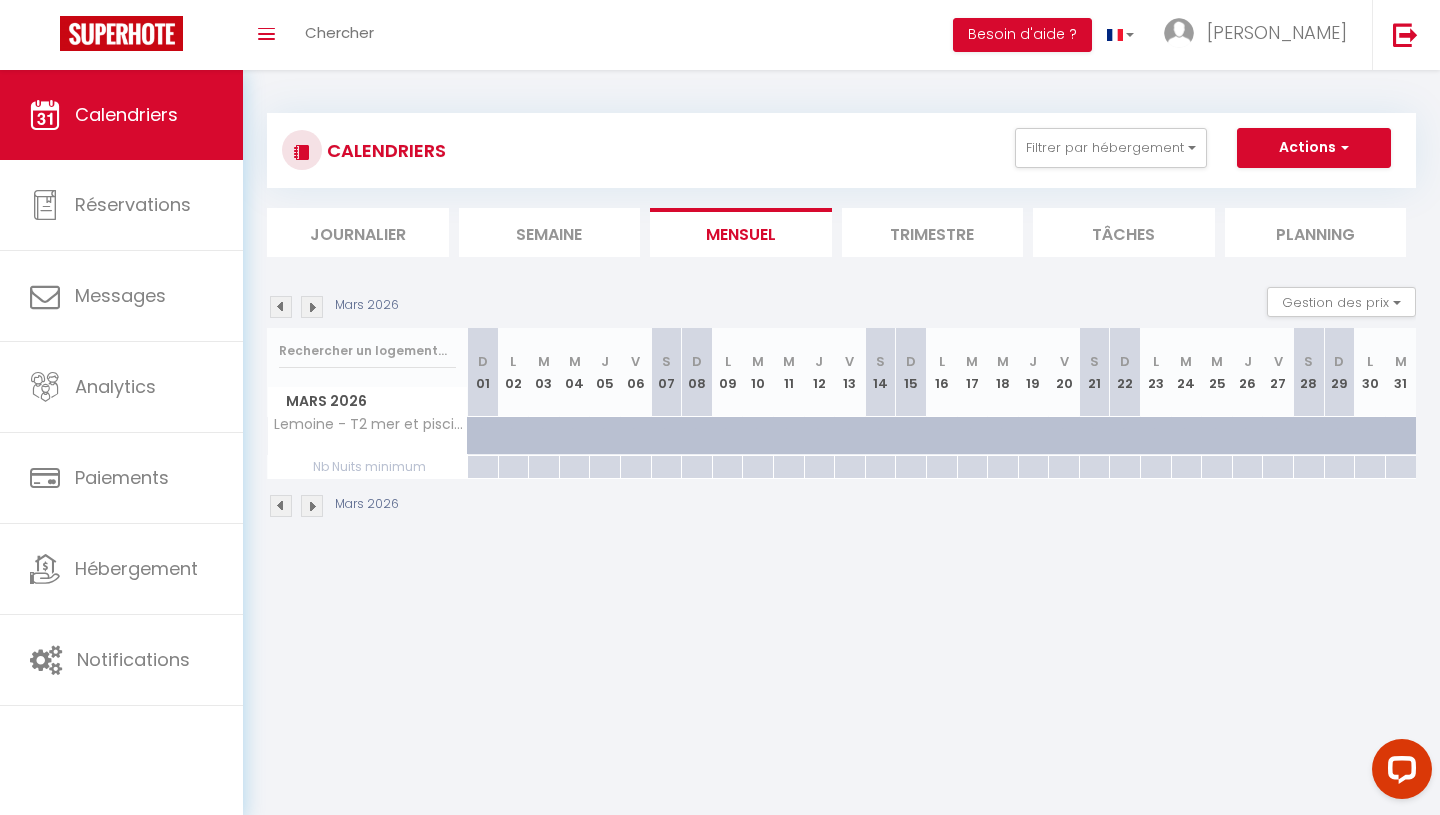 click at bounding box center (281, 307) 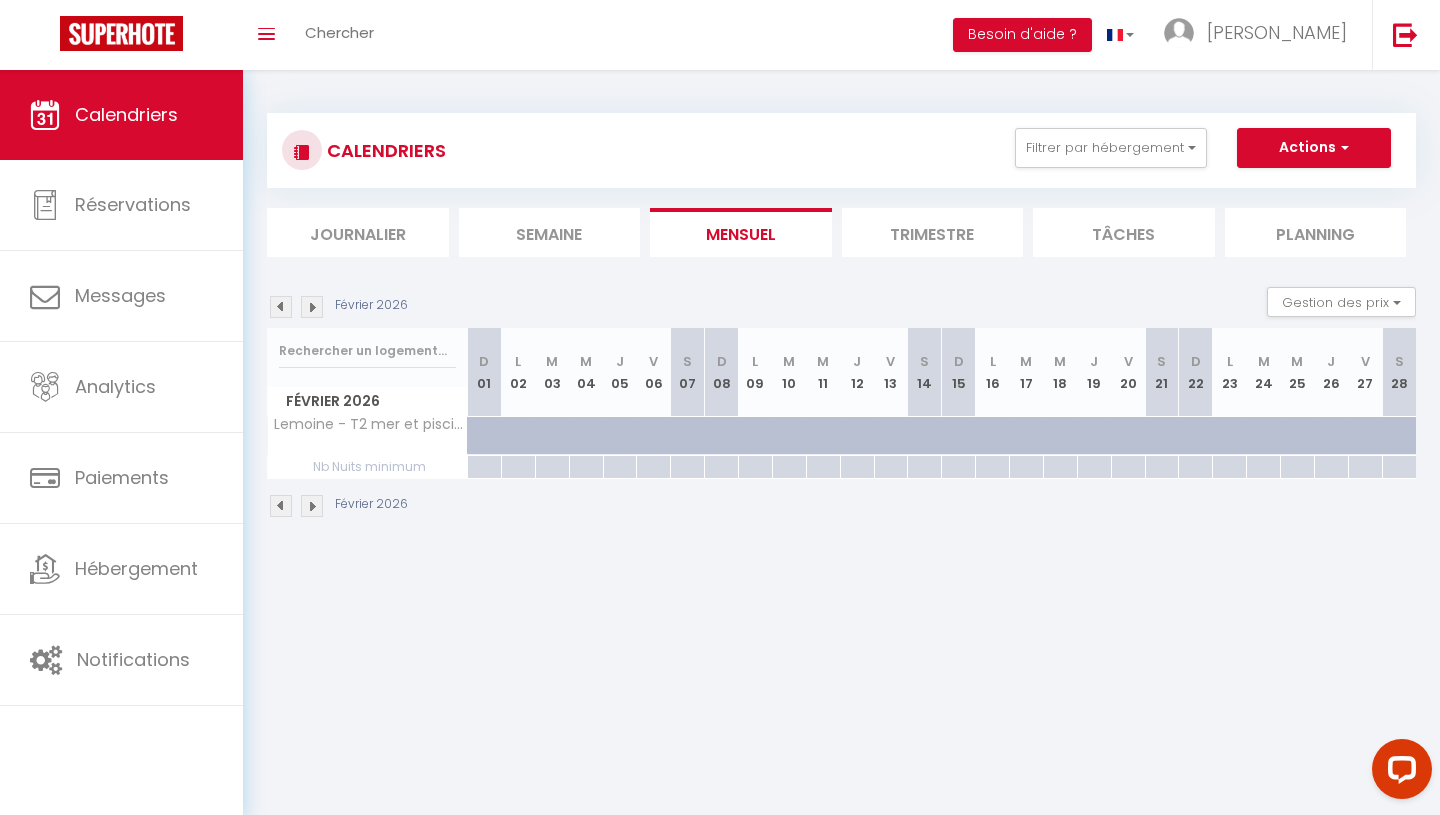 click at bounding box center [281, 307] 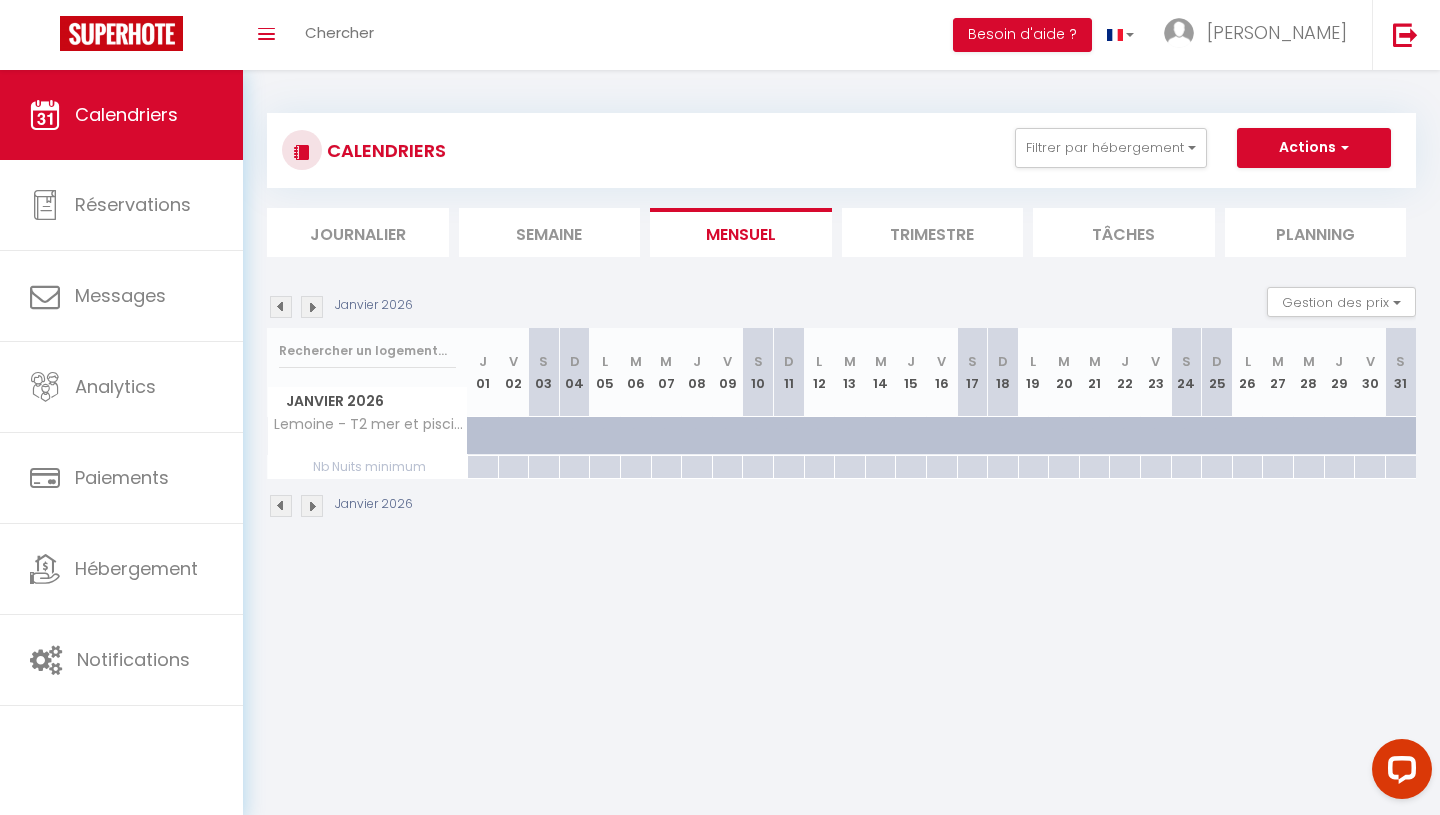 click at bounding box center [281, 307] 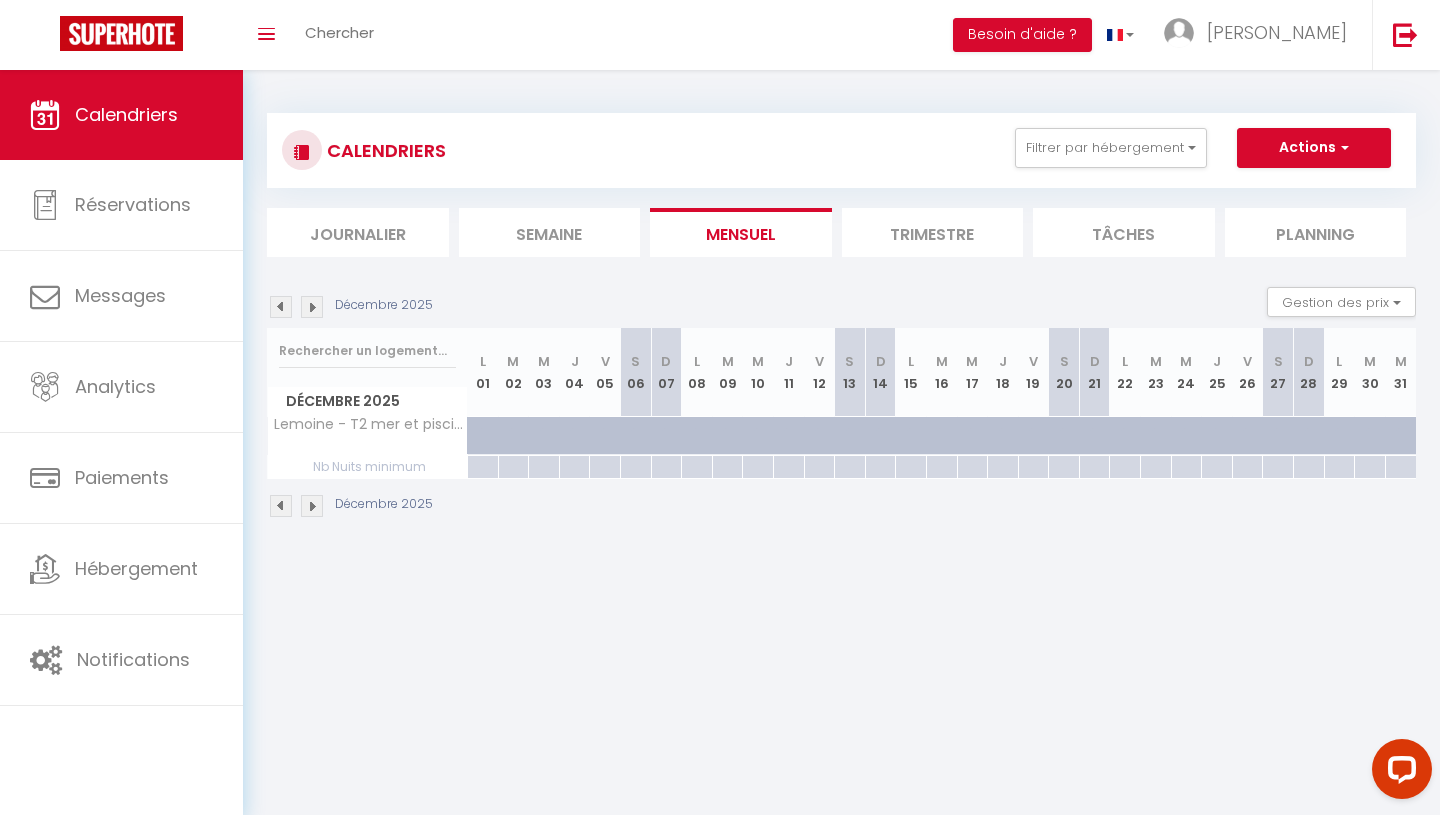 click at bounding box center [281, 307] 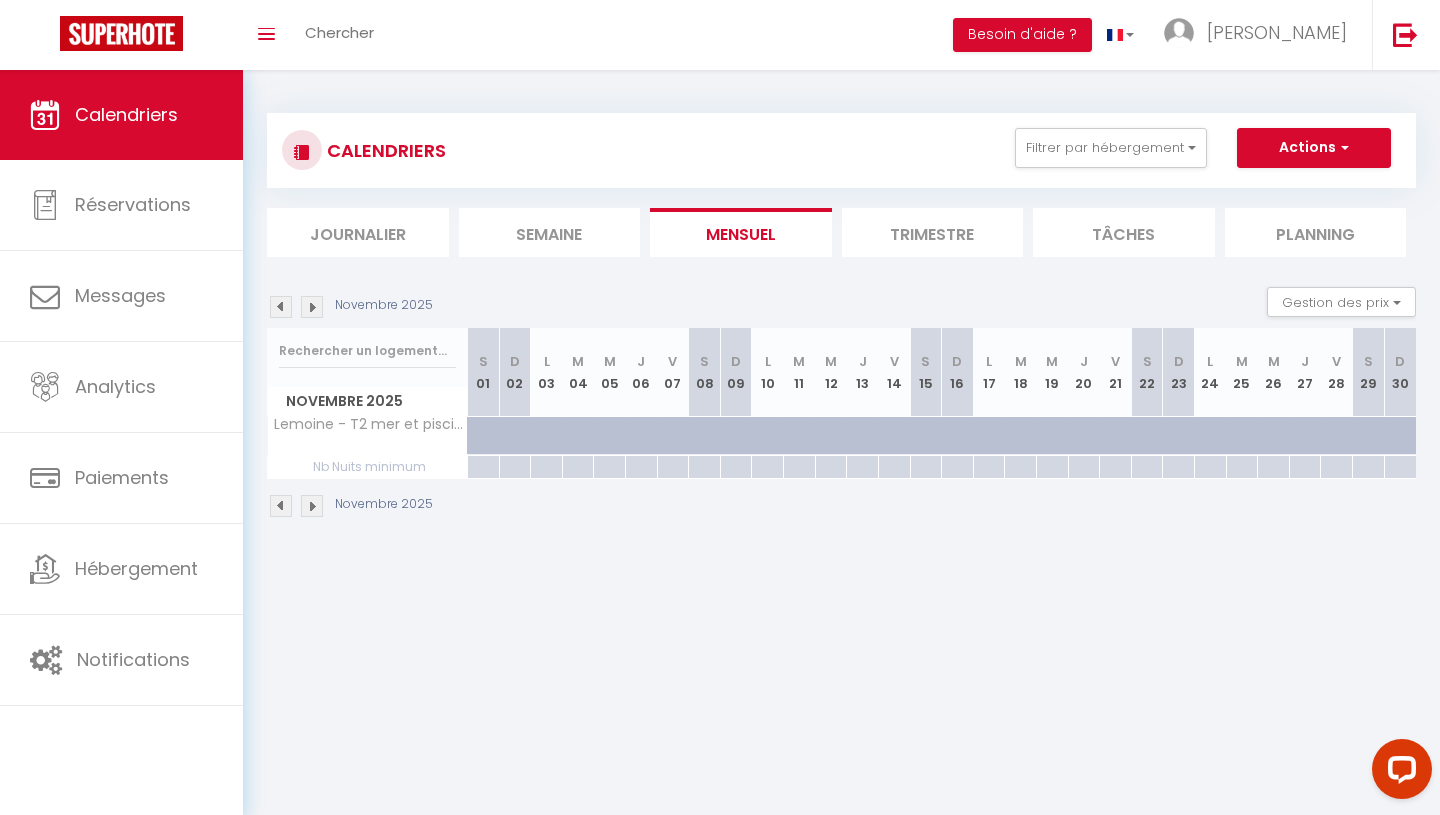 click at bounding box center [281, 307] 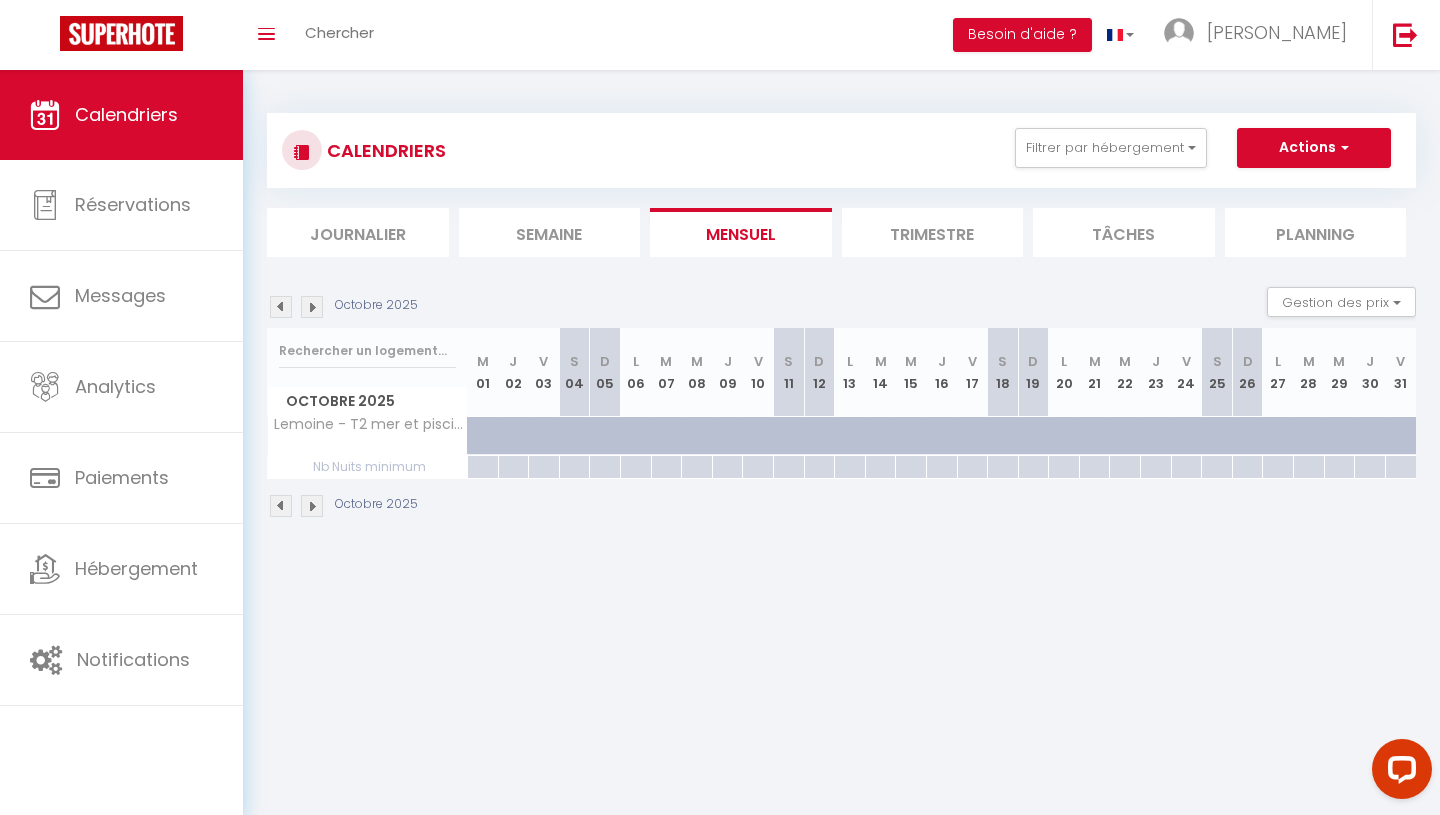click at bounding box center (281, 307) 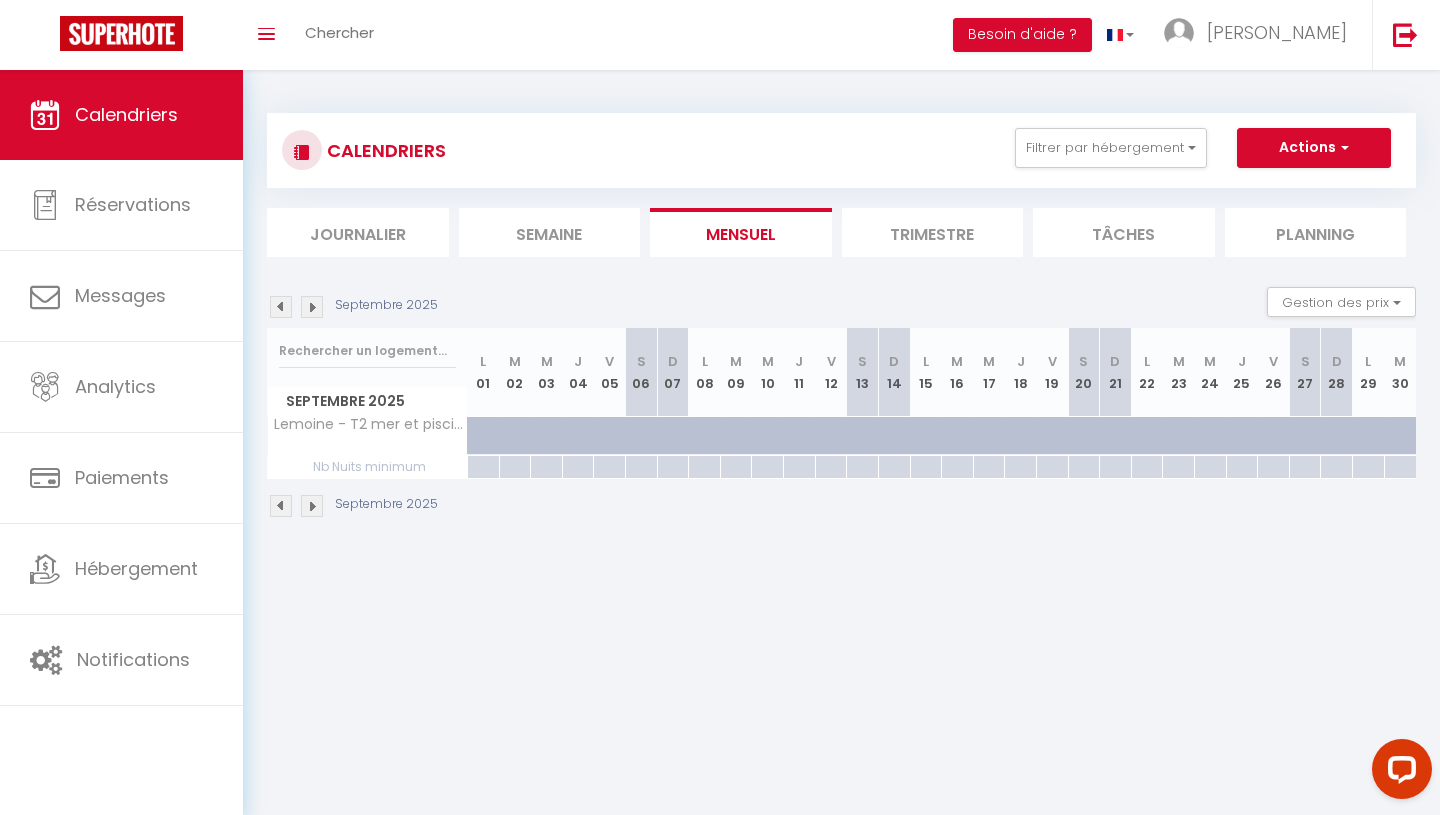 click at bounding box center [281, 307] 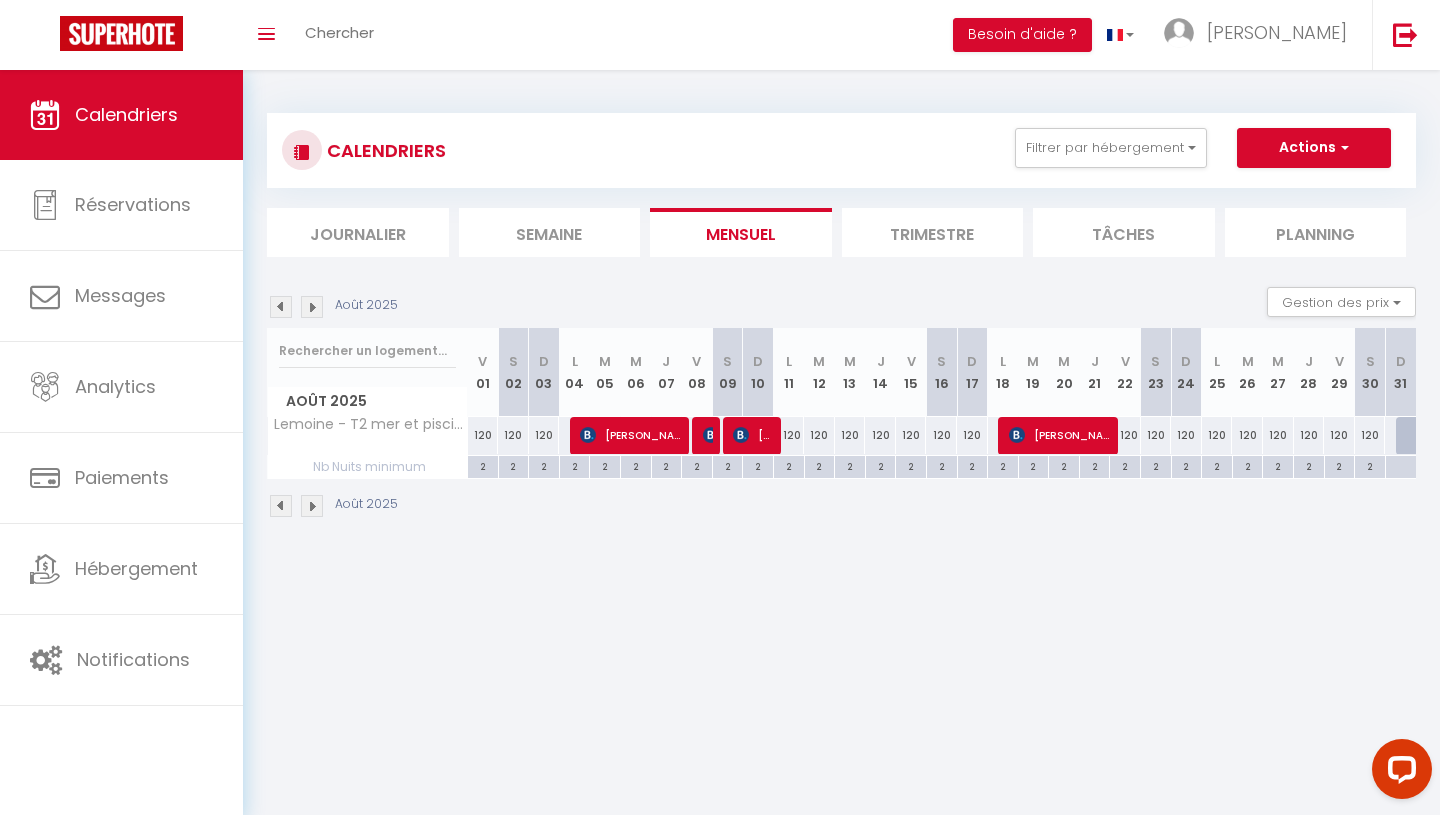 click at bounding box center [281, 307] 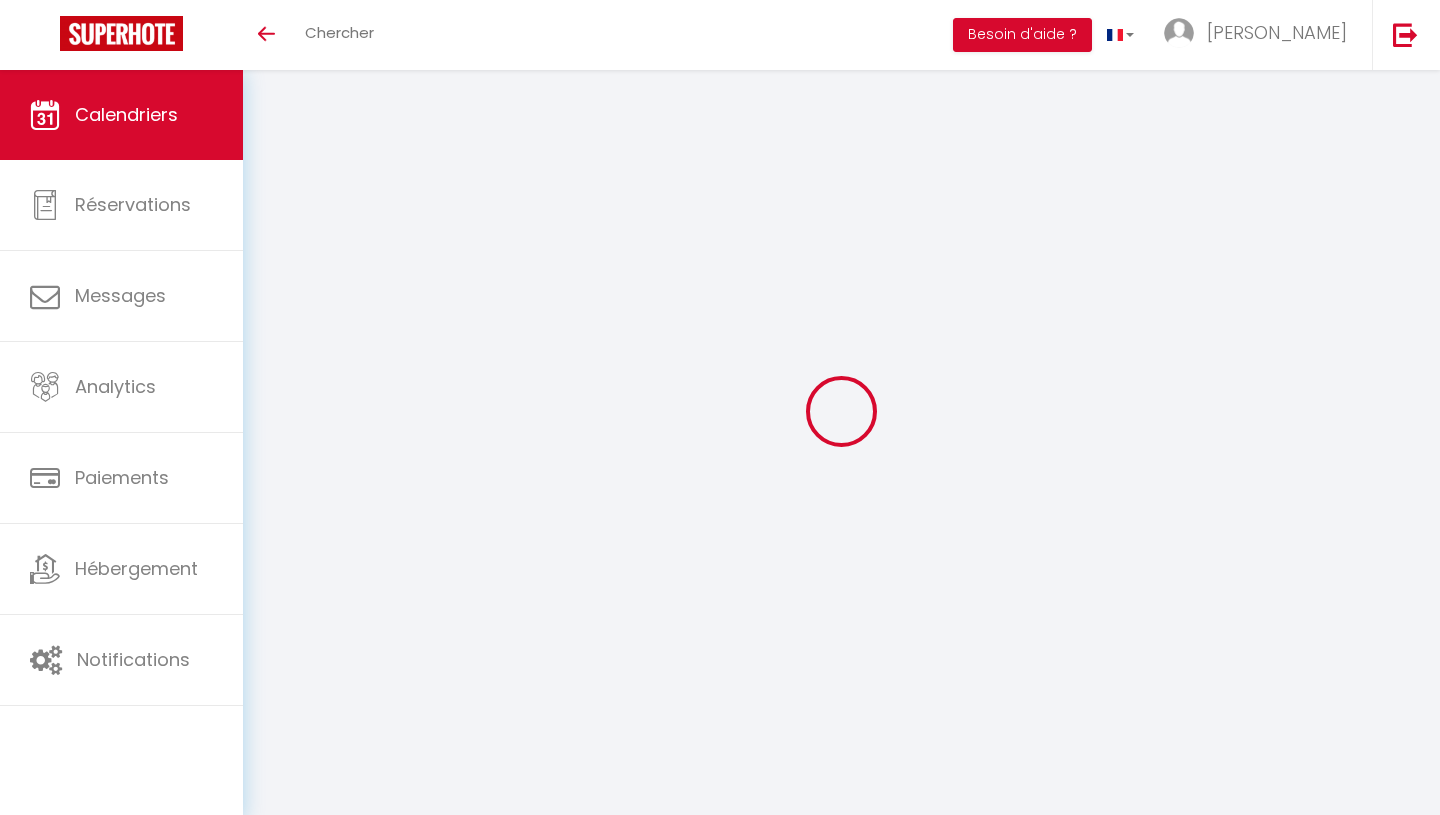 scroll, scrollTop: 0, scrollLeft: 0, axis: both 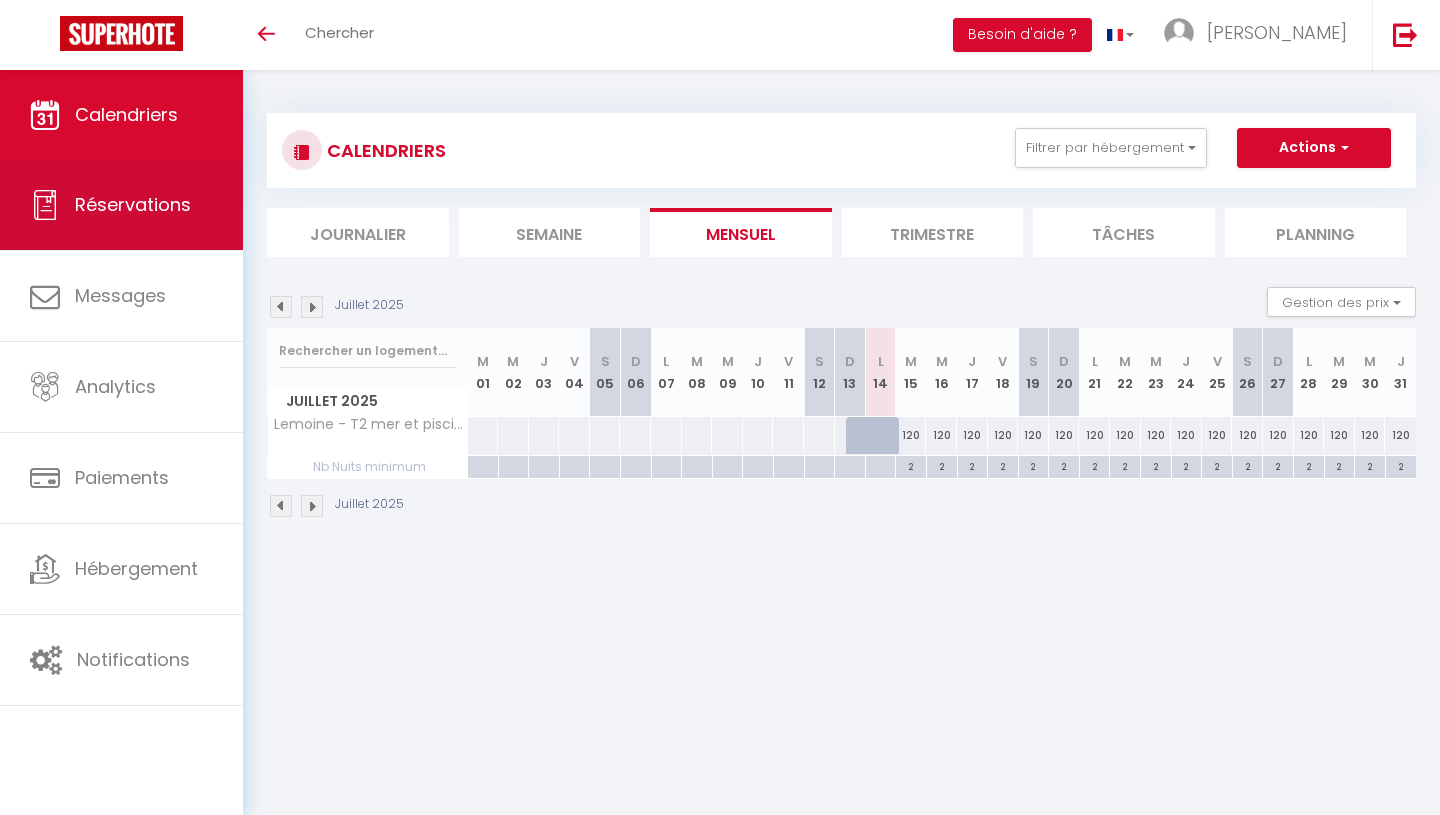 click on "Réservations" at bounding box center [133, 204] 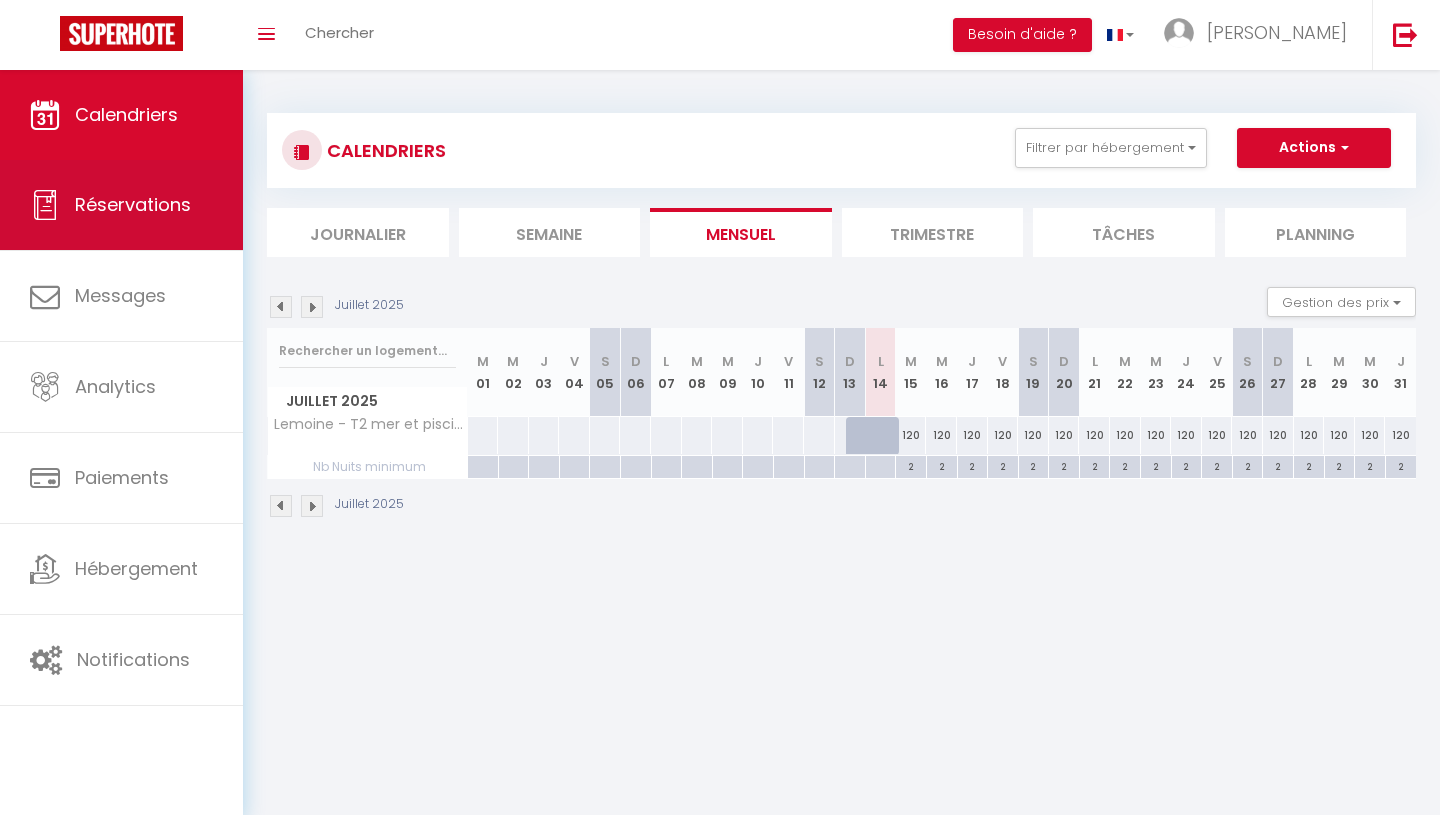 select on "not_cancelled" 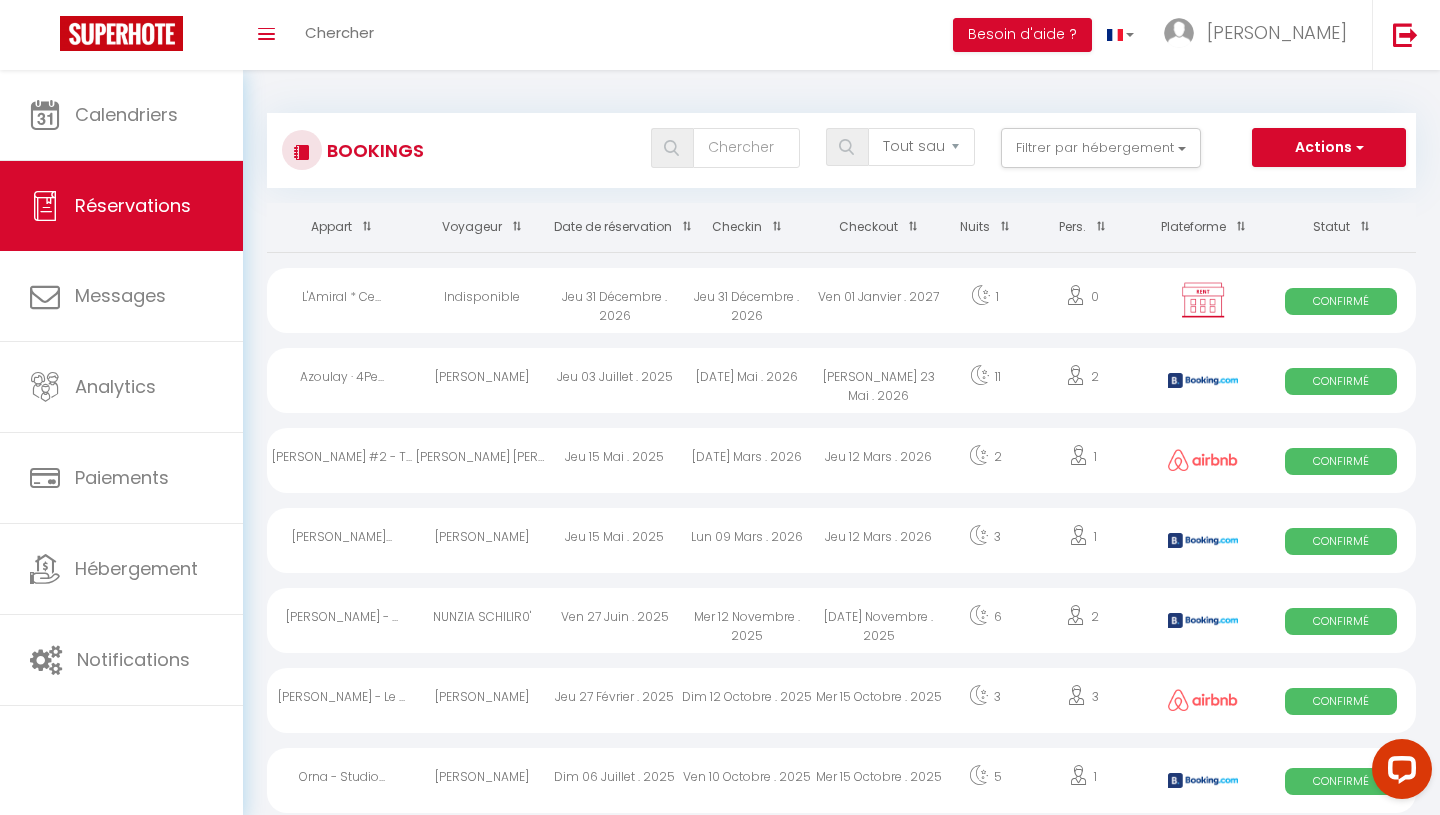 scroll, scrollTop: 0, scrollLeft: 0, axis: both 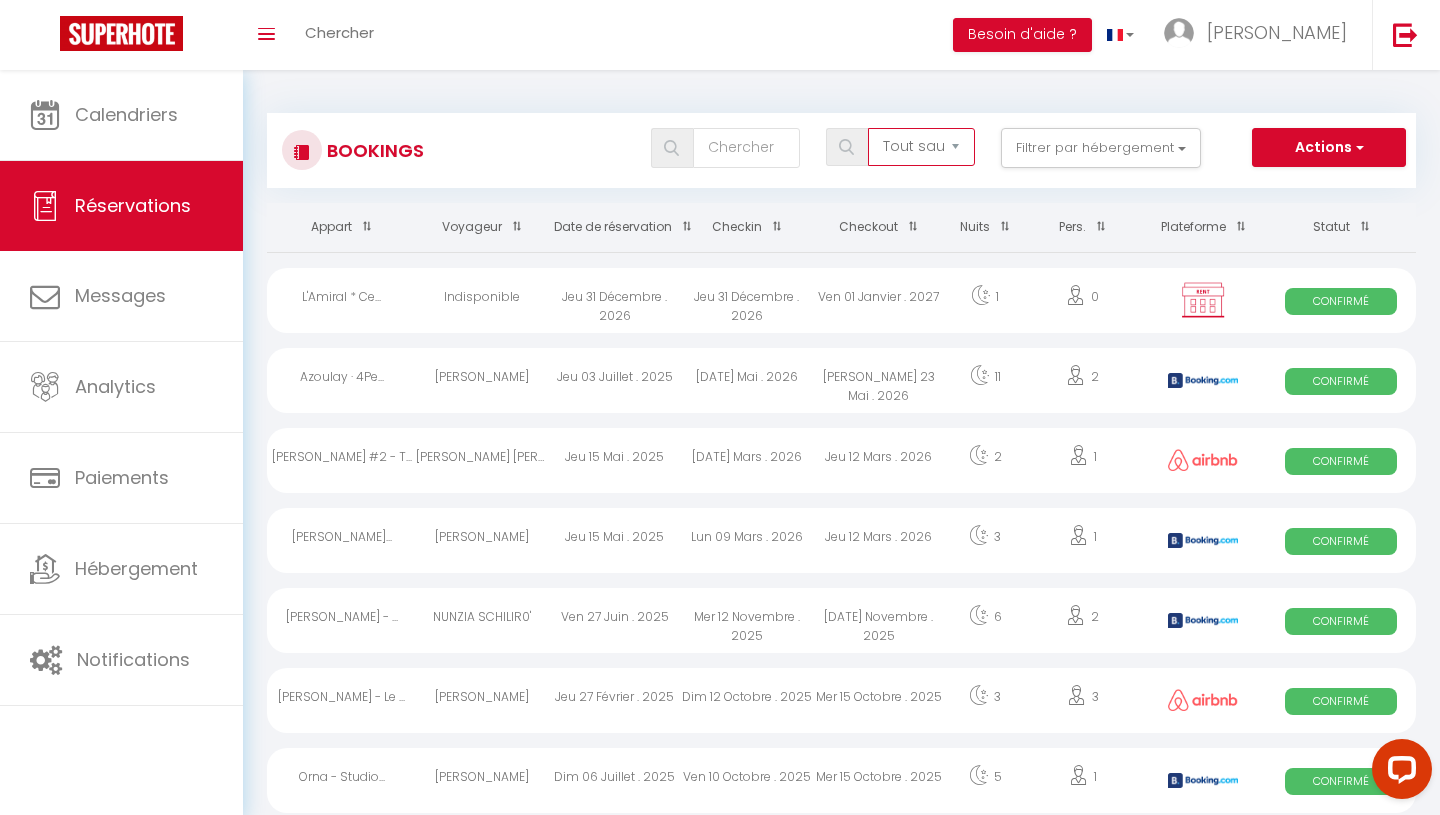 click on "Tous les statuts   Annulé   Confirmé   Non Confirmé   Tout sauf annulé   No Show   Request" at bounding box center [921, 147] 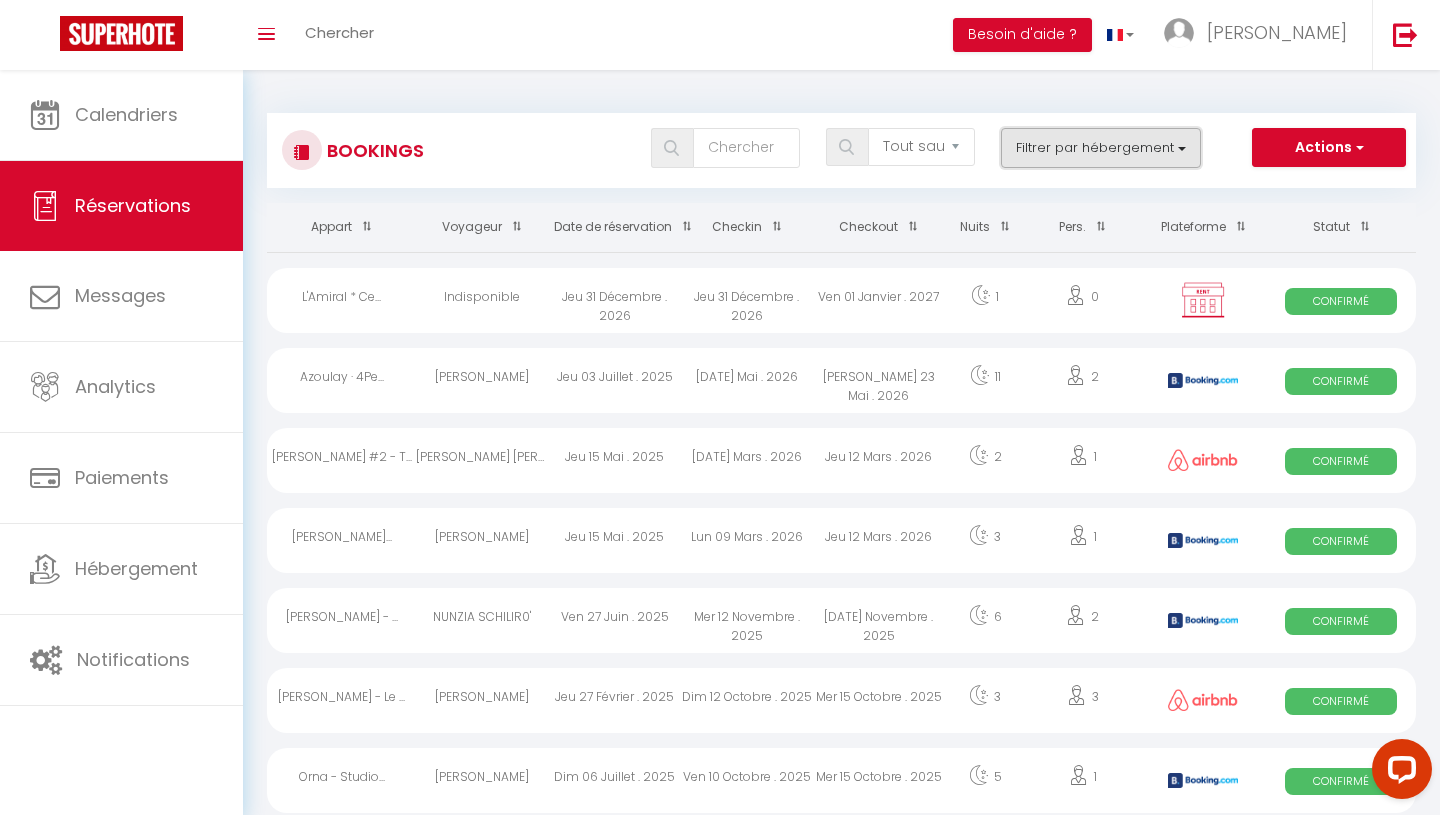 click on "Filtrer par hébergement" at bounding box center [1101, 148] 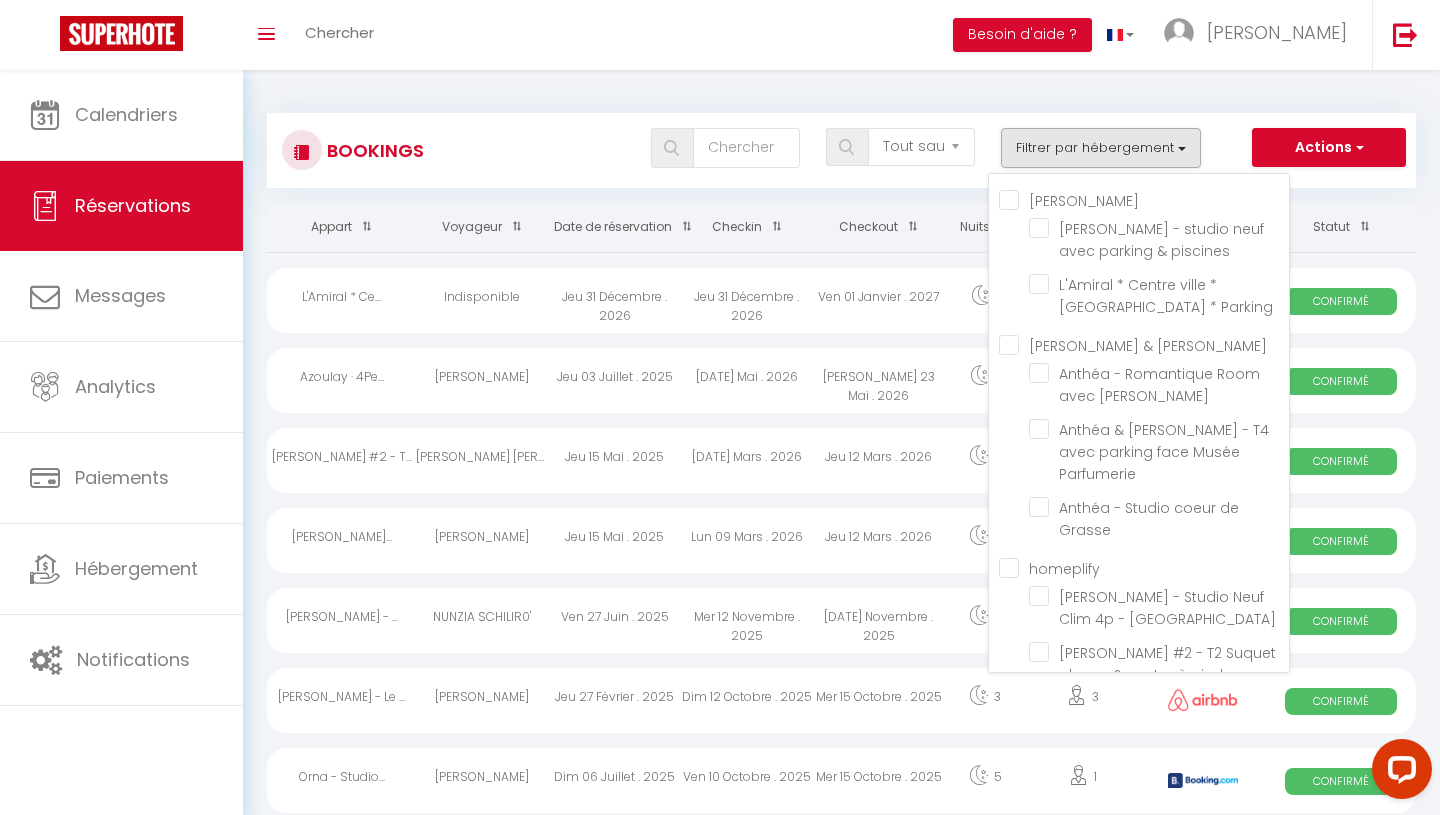 click on "[PERSON_NAME] & [PERSON_NAME]" at bounding box center [1144, 344] 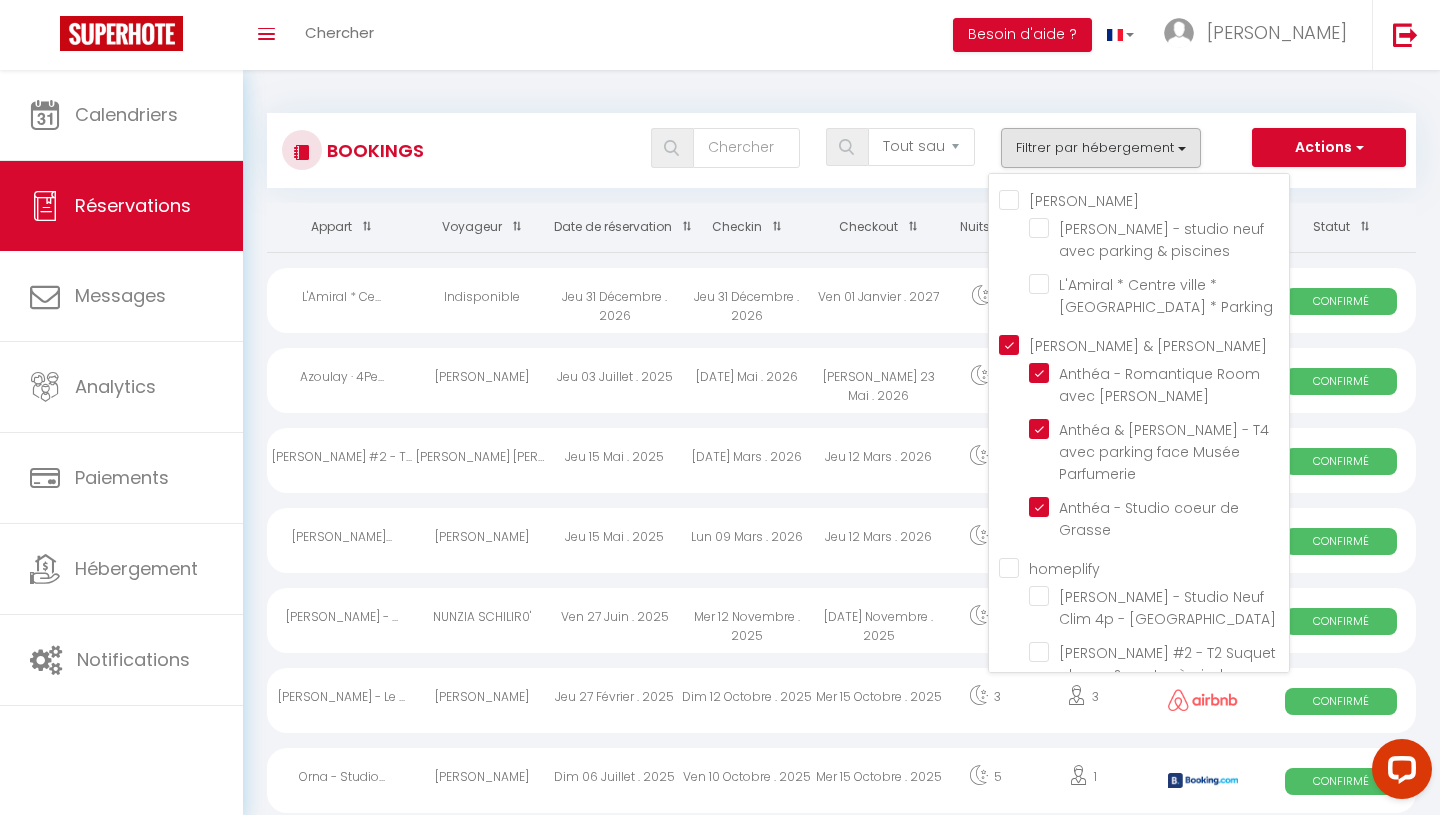 checkbox on "false" 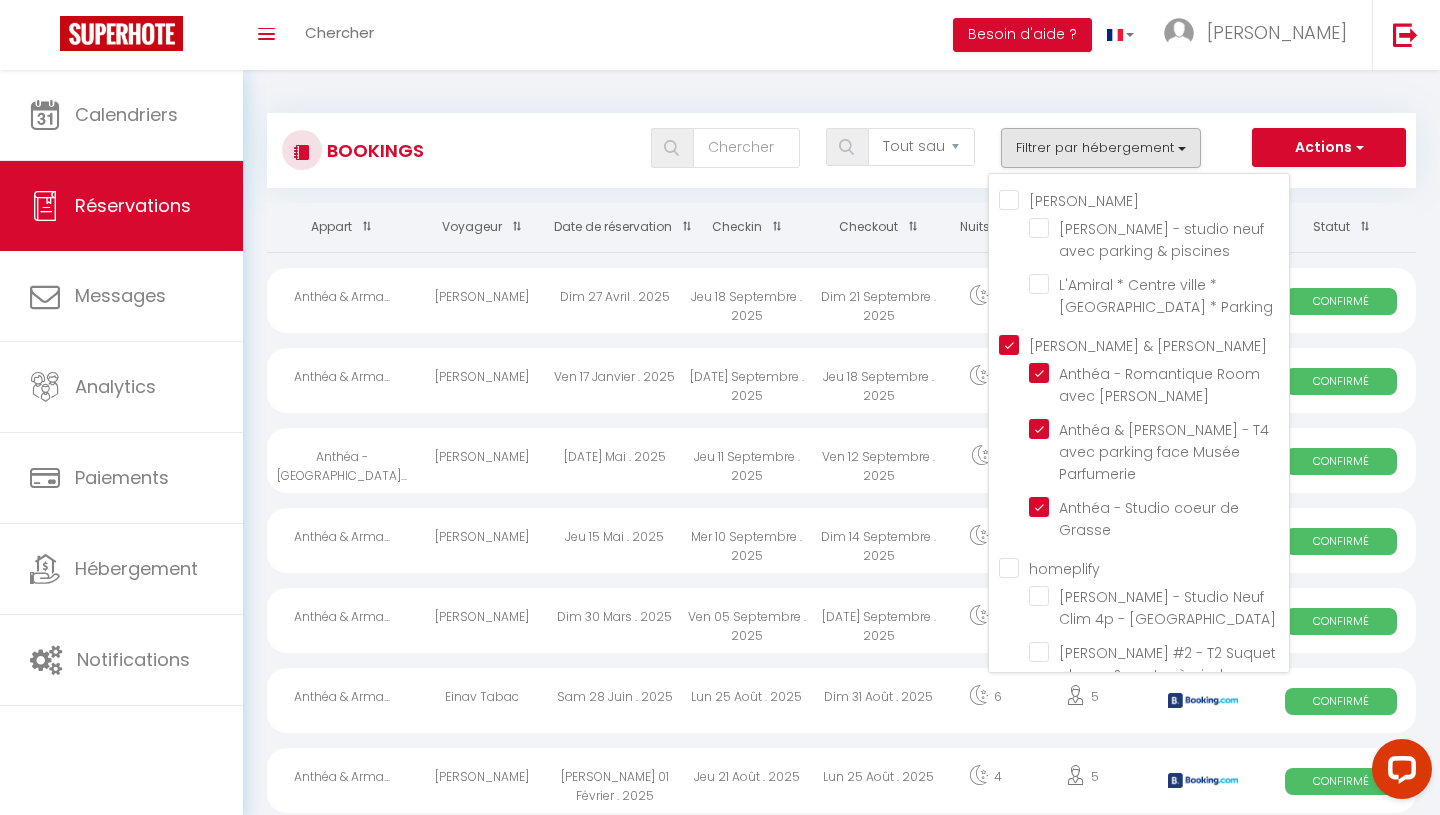 click on "homeplify" at bounding box center (1144, 567) 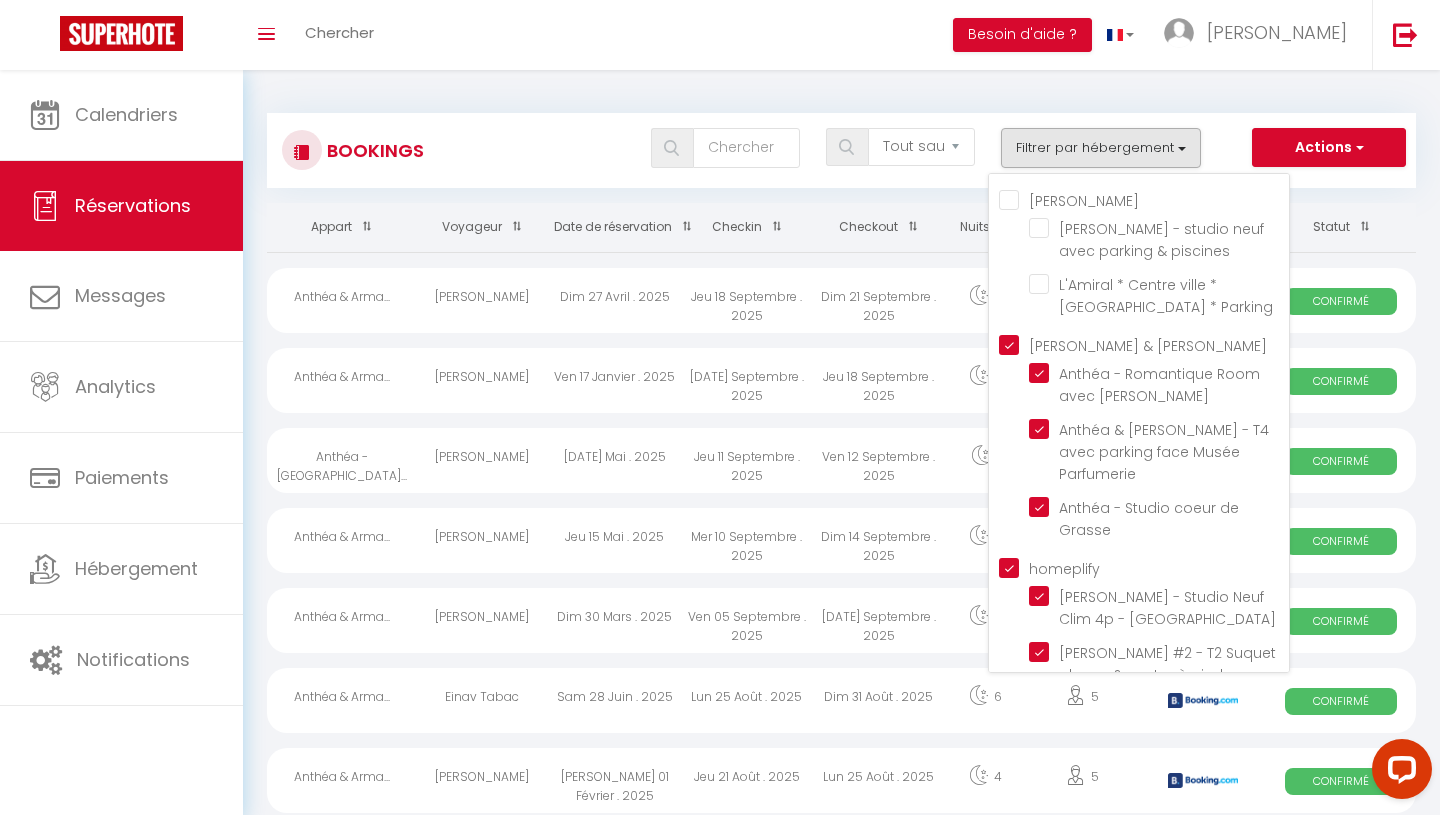 checkbox on "false" 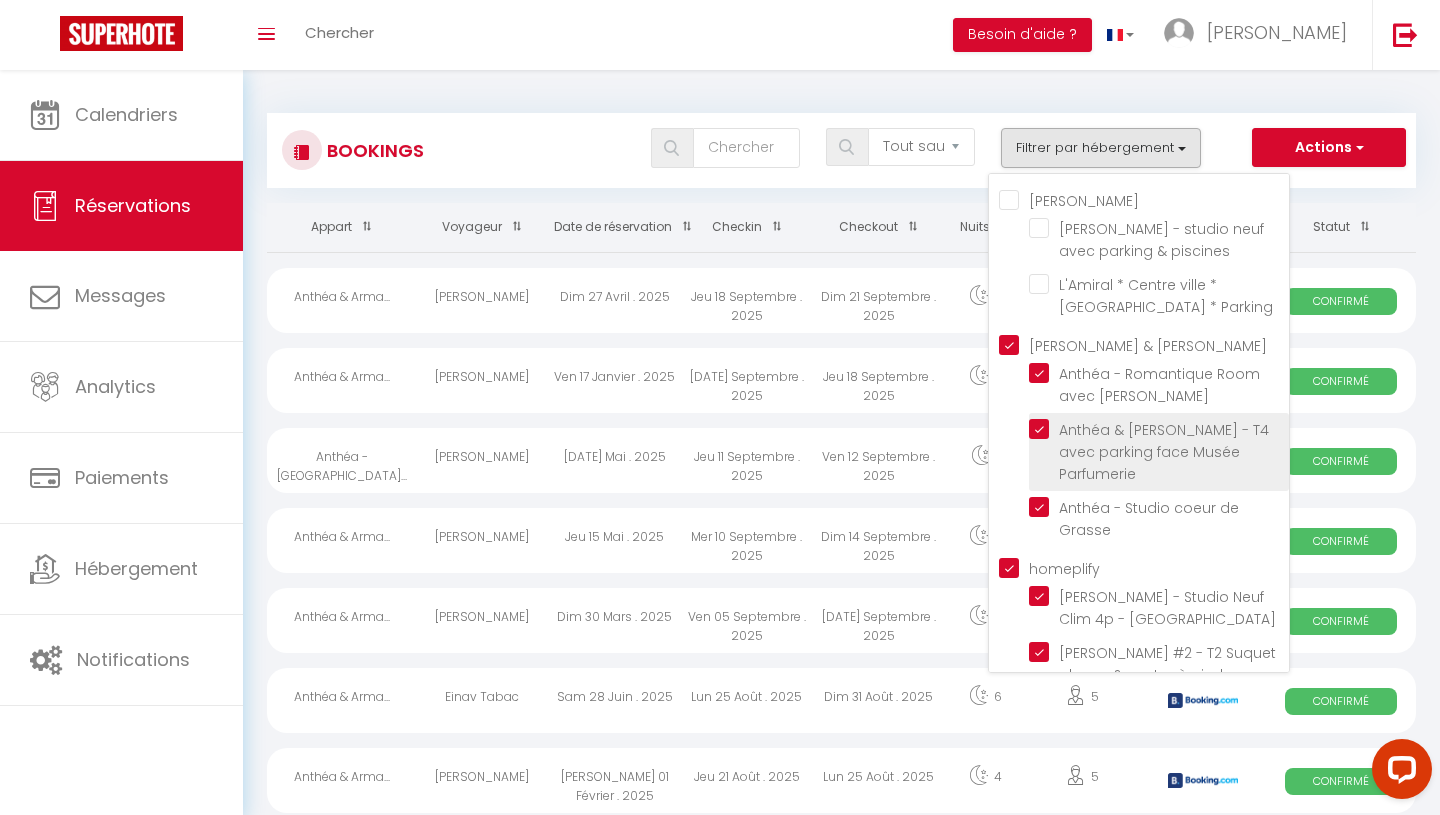 checkbox on "false" 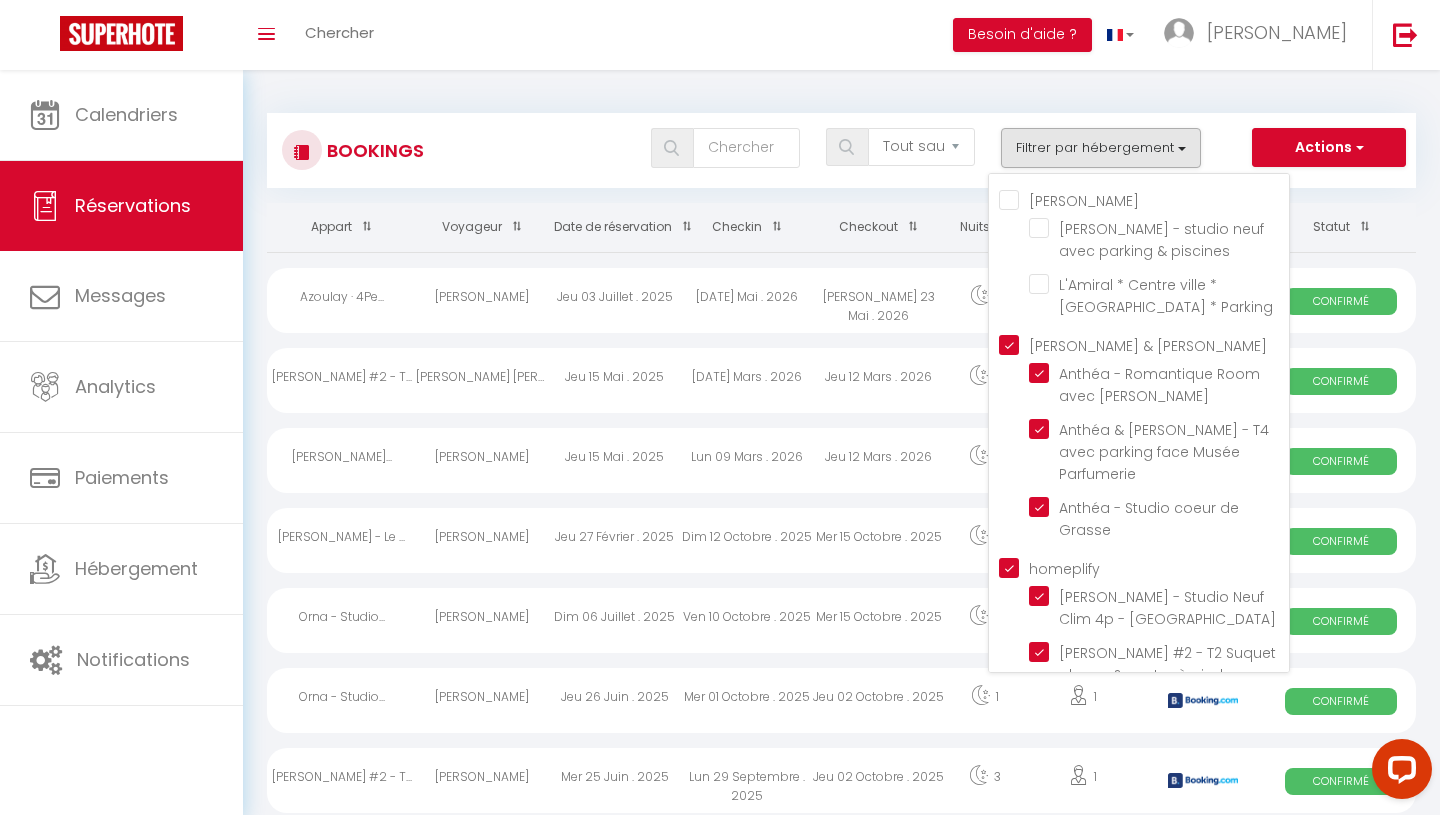 click on "Bookings         Tous les statuts   Annulé   Confirmé   Non Confirmé   Tout sauf annulé   No Show   Request
Filtrer par hébergement
Antoine
MARCO POLO - studio neuf avec parking & piscines
L'Amiral * Centre ville * Balnéo * Parking
Armand & Anthéa
Anthéa - Romantique Room avec Jacuzzi
Anthéa & Armand - T4 avec parking face Musée Parfumerie
Anthéa - Studio coeur de Grasse
homeplify
Camille Mezzanine - Studio Neuf Clim 4p - Cannes
Simone #2 - T2 Suquet plages & centre à pied
Nouvelle Réservation" at bounding box center [841, 141] 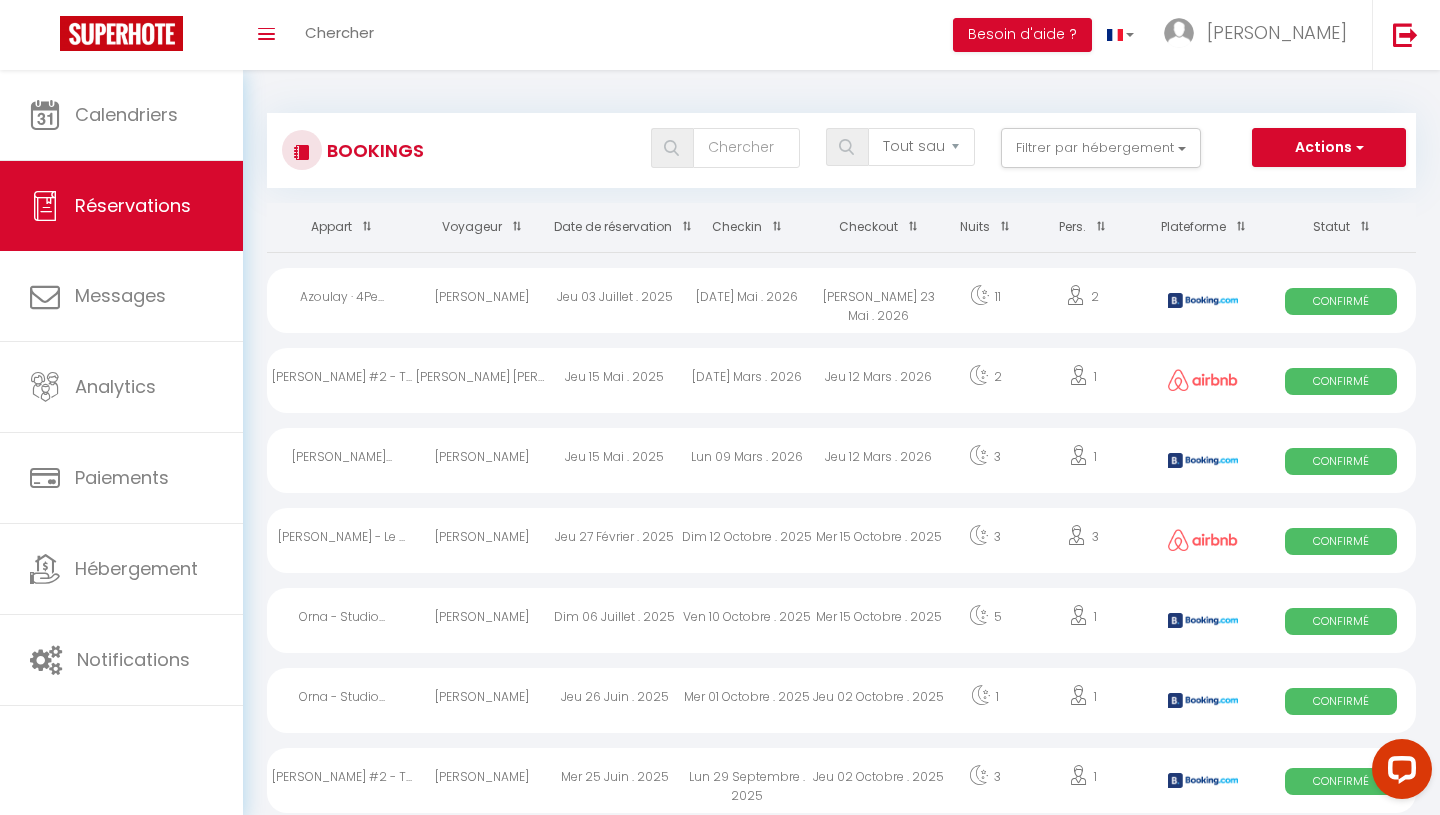 click on "[PERSON_NAME] 23 Mai . 2026" at bounding box center [879, 300] 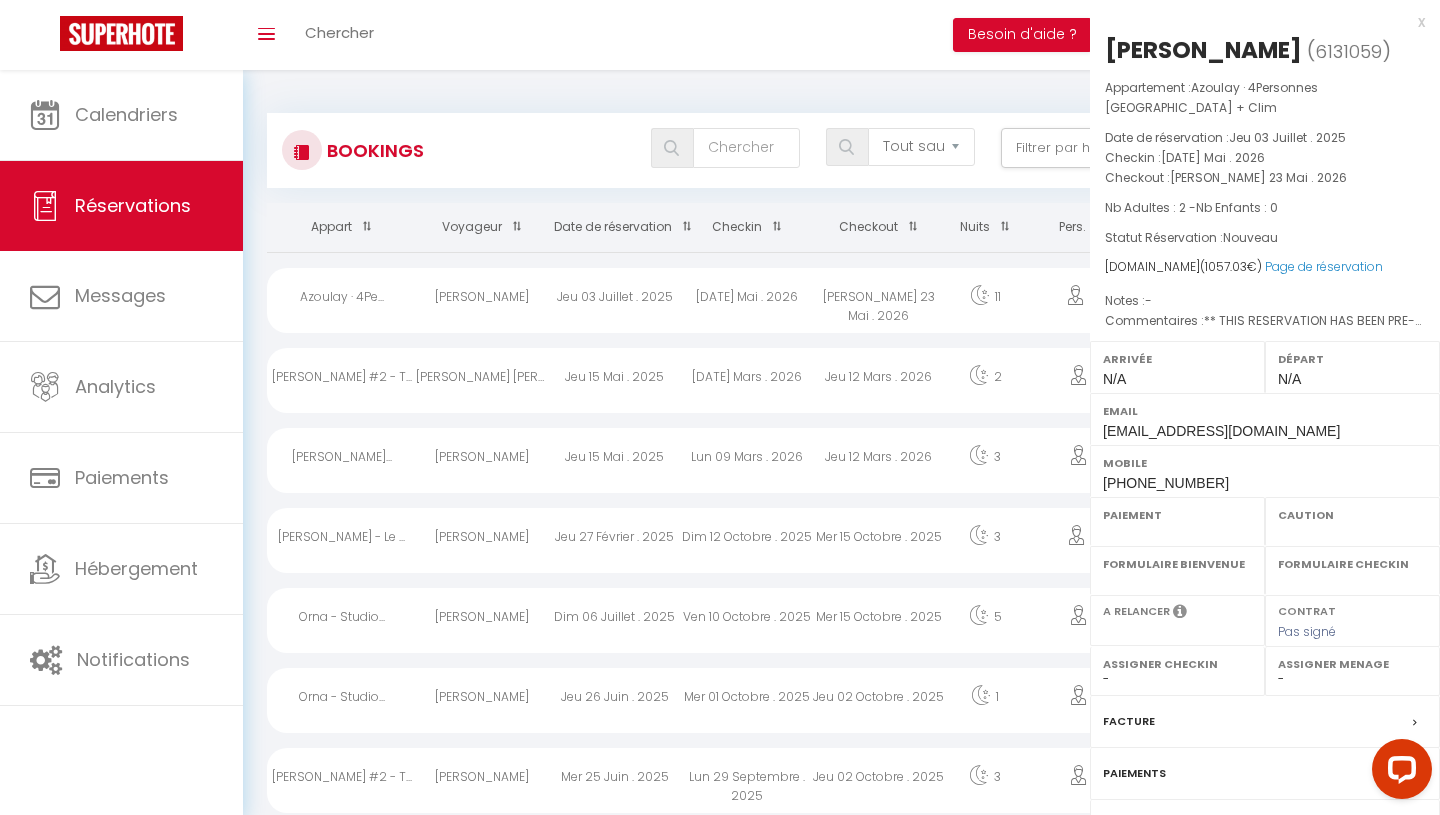 select on "OK" 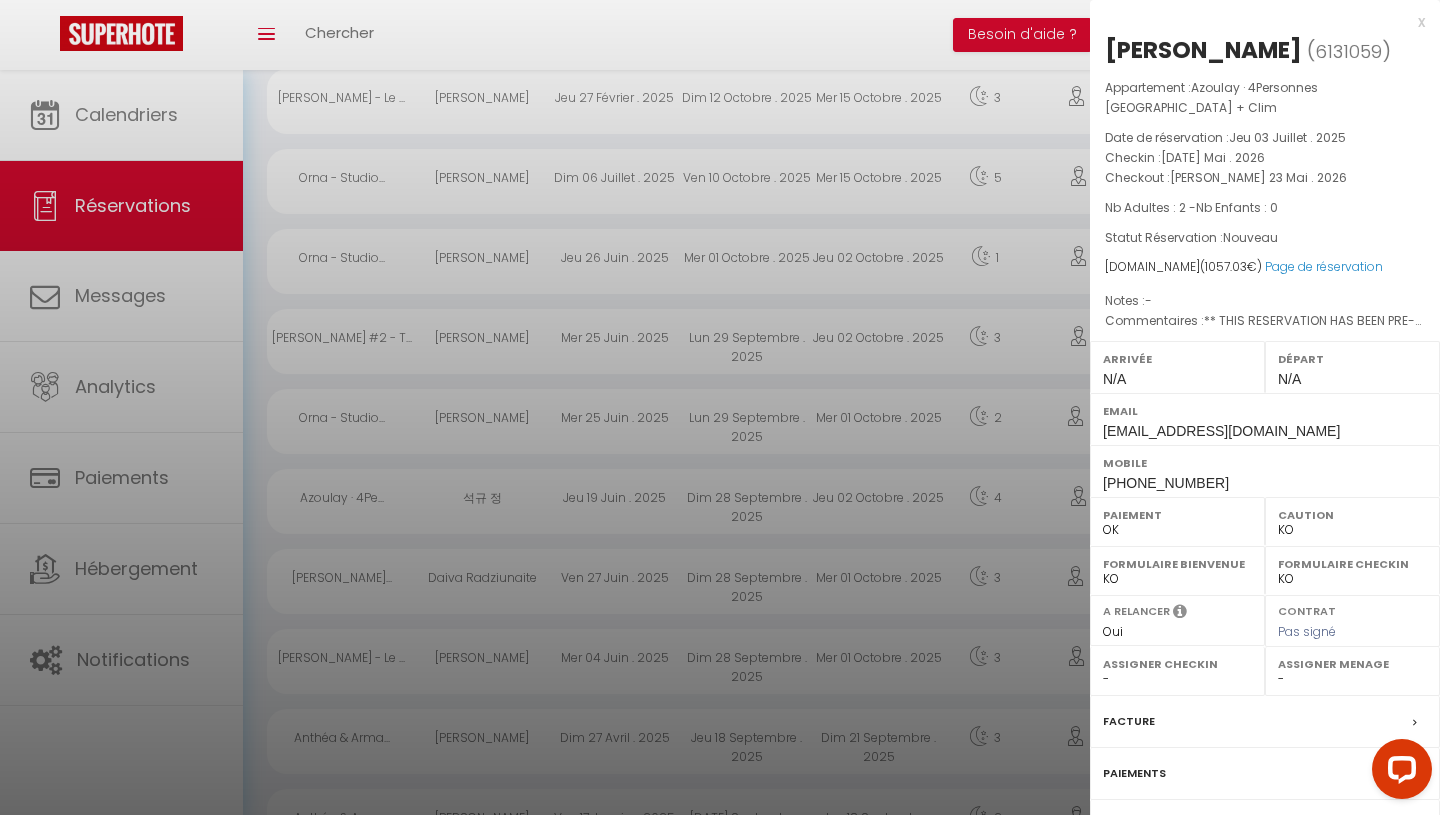 scroll, scrollTop: 514, scrollLeft: 0, axis: vertical 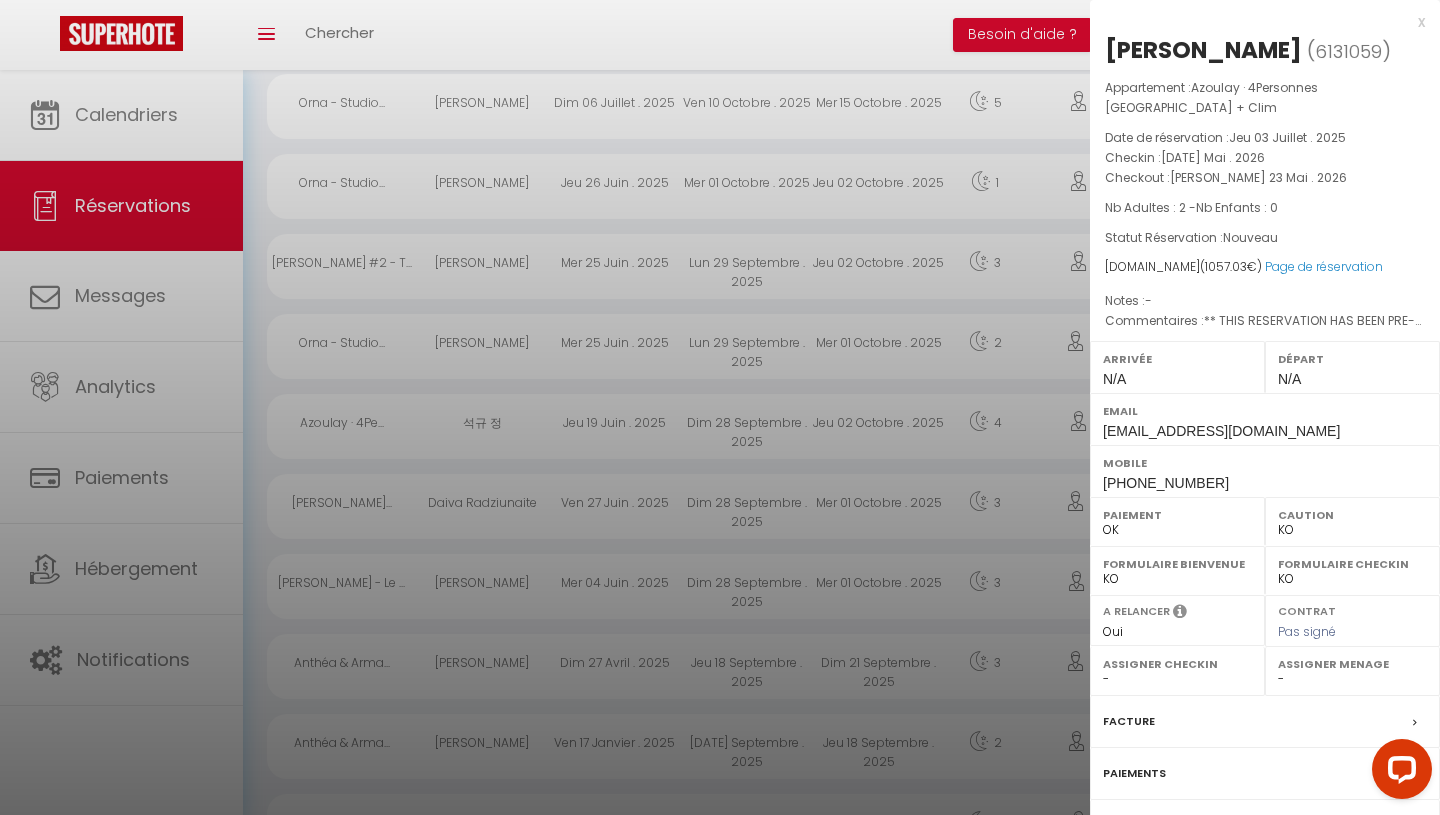 click at bounding box center [720, 407] 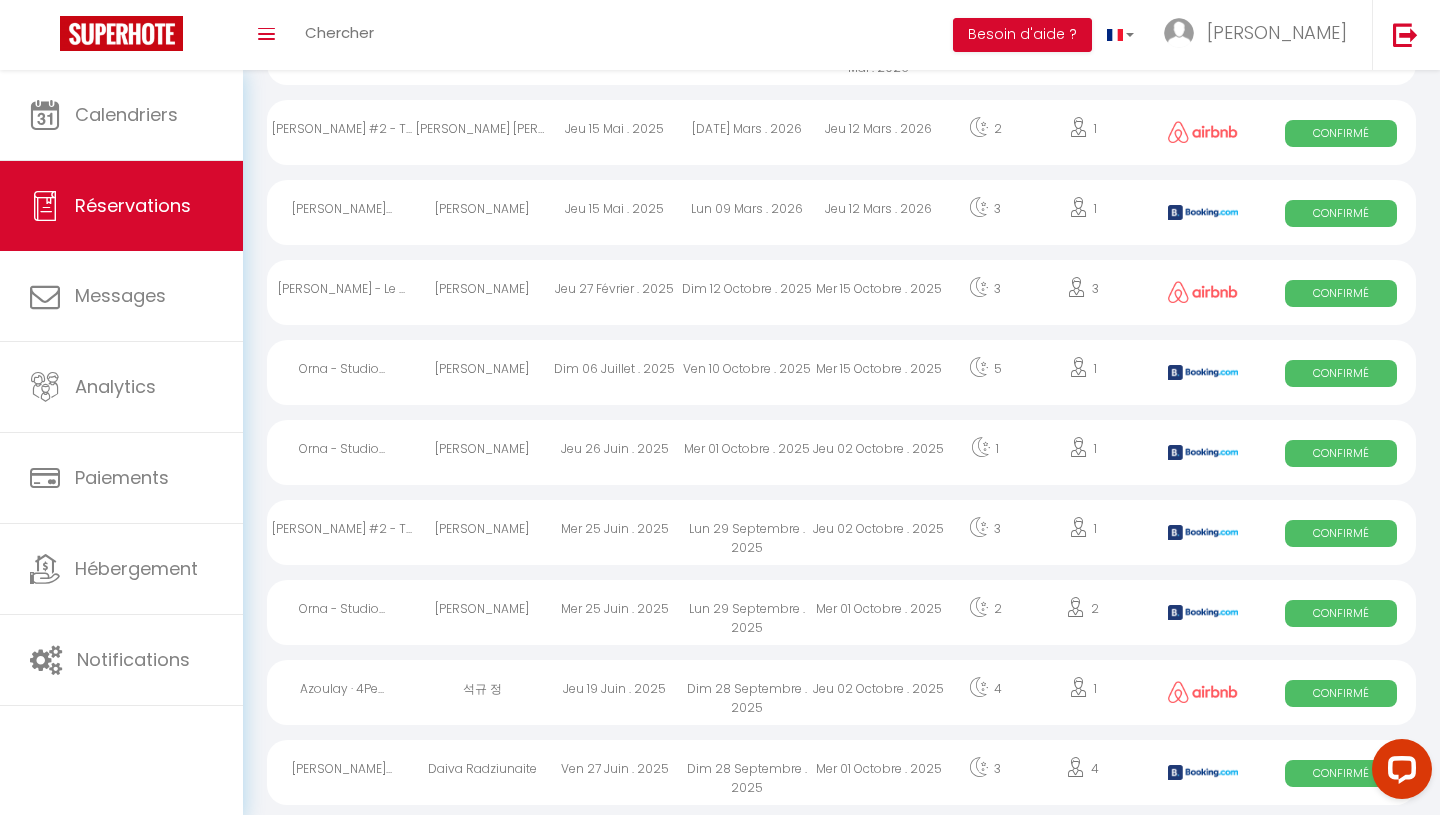 scroll, scrollTop: 0, scrollLeft: 0, axis: both 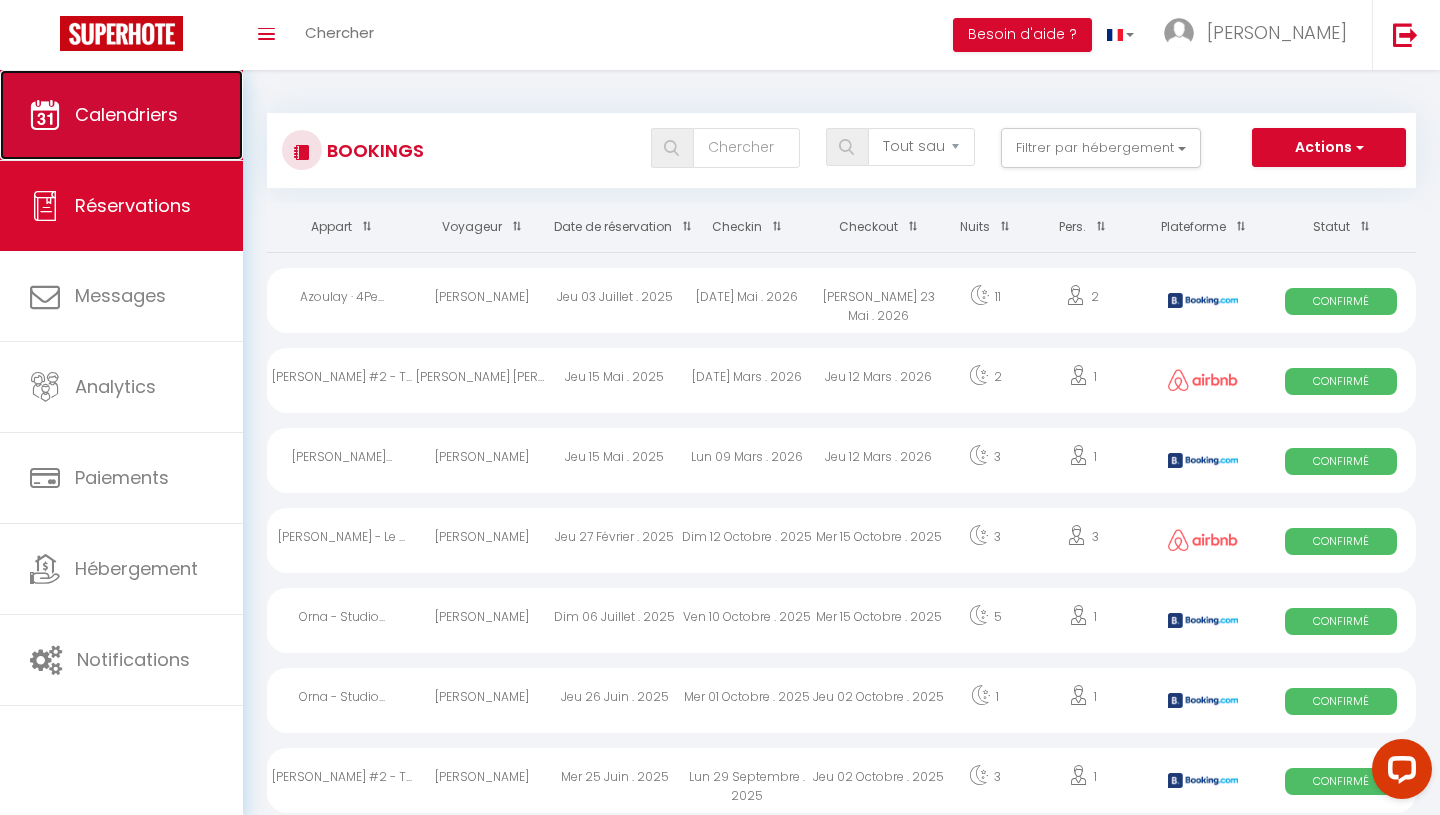 click on "Calendriers" at bounding box center (126, 114) 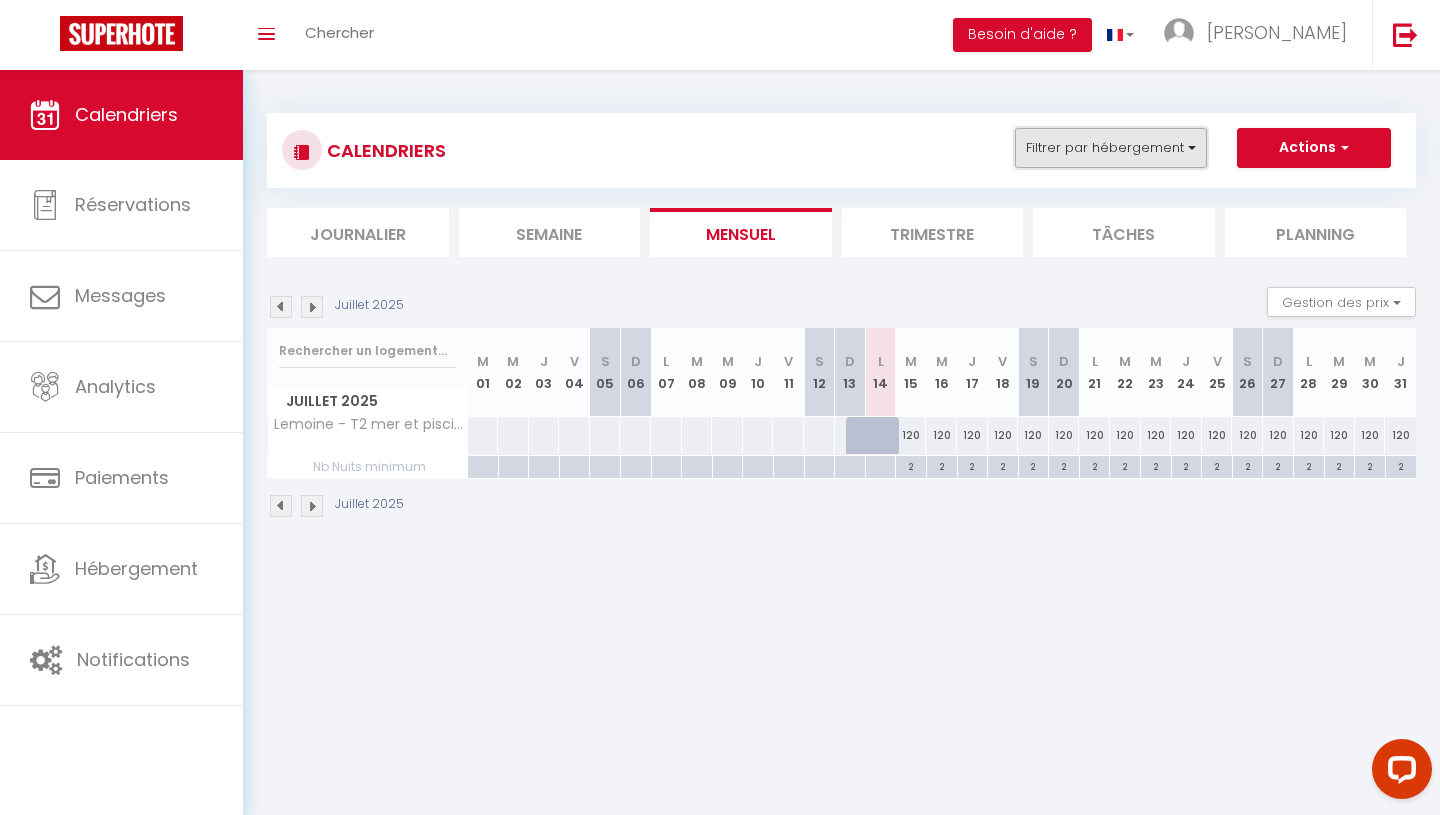 click on "Filtrer par hébergement" at bounding box center [1111, 148] 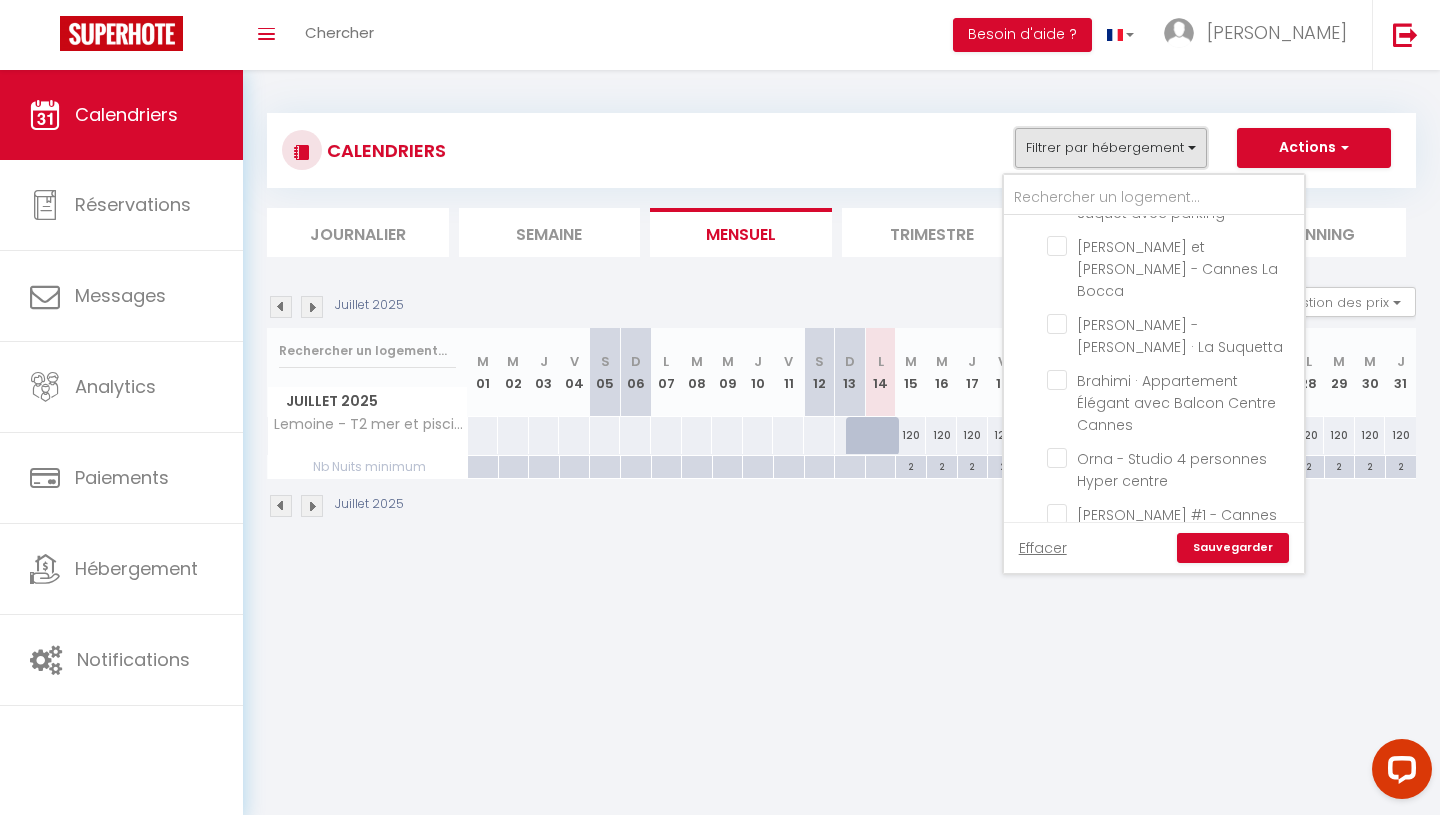 scroll, scrollTop: 909, scrollLeft: 0, axis: vertical 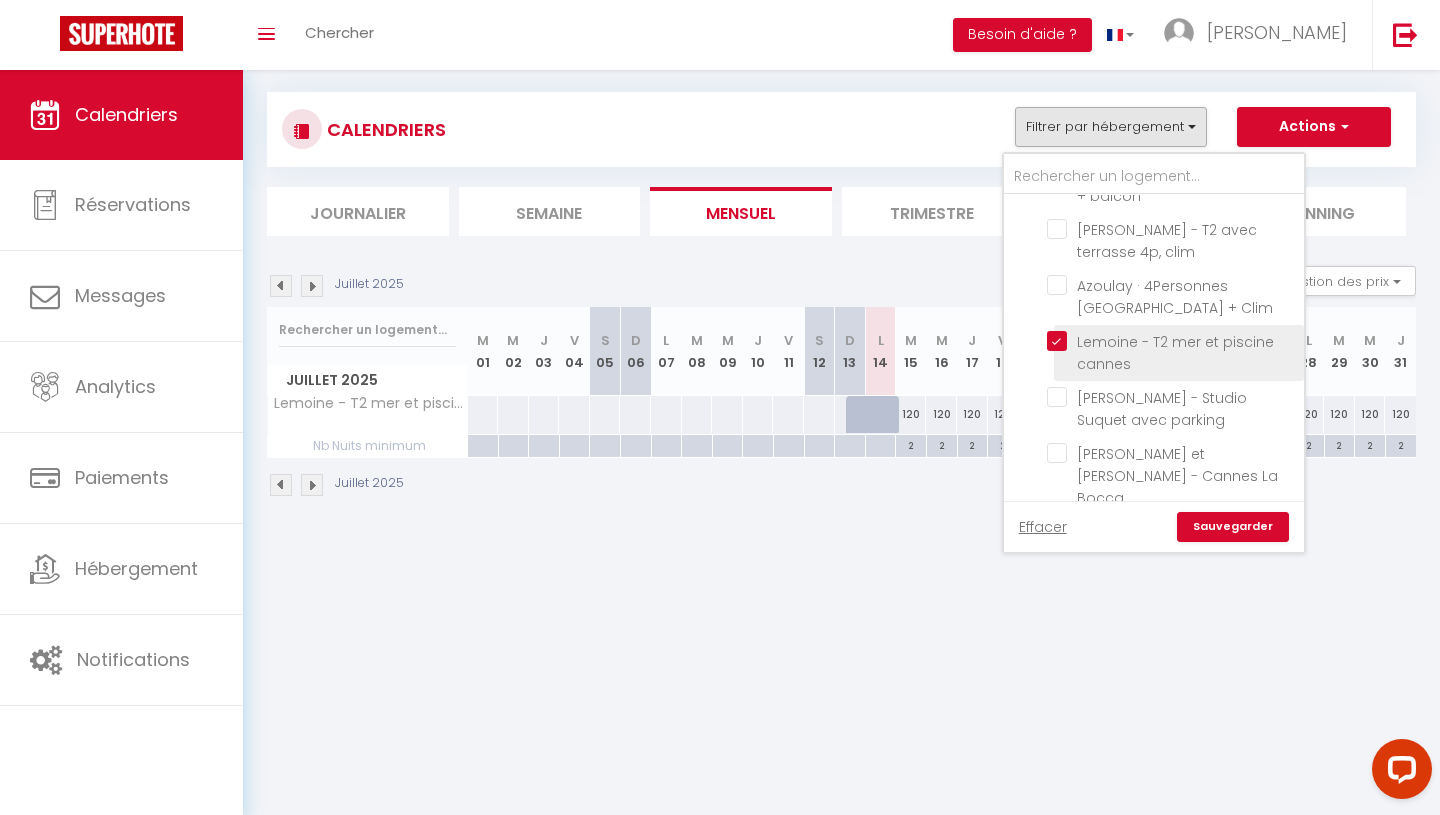 click on "Lemoine - T2 mer et piscine cannes" at bounding box center (1172, 341) 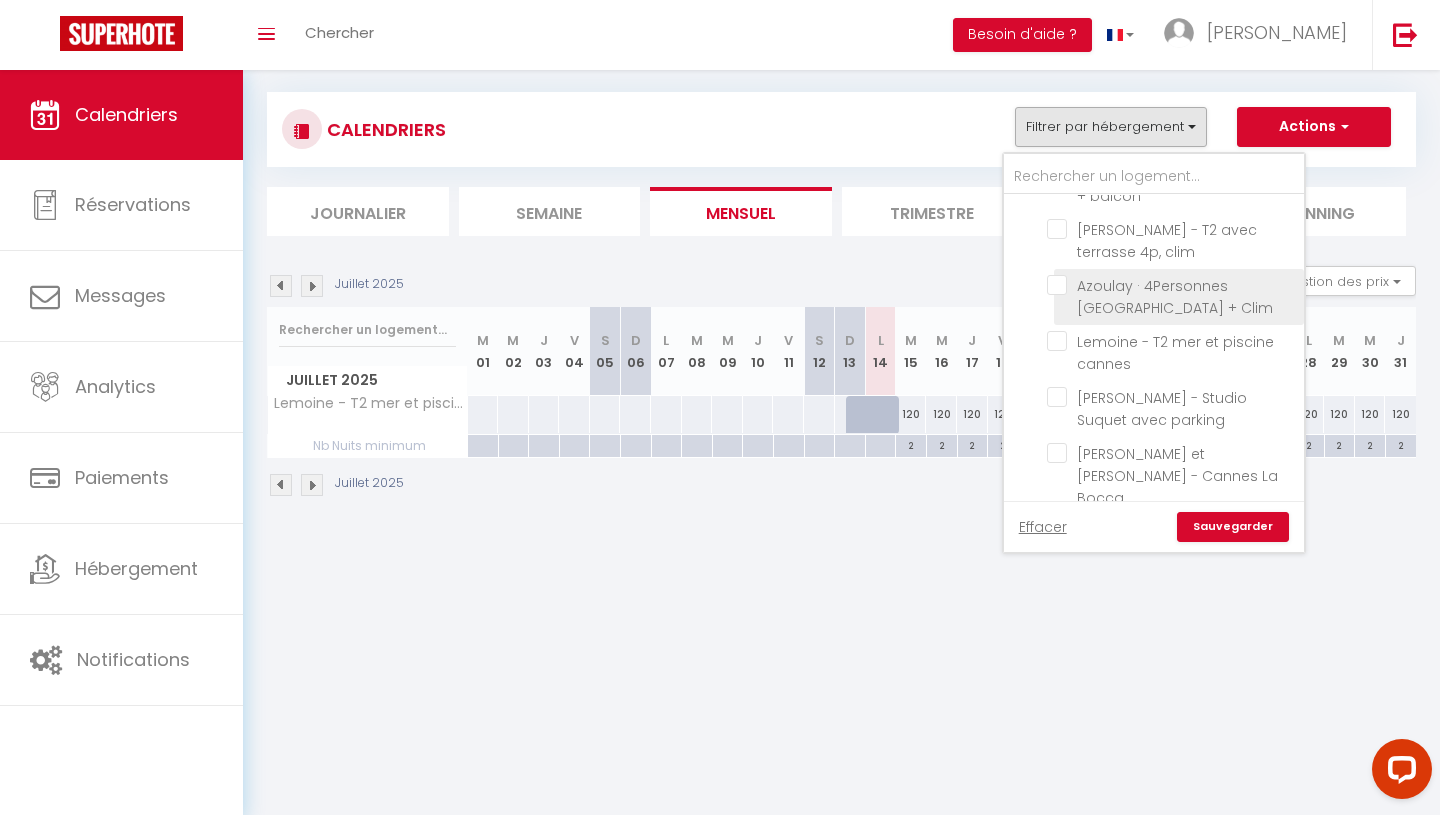 click on "Azoulay · 4Personnes [GEOGRAPHIC_DATA] + Clim" at bounding box center (1172, 285) 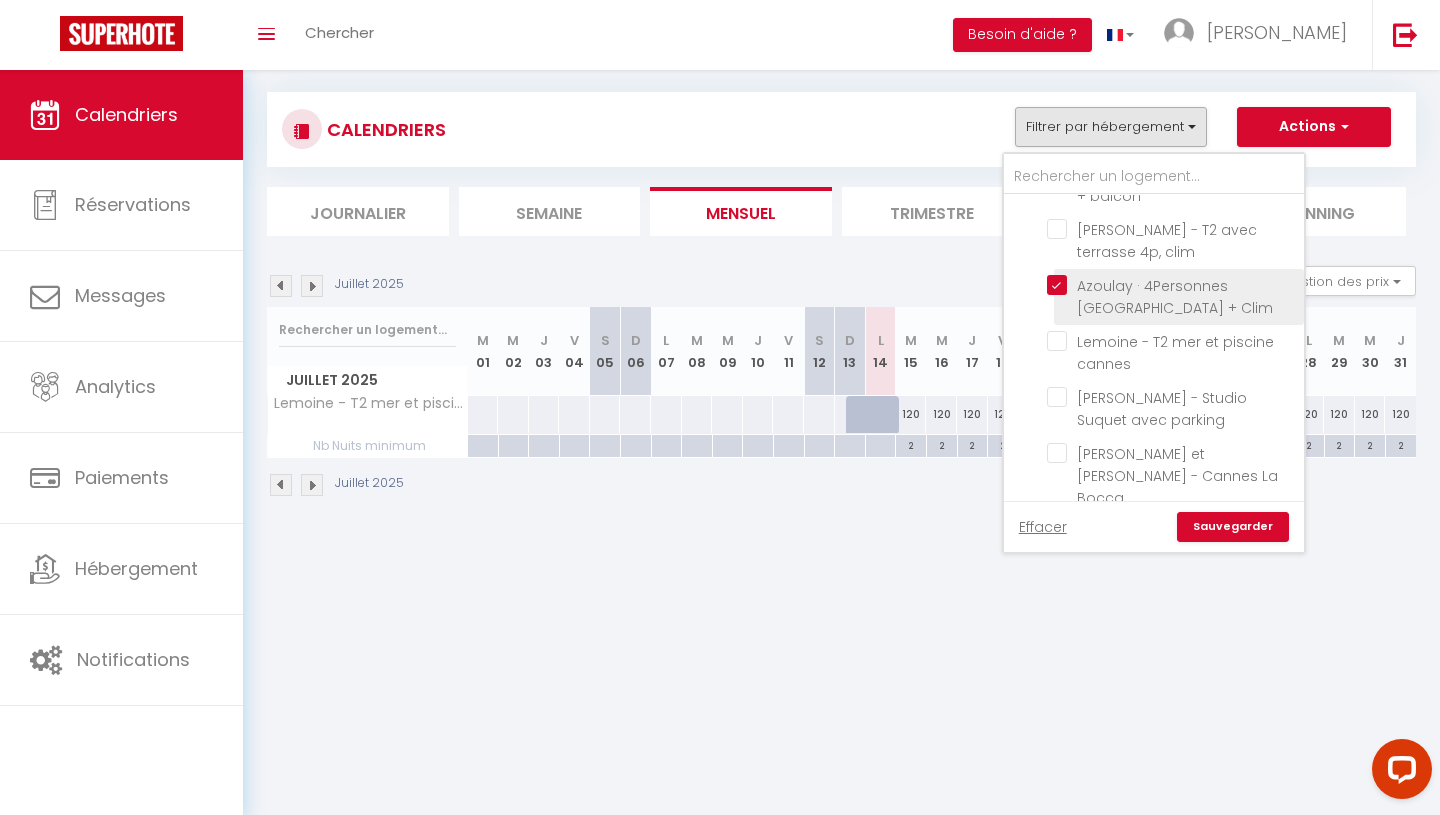checkbox on "false" 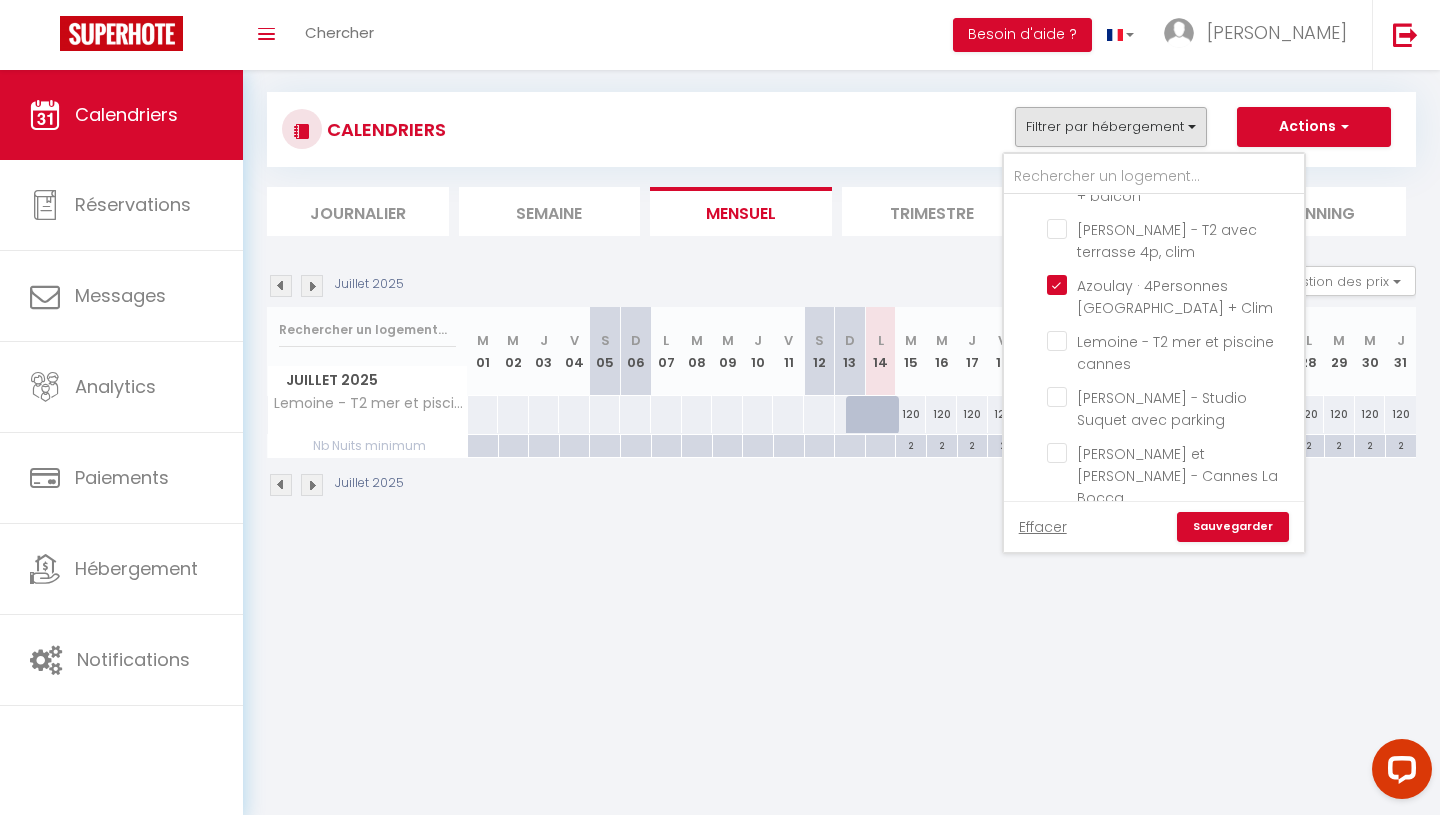 click on "Effacer   Sauvegarder" at bounding box center [1154, 526] 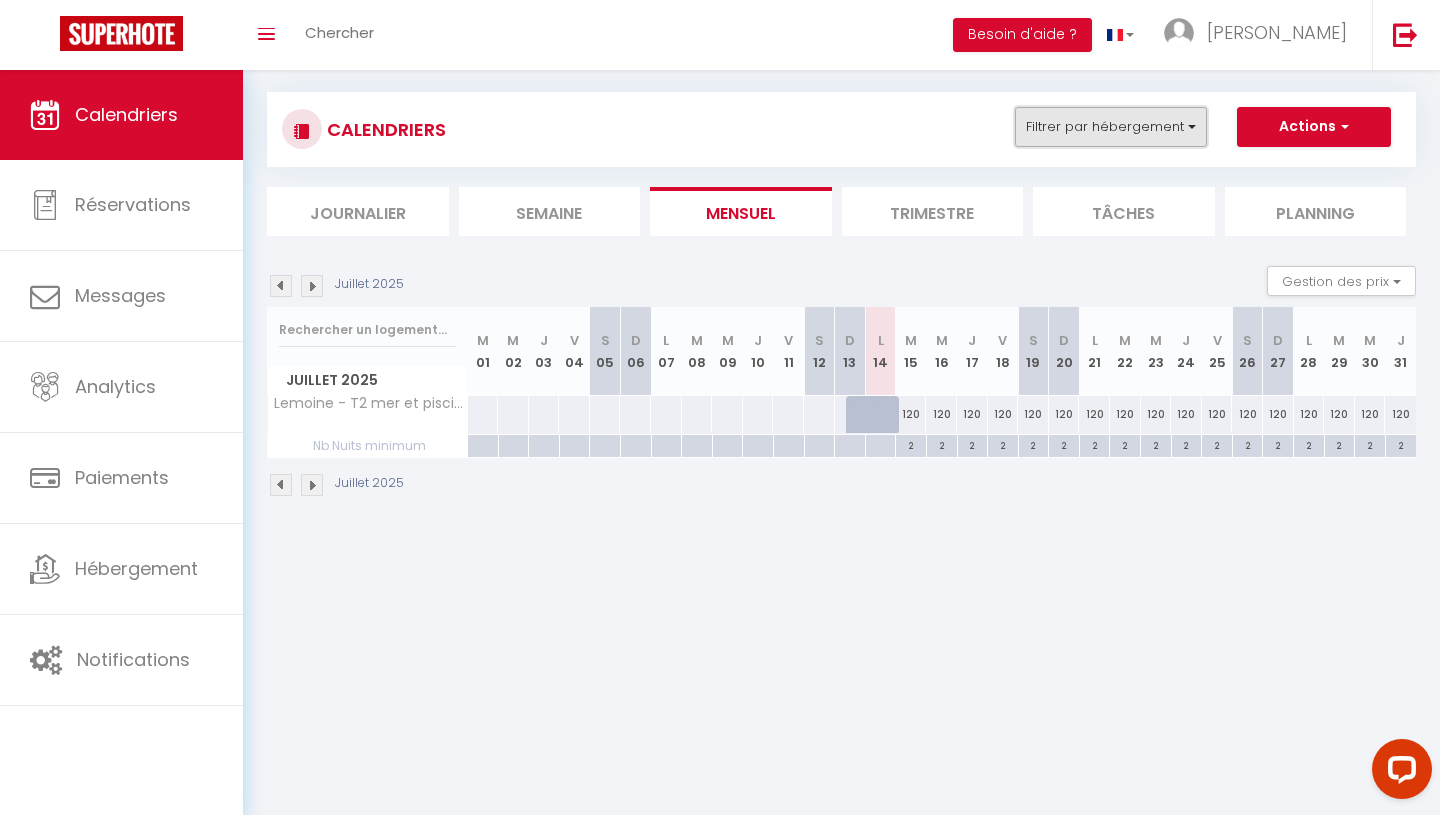 click on "Filtrer par hébergement" at bounding box center (1111, 127) 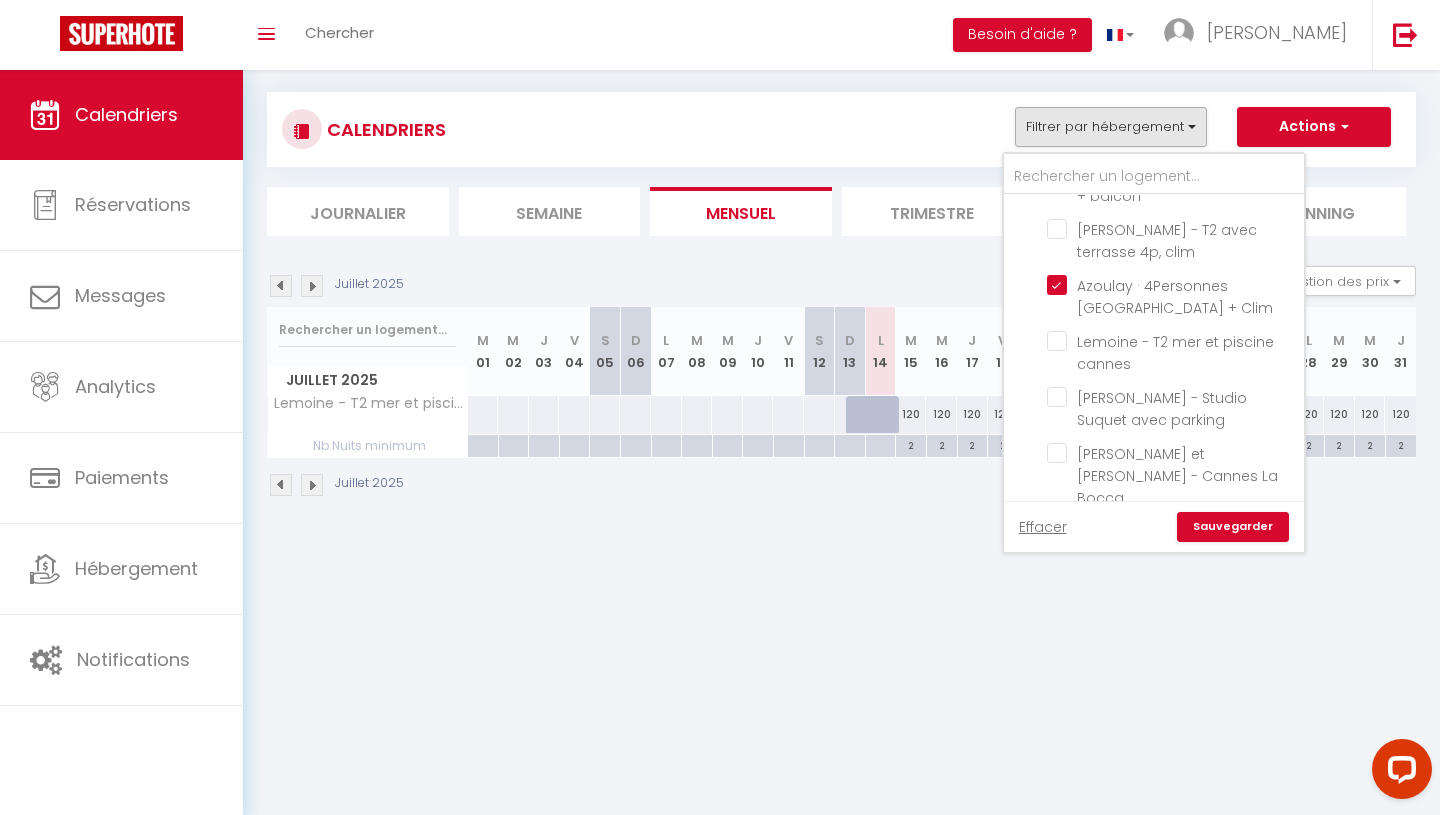 click on "Sauvegarder" at bounding box center (1233, 527) 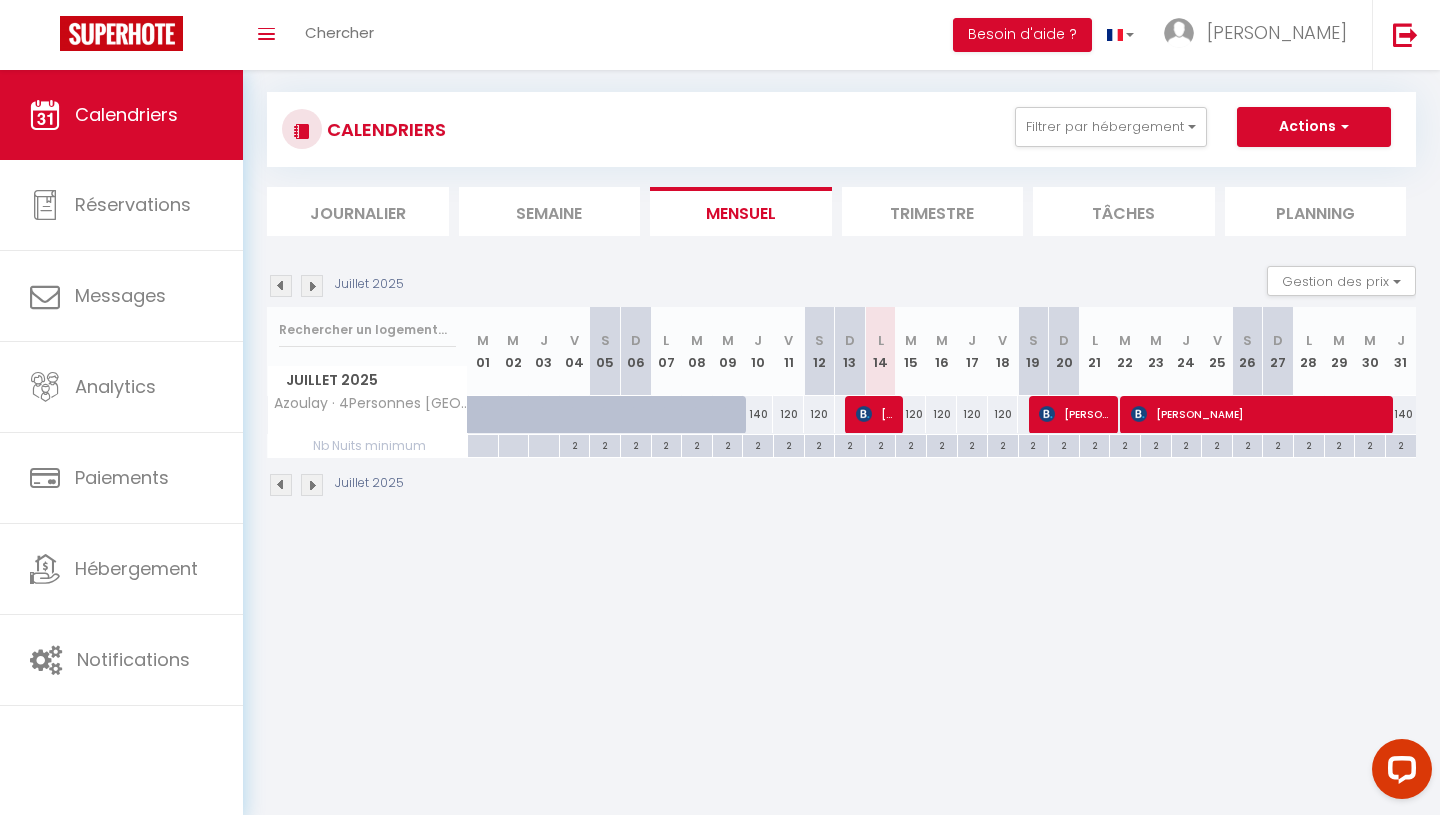 click at bounding box center [312, 286] 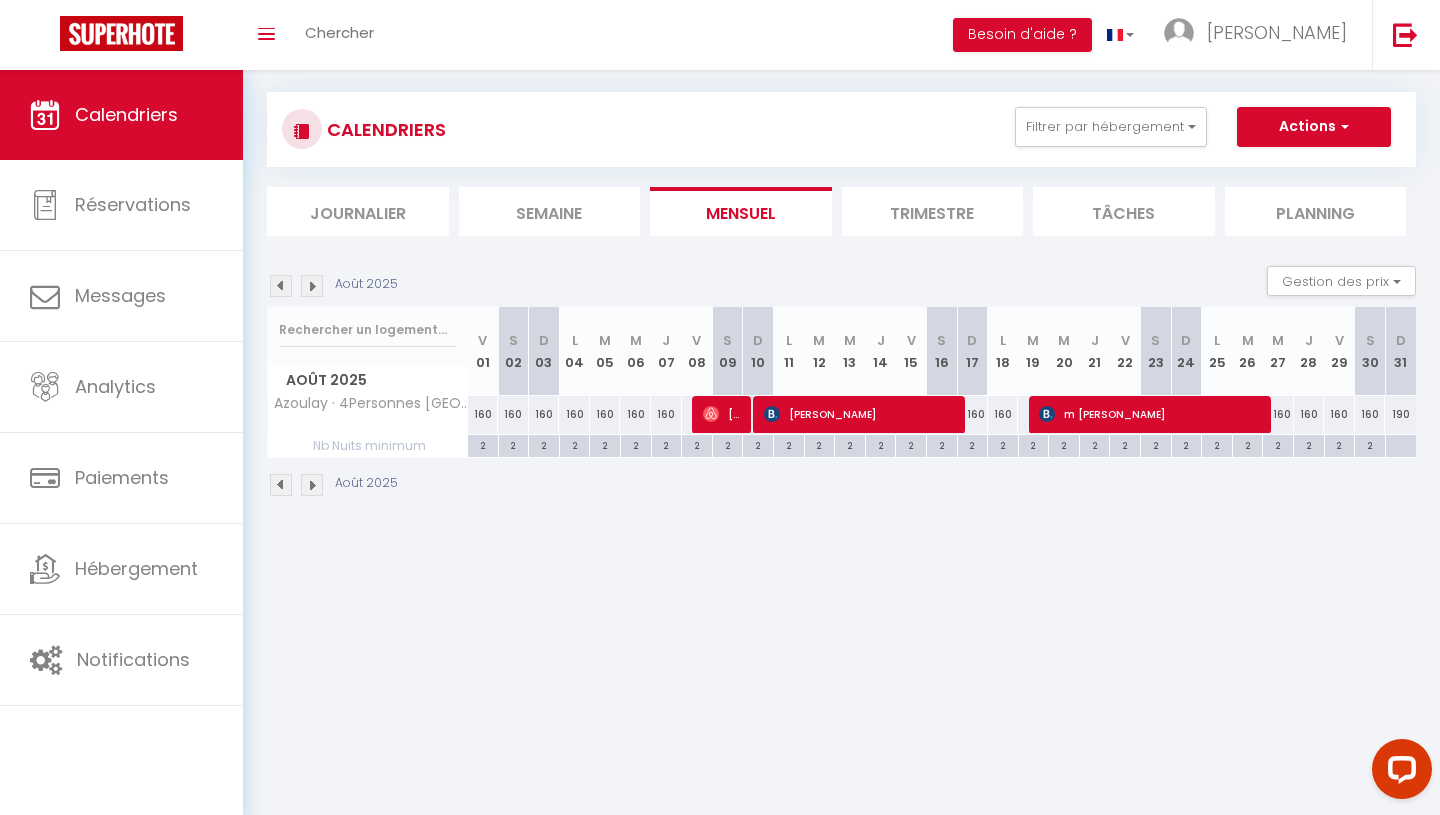 click at bounding box center (312, 286) 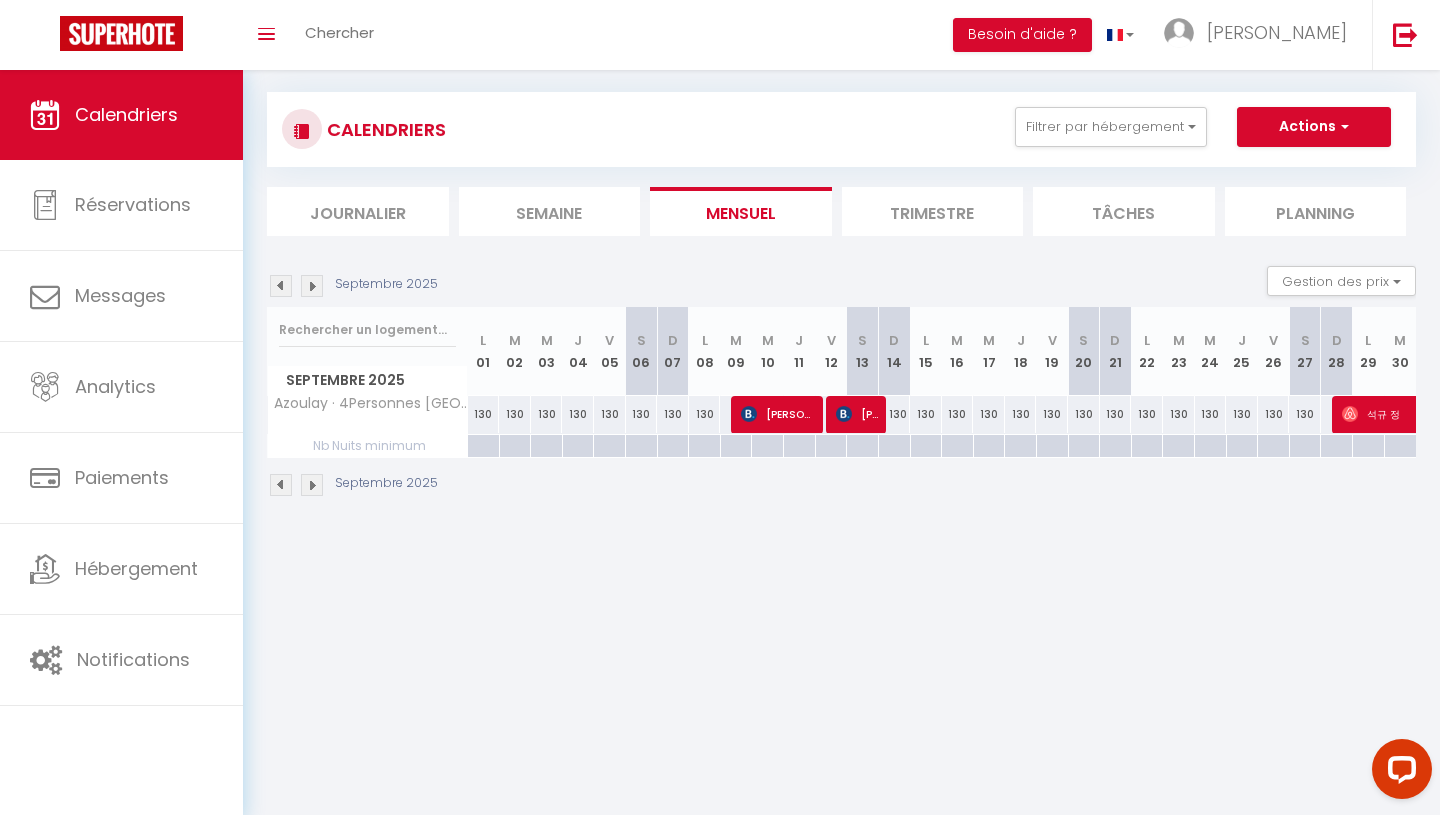 click at bounding box center (312, 286) 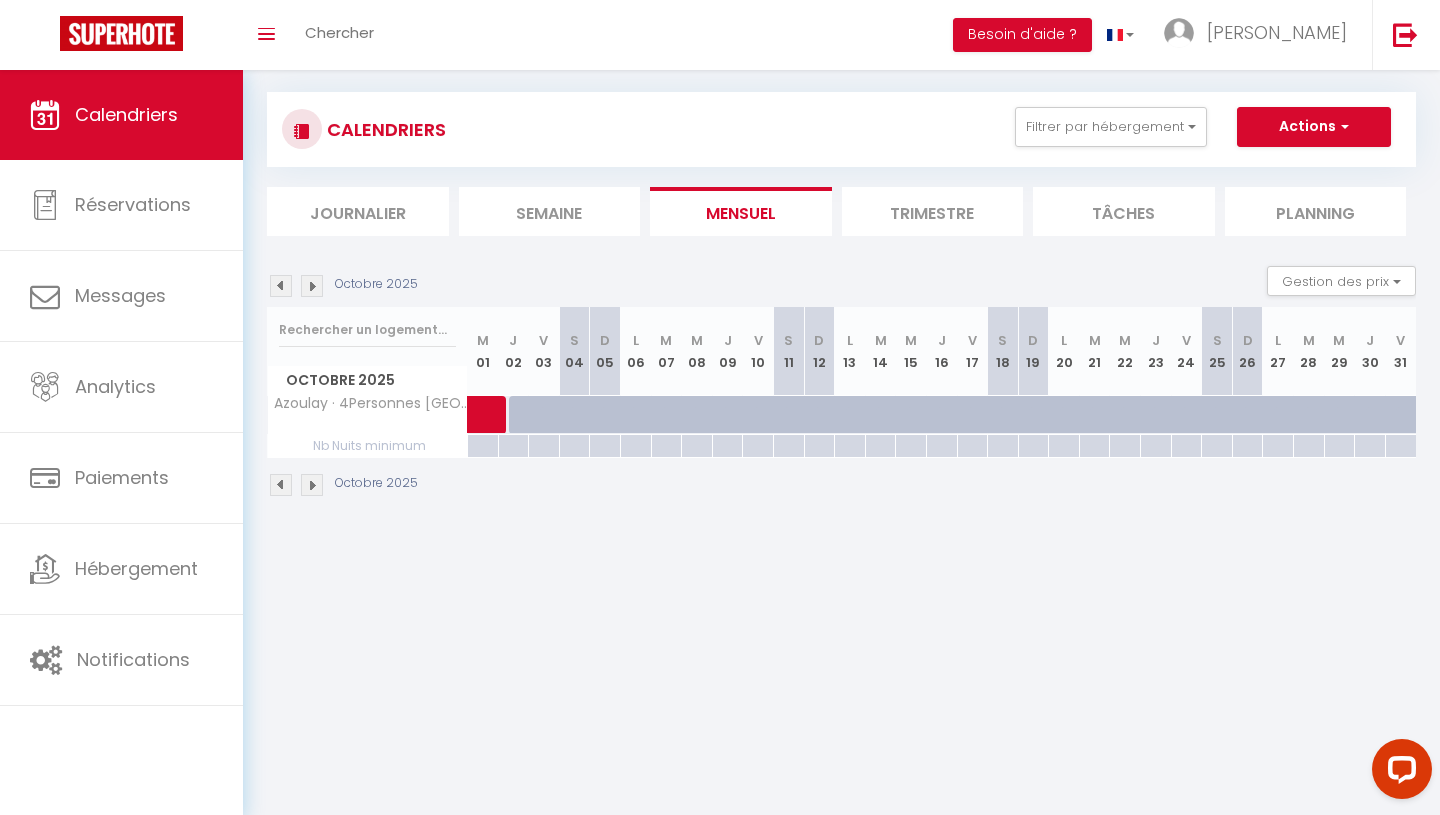 click at bounding box center [312, 286] 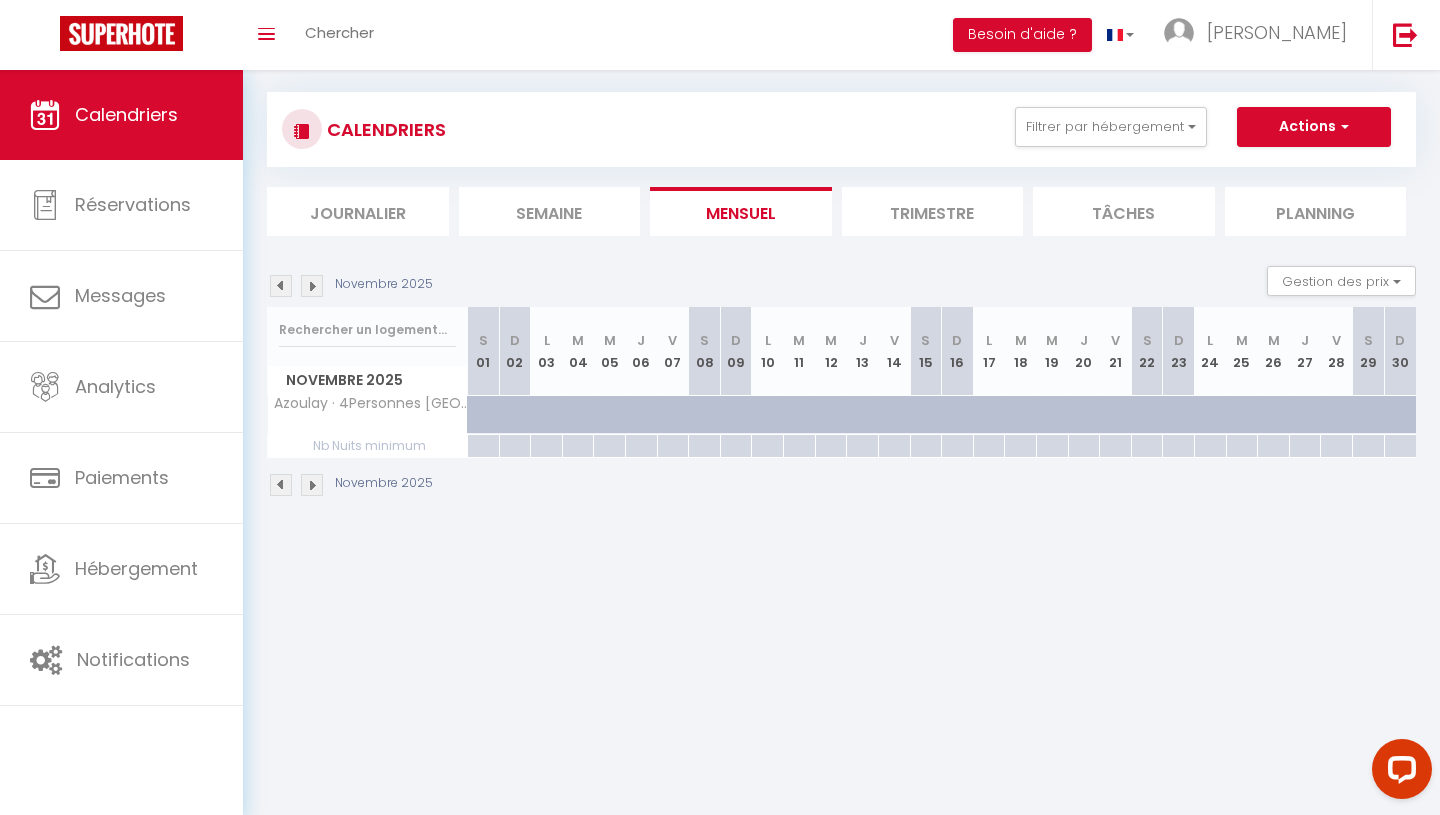 click at bounding box center (312, 286) 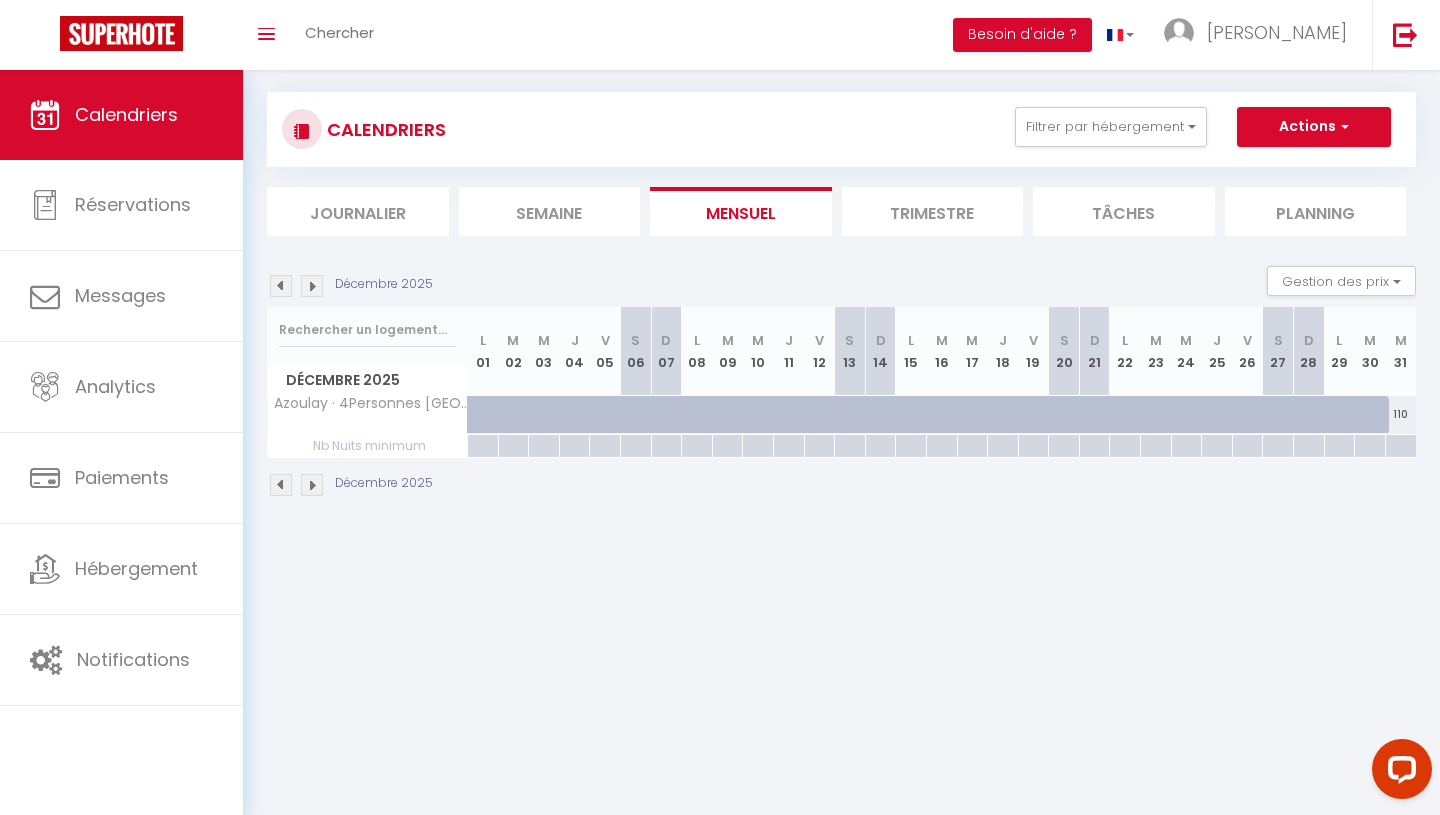 click at bounding box center (312, 286) 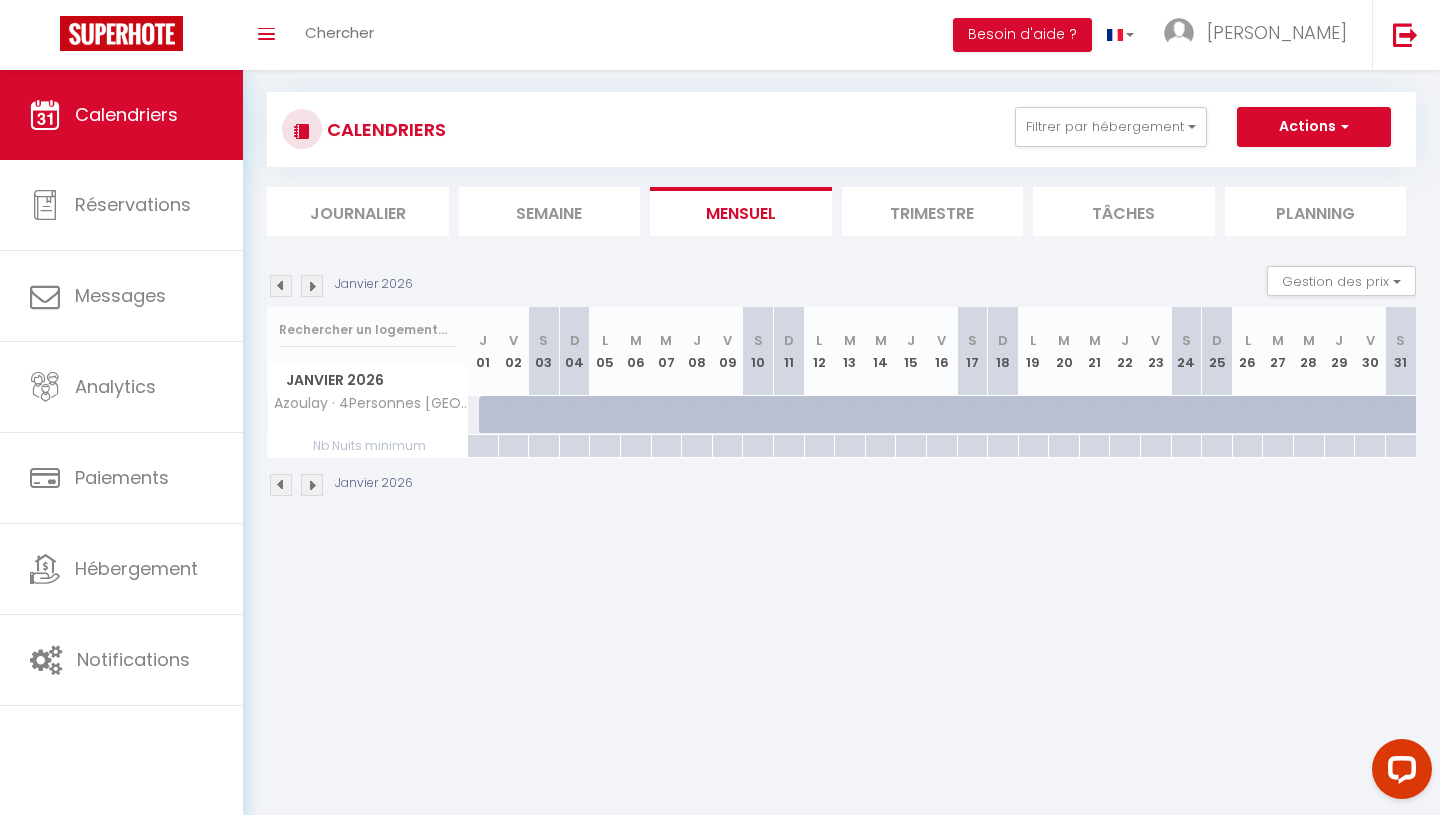 click at bounding box center (312, 286) 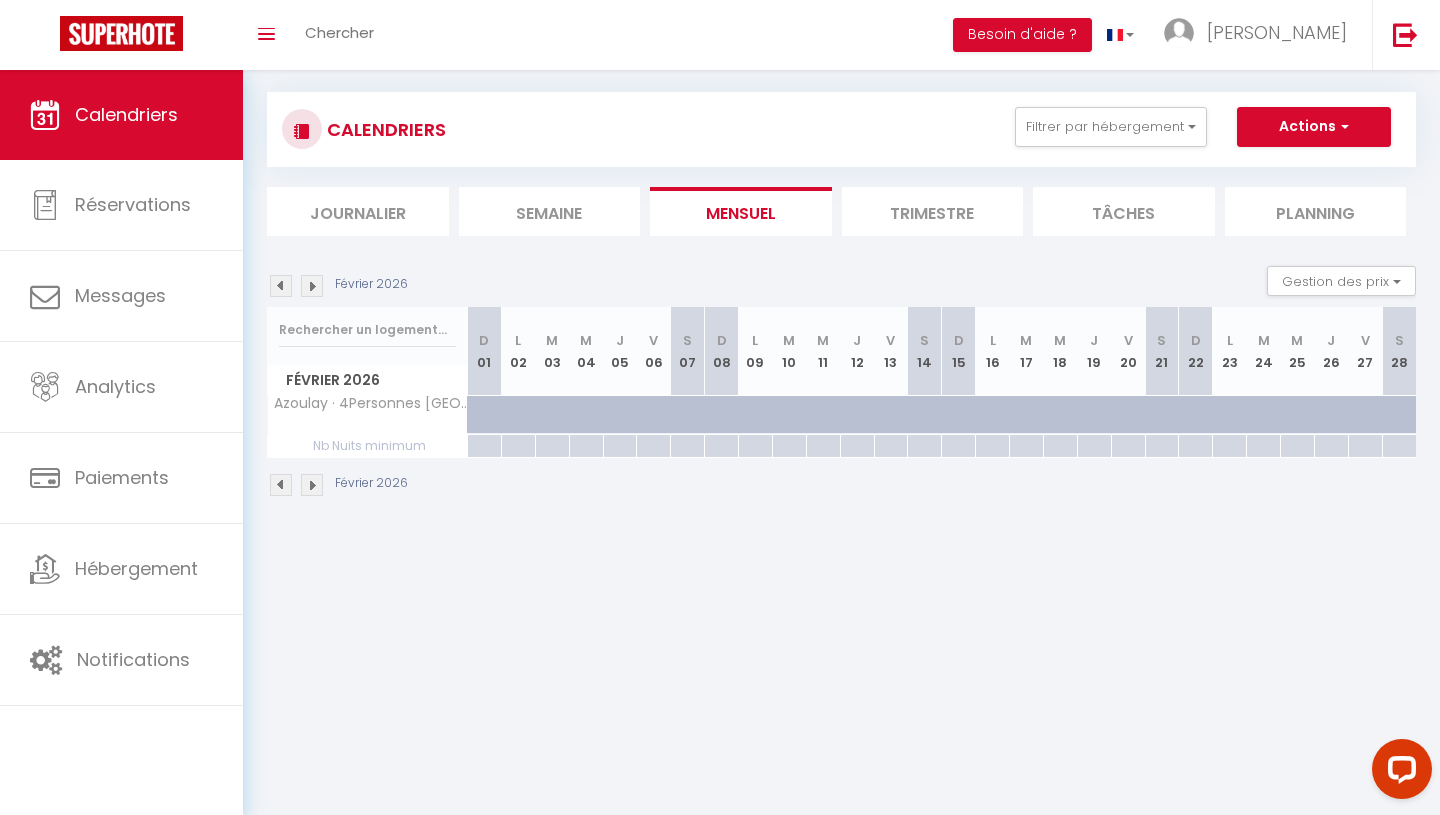 click at bounding box center [312, 286] 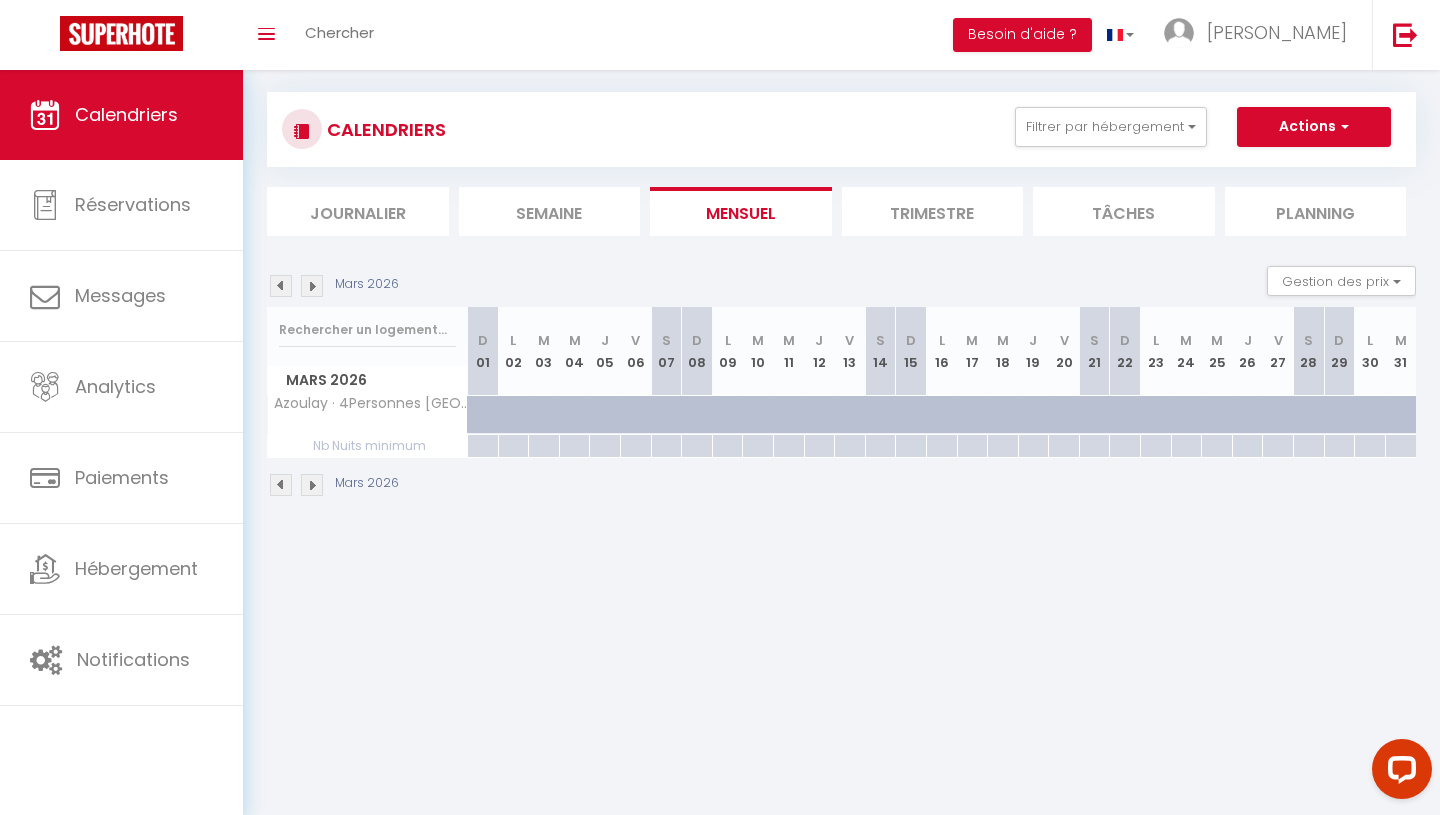 click at bounding box center [312, 286] 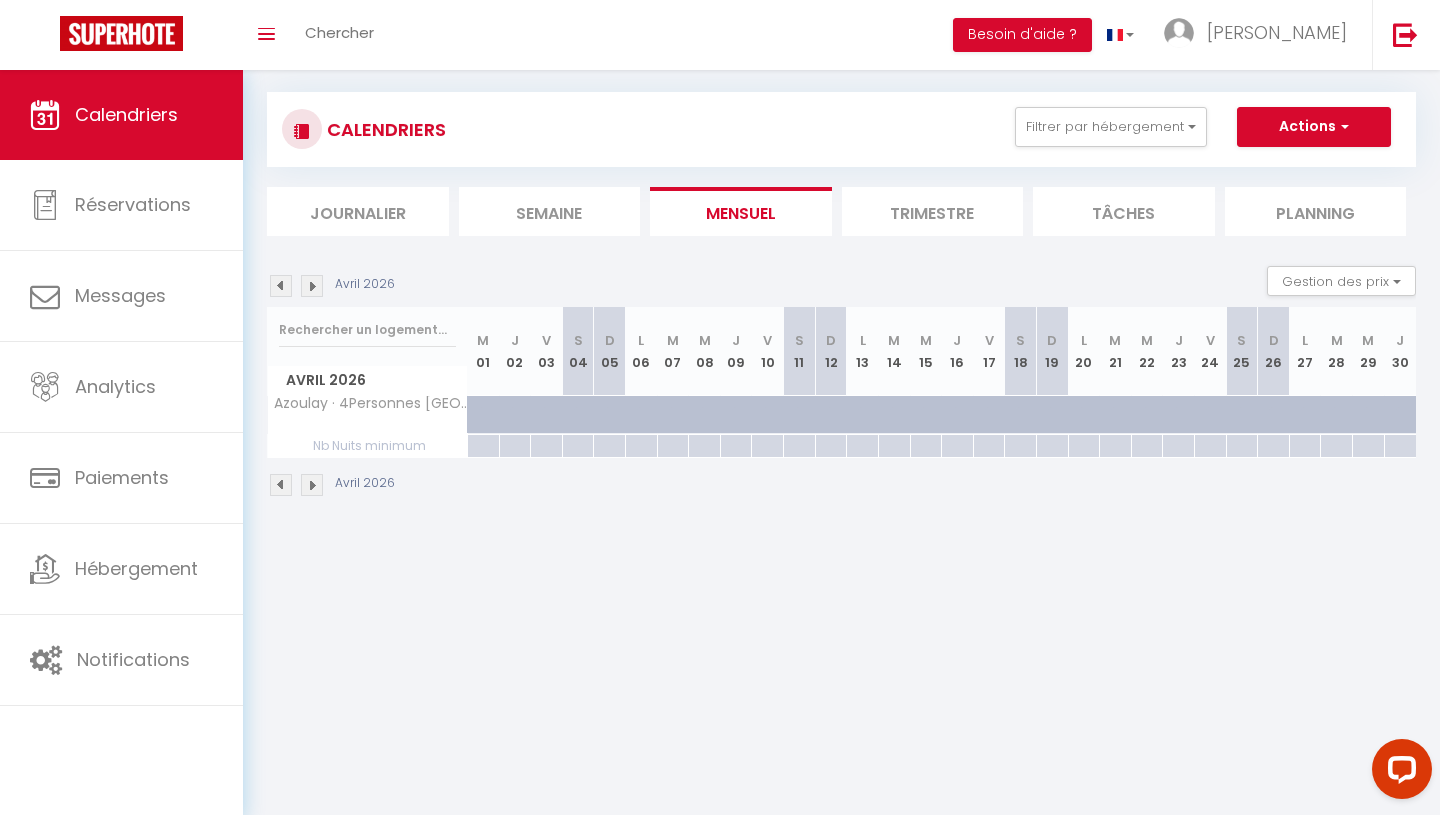 click at bounding box center [312, 286] 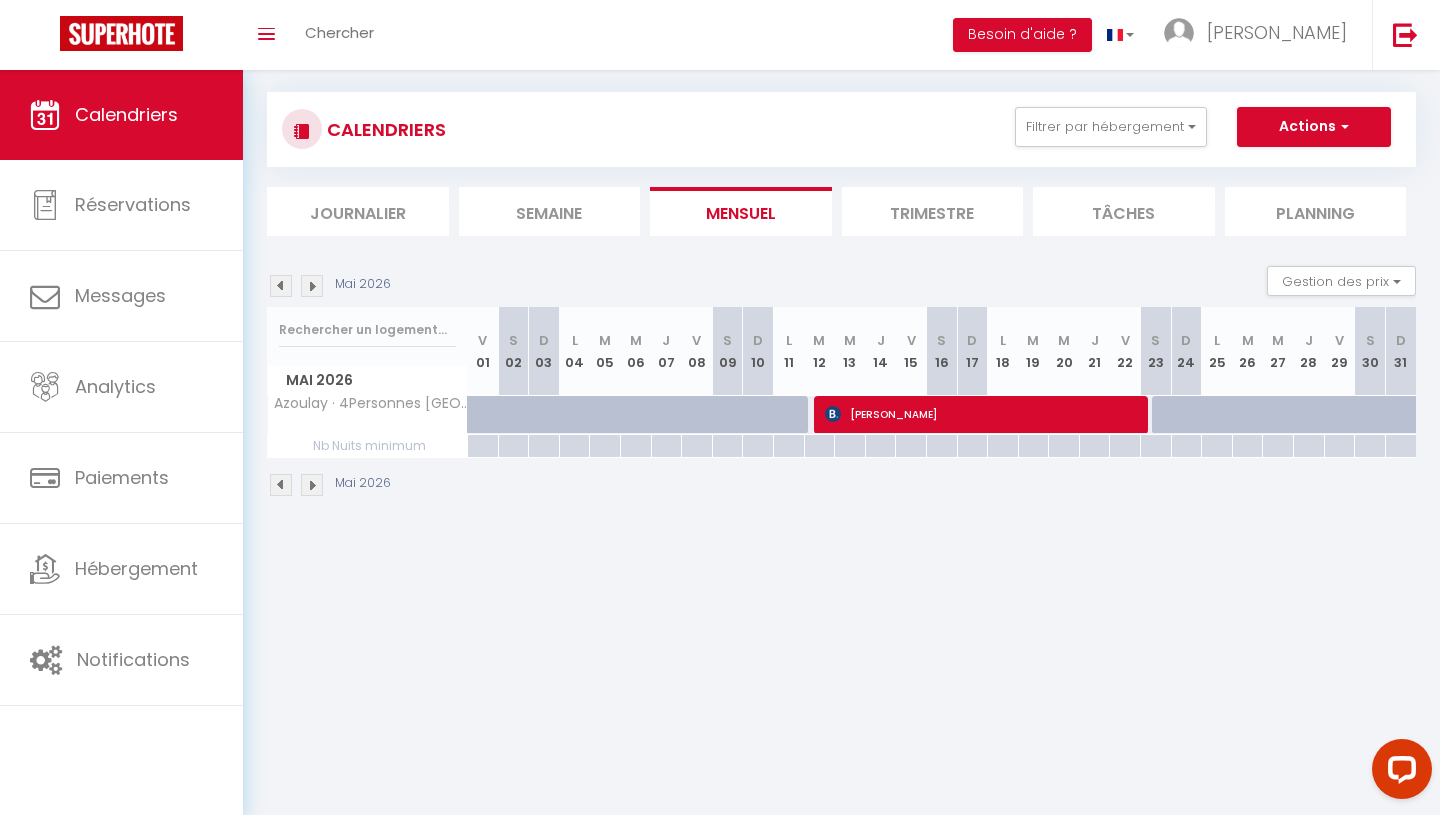 click at bounding box center [312, 286] 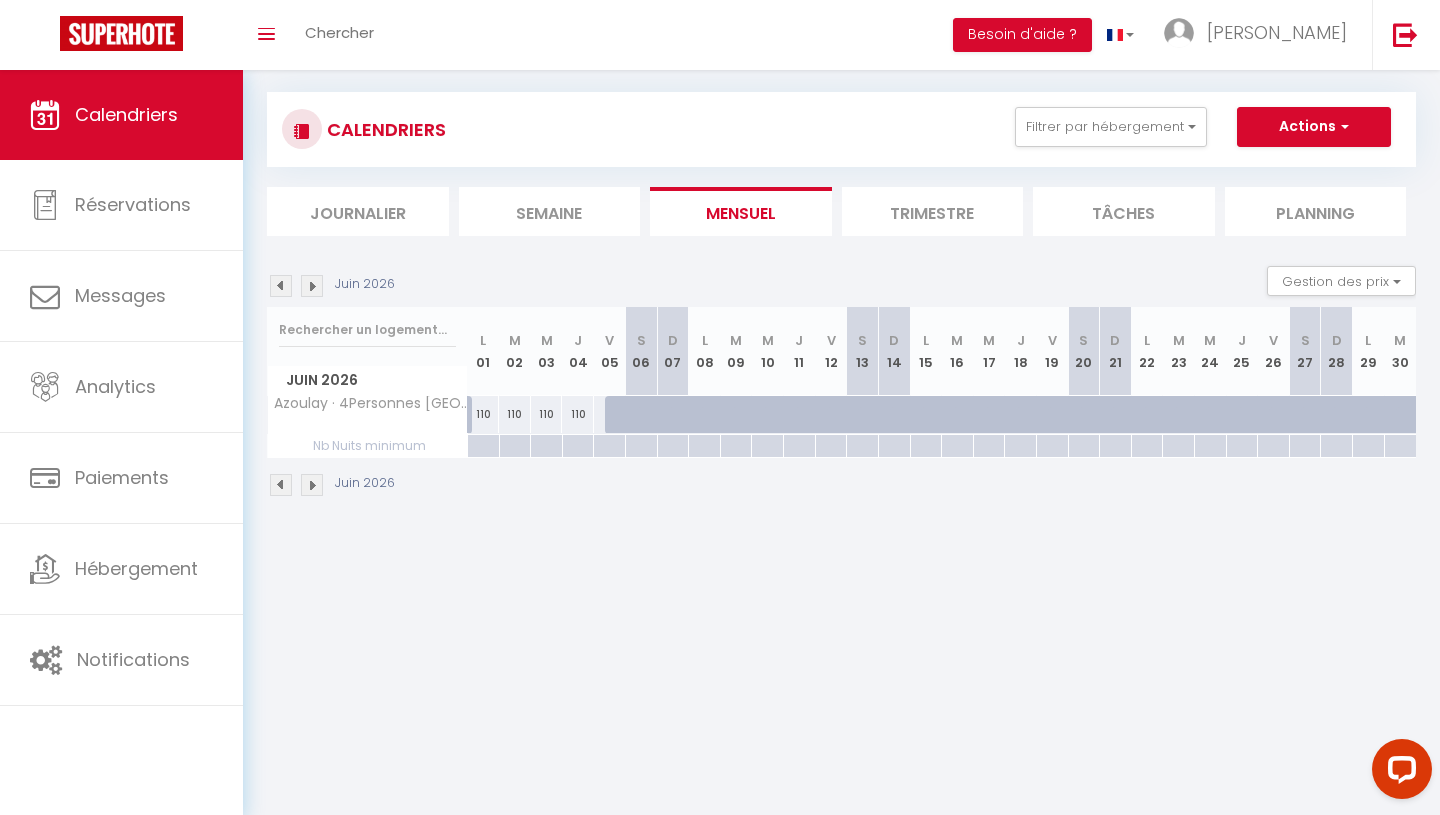 click at bounding box center (312, 286) 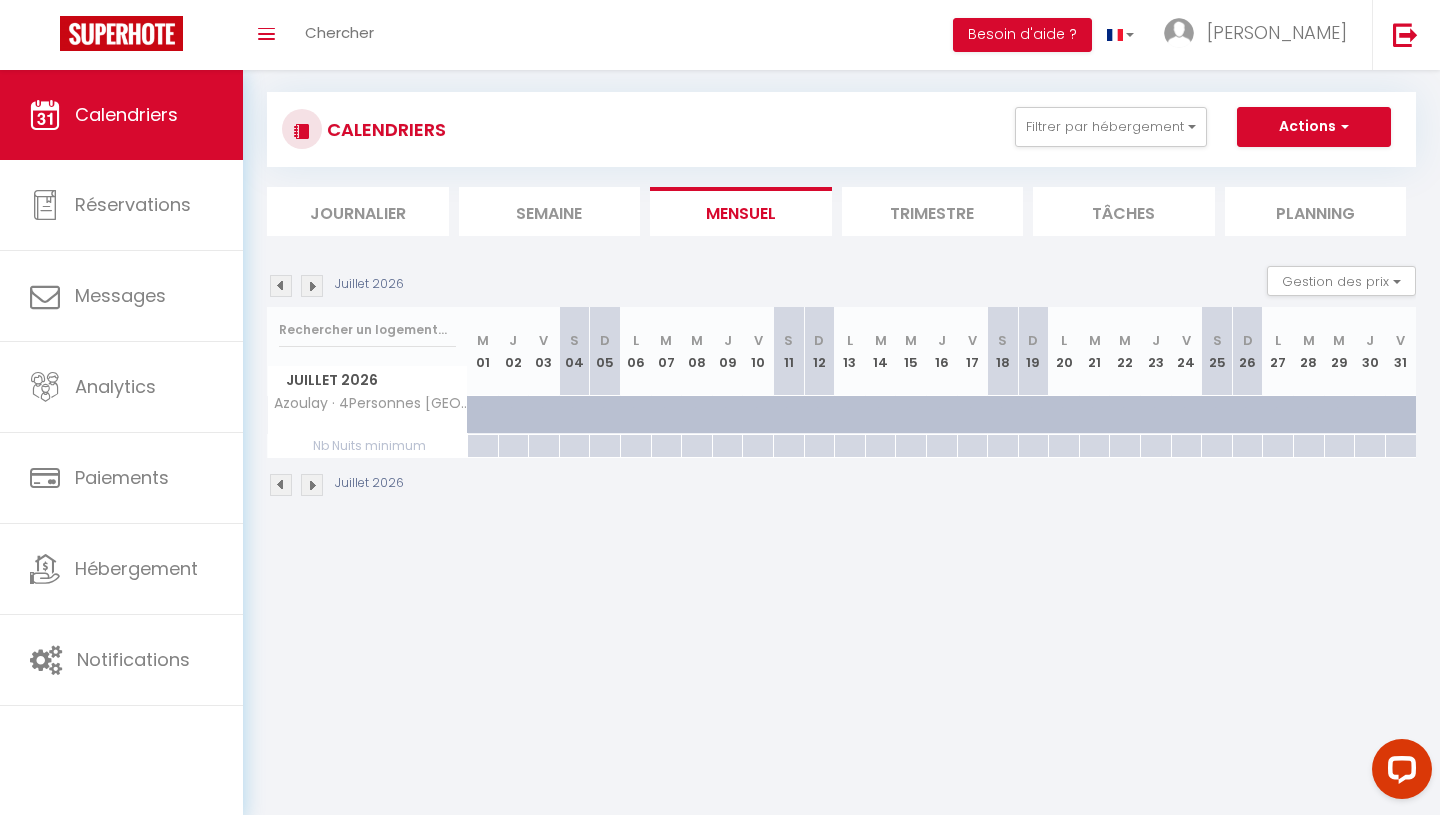 click at bounding box center (312, 286) 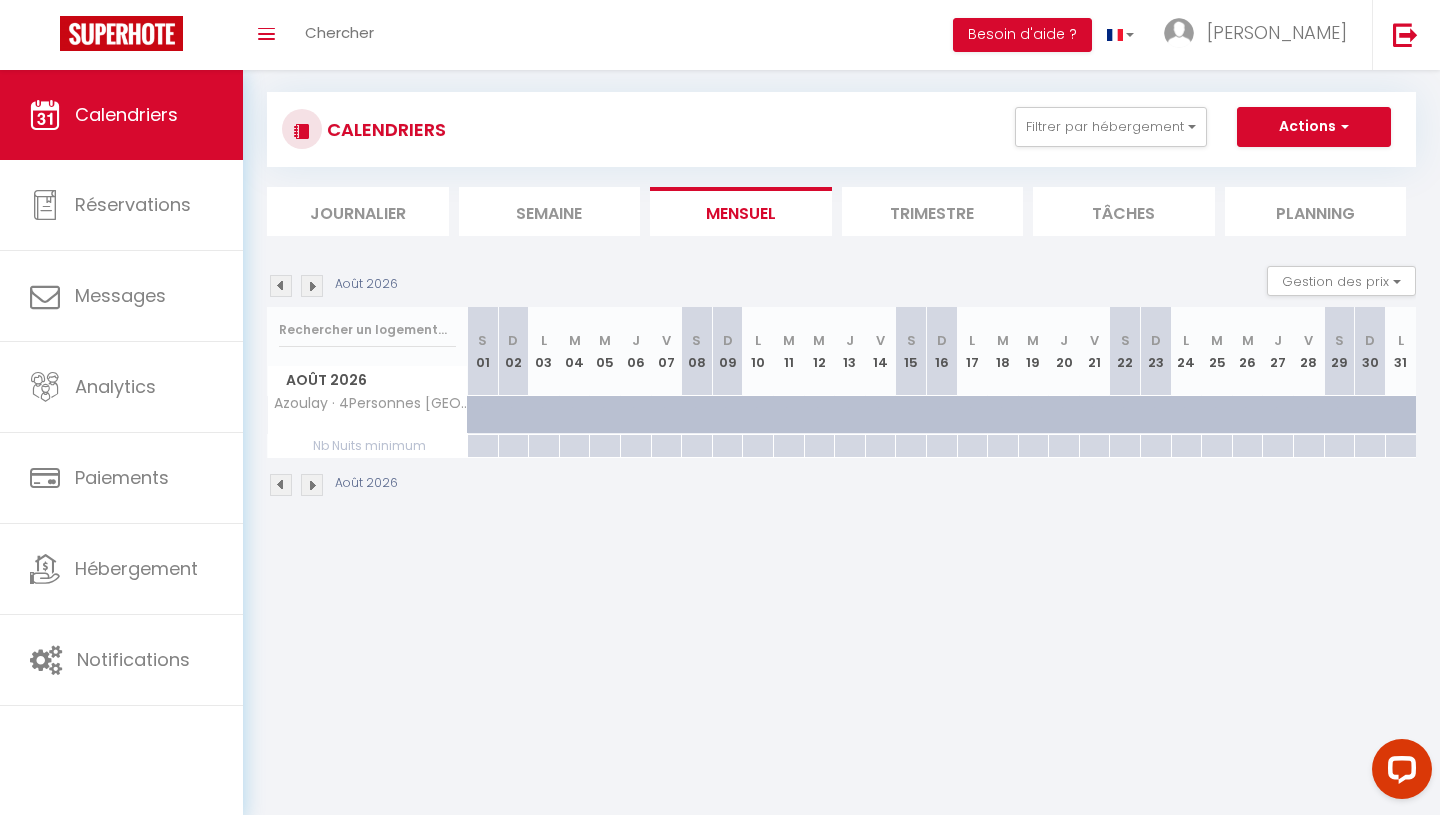 click at bounding box center [281, 286] 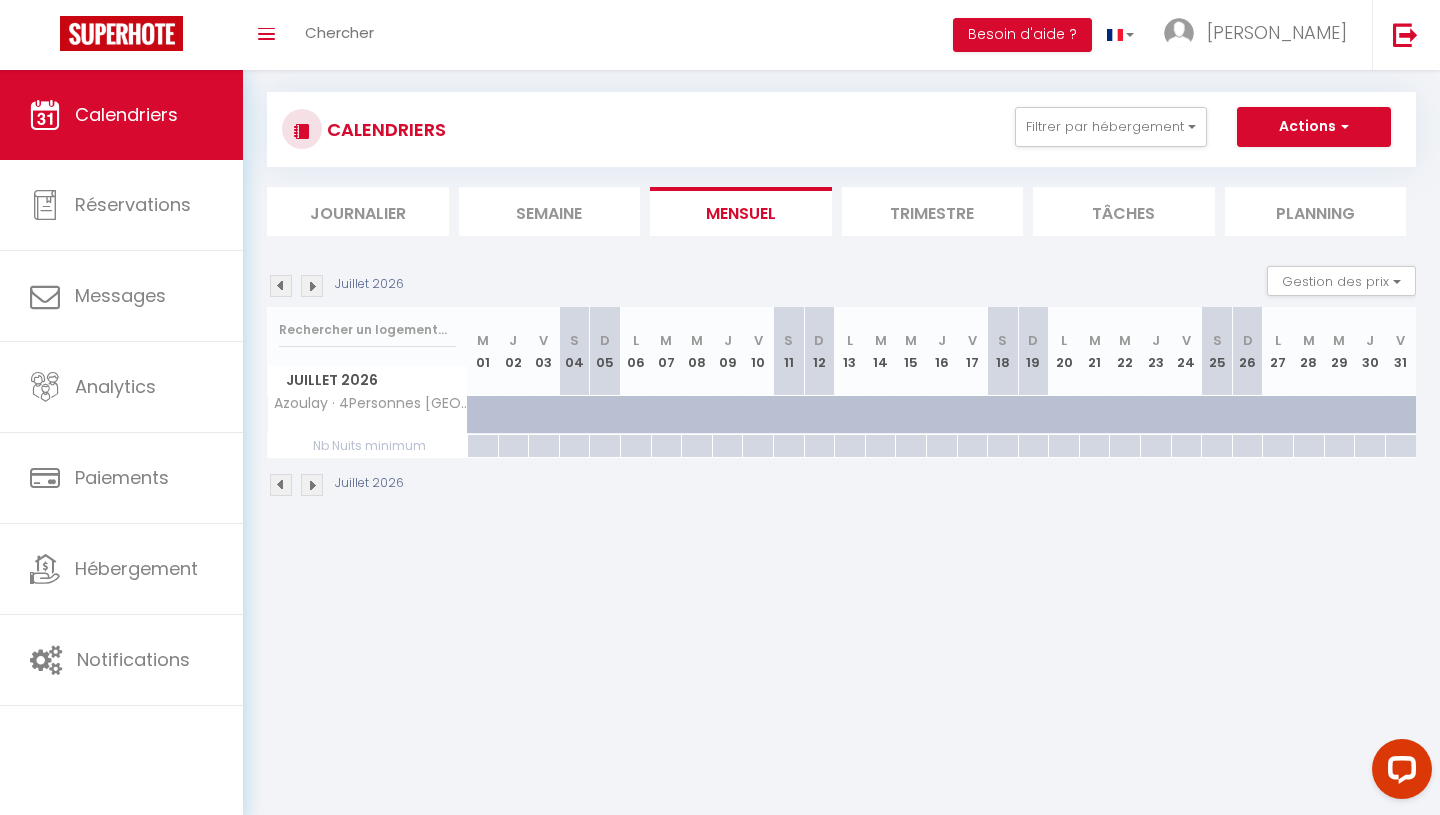 click at bounding box center [281, 286] 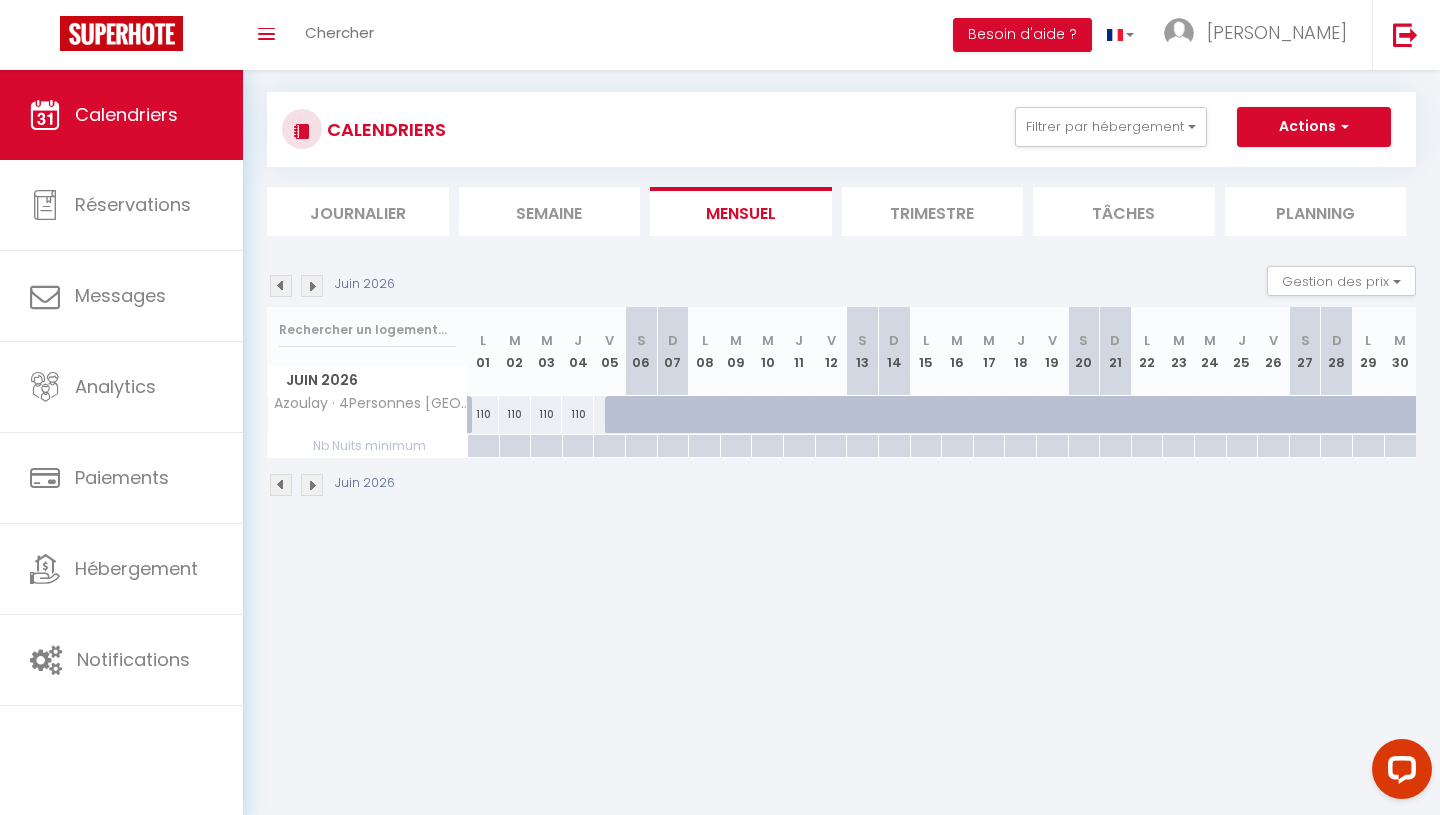 click at bounding box center (281, 286) 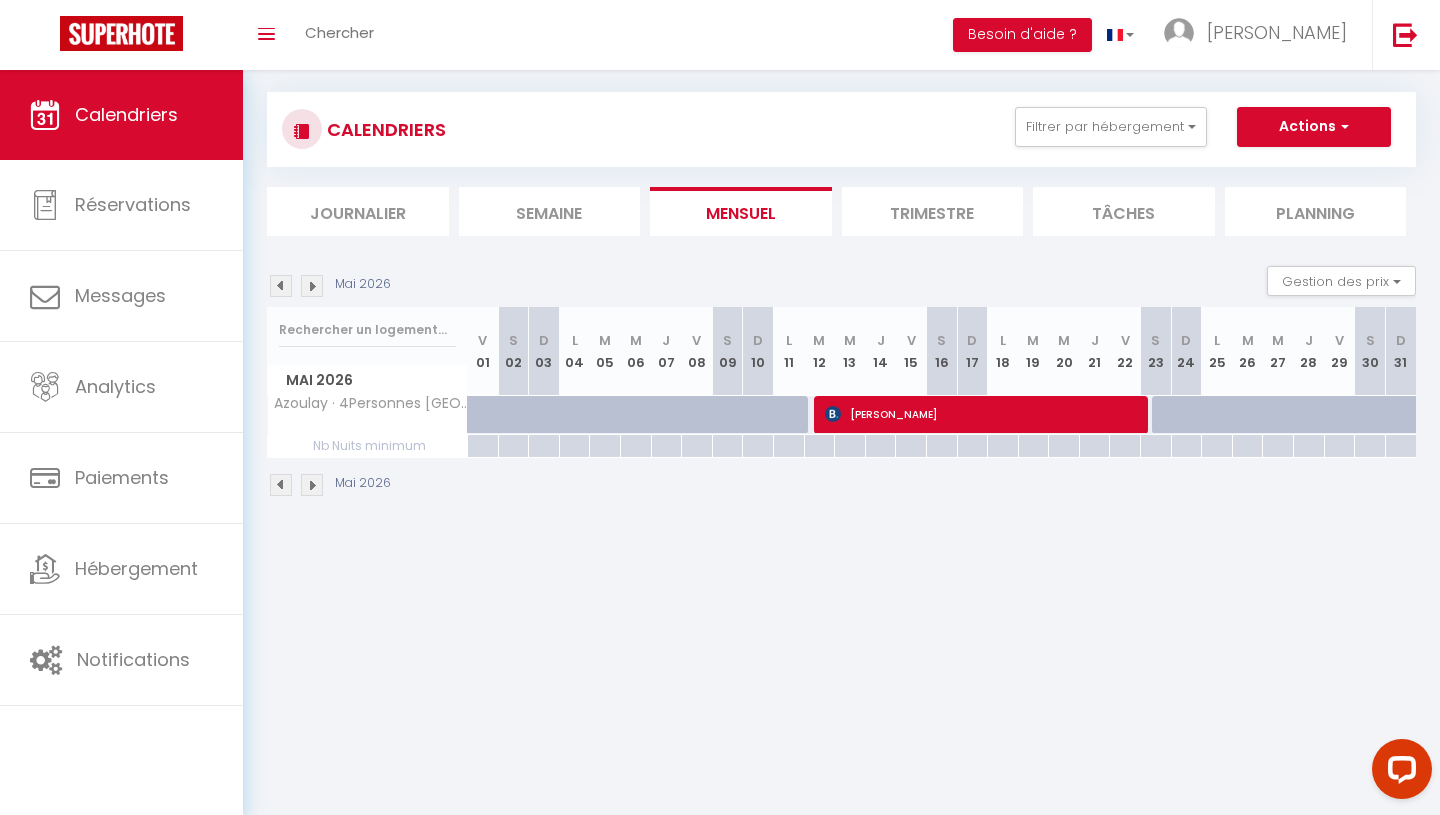 click at bounding box center (312, 286) 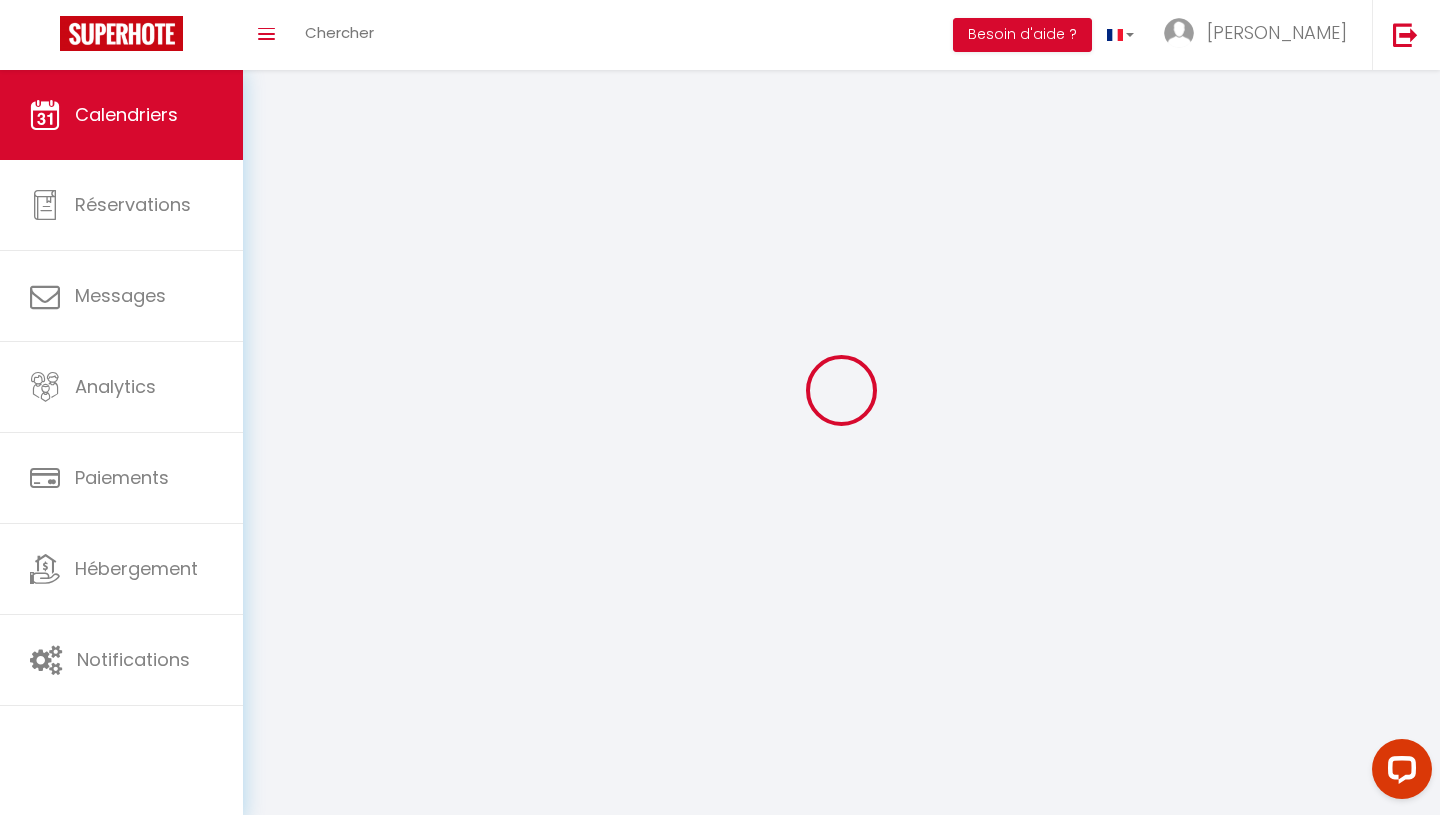 select 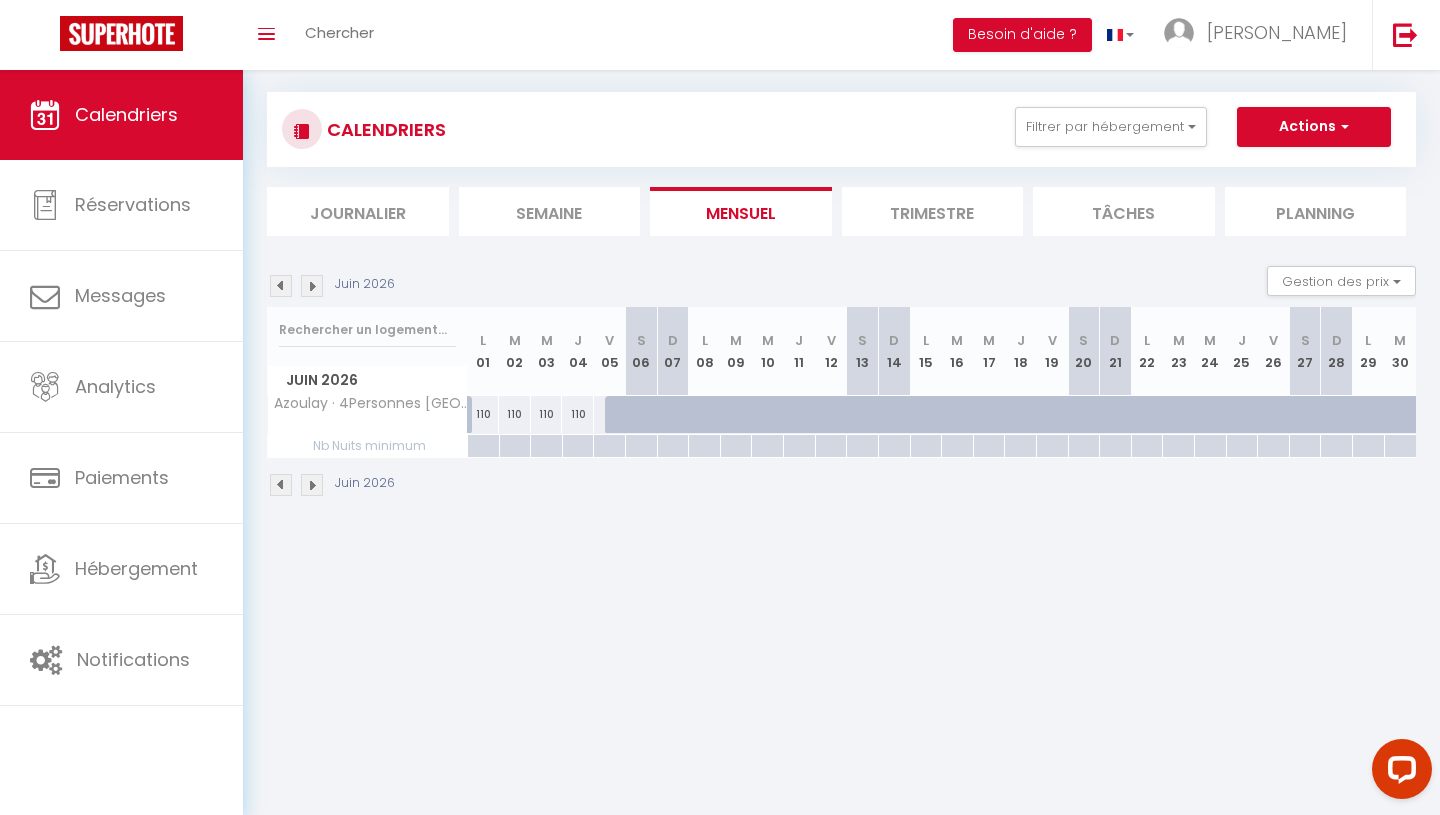 click on "110" at bounding box center [484, 414] 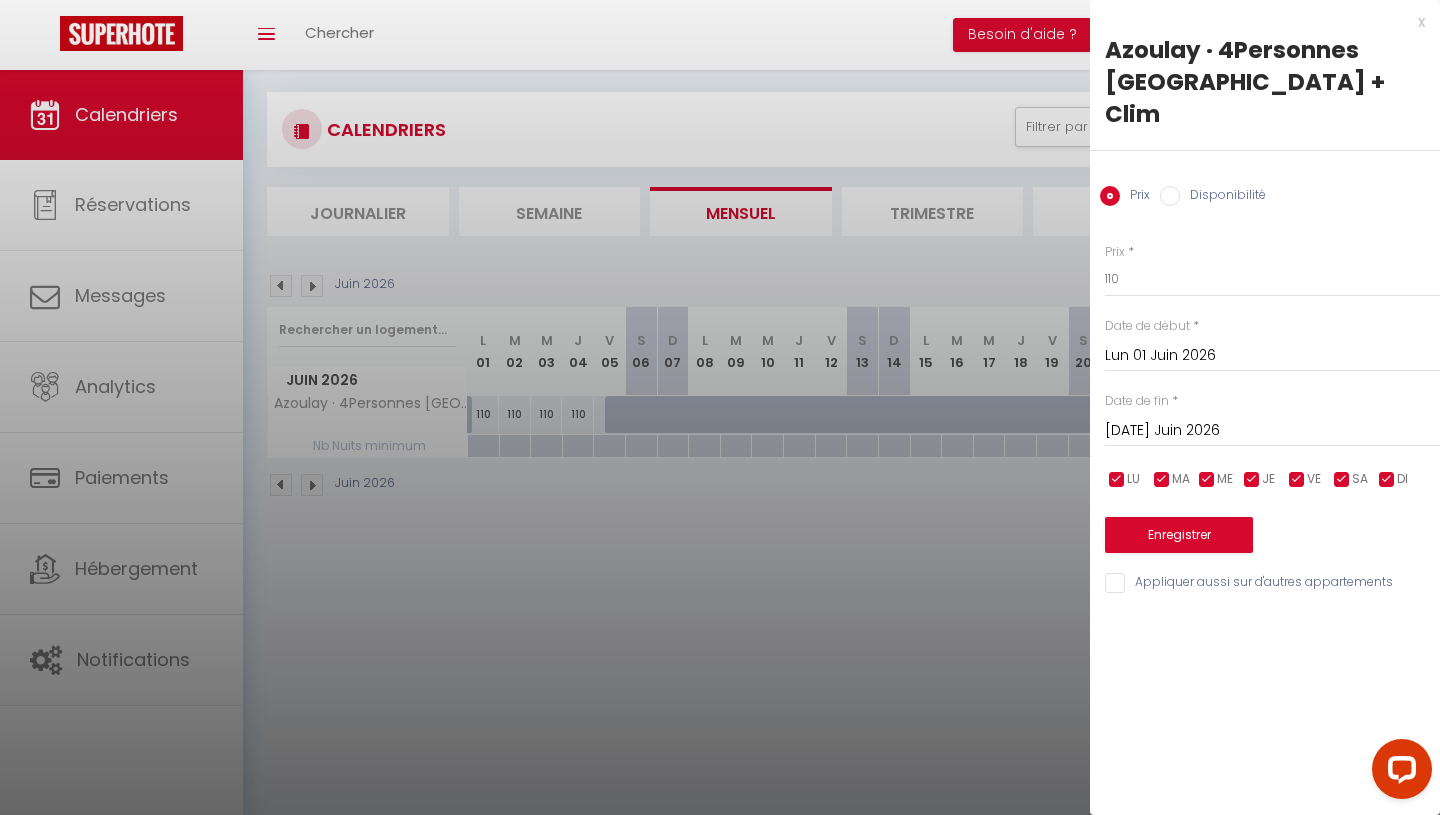 click on "Disponibilité" at bounding box center [1223, 197] 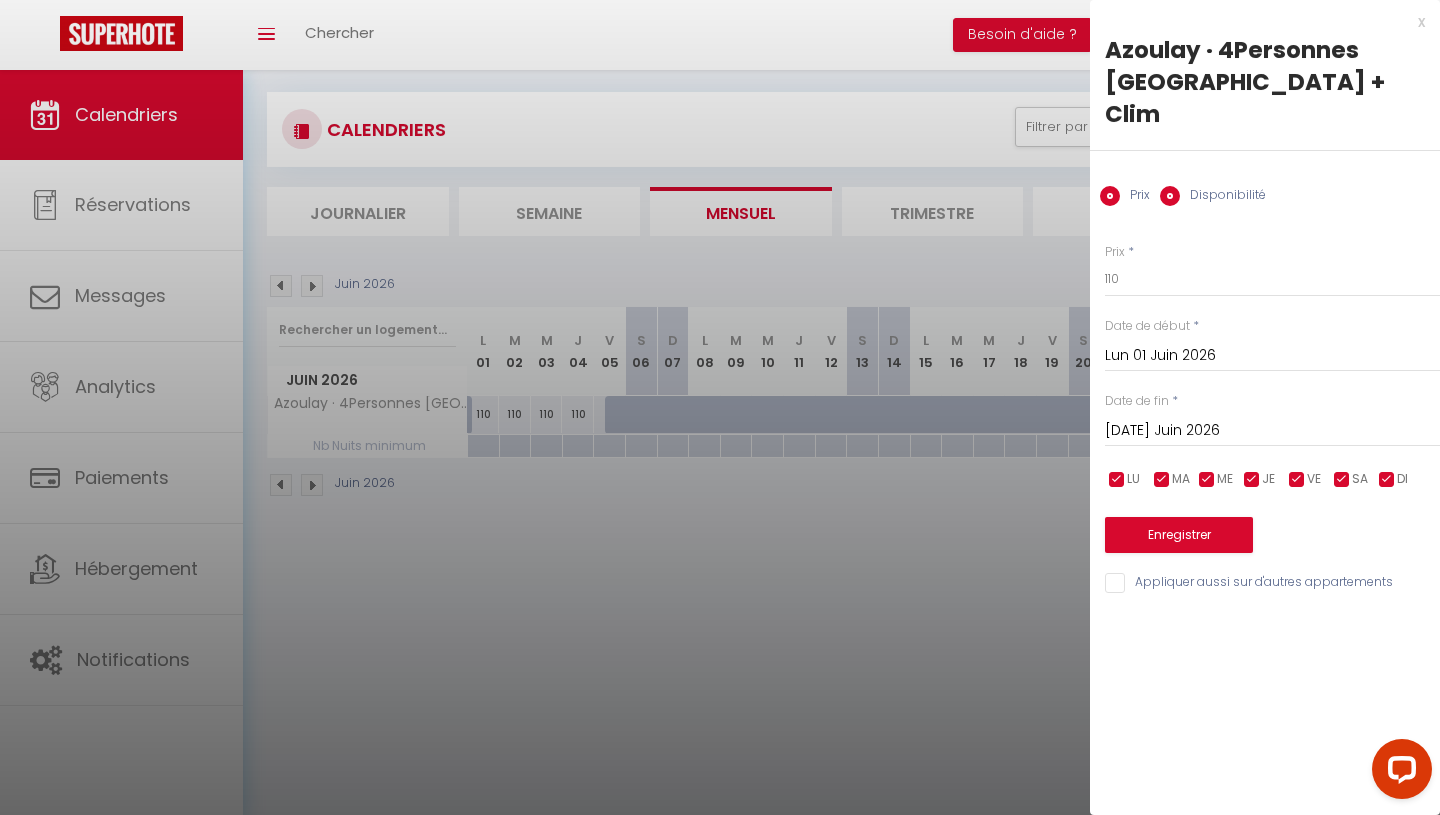 radio on "false" 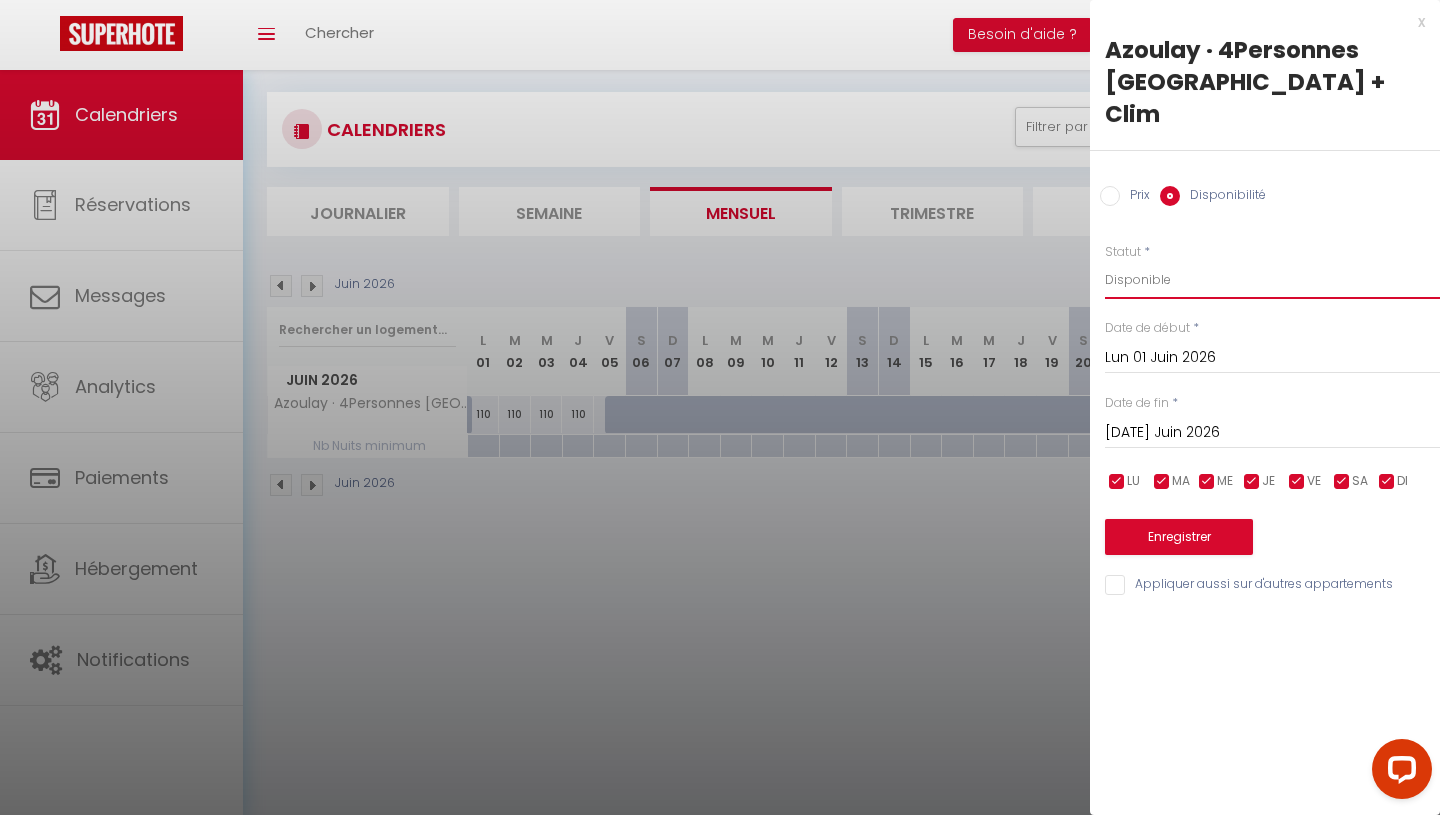 click on "Disponible
Indisponible" at bounding box center [1272, 280] 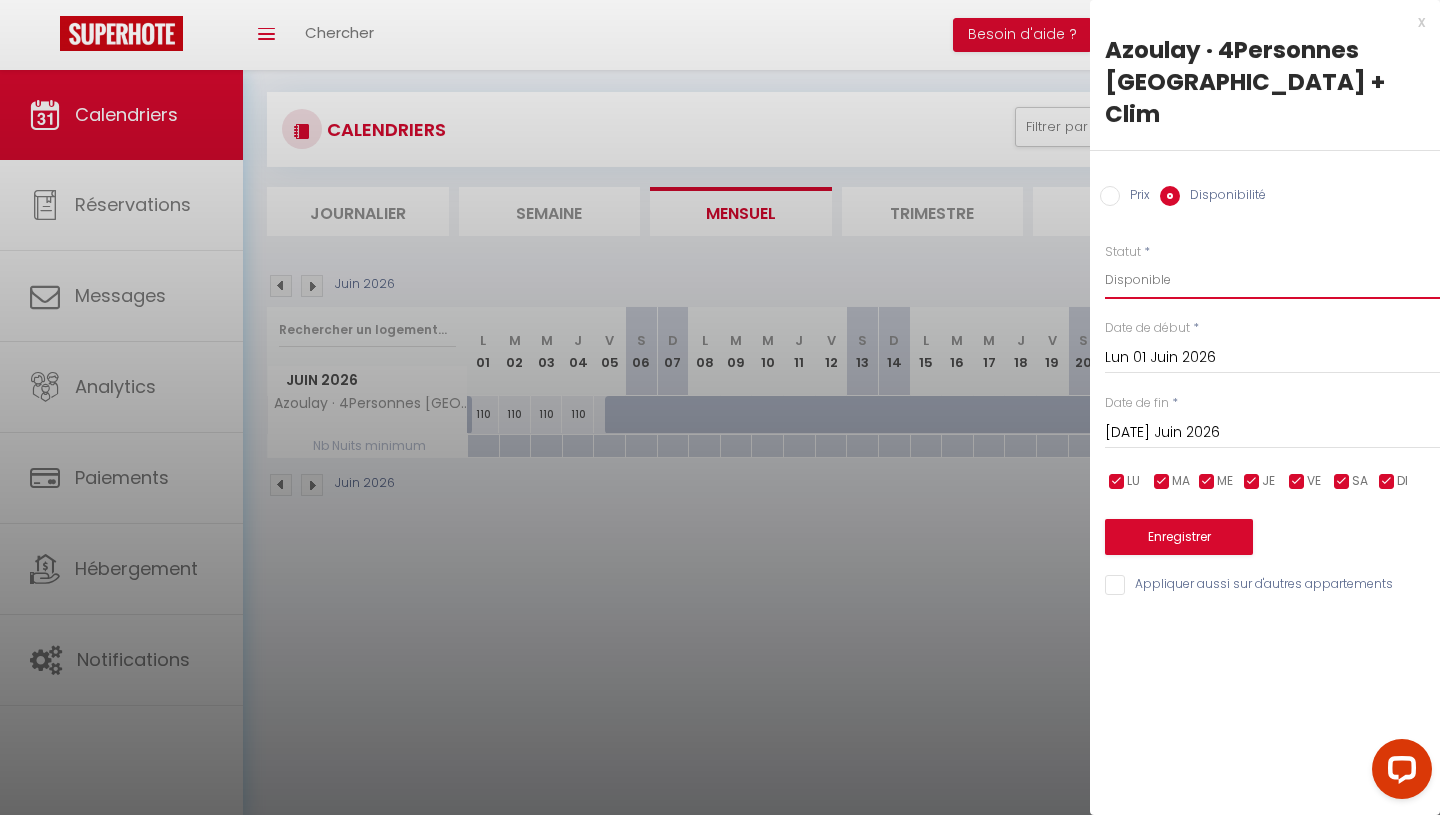 select on "0" 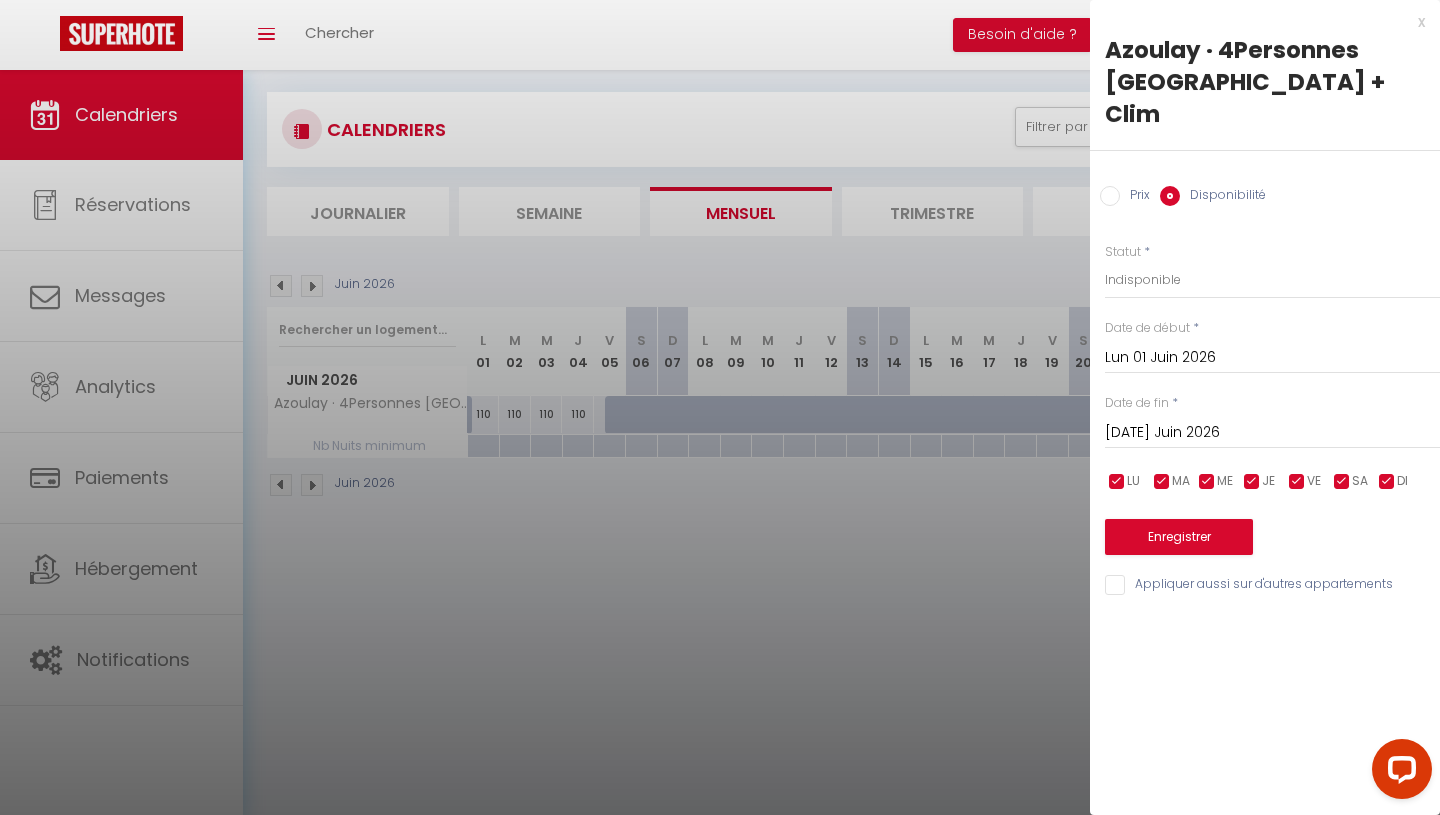 click on "Mar 02 Juin 2026" at bounding box center (1272, 433) 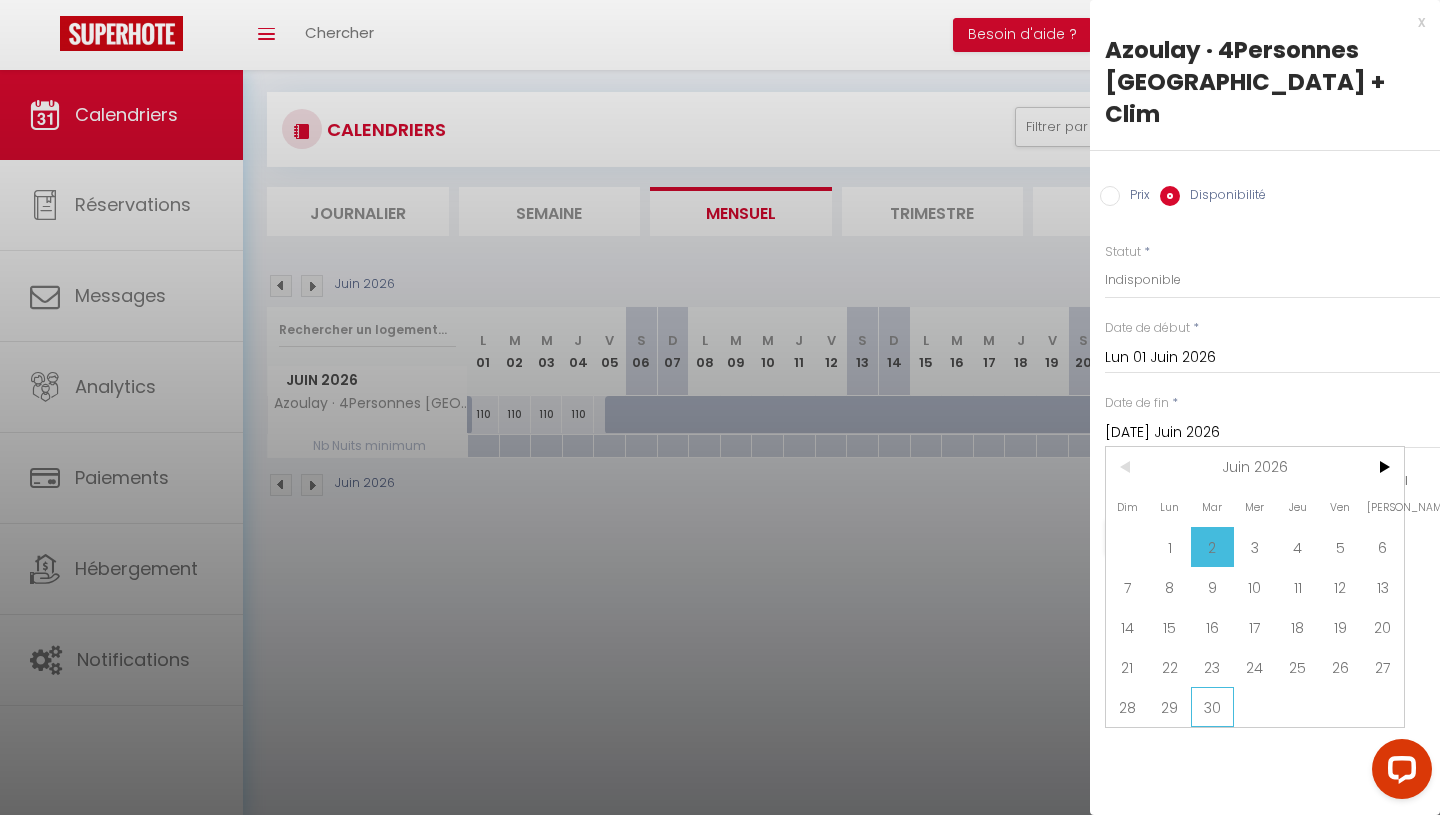 click on "30" at bounding box center (1212, 707) 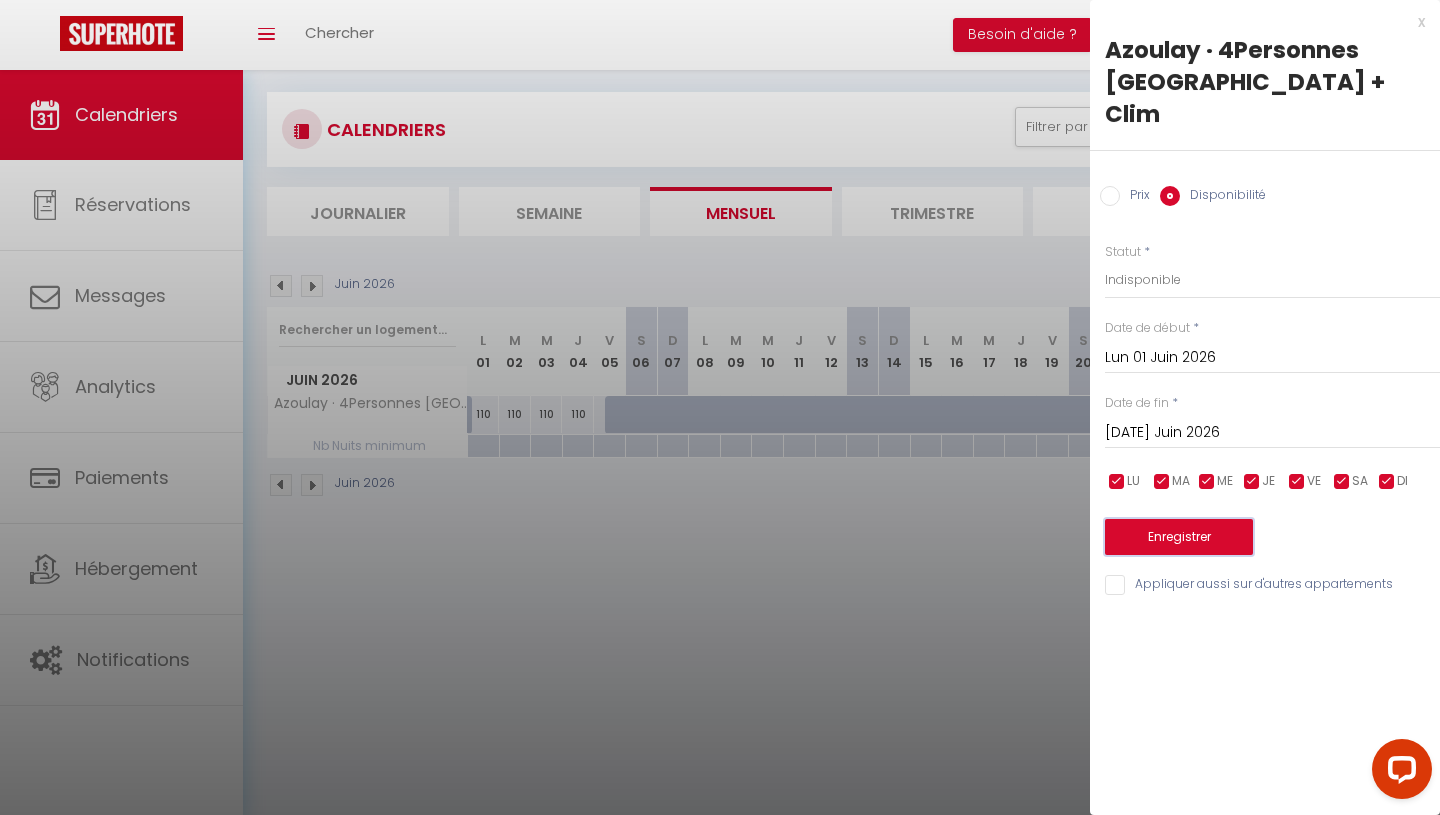 click on "Enregistrer" at bounding box center [1179, 537] 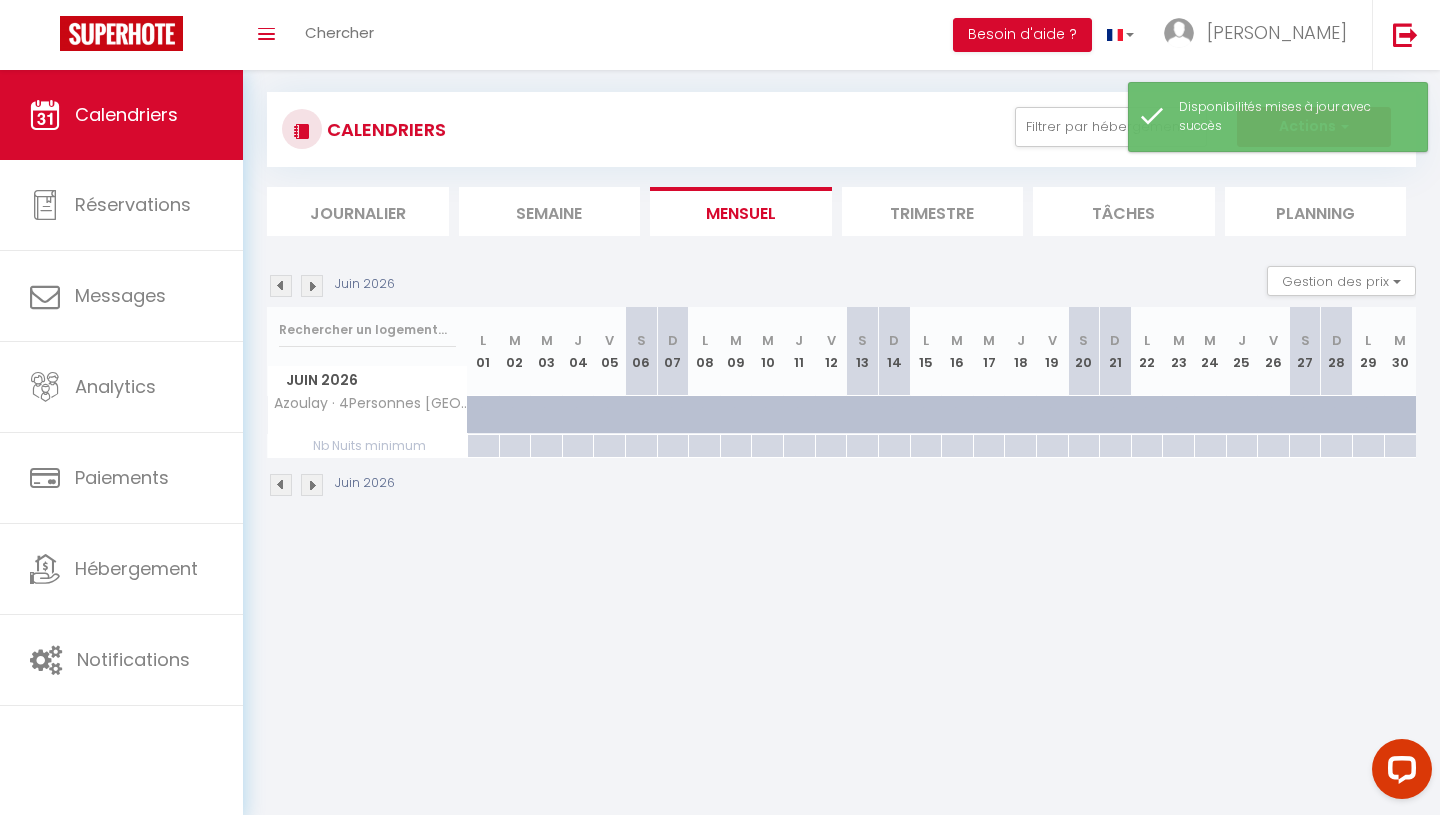 click on "Juin 2026" at bounding box center [334, 286] 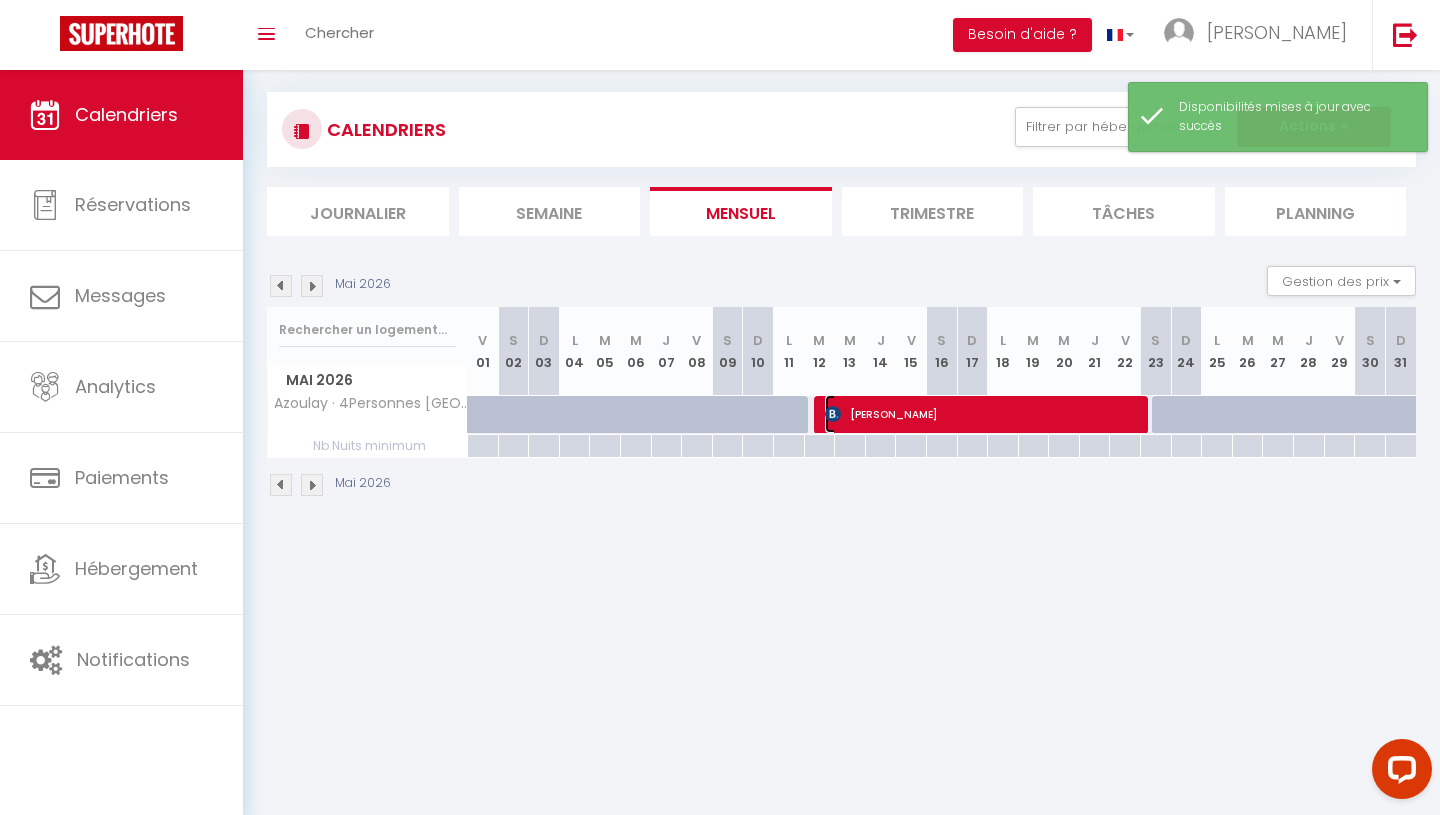 click on "[PERSON_NAME]" at bounding box center [985, 414] 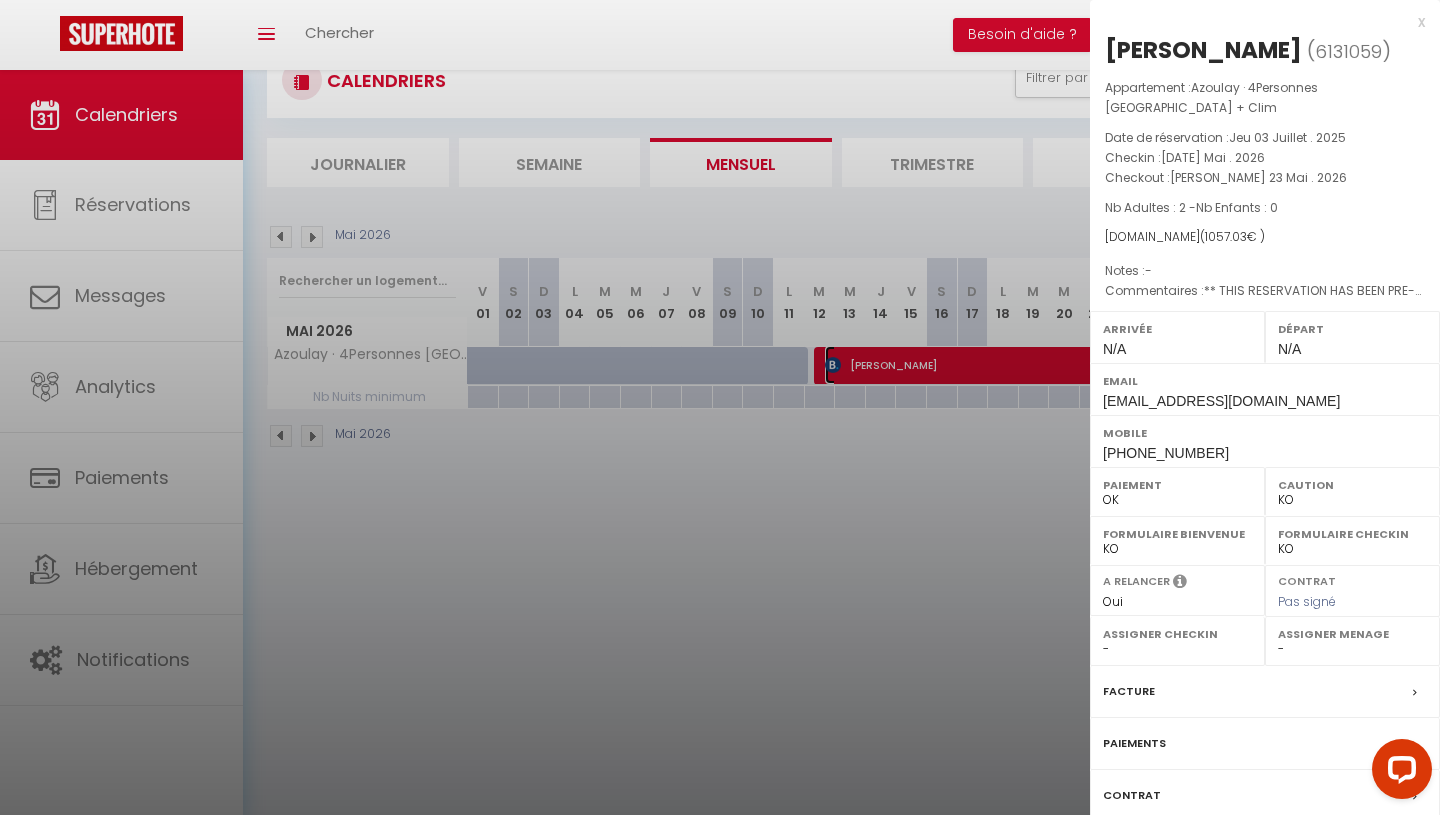 scroll, scrollTop: 0, scrollLeft: 0, axis: both 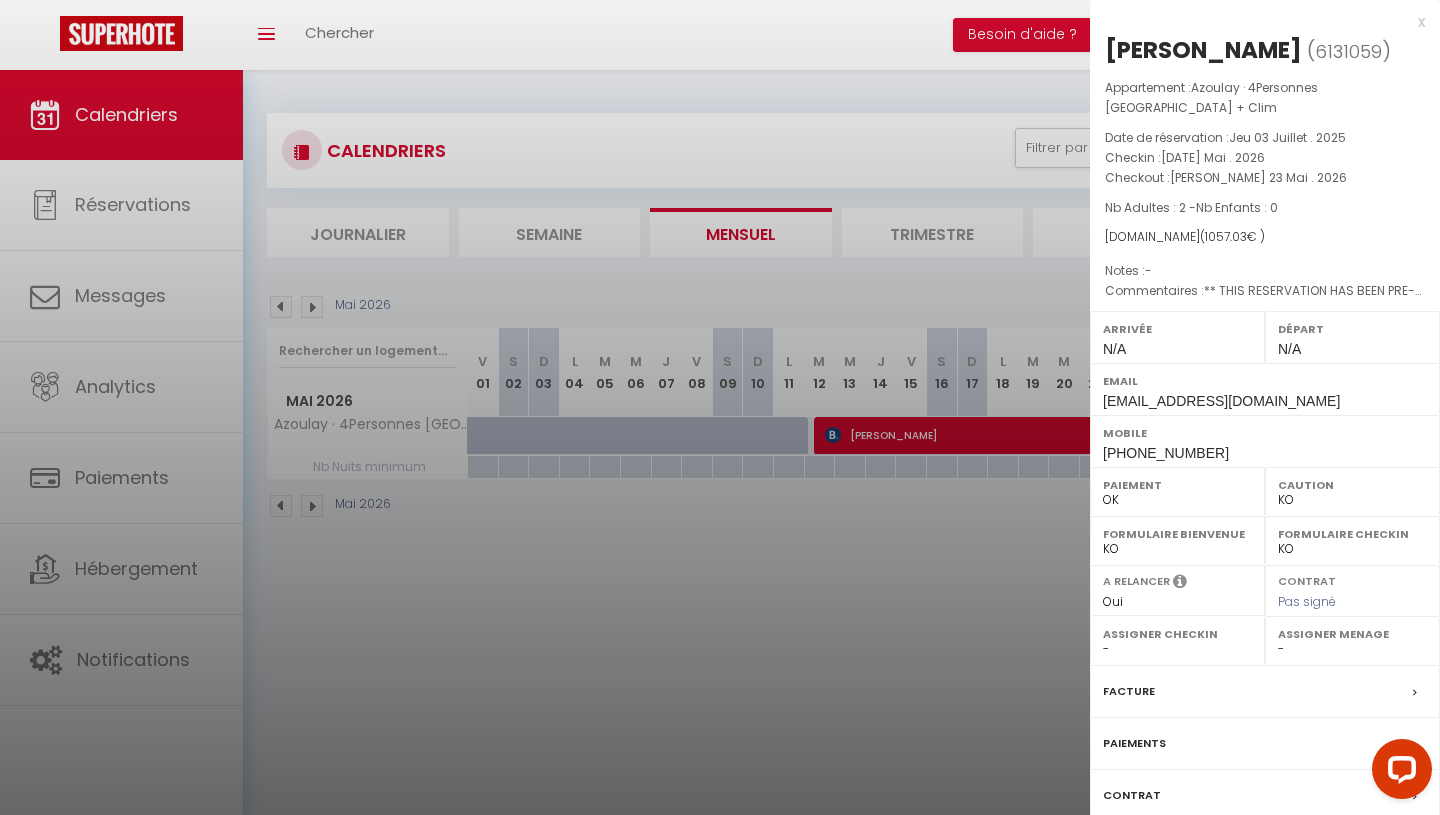 click on "x" at bounding box center (1257, 22) 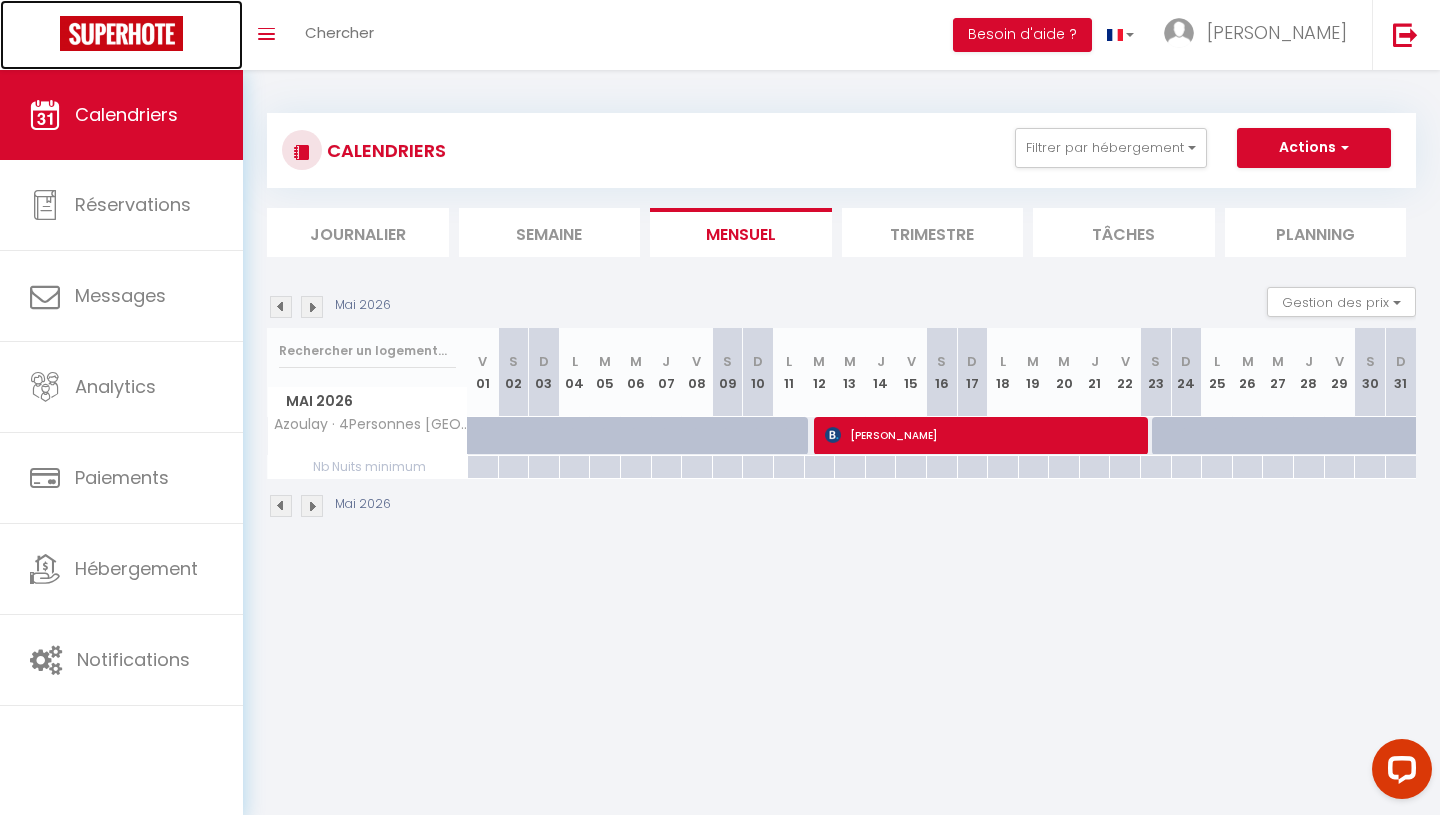 click at bounding box center [121, 33] 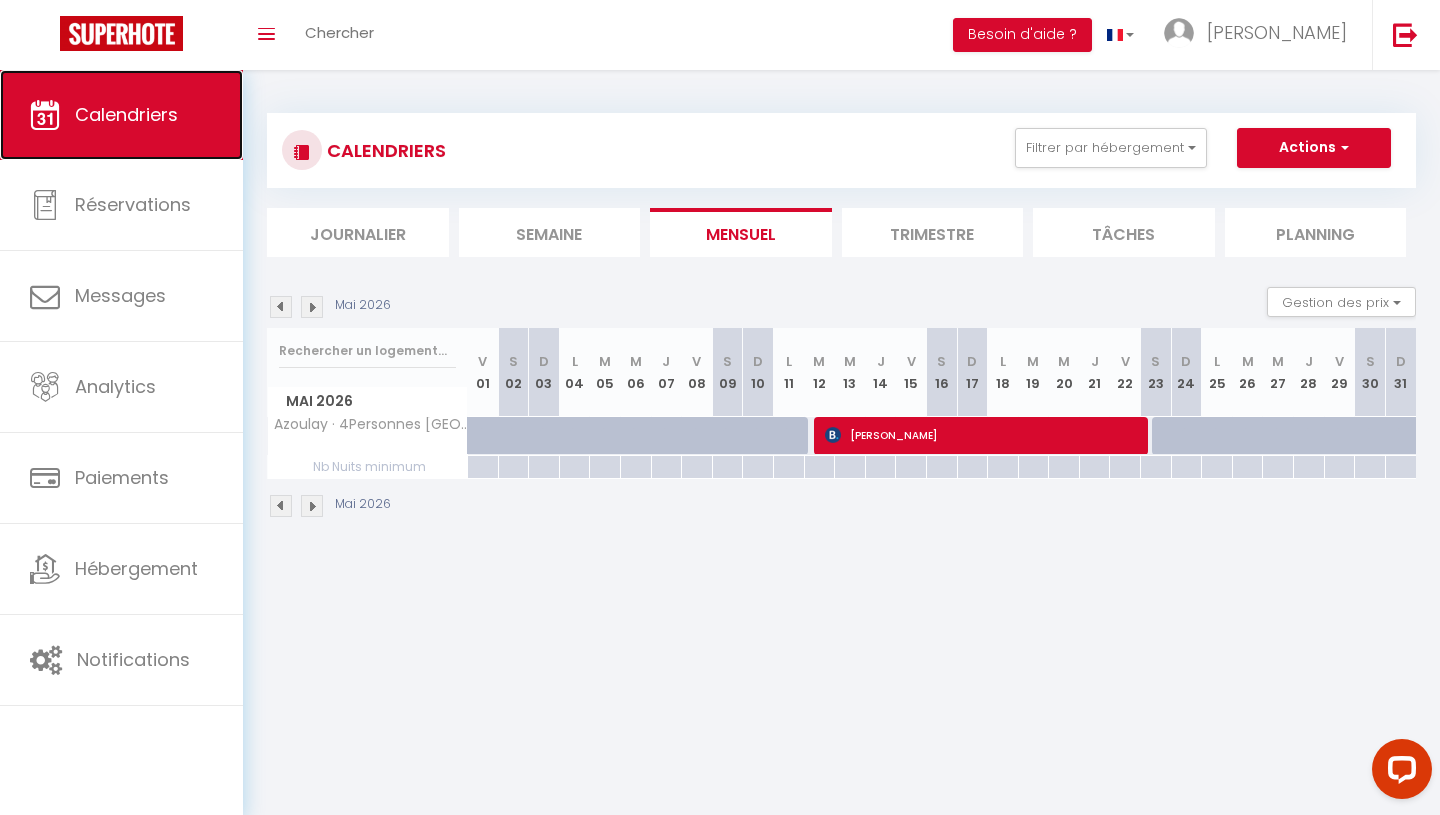 click on "Calendriers" at bounding box center (126, 114) 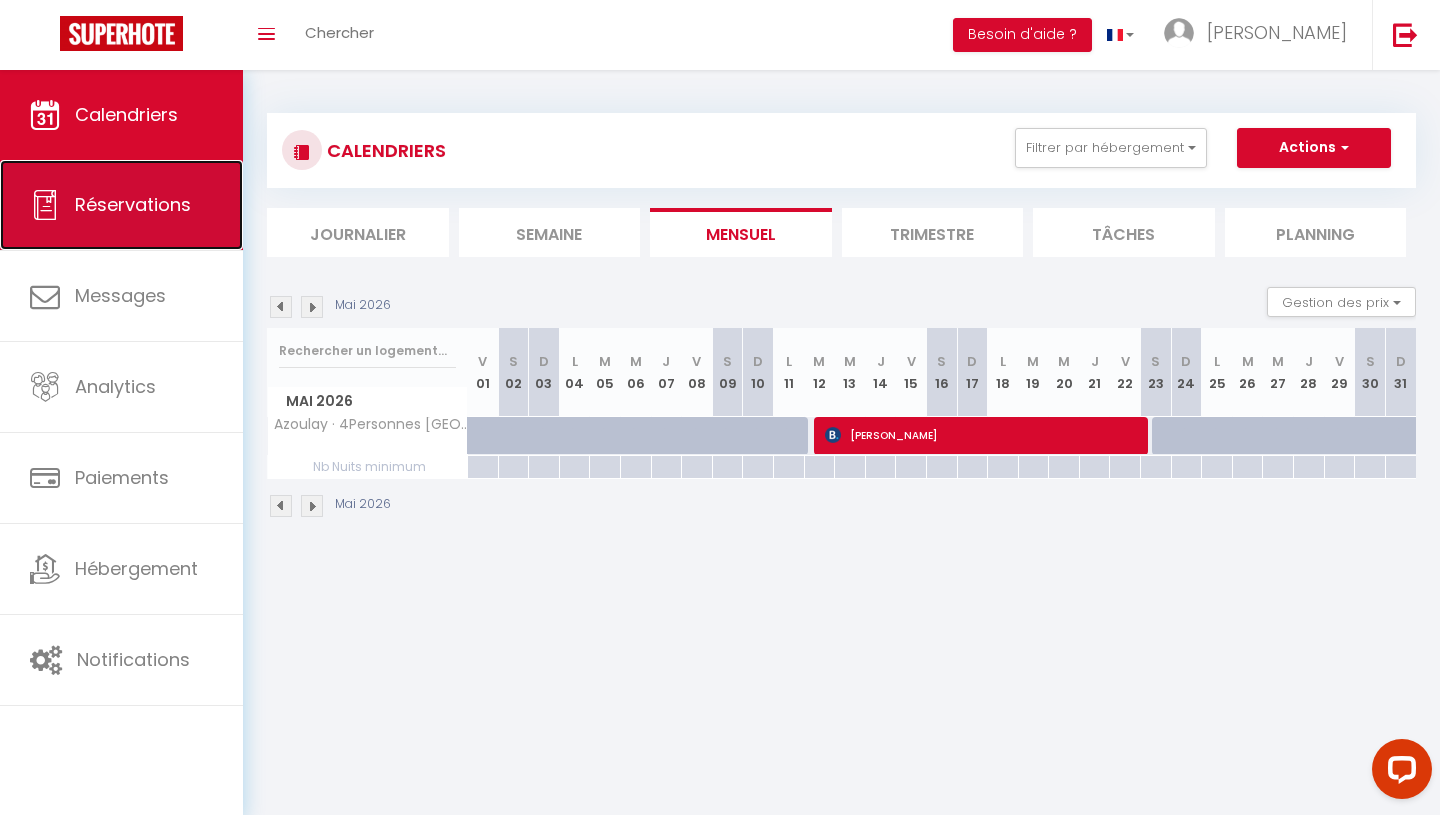 click on "Réservations" at bounding box center (133, 204) 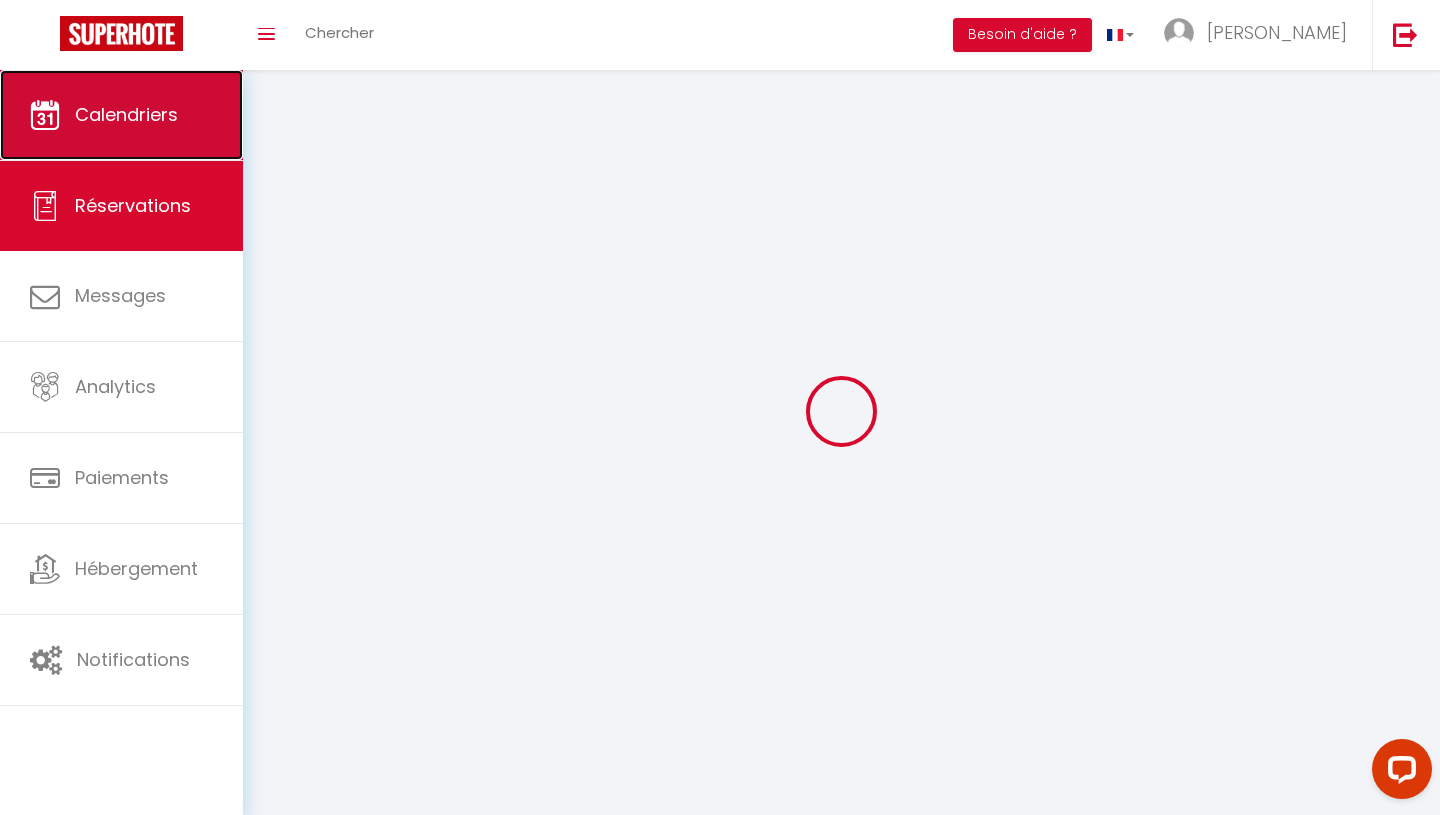 click on "Calendriers" at bounding box center (121, 115) 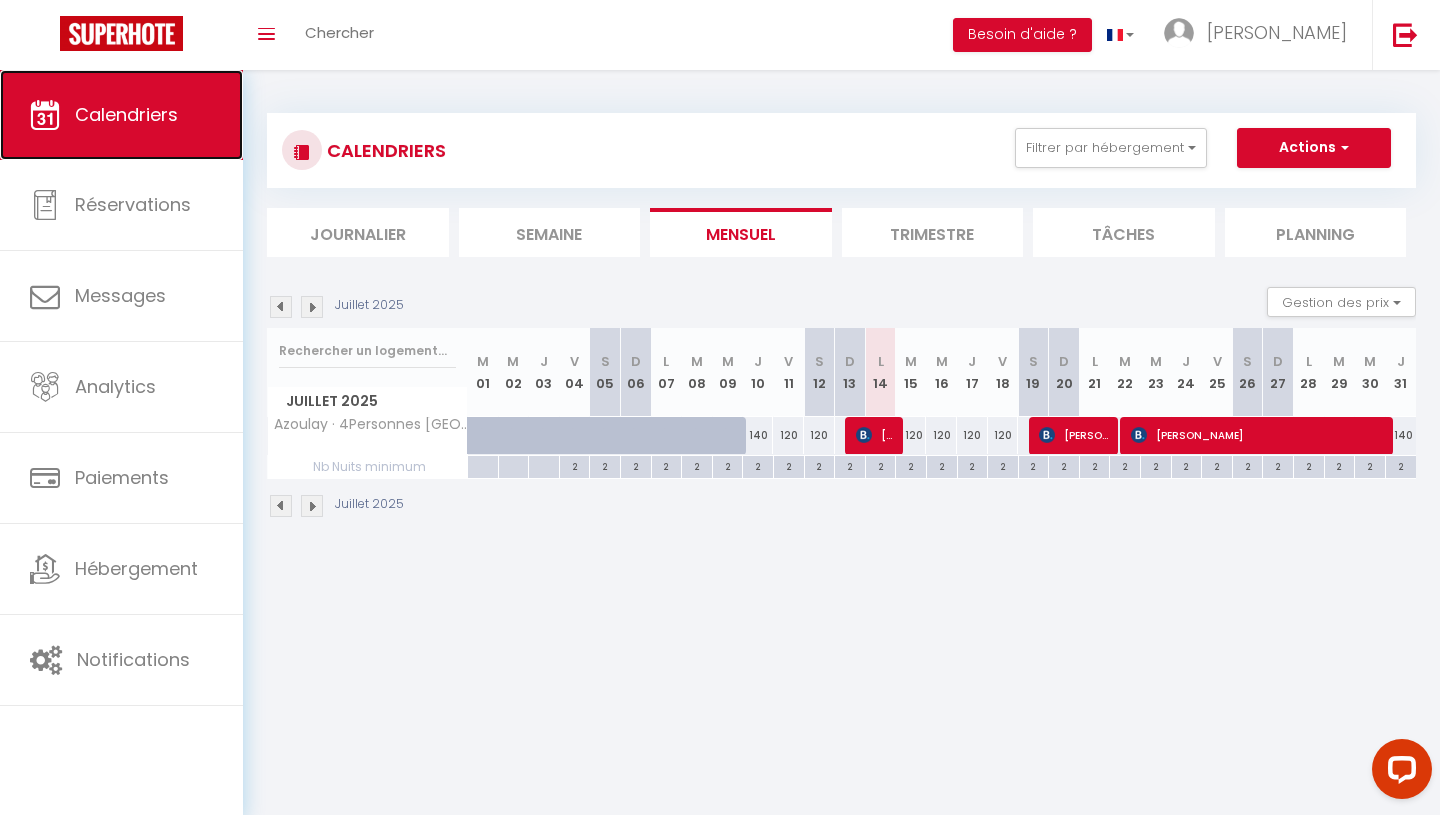 click on "Calendriers" at bounding box center [126, 114] 